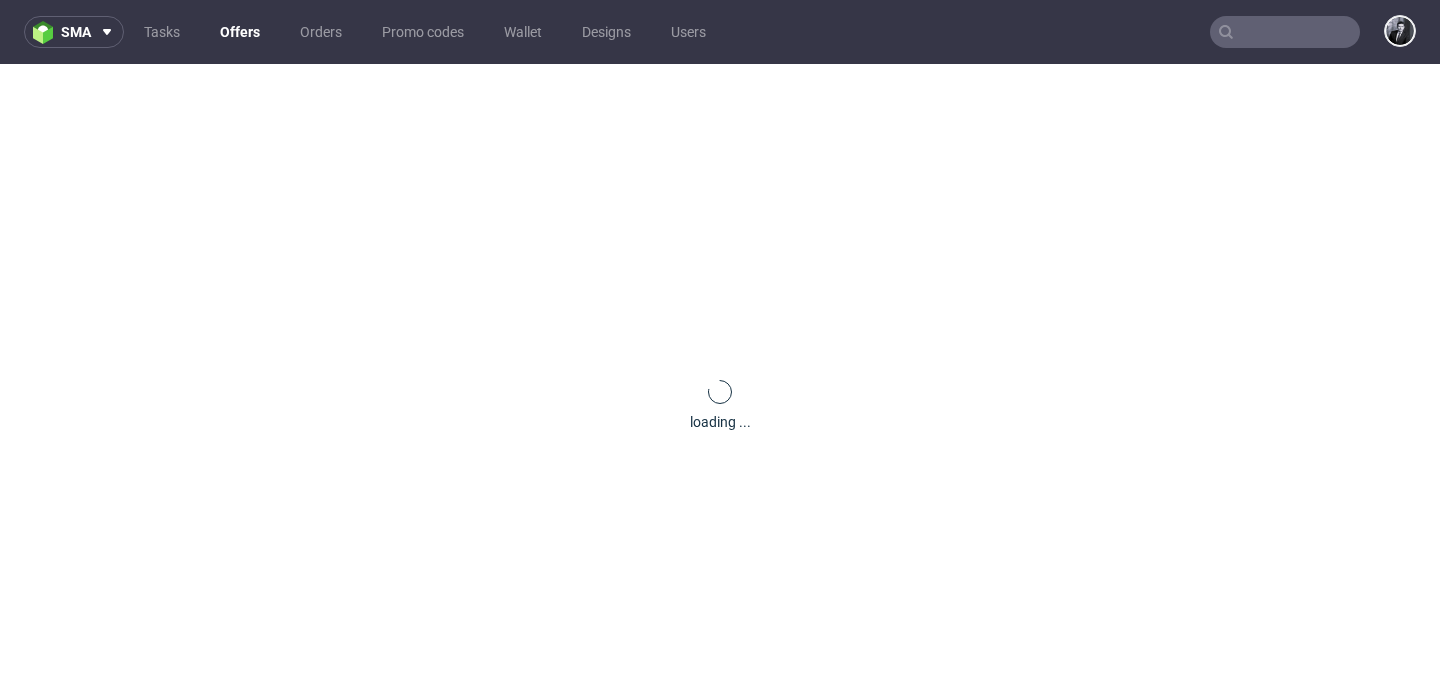 scroll, scrollTop: 0, scrollLeft: 0, axis: both 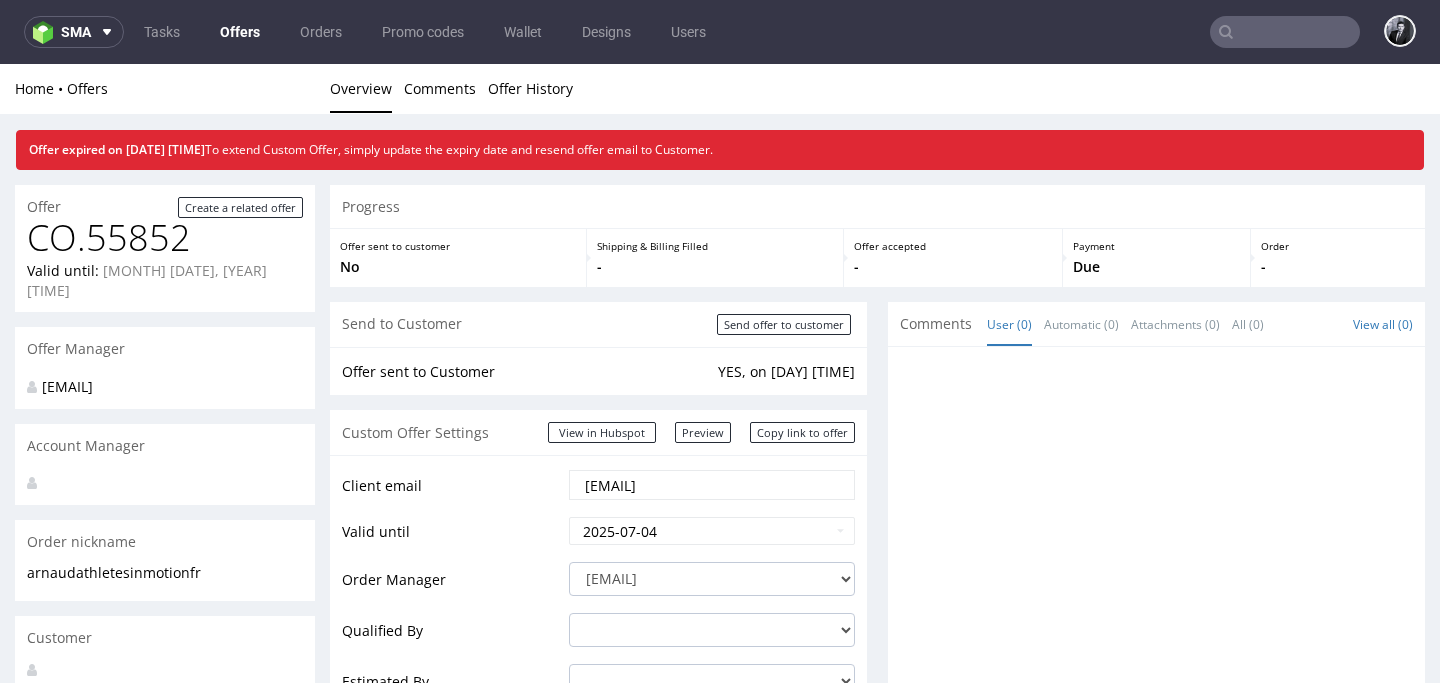 click on "Offers" at bounding box center [240, 32] 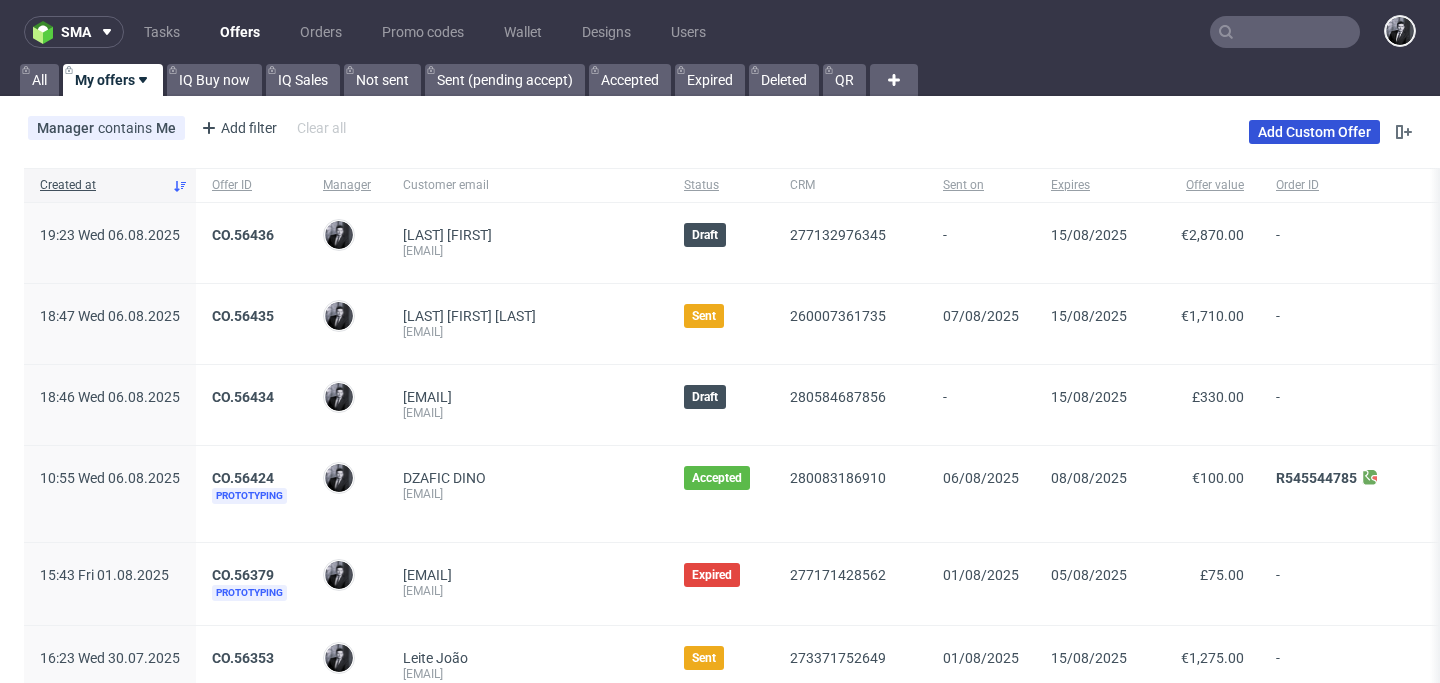 click on "Add Custom Offer" at bounding box center (1314, 132) 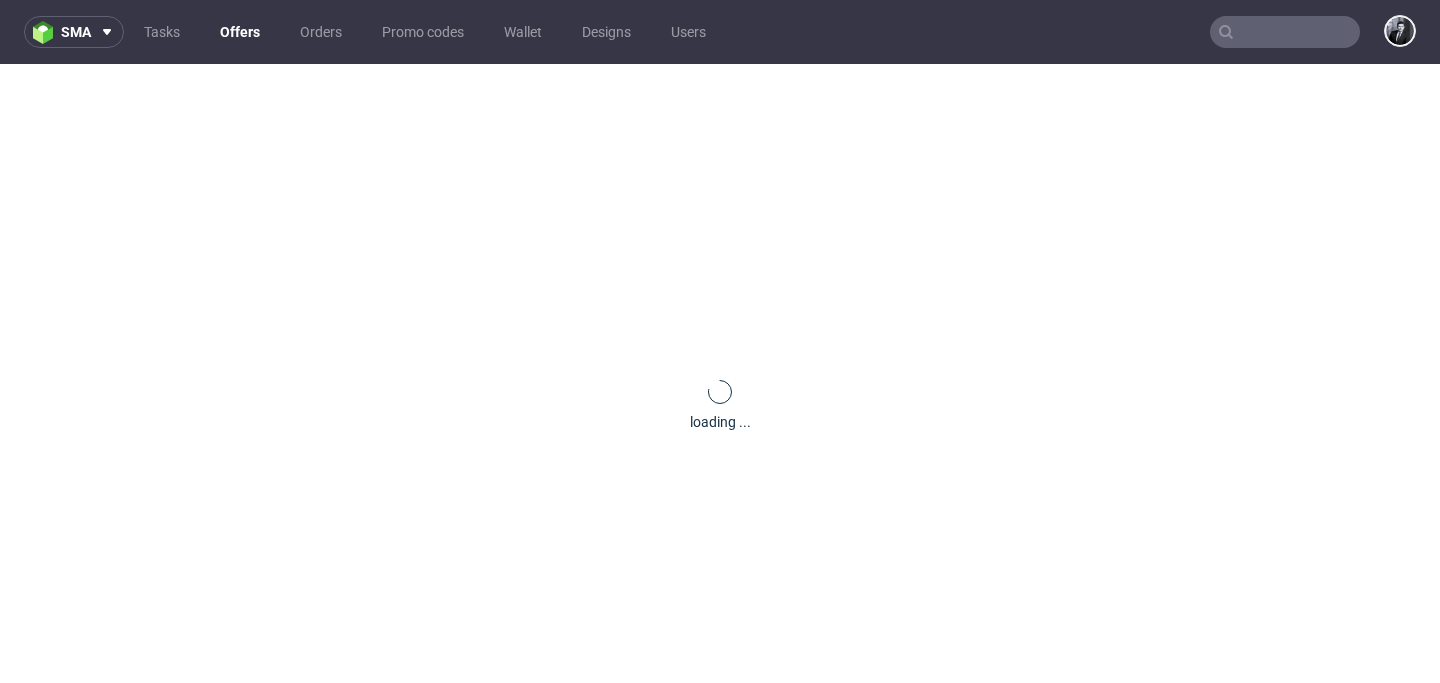scroll, scrollTop: 0, scrollLeft: 0, axis: both 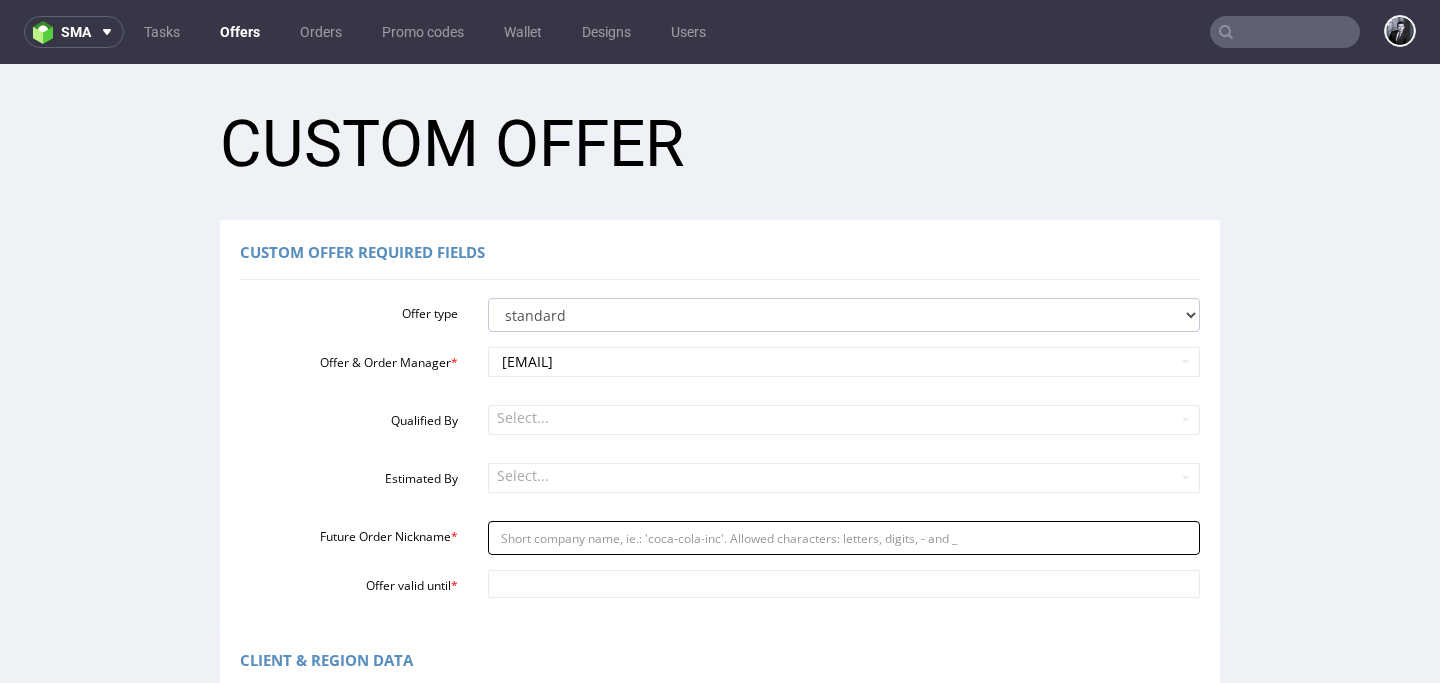 click on "Future Order Nickname  *" at bounding box center (844, 538) 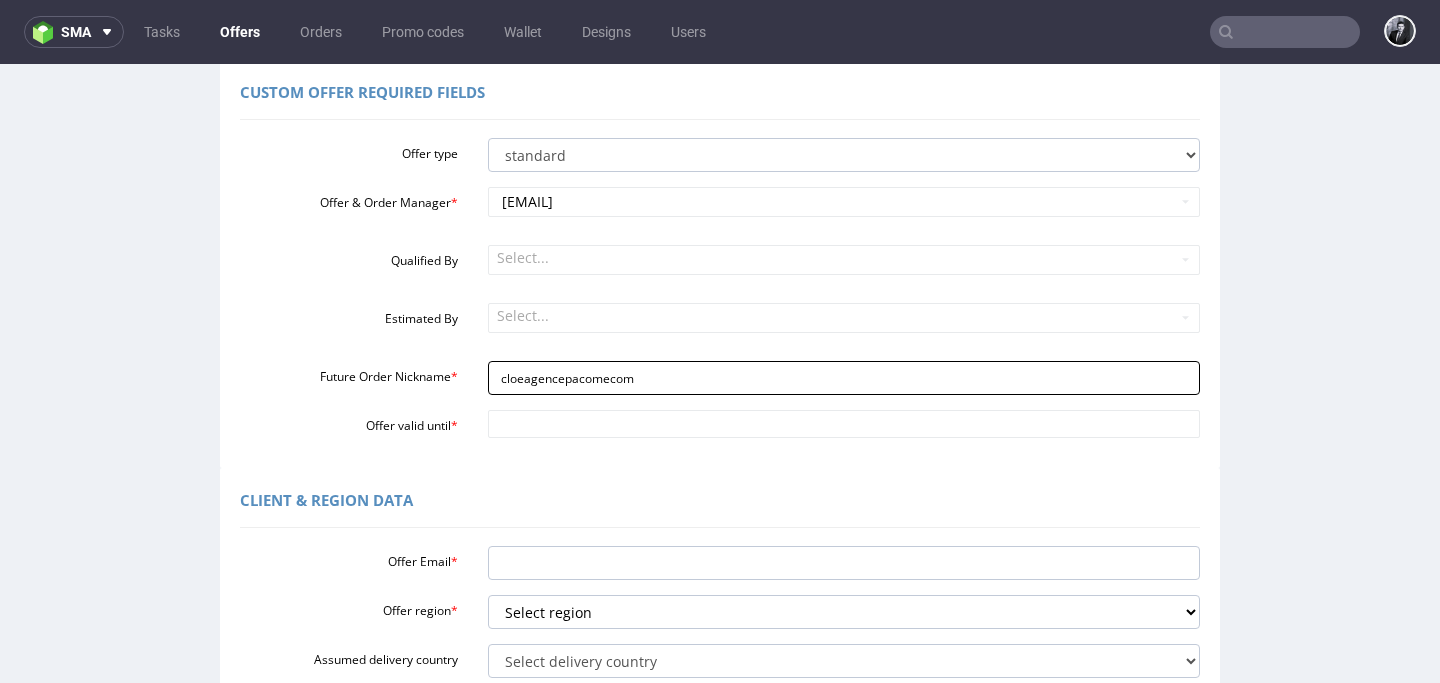 scroll, scrollTop: 162, scrollLeft: 0, axis: vertical 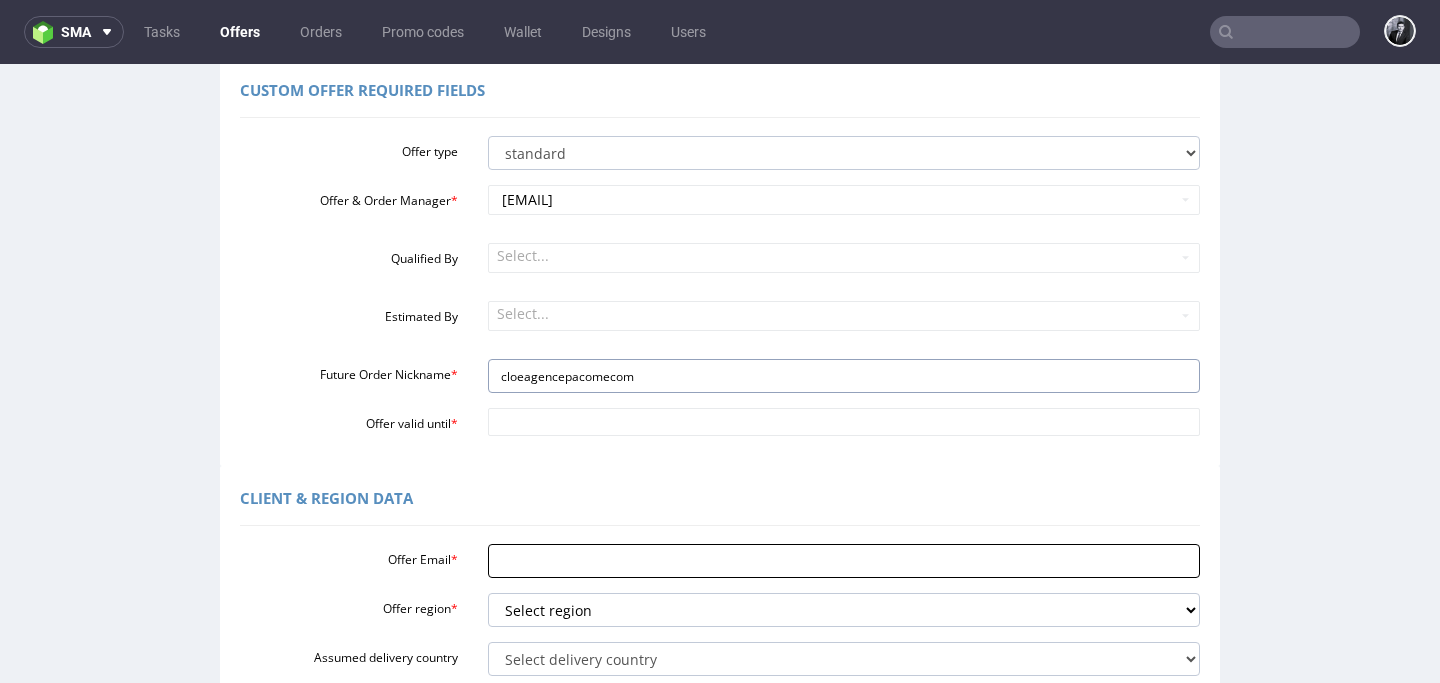 type on "cloeagencepacomecom" 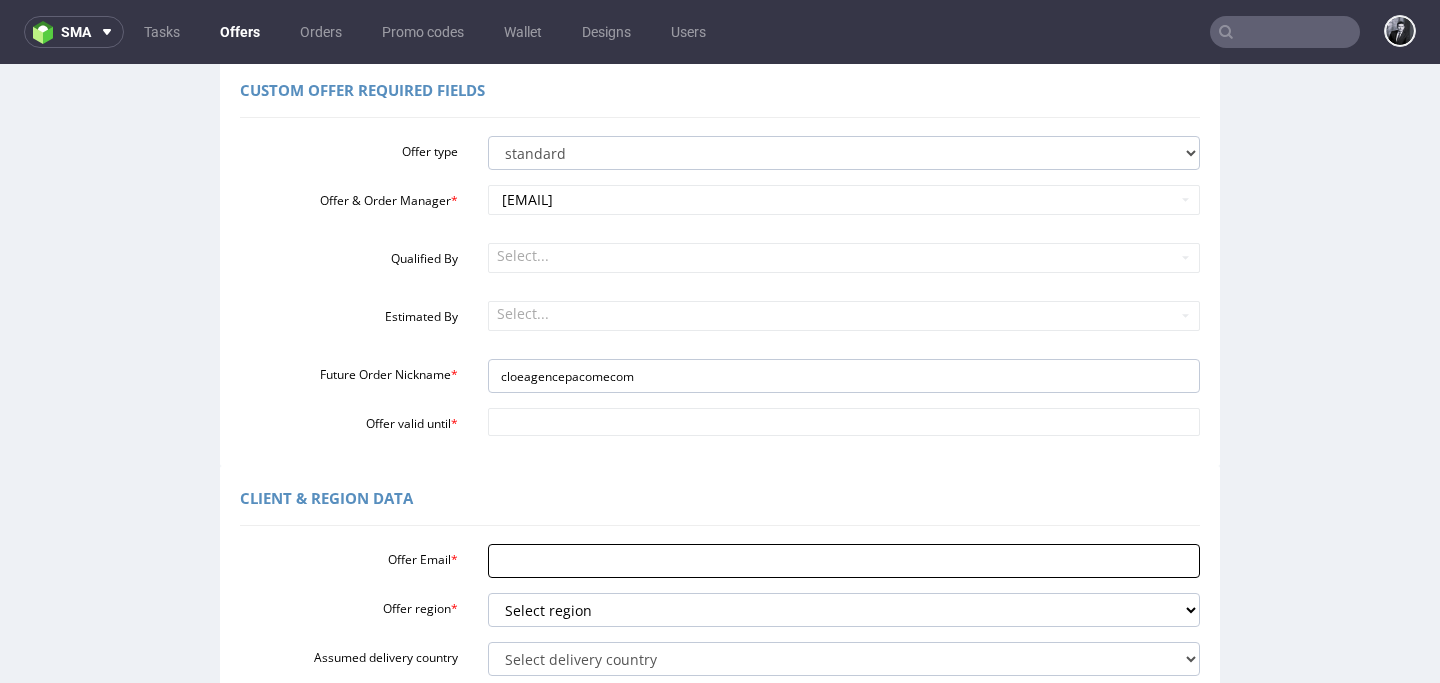 click on "Offer Email  *" at bounding box center [844, 561] 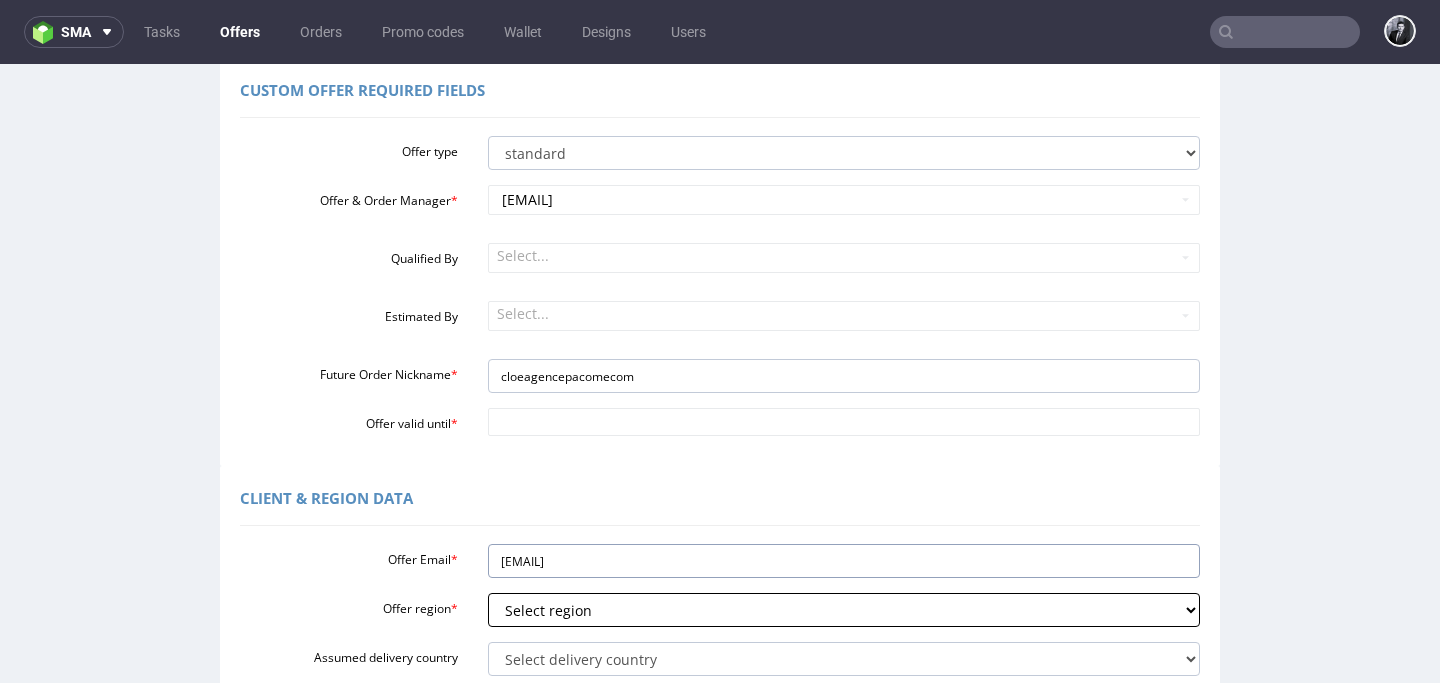 type on "[EMAIL]" 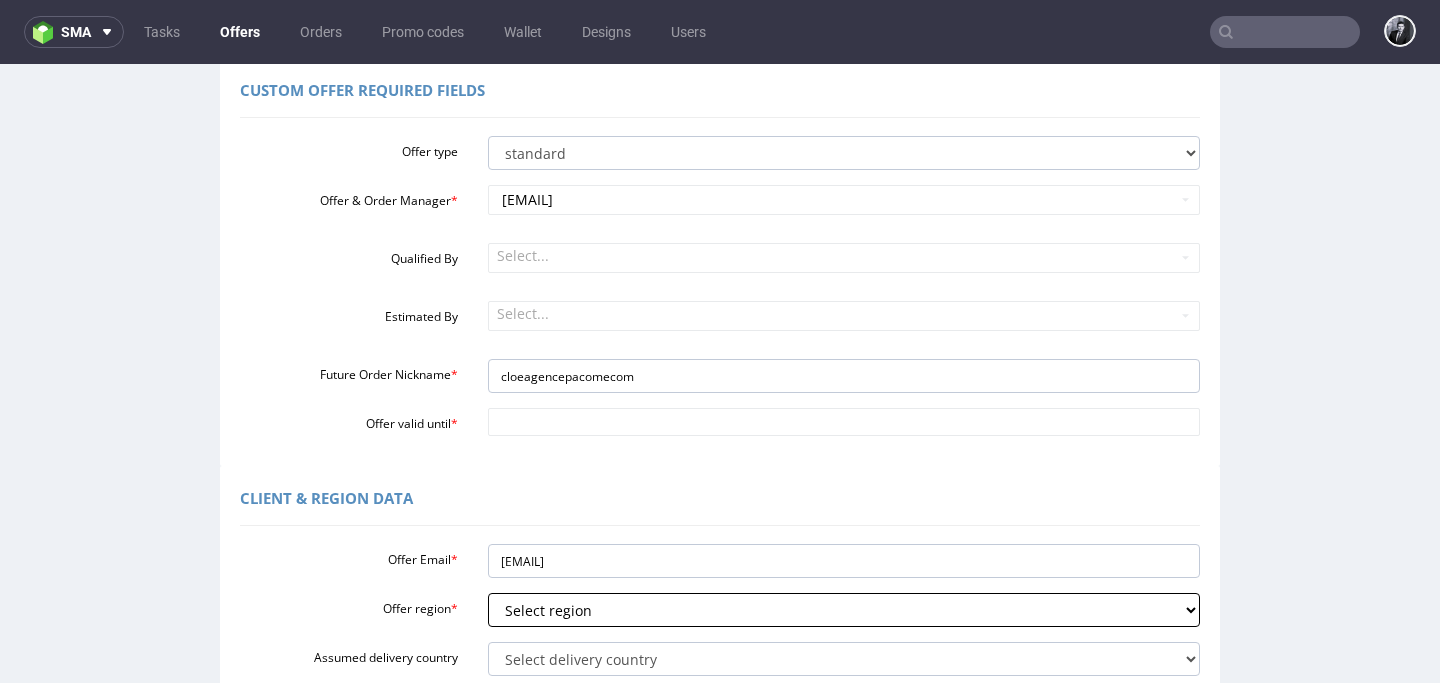click on "Select region
eu
gb
de
pl
fr
it
es" at bounding box center [844, 610] 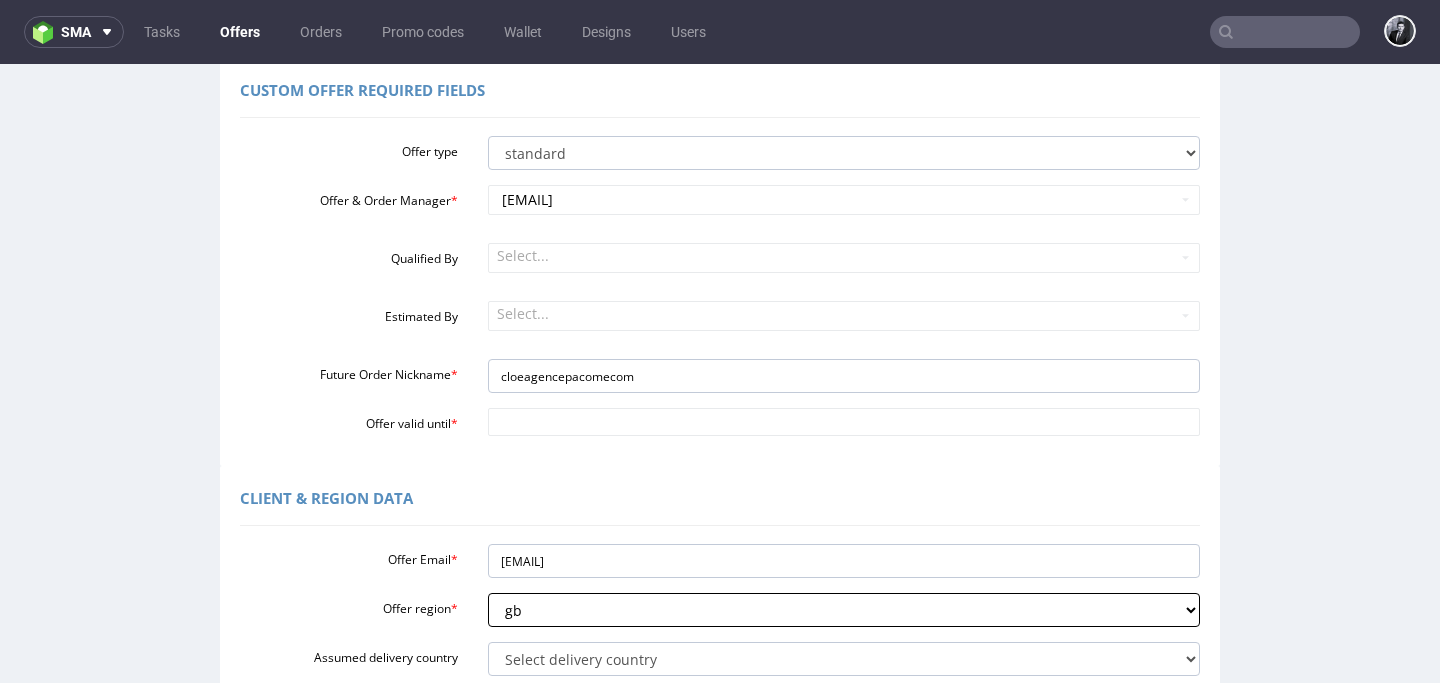 click on "Select region
eu
gb
de
pl
fr
it
es" at bounding box center (844, 610) 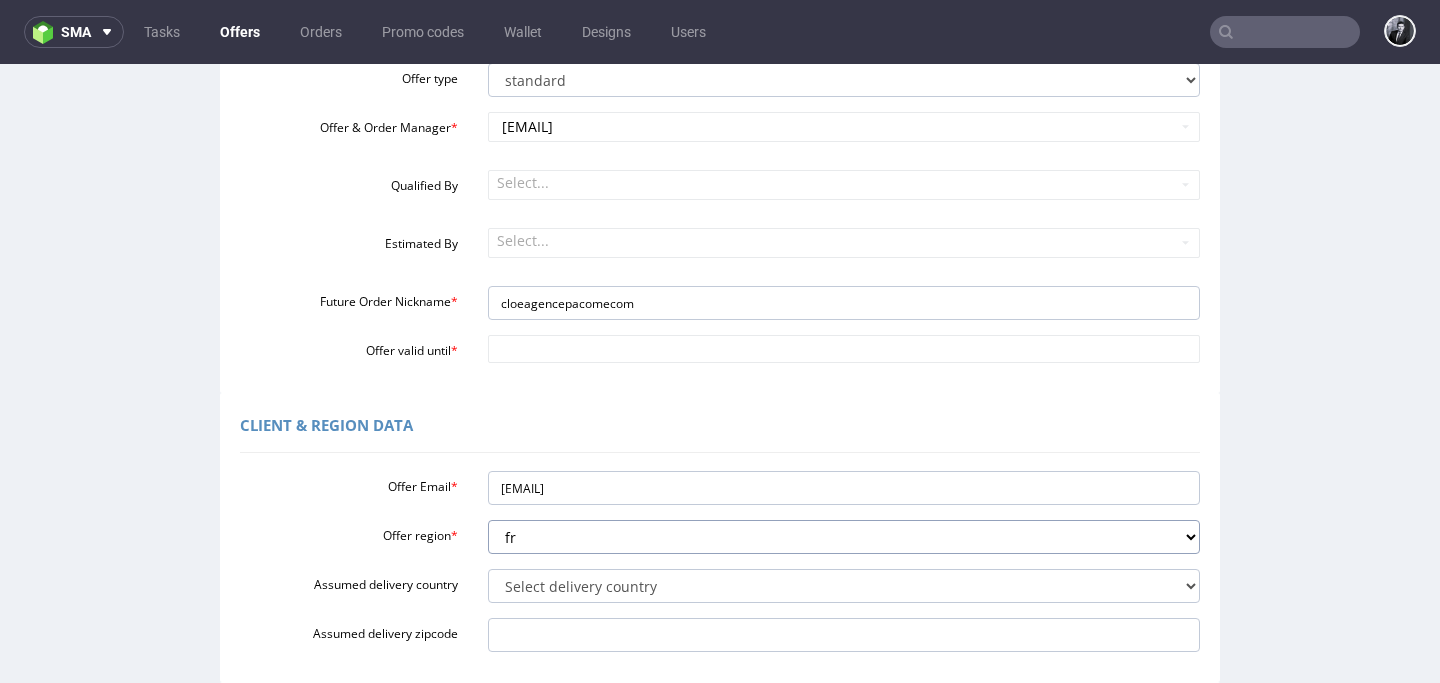 scroll, scrollTop: 260, scrollLeft: 0, axis: vertical 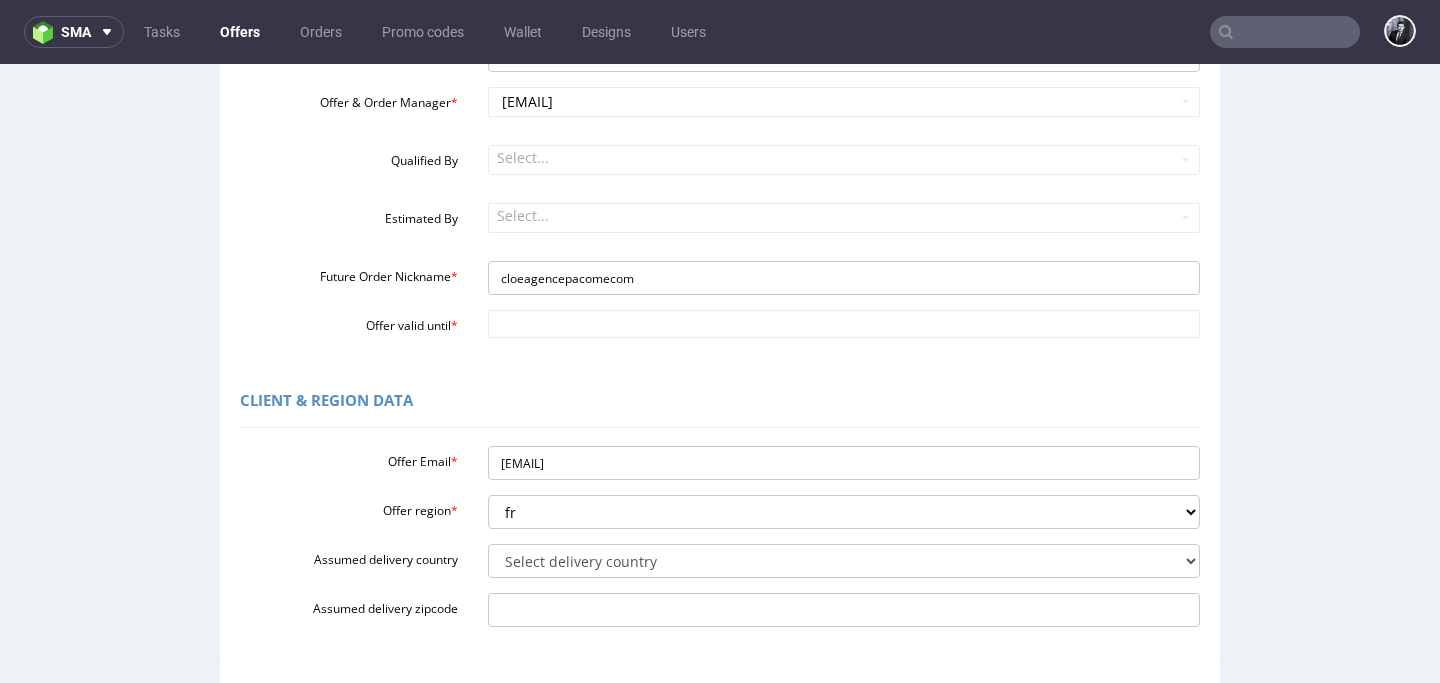 click on "Offer type standard
prototyping
sampling Offer & Order Manager  * philippe.dubuy@packhelp.com Qualified By Select... Estimated By Select... Future Order Nickname  * cloeagencepacomecom Offer valid until  *" at bounding box center [720, 184] 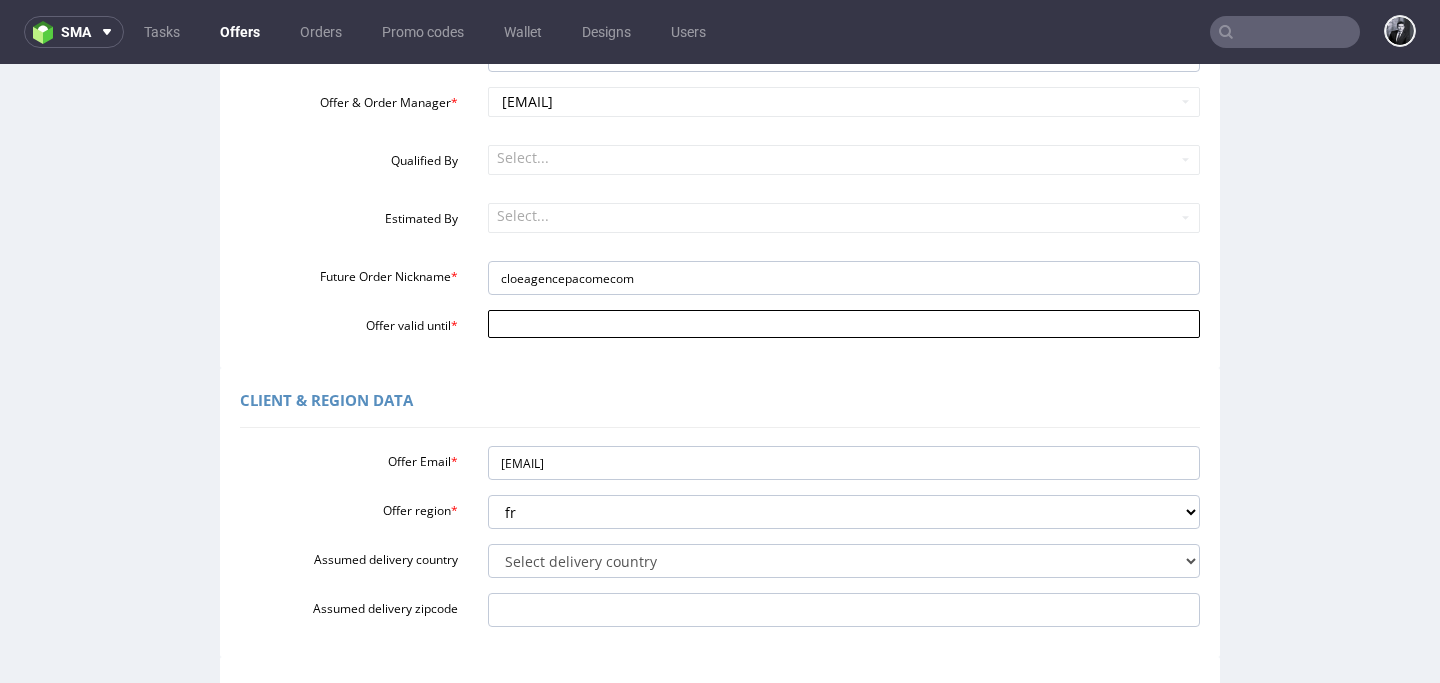click on "Offer valid until  *" at bounding box center (844, 324) 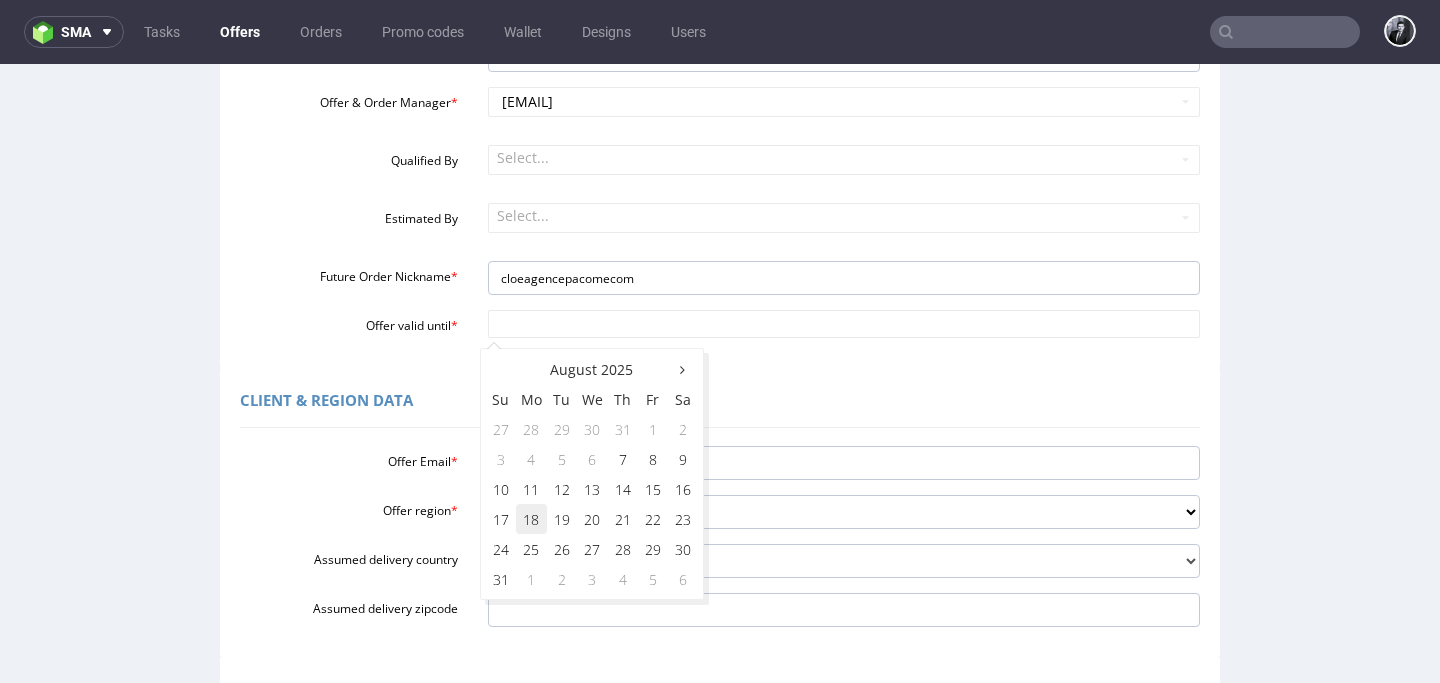 click on "18" at bounding box center (531, 519) 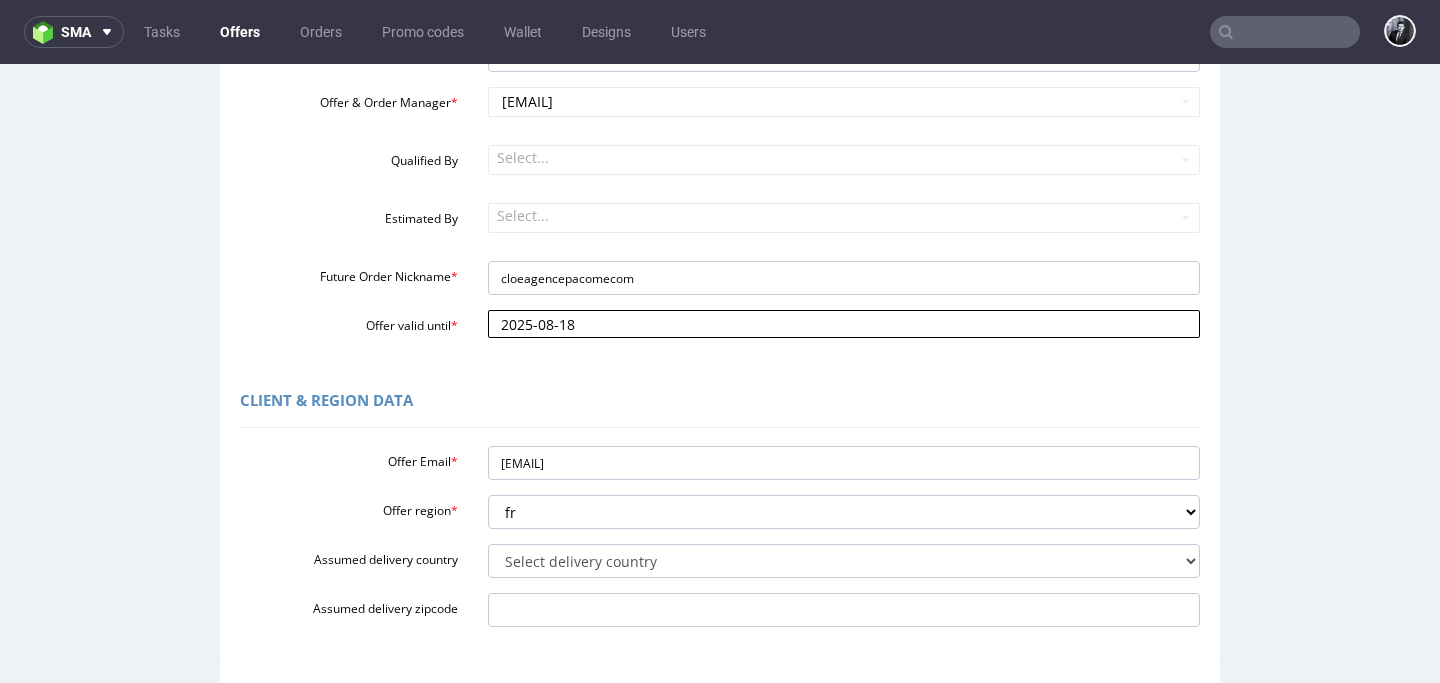click on "2025-08-18" at bounding box center (844, 324) 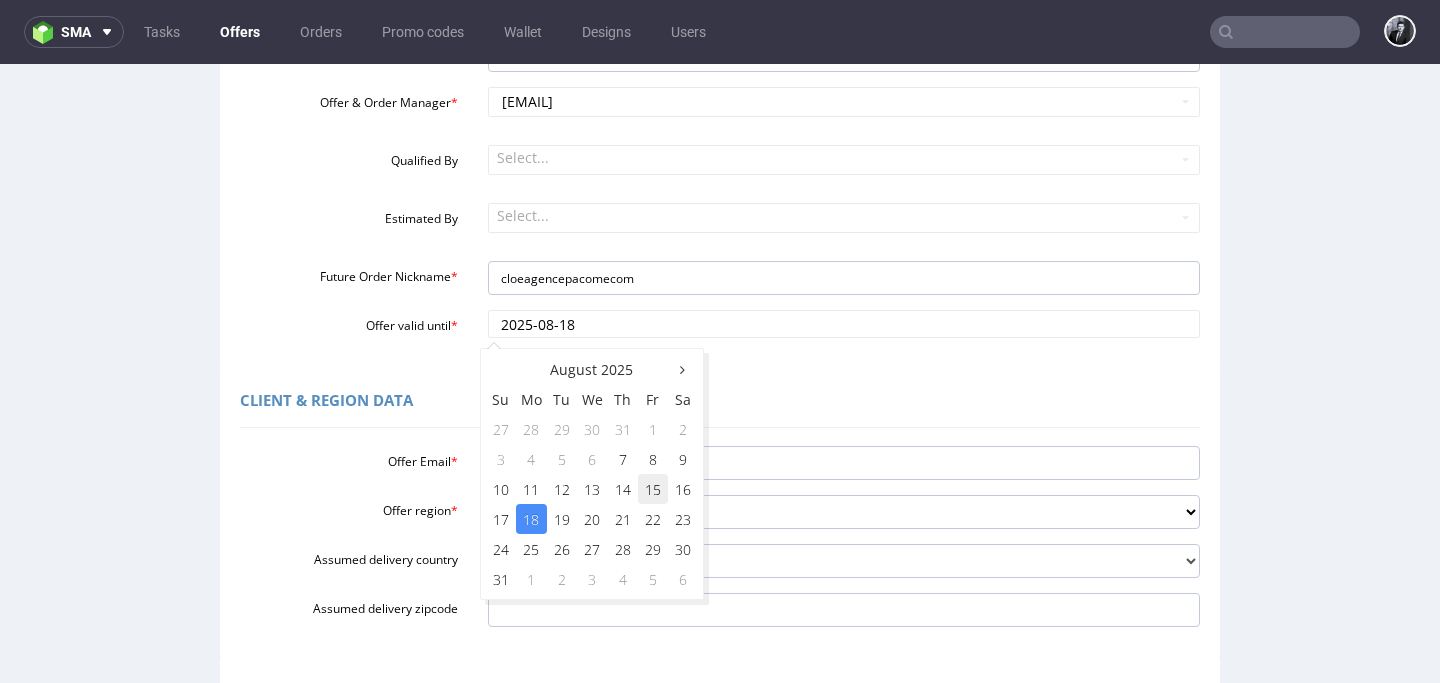 click on "15" at bounding box center [653, 489] 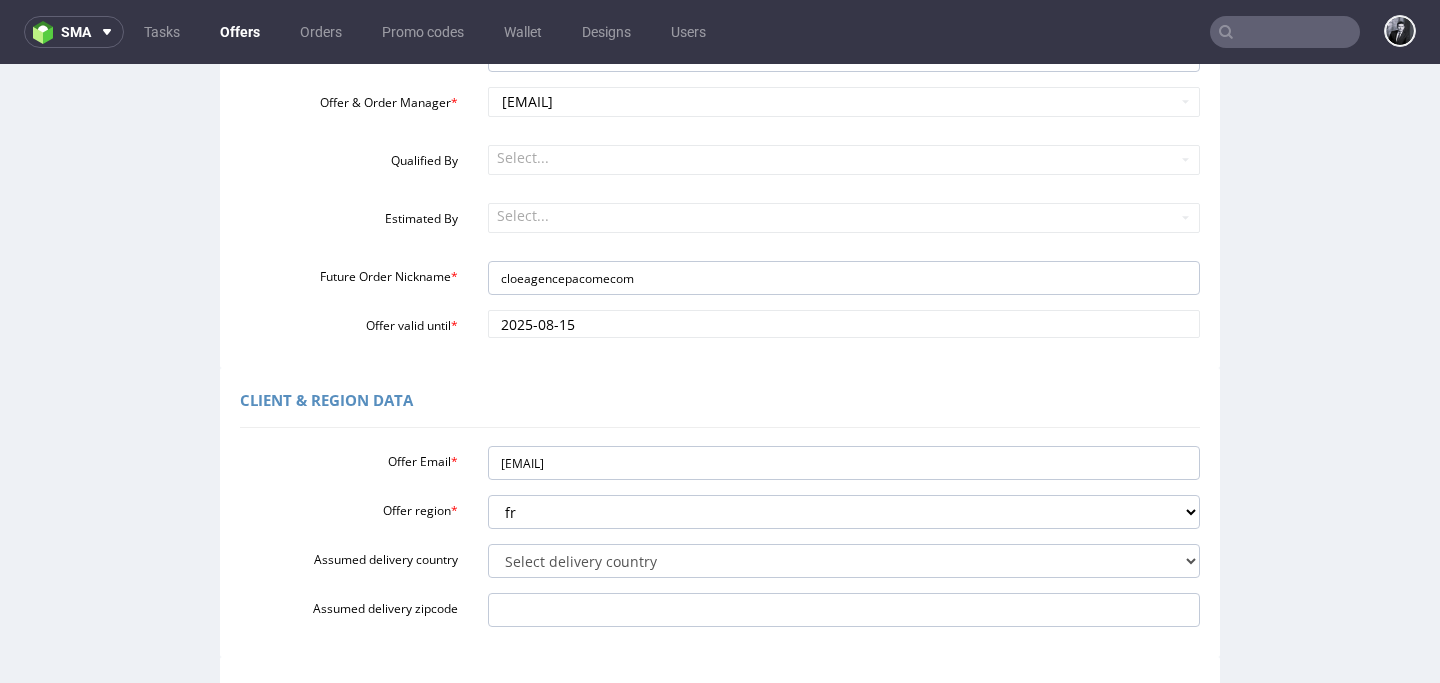 click on "Custom Offer Required Fields Offer type standard
prototyping
sampling Offer & Order Manager  * philippe.dubuy@packhelp.com Qualified By Select... Estimated By Select... Future Order Nickname  * cloeagencepacomecom Offer valid until  * 2025-08-15" at bounding box center (720, 164) 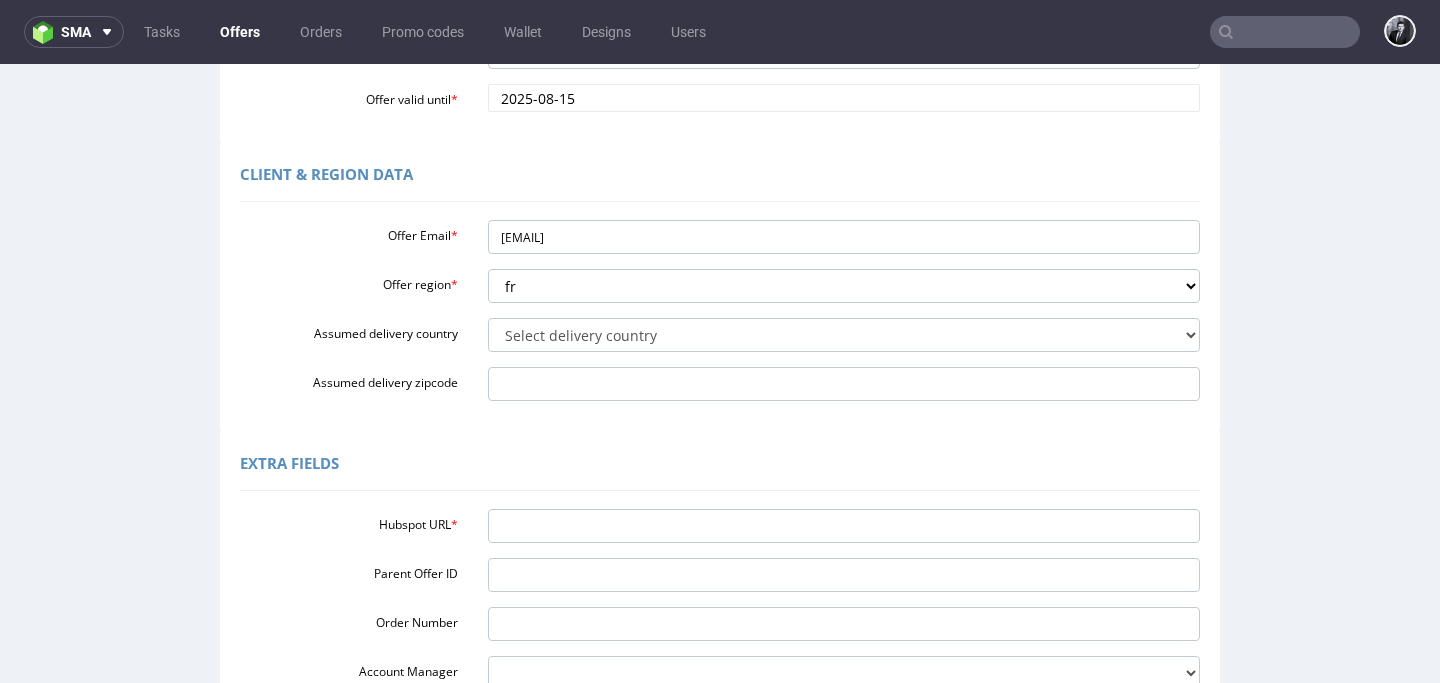 scroll, scrollTop: 655, scrollLeft: 0, axis: vertical 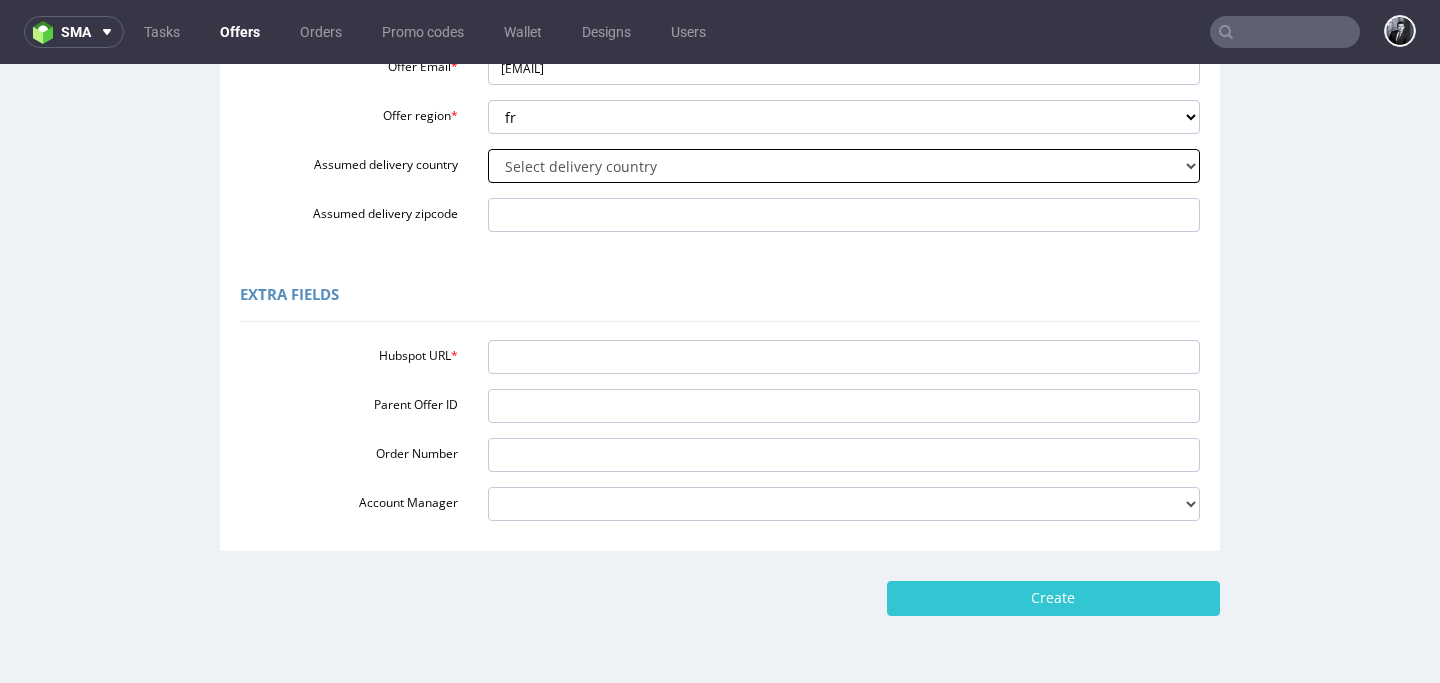click on "Select delivery country
Andorra
Afghanistan
Anguilla
Albania
Armenia
Antarctica
Argentina
American Samoa
Austria
Australia
Åland Islands
Azerbaijan
Bosnia and Herzegovina
Barbados
Bangladesh
Belgium
Bulgaria
Bahrain
Saint Barthélemy
Brunei Darussalam
Bonaire, Sint Eustatius and Saba
Brazil
Bhutan
Bouvet Island
Belarus
Canada
Cocos (Keeling) Islands
Switzerland
Chile
China
Colombia
Costa Rica
Cuba
Cape Verde
Curaçao
Christmas Island
Cyprus
Czech Republic
Germany
Denmark
Dominican Republic
Algeria
Ecuador
Estonia
Egypt
Western Sahara
Spain
Ethiopia
Finland
Falkland Islands (Malvinas)
Micronesia, Federated States of
Faroe Islands
France
Gabon
United Kingdom
Georgia
French Guiana
Guernsey
Gibraltar
Greenland
Guadeloupe
Greece
South Georgia and the South Sandwich Islands
Guatemala
Guam
Guinea-Bissau
Heard Island and McDonald Islands
Honduras
Croatia
Haiti
Hungary" at bounding box center [844, 166] 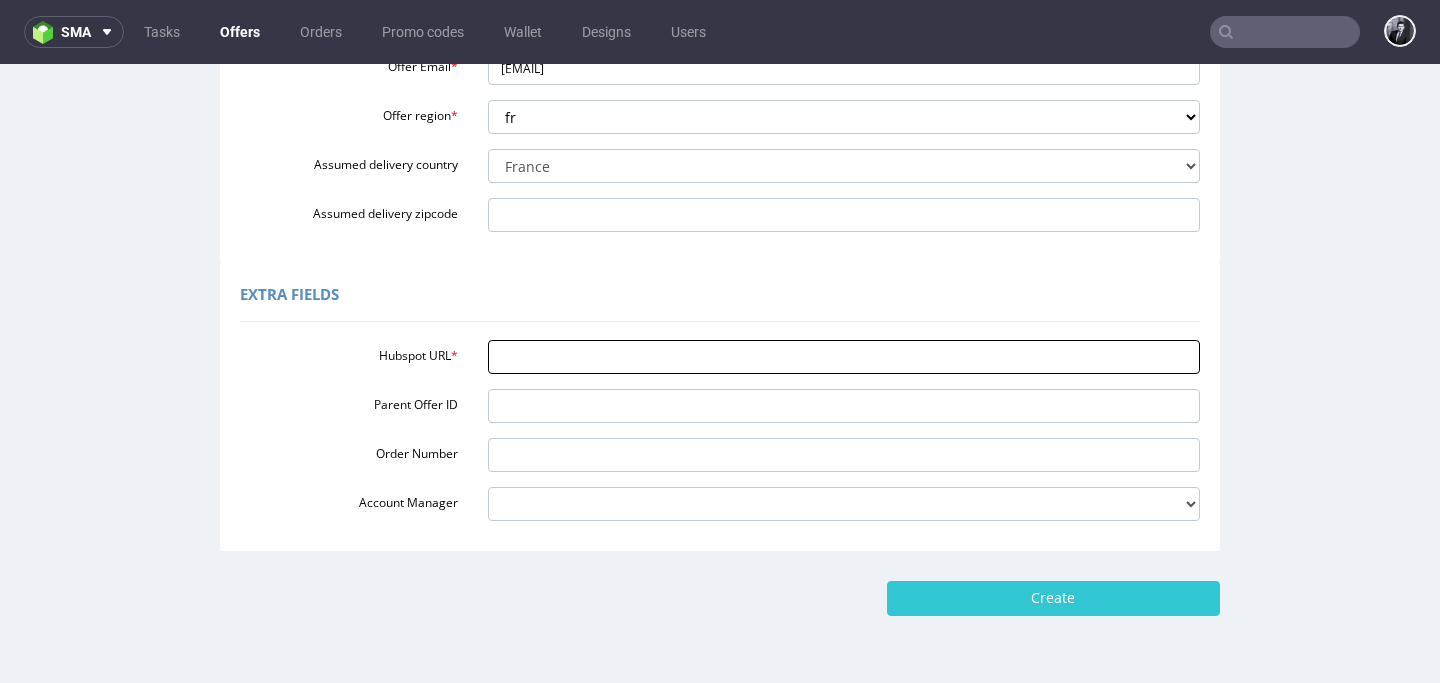 click on "Hubspot URL  *" at bounding box center (844, 357) 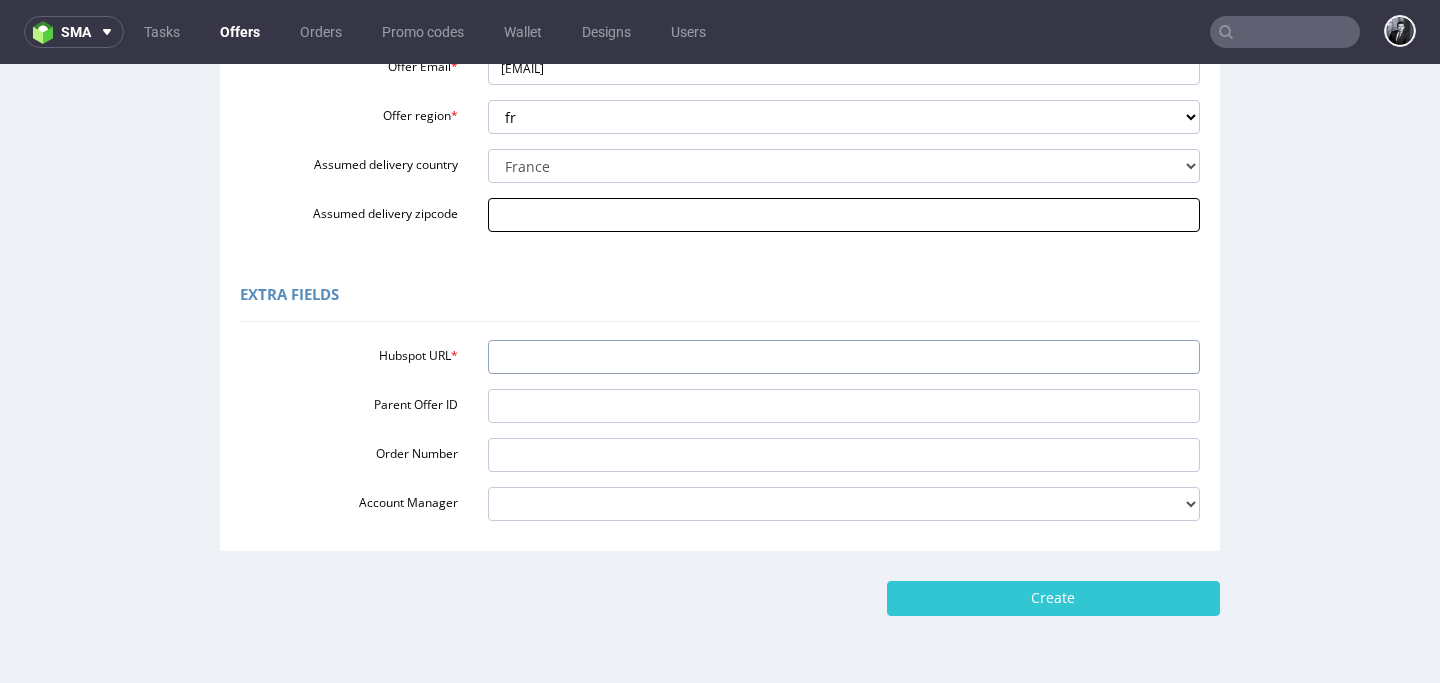 paste on "https://app-eu1.hubspot.com/contacts/25600958/record/0-3/279583635650/" 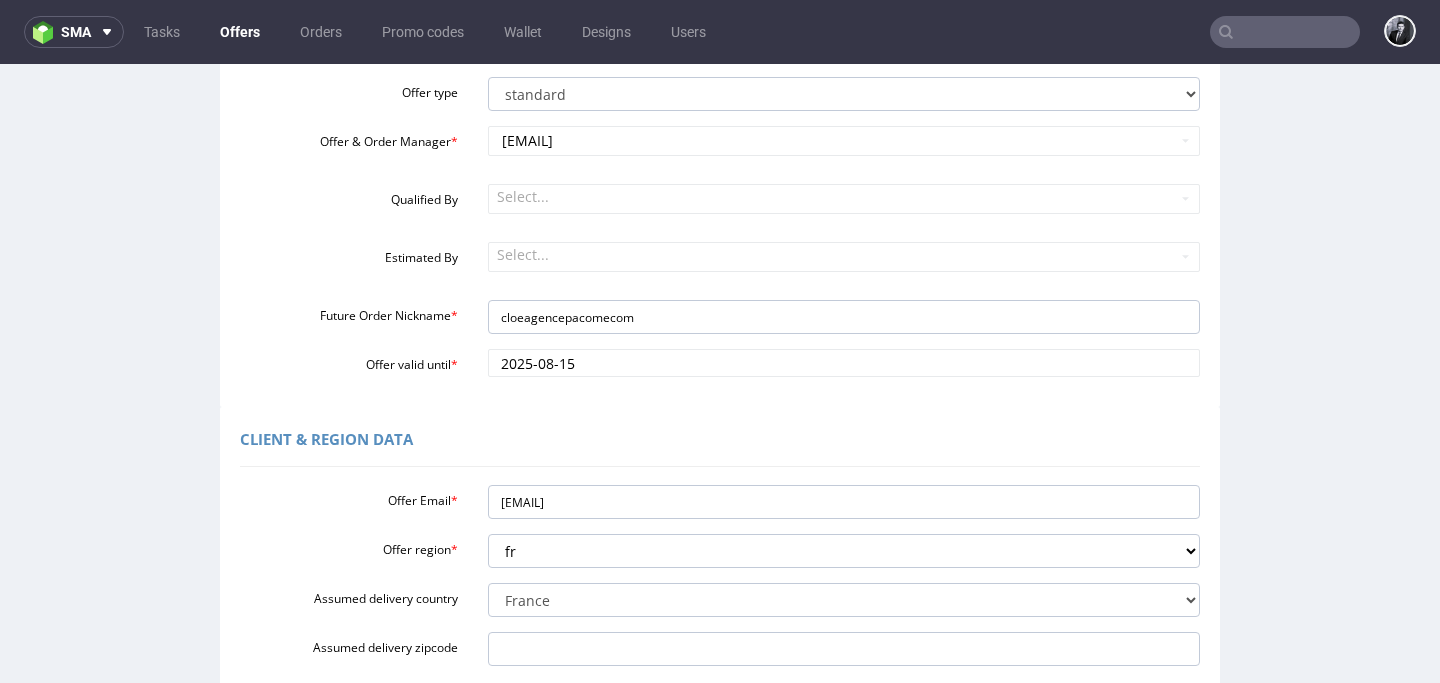 scroll, scrollTop: 717, scrollLeft: 0, axis: vertical 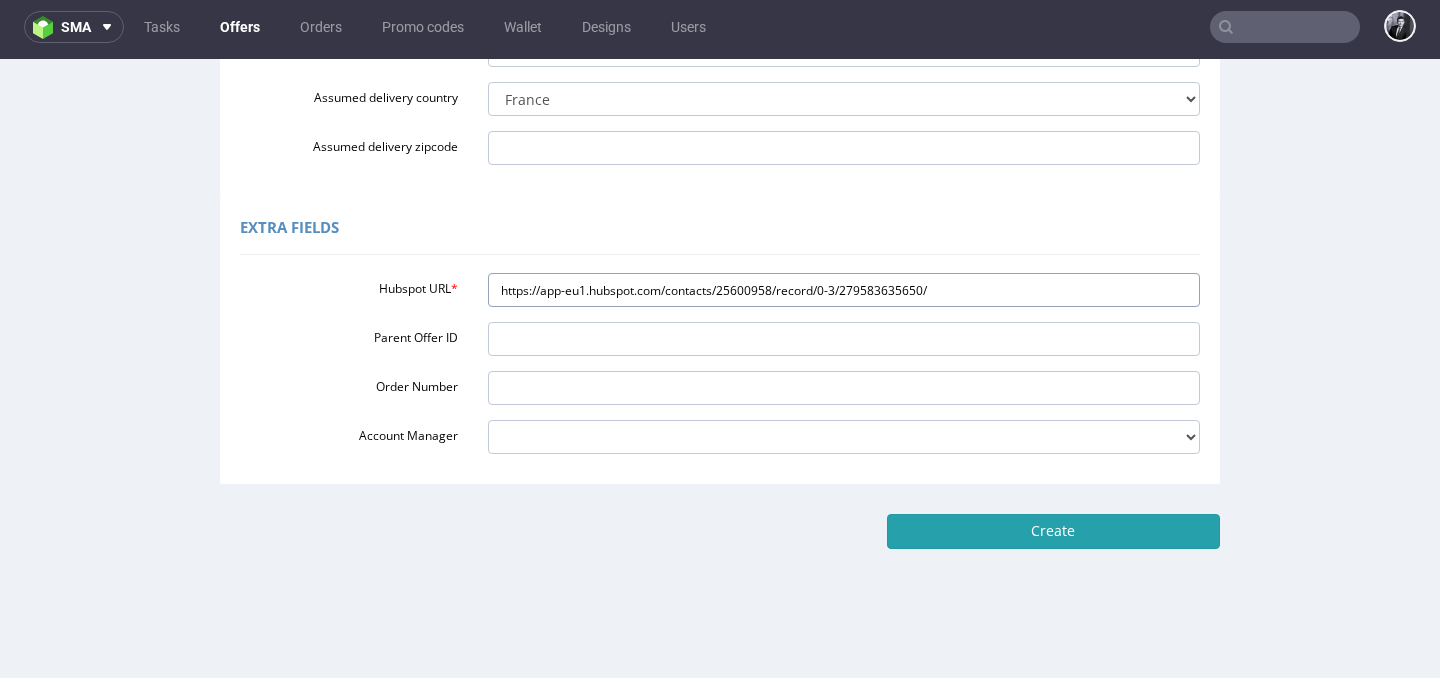 type on "https://app-eu1.hubspot.com/contacts/25600958/record/0-3/279583635650/" 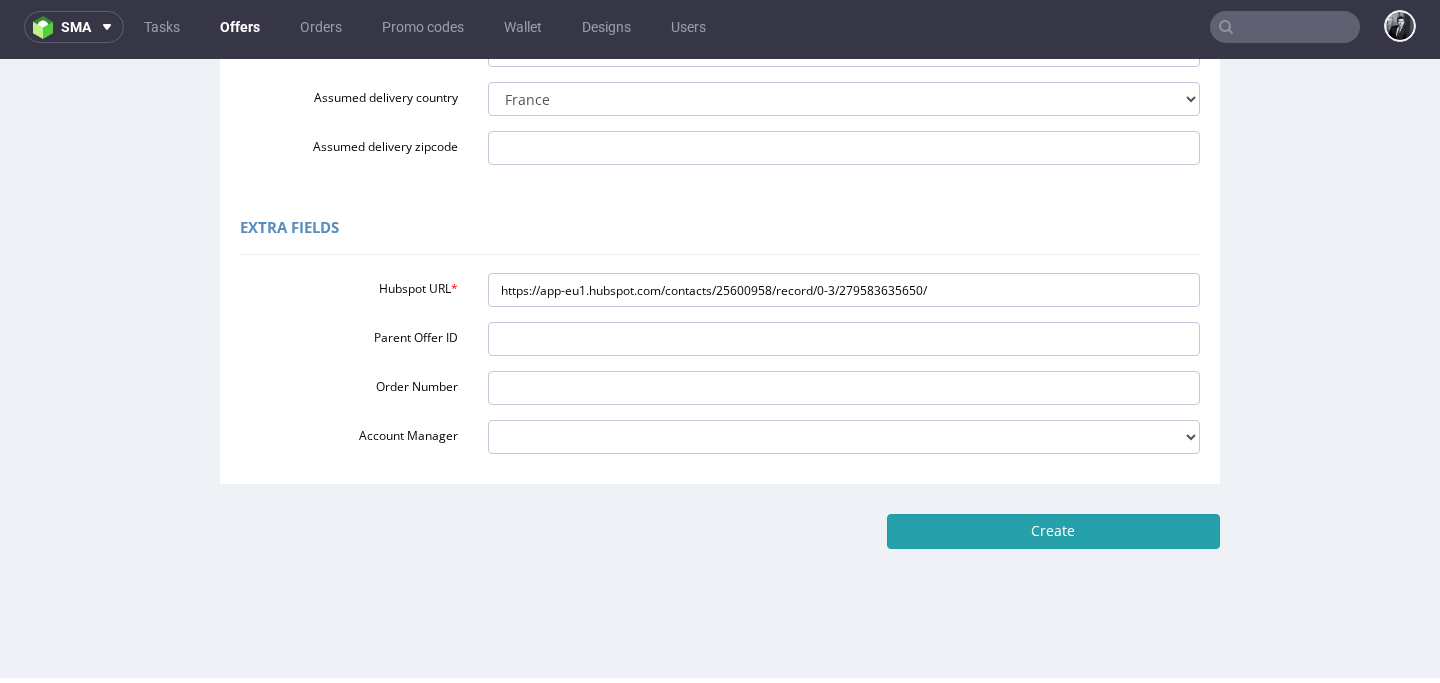 click on "Create" at bounding box center [1053, 531] 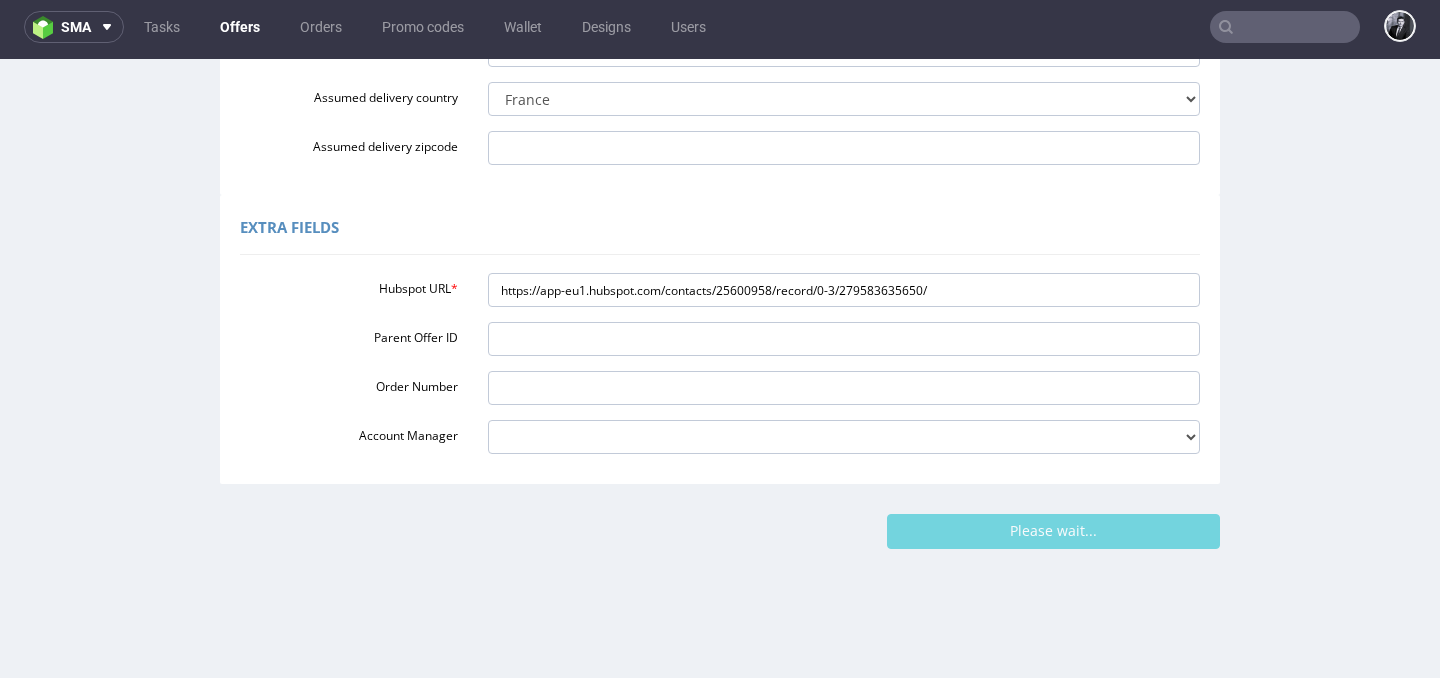 scroll, scrollTop: 0, scrollLeft: 0, axis: both 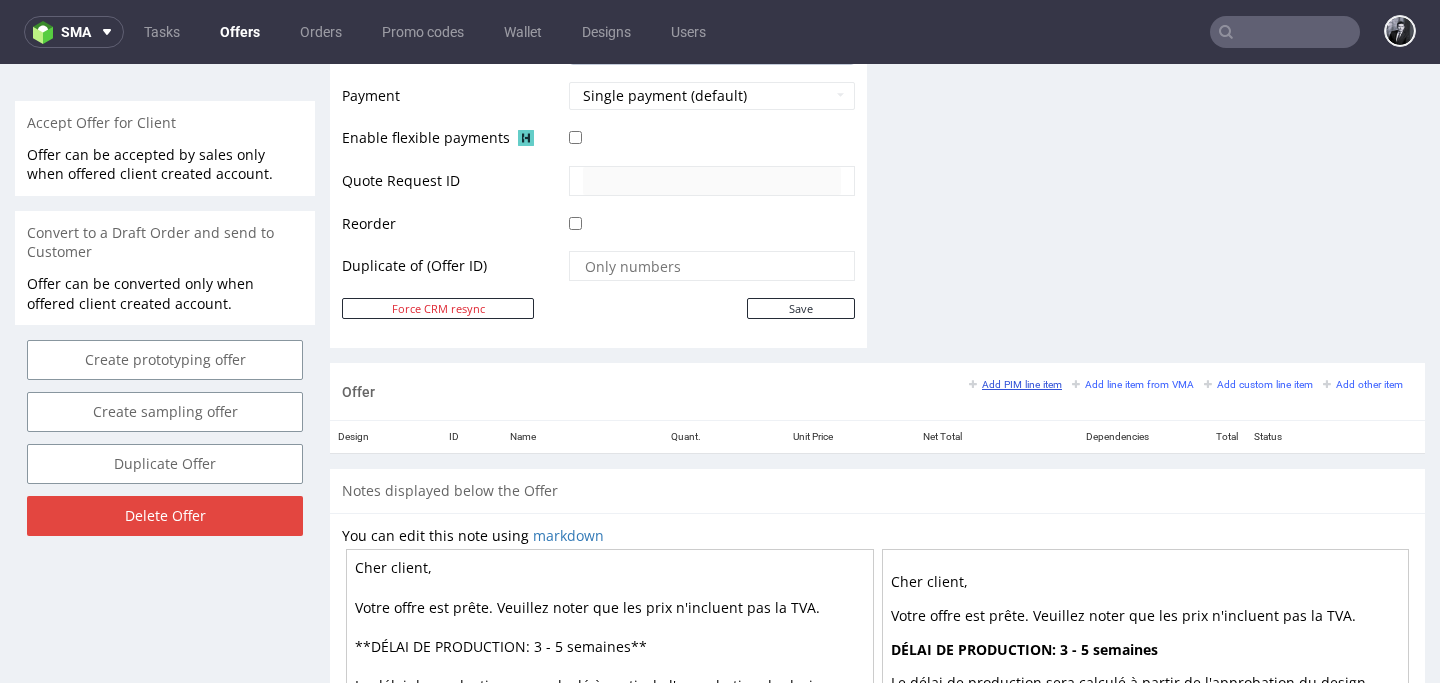 click on "Add PIM line item" at bounding box center (1015, 384) 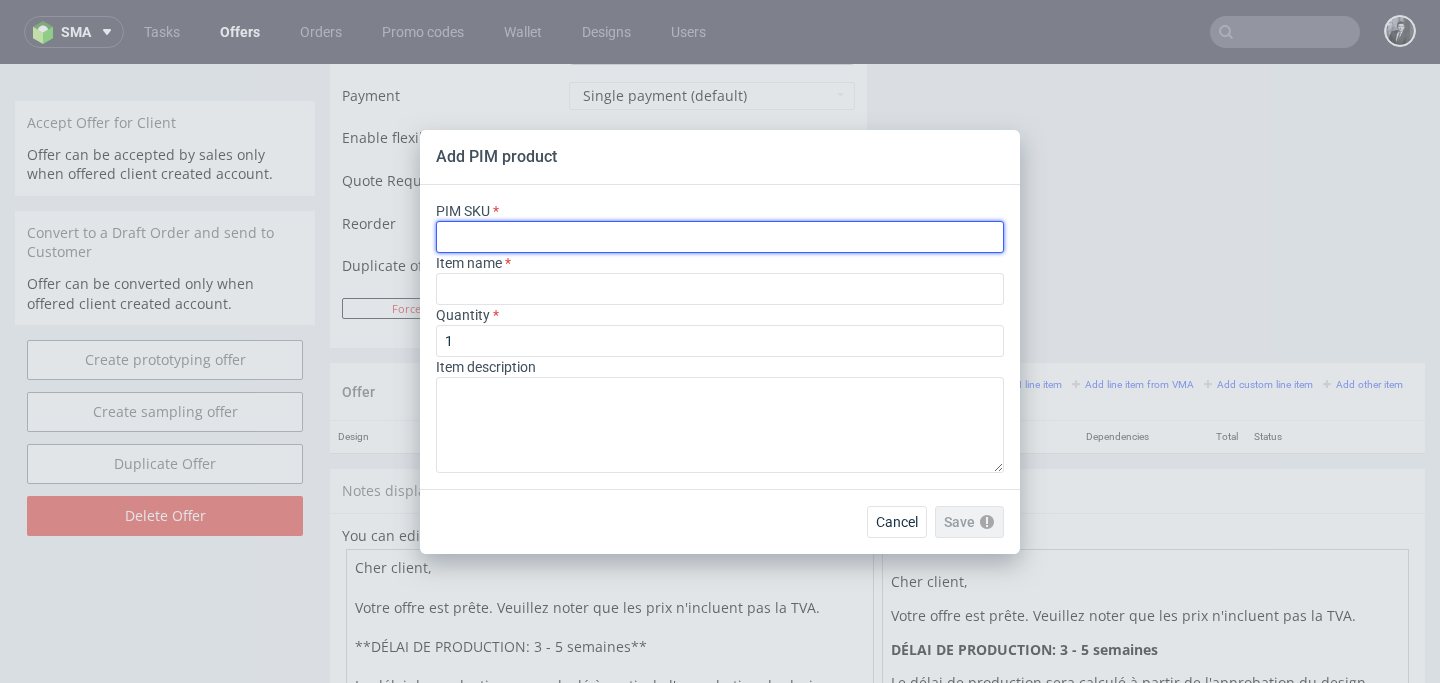 click at bounding box center (720, 237) 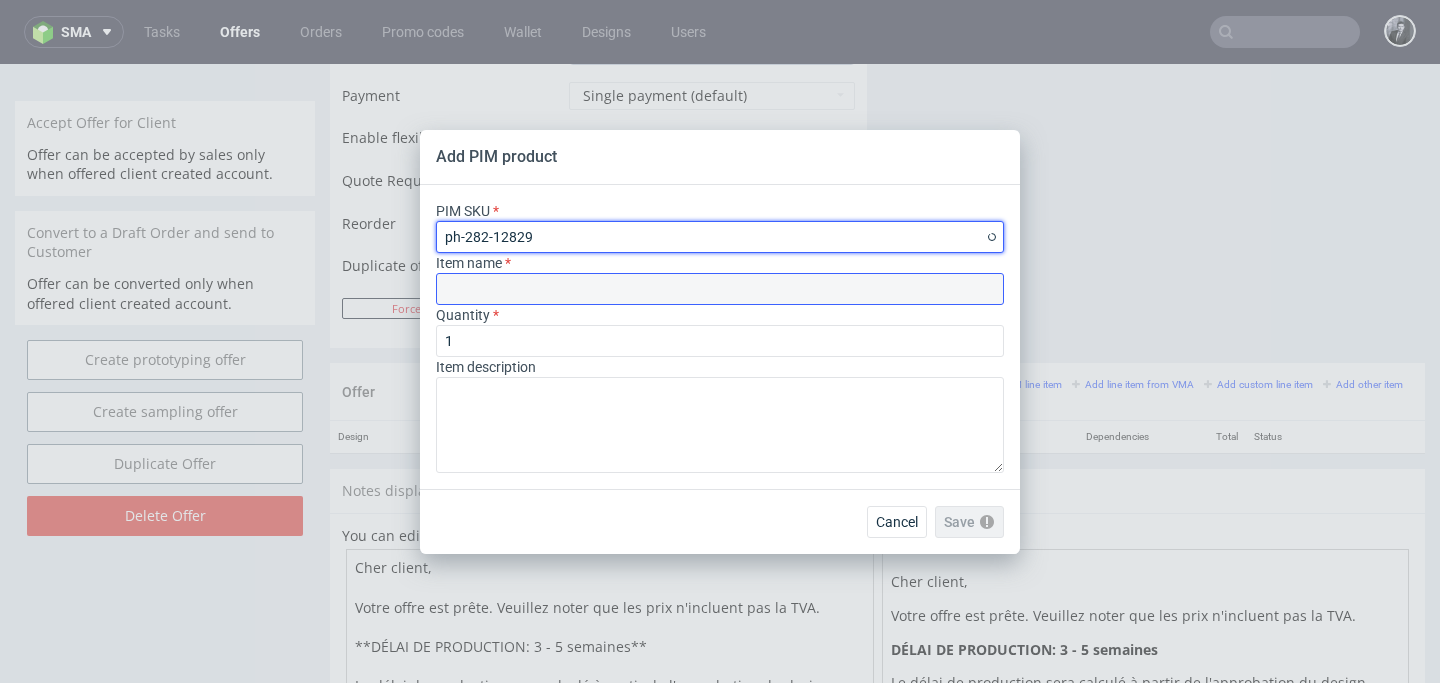 type on "Custom Expandable Kraft Mailer" 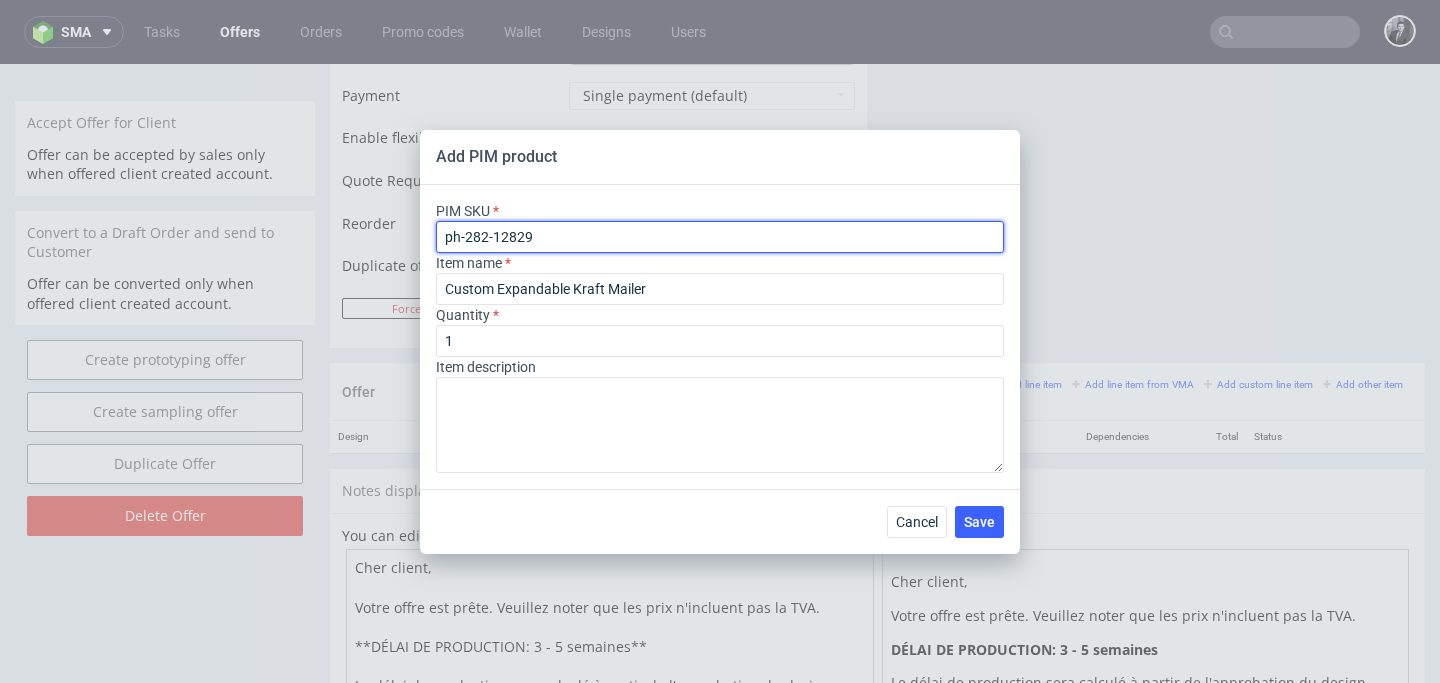 type on "ph-282-12829" 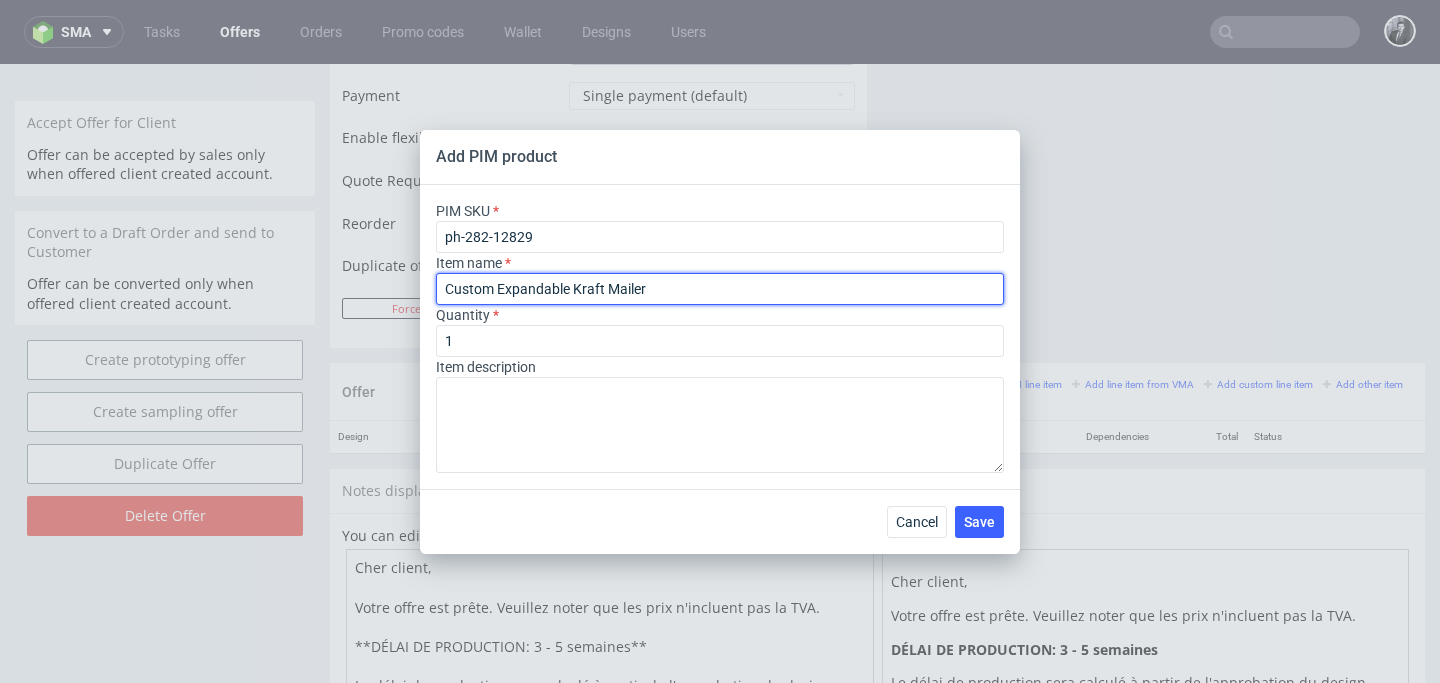 drag, startPoint x: 689, startPoint y: 289, endPoint x: 323, endPoint y: 287, distance: 366.00546 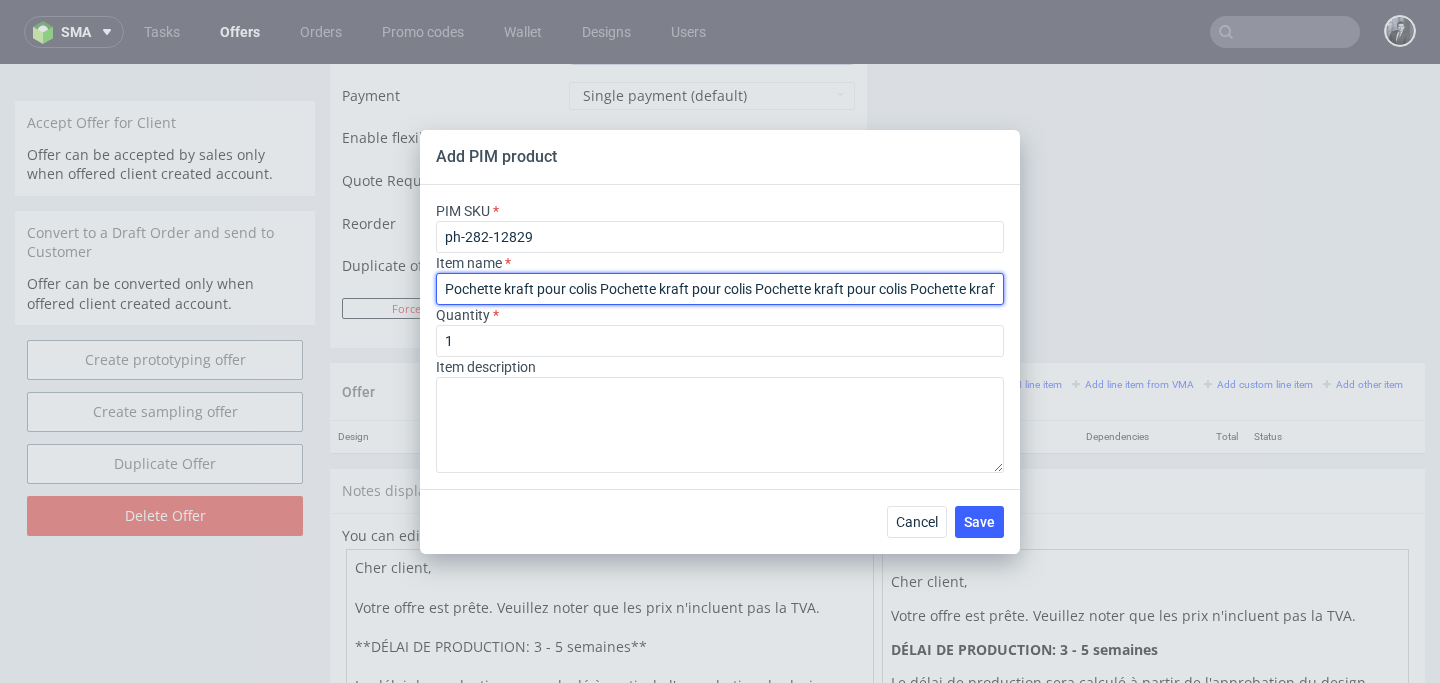 scroll, scrollTop: 0, scrollLeft: 1165, axis: horizontal 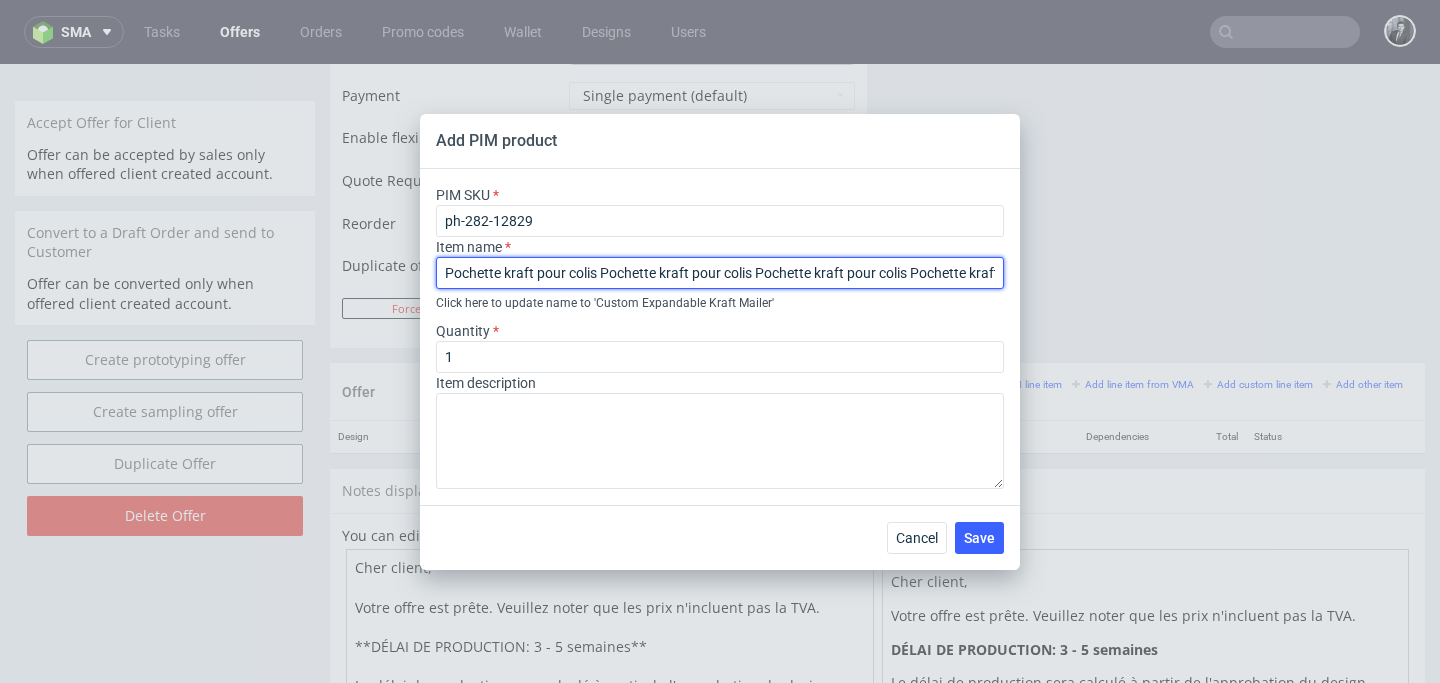 drag, startPoint x: 848, startPoint y: 273, endPoint x: 57, endPoint y: 253, distance: 791.2528 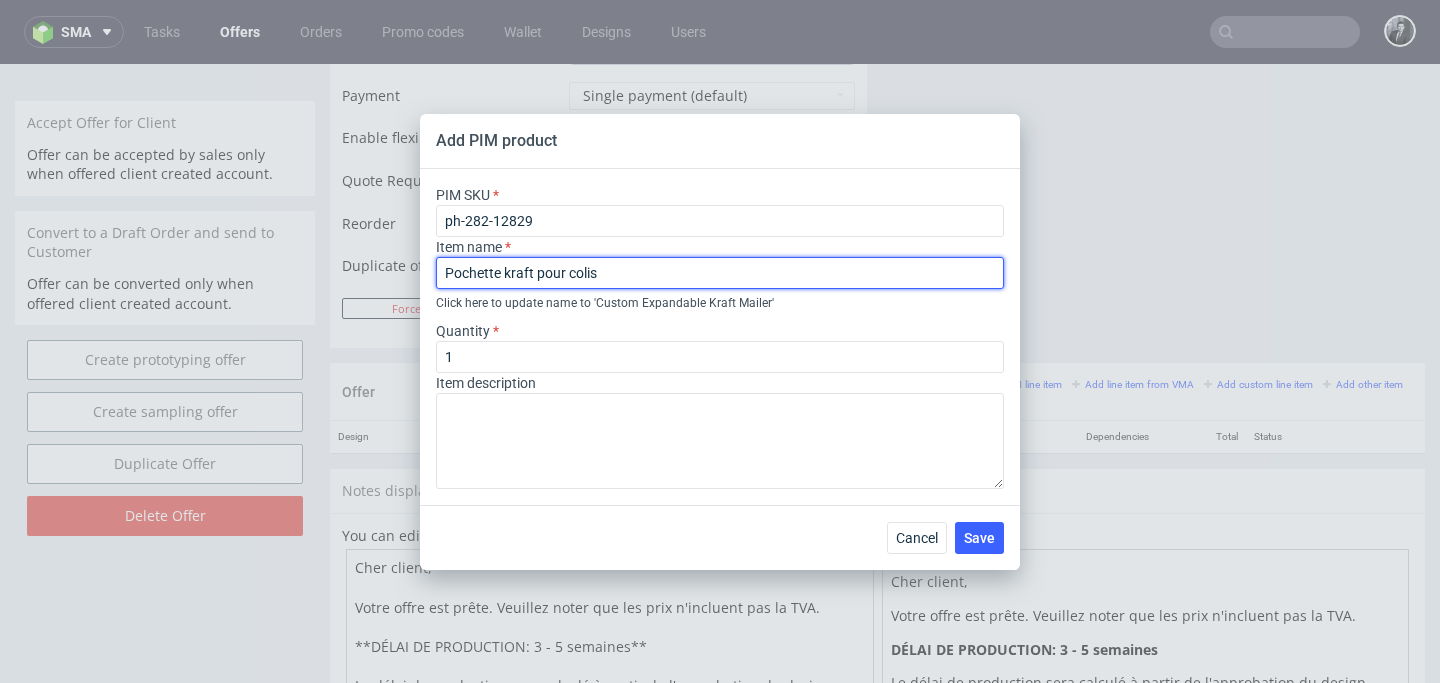 click on "Pochette kraft pour colis" at bounding box center [720, 273] 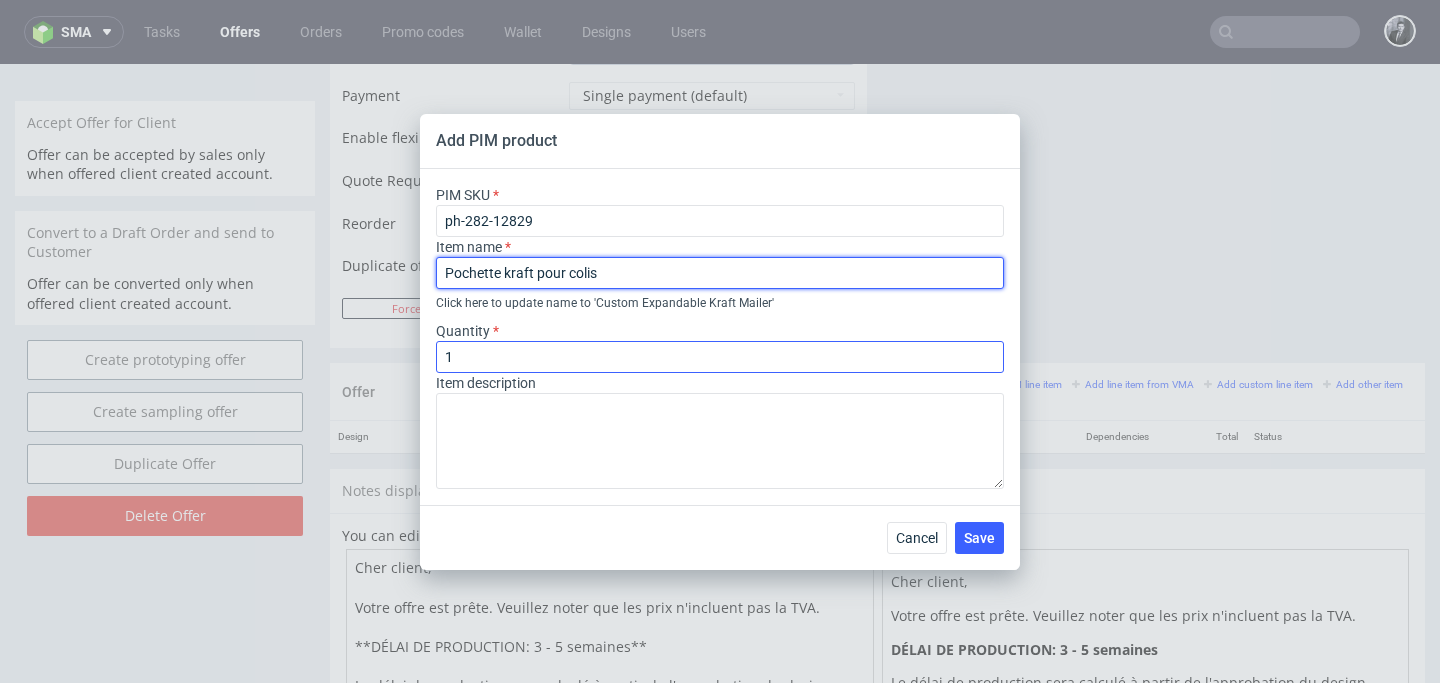 type on "Pochette kraft pour colis" 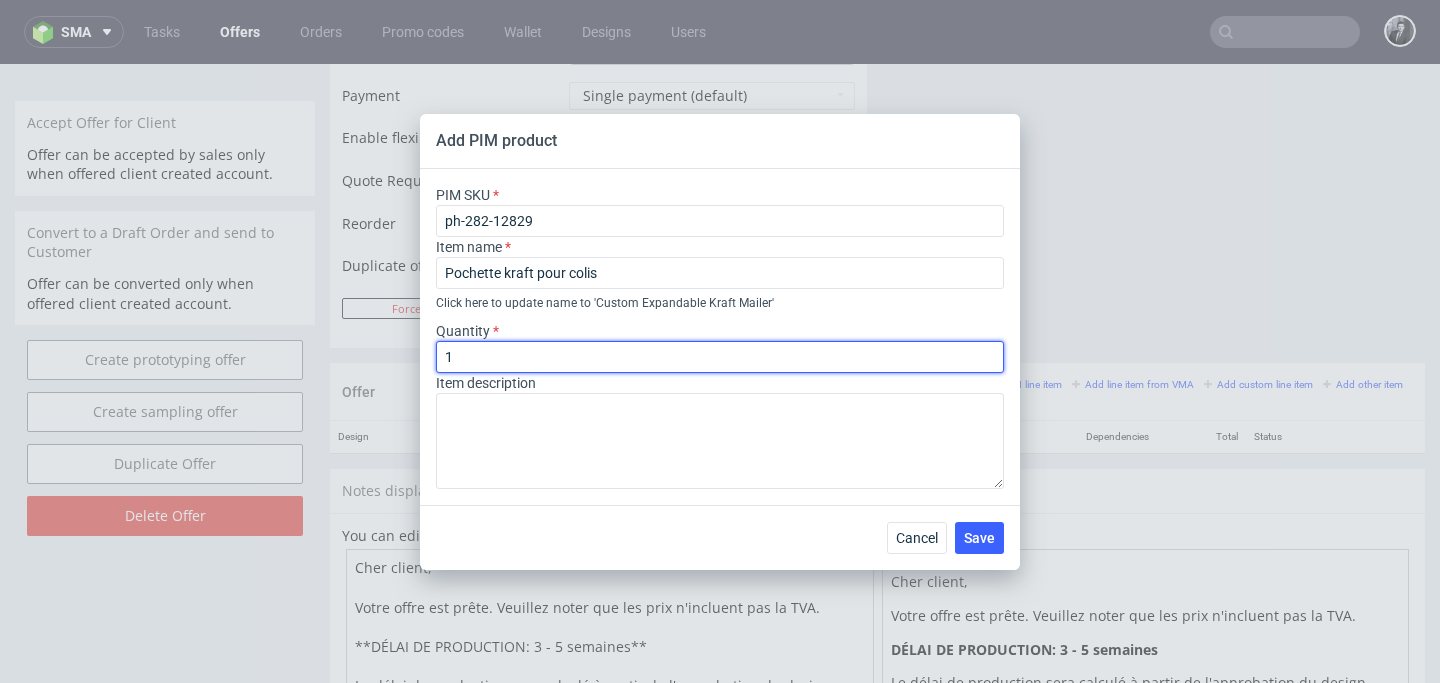 click on "1" at bounding box center [720, 357] 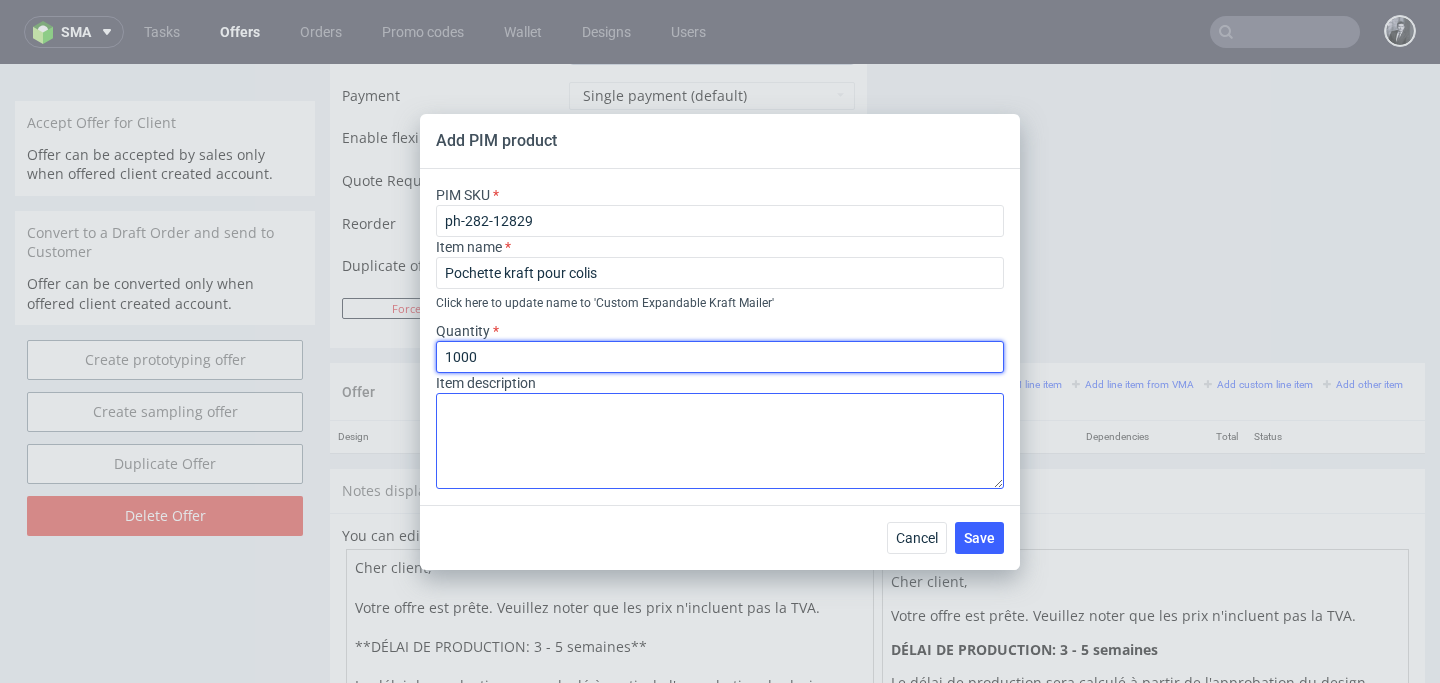 type on "1000" 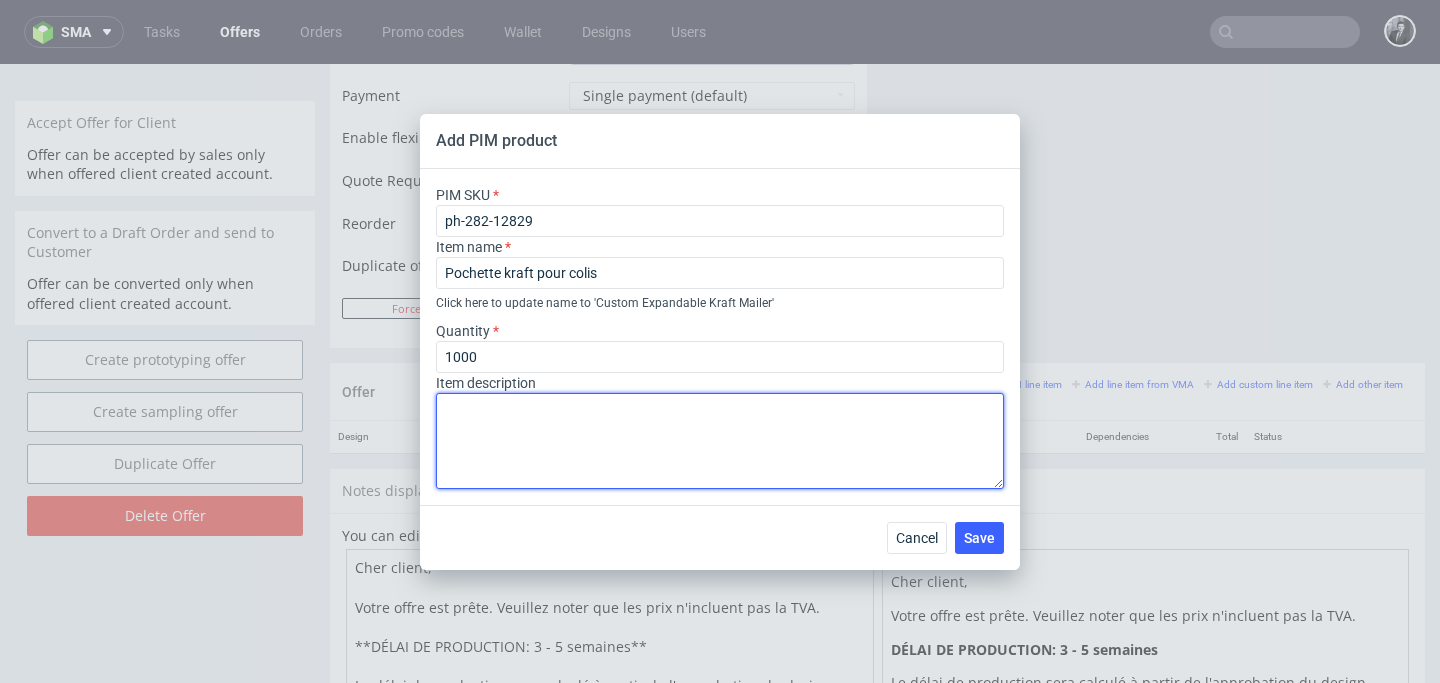 click at bounding box center [720, 441] 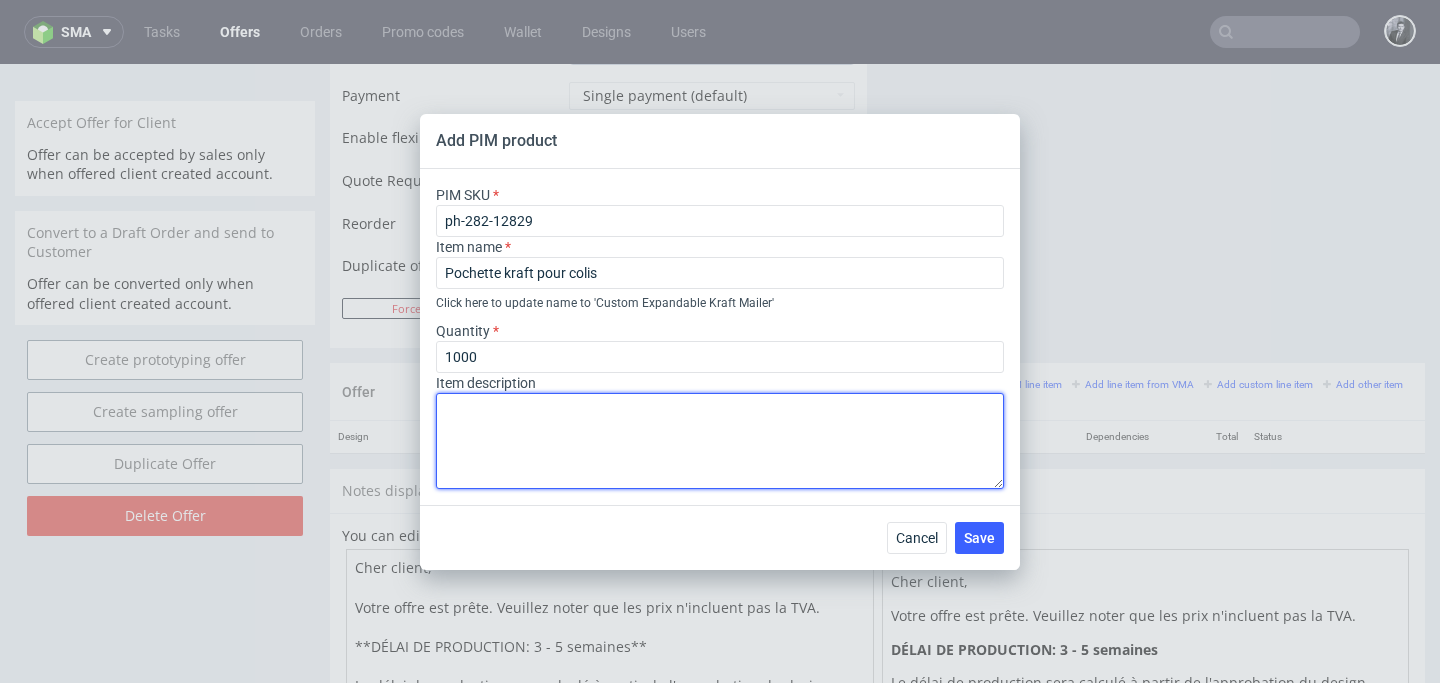paste on "Matériau
Papier
Couleur du matériau
Kraft
Couverture d'impression
Avant
Nombre de couleurs
Couleur (CMJN)
Matériau brut
Papier kraft naturel 70-110g/m²
Poids
0.0645 kg" 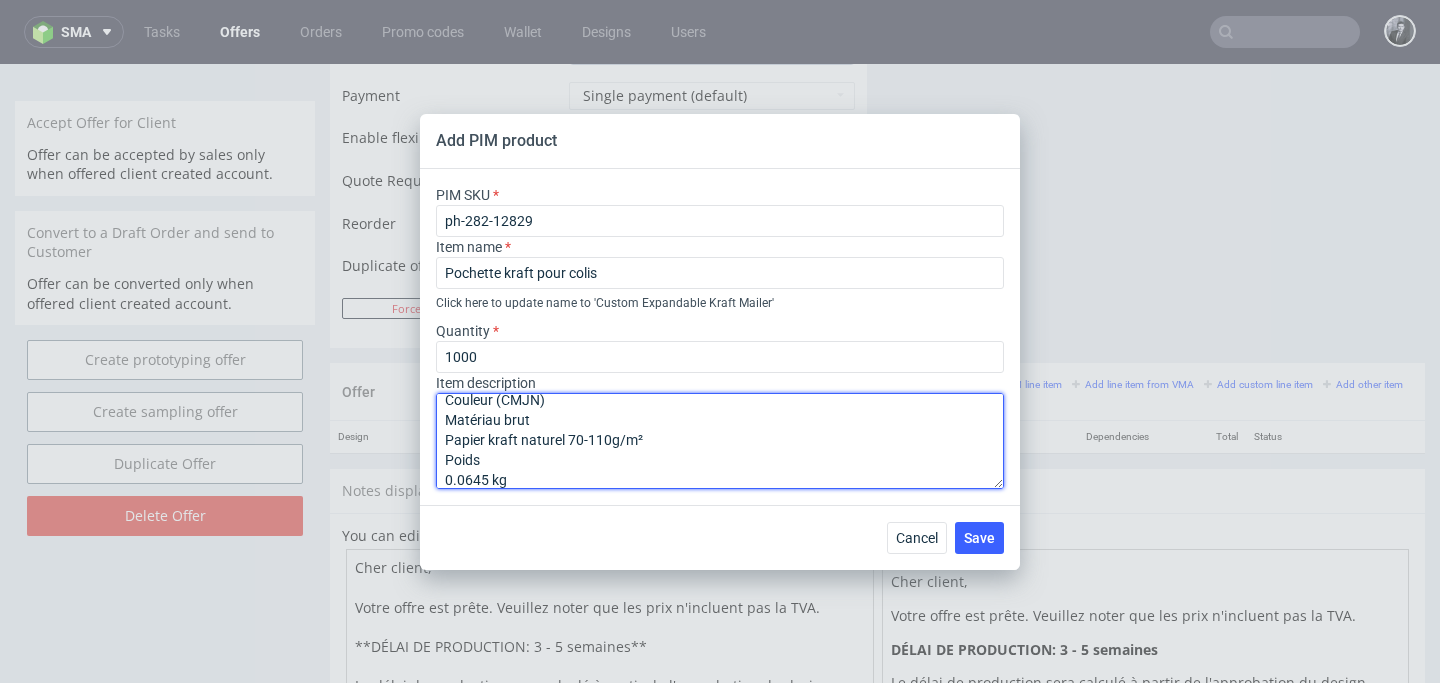 scroll, scrollTop: 0, scrollLeft: 0, axis: both 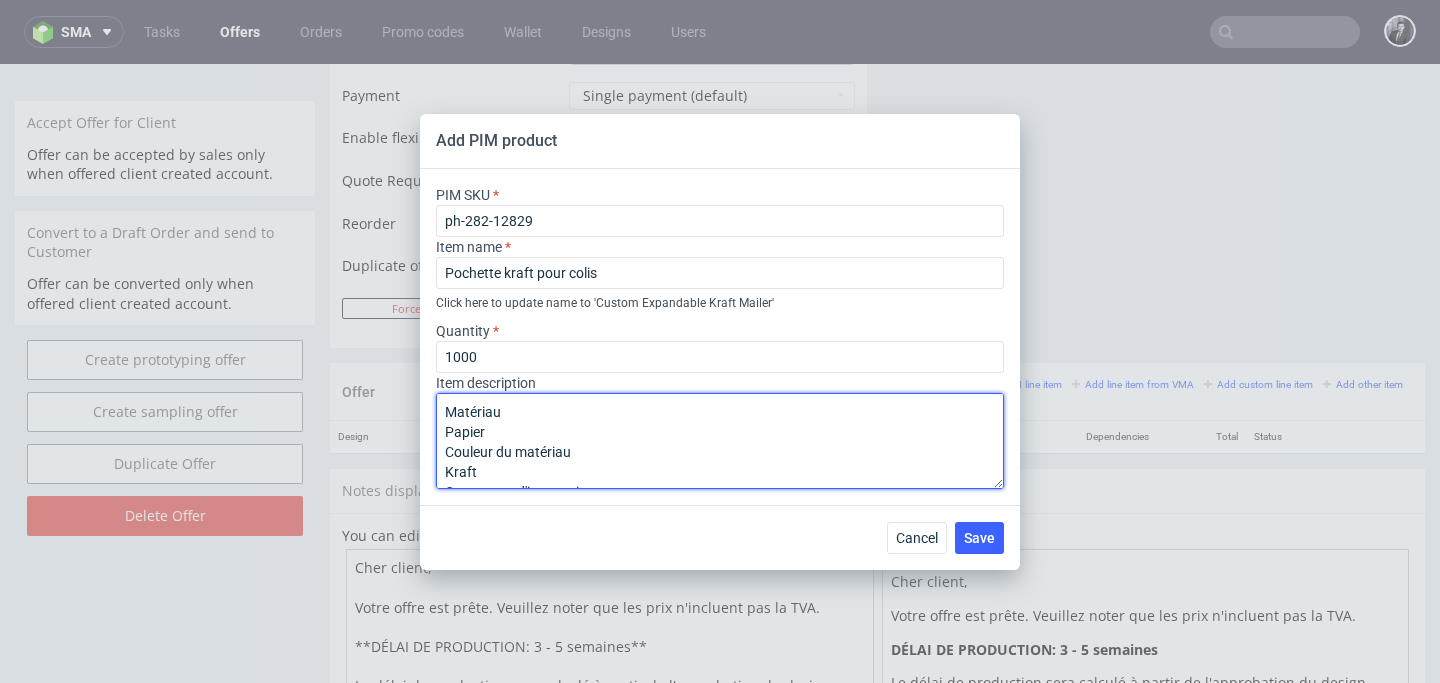 click on "Matériau
Papier
Couleur du matériau
Kraft
Couverture d'impression
Avant
Nombre de couleurs
Couleur (CMJN)
Matériau brut
Papier kraft naturel 70-110g/m²
Poids
0.0645 kg" at bounding box center (720, 441) 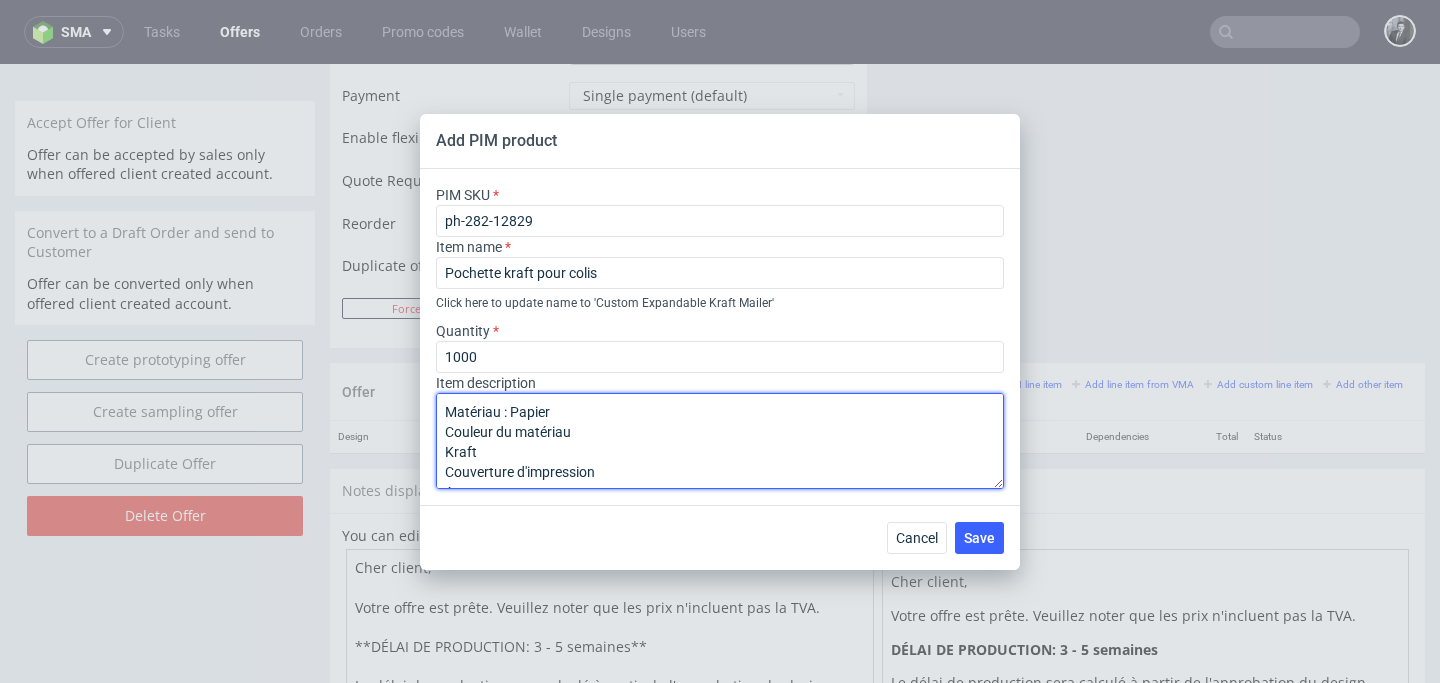 click on "Matériau : Papier
Couleur du matériau
Kraft
Couverture d'impression
Avant
Nombre de couleurs
Couleur (CMJN)
Matériau brut
Papier kraft naturel 70-110g/m²
Poids
0.0645 kg" at bounding box center (720, 441) 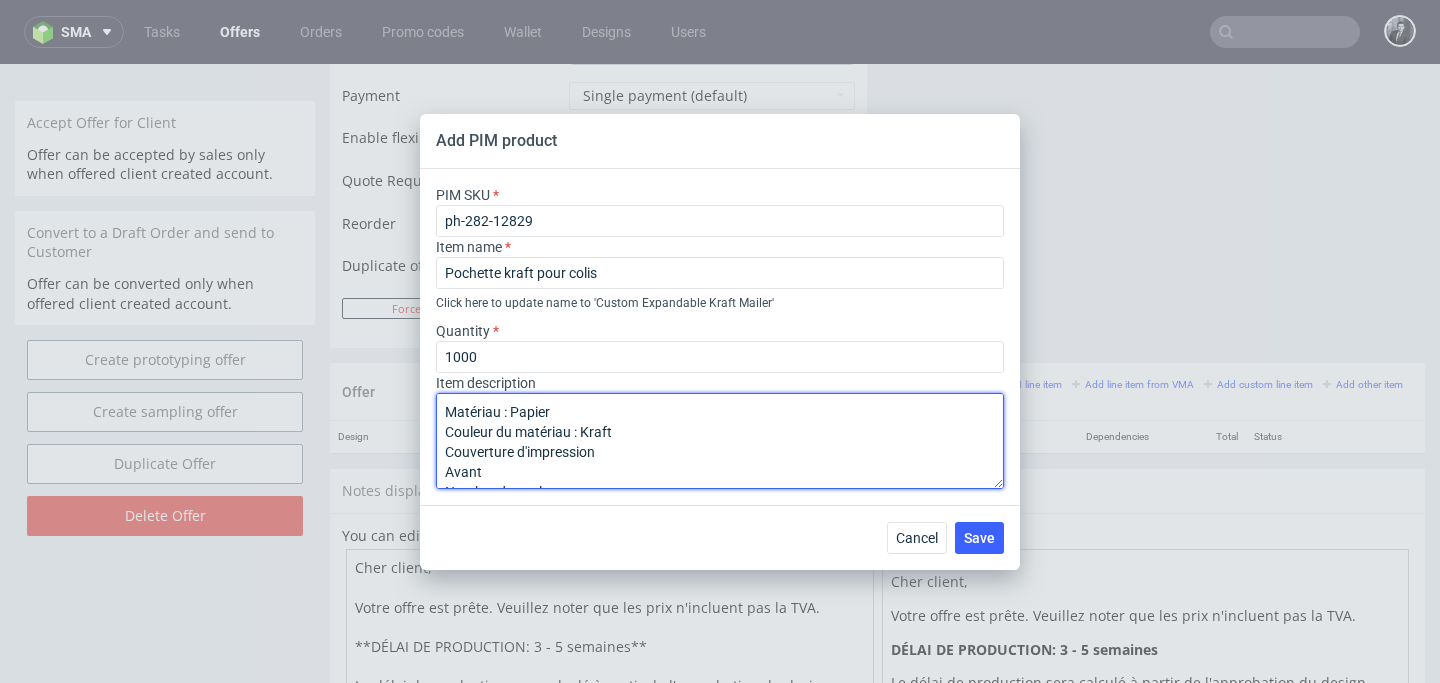 click on "Matériau : Papier
Couleur du matériau : Kraft
Couverture d'impression
Avant
Nombre de couleurs
Couleur (CMJN)
Matériau brut
Papier kraft naturel 70-110g/m²
Poids
0.0645 kg" at bounding box center [720, 441] 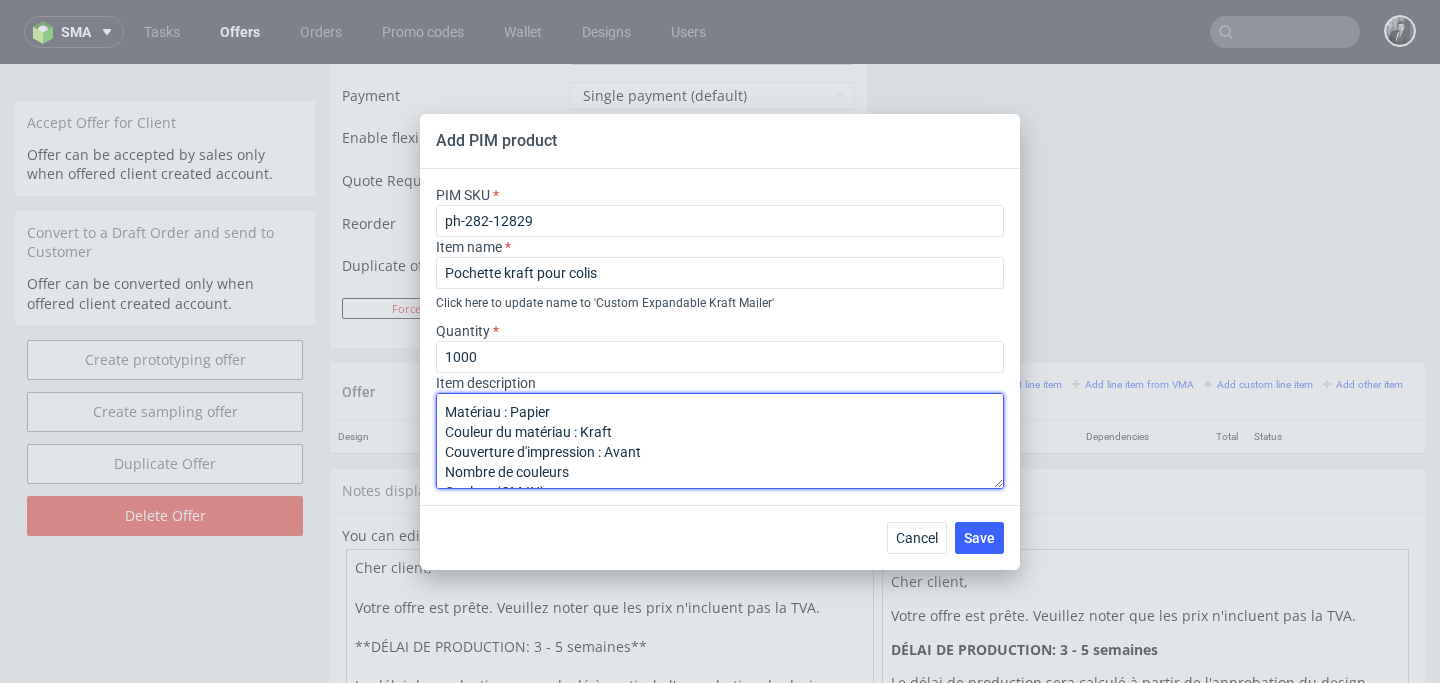 click on "Matériau : Papier
Couleur du matériau : Kraft
Couverture d'impression : Avant
Nombre de couleurs
Couleur (CMJN)
Matériau brut
Papier kraft naturel 70-110g/m²
Poids
0.0645 kg" at bounding box center (720, 441) 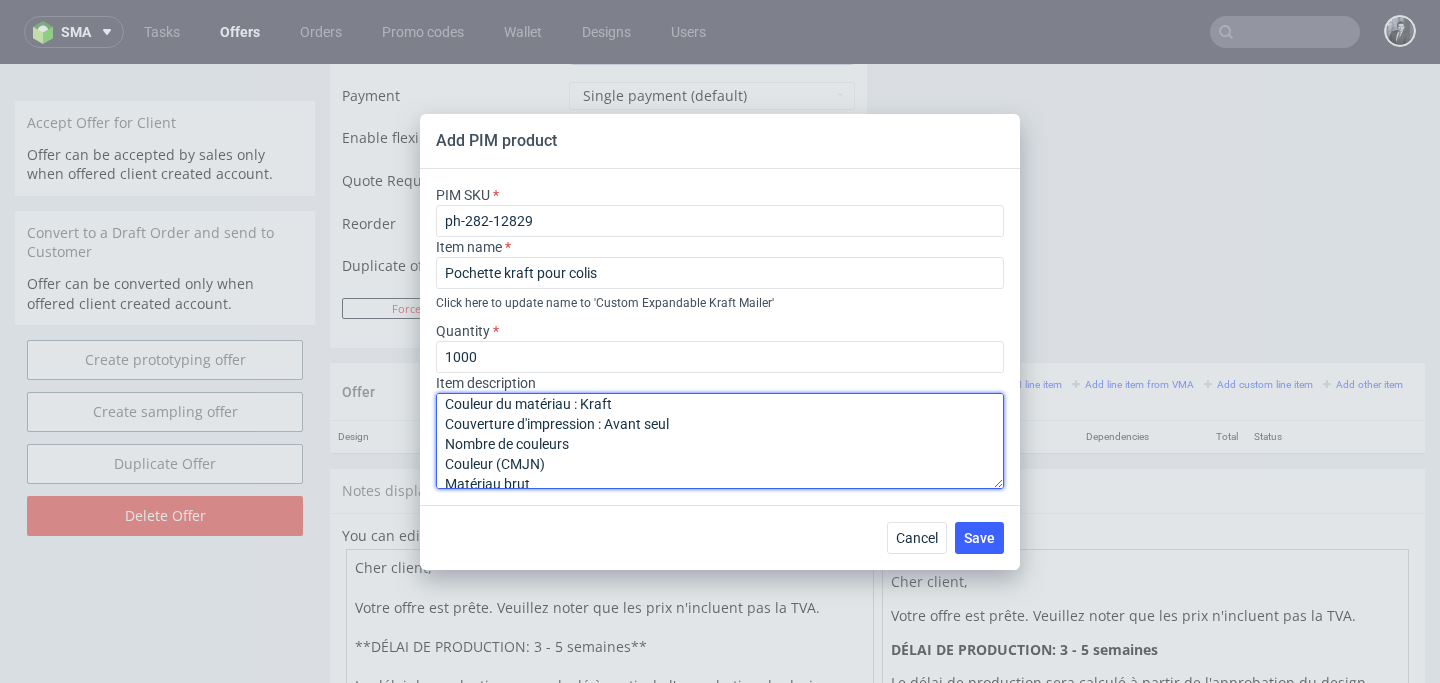 scroll, scrollTop: 32, scrollLeft: 0, axis: vertical 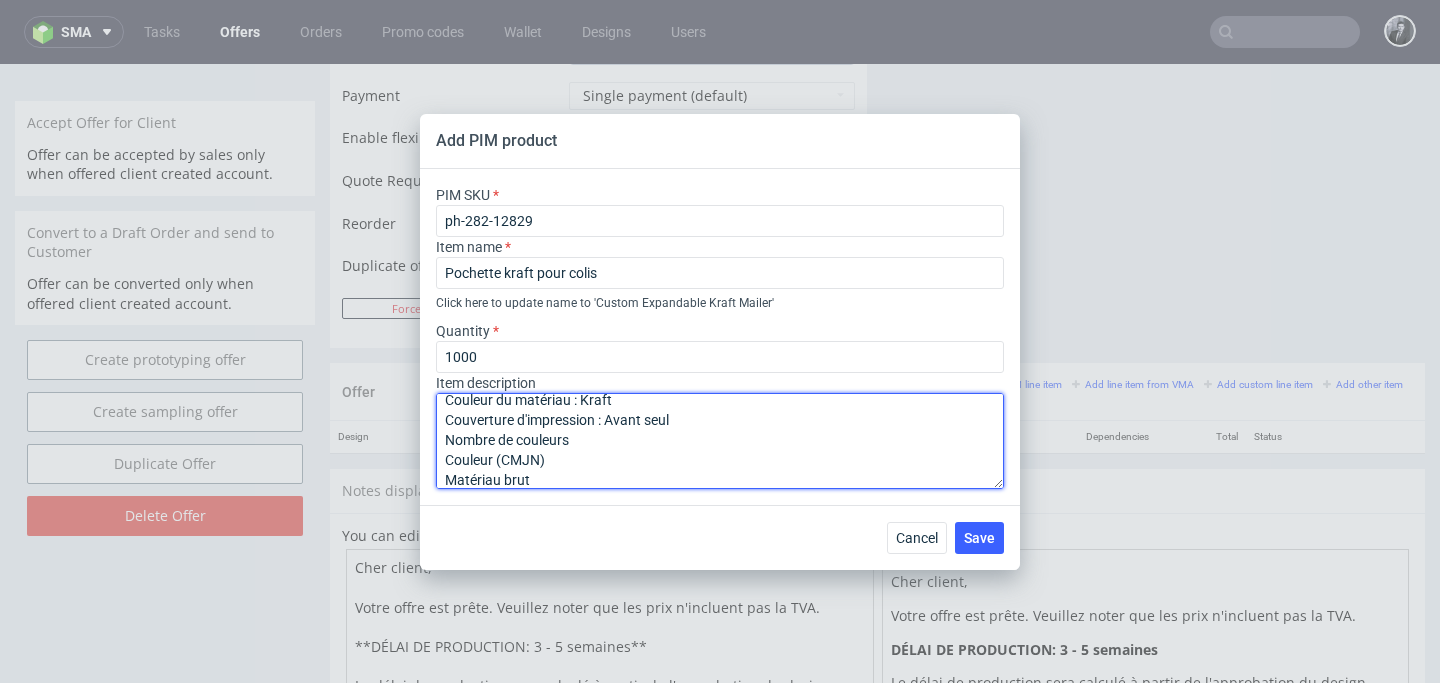 click on "Matériau : Papier
Couleur du matériau : Kraft
Couverture d'impression : Avant seul
Nombre de couleurs
Couleur (CMJN)
Matériau brut
Papier kraft naturel 70-110g/m²
Poids
0.0645 kg" at bounding box center (720, 441) 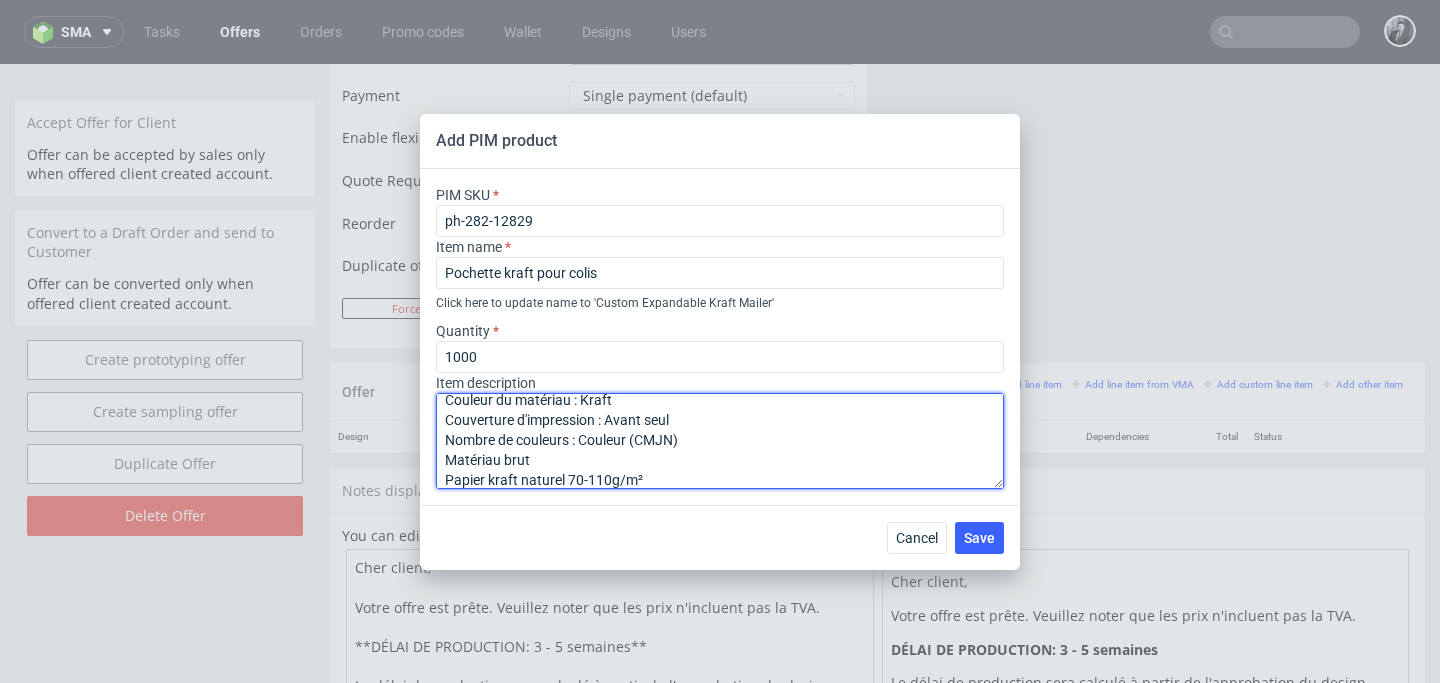 click on "Matériau : Papier
Couleur du matériau : Kraft
Couverture d'impression : Avant seul
Nombre de couleurs : Couleur (CMJN)
Matériau brut
Papier kraft naturel 70-110g/m²
Poids
0.0645 kg" at bounding box center [720, 441] 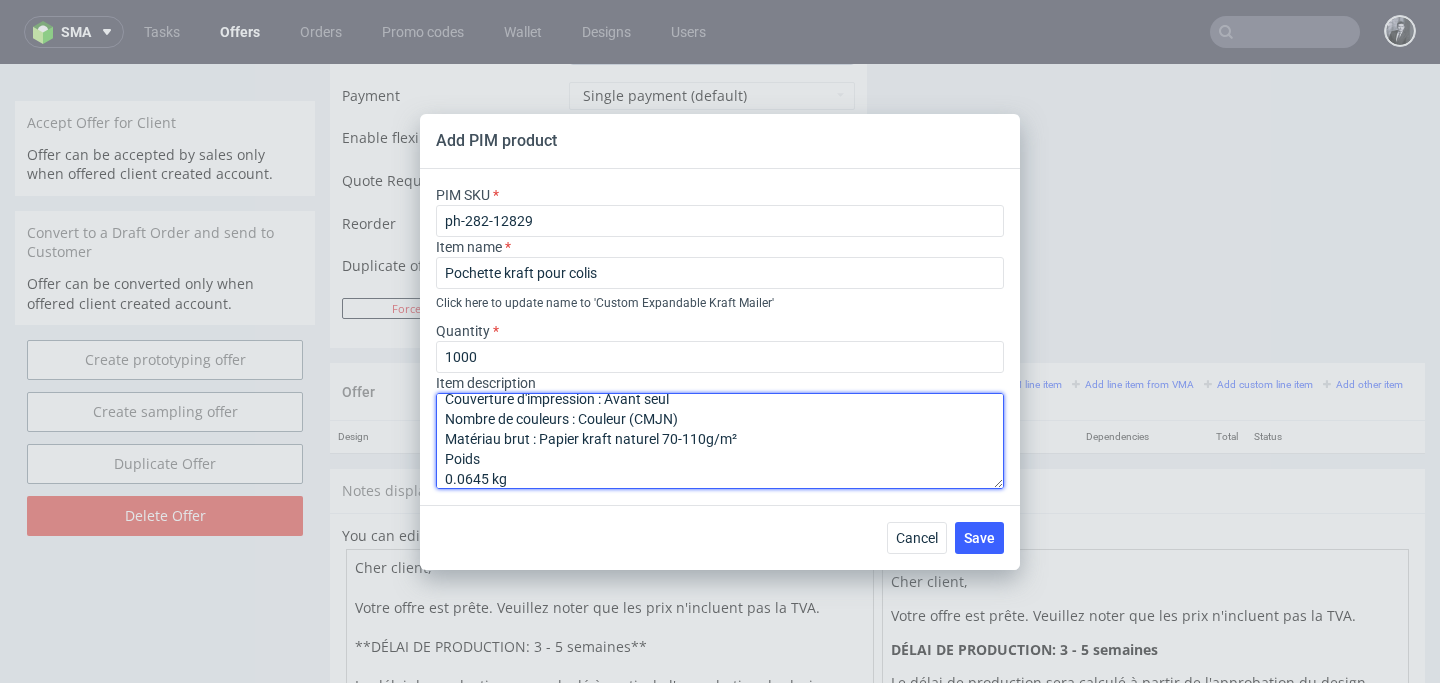 scroll, scrollTop: 61, scrollLeft: 0, axis: vertical 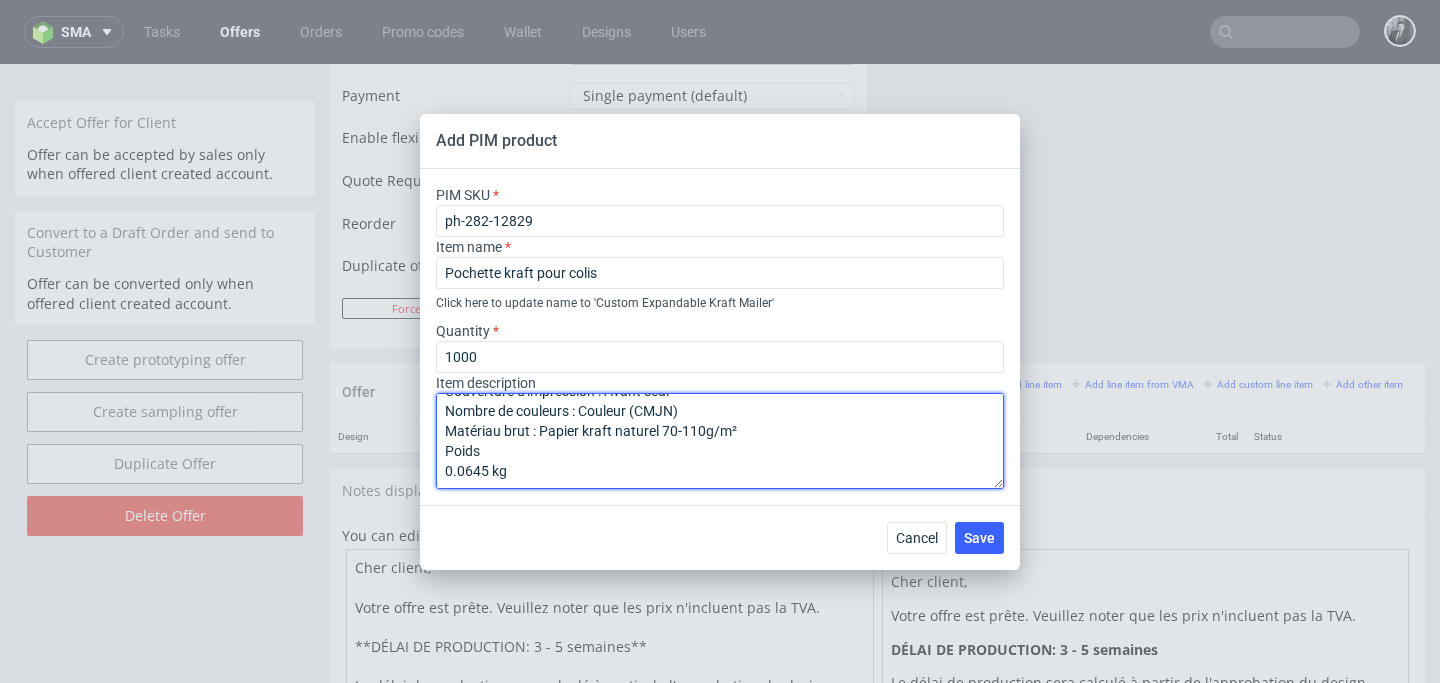 click on "Matériau : Papier
Couleur du matériau : Kraft
Couverture d'impression : Avant seul
Nombre de couleurs : Couleur (CMJN)
Matériau brut : Papier kraft naturel 70-110g/m²
Poids
0.0645 kg" at bounding box center [720, 441] 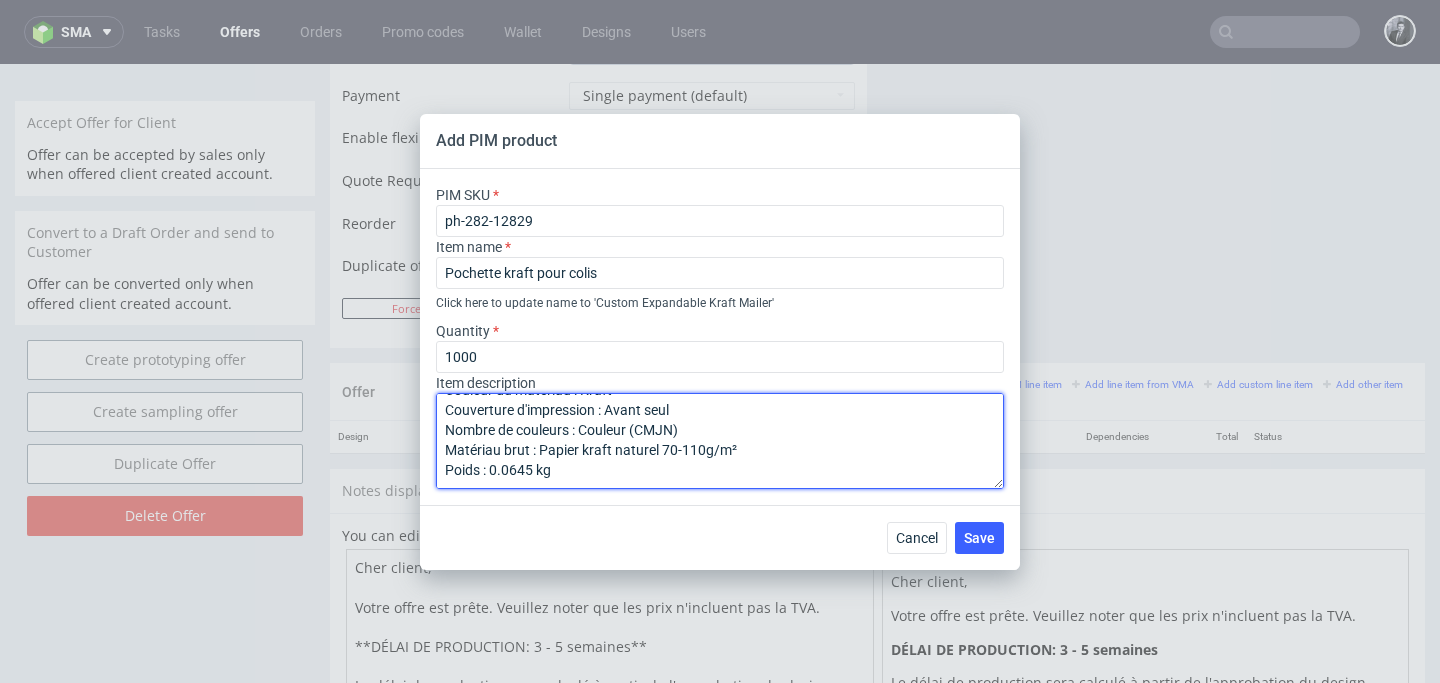 scroll, scrollTop: 0, scrollLeft: 0, axis: both 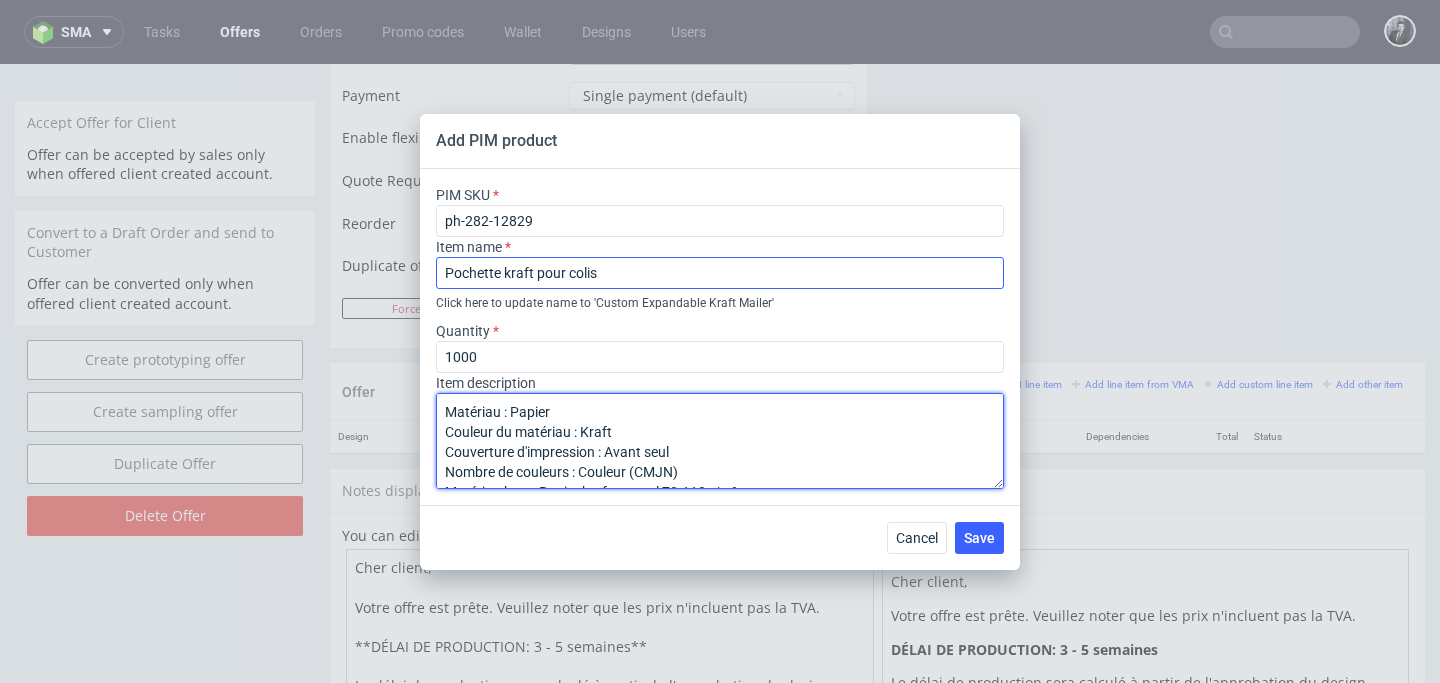type on "Matériau : Papier
Couleur du matériau : Kraft
Couverture d'impression : Avant seul
Nombre de couleurs : Couleur (CMJN)
Matériau brut : Papier kraft naturel 70-110g/m²
Poids : 0.0645 kg" 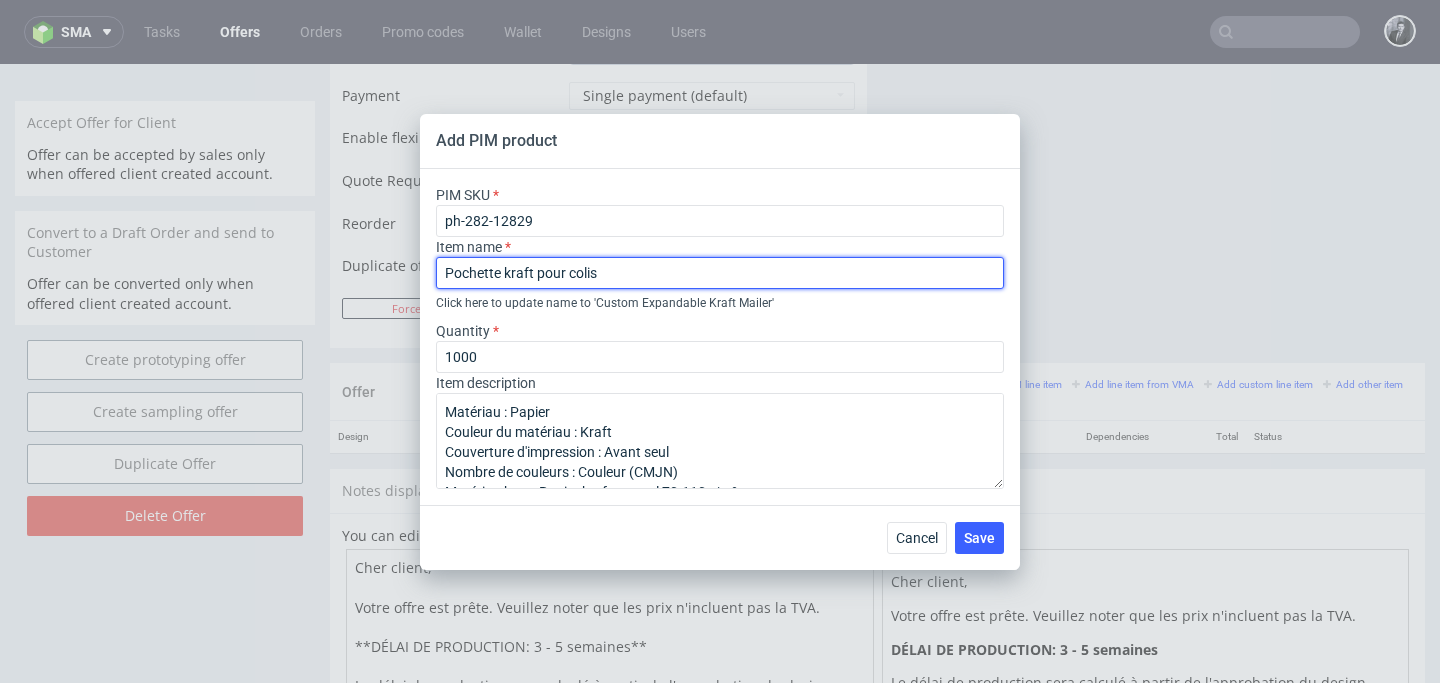 click on "Pochette kraft pour colis" at bounding box center (720, 273) 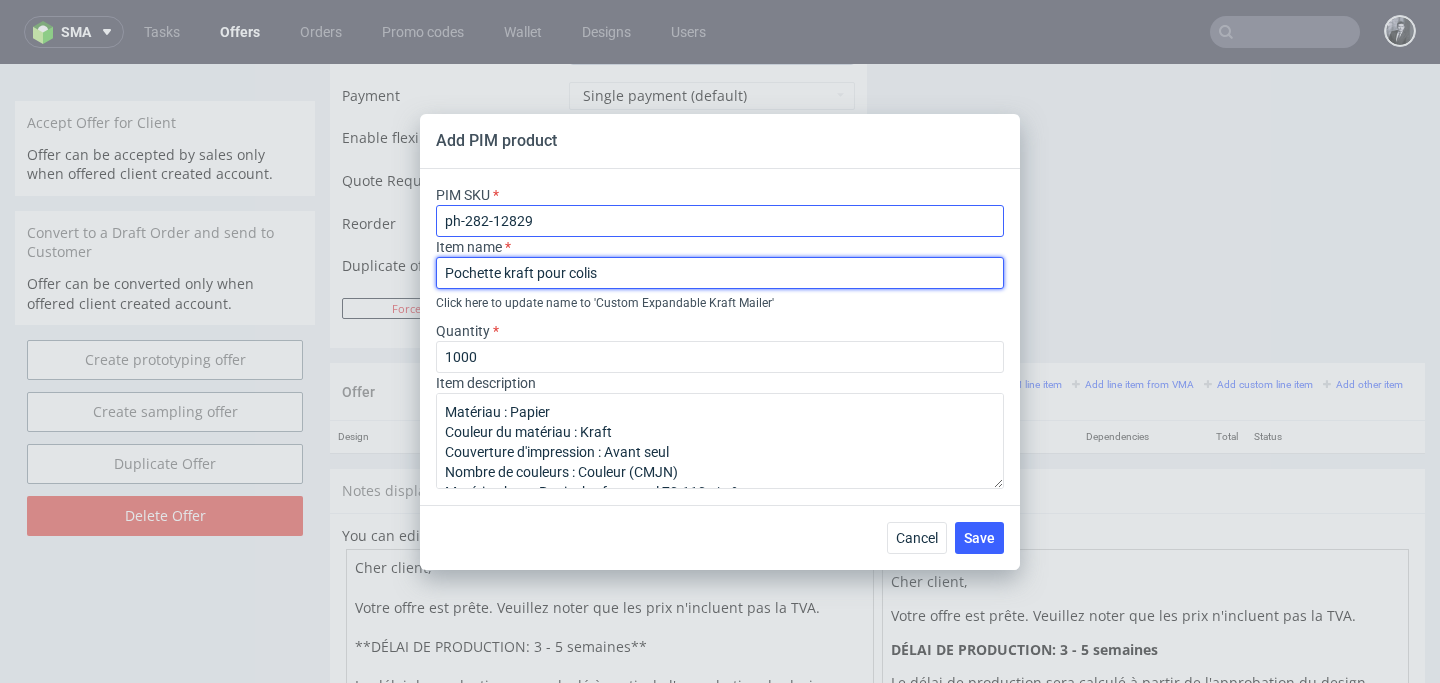 paste on "Y80 (35 x 8 x 45 cm)" 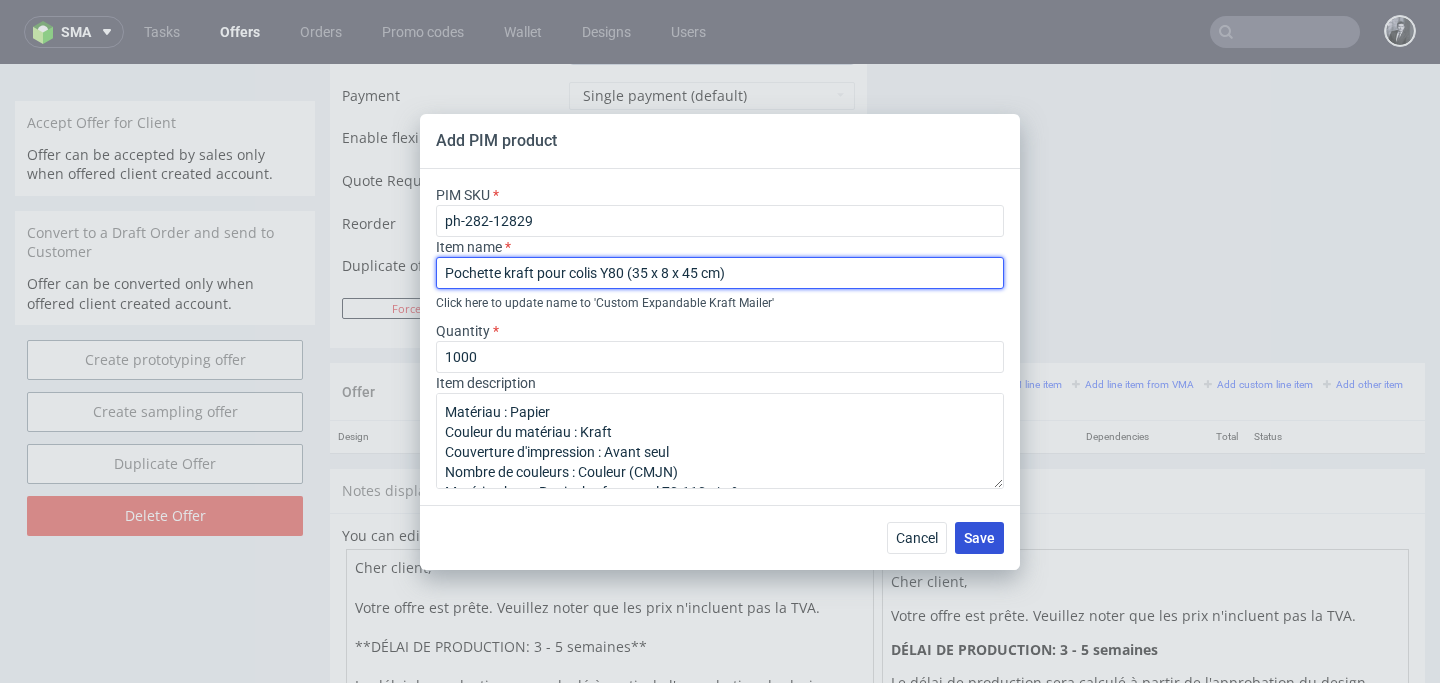 type on "Pochette kraft pour colis Y80 (35 x 8 x 45 cm)" 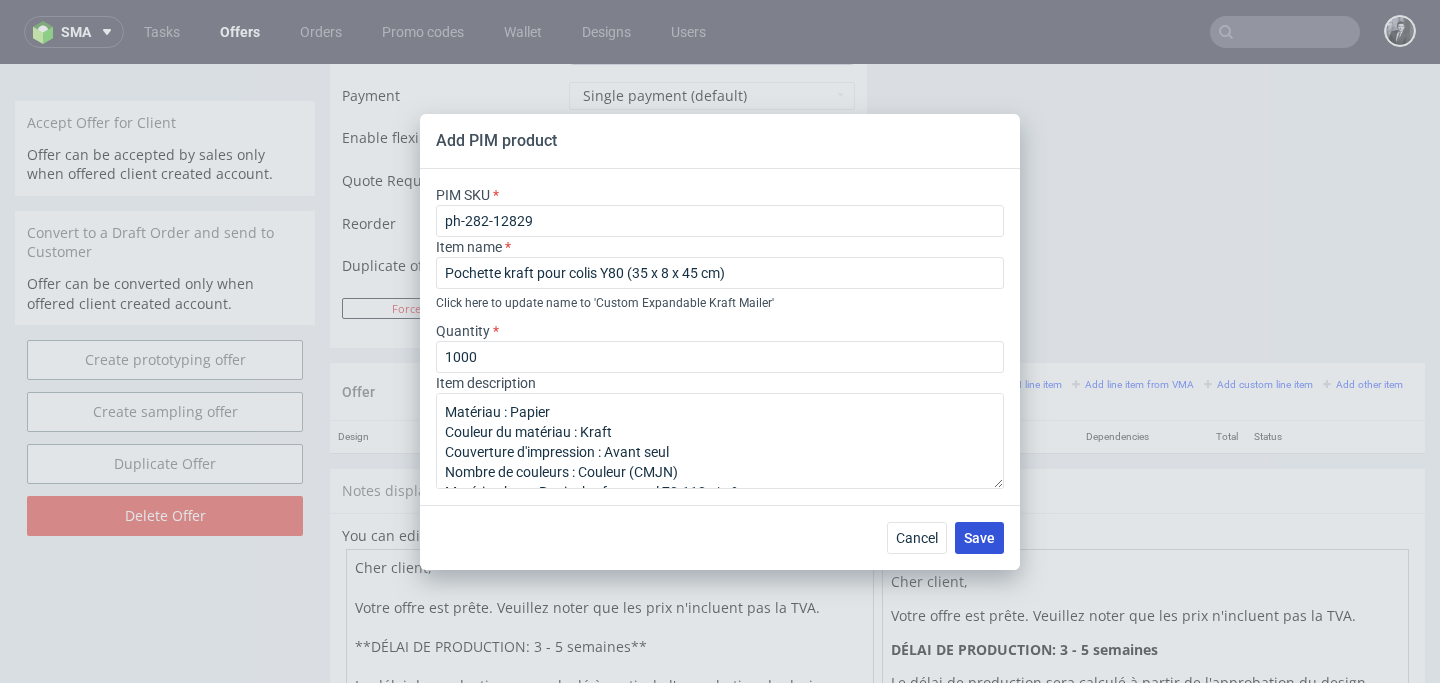 click on "Save" at bounding box center (979, 538) 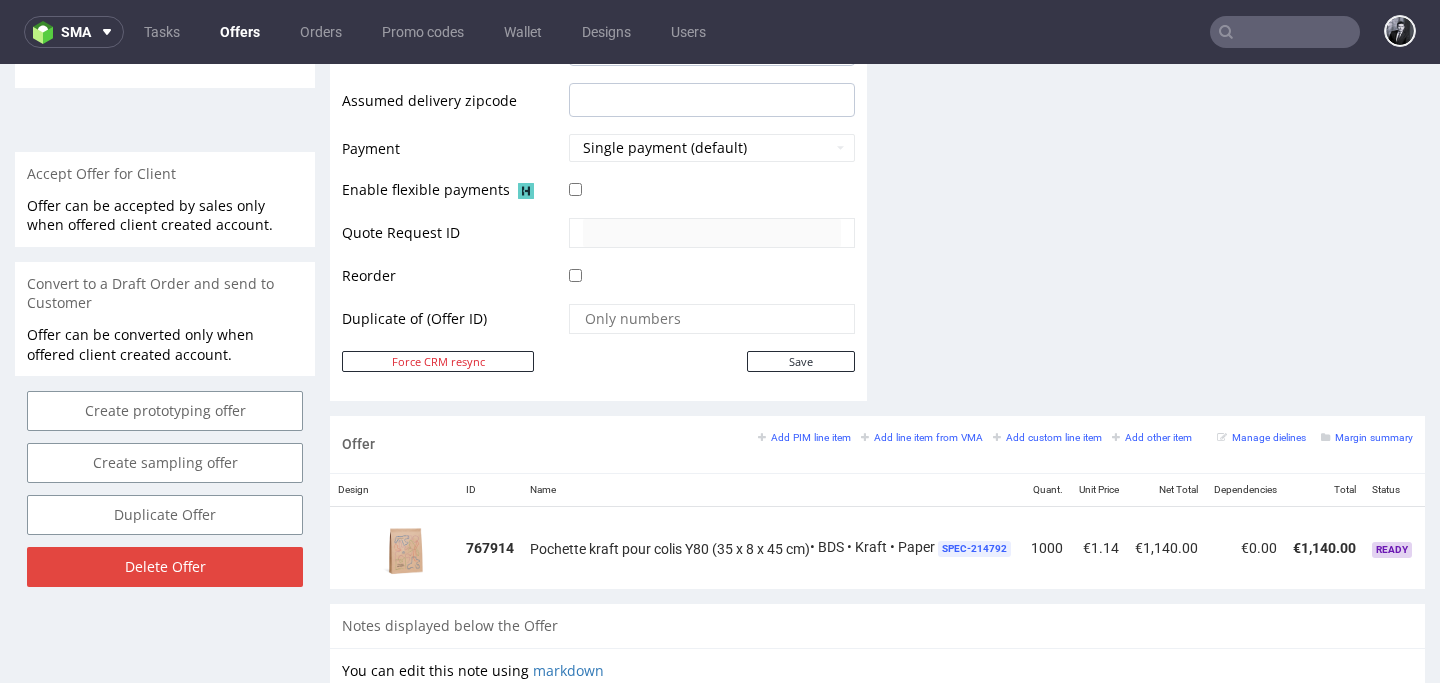 scroll, scrollTop: 1256, scrollLeft: 0, axis: vertical 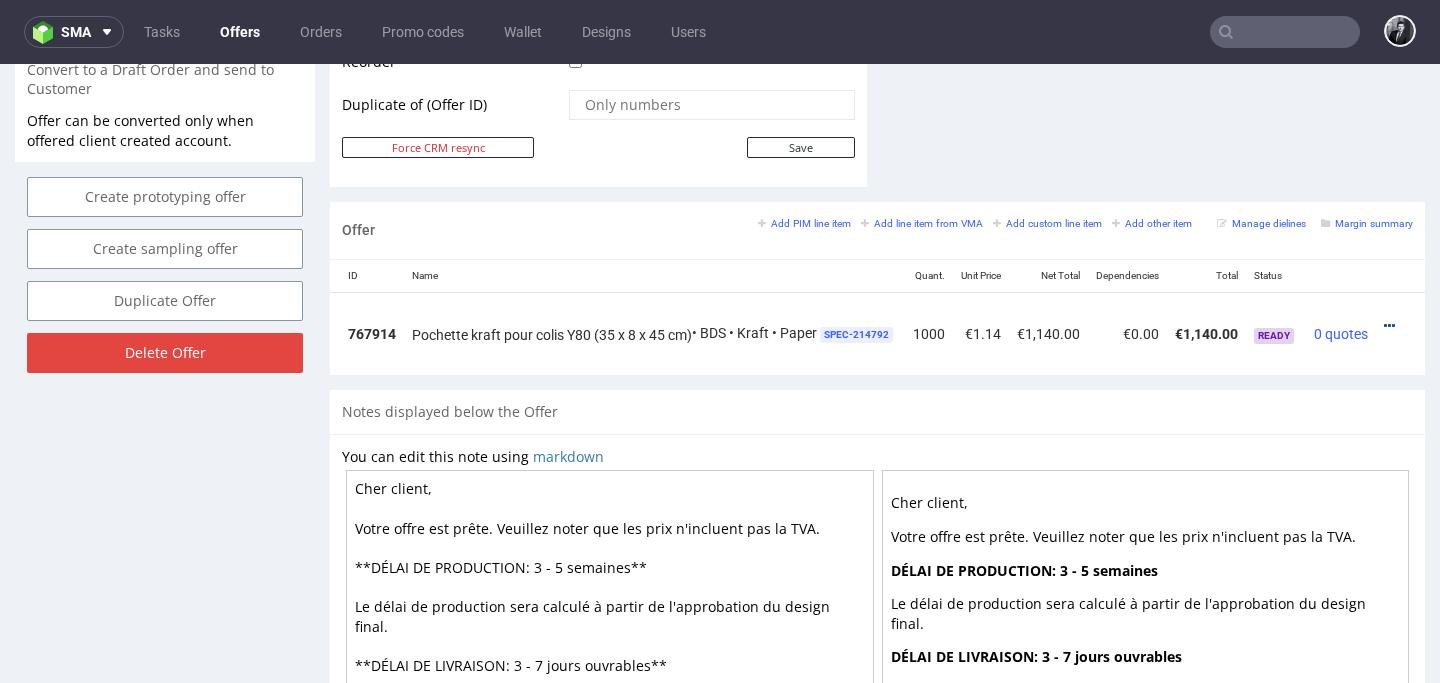 click at bounding box center [1389, 326] 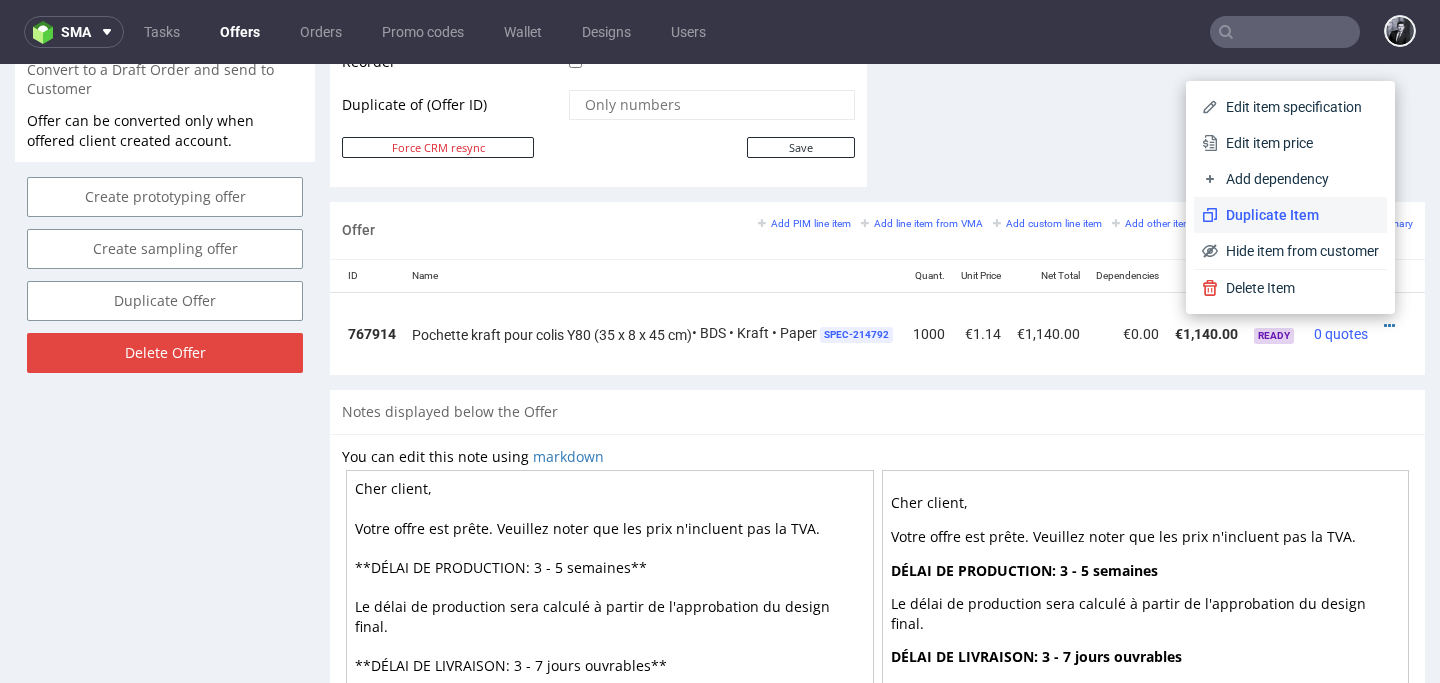 click on "Duplicate Item" at bounding box center (1298, 215) 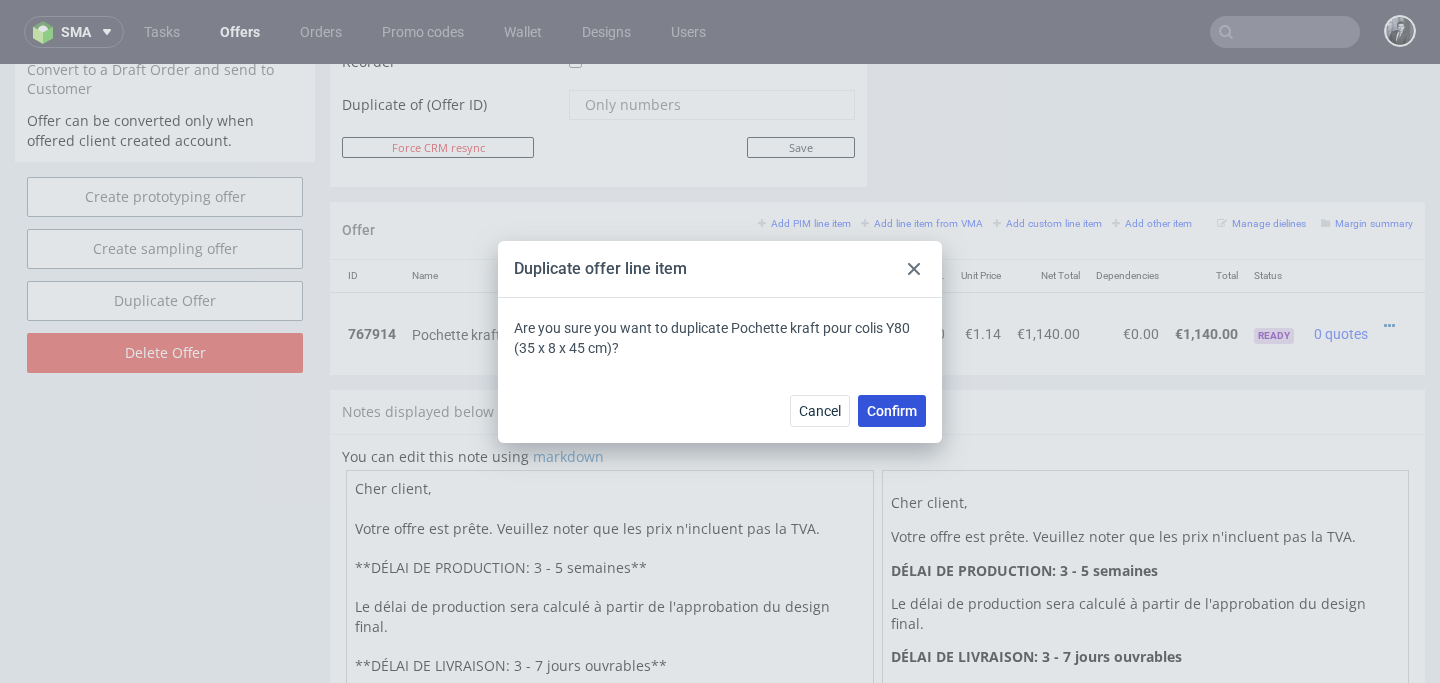 click on "Confirm" at bounding box center (892, 411) 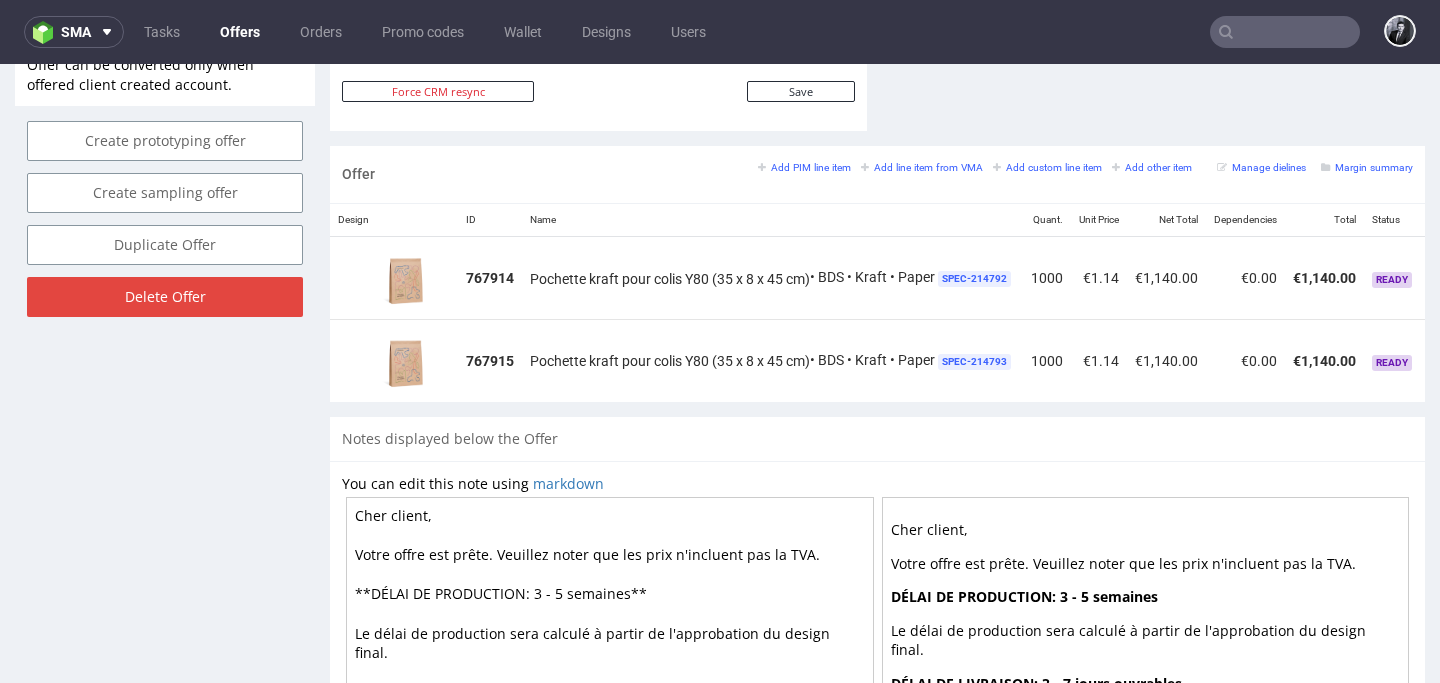 scroll, scrollTop: 1095, scrollLeft: 0, axis: vertical 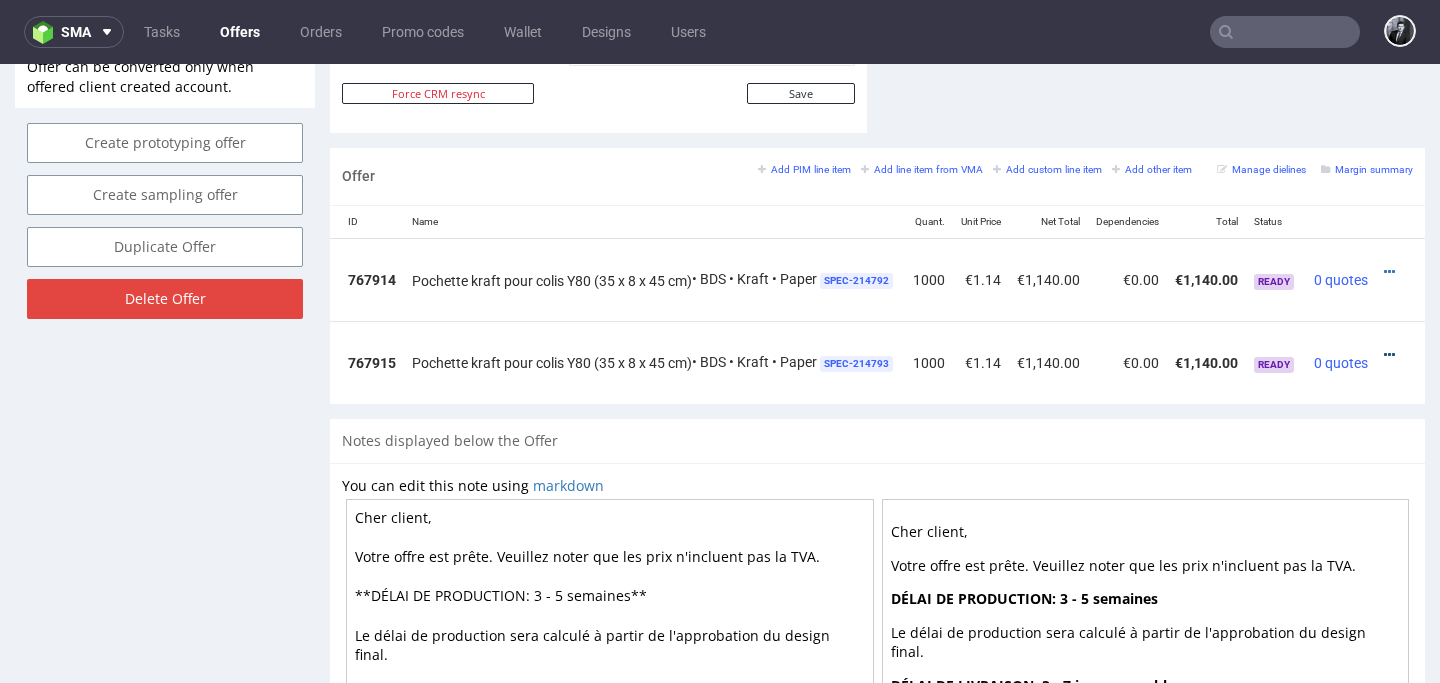 click at bounding box center (1389, 355) 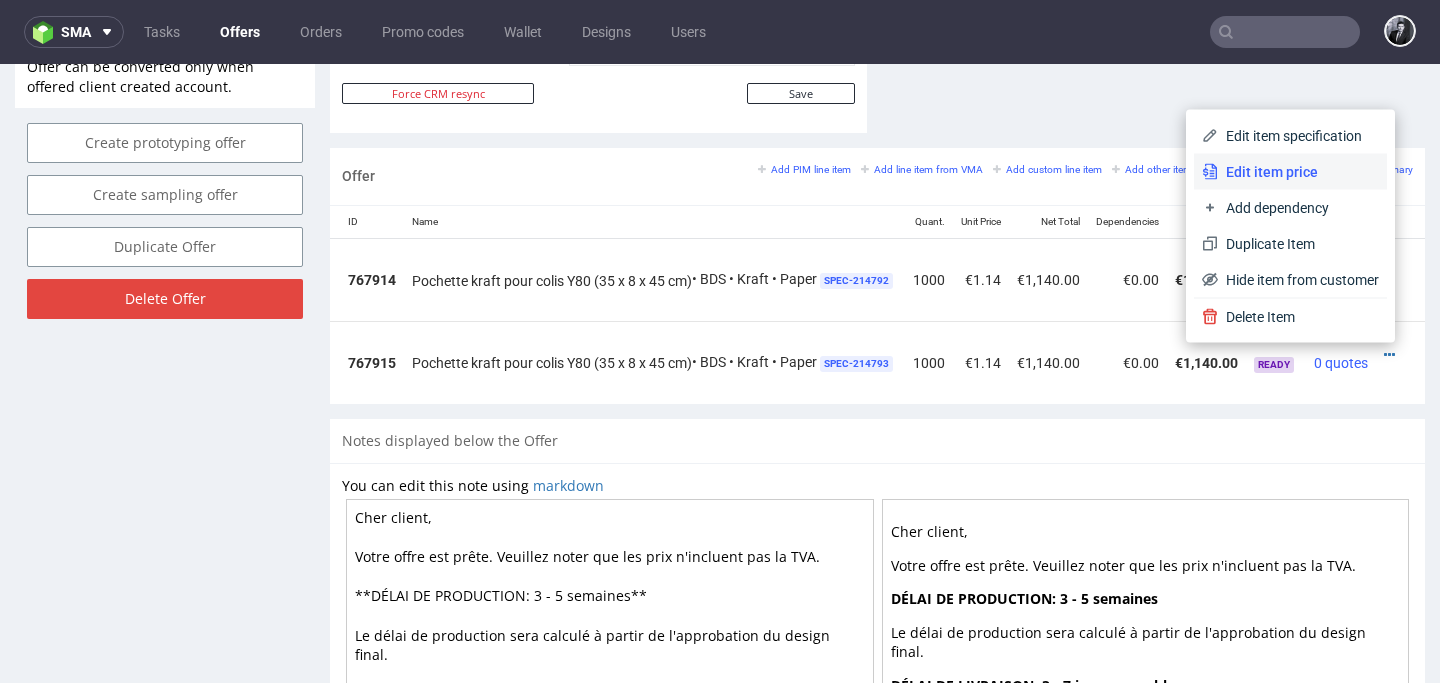 click on "Edit item price" at bounding box center (1298, 172) 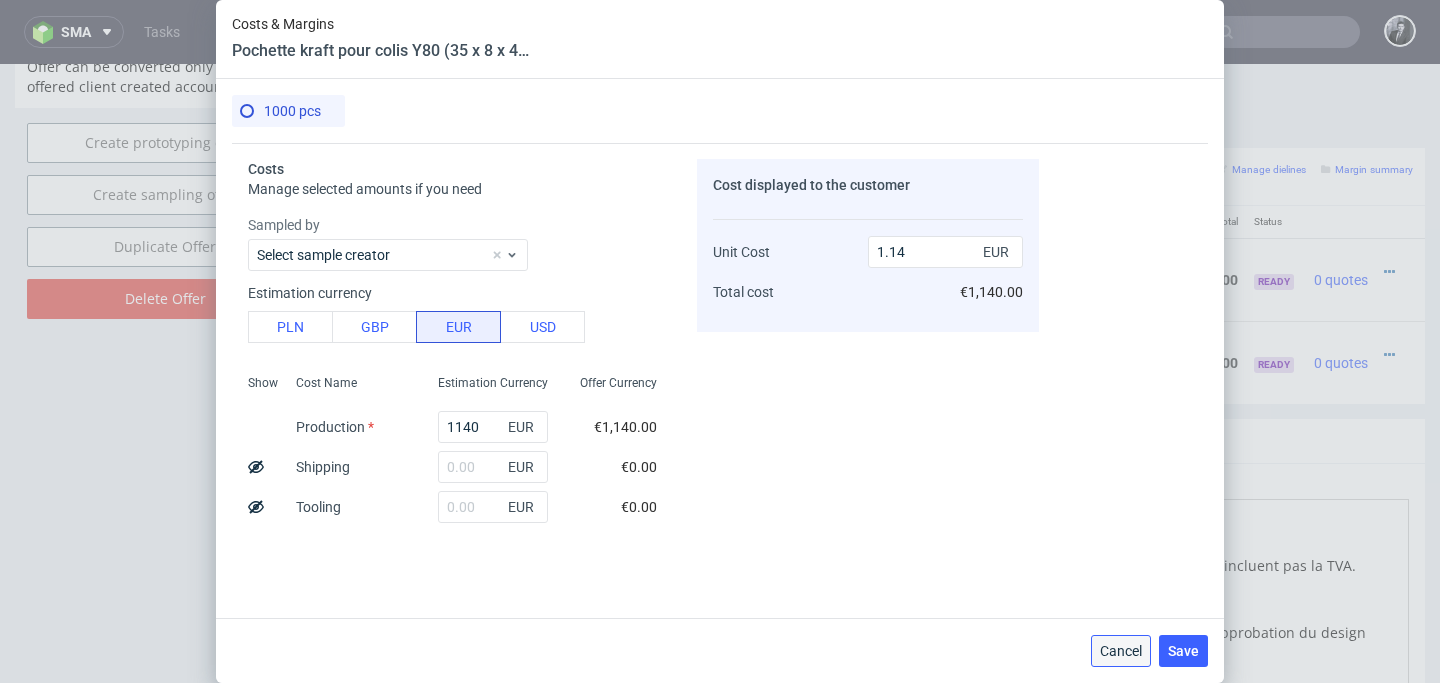 click on "Cancel" at bounding box center (1121, 651) 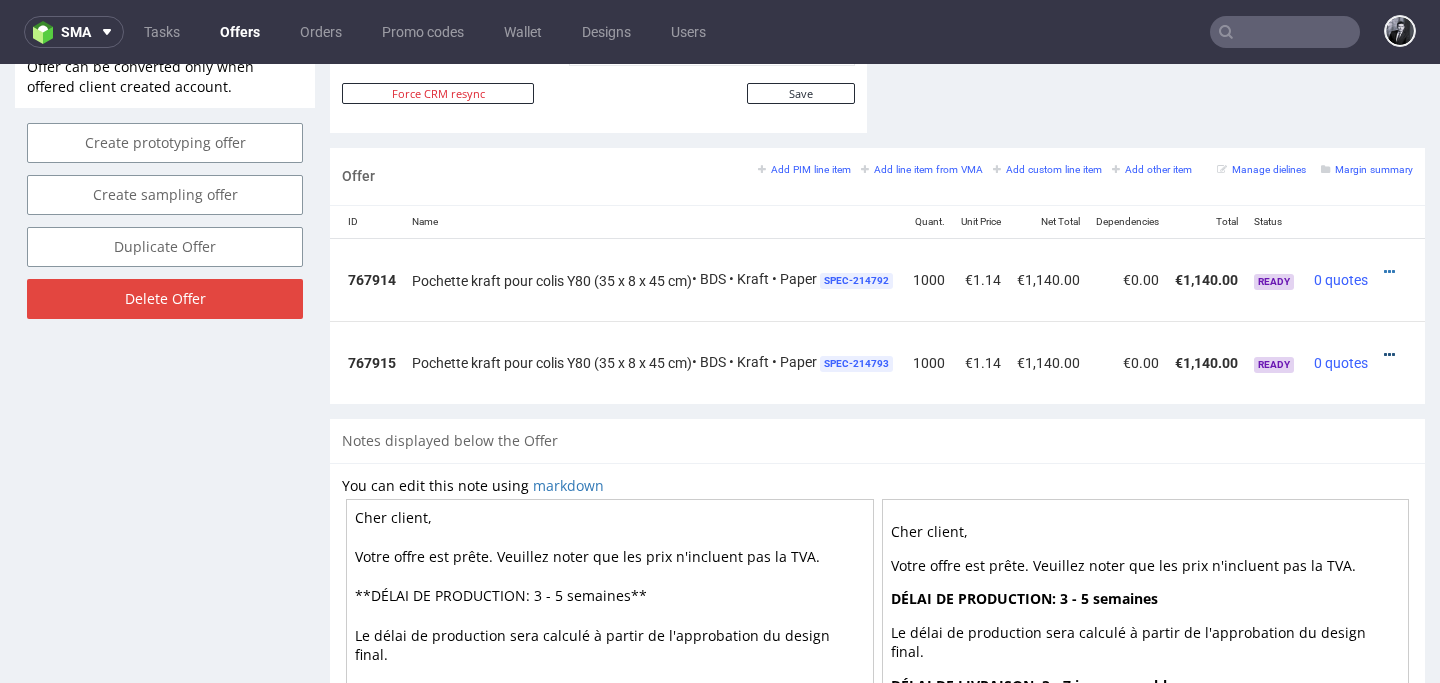 click at bounding box center (1389, 355) 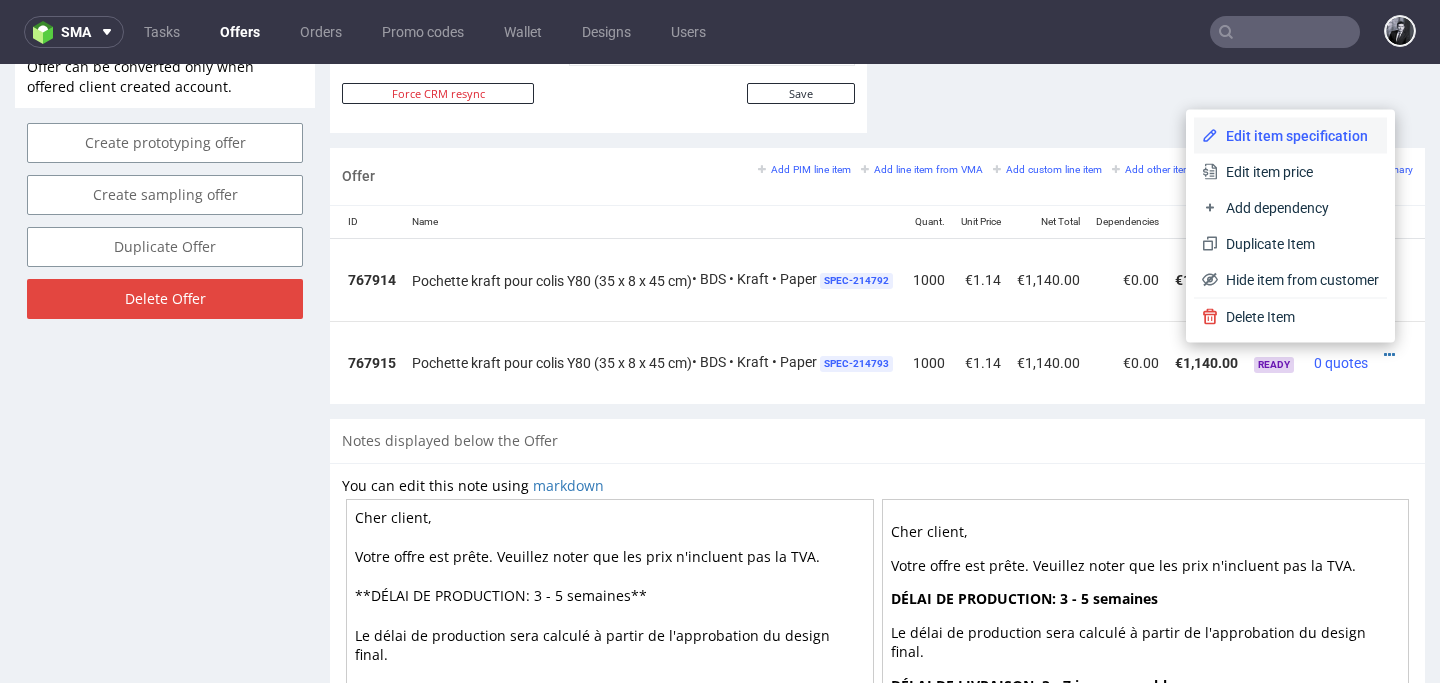 click on "Edit item specification" at bounding box center (1298, 136) 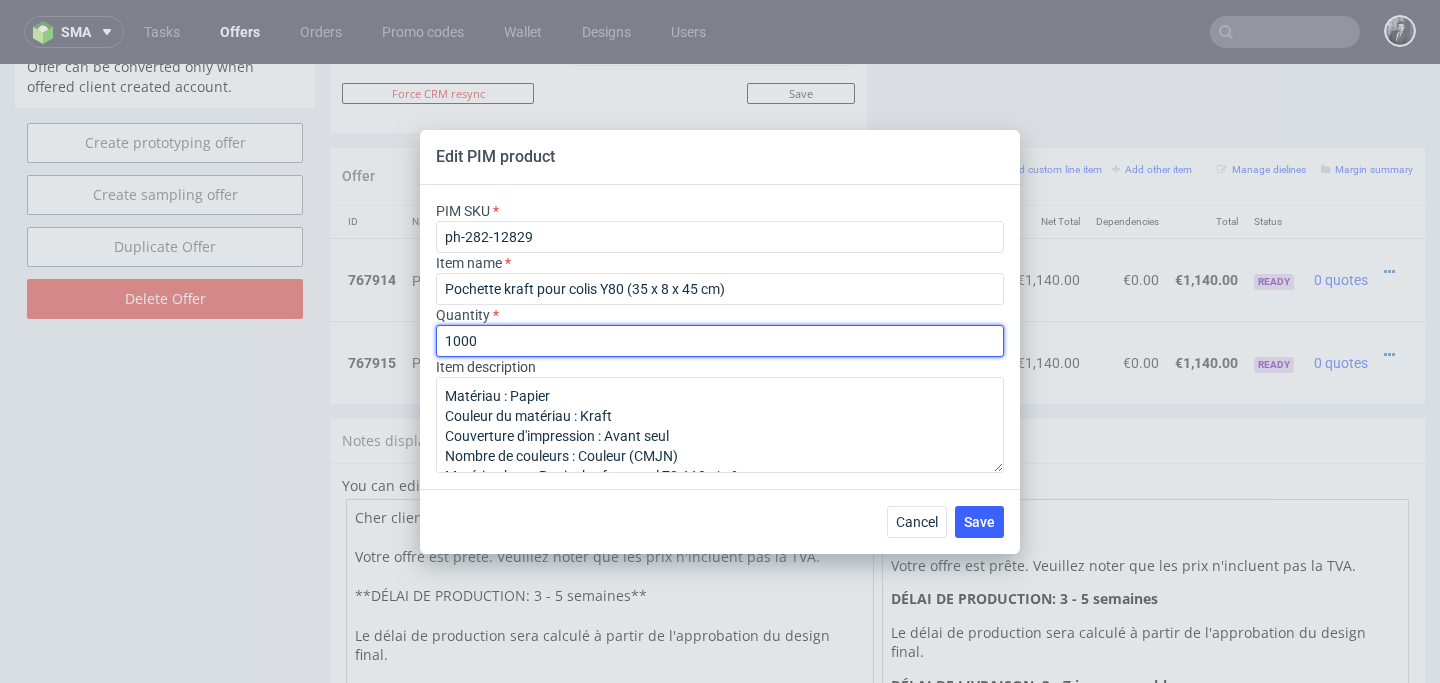 drag, startPoint x: 547, startPoint y: 336, endPoint x: 299, endPoint y: 312, distance: 249.15858 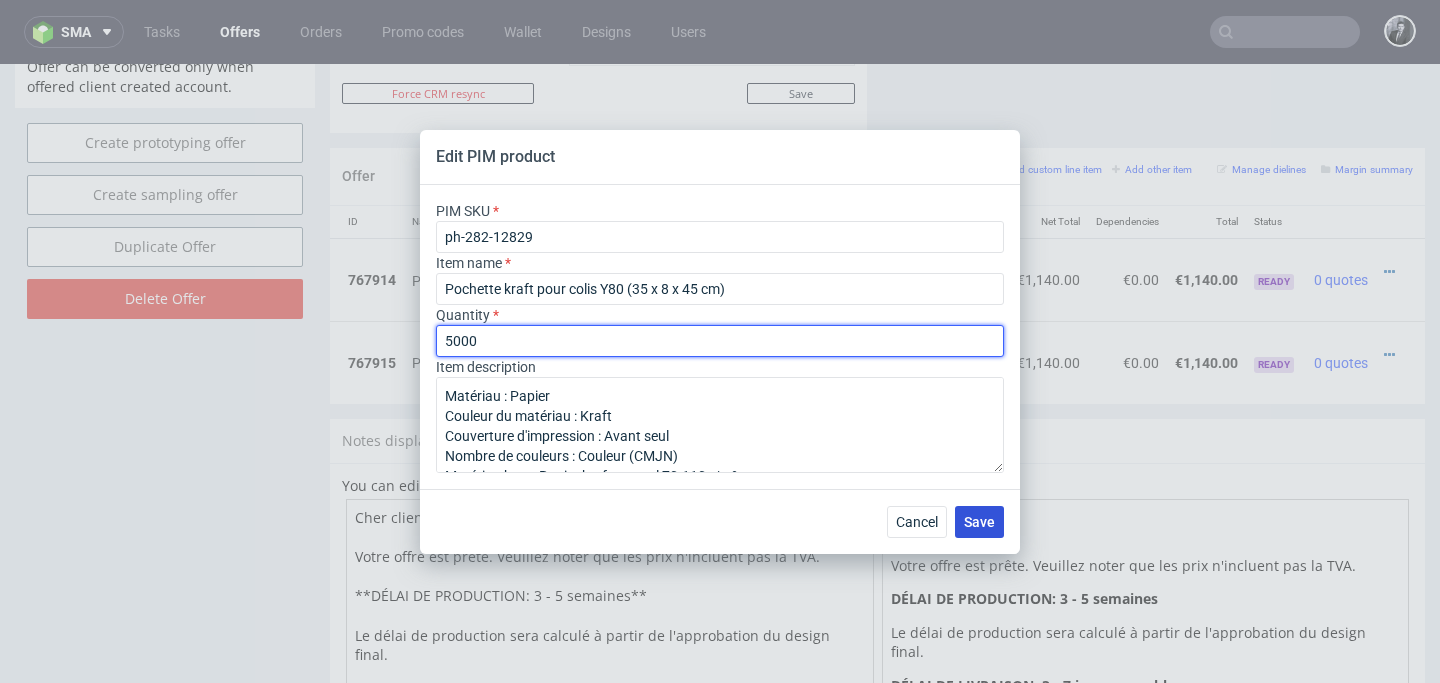 type on "5000" 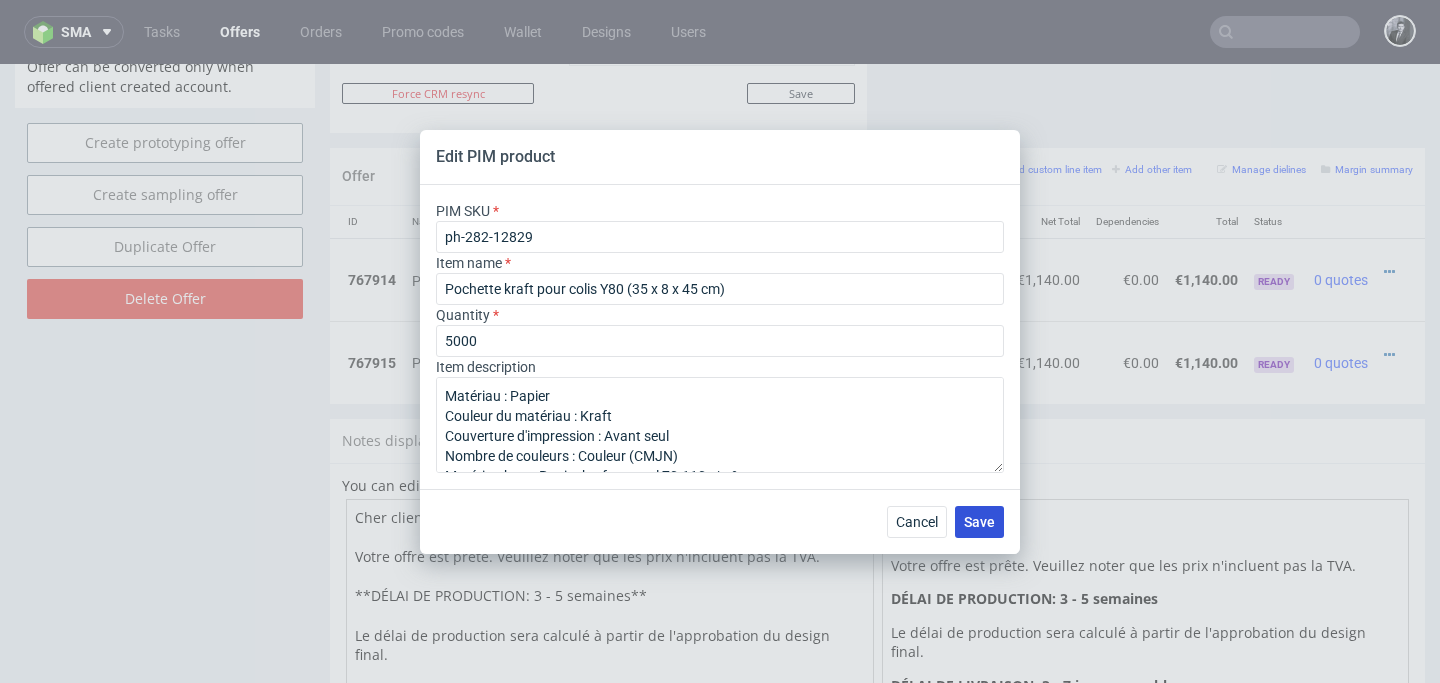 click on "Save" at bounding box center [979, 522] 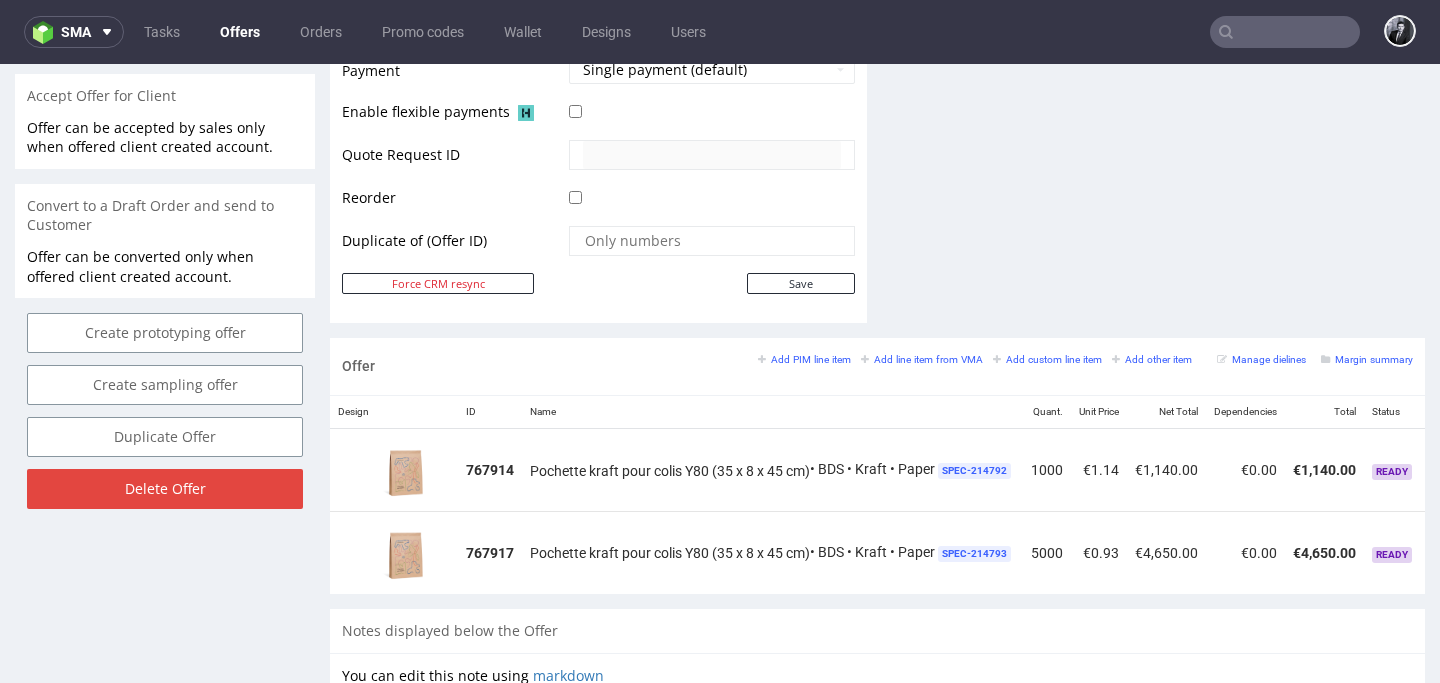 scroll, scrollTop: 934, scrollLeft: 0, axis: vertical 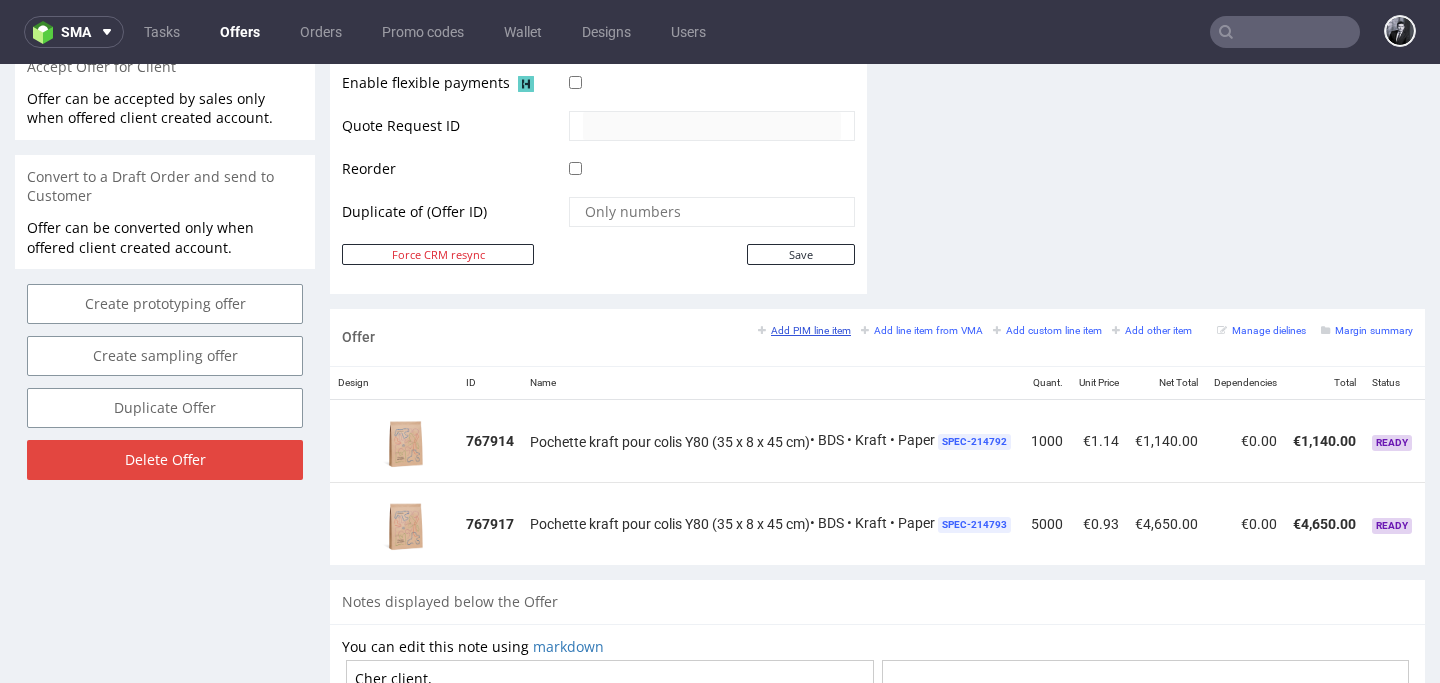 click on "Add PIM line item" at bounding box center (804, 330) 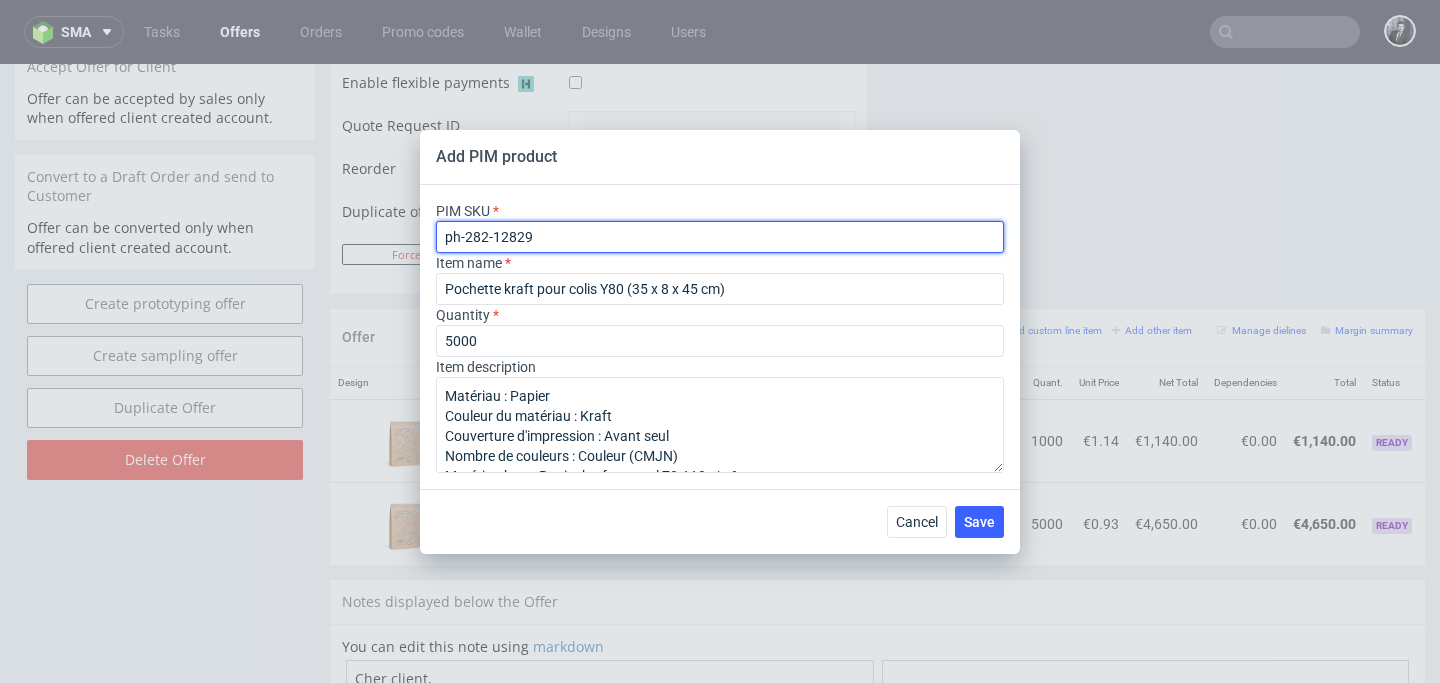 drag, startPoint x: 607, startPoint y: 241, endPoint x: 378, endPoint y: 240, distance: 229.00218 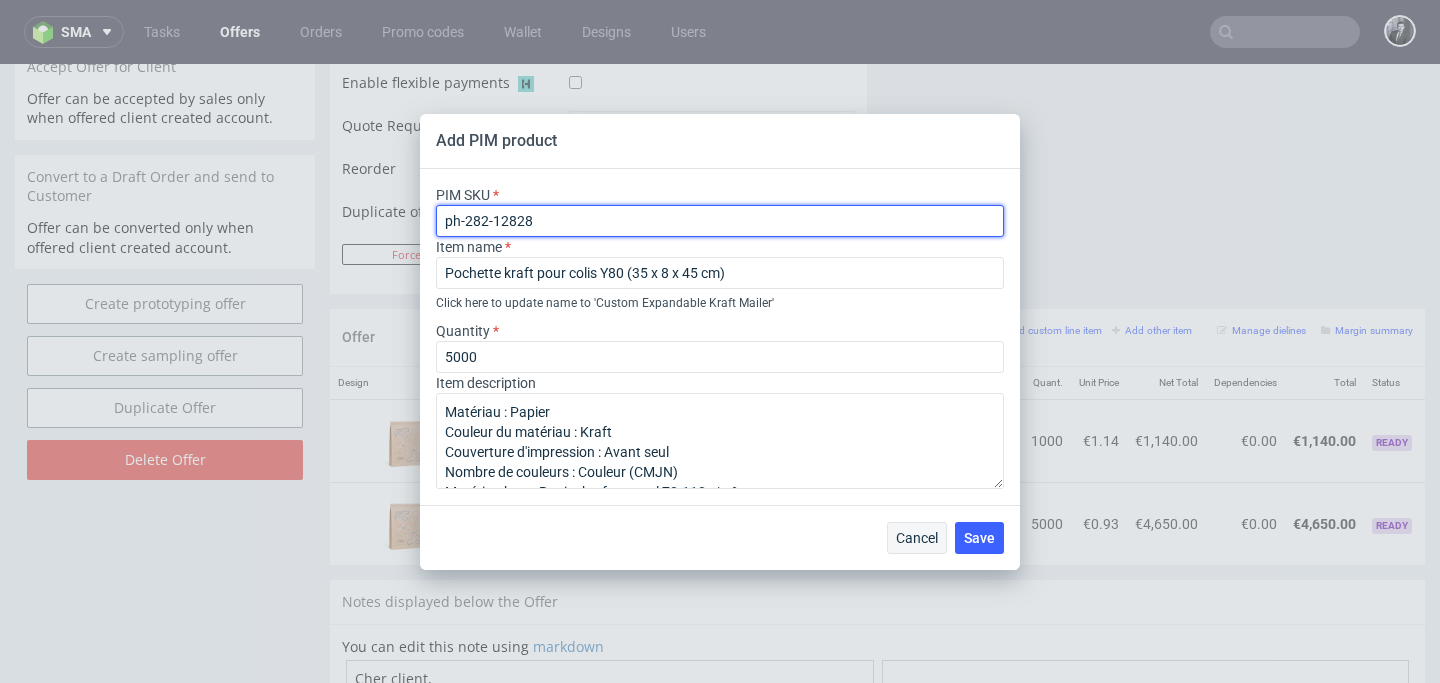 type on "ph-282-12828" 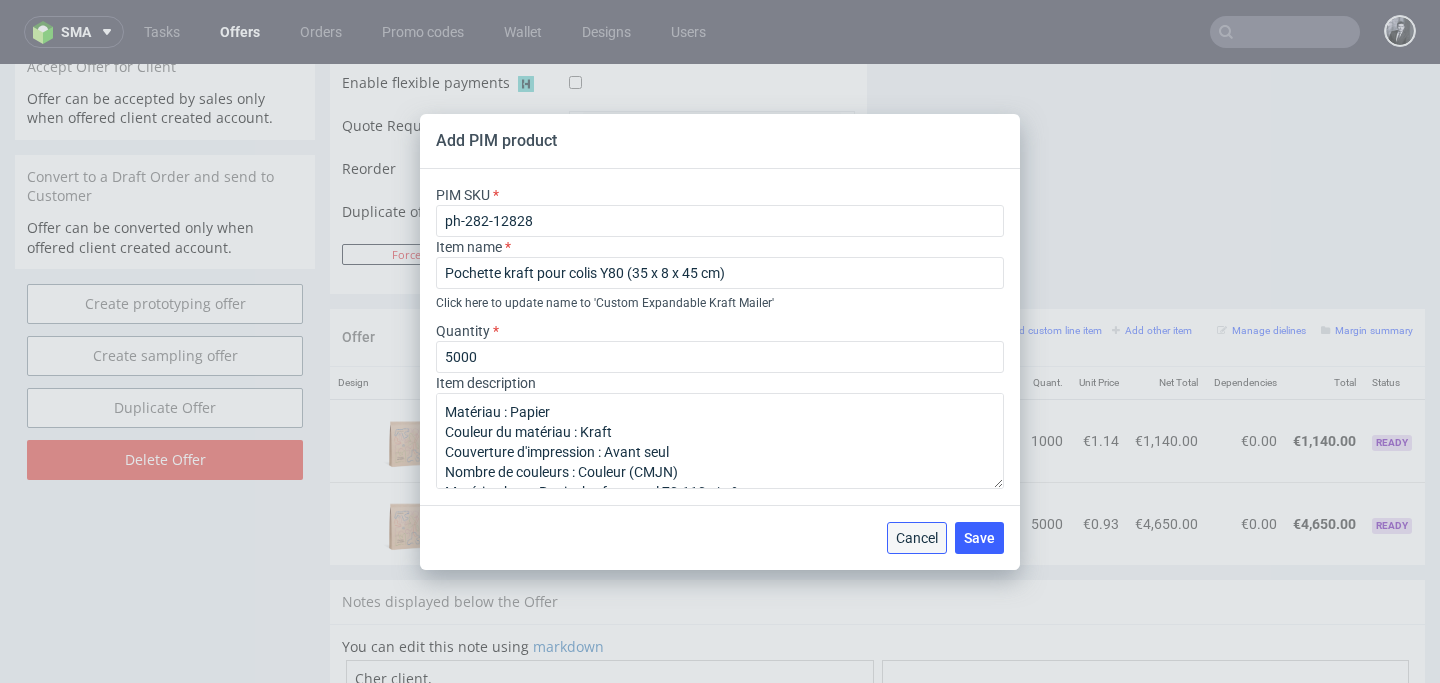 click on "Cancel" at bounding box center (917, 538) 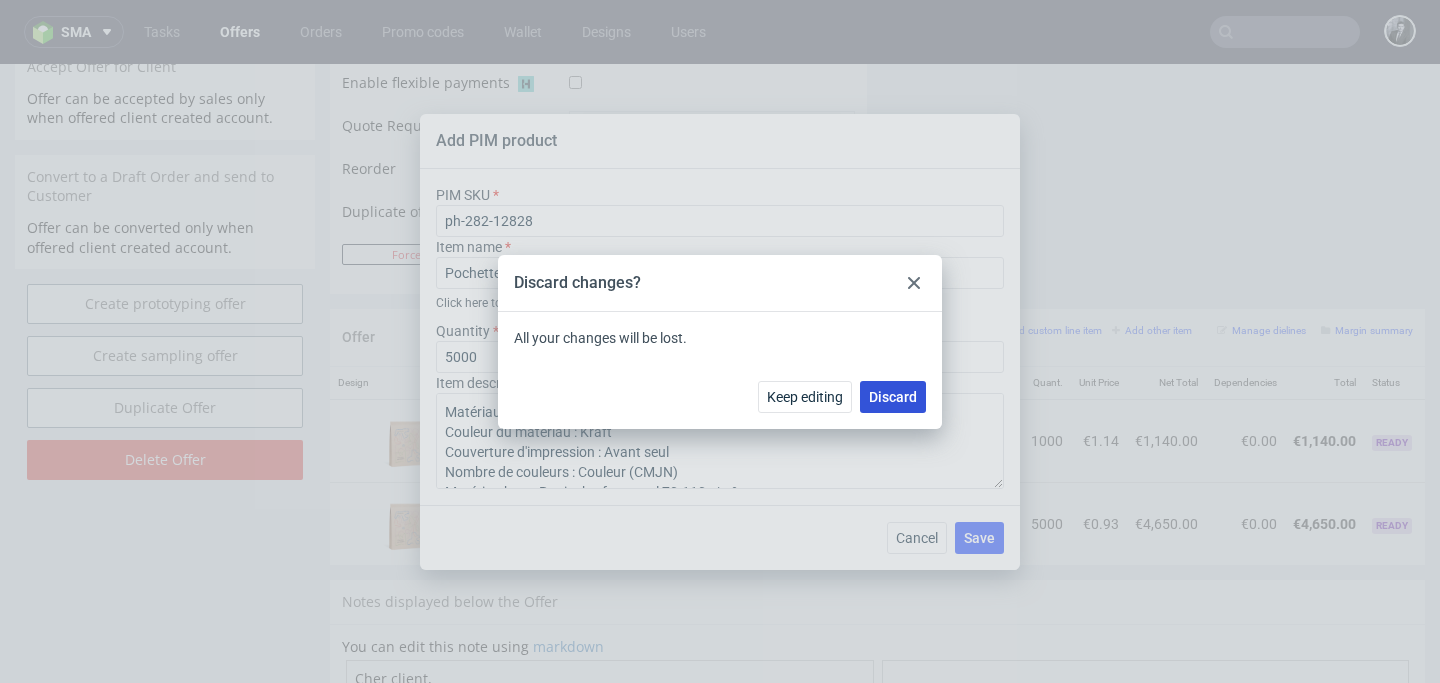 click on "Discard" at bounding box center [893, 397] 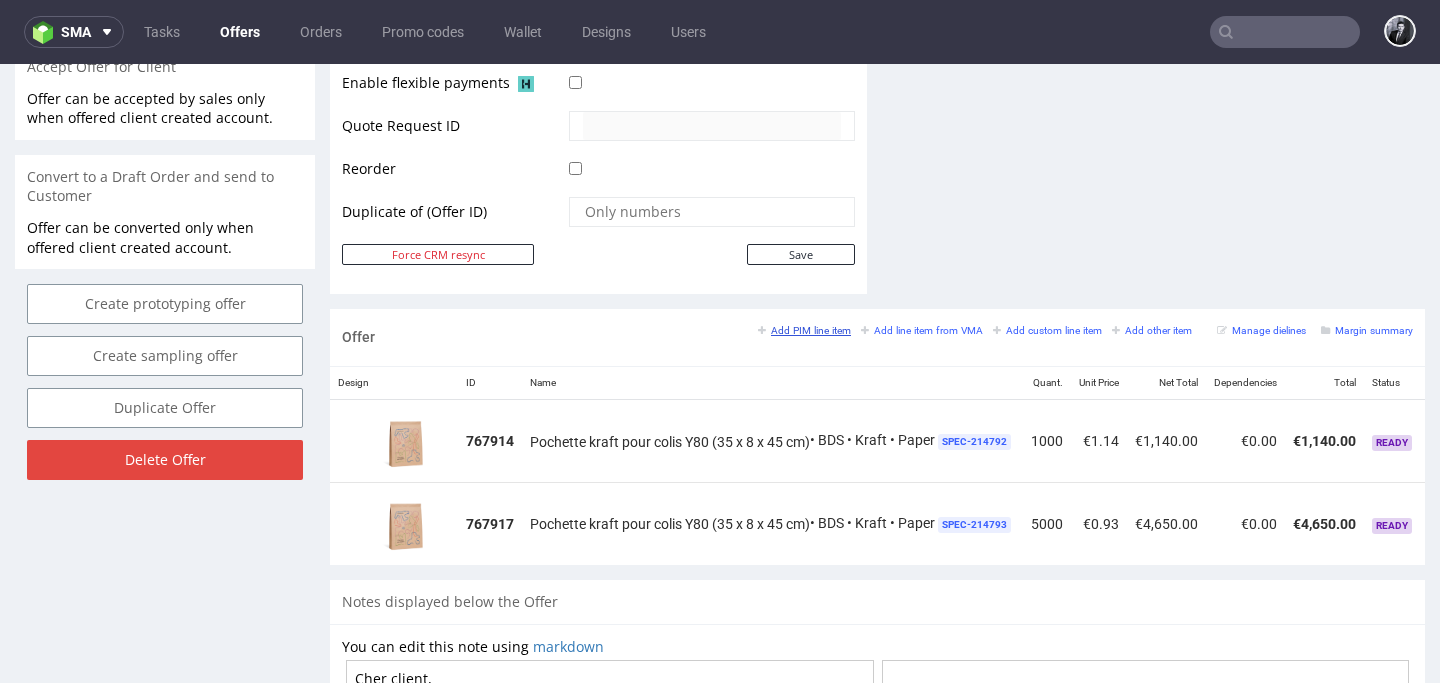 click on "Add PIM line item" at bounding box center (804, 330) 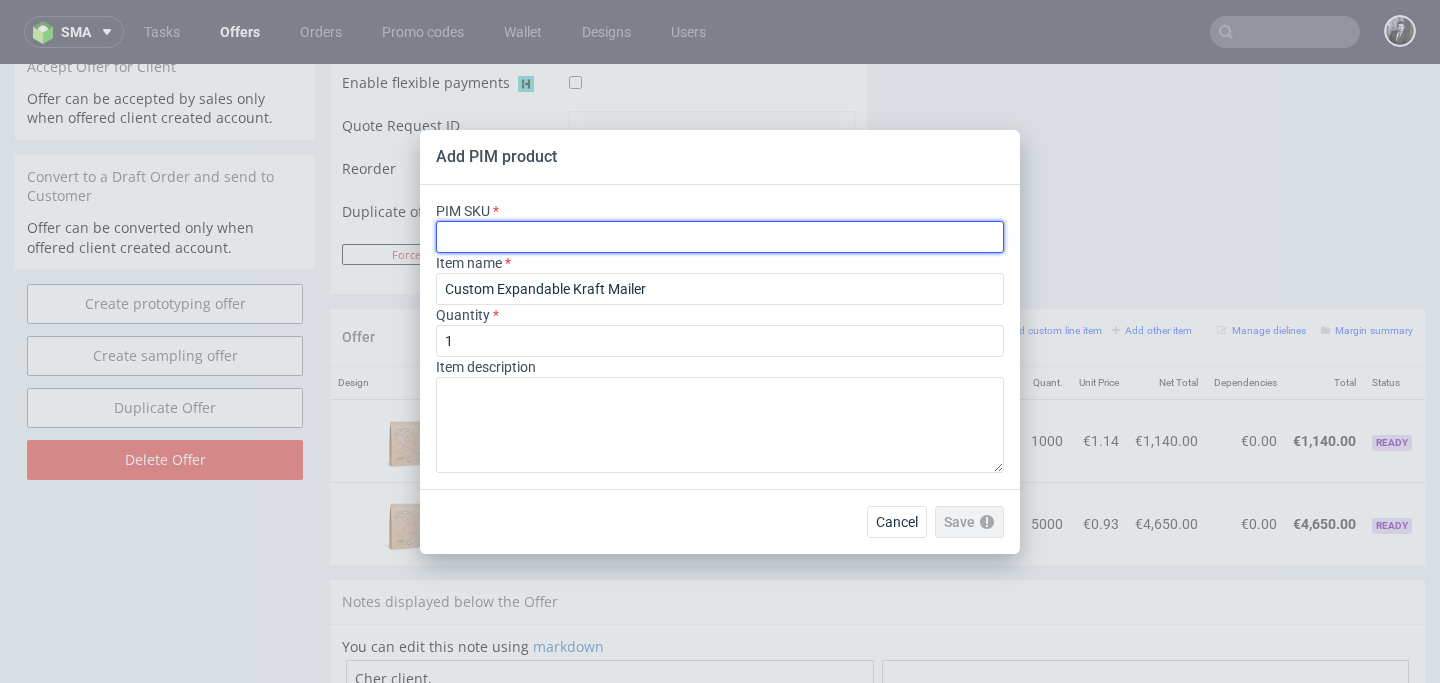 click at bounding box center [720, 237] 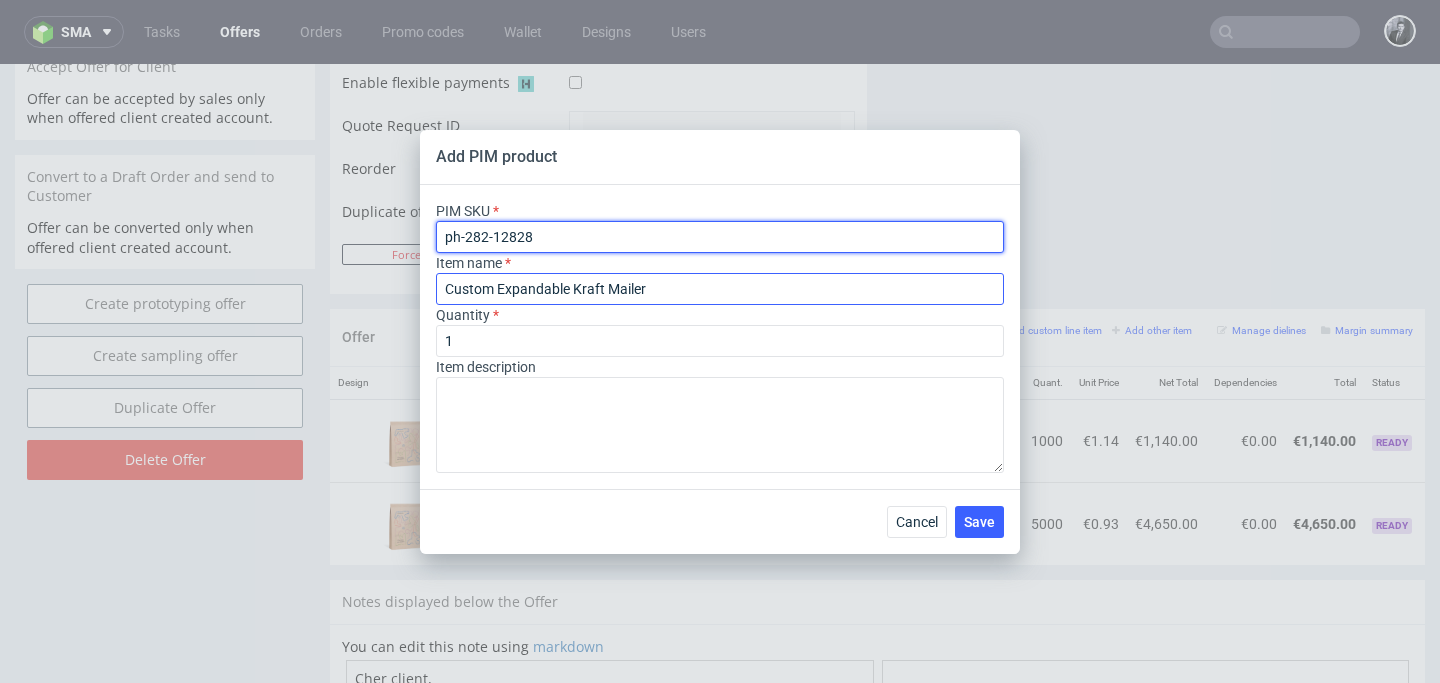 type on "ph-282-12828" 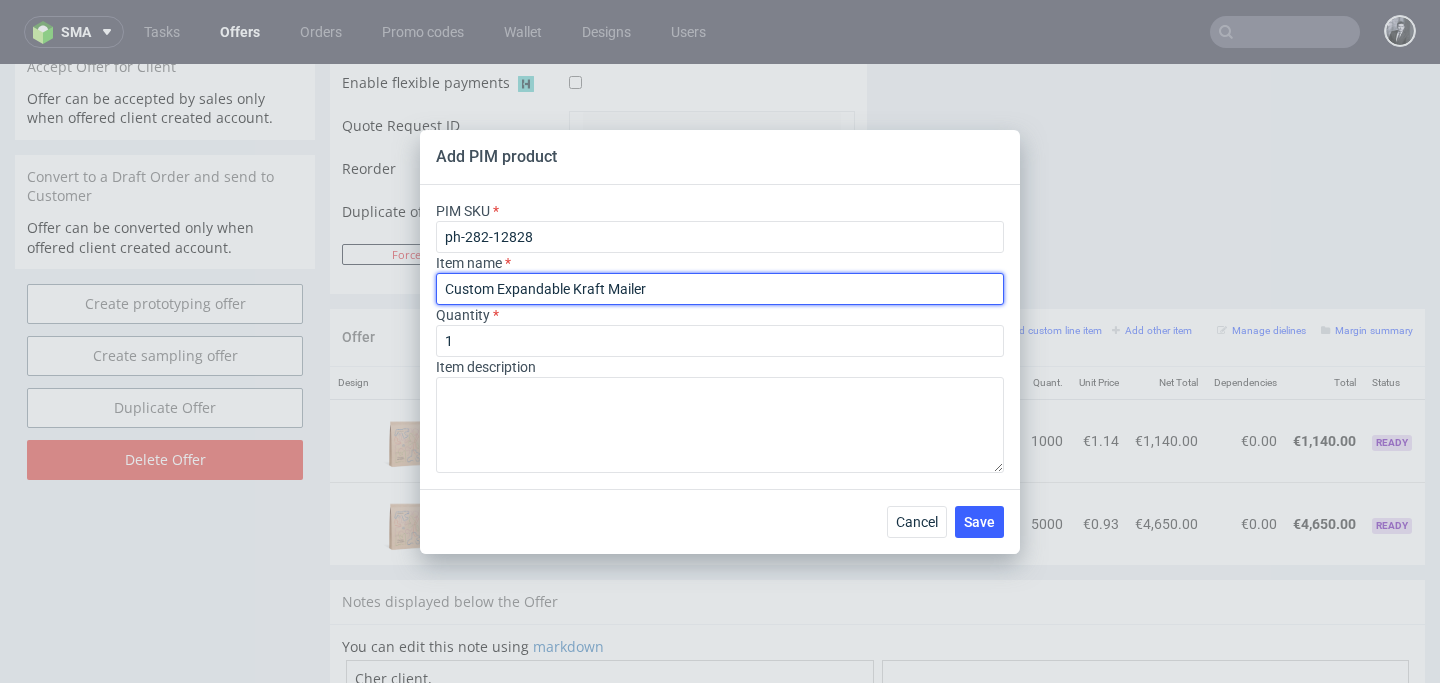 drag, startPoint x: 696, startPoint y: 285, endPoint x: 293, endPoint y: 271, distance: 403.2431 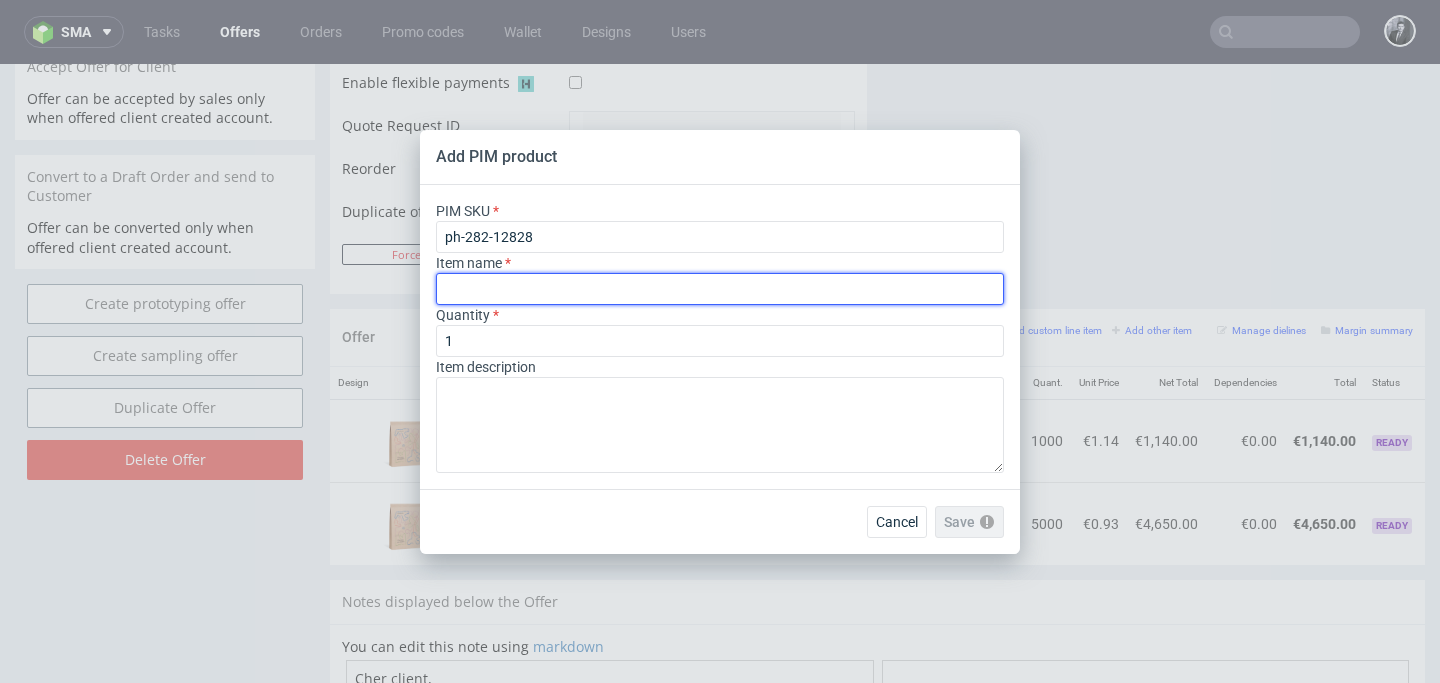 paste on "Pochette kraft pour colis Y80 (35 x 8 x 45 cm)" 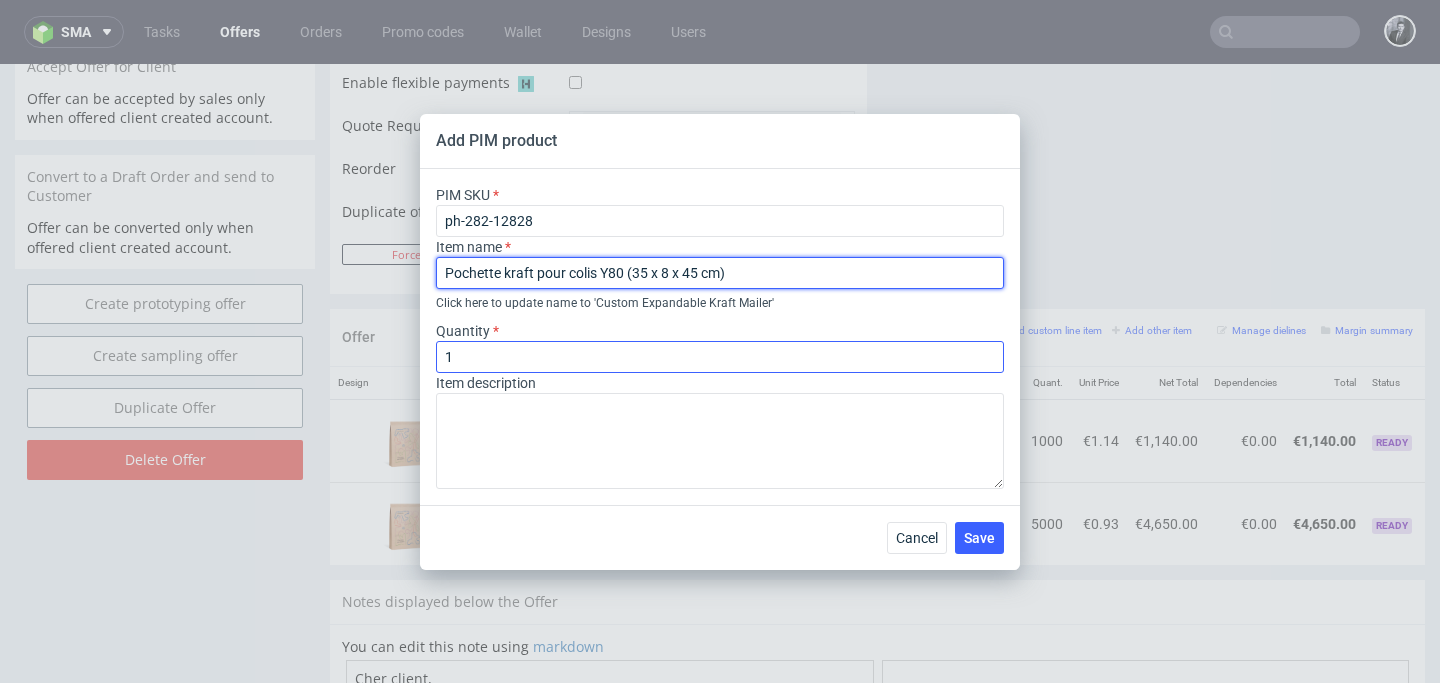 type on "Pochette kraft pour colis Y80 (35 x 8 x 45 cm)" 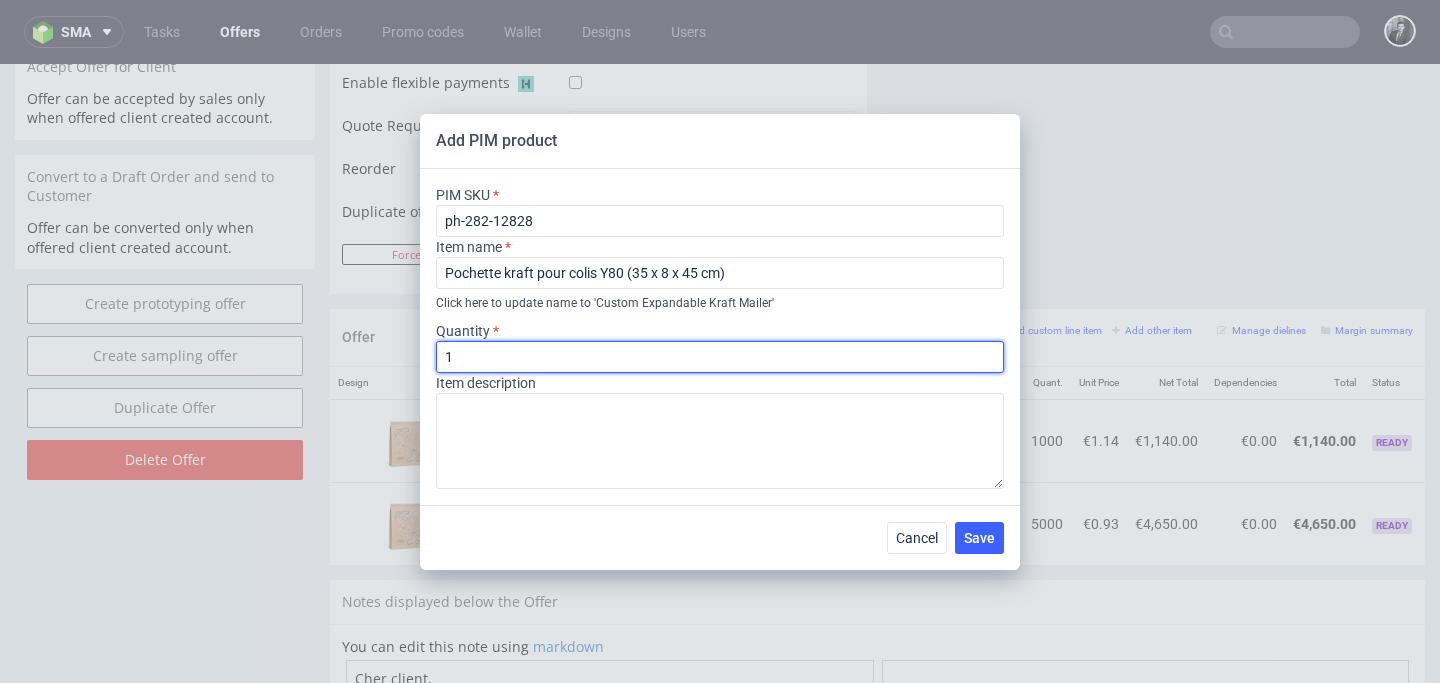 click on "1" at bounding box center [720, 357] 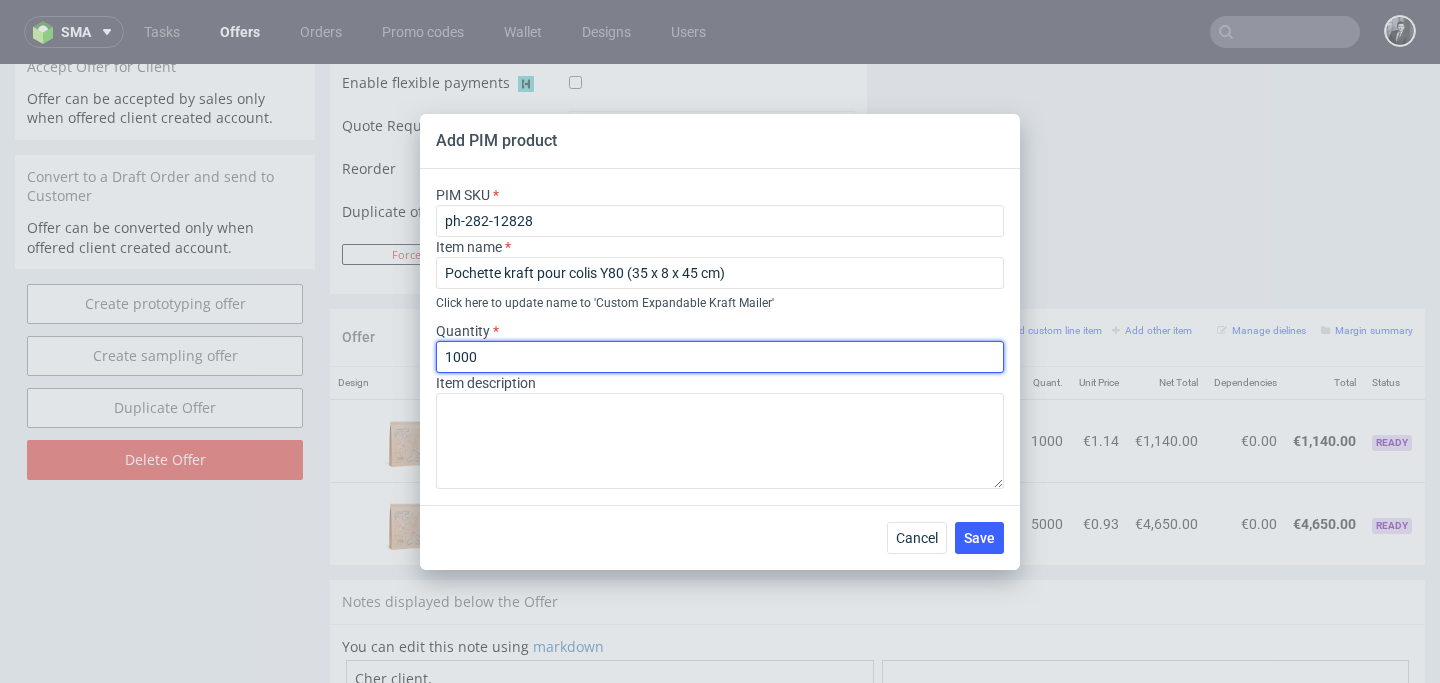 type on "1000" 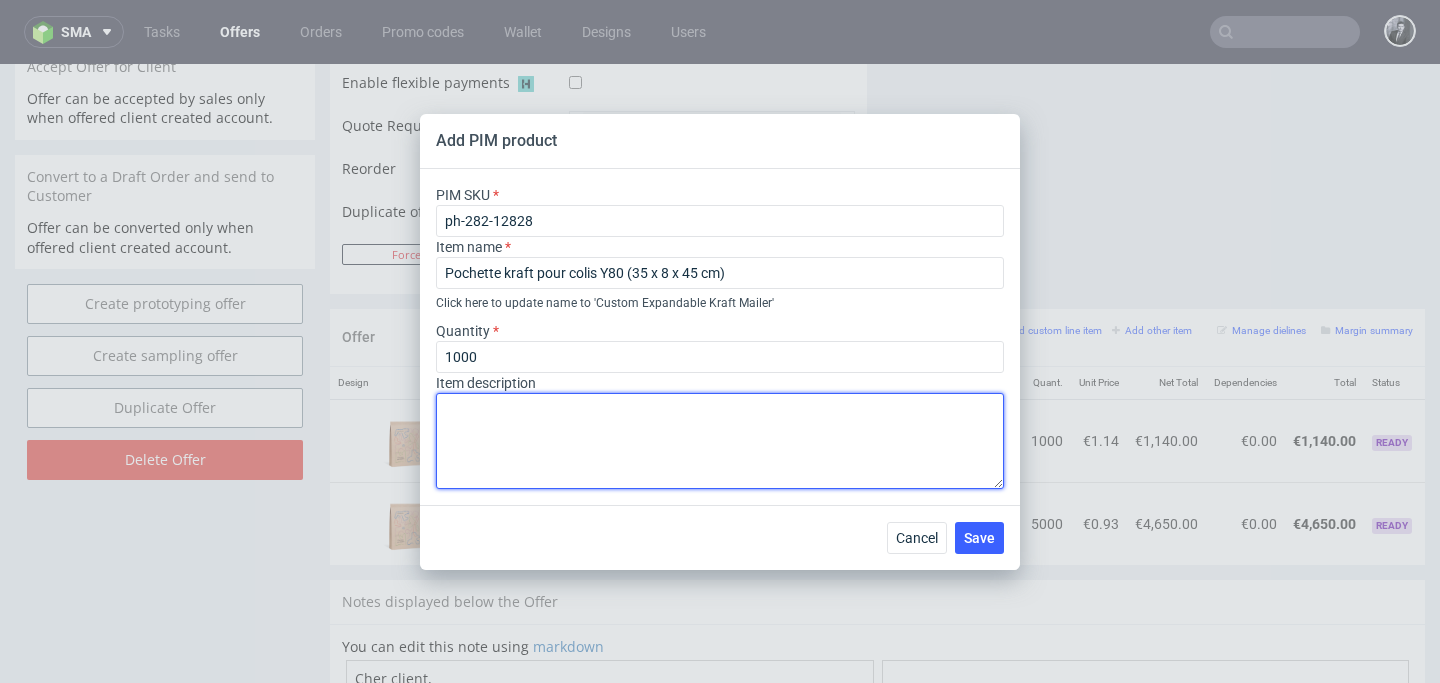click at bounding box center [720, 441] 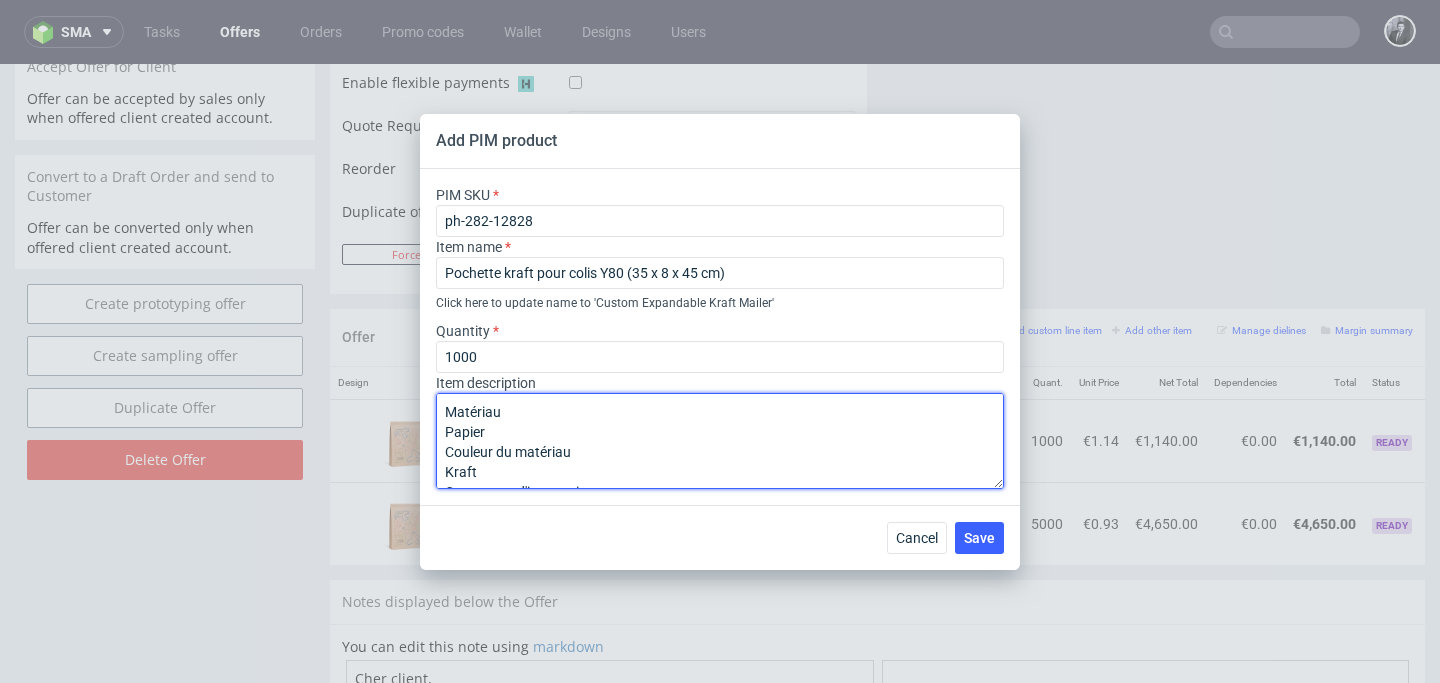 scroll, scrollTop: 152, scrollLeft: 0, axis: vertical 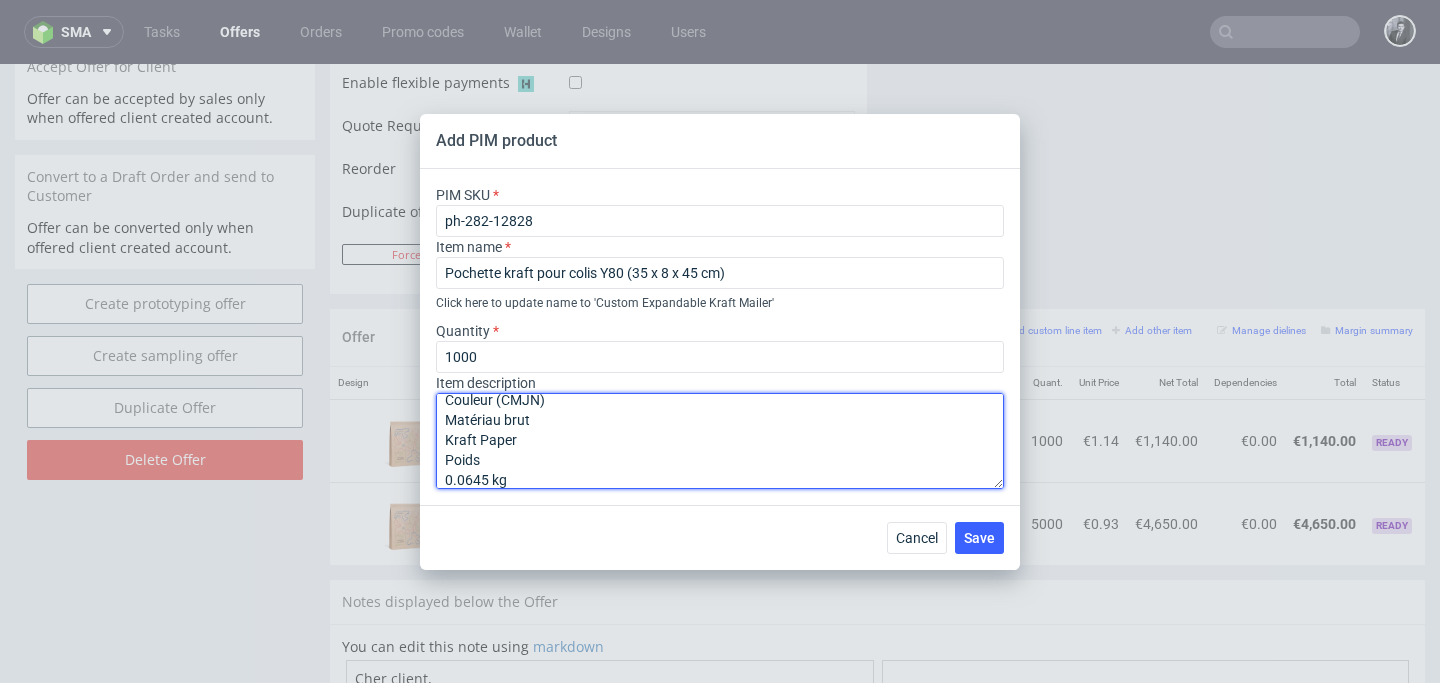 click on "Matériau
Papier
Couleur du matériau
Kraft
Couverture d'impression
Avant + arrière
Nombre de couleurs
Couleur (CMJN)
Matériau brut
Kraft Paper
Poids
0.0645 kg" at bounding box center (720, 441) 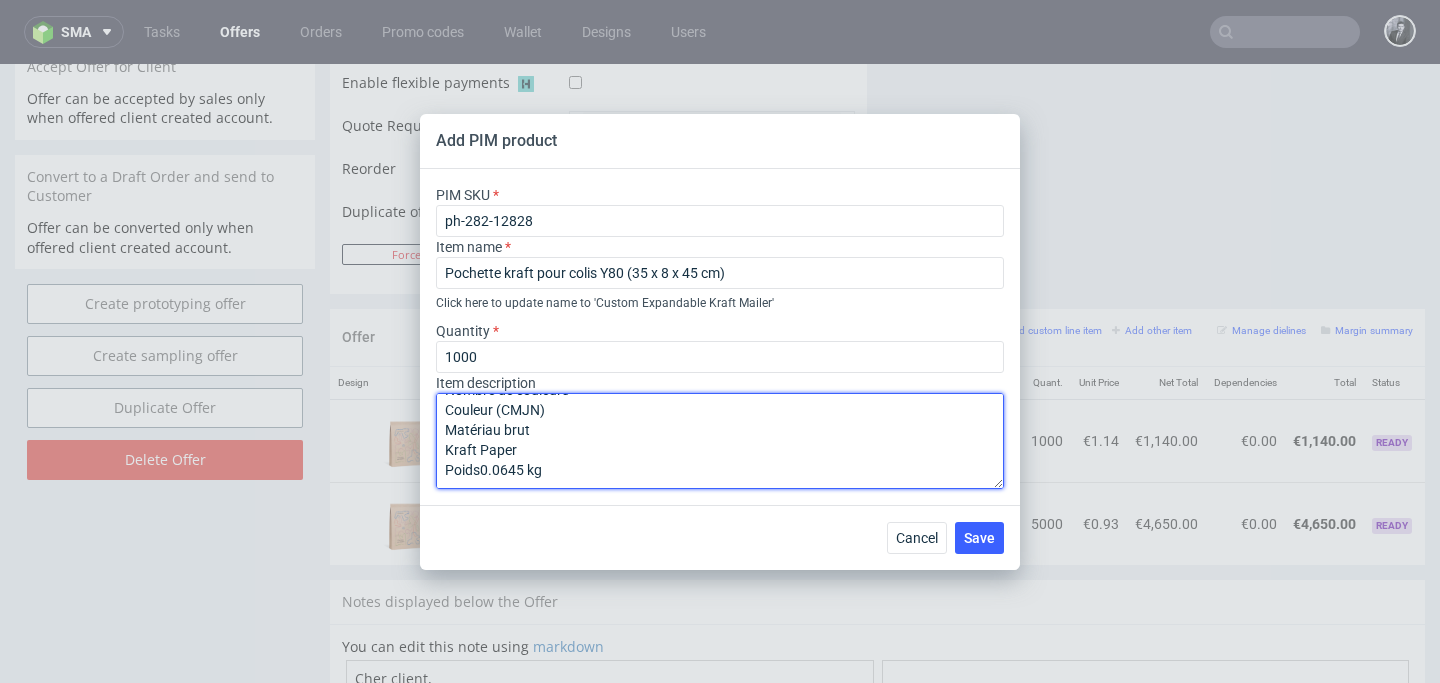 scroll, scrollTop: 142, scrollLeft: 0, axis: vertical 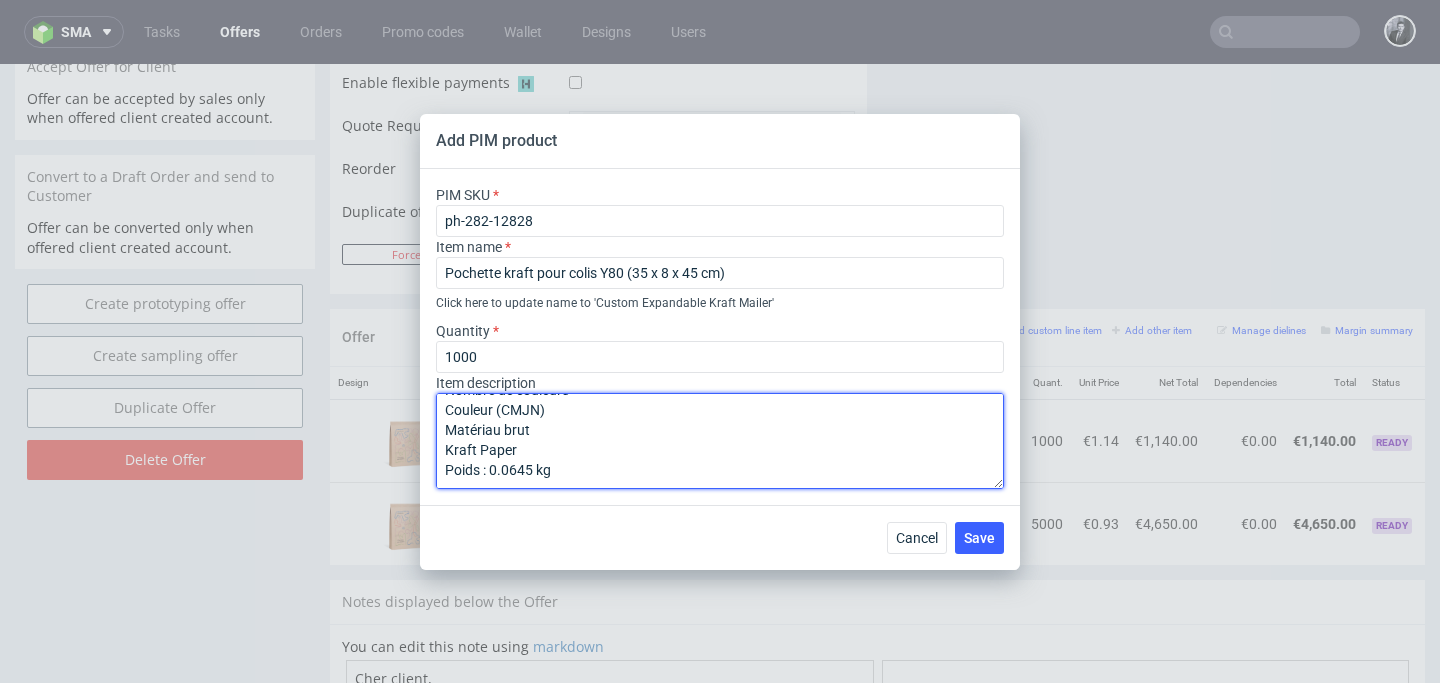 click on "Matériau
Papier
Couleur du matériau
Kraft
Couverture d'impression
Avant + arrière
Nombre de couleurs
Couleur (CMJN)
Matériau brut
Kraft Paper
Poids : 0.0645 kg" at bounding box center (720, 441) 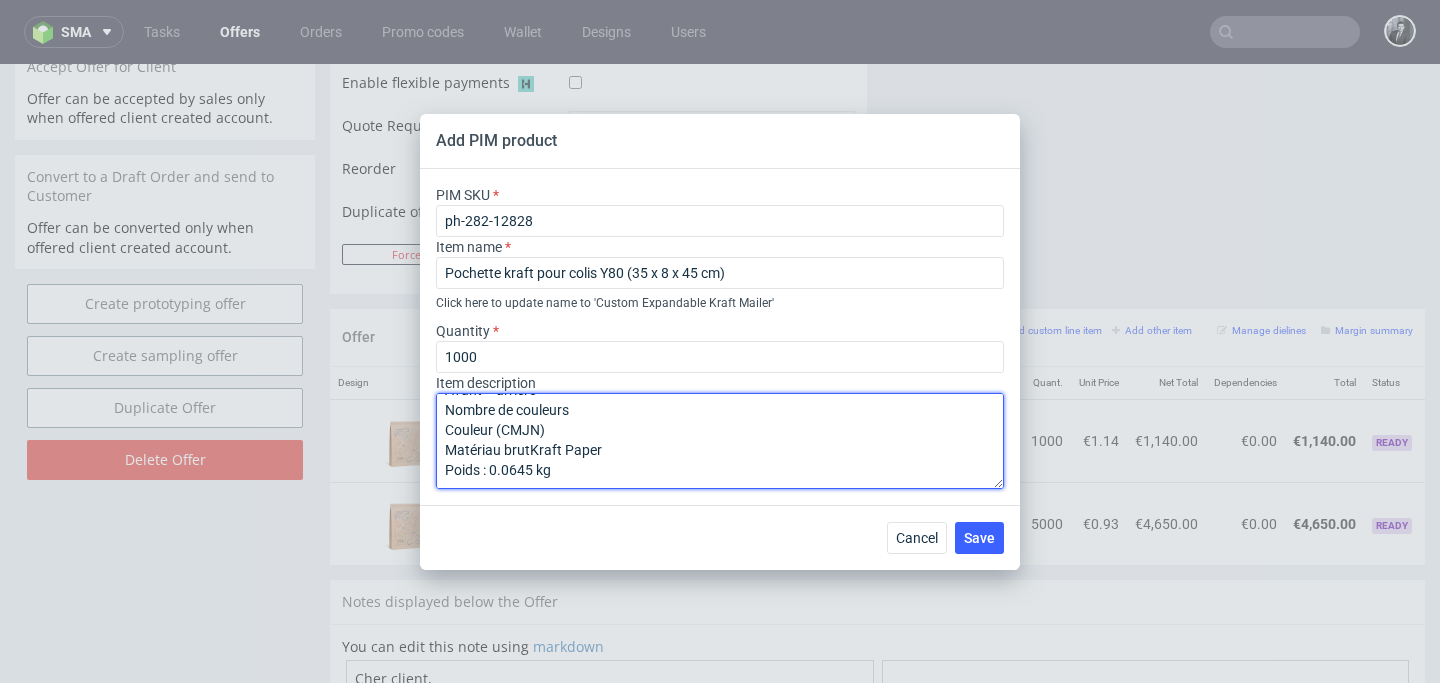scroll, scrollTop: 122, scrollLeft: 0, axis: vertical 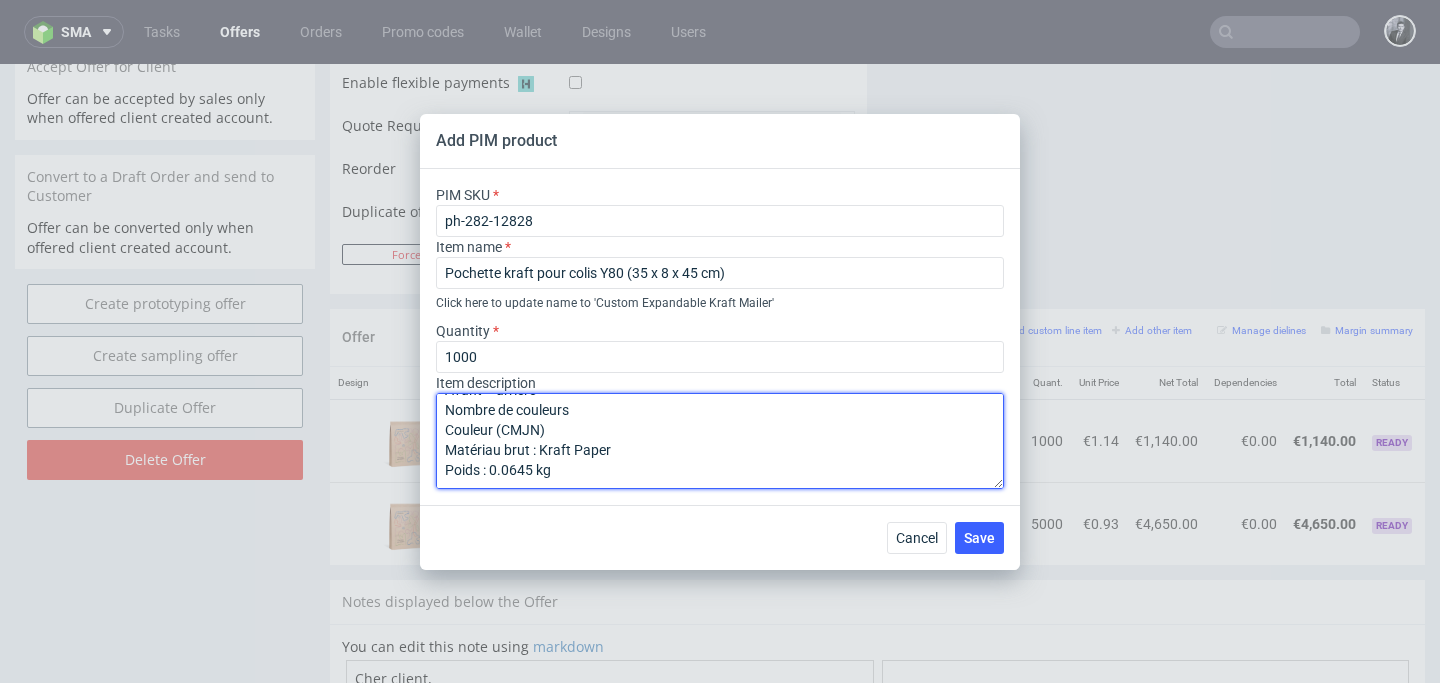 click on "Matériau
Papier
Couleur du matériau
Kraft
Couverture d'impression
Avant + arrière
Nombre de couleurs
Couleur (CMJN)
Matériau brut : Kraft Paper
Poids : 0.0645 kg" at bounding box center (720, 441) 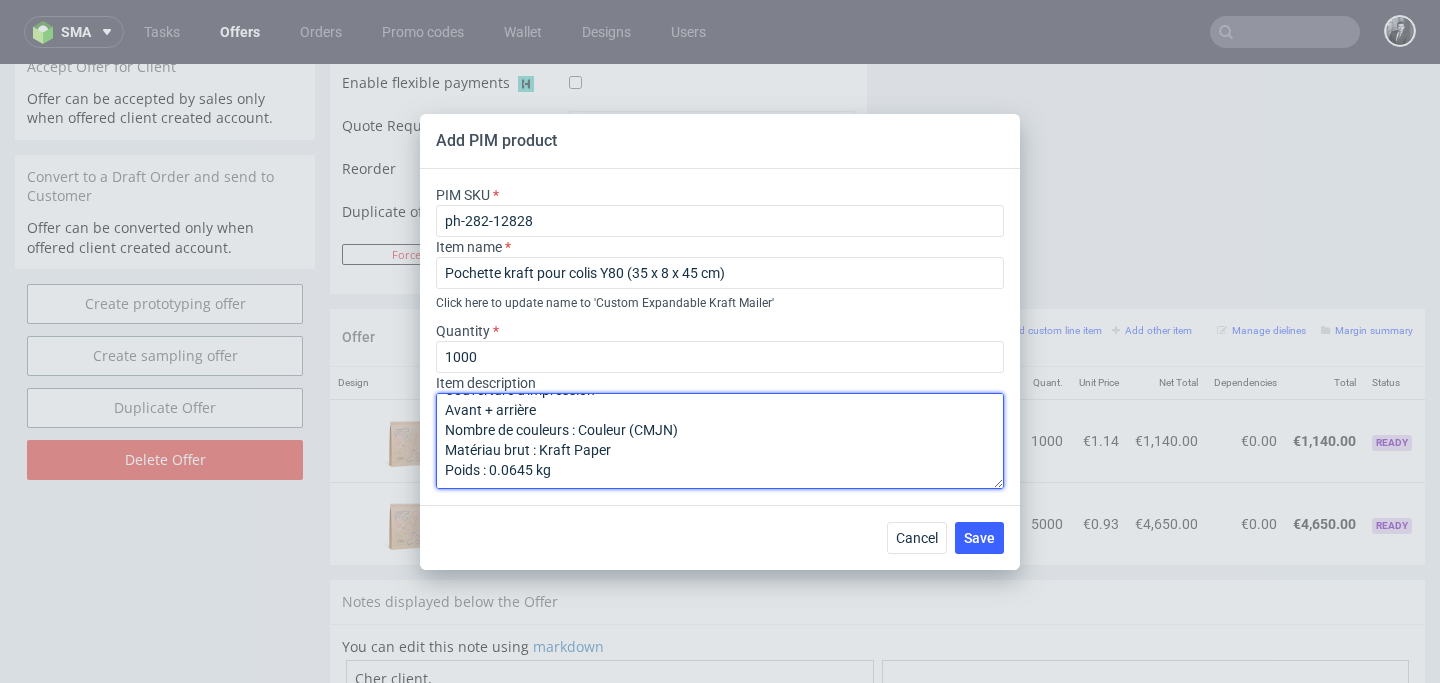 scroll, scrollTop: 81, scrollLeft: 0, axis: vertical 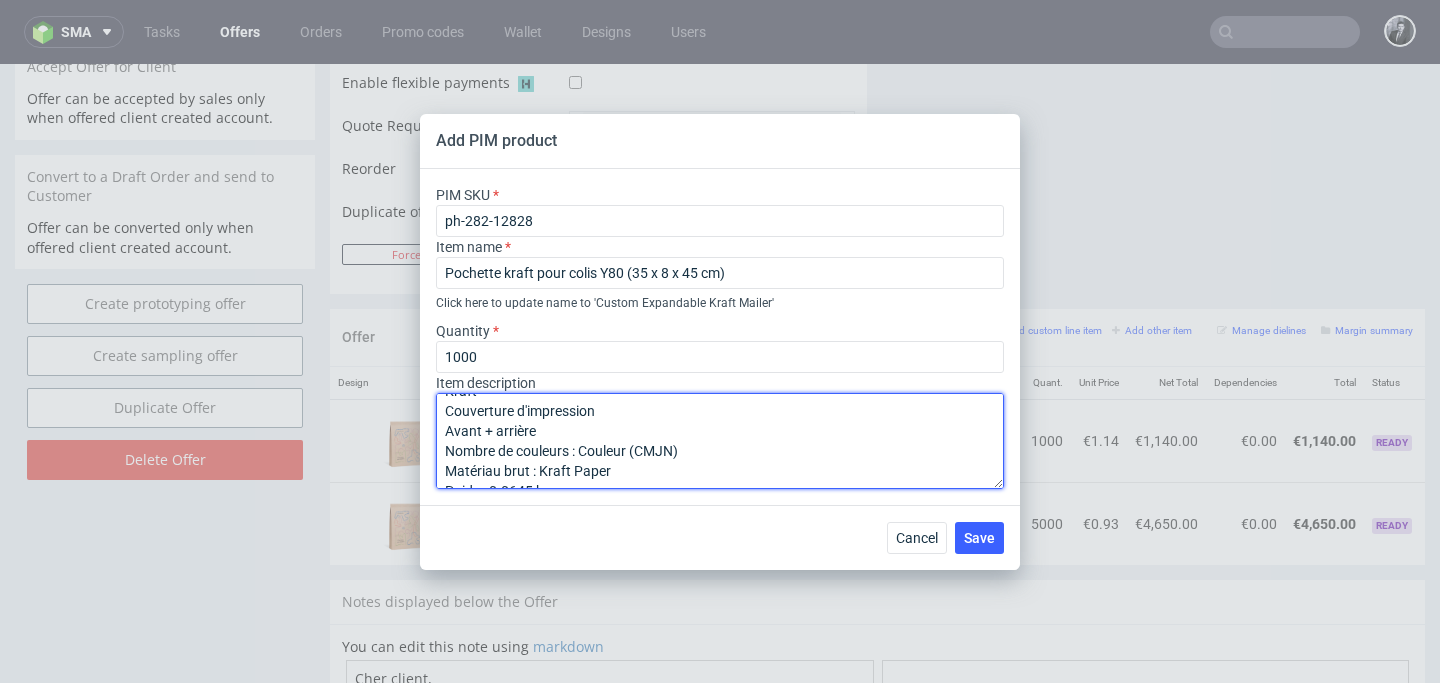 click on "Matériau
Papier
Couleur du matériau
Kraft
Couverture d'impression
Avant + arrière
Nombre de couleurs : Couleur (CMJN)
Matériau brut : Kraft Paper
Poids : 0.0645 kg" at bounding box center [720, 441] 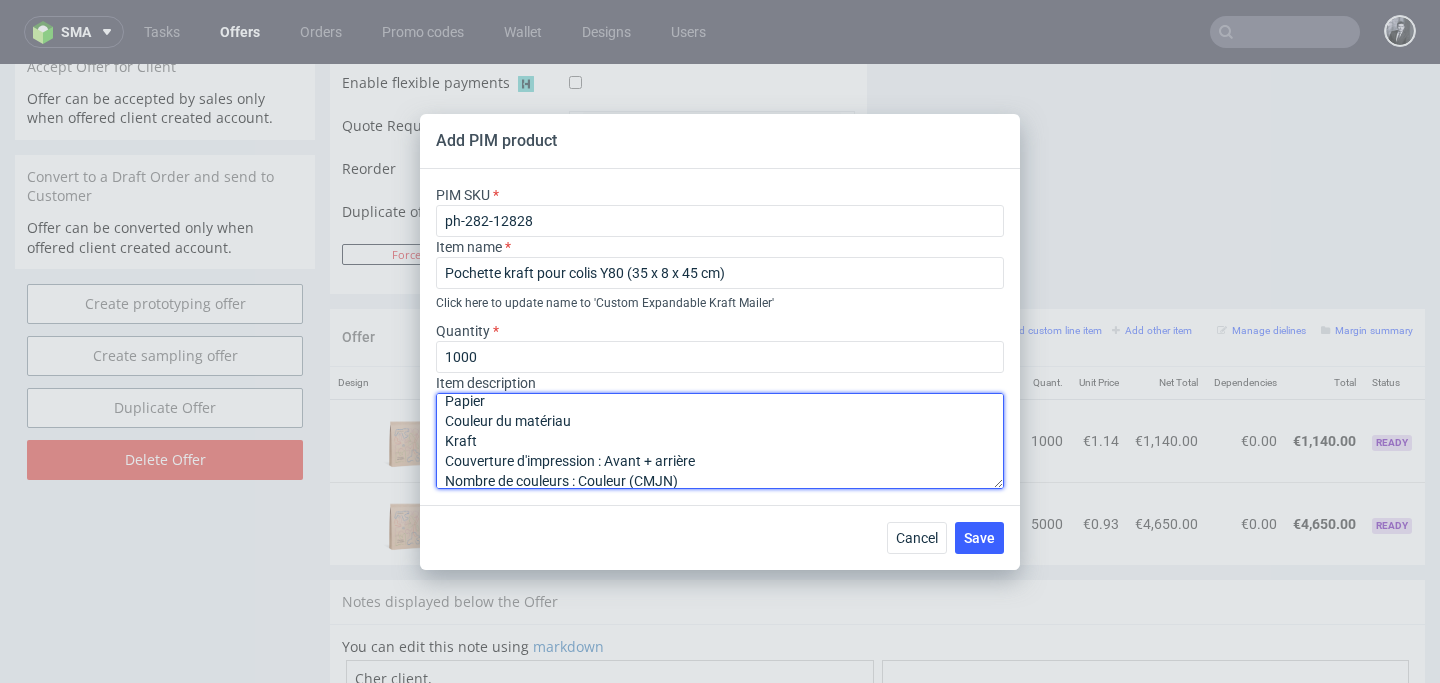 scroll, scrollTop: 26, scrollLeft: 0, axis: vertical 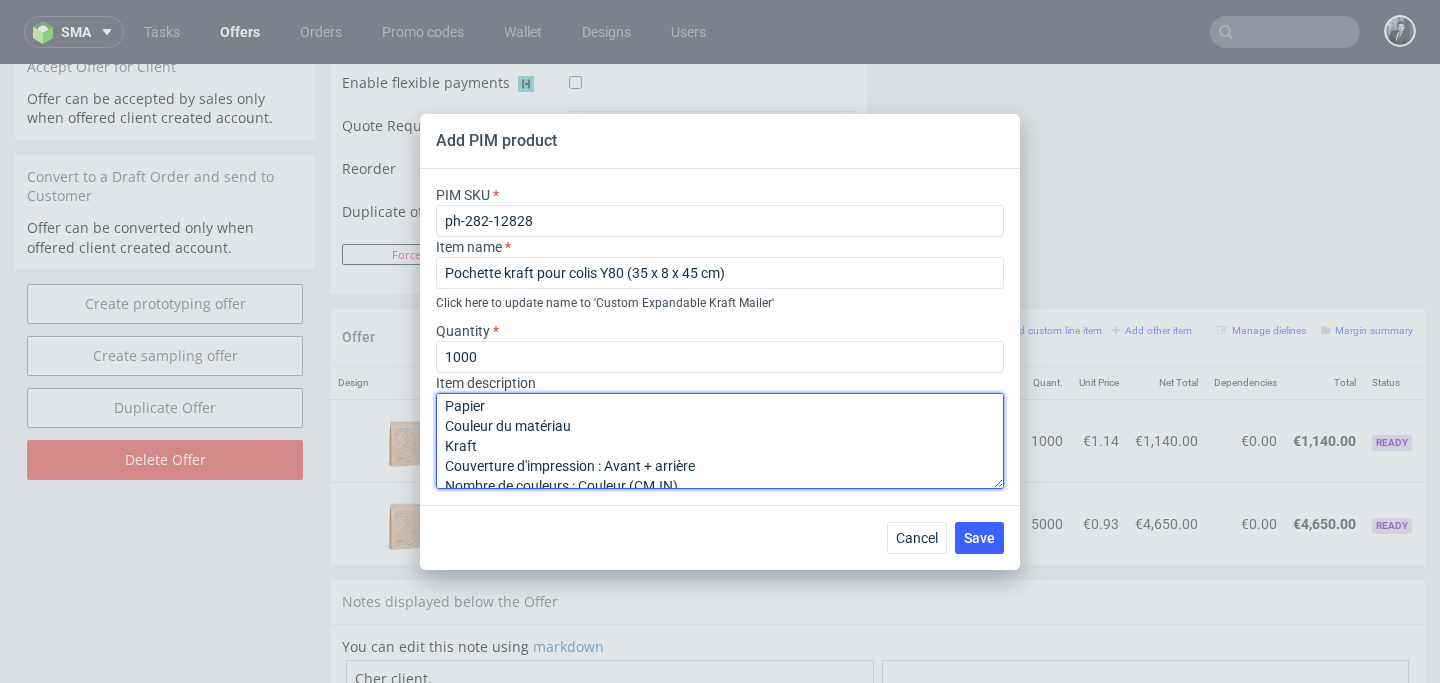 click on "Matériau
Papier
Couleur du matériau
Kraft
Couverture d'impression : Avant + arrière
Nombre de couleurs : Couleur (CMJN)
Matériau brut : Kraft Paper
Poids : 0.0645 kg" at bounding box center [720, 441] 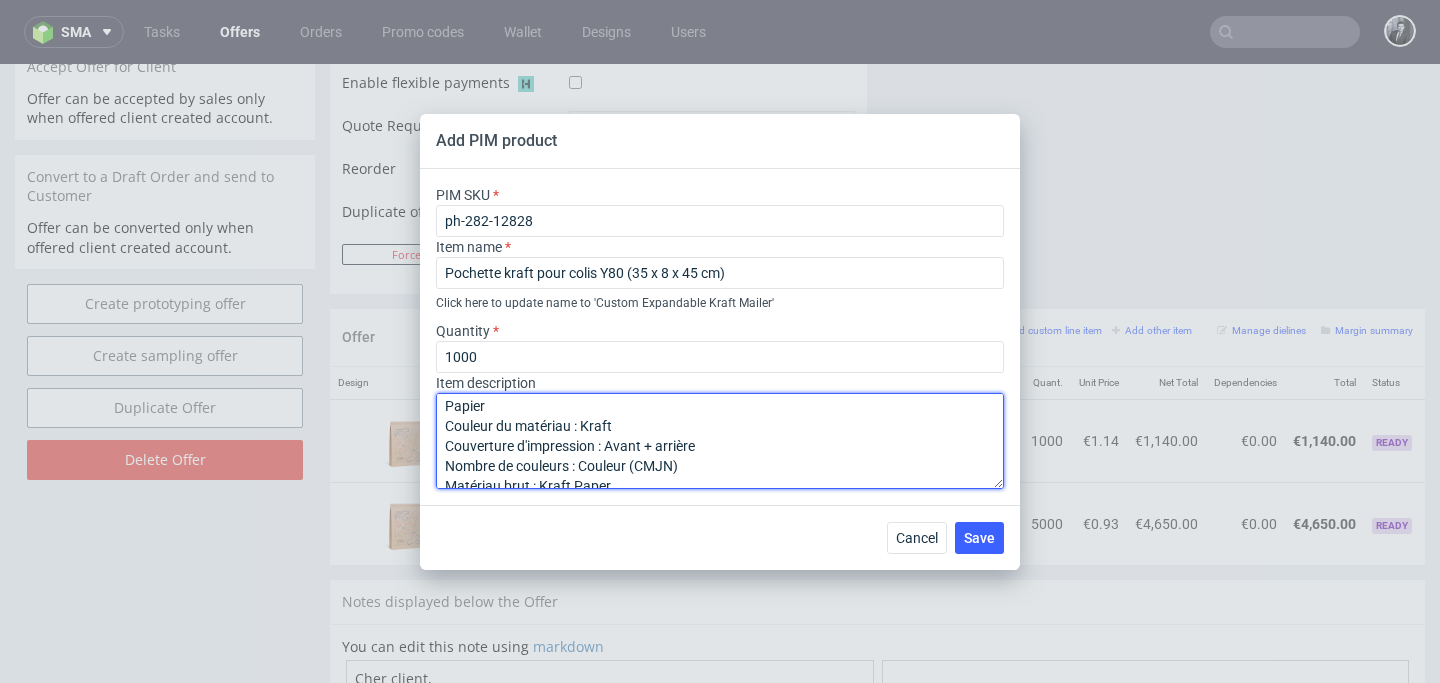 scroll, scrollTop: 0, scrollLeft: 0, axis: both 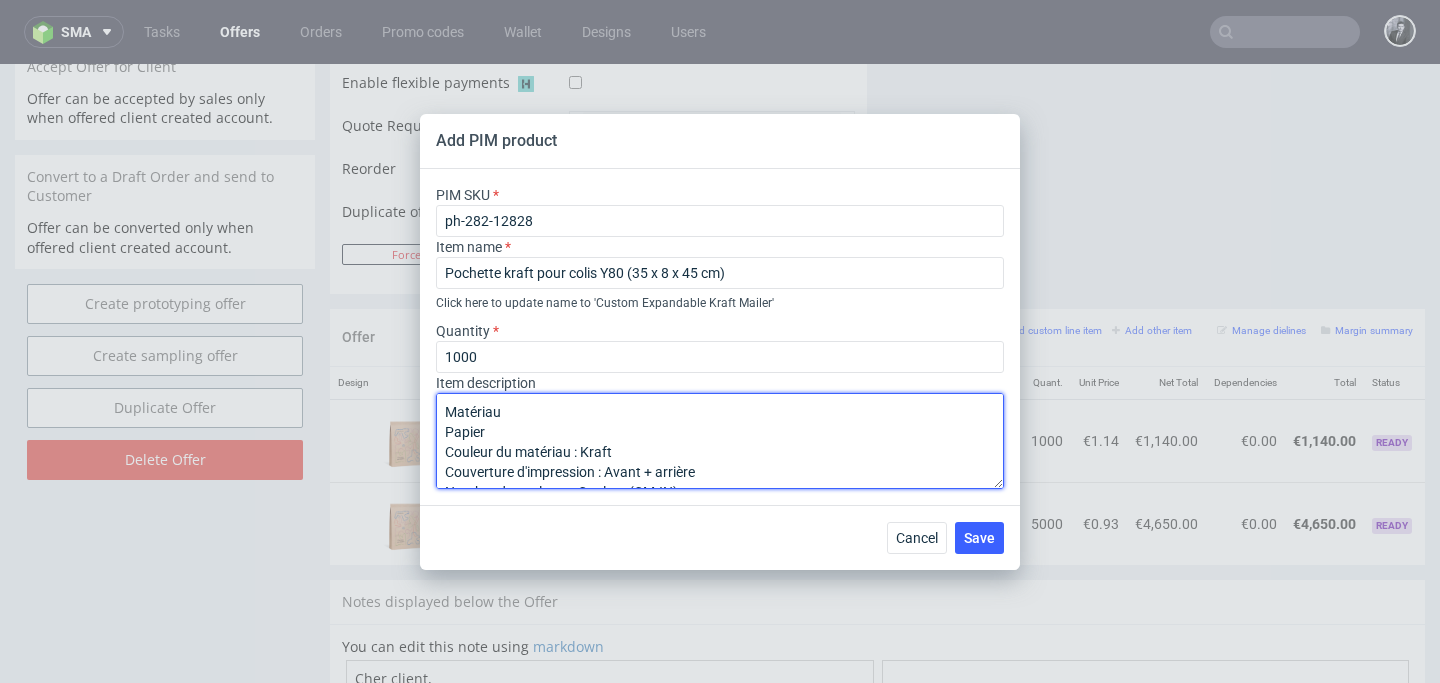 click on "Matériau
Papier
Couleur du matériau : Kraft
Couverture d'impression : Avant + arrière
Nombre de couleurs : Couleur (CMJN)
Matériau brut : Kraft Paper
Poids : 0.0645 kg" at bounding box center (720, 441) 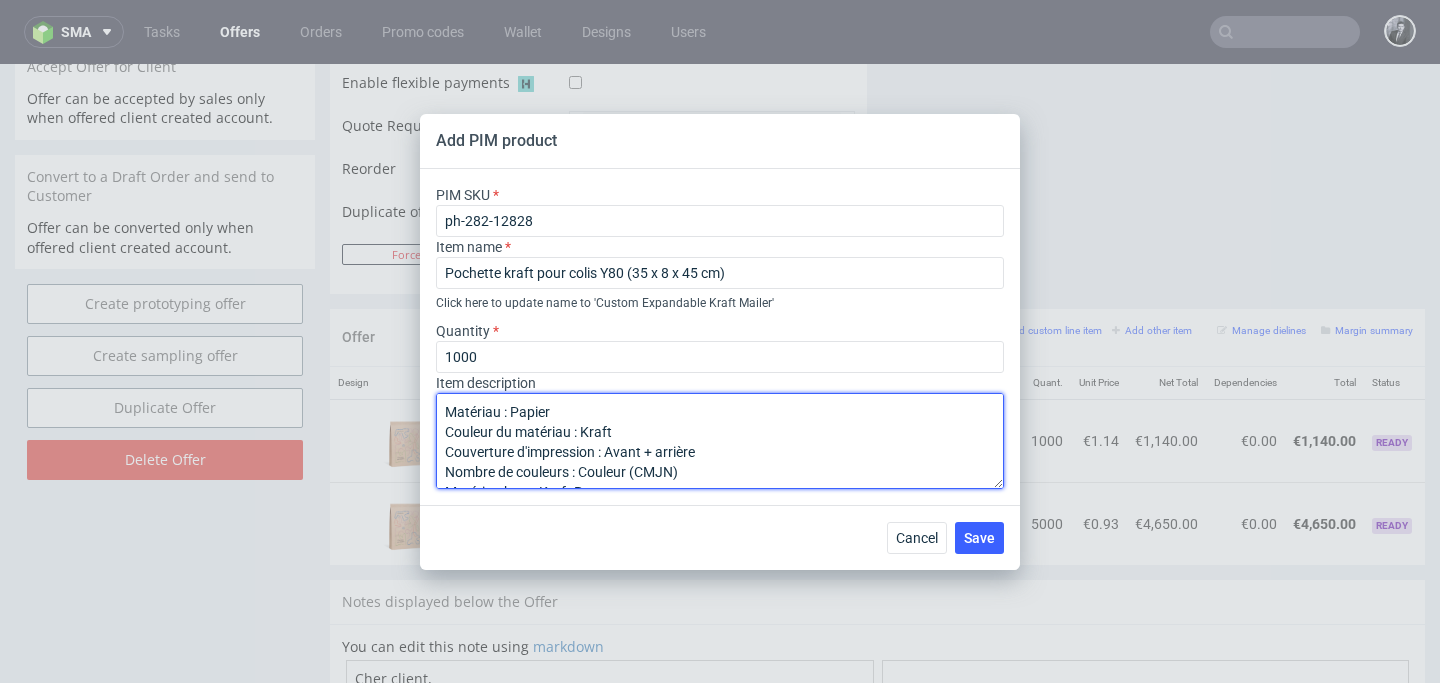 scroll, scrollTop: 42, scrollLeft: 0, axis: vertical 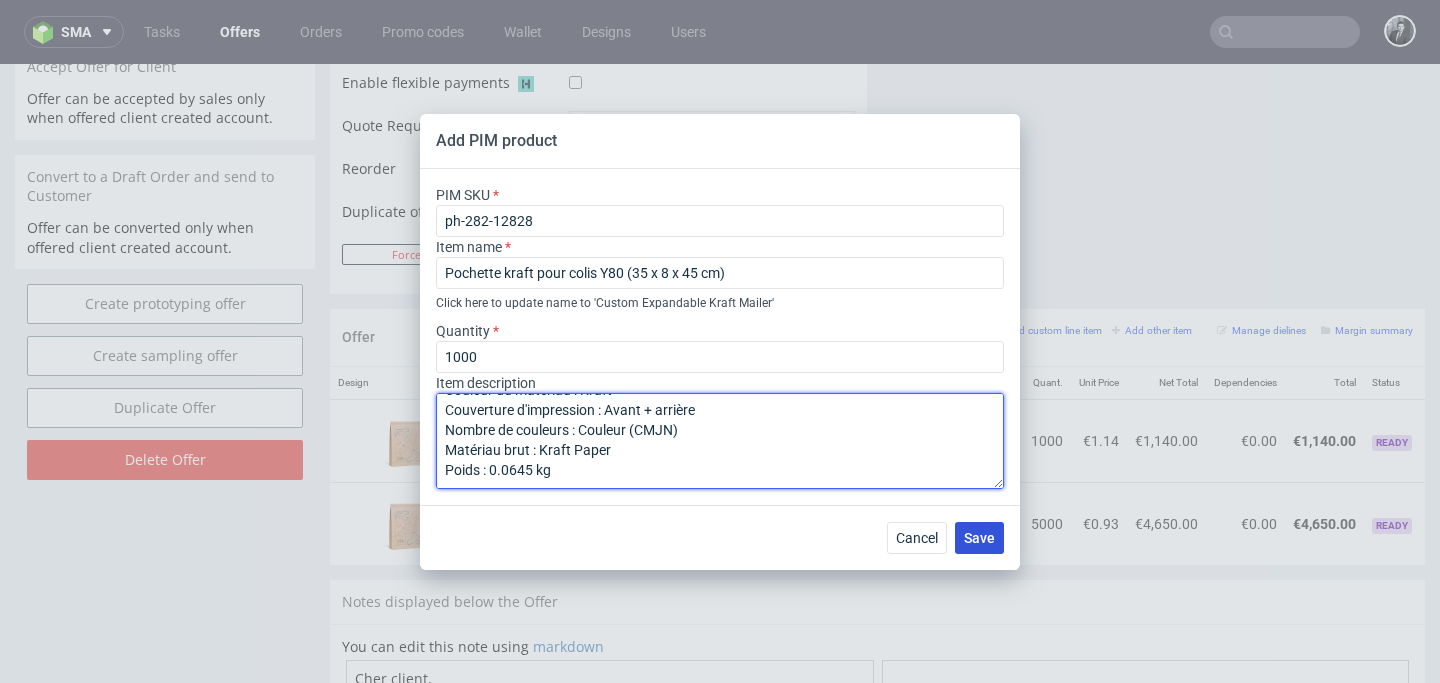 type on "Matériau : Papier
Couleur du matériau : Kraft
Couverture d'impression : Avant + arrière
Nombre de couleurs : Couleur (CMJN)
Matériau brut : Kraft Paper
Poids : 0.0645 kg" 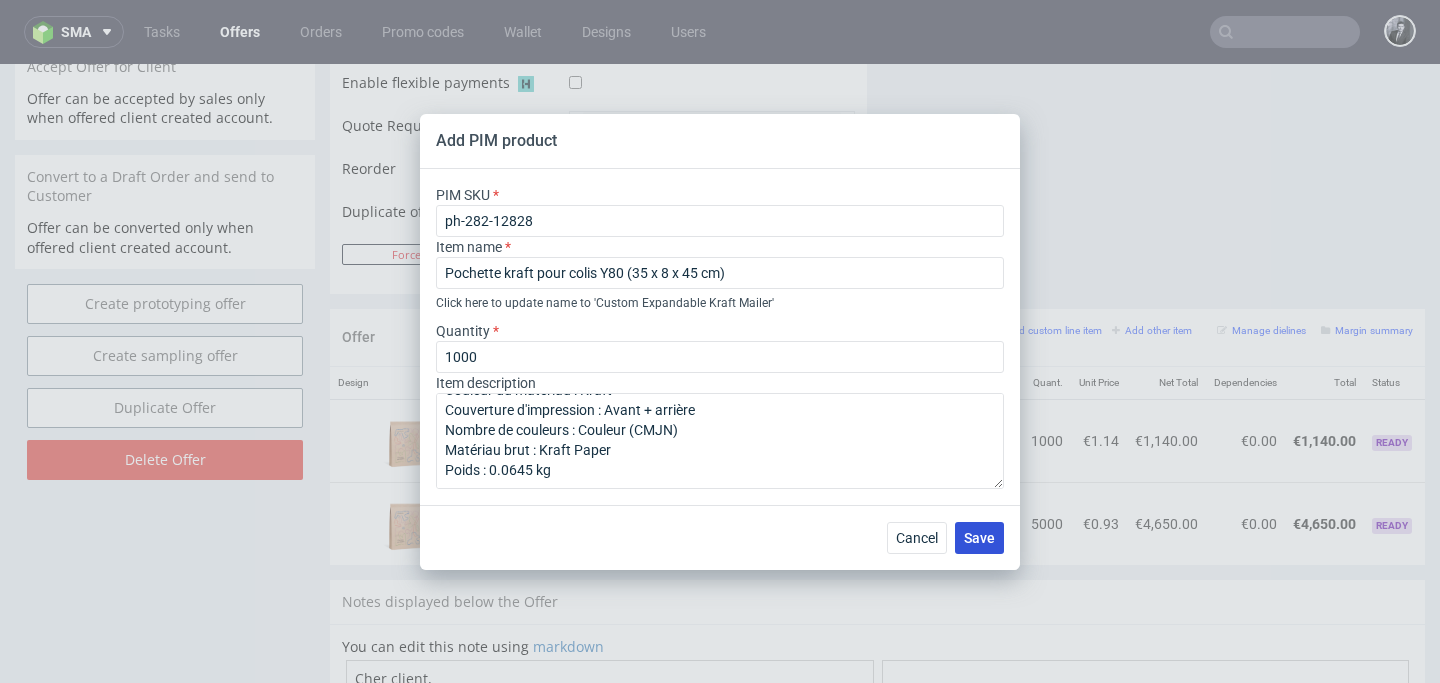click on "Save" at bounding box center (979, 538) 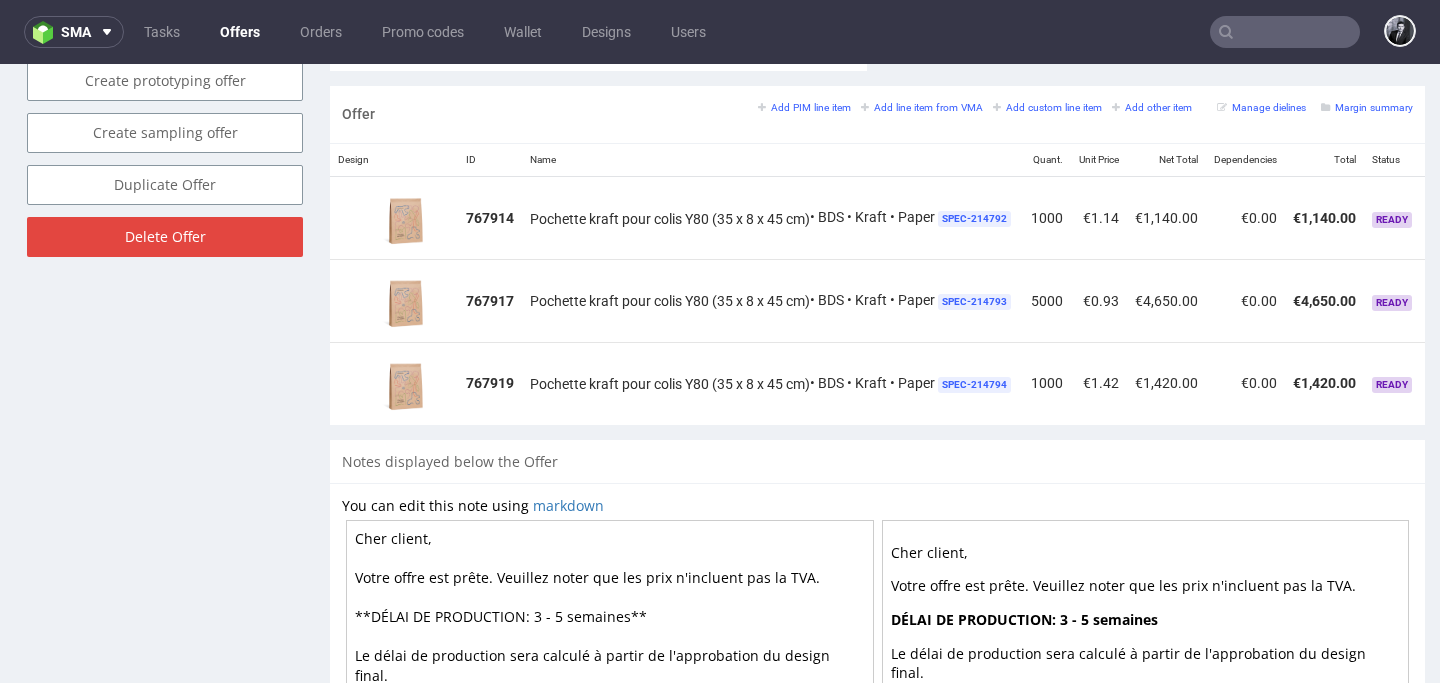 scroll, scrollTop: 1153, scrollLeft: 0, axis: vertical 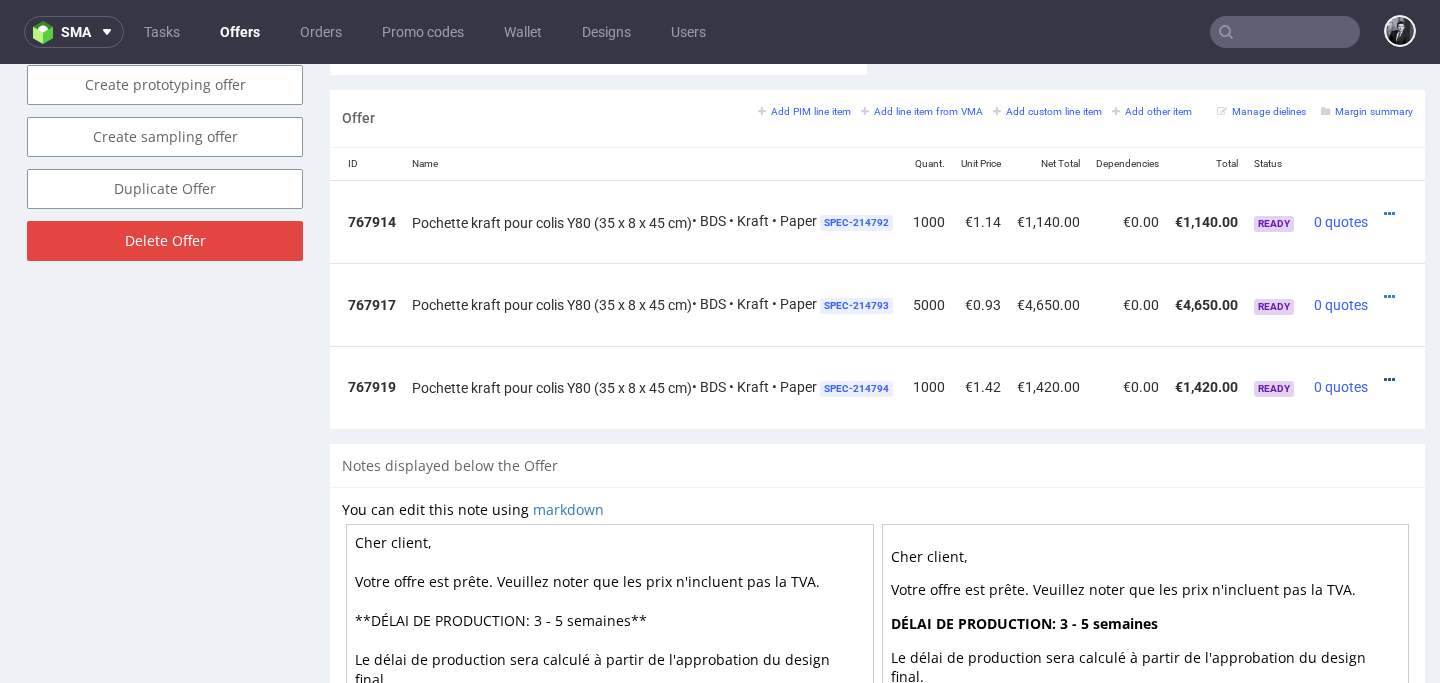 click at bounding box center (1389, 380) 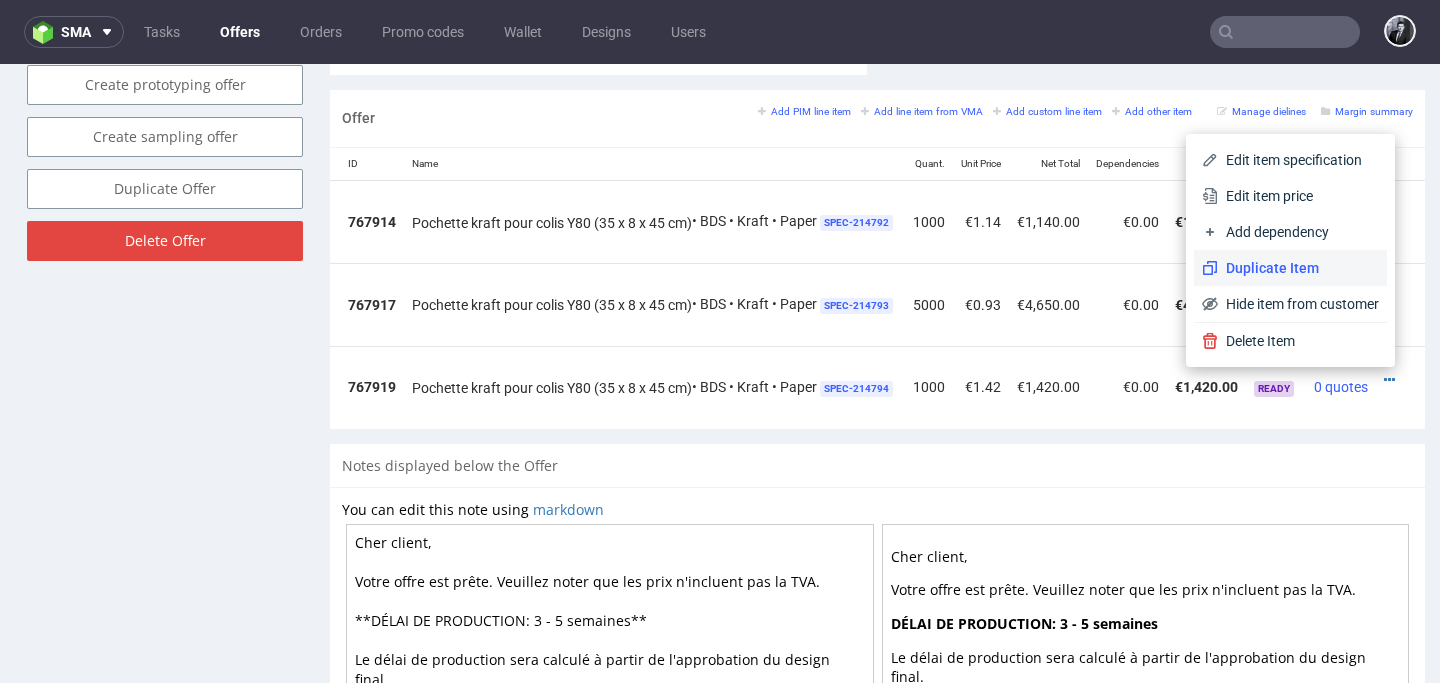 click on "Duplicate Item" at bounding box center (1298, 268) 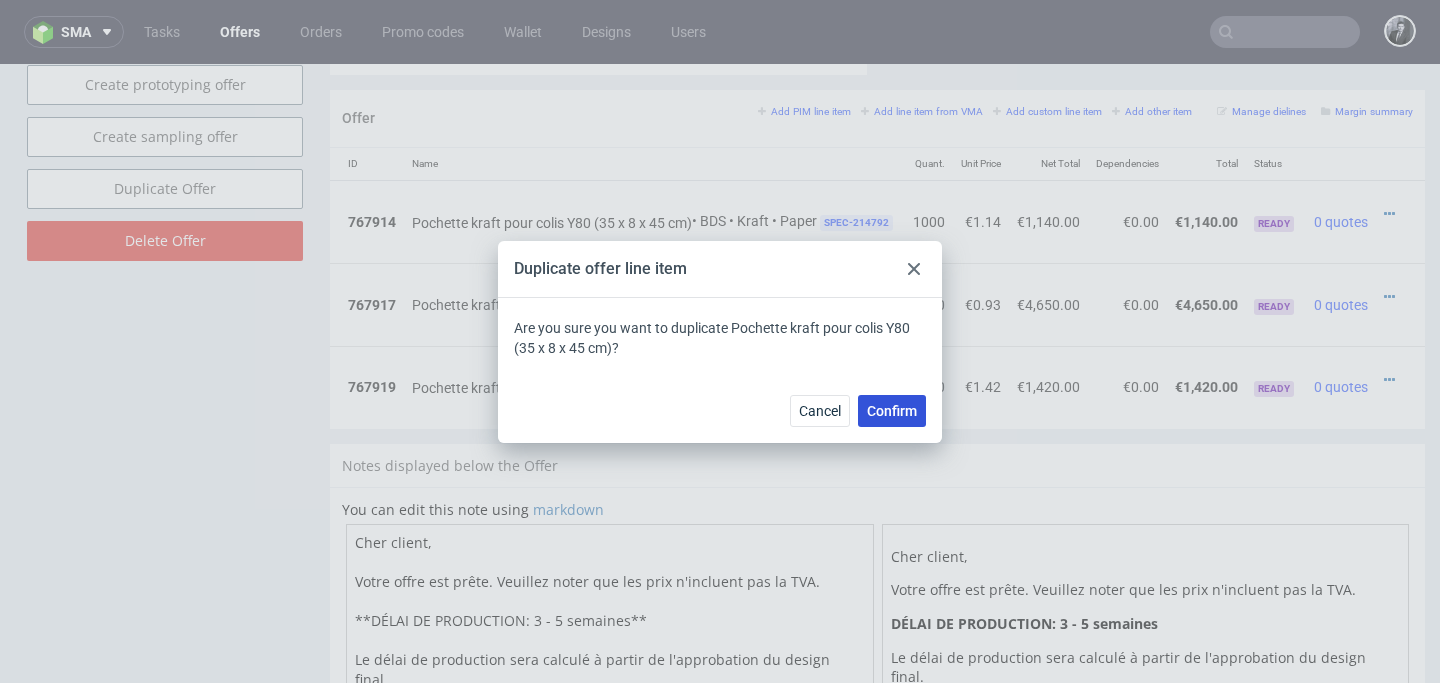 click on "Confirm" at bounding box center [892, 411] 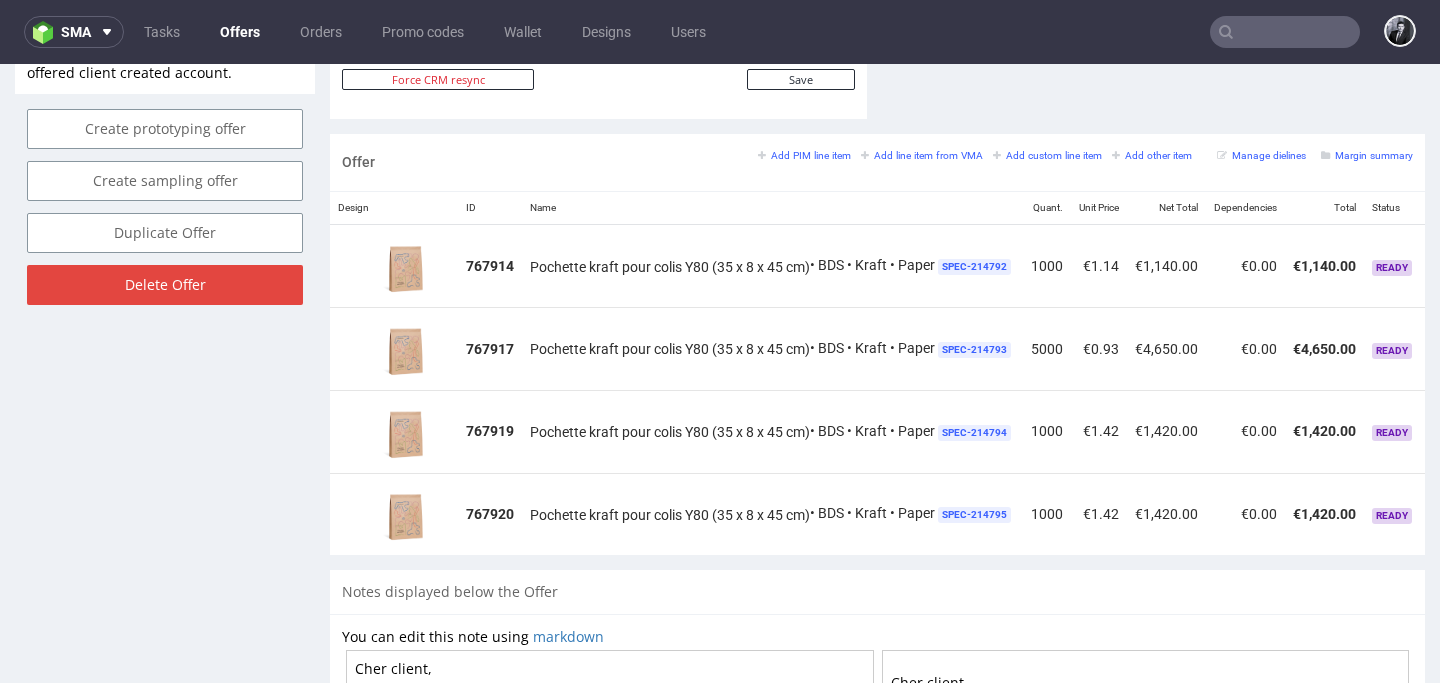 scroll, scrollTop: 1110, scrollLeft: 0, axis: vertical 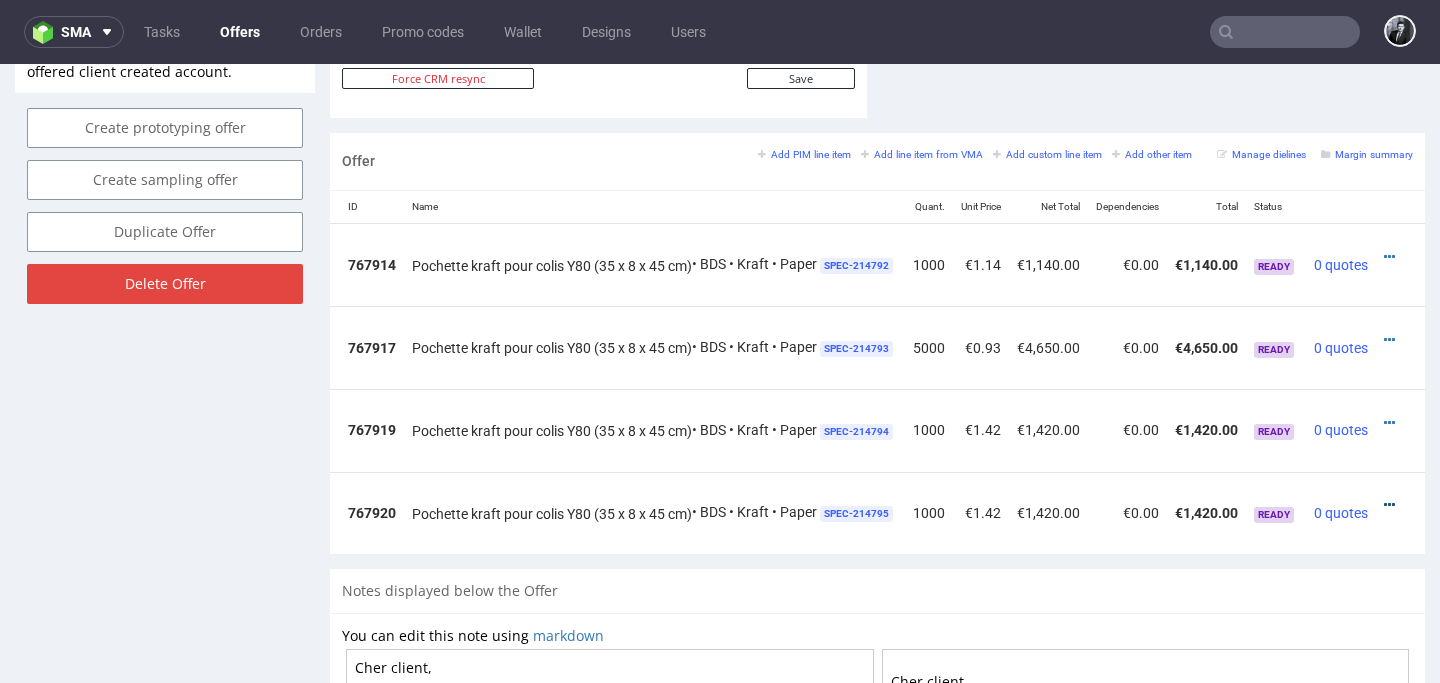click at bounding box center (1389, 505) 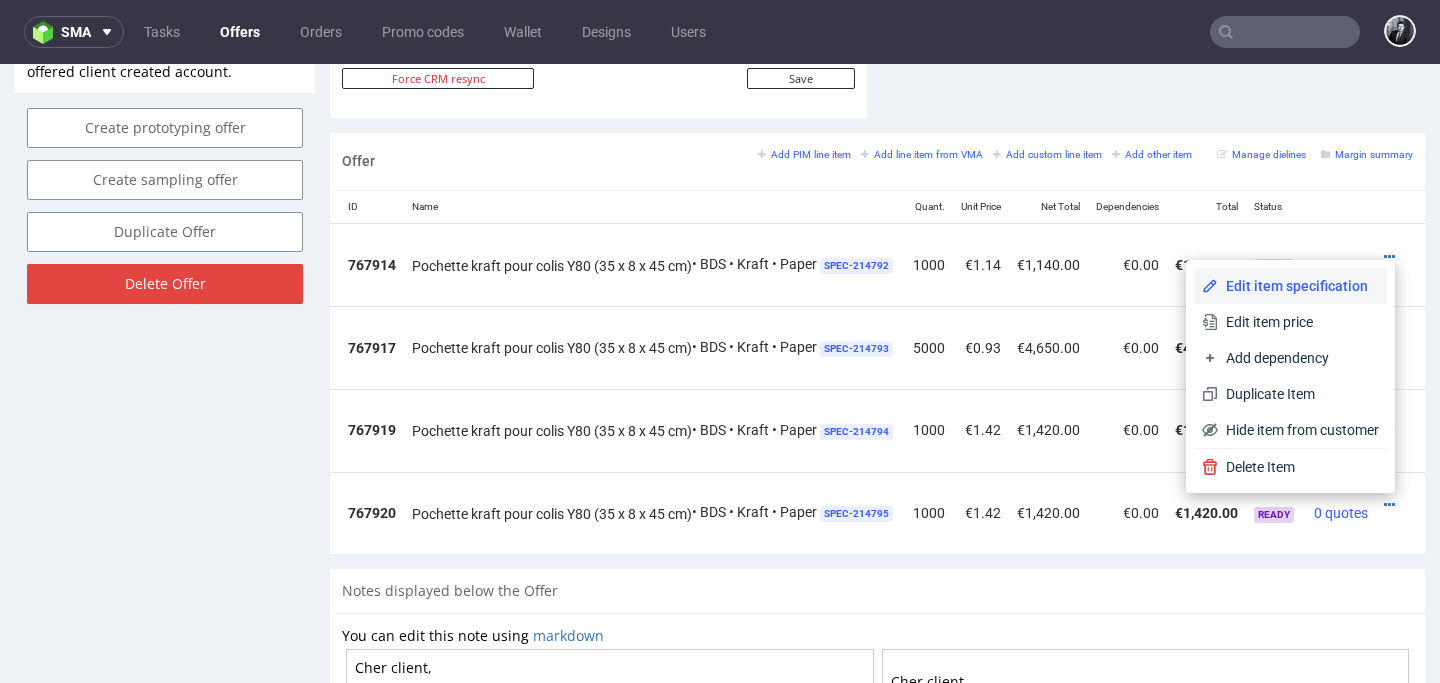 click on "Edit item specification" at bounding box center (1298, 286) 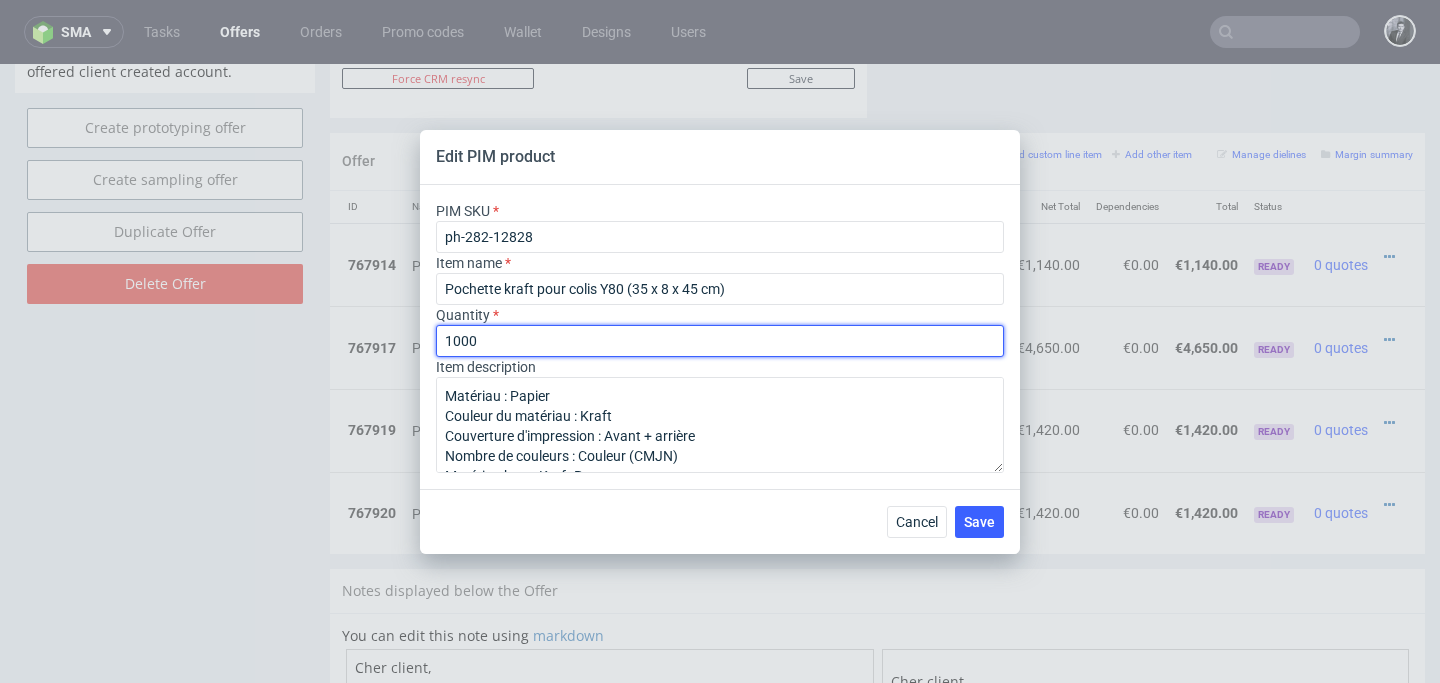 drag, startPoint x: 572, startPoint y: 341, endPoint x: 297, endPoint y: 336, distance: 275.04544 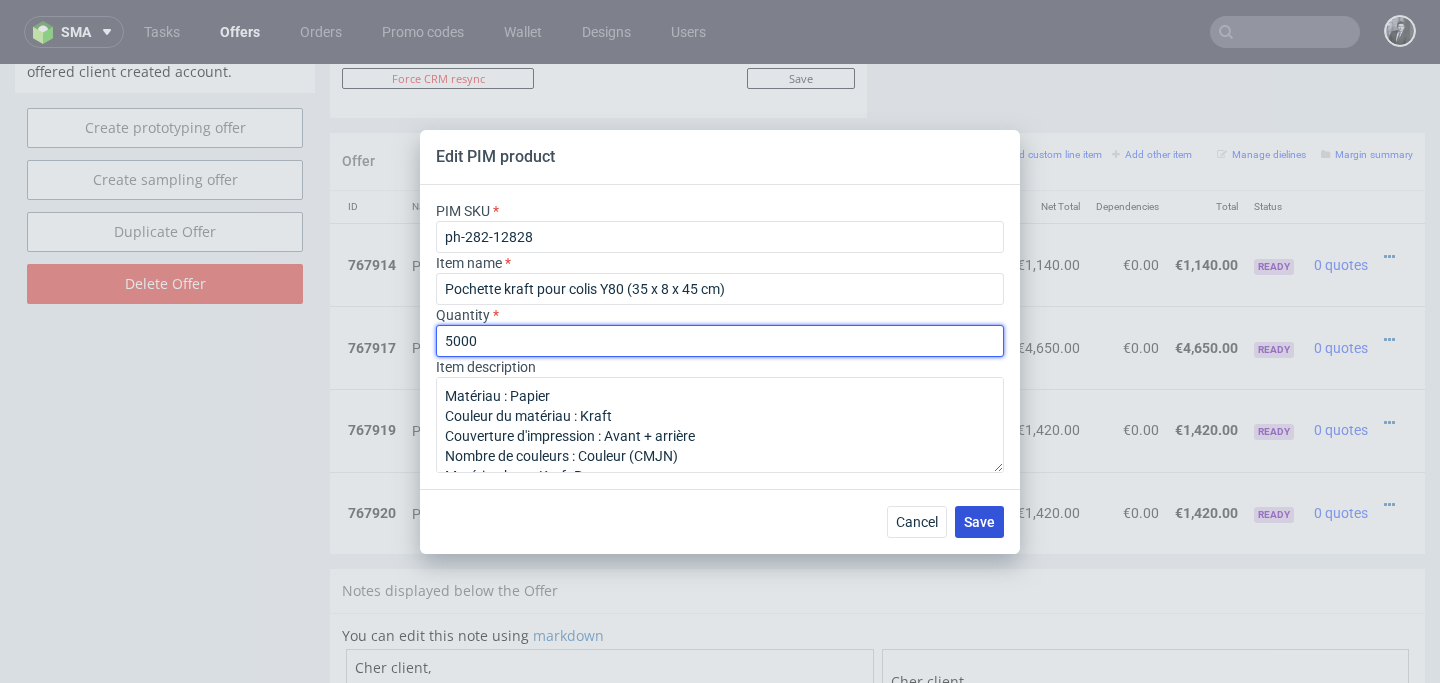 type on "5000" 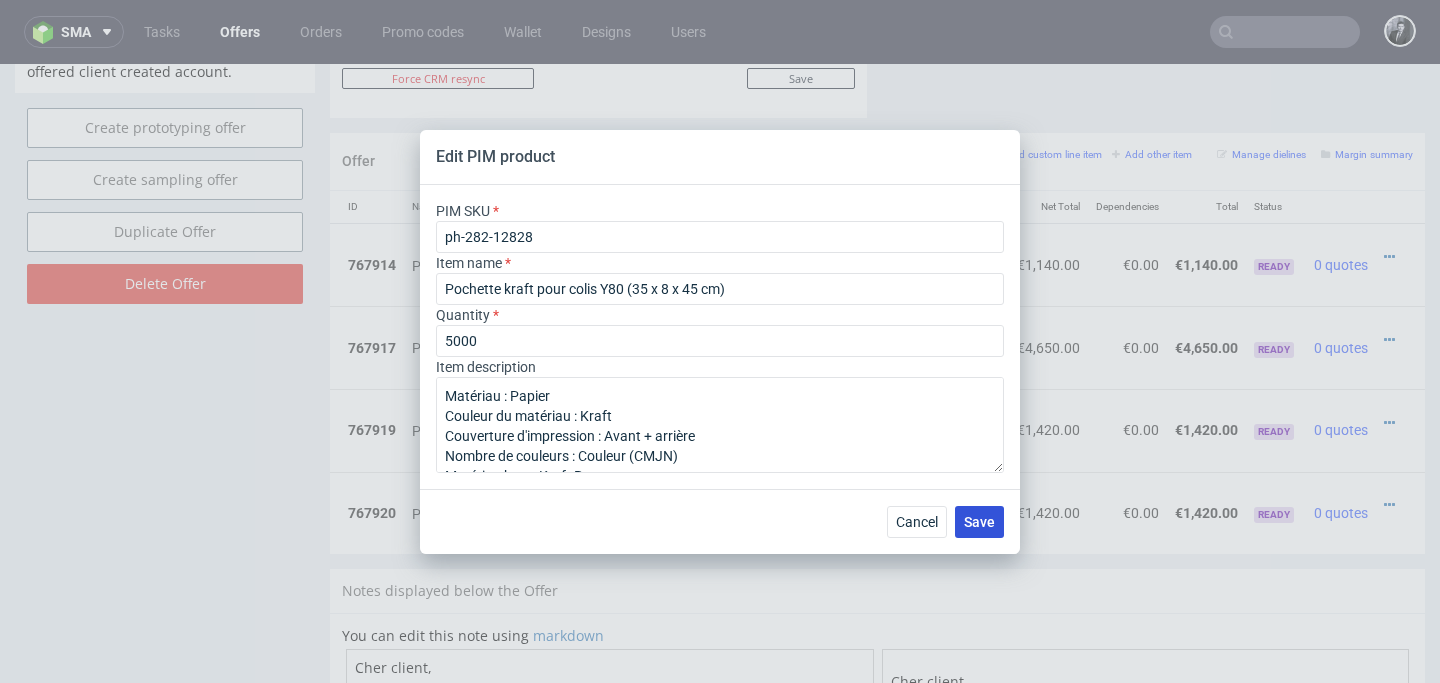 click on "Save" at bounding box center (979, 522) 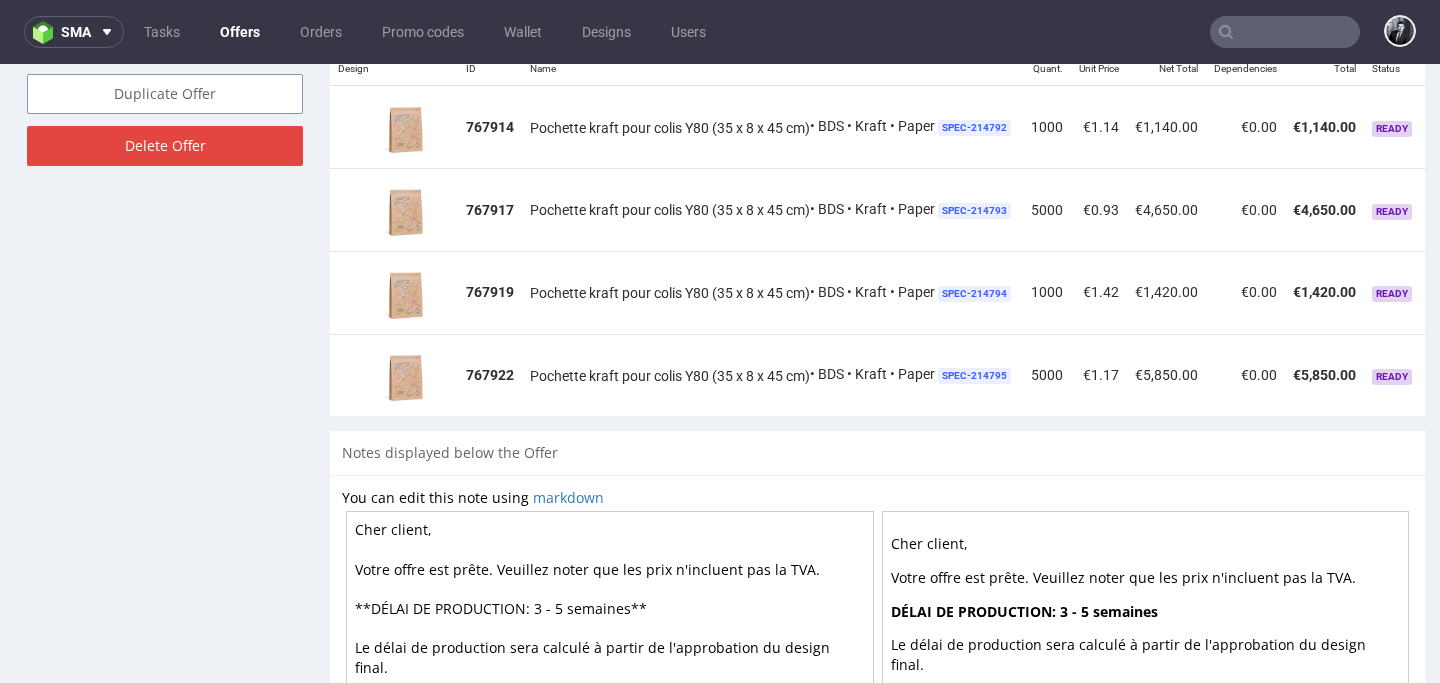 scroll, scrollTop: 1244, scrollLeft: 0, axis: vertical 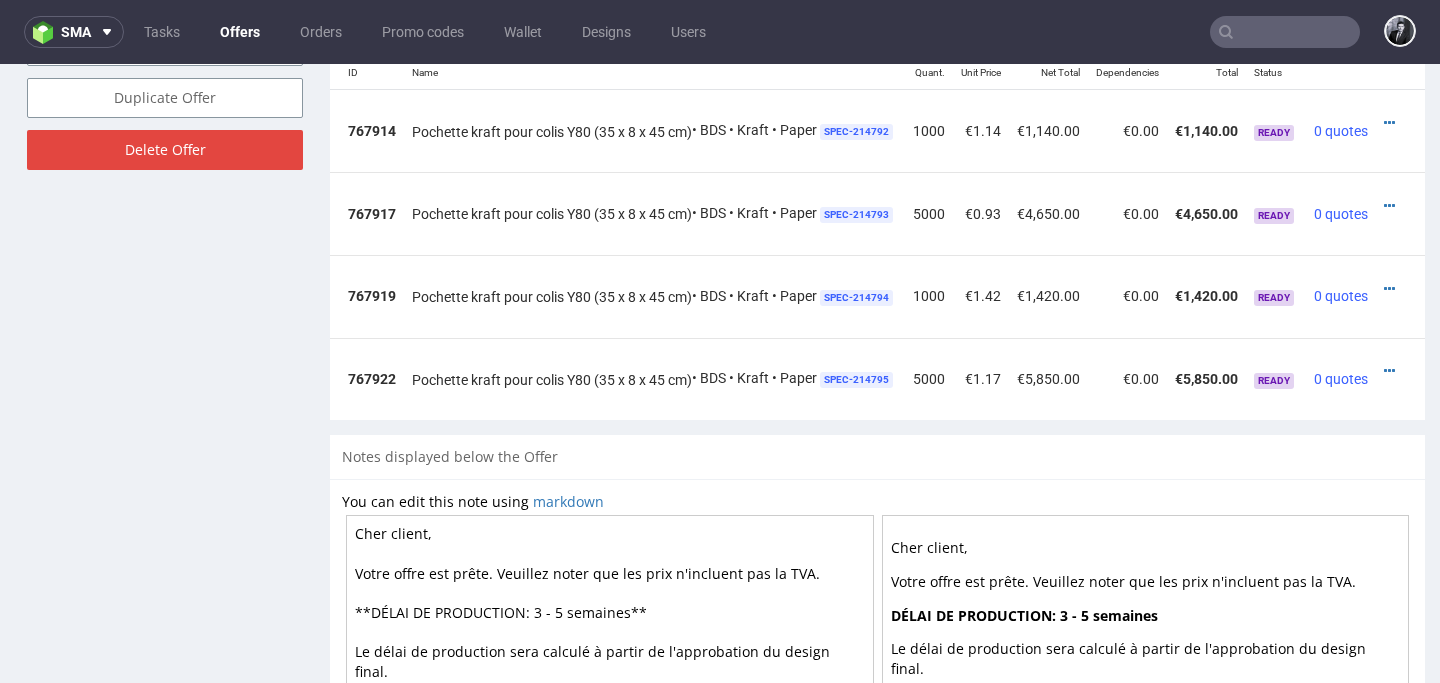 click at bounding box center [1394, 289] 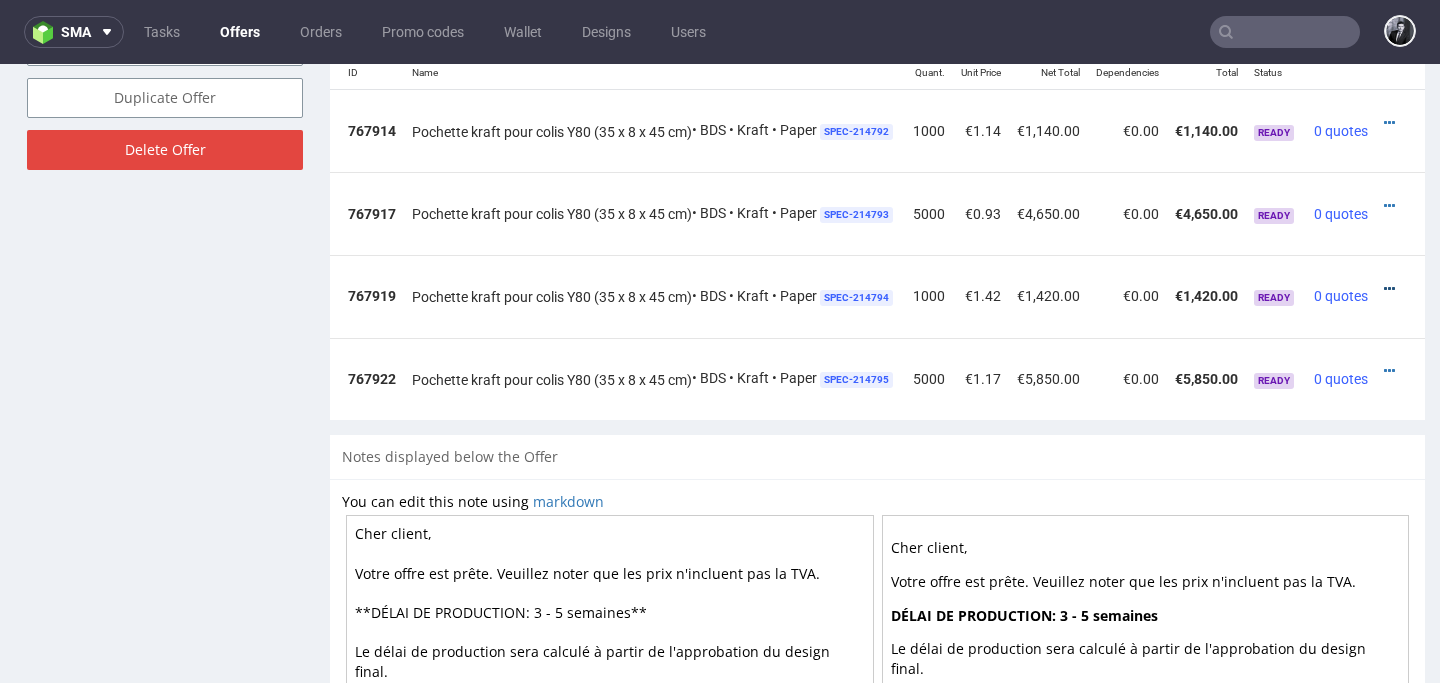 click at bounding box center (1389, 289) 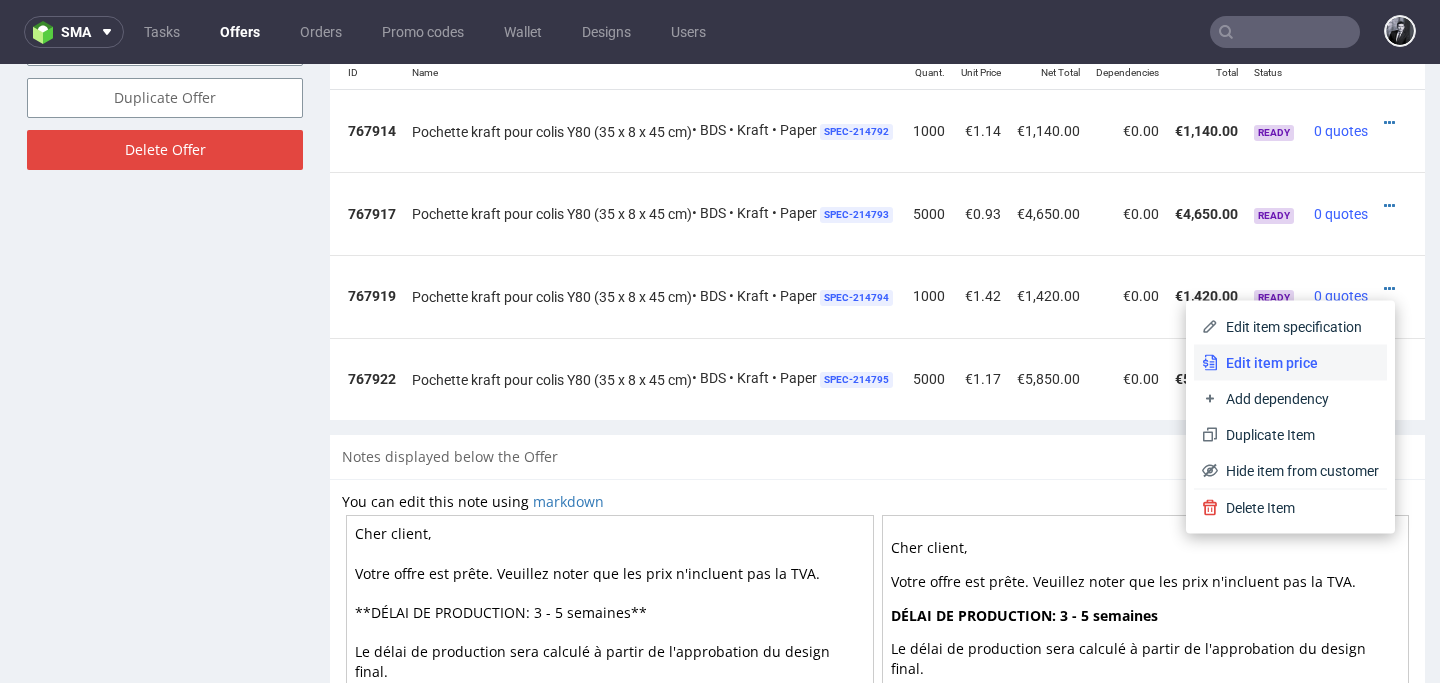 click on "Edit item price" at bounding box center (1298, 363) 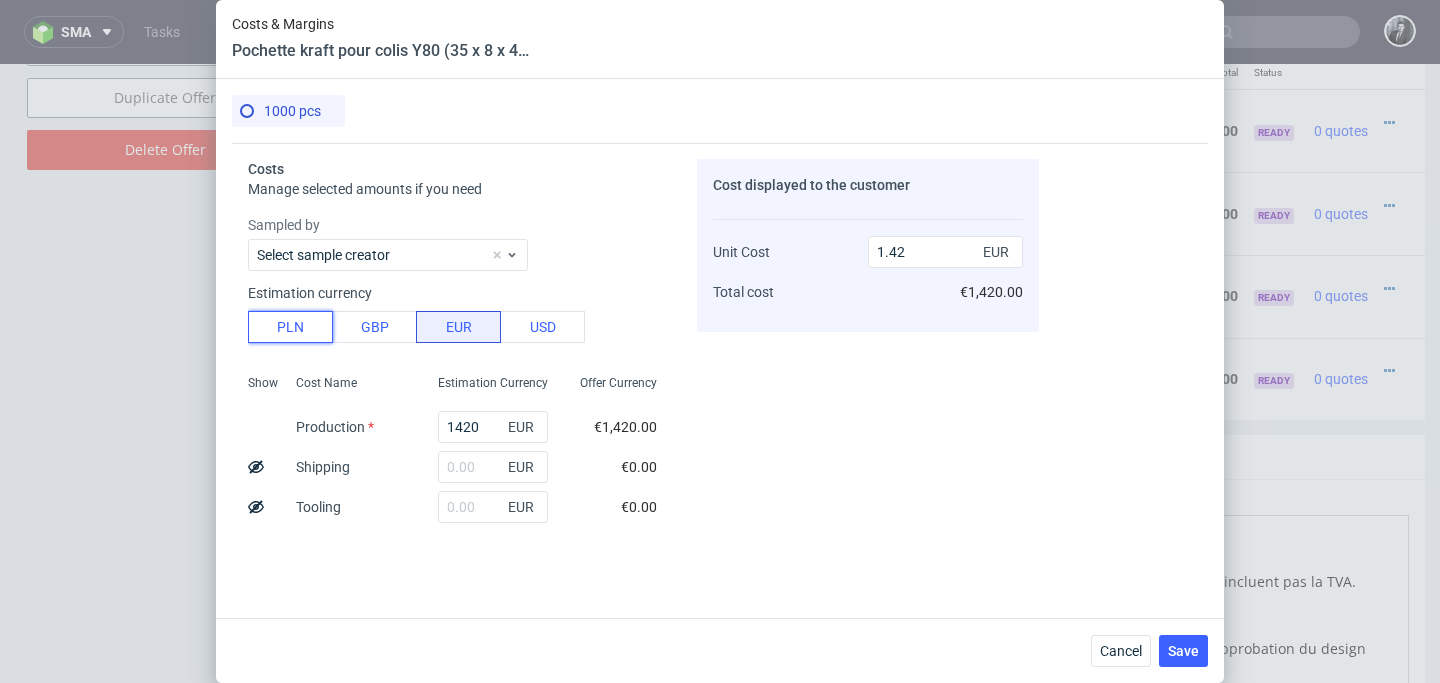 click on "PLN" at bounding box center [290, 327] 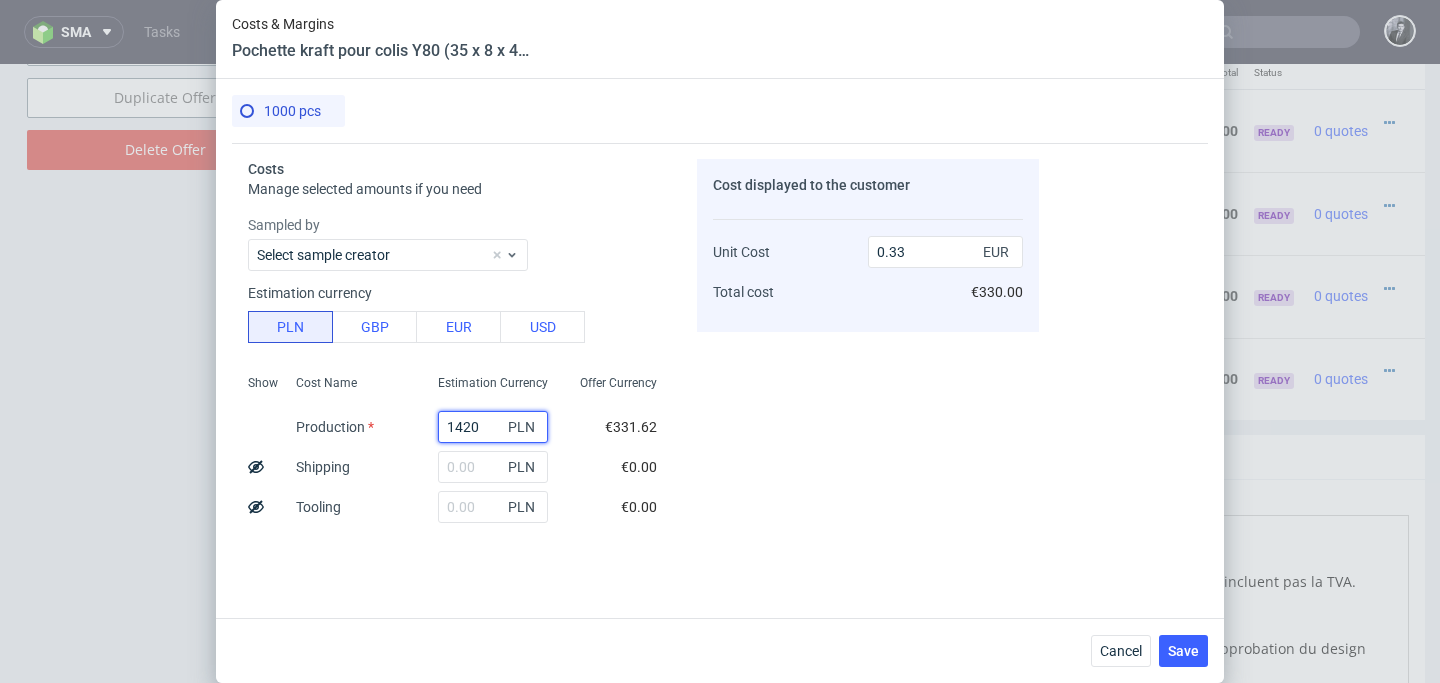 drag, startPoint x: 488, startPoint y: 429, endPoint x: 286, endPoint y: 429, distance: 202 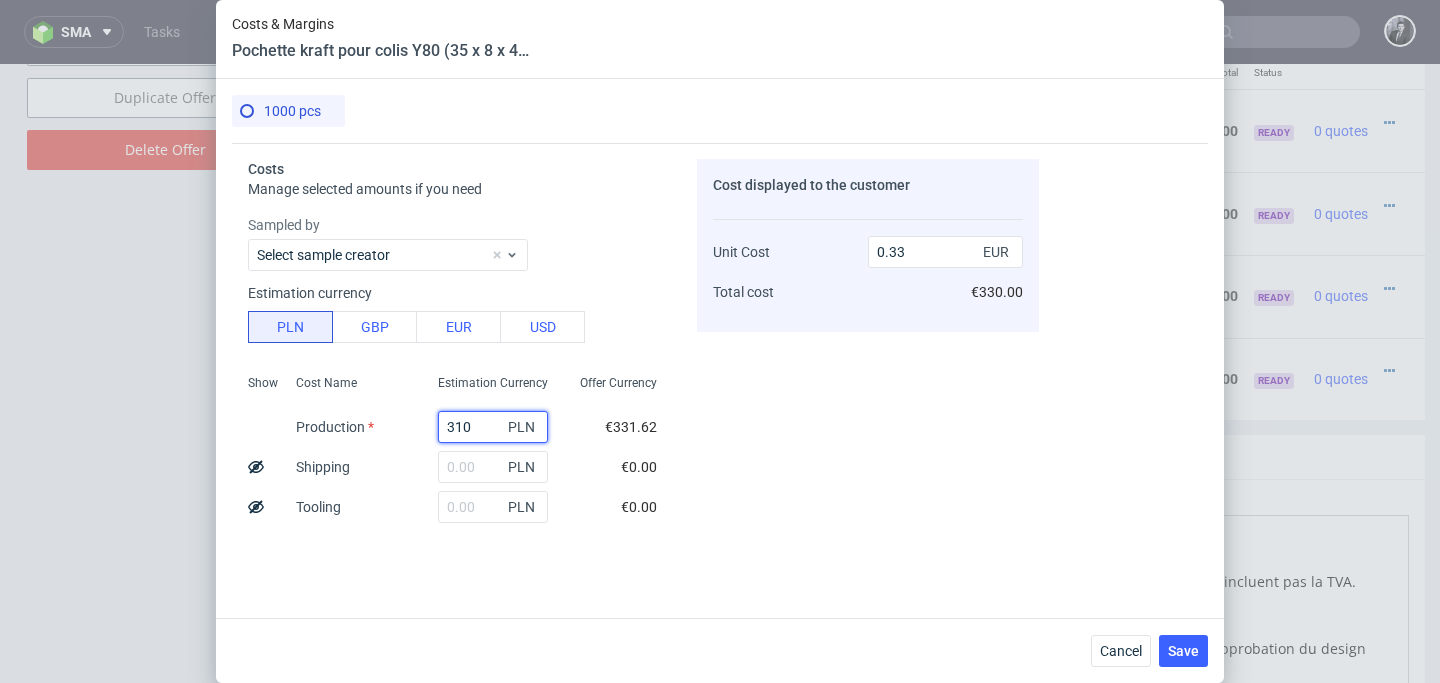 type on "3100" 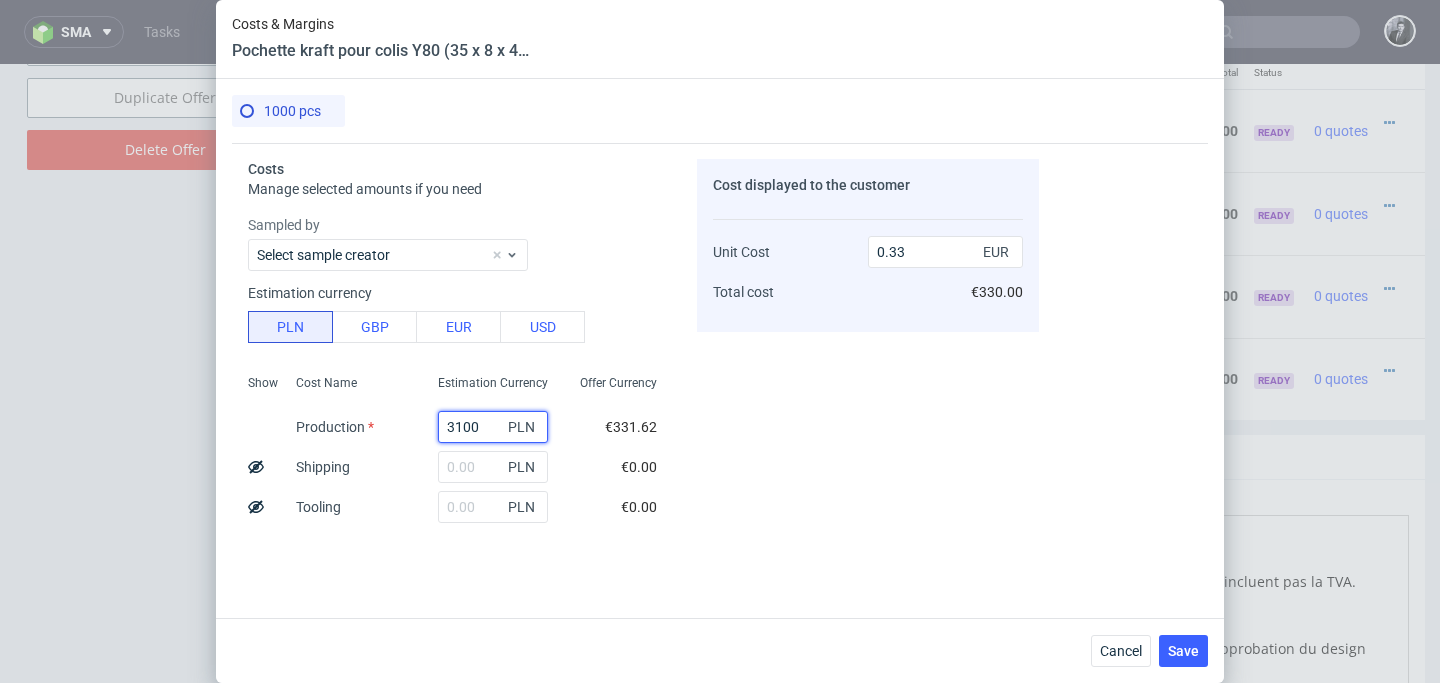 type on "0.72" 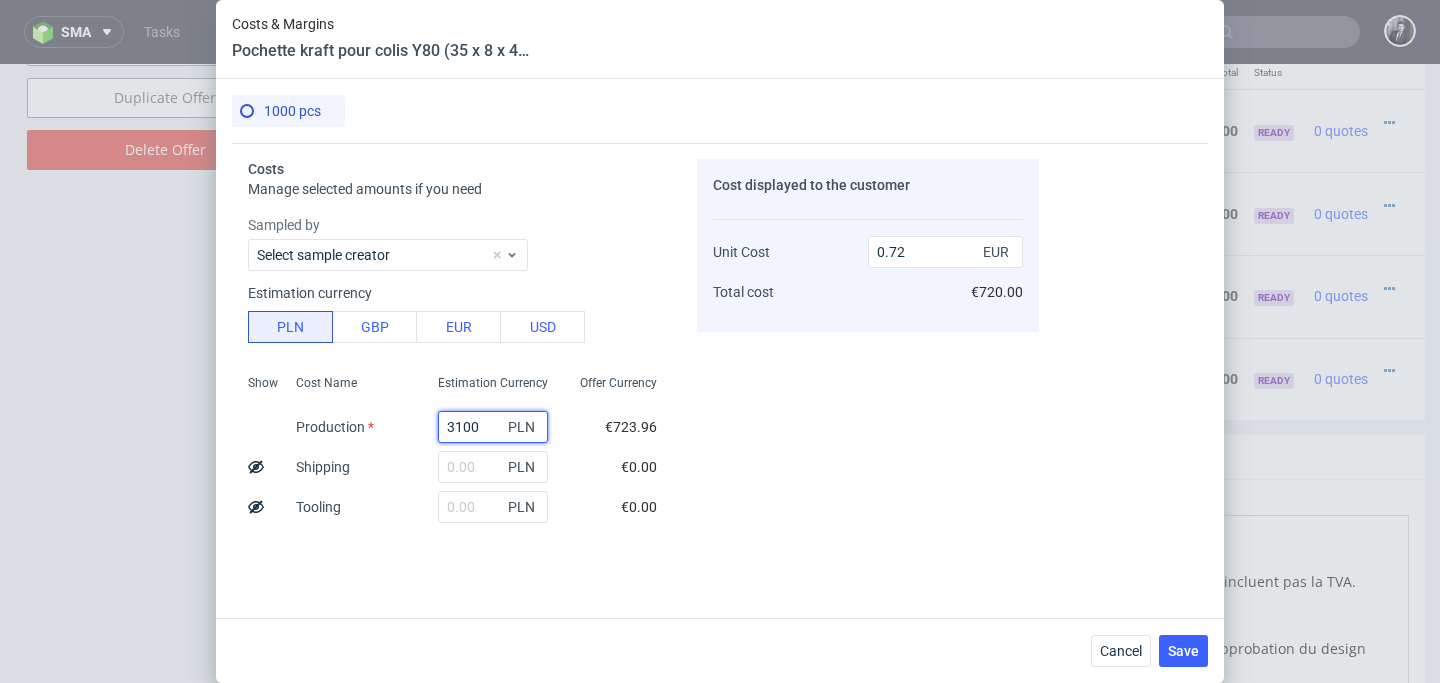 type on "3100" 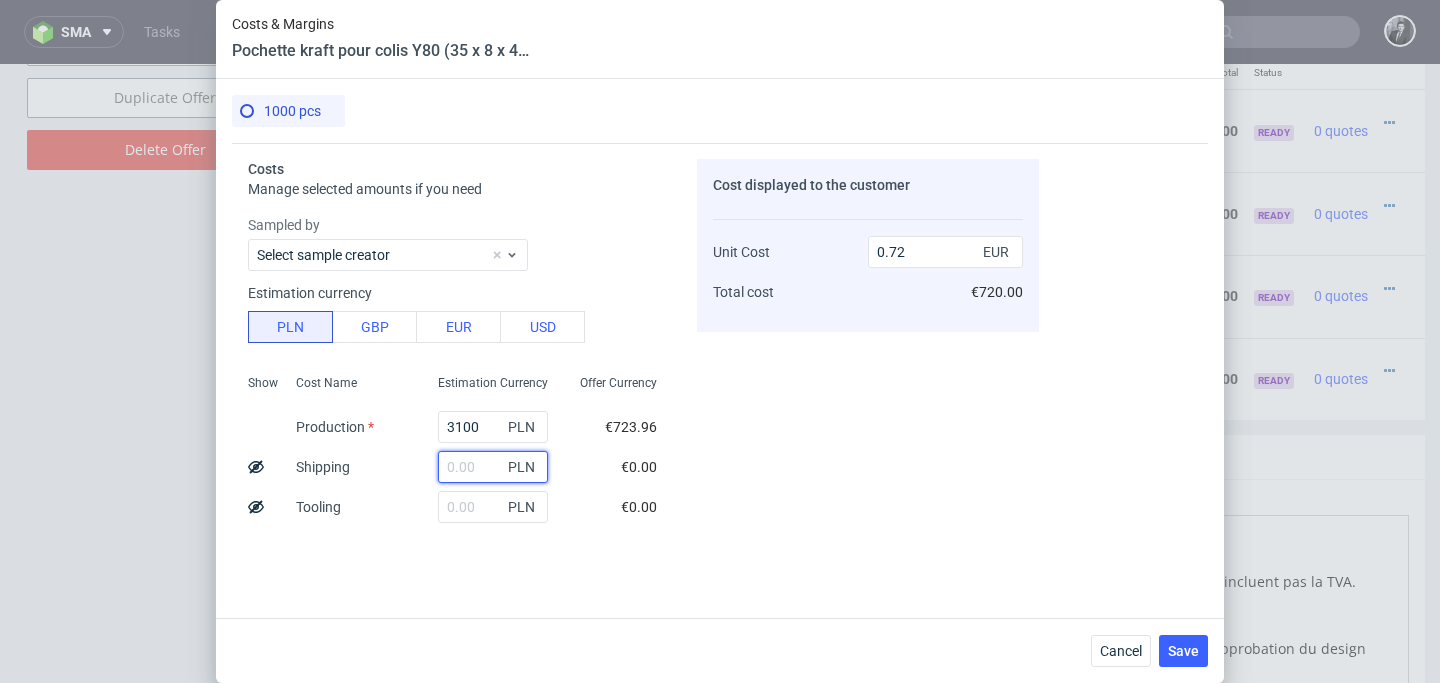 click at bounding box center (493, 467) 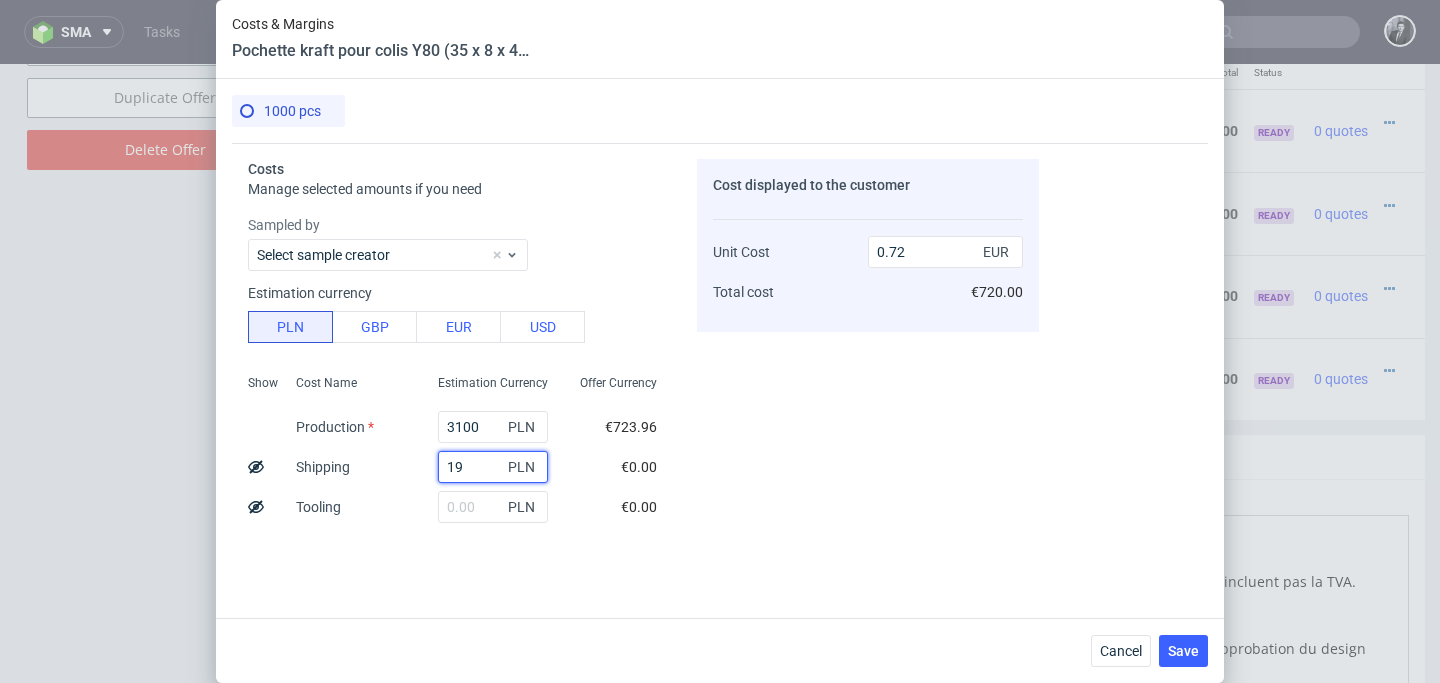 type on "190" 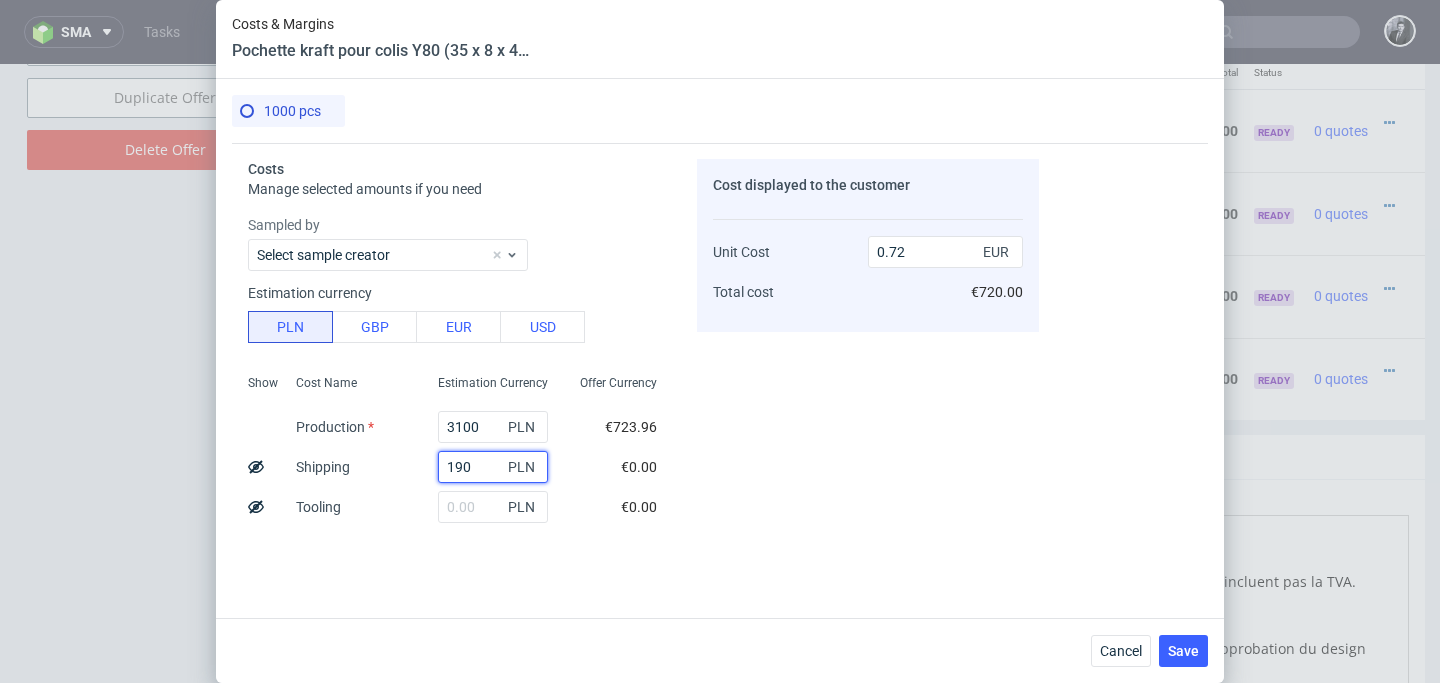 type on "0.76" 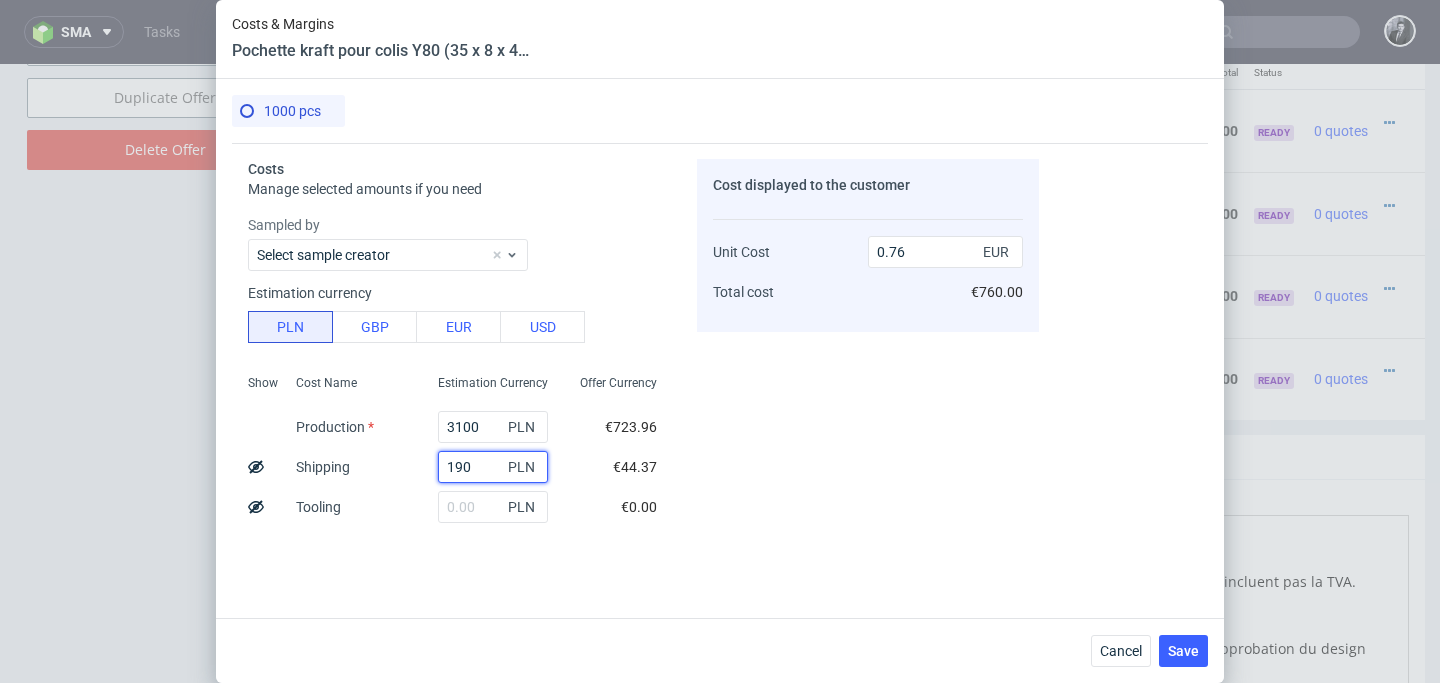 type on "190" 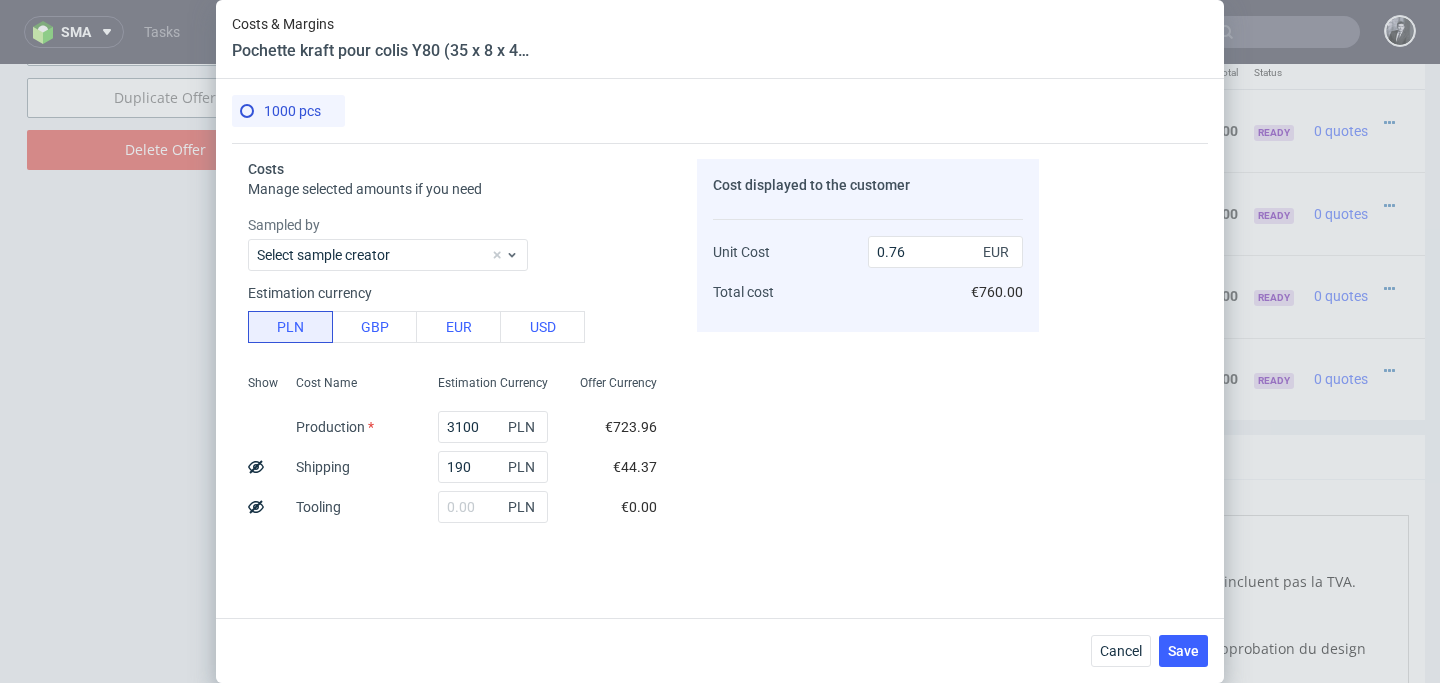 click on "Offer Currency €723.96 €44.37 €0.00 €0.77 €768.33" at bounding box center (618, 499) 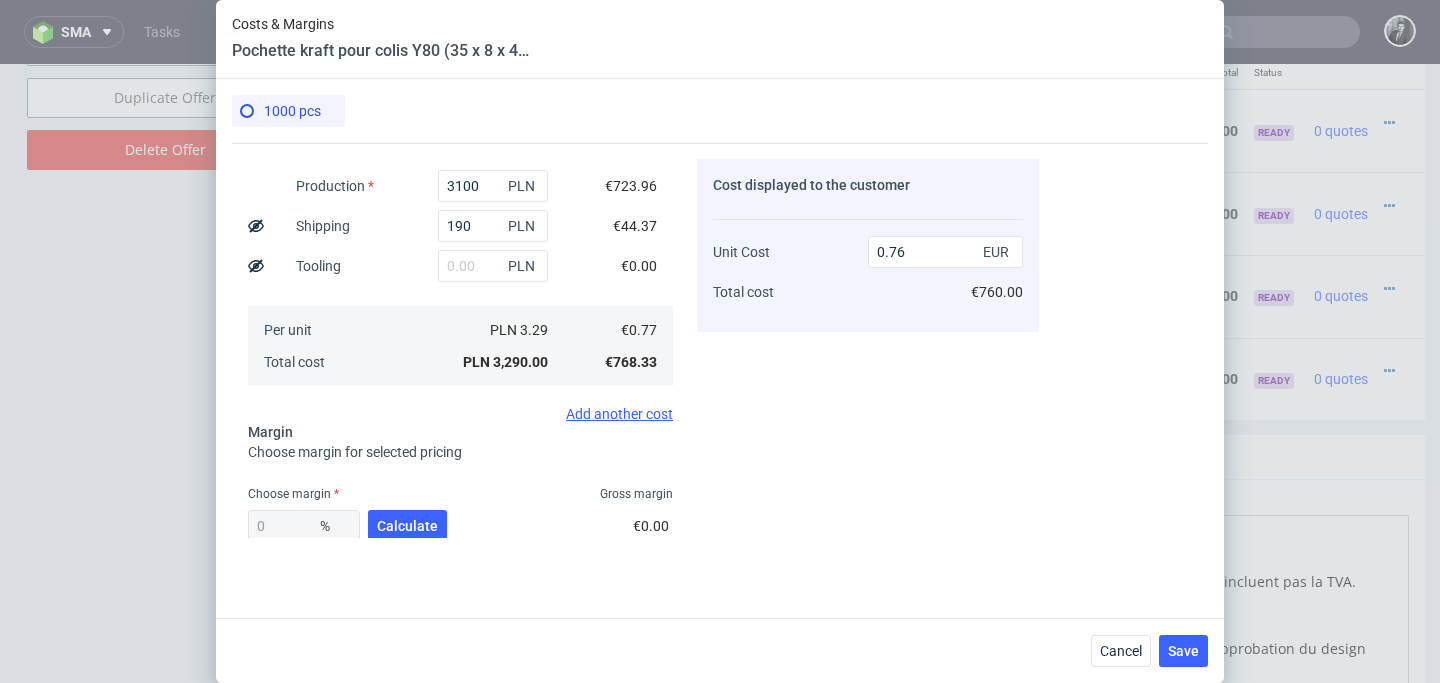 scroll, scrollTop: 353, scrollLeft: 0, axis: vertical 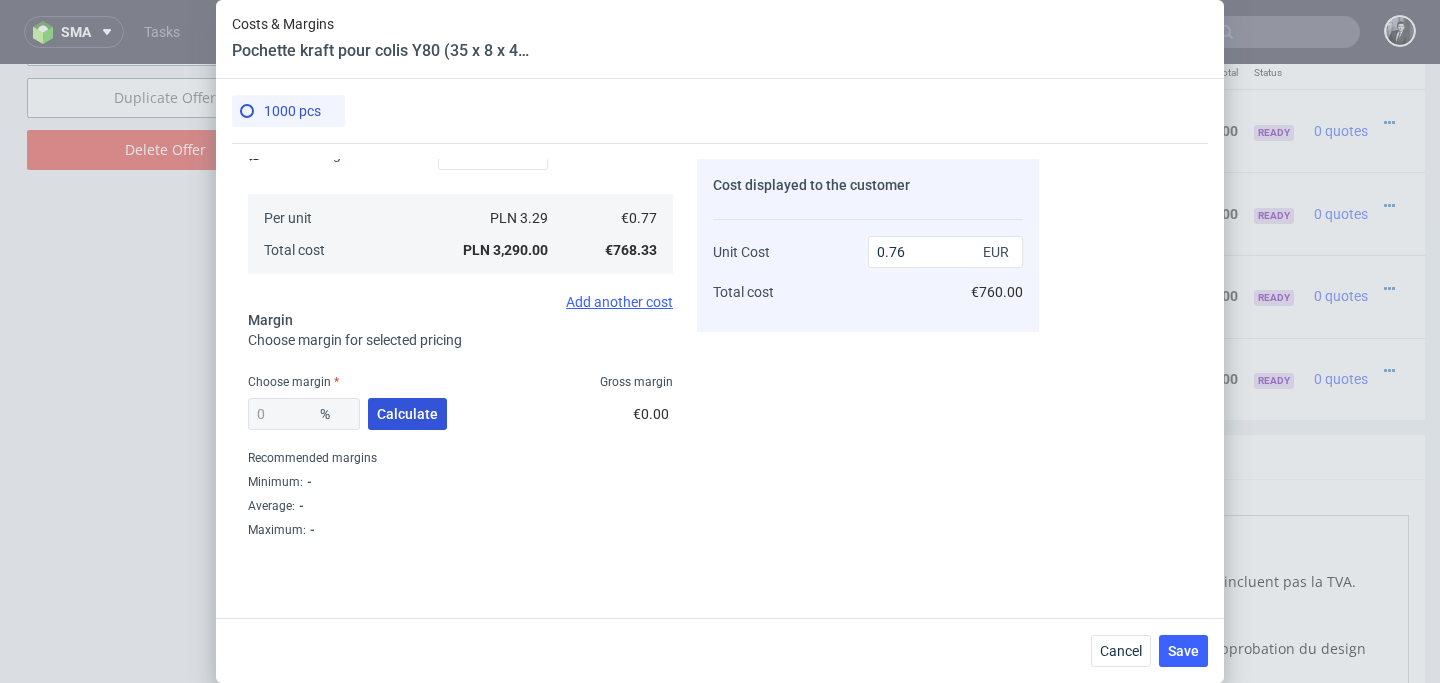 click on "Calculate" at bounding box center [407, 414] 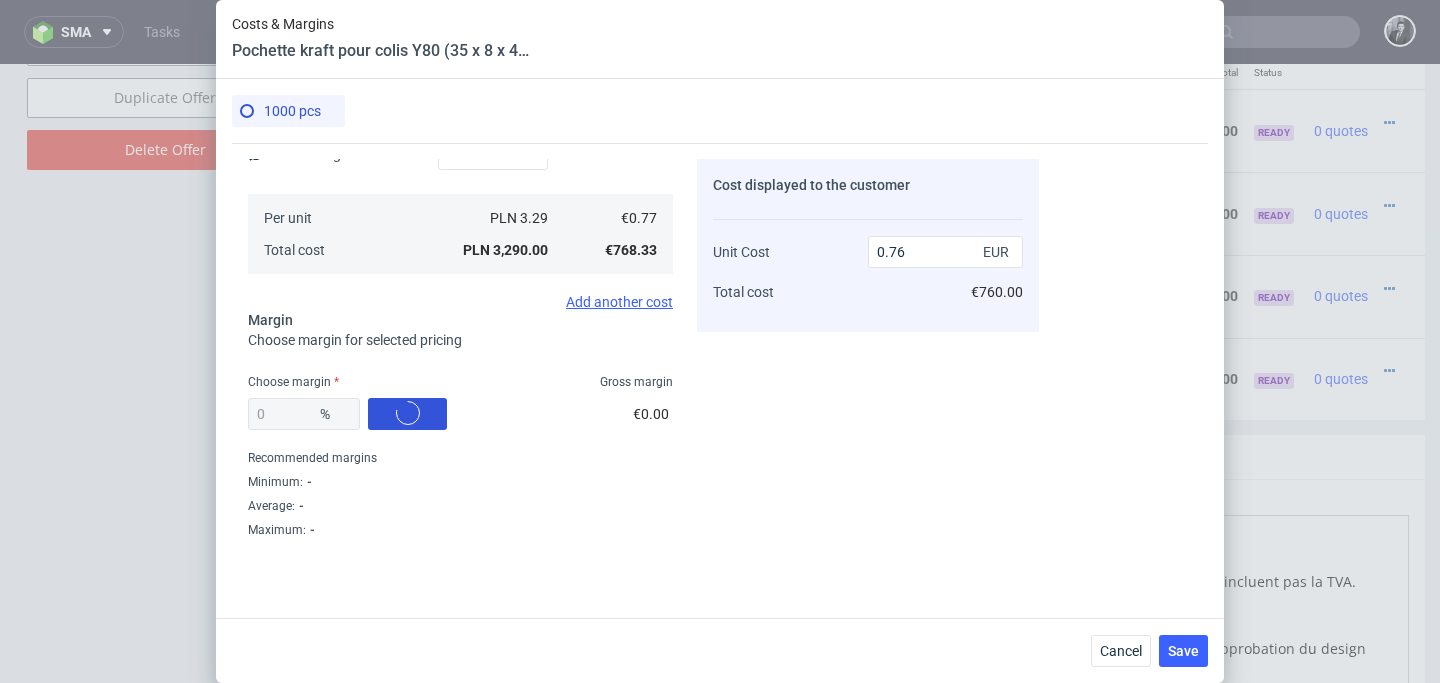 type on "41.08" 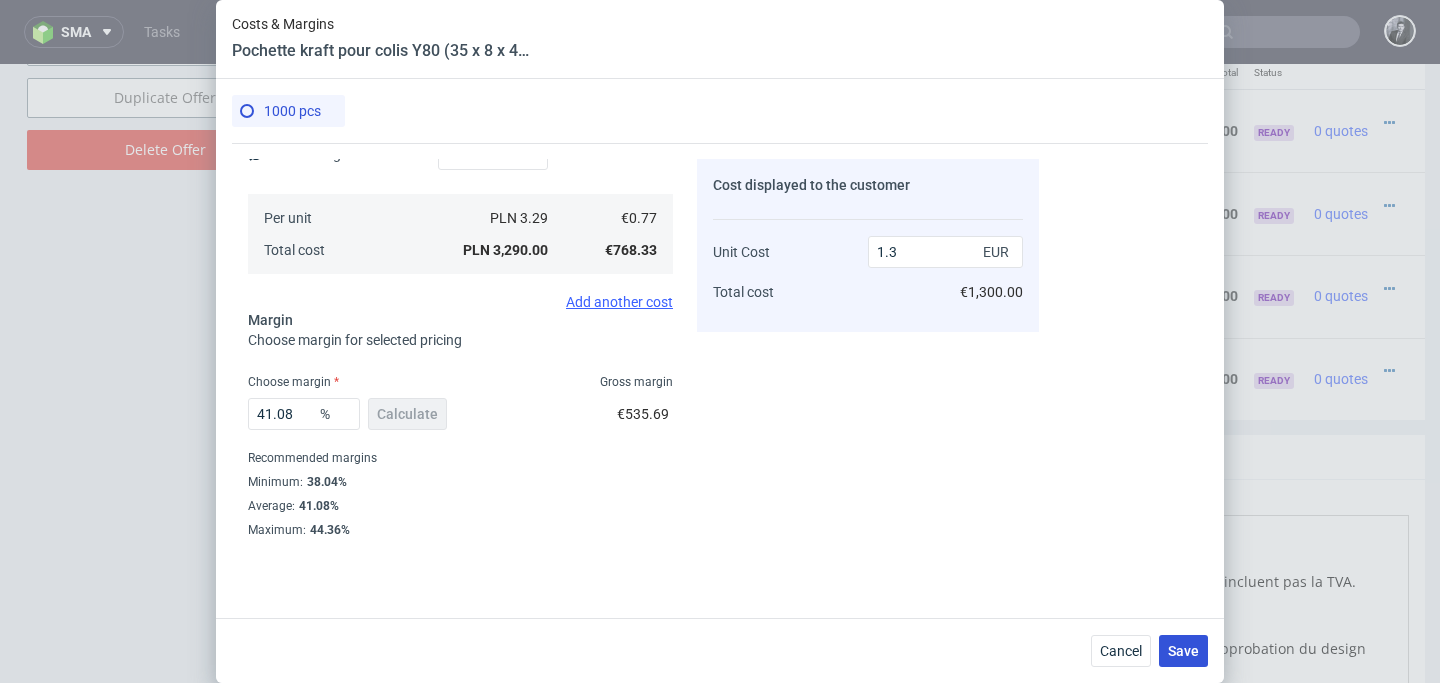 click on "Save" at bounding box center [1183, 651] 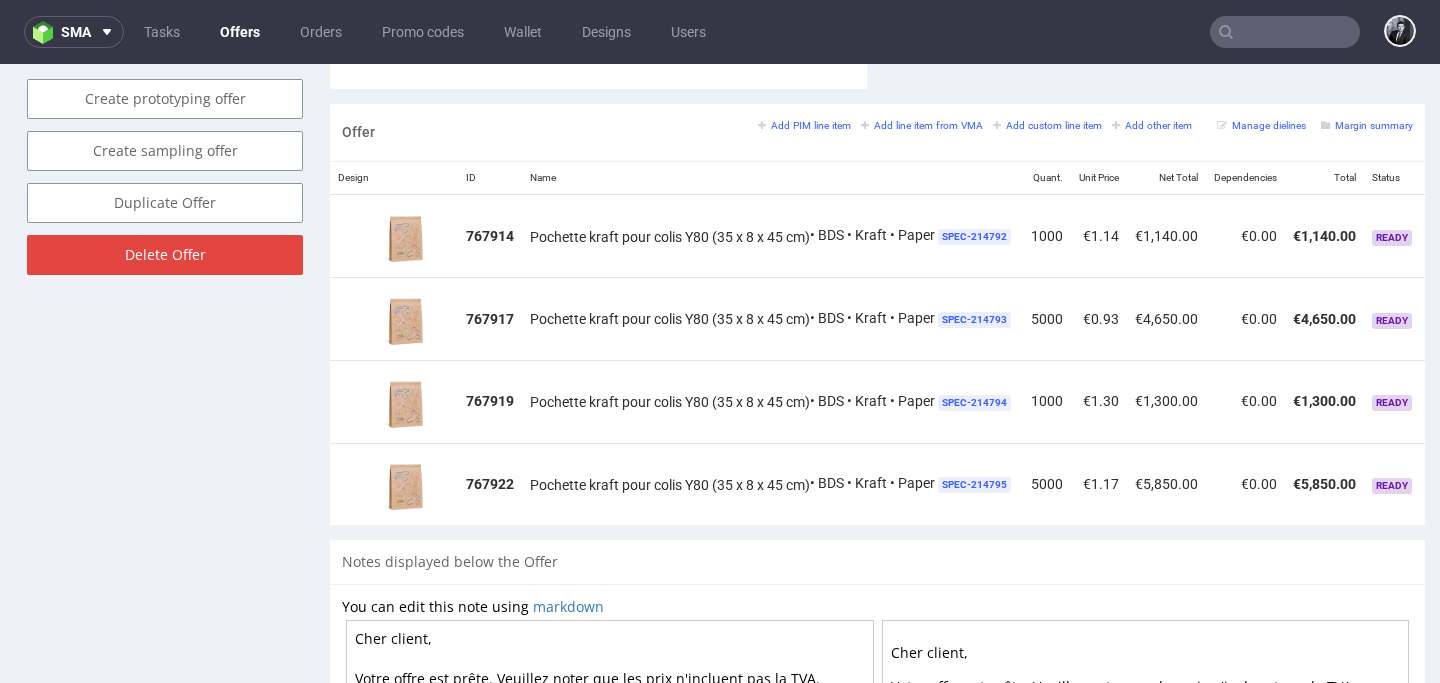 scroll, scrollTop: 1140, scrollLeft: 0, axis: vertical 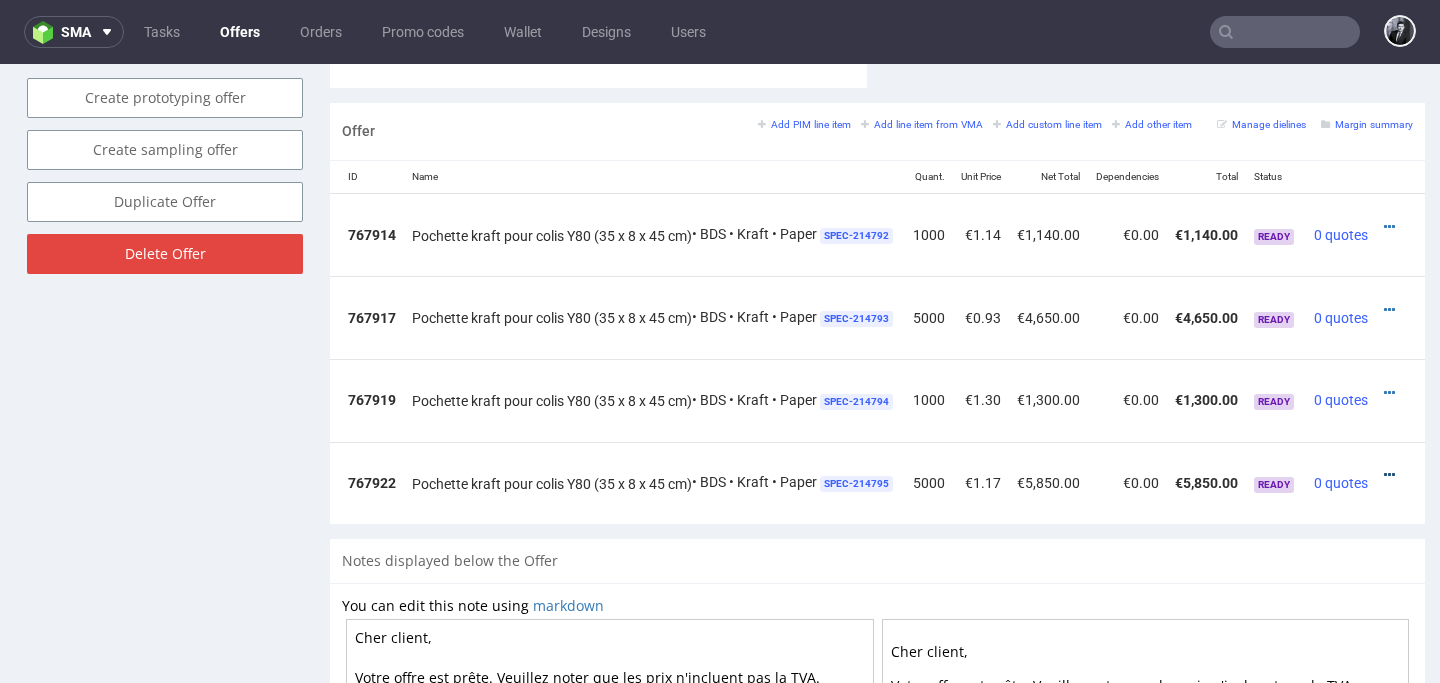 click at bounding box center (1389, 475) 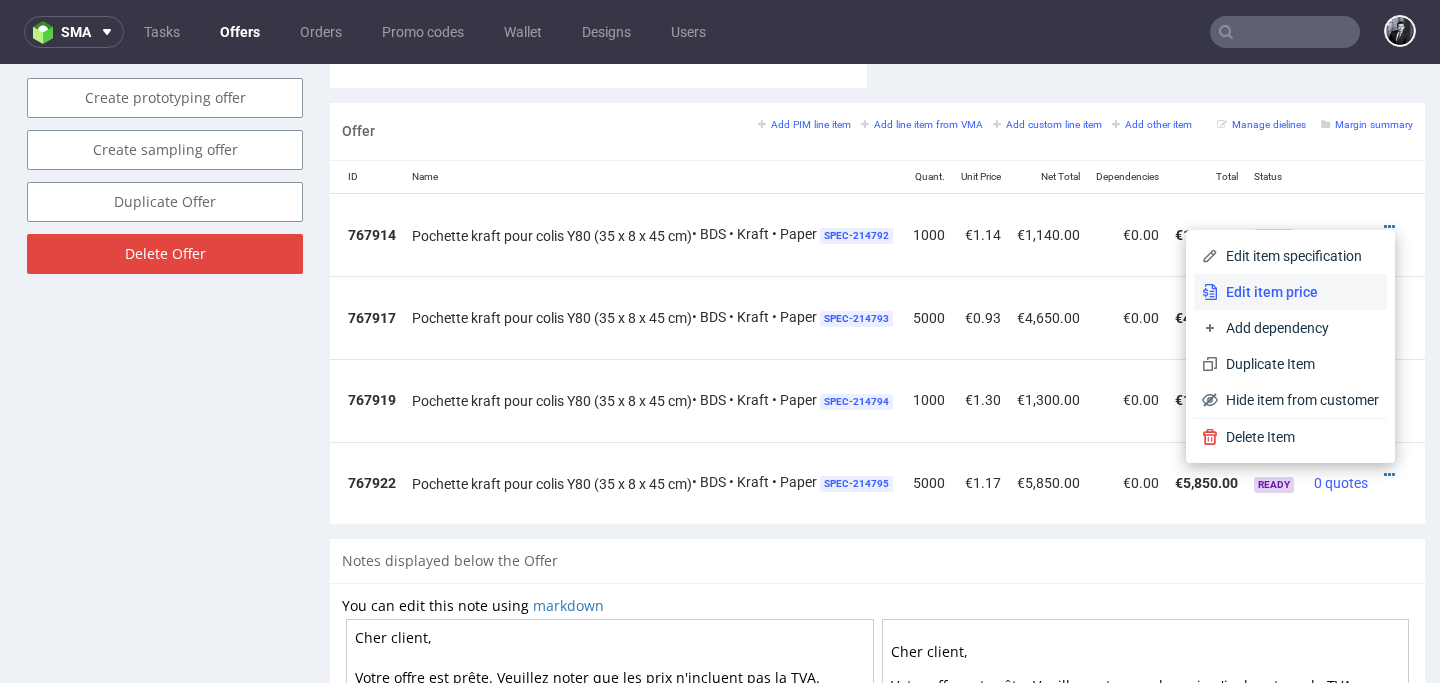 click on "Edit item price" at bounding box center [1290, 292] 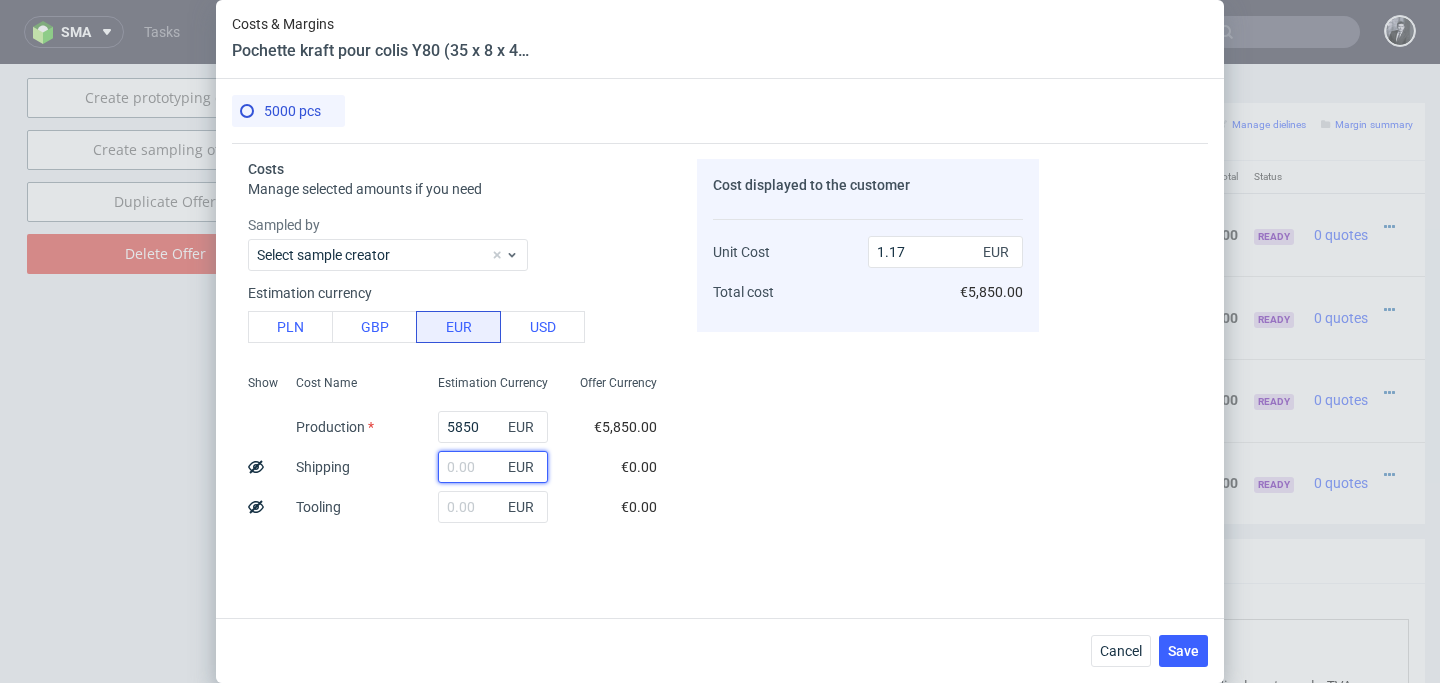 click at bounding box center (493, 467) 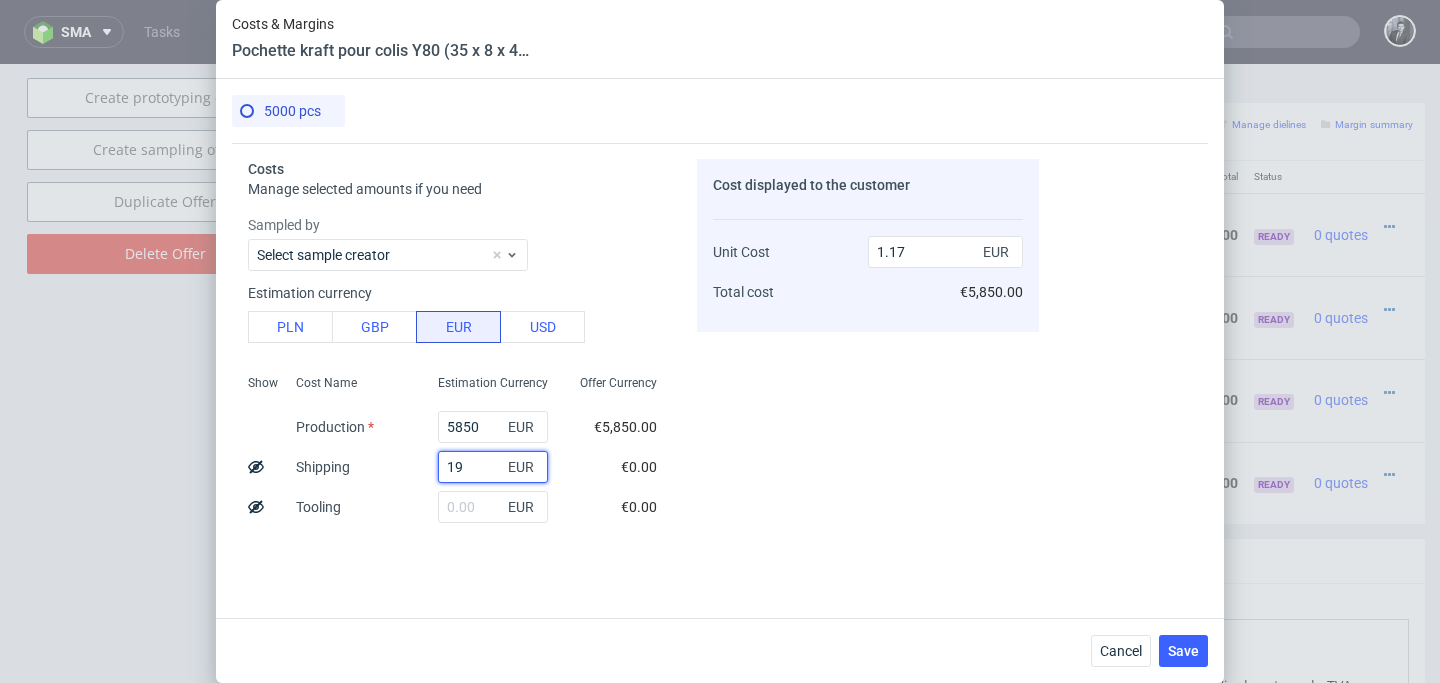 type on "190" 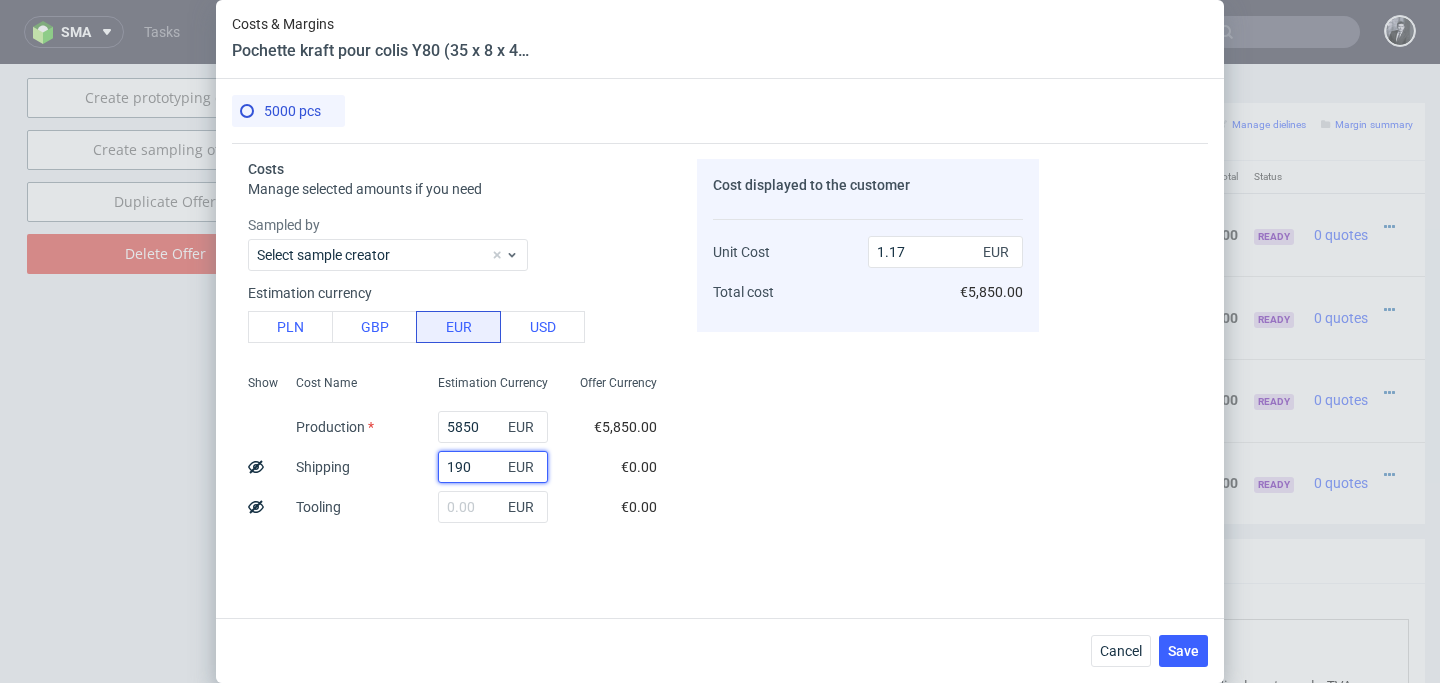 type on "1.21" 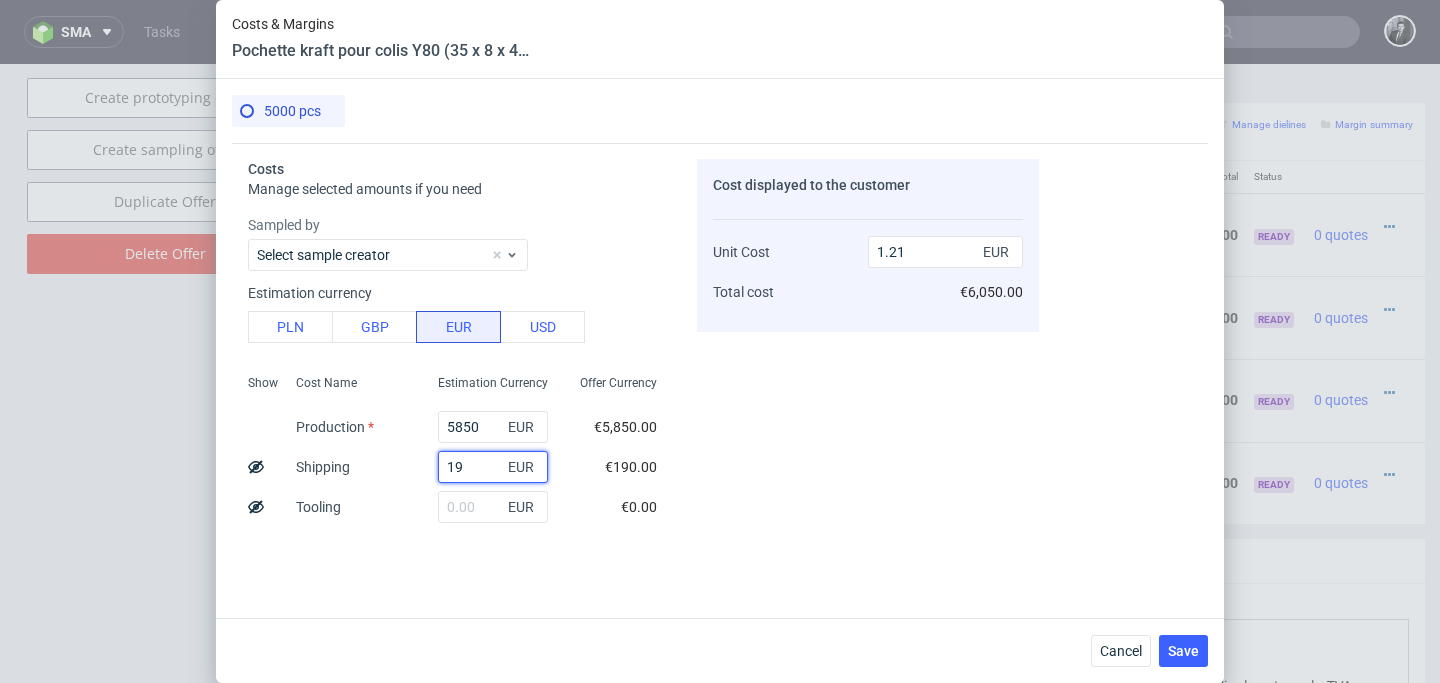type on "1" 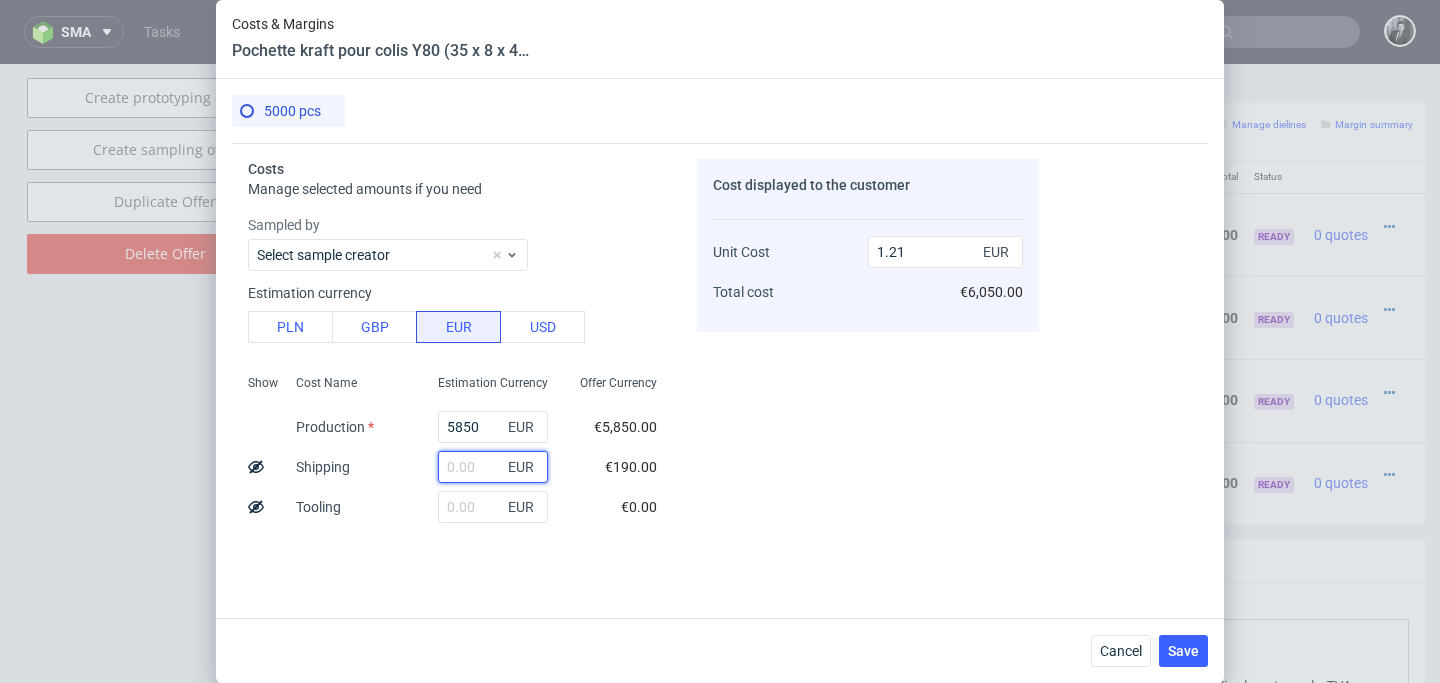 type on "1" 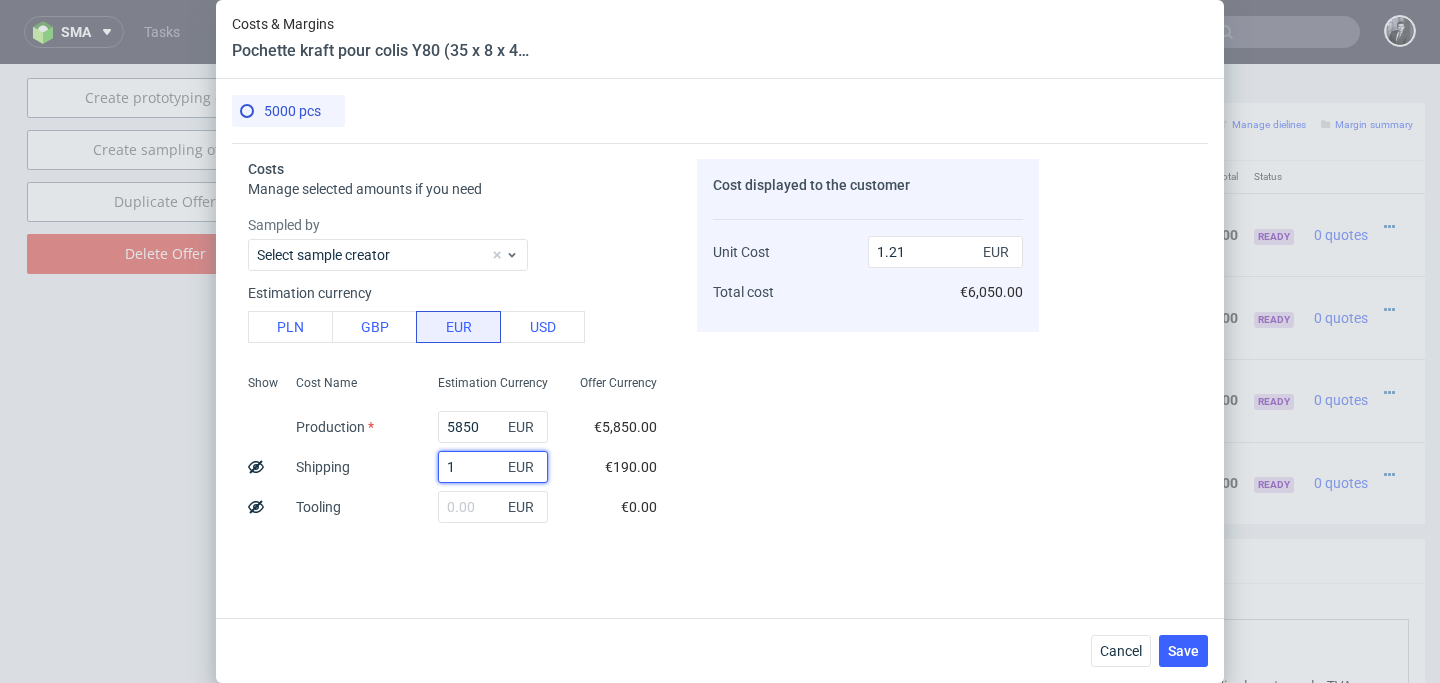 type on "1.17" 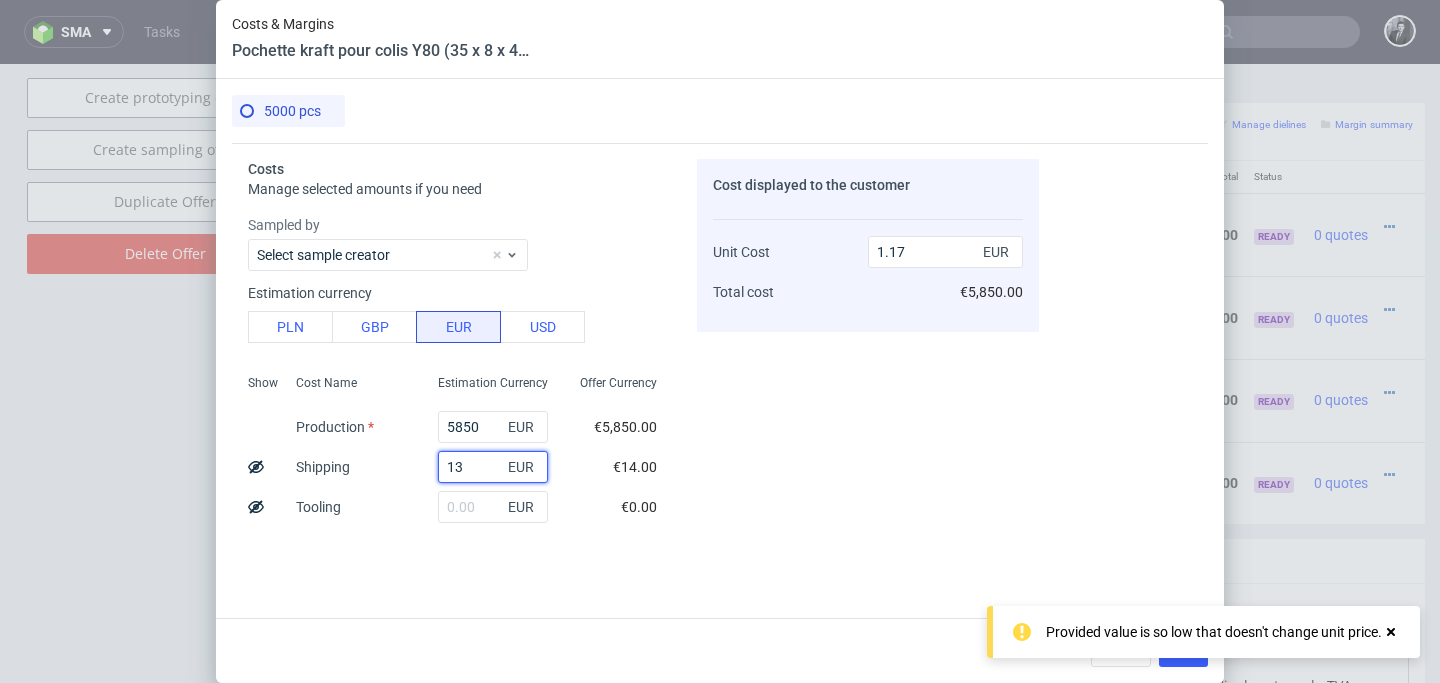 type on "130" 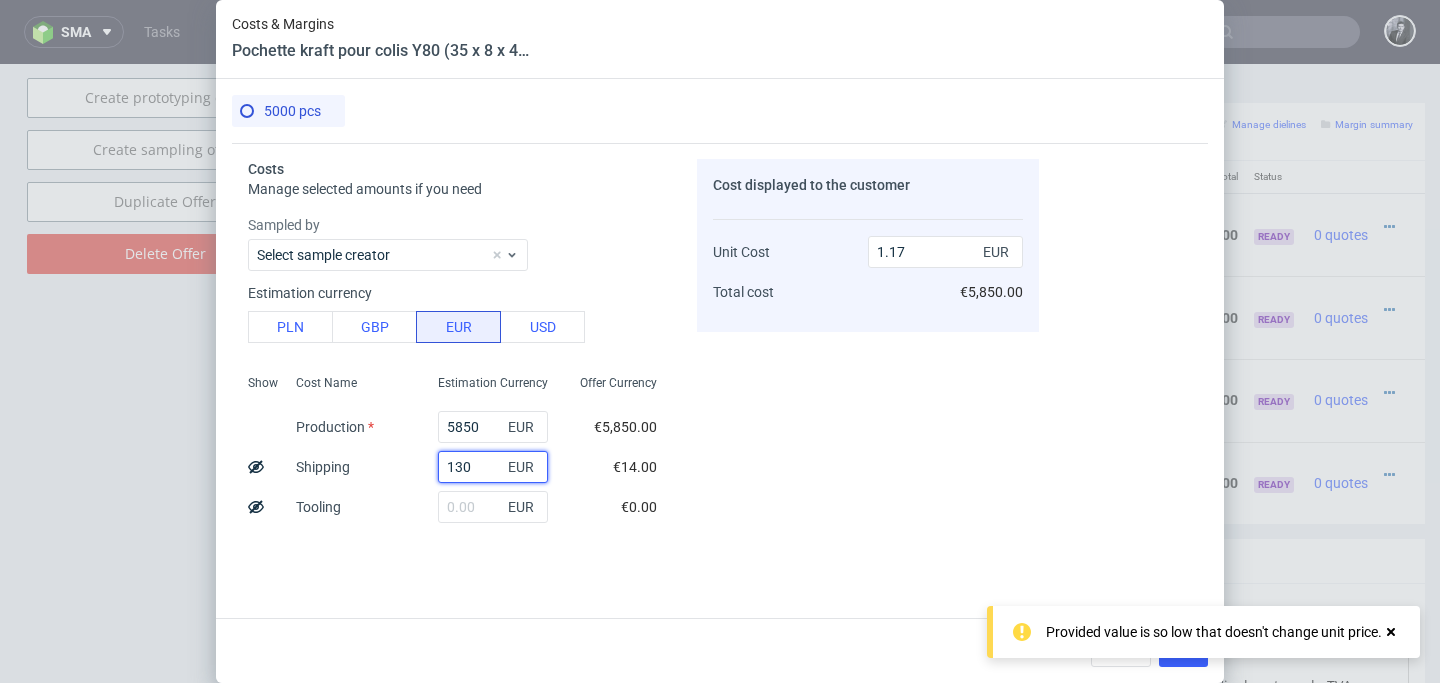 type on "1.2" 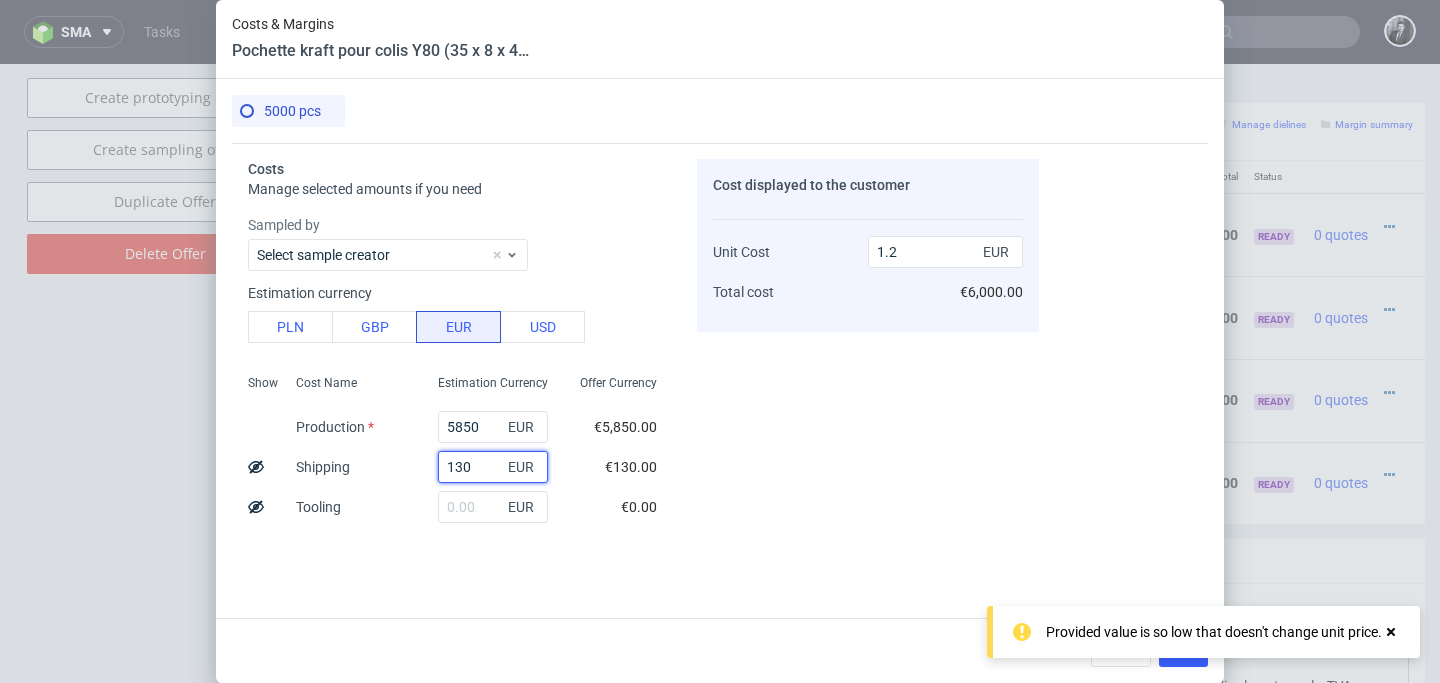 type on "1300" 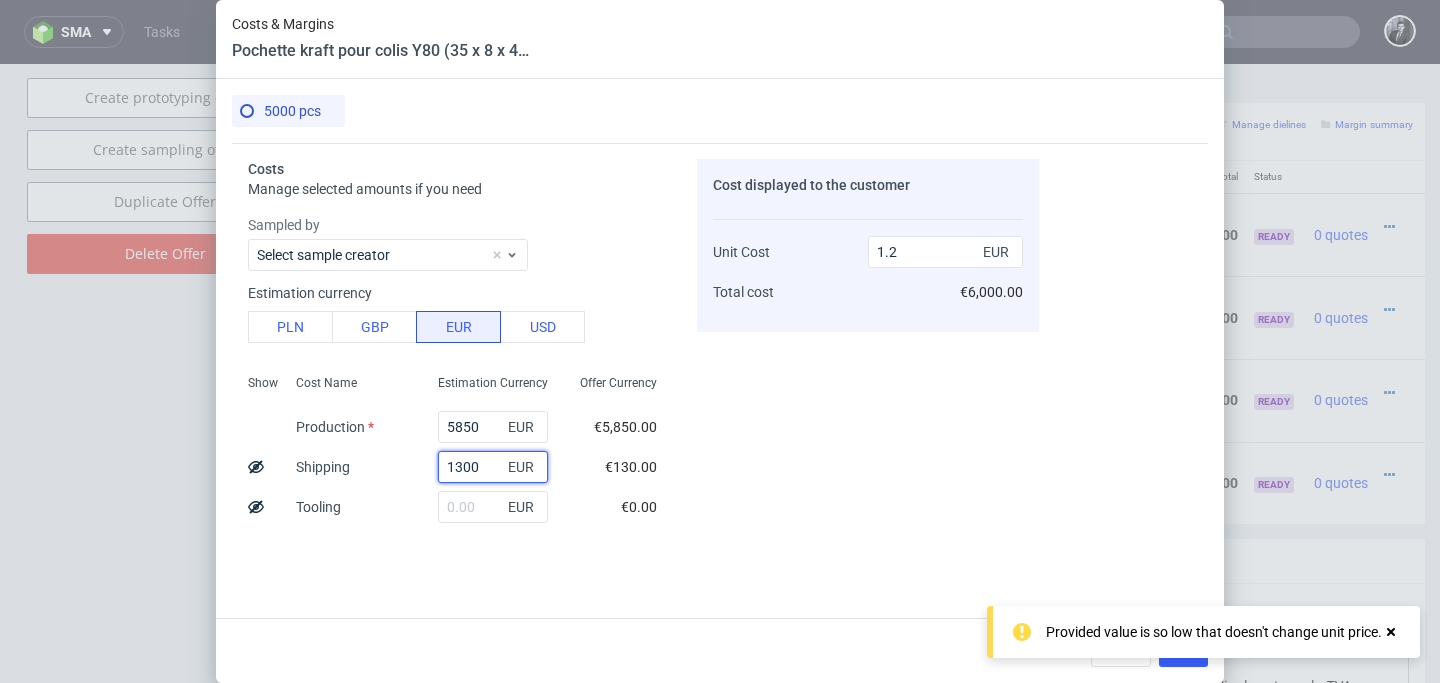 type on "1.43" 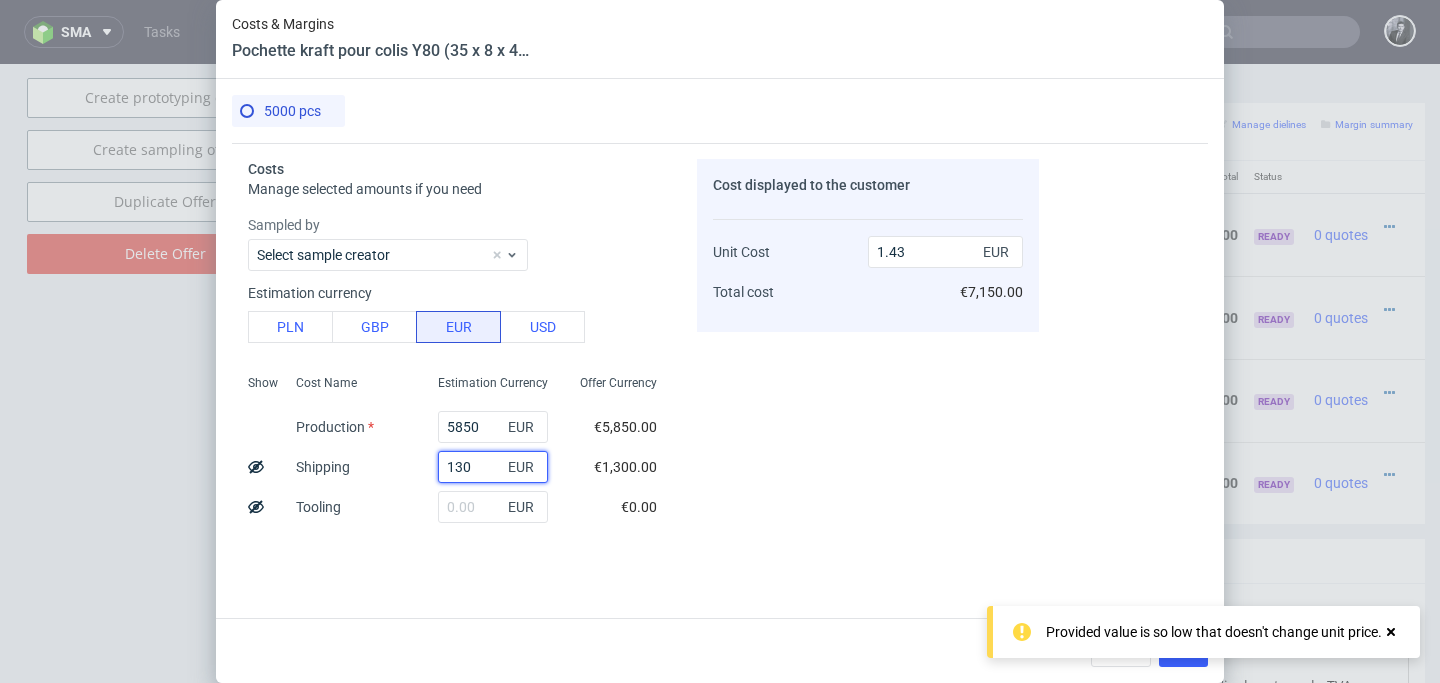 type on "1300" 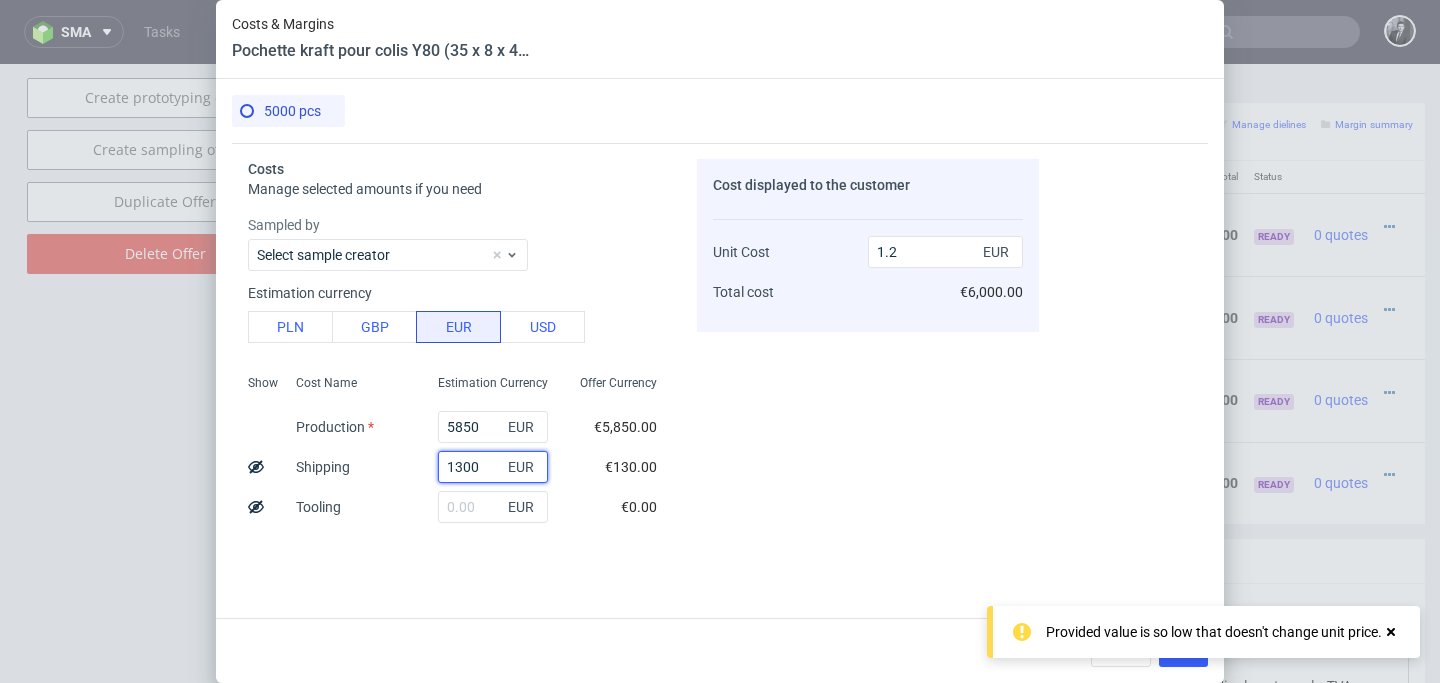 type on "1.43" 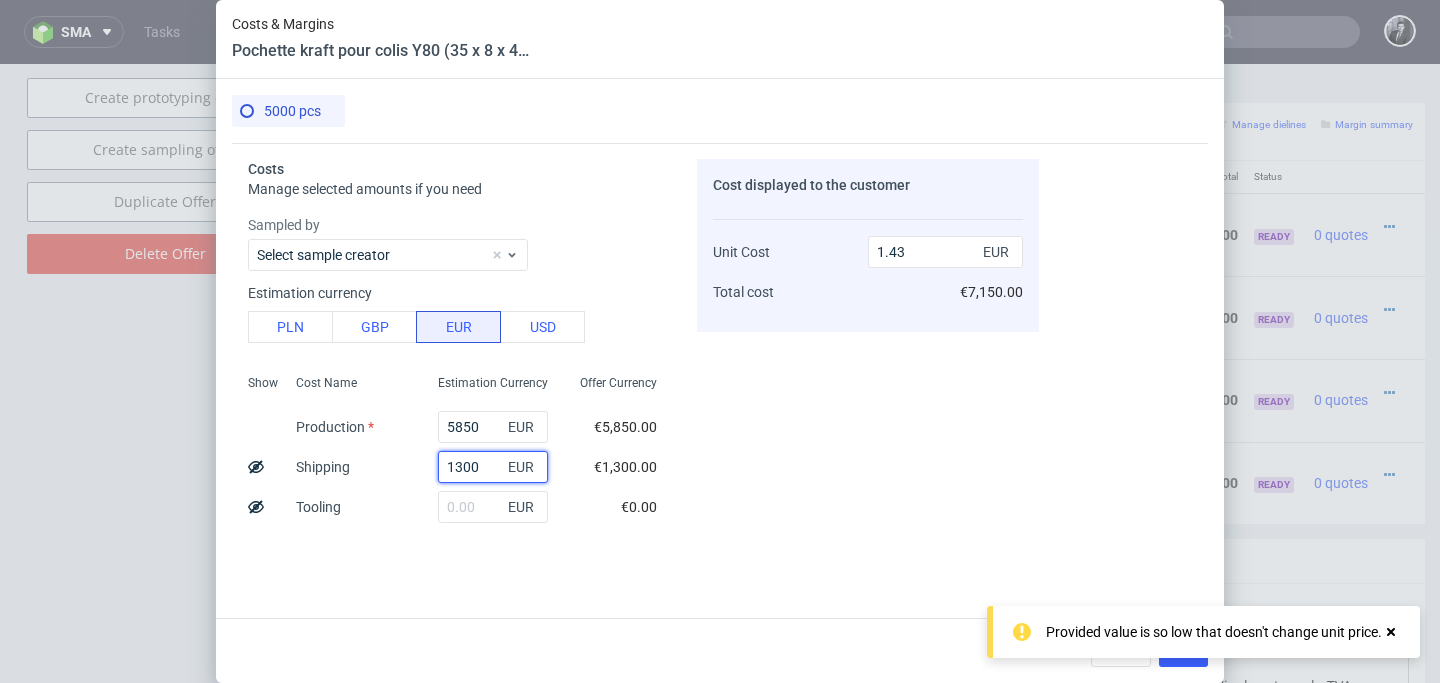 type on "1300" 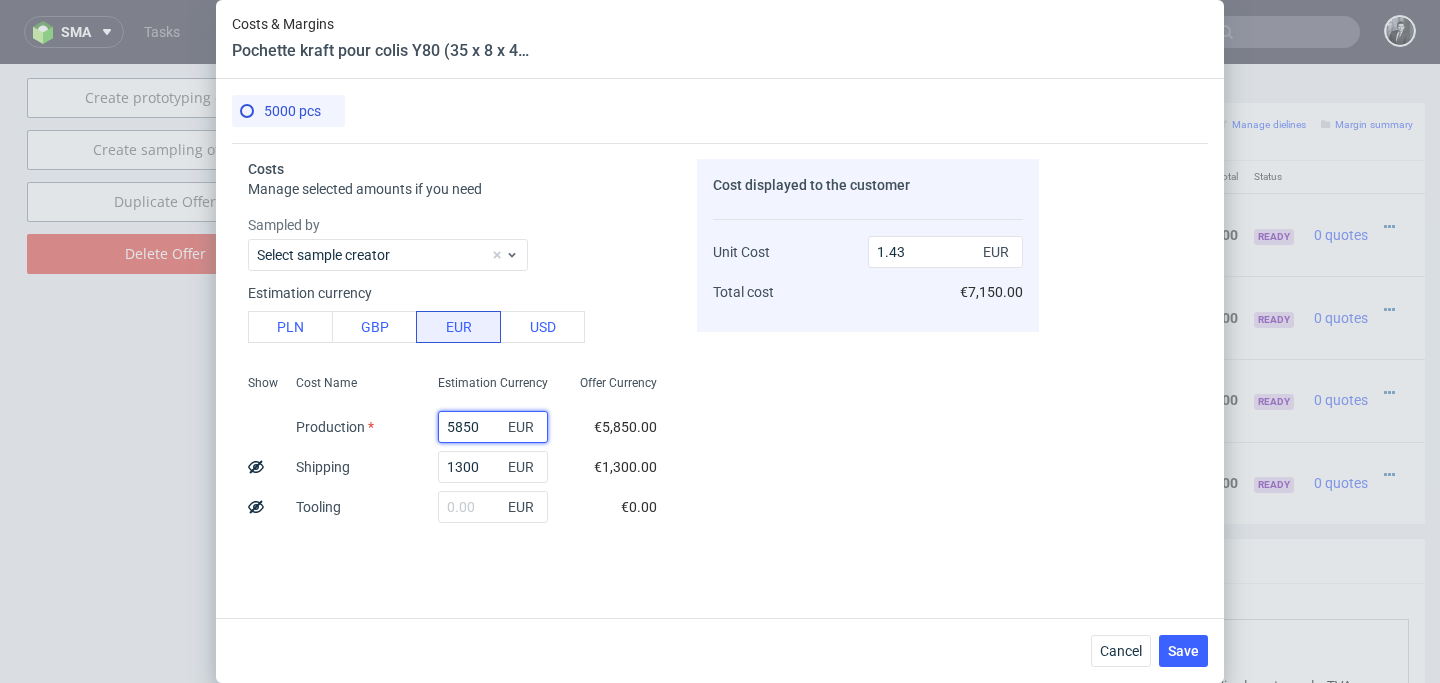 drag, startPoint x: 491, startPoint y: 422, endPoint x: 397, endPoint y: 422, distance: 94 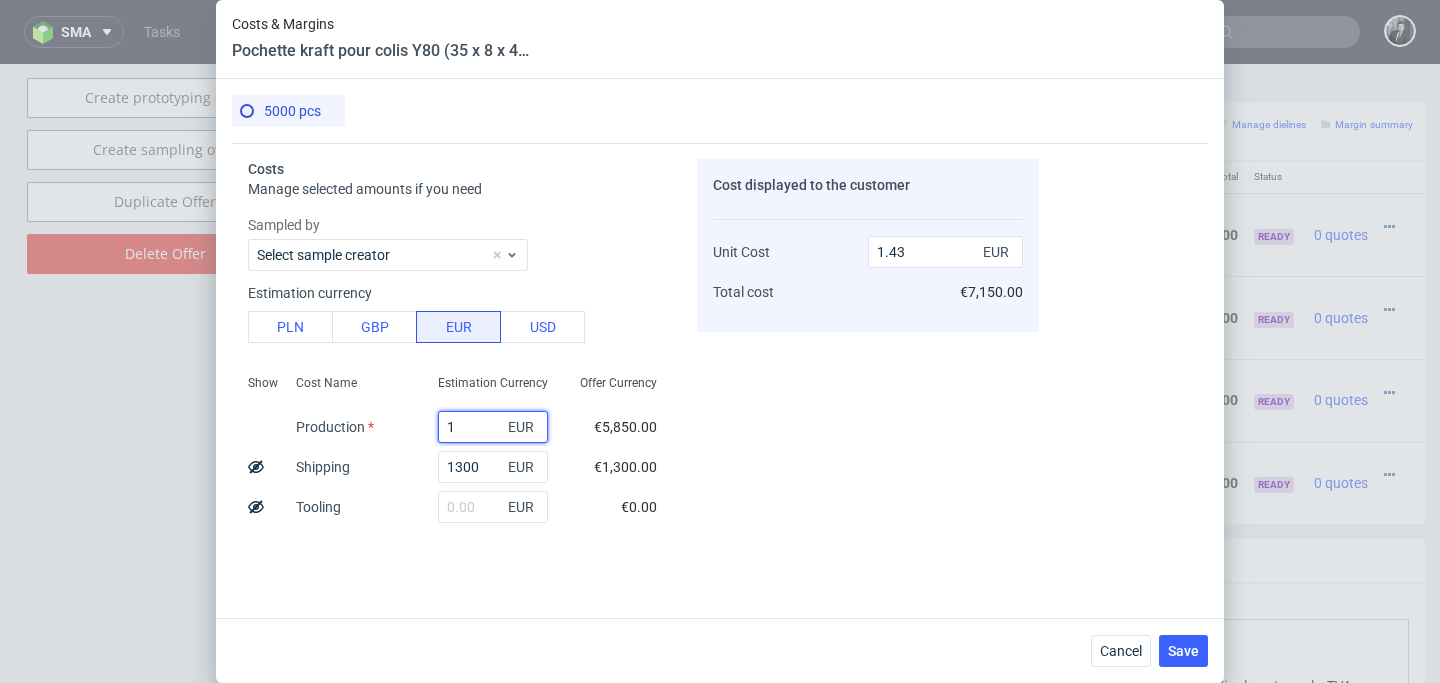 type on "0.26" 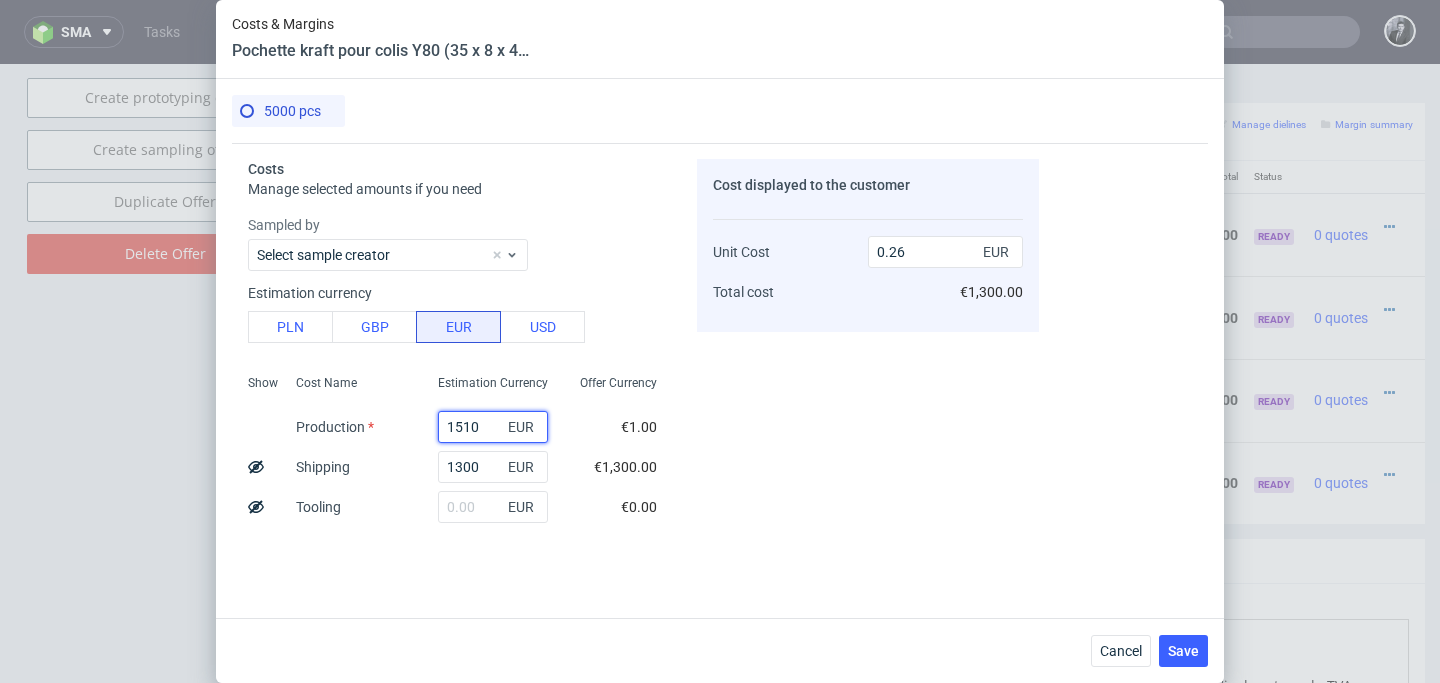type on "15100" 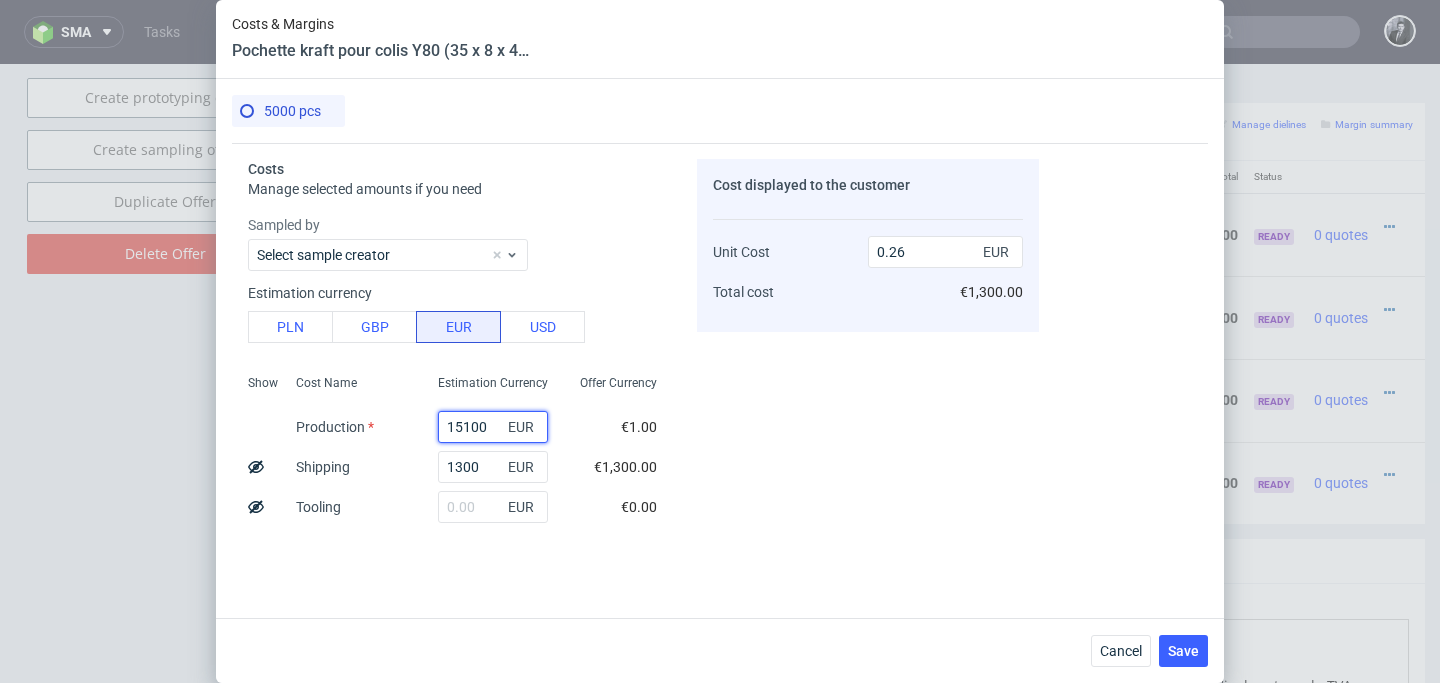type on "3.28" 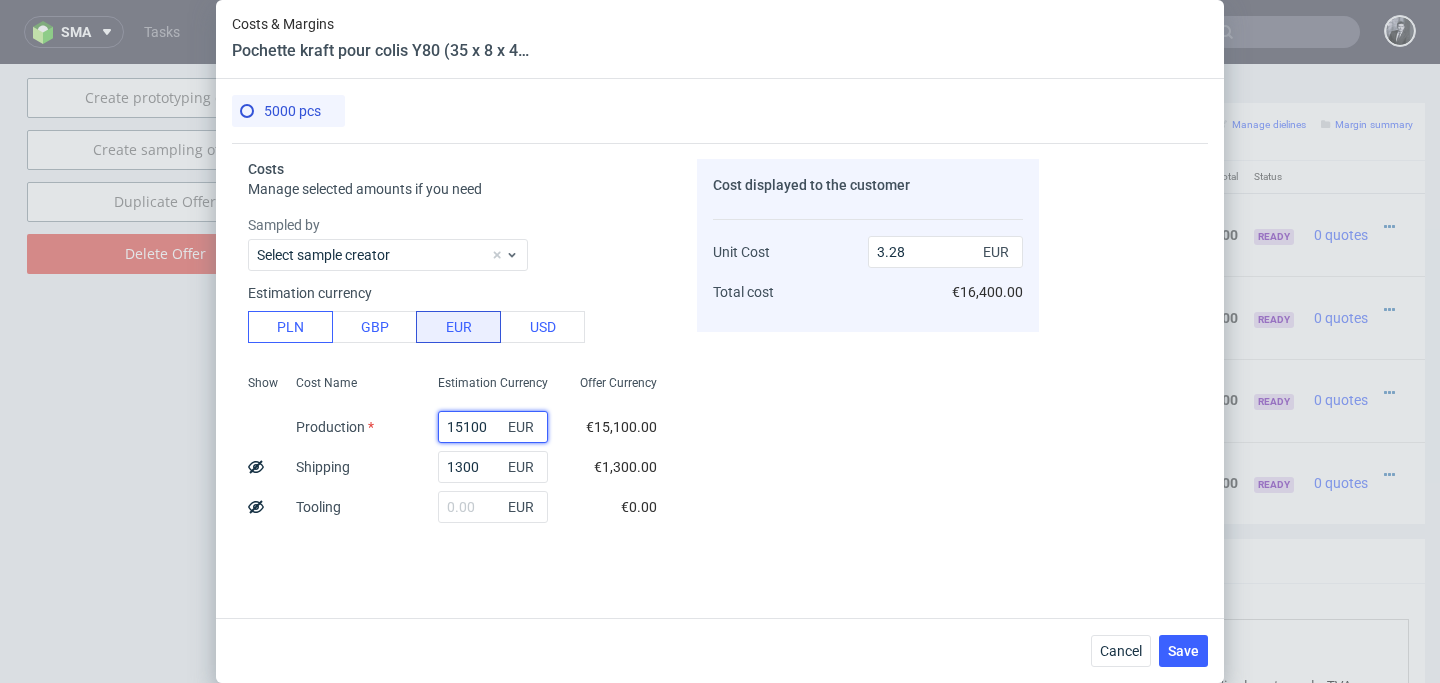 type on "15100" 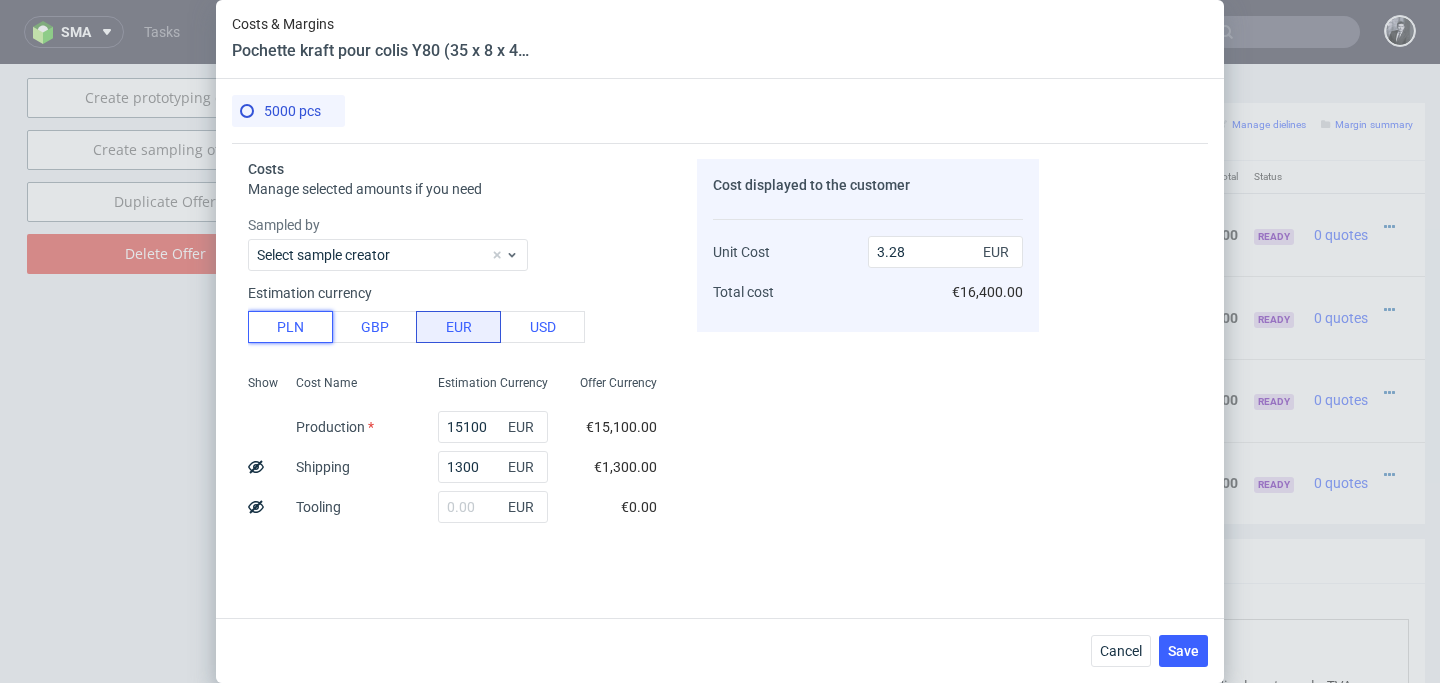 click on "PLN" at bounding box center (290, 327) 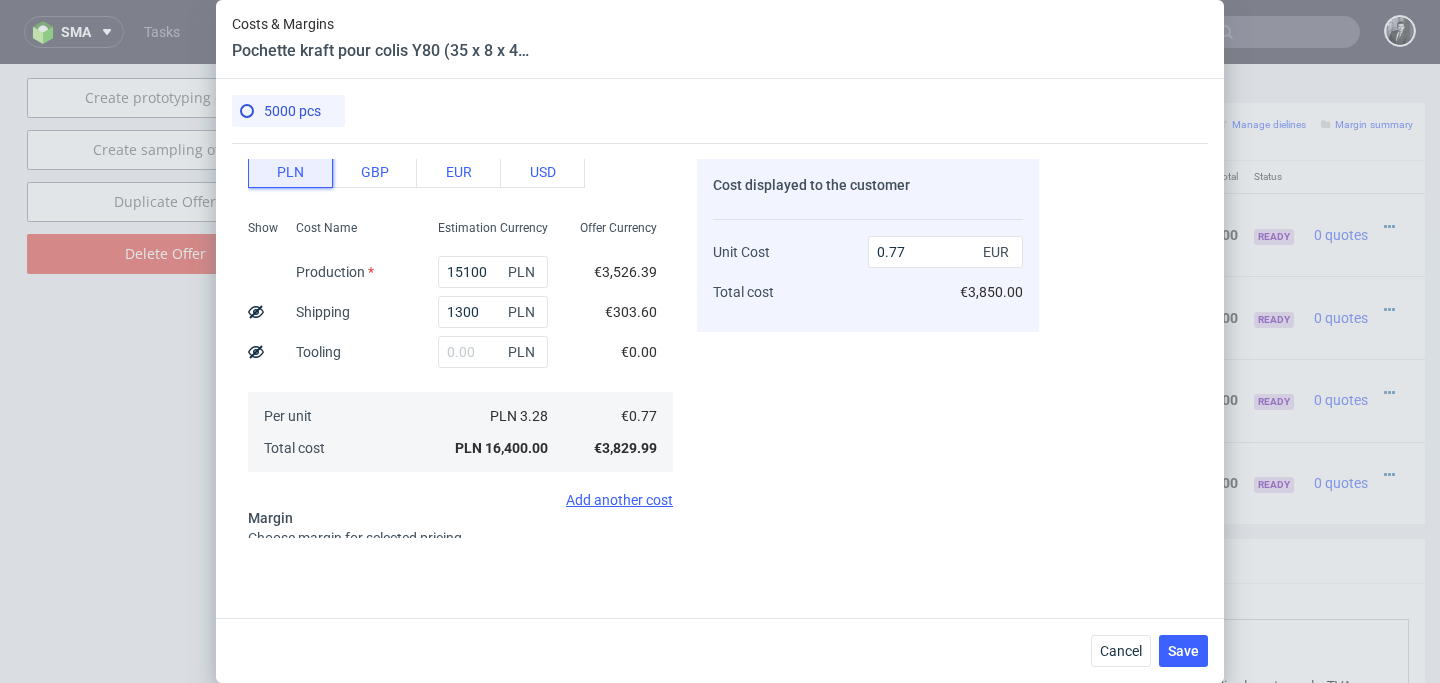 scroll, scrollTop: 271, scrollLeft: 0, axis: vertical 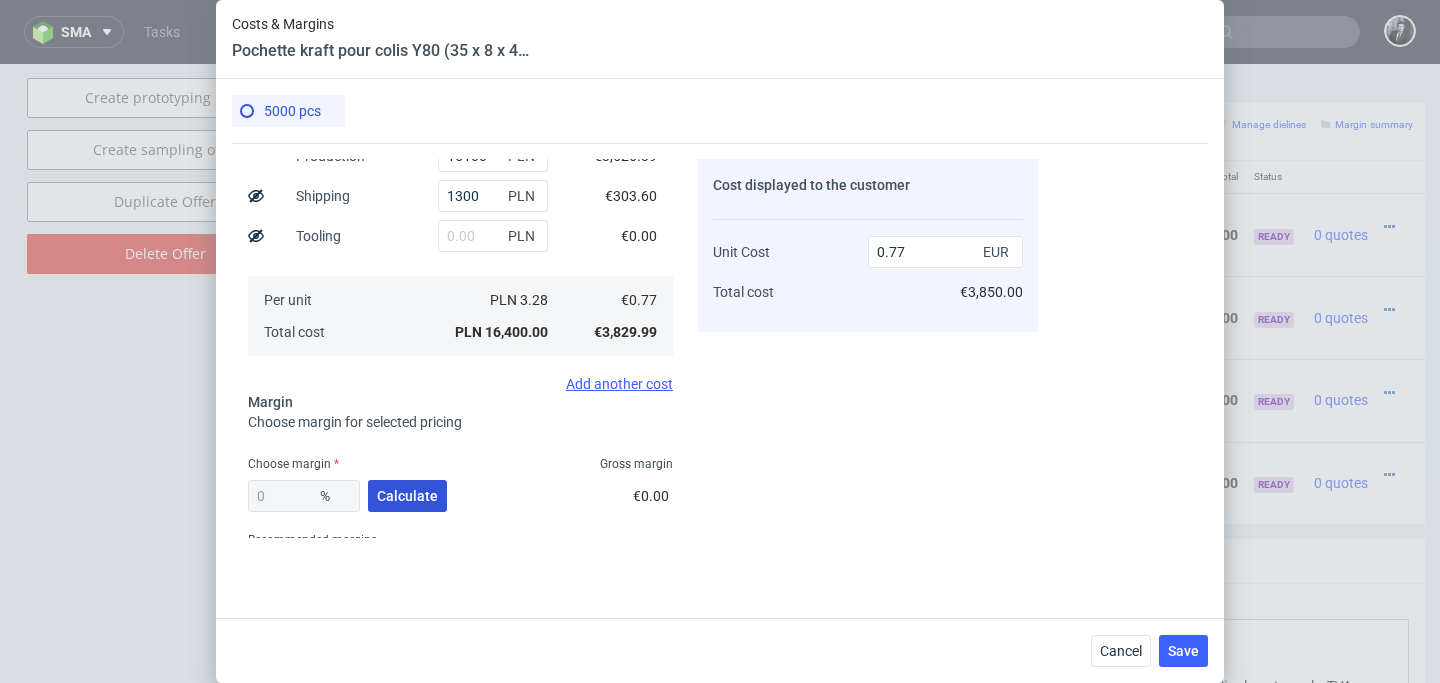 click on "Calculate" at bounding box center [407, 496] 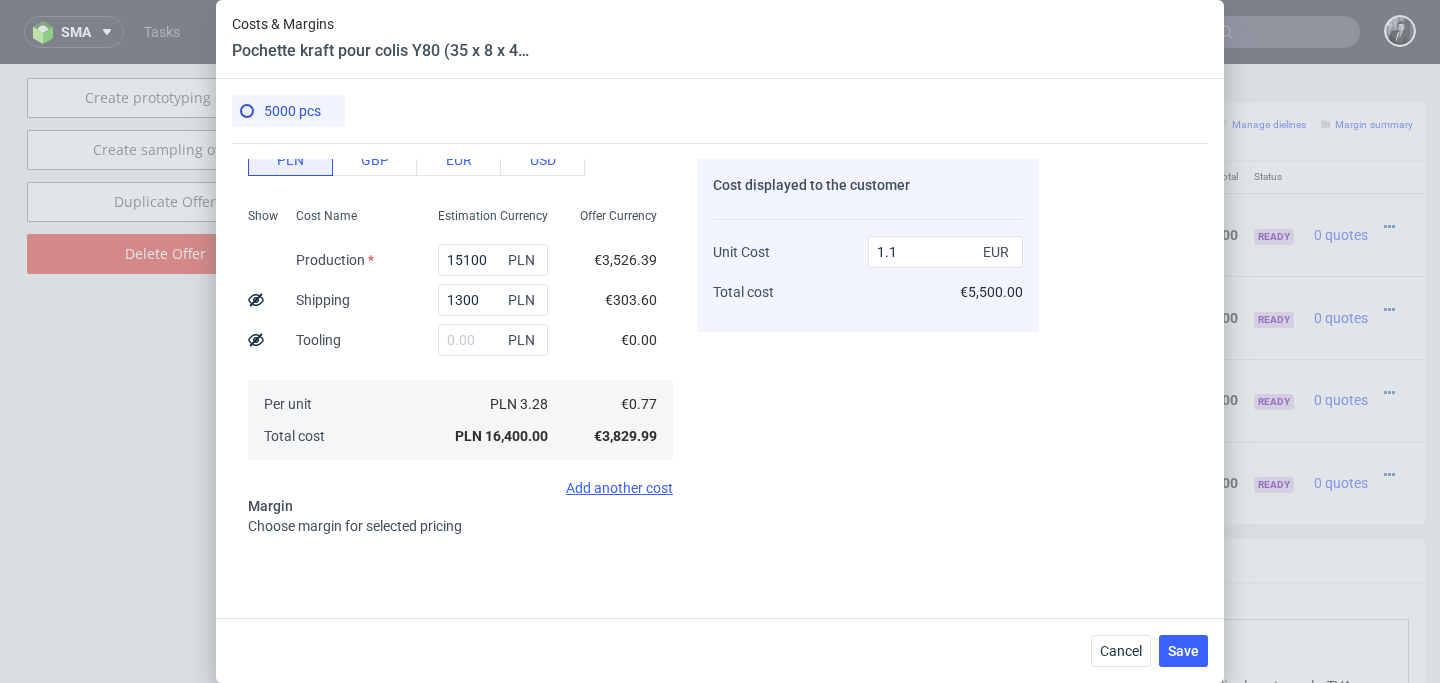 scroll, scrollTop: 0, scrollLeft: 0, axis: both 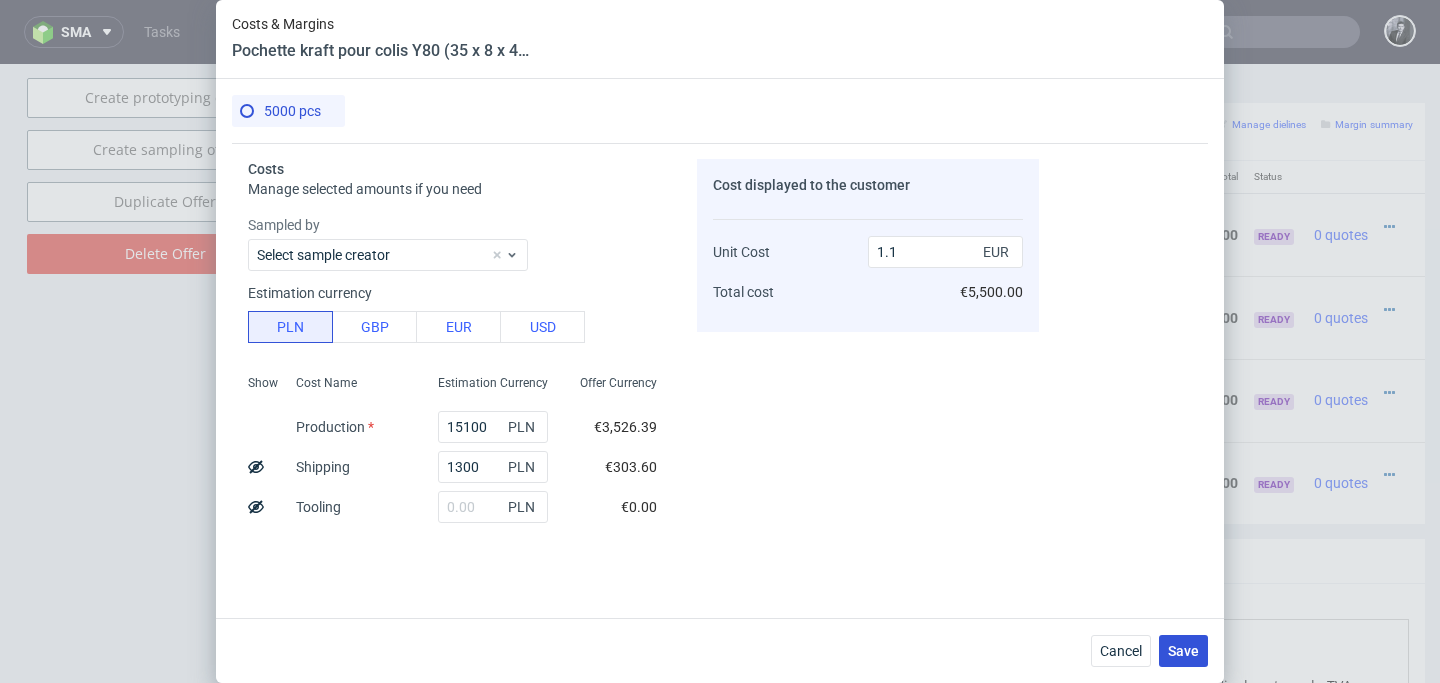 click on "Save" at bounding box center [1183, 651] 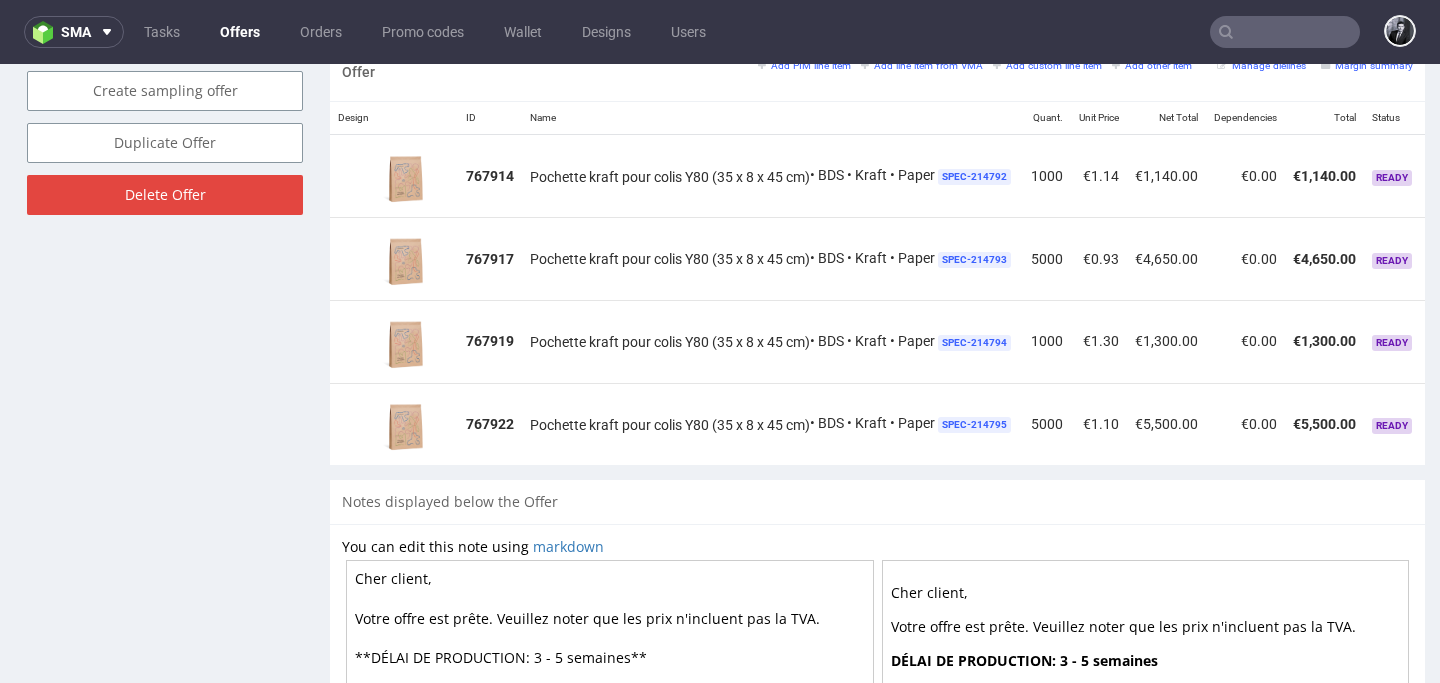 scroll, scrollTop: 1214, scrollLeft: 0, axis: vertical 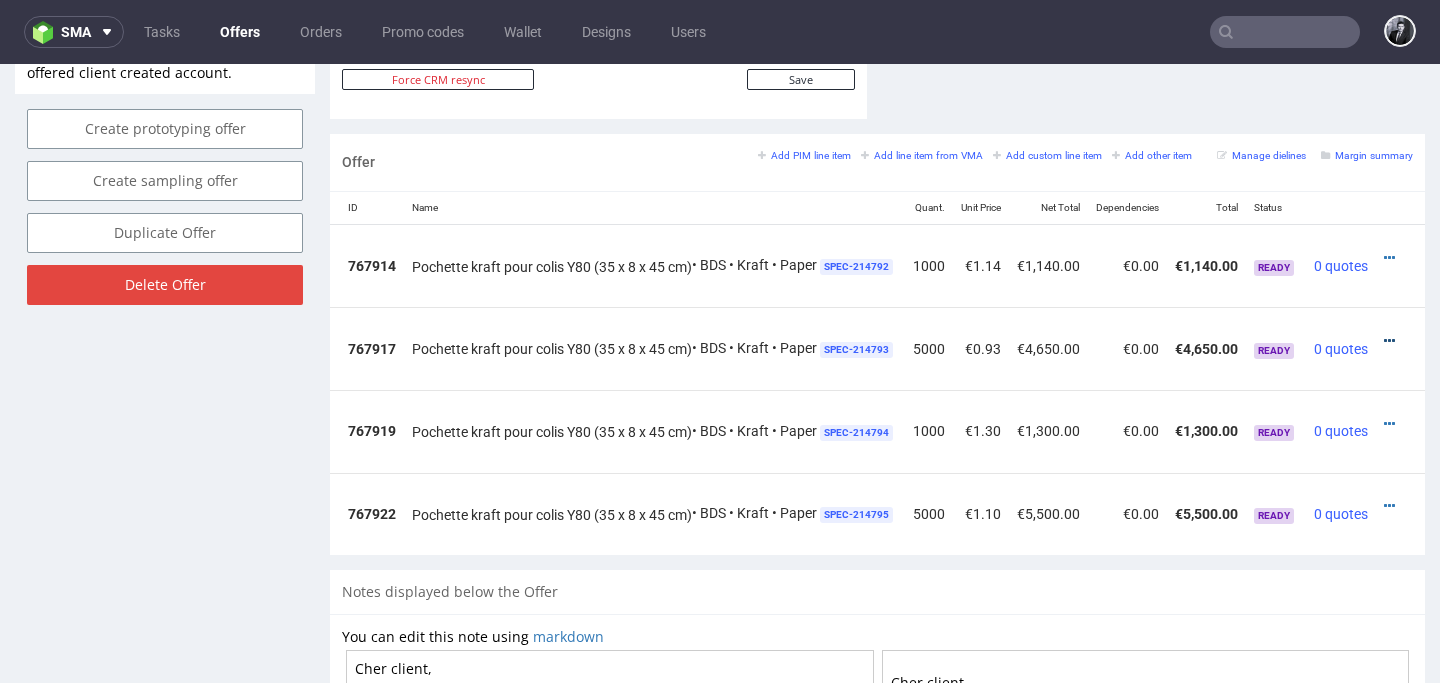 click at bounding box center (1389, 341) 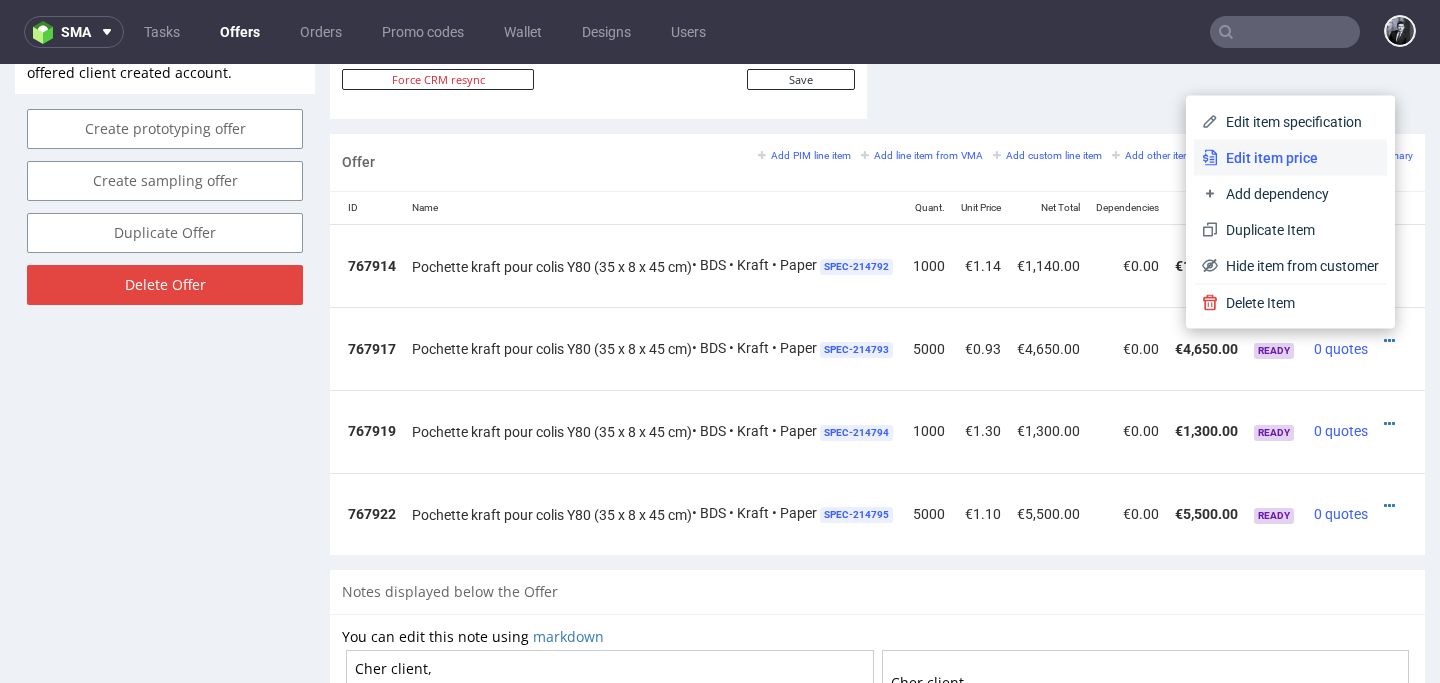click on "Edit item price" at bounding box center (1298, 158) 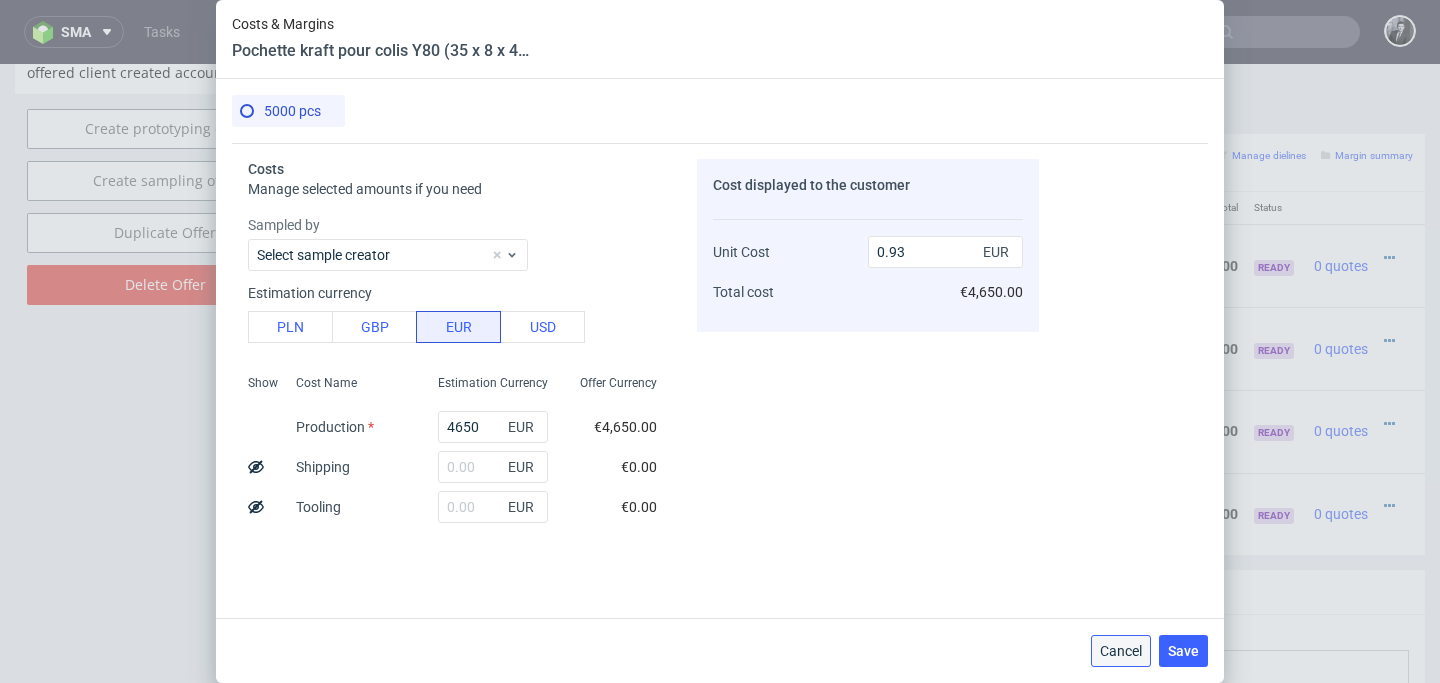 click on "Cancel" at bounding box center [1121, 651] 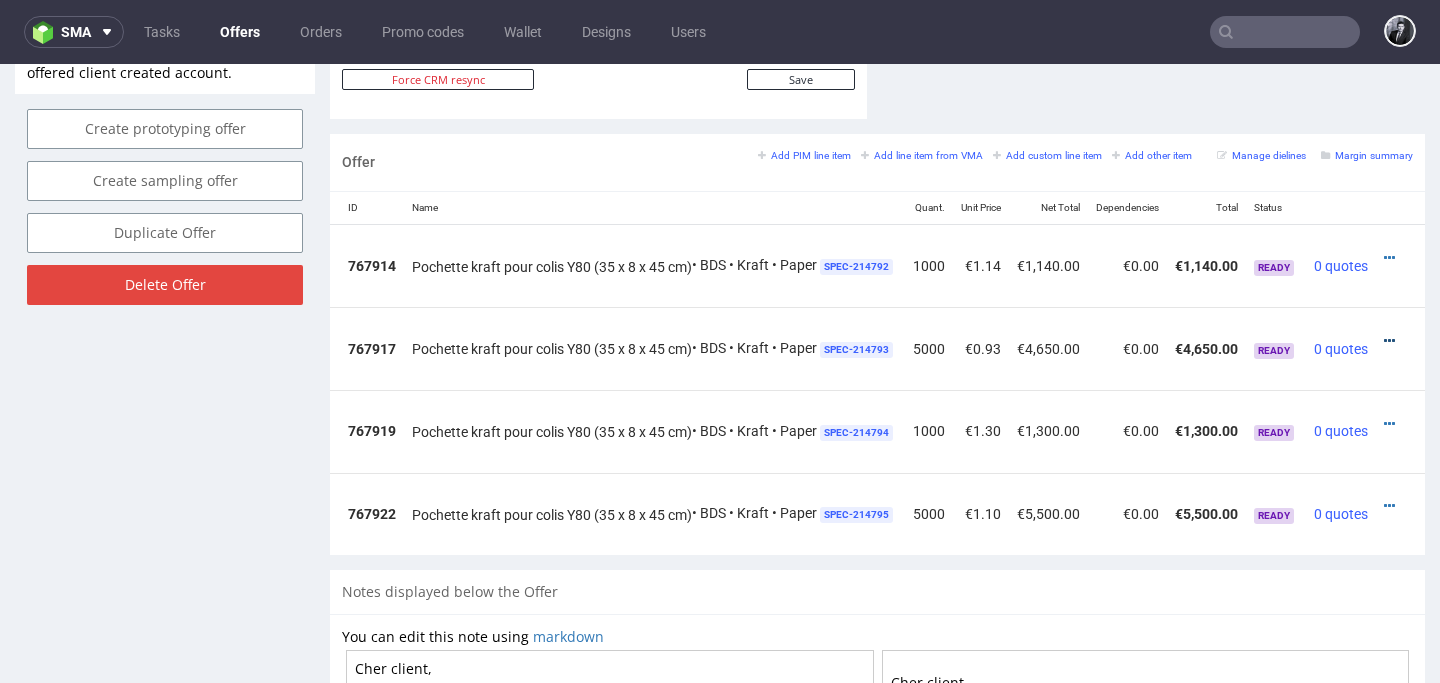 click at bounding box center [1389, 341] 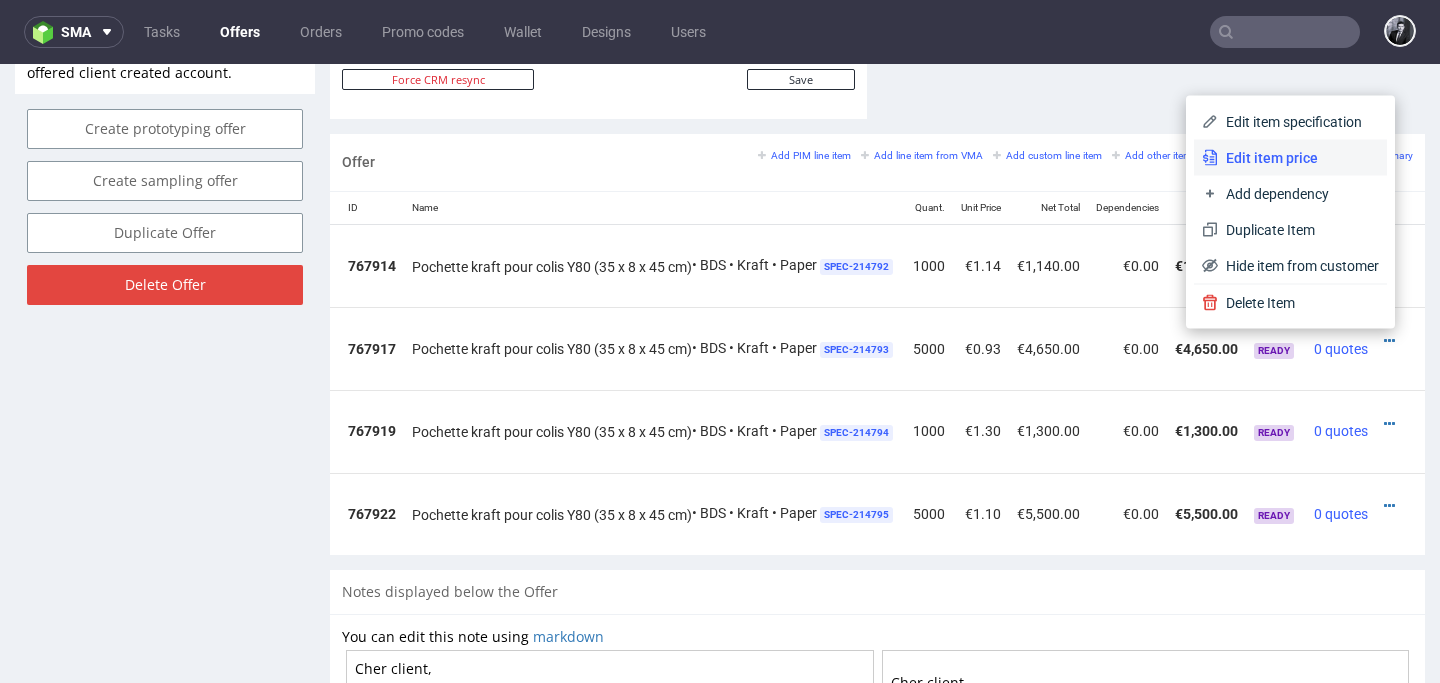 click on "Edit item price" at bounding box center [1298, 158] 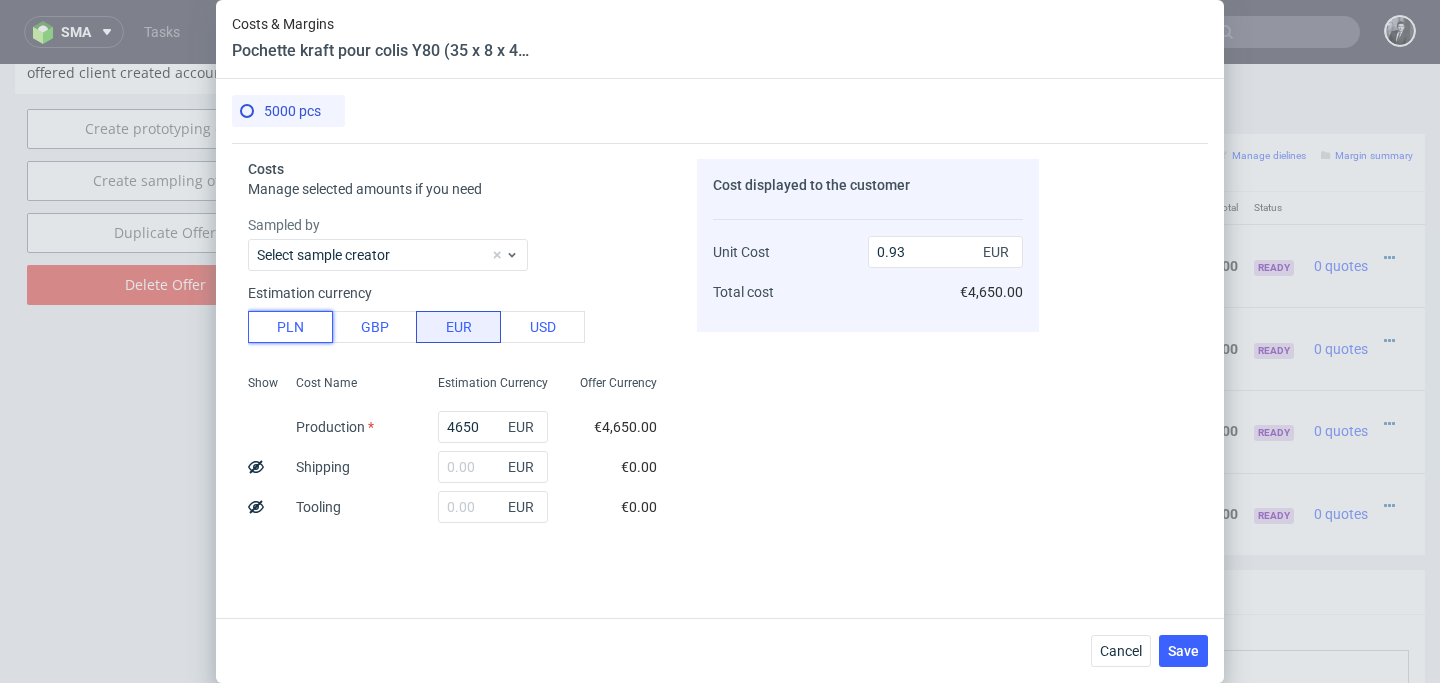 click on "PLN" at bounding box center (290, 327) 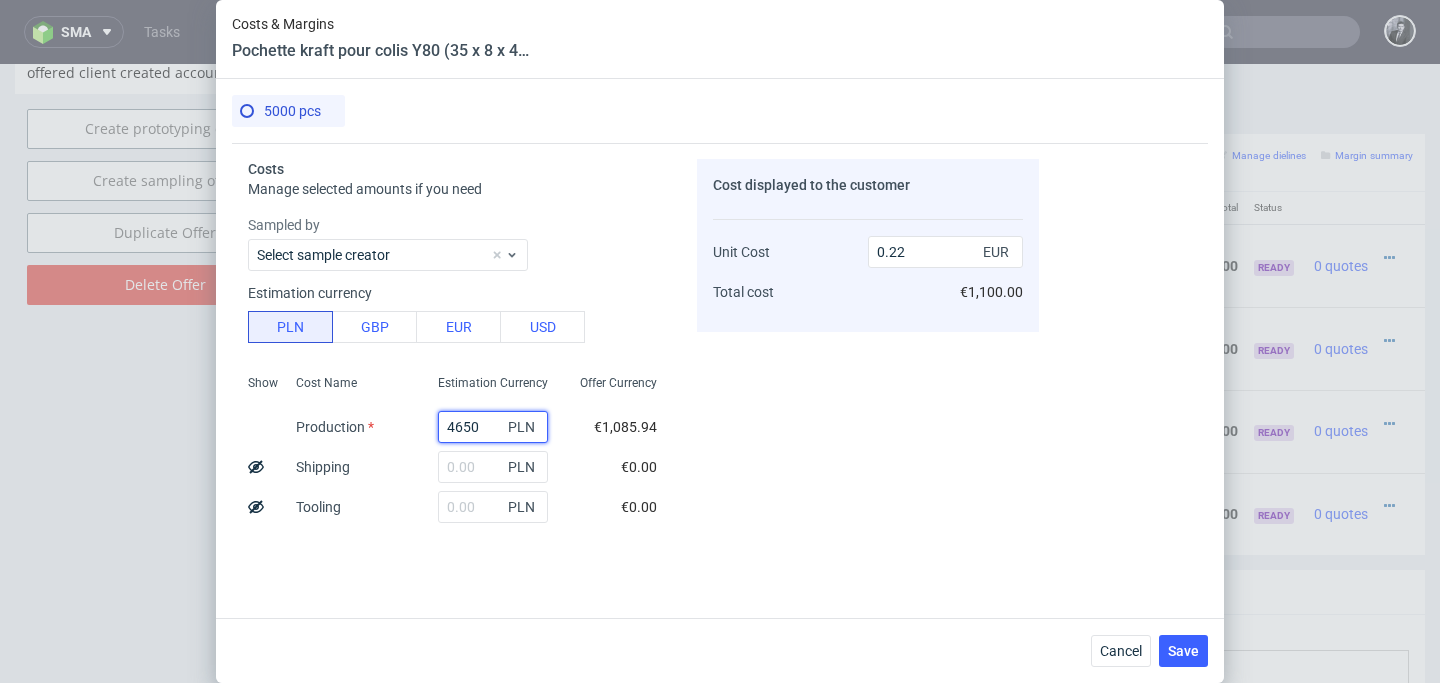 drag, startPoint x: 488, startPoint y: 429, endPoint x: 380, endPoint y: 428, distance: 108.00463 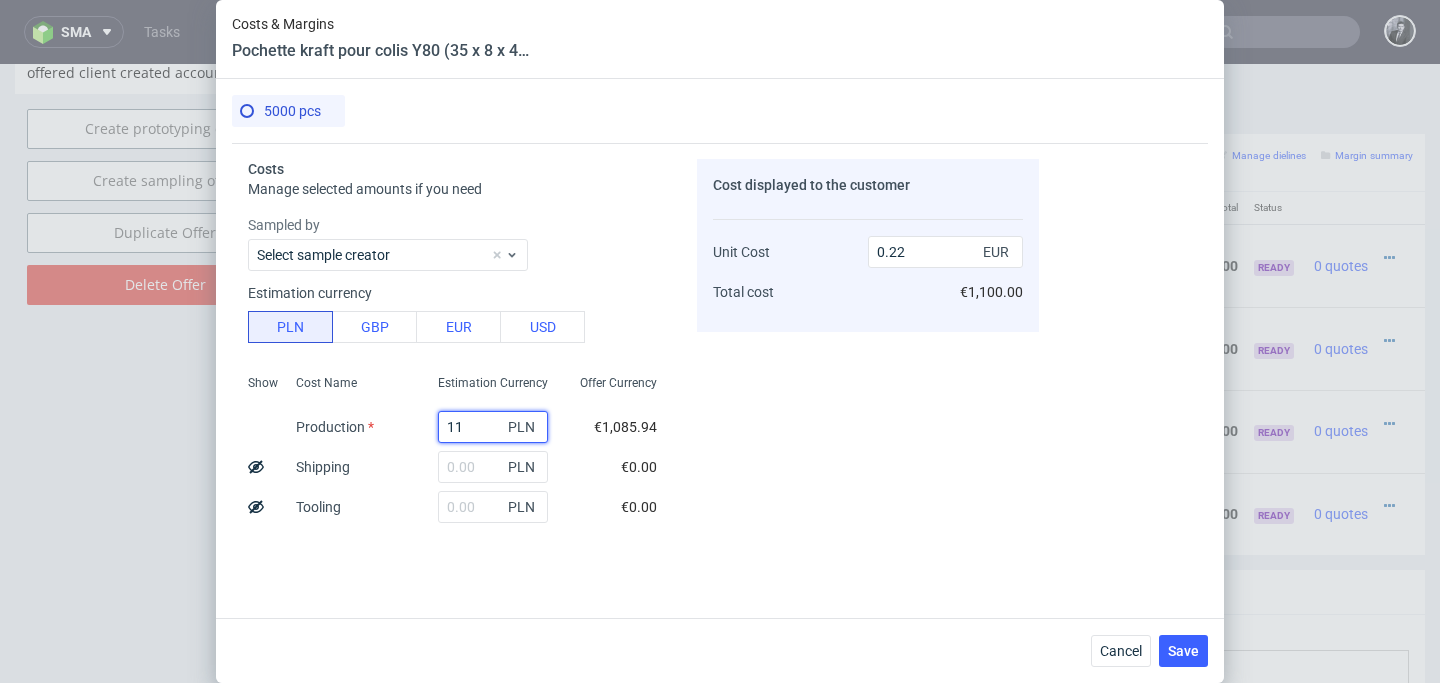 type on "118" 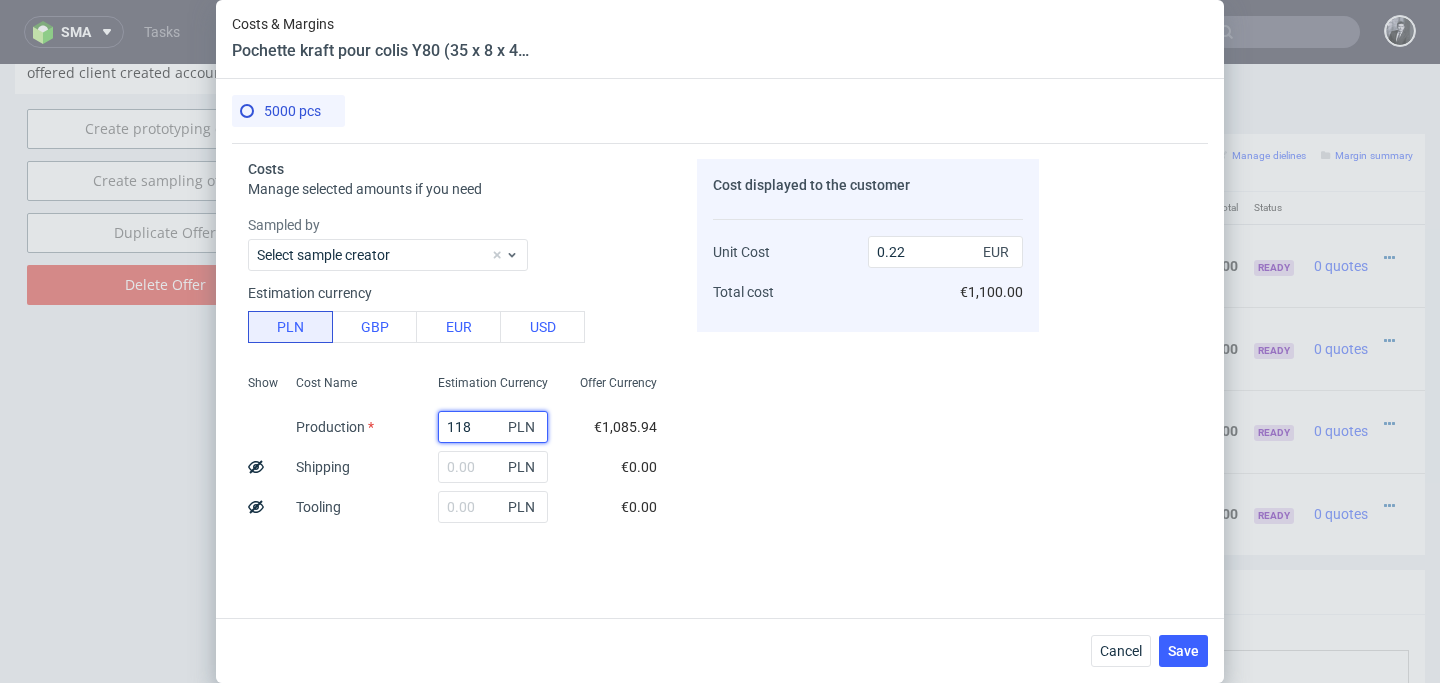 type on "0.01" 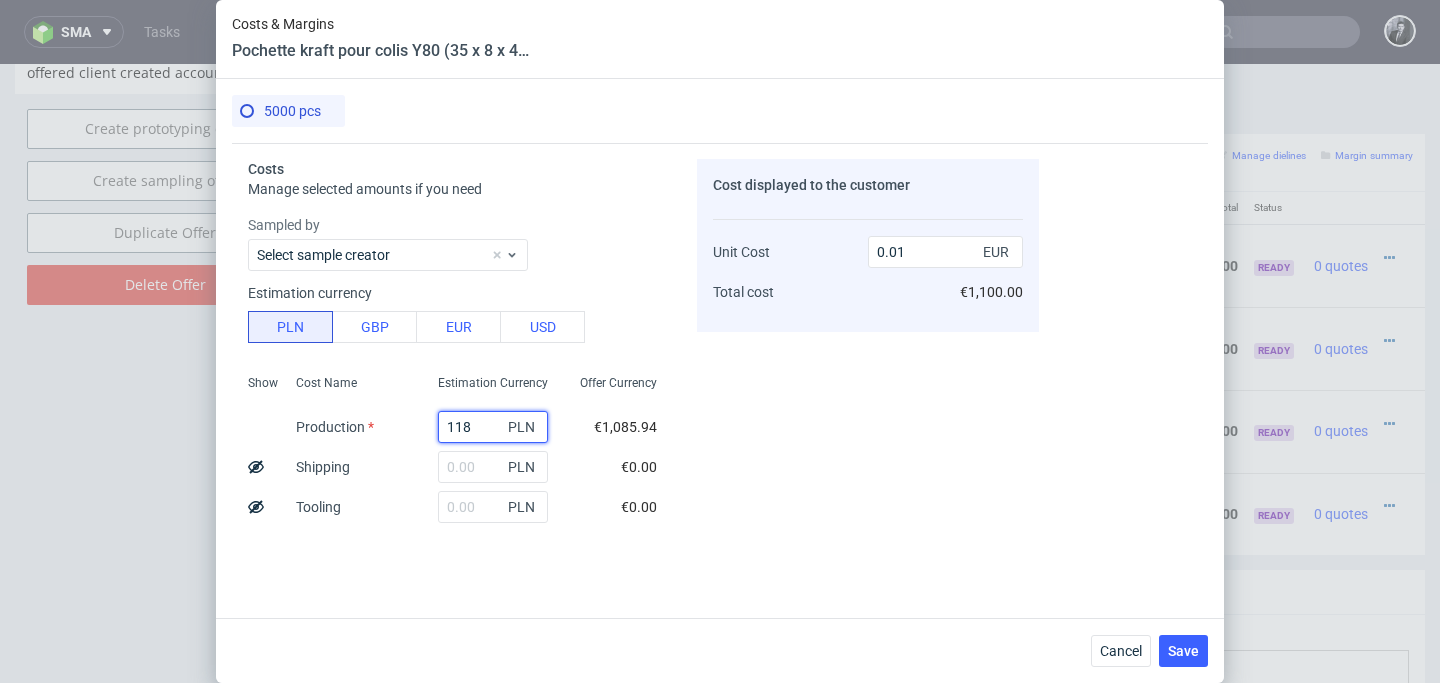 type on "1180" 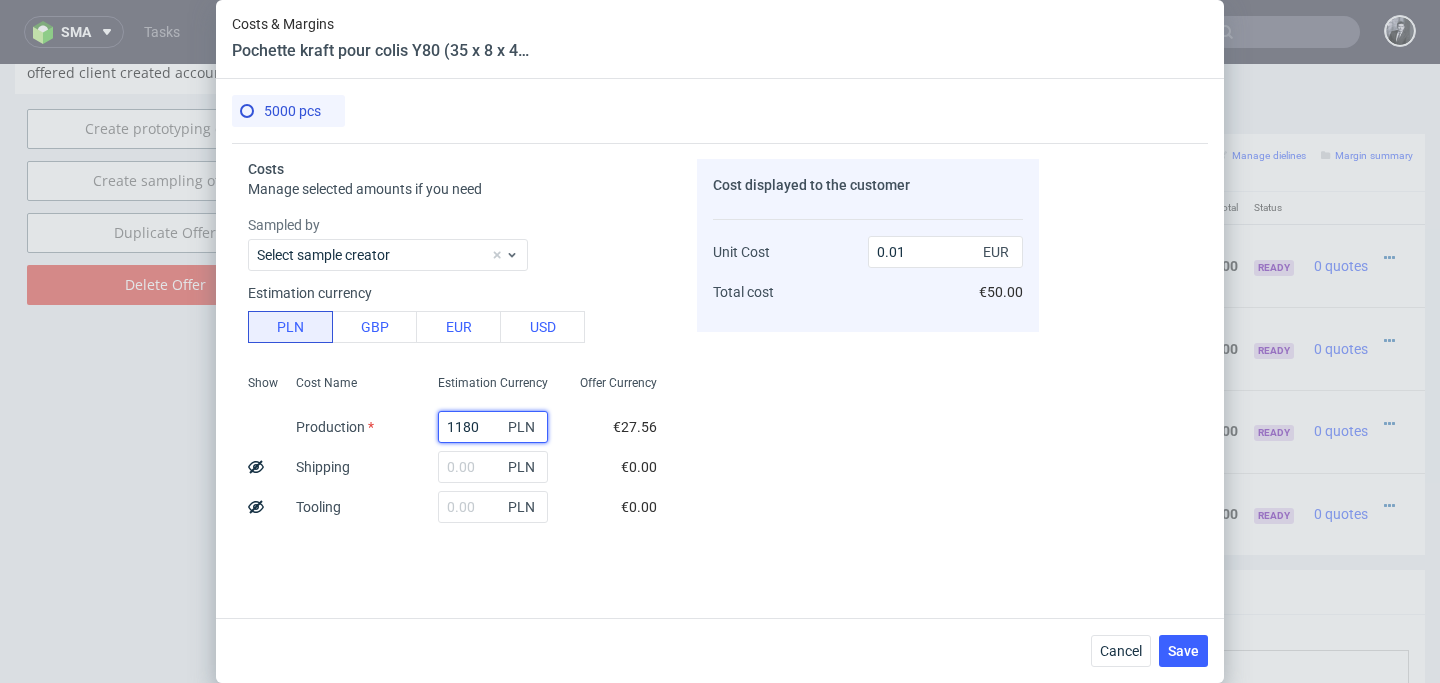 type on "0.06" 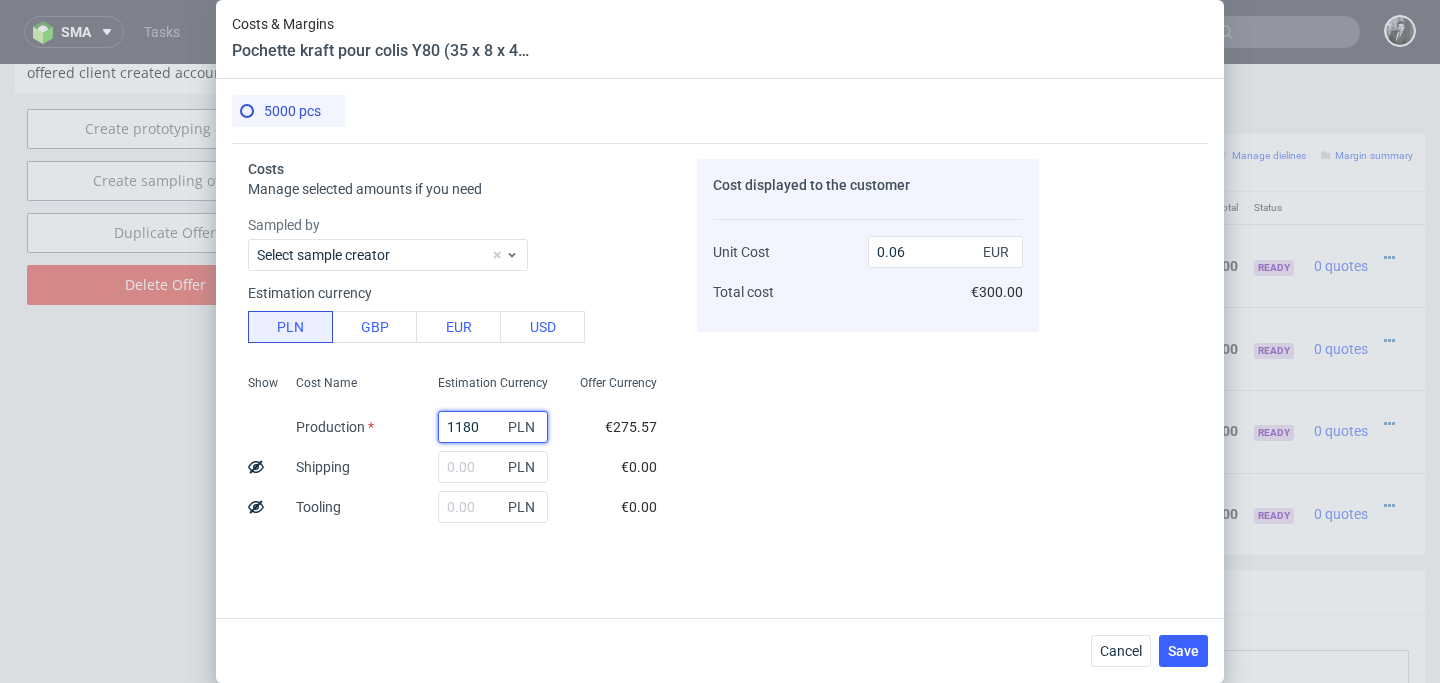 type on "11800" 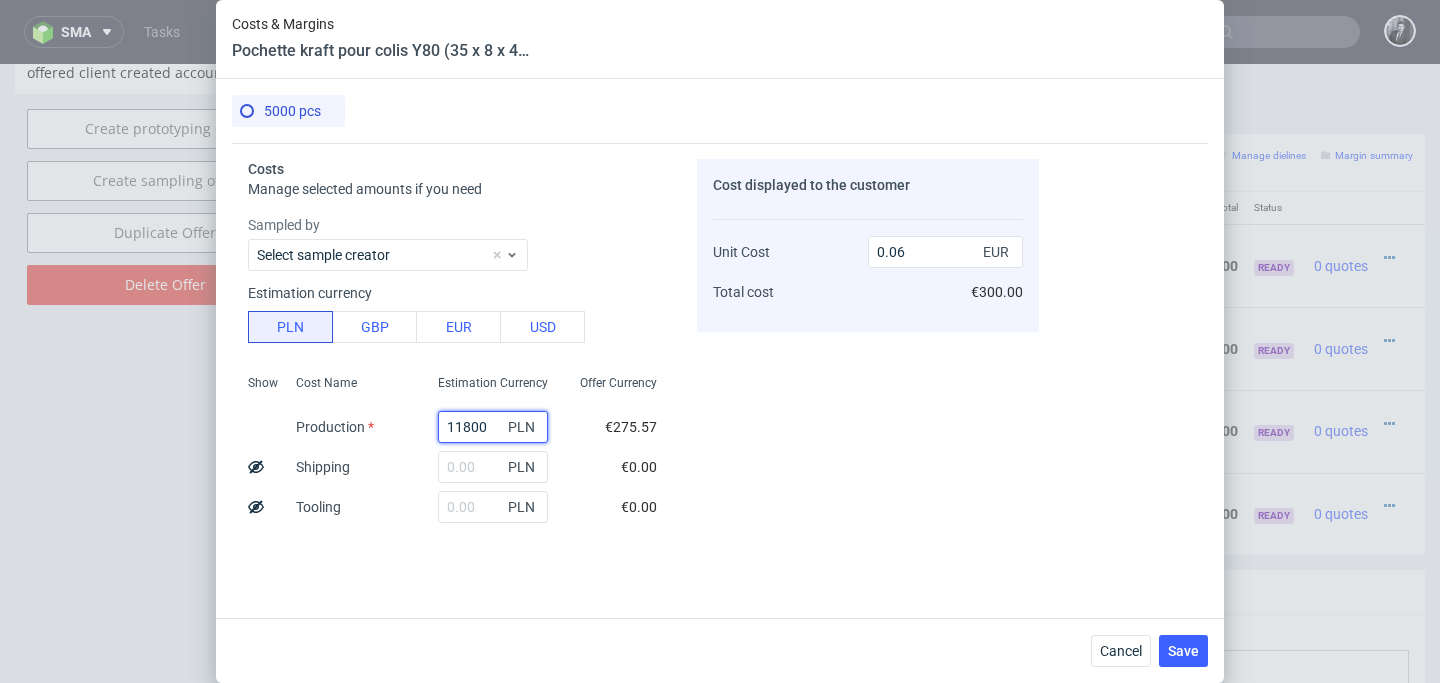 type on "0.55" 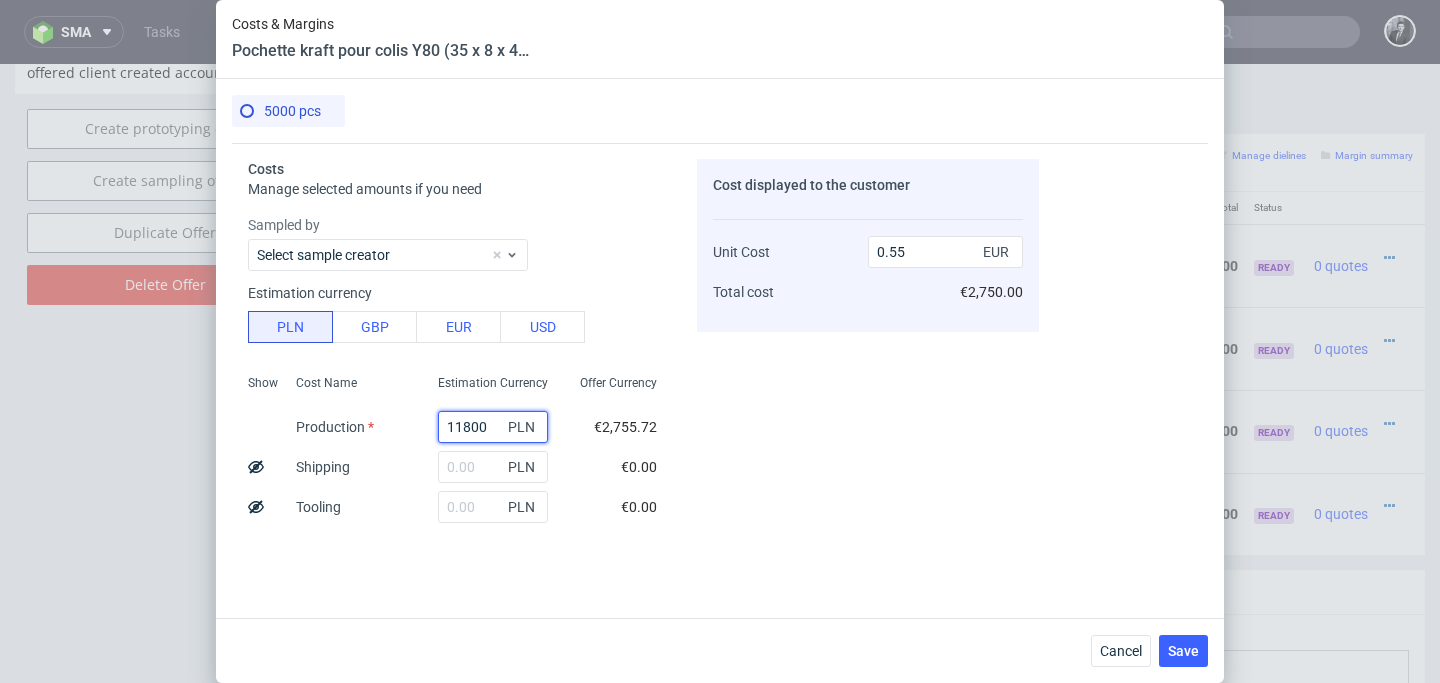 type on "11800" 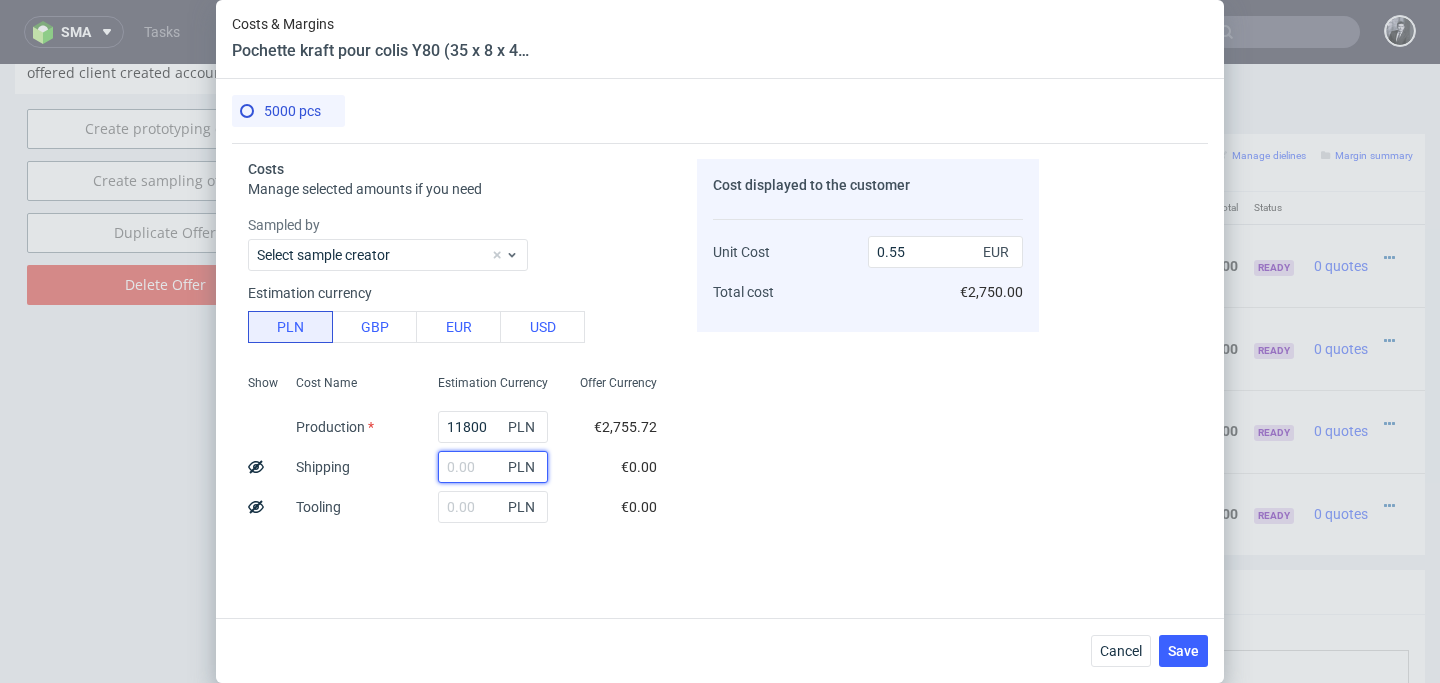 click at bounding box center (493, 467) 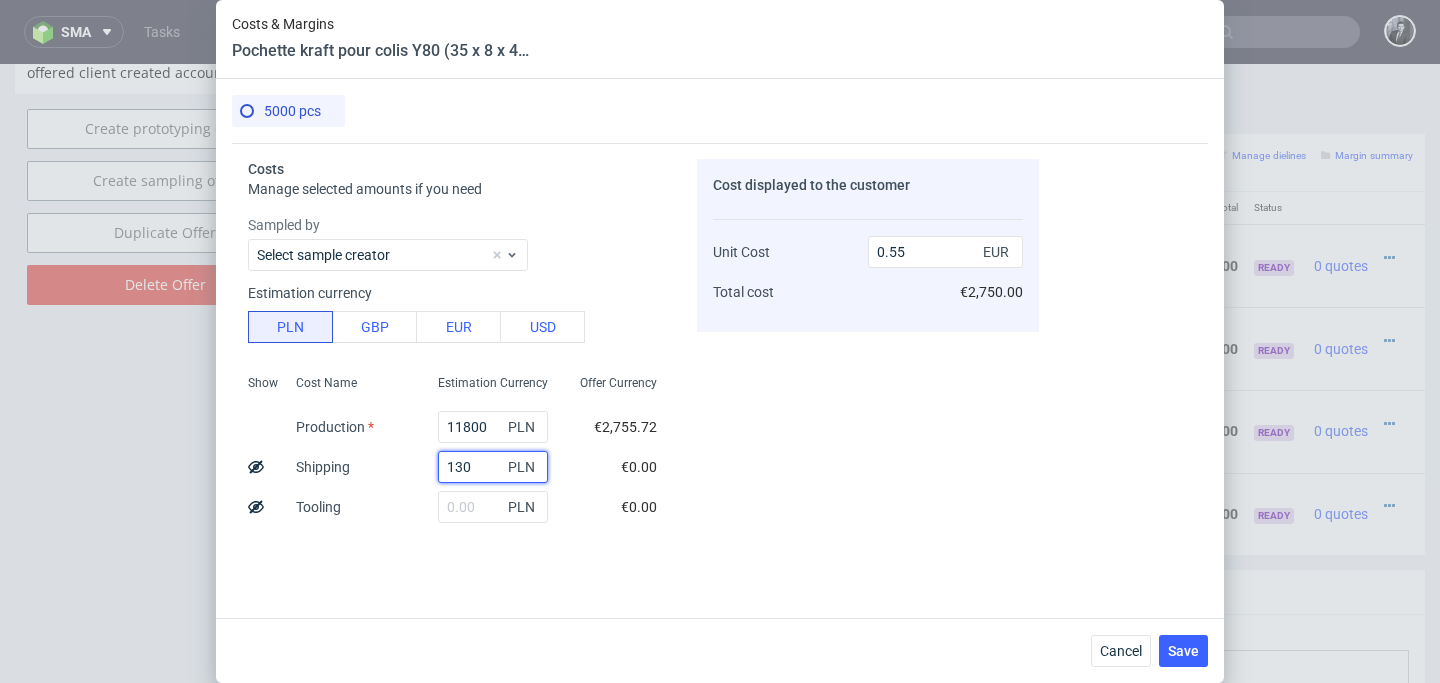 type on "1300" 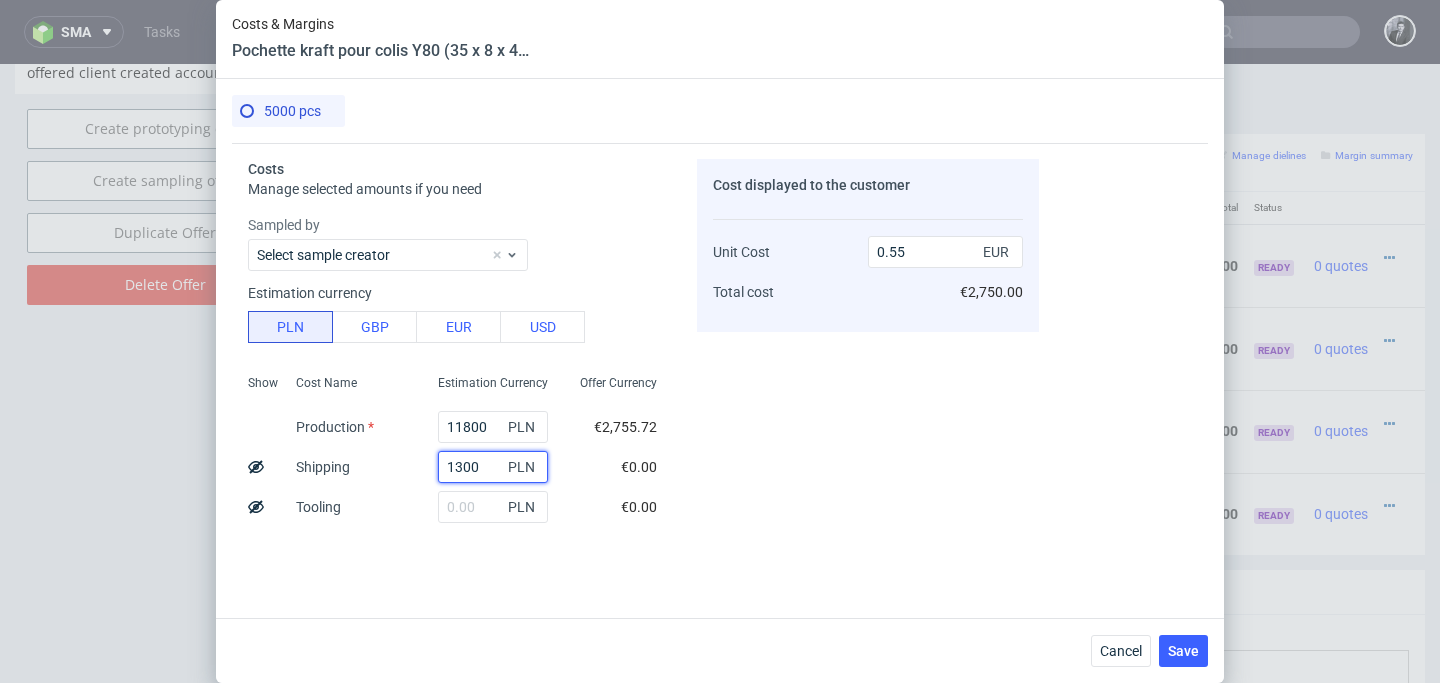 type on "0.61" 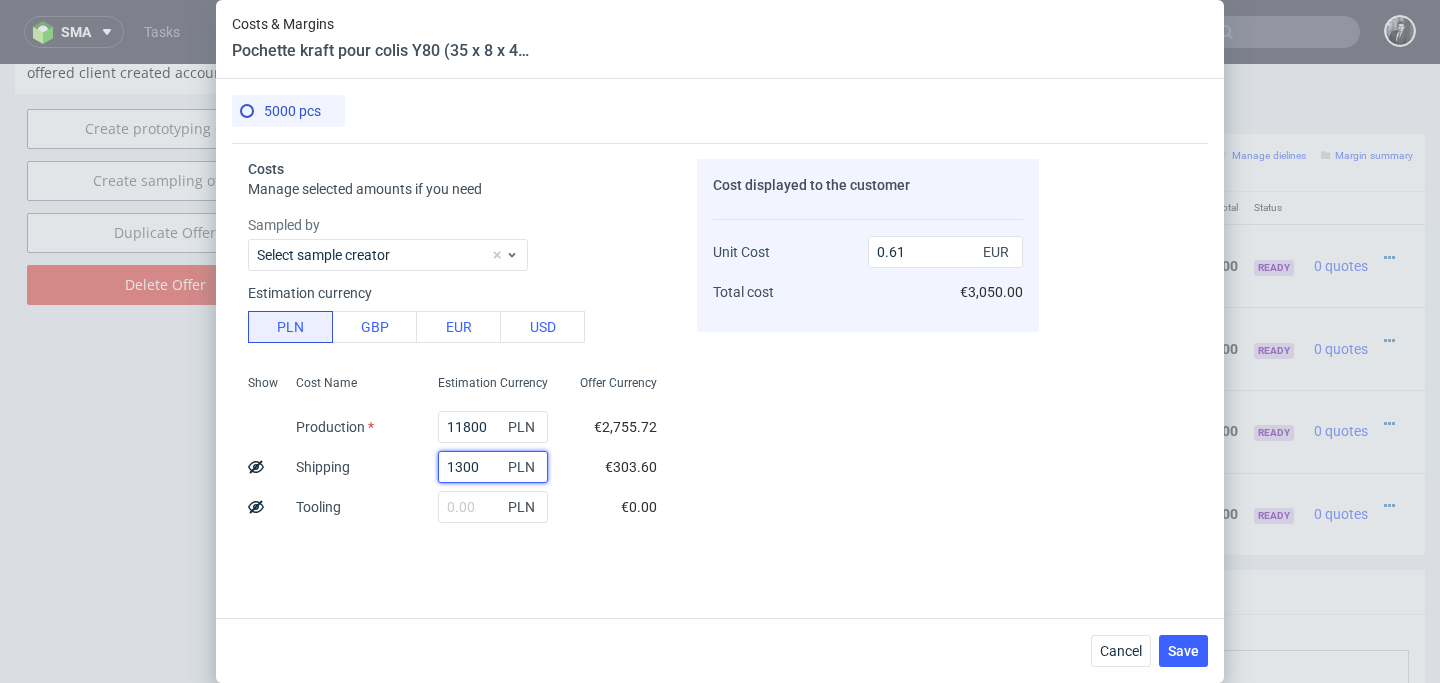 type on "1300" 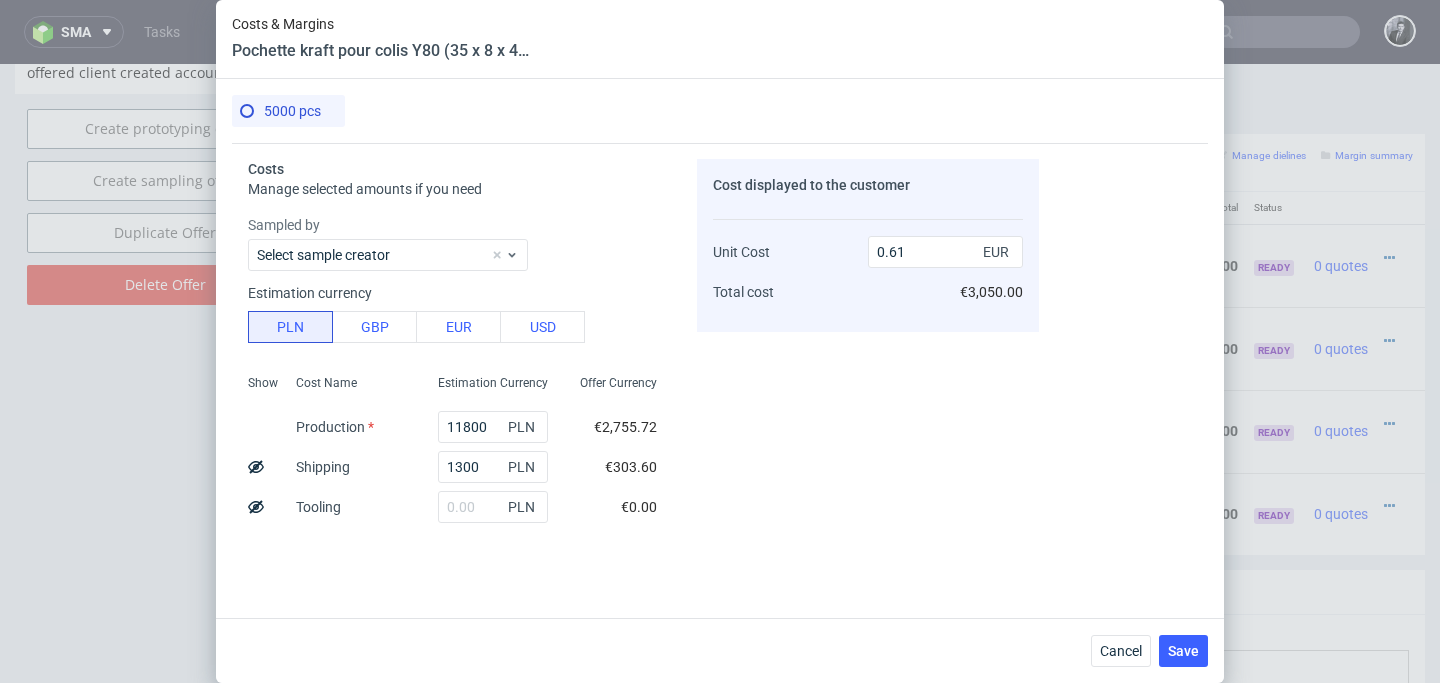 click on "€0.00" at bounding box center (639, 507) 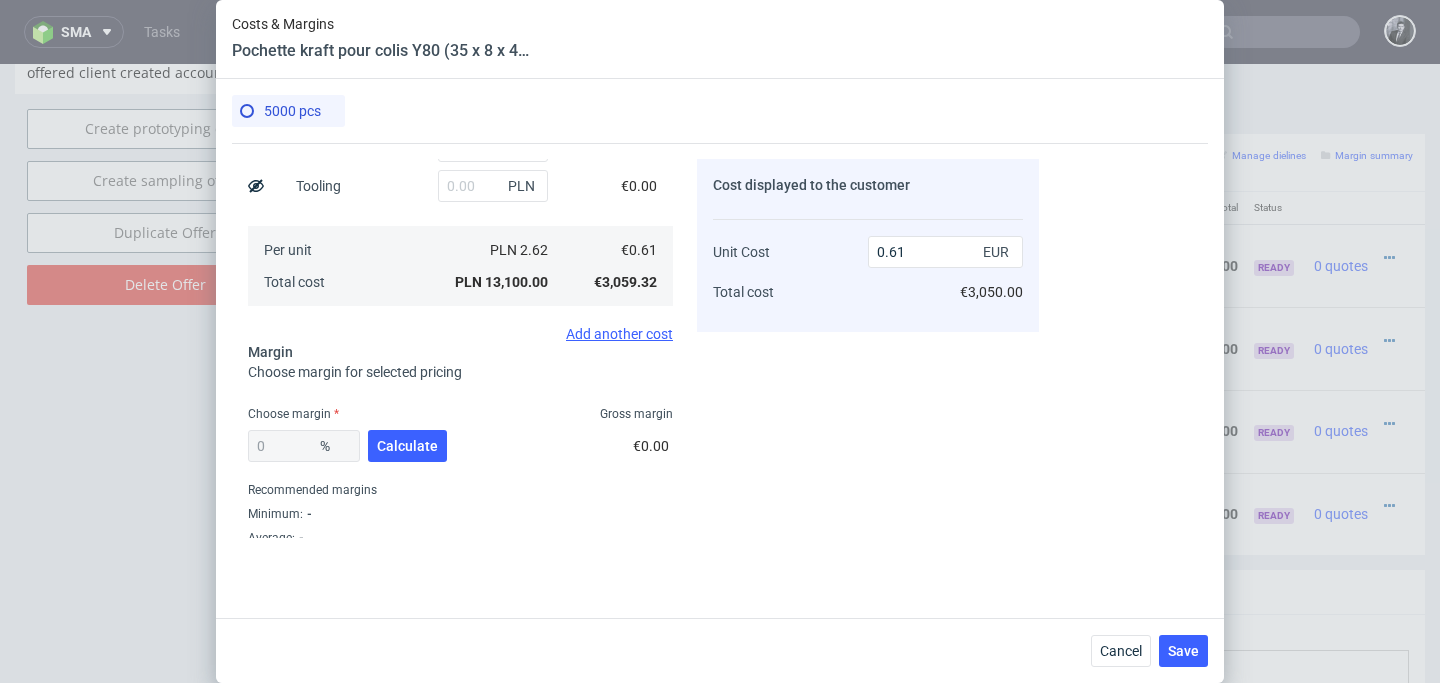 scroll, scrollTop: 329, scrollLeft: 0, axis: vertical 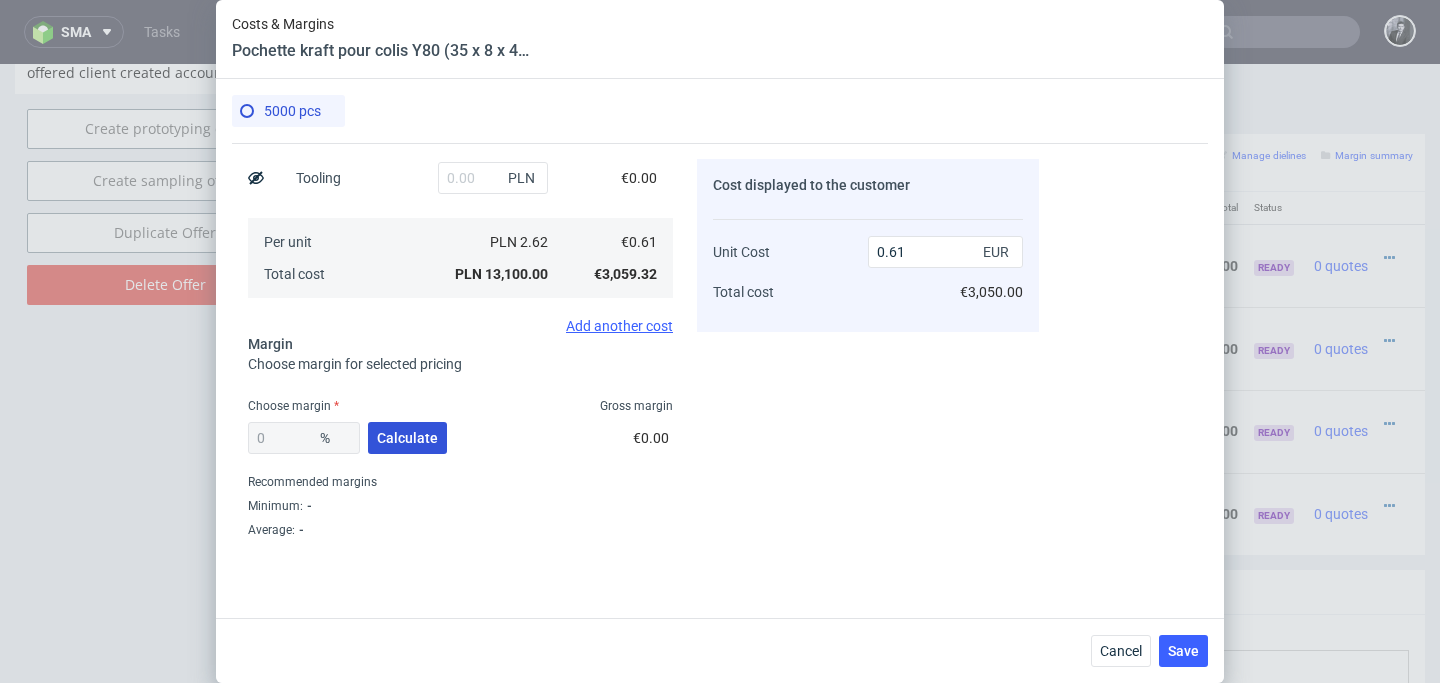 click on "Calculate" at bounding box center (407, 438) 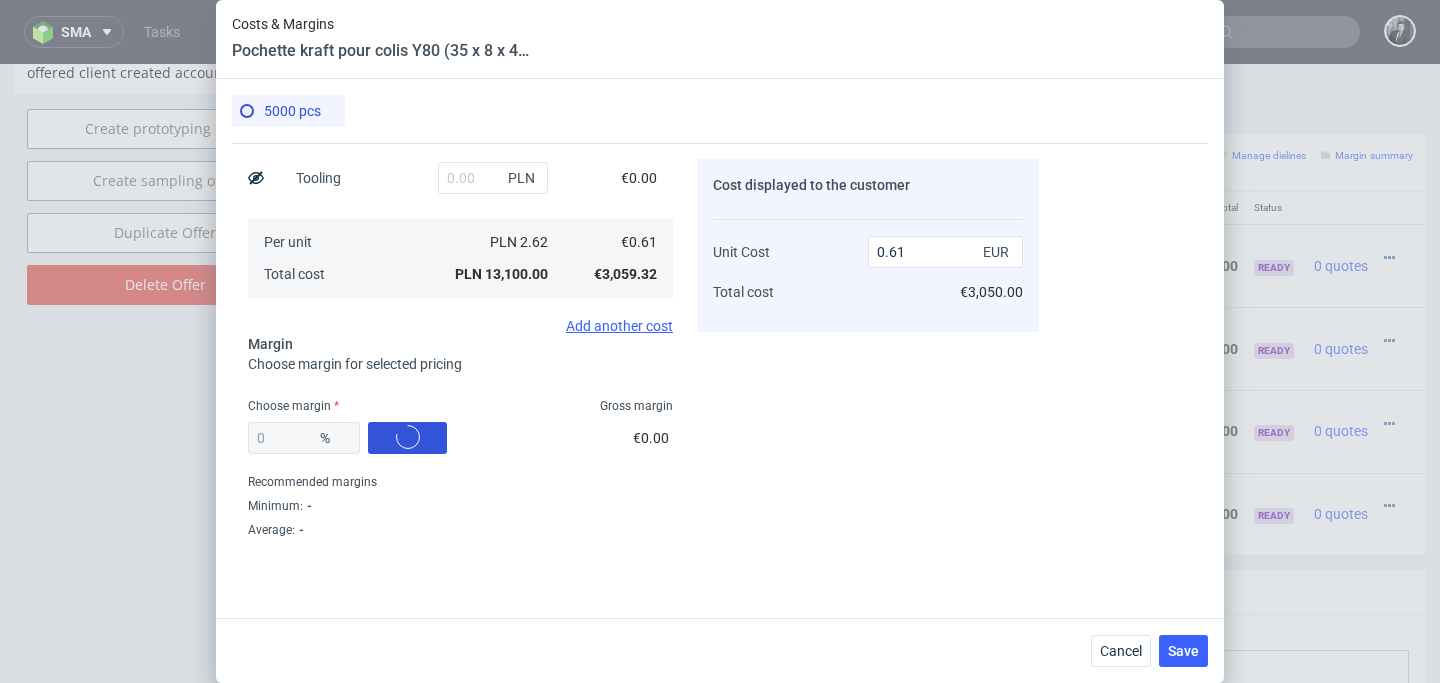 type on "31.88" 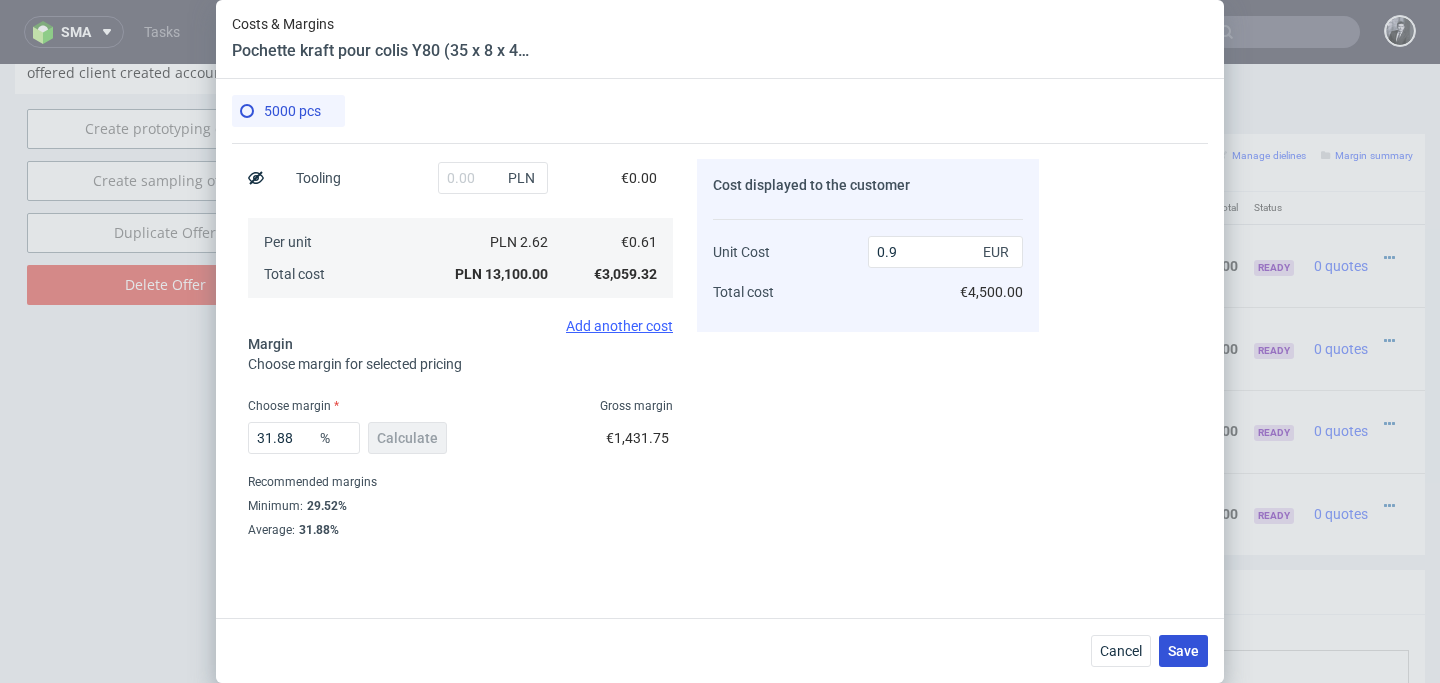 click on "Save" at bounding box center [1183, 651] 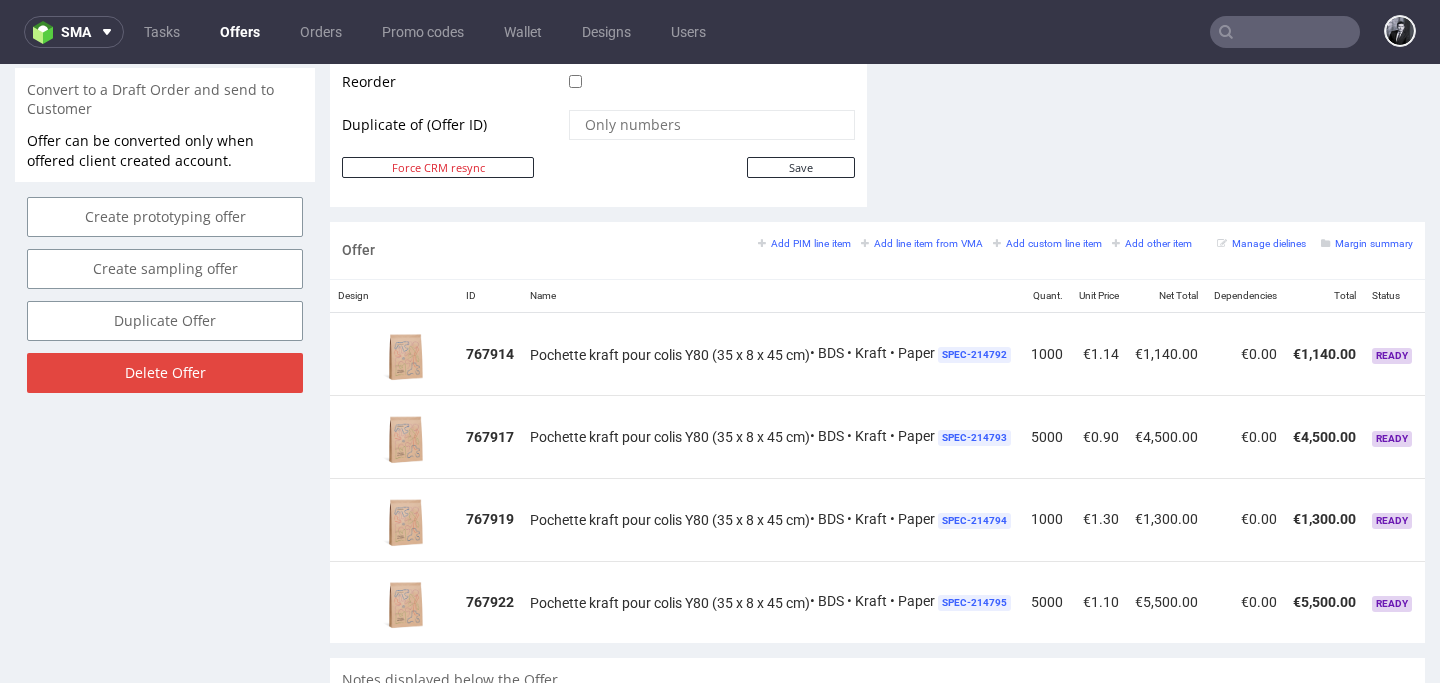 scroll, scrollTop: 1020, scrollLeft: 0, axis: vertical 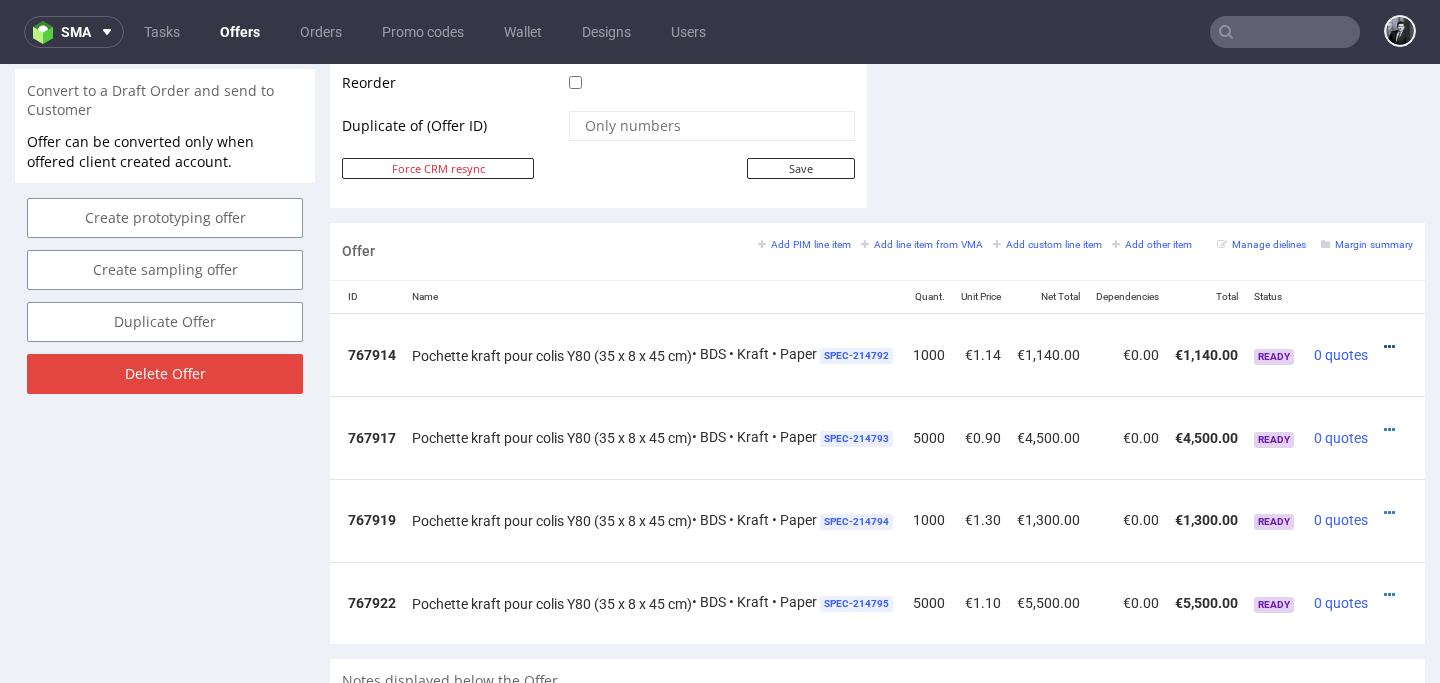 click at bounding box center [1389, 347] 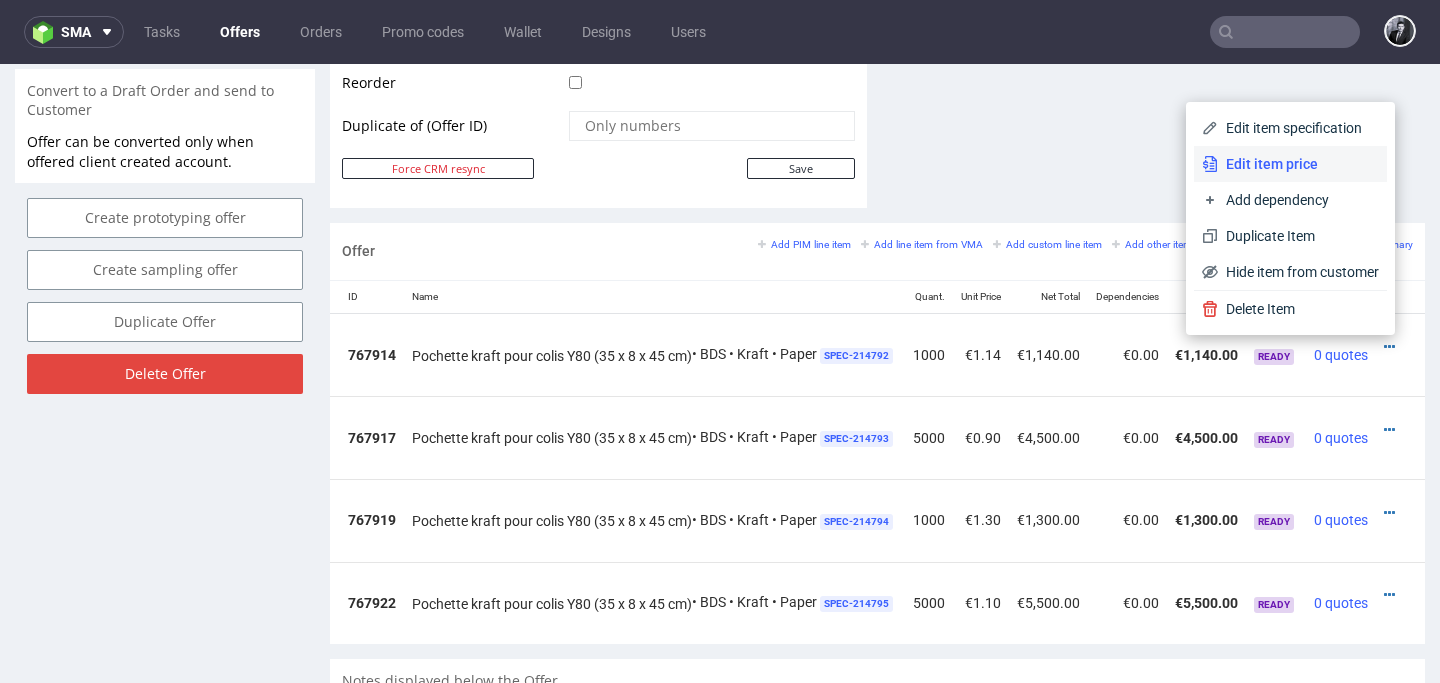 click on "Edit item price" at bounding box center [1290, 164] 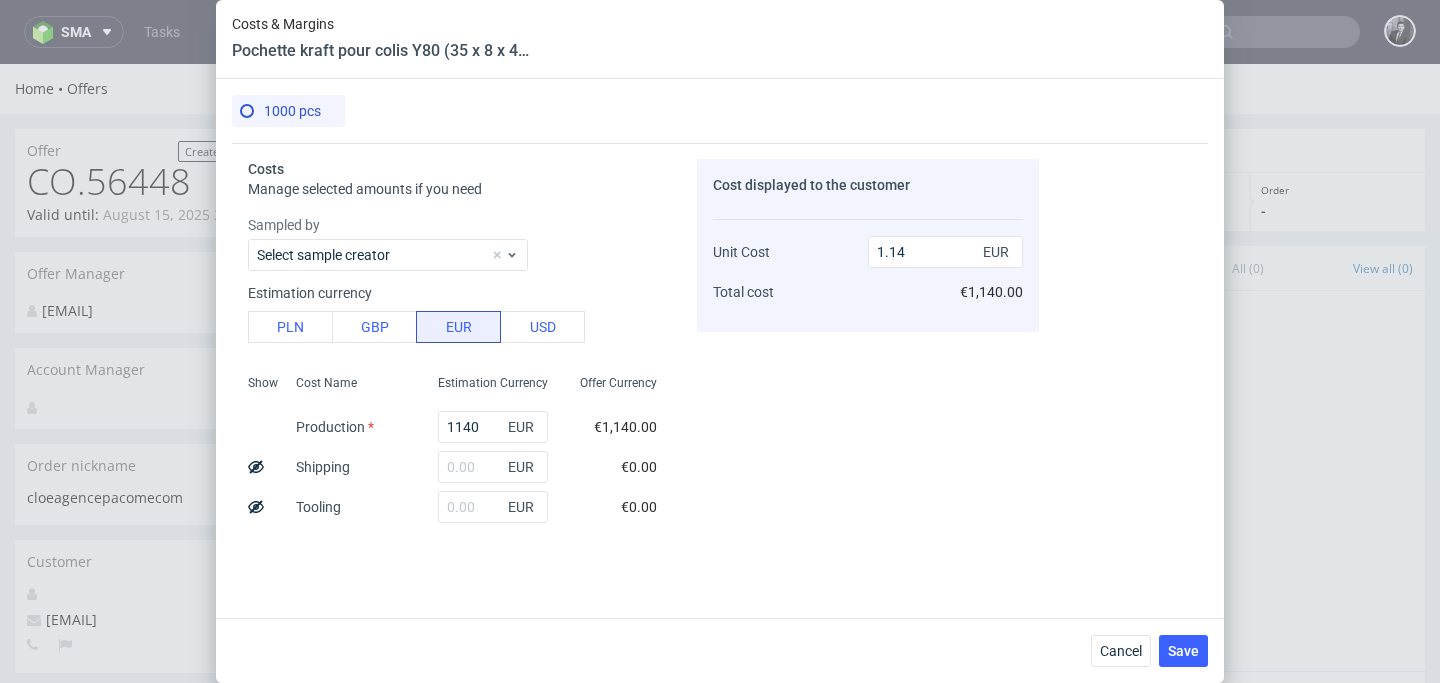 scroll, scrollTop: 1020, scrollLeft: 0, axis: vertical 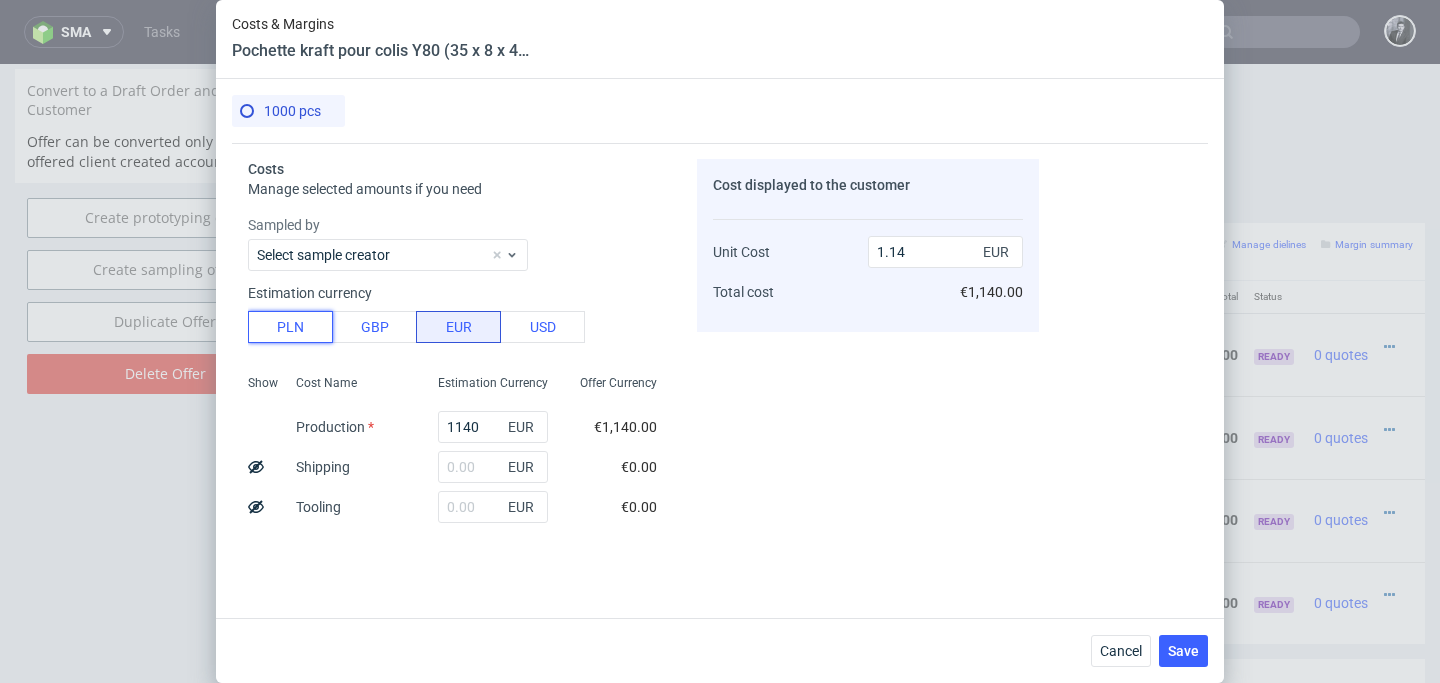 click on "PLN" at bounding box center (290, 327) 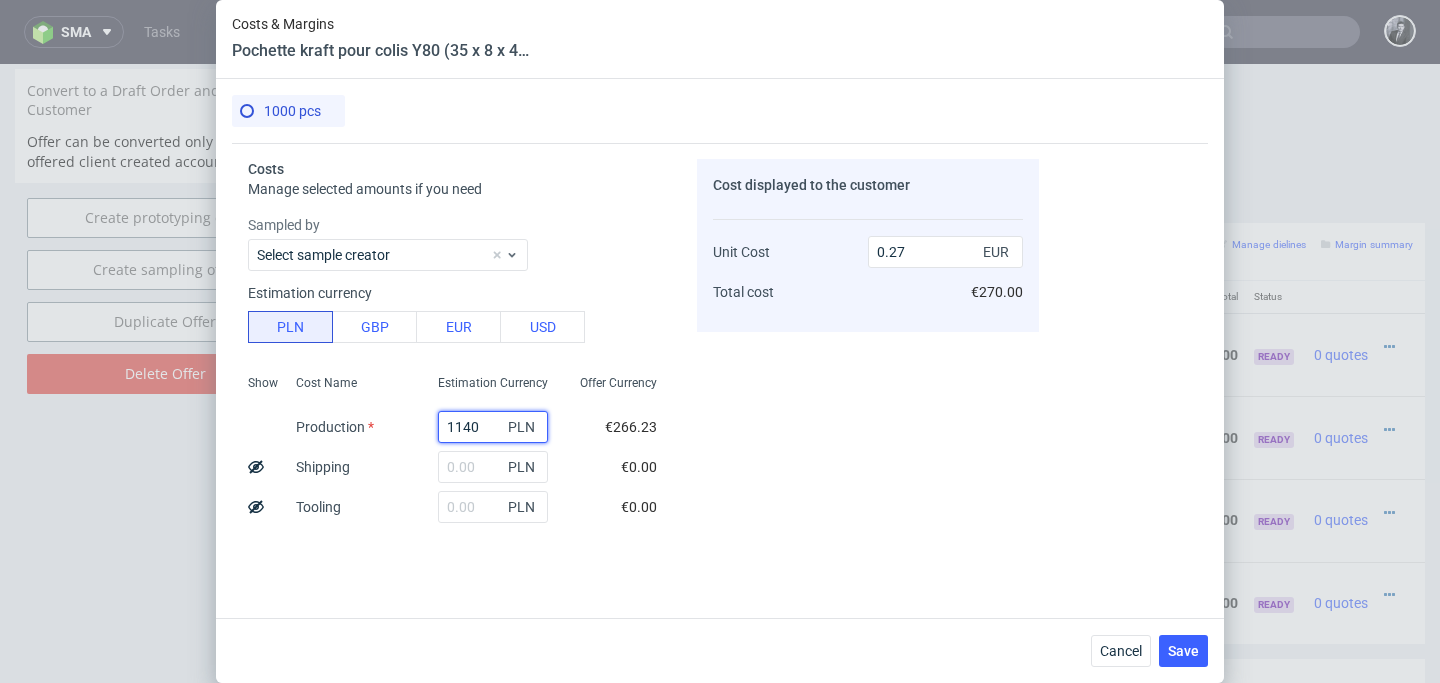 drag, startPoint x: 485, startPoint y: 427, endPoint x: 410, endPoint y: 427, distance: 75 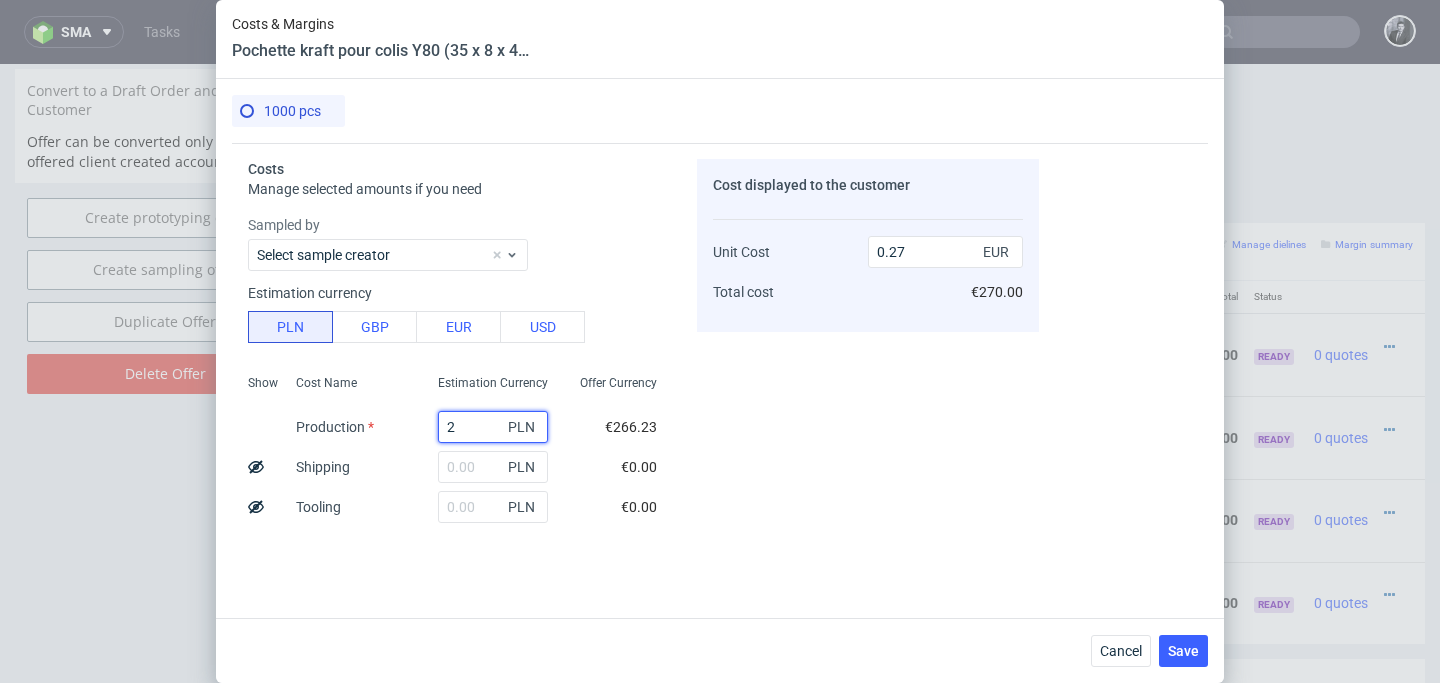 type on "24" 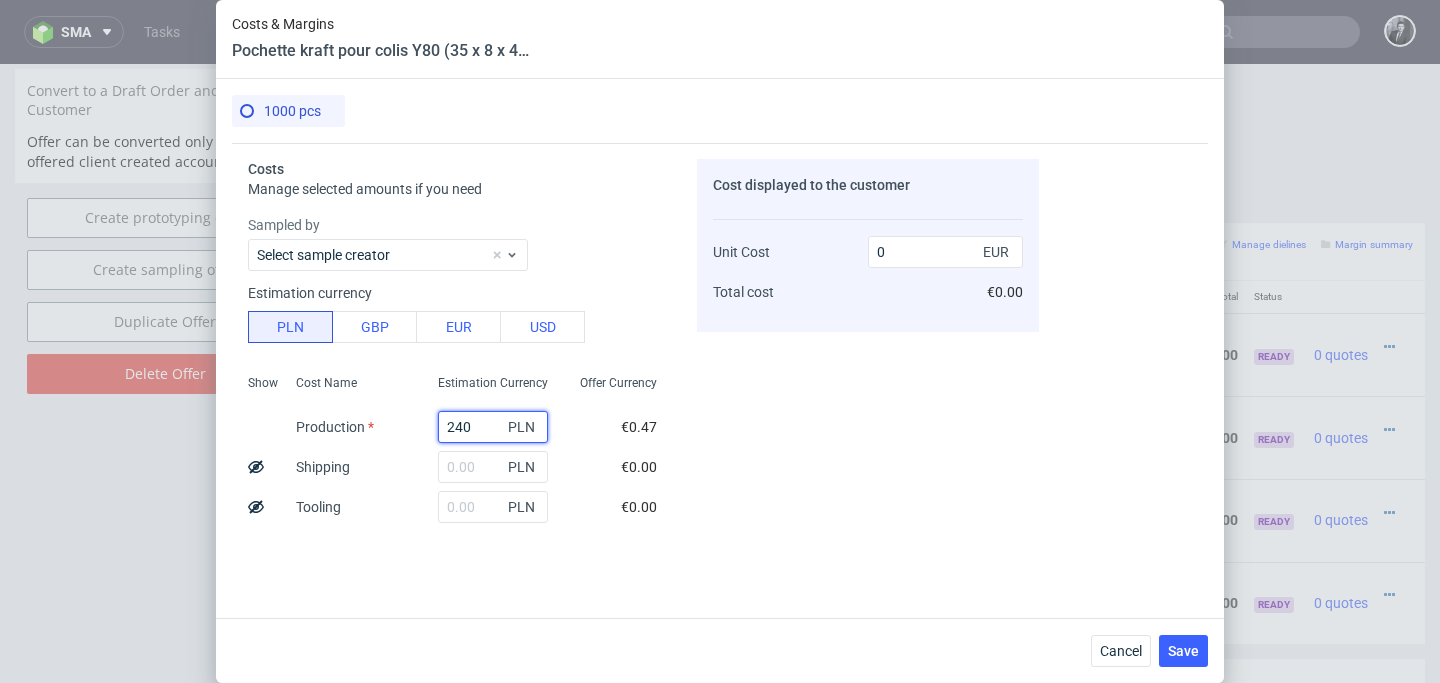 type on "2400" 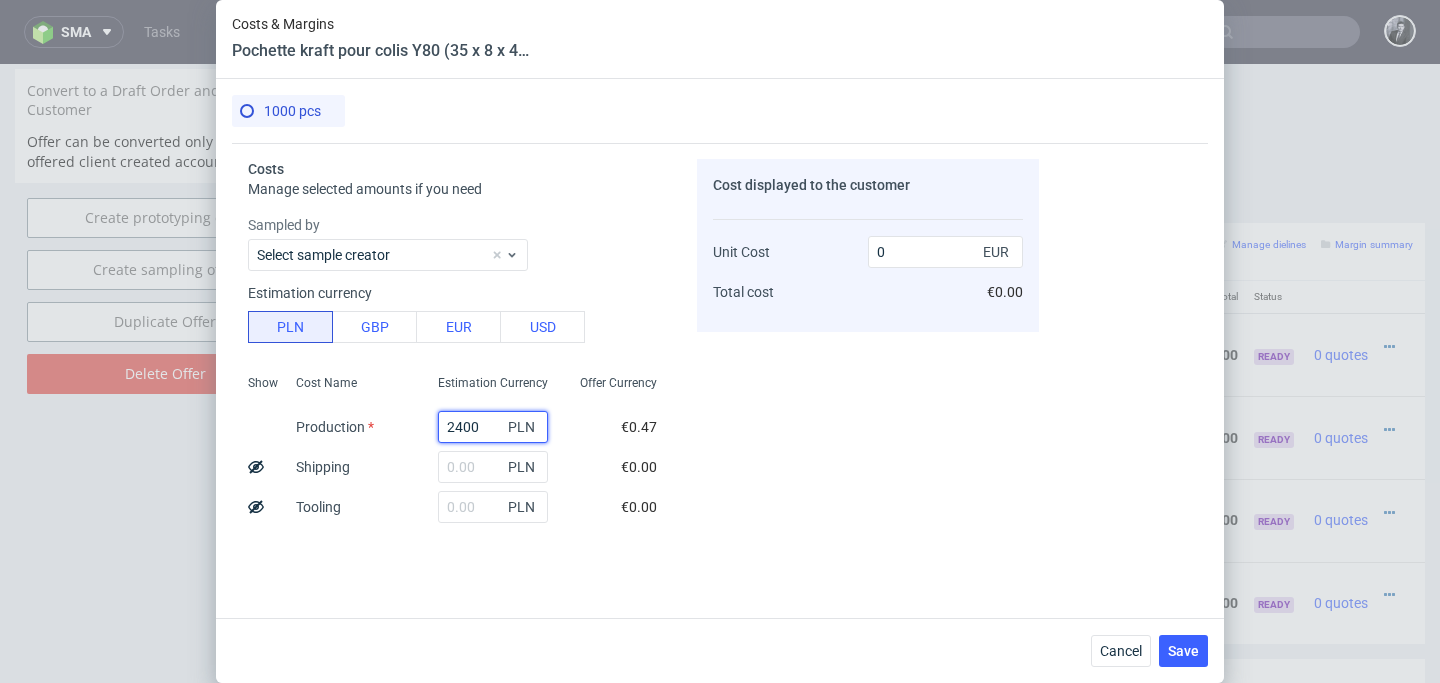 type on "0.56" 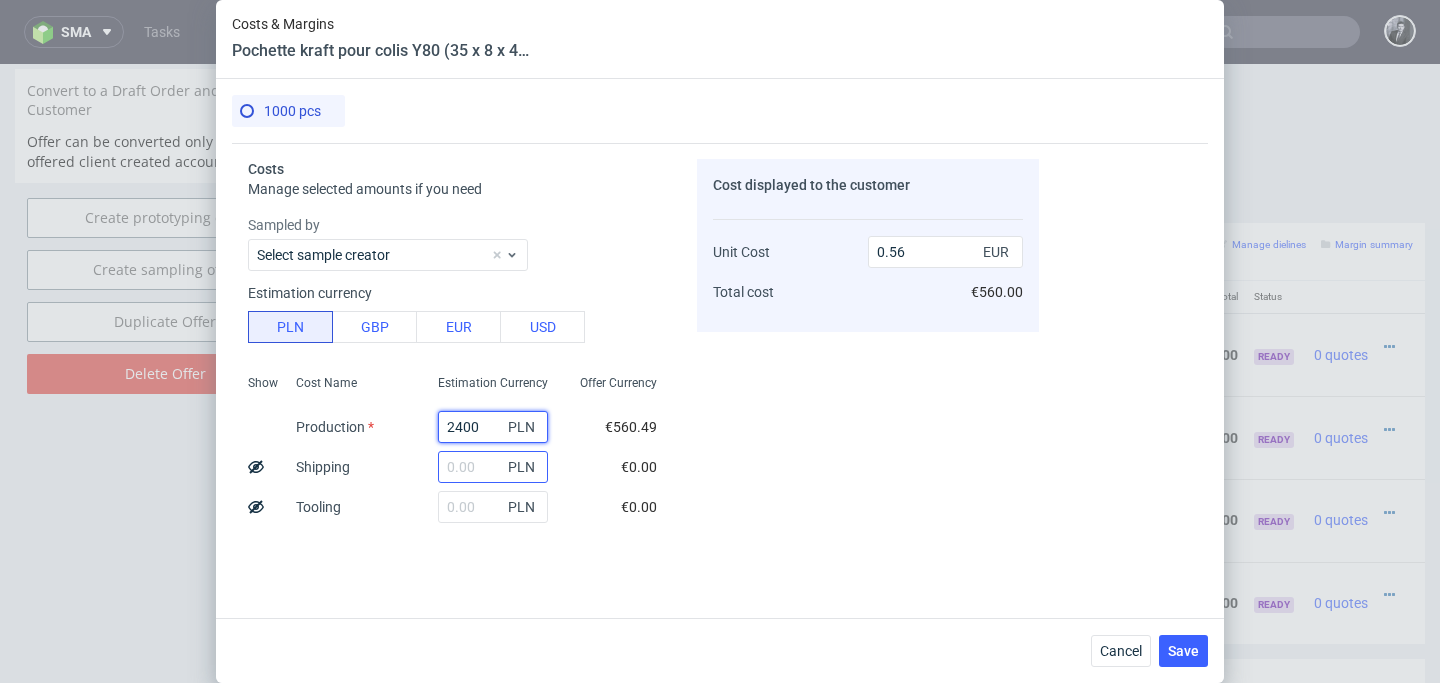 type on "2400" 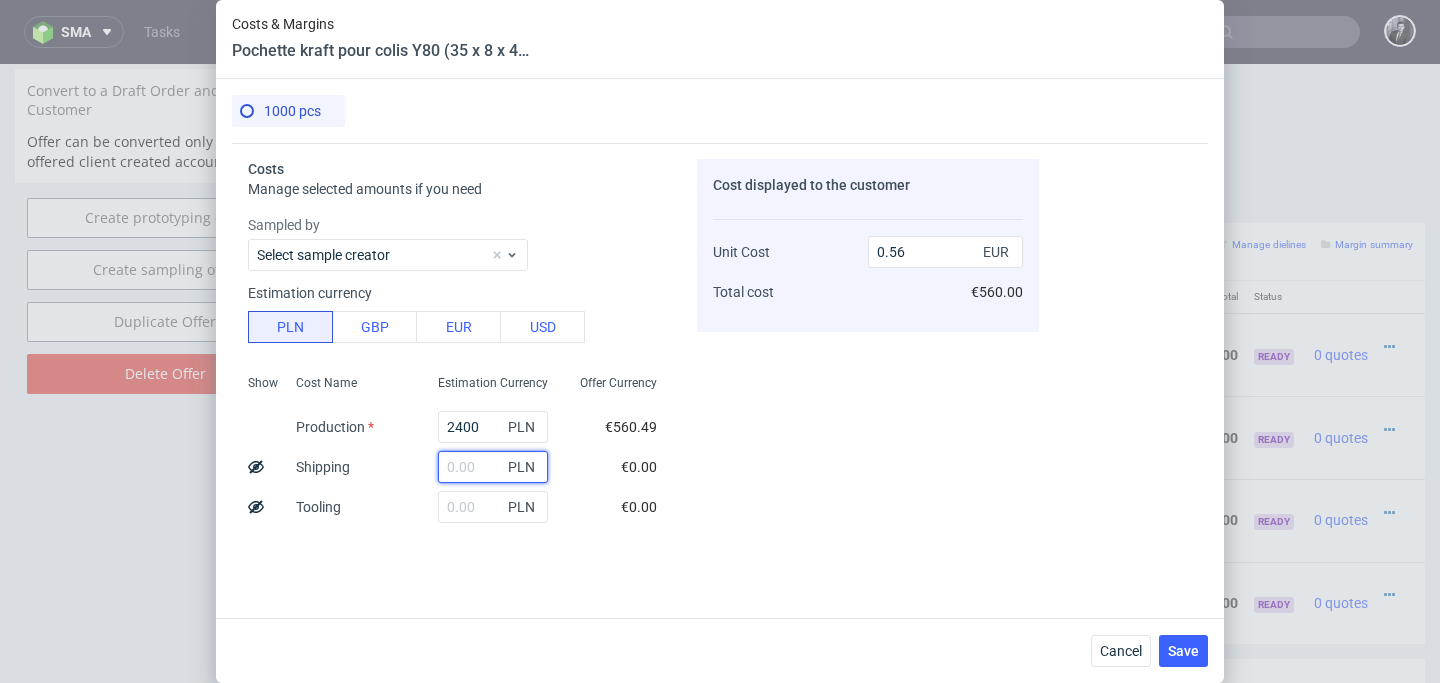 click at bounding box center [493, 467] 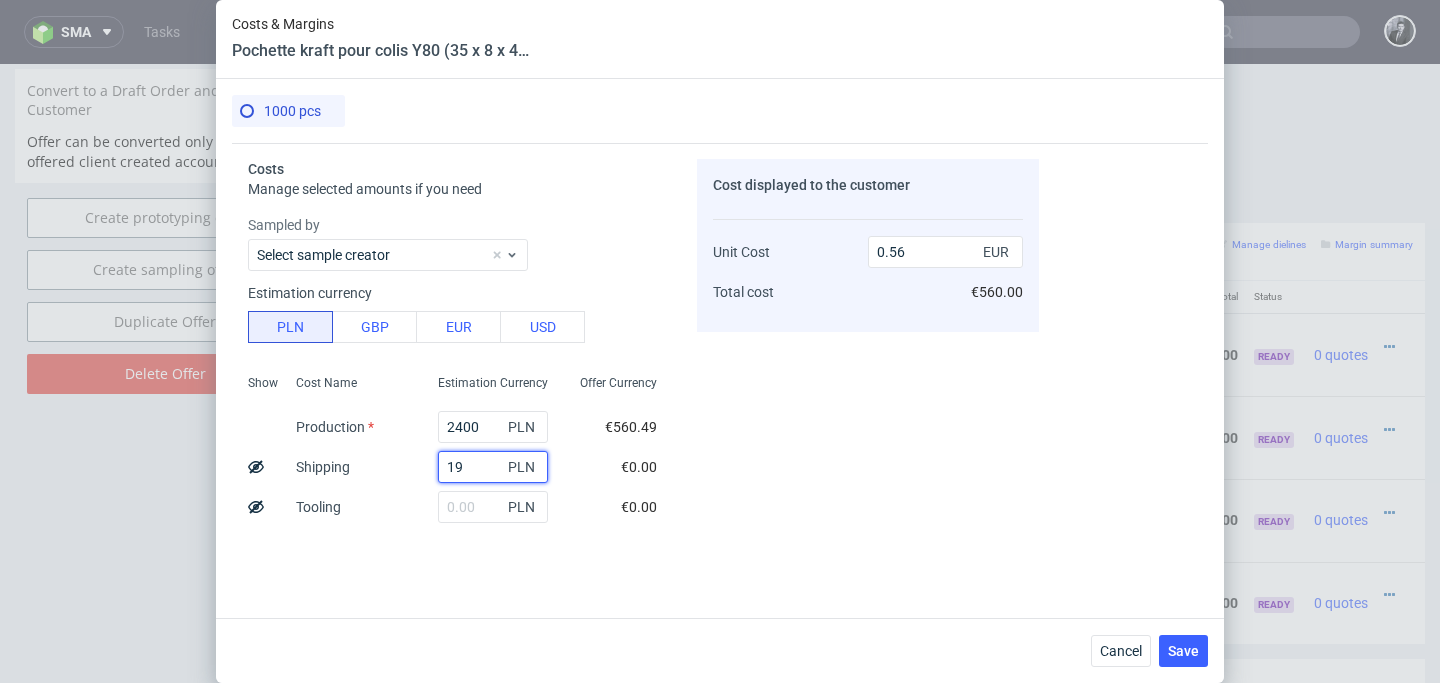 type on "190" 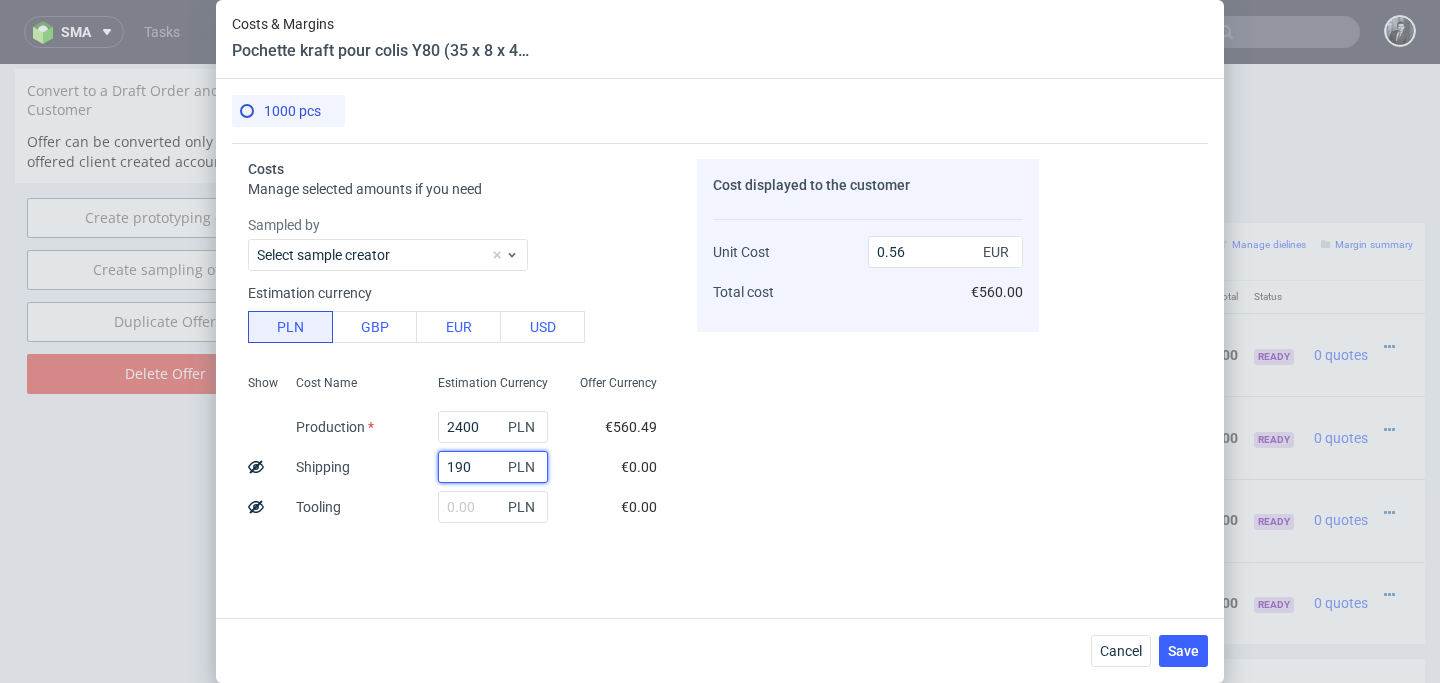 type on "0.6" 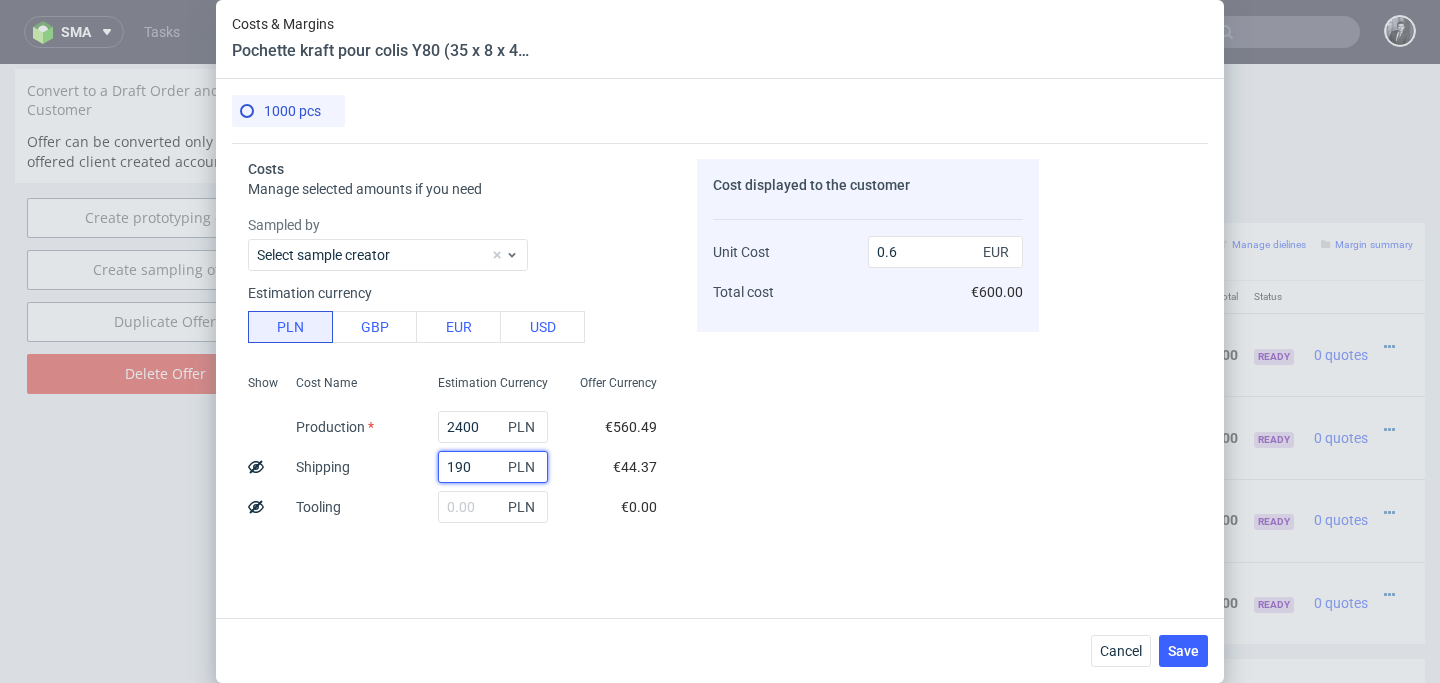 type on "190" 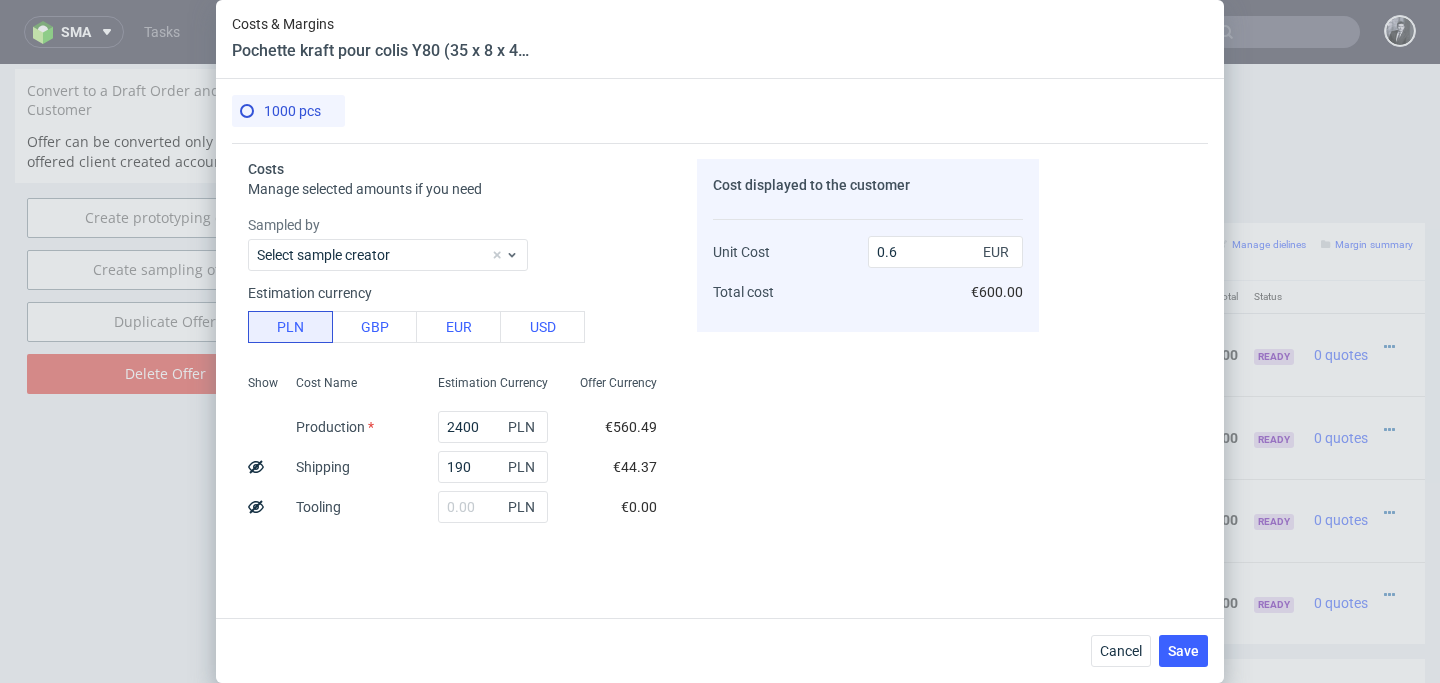 click on "Cost displayed to the customer Unit Cost Total cost 0.6 EUR €600.00" at bounding box center (868, 348) 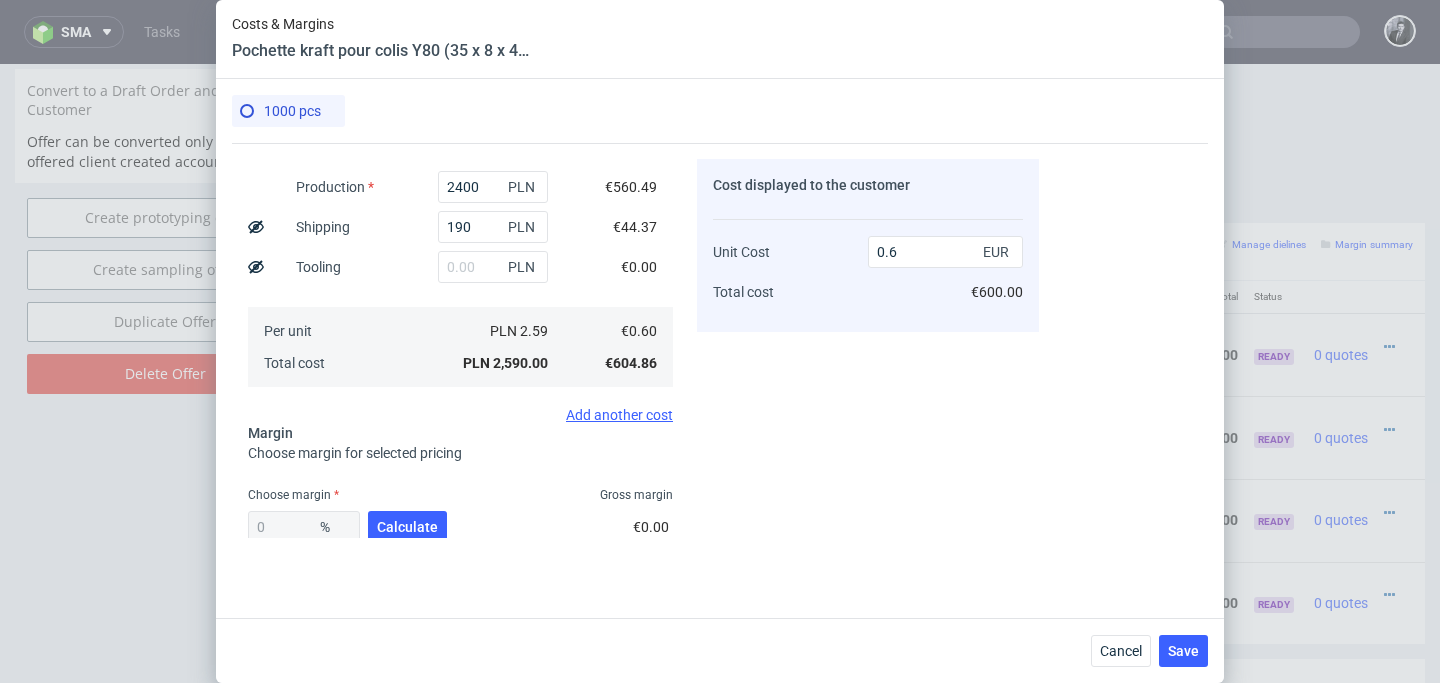 scroll, scrollTop: 353, scrollLeft: 0, axis: vertical 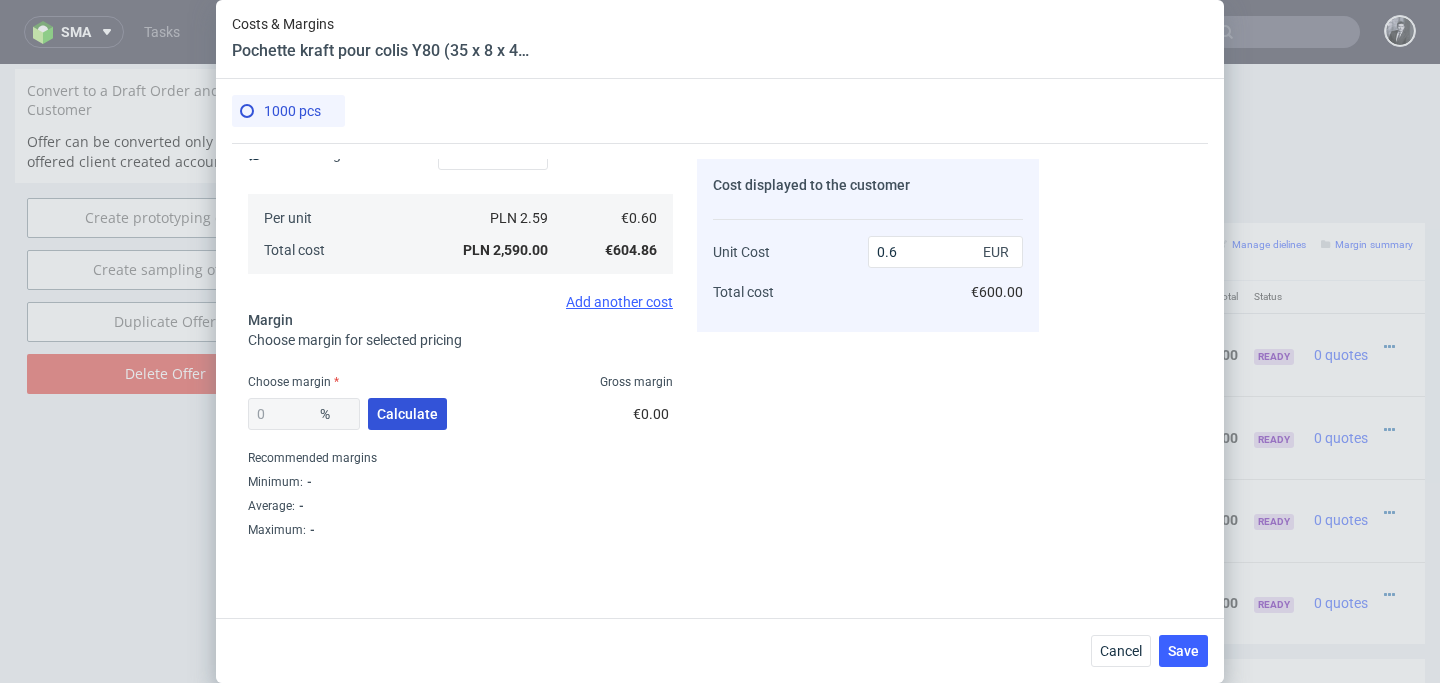 click on "Calculate" at bounding box center [407, 414] 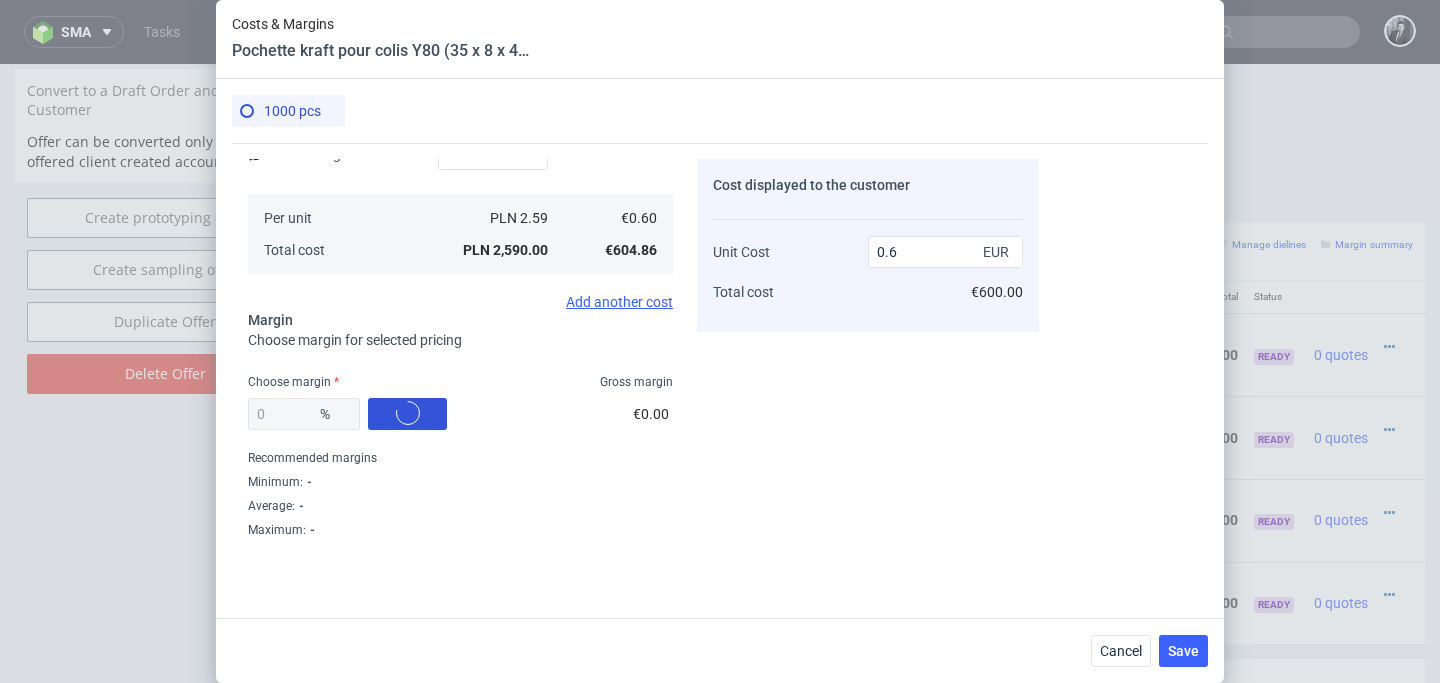type on "42.67" 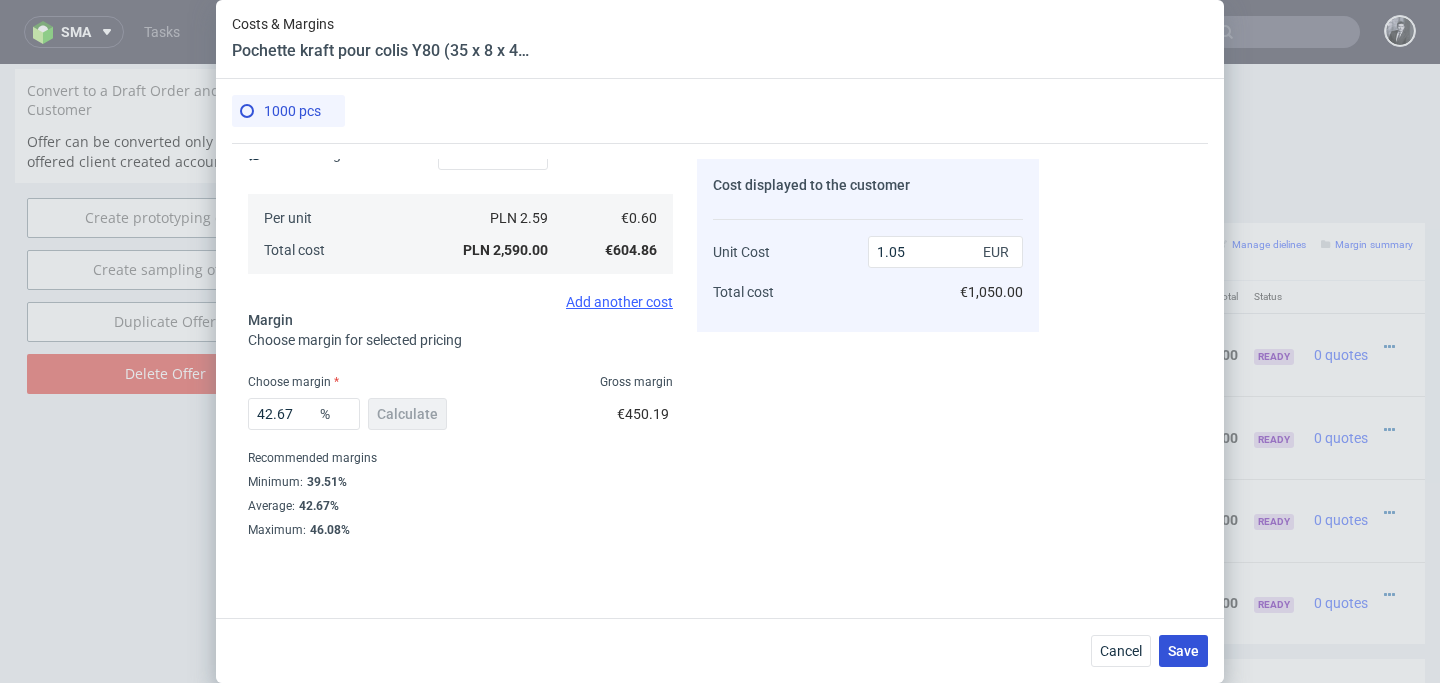 click on "Save" at bounding box center [1183, 651] 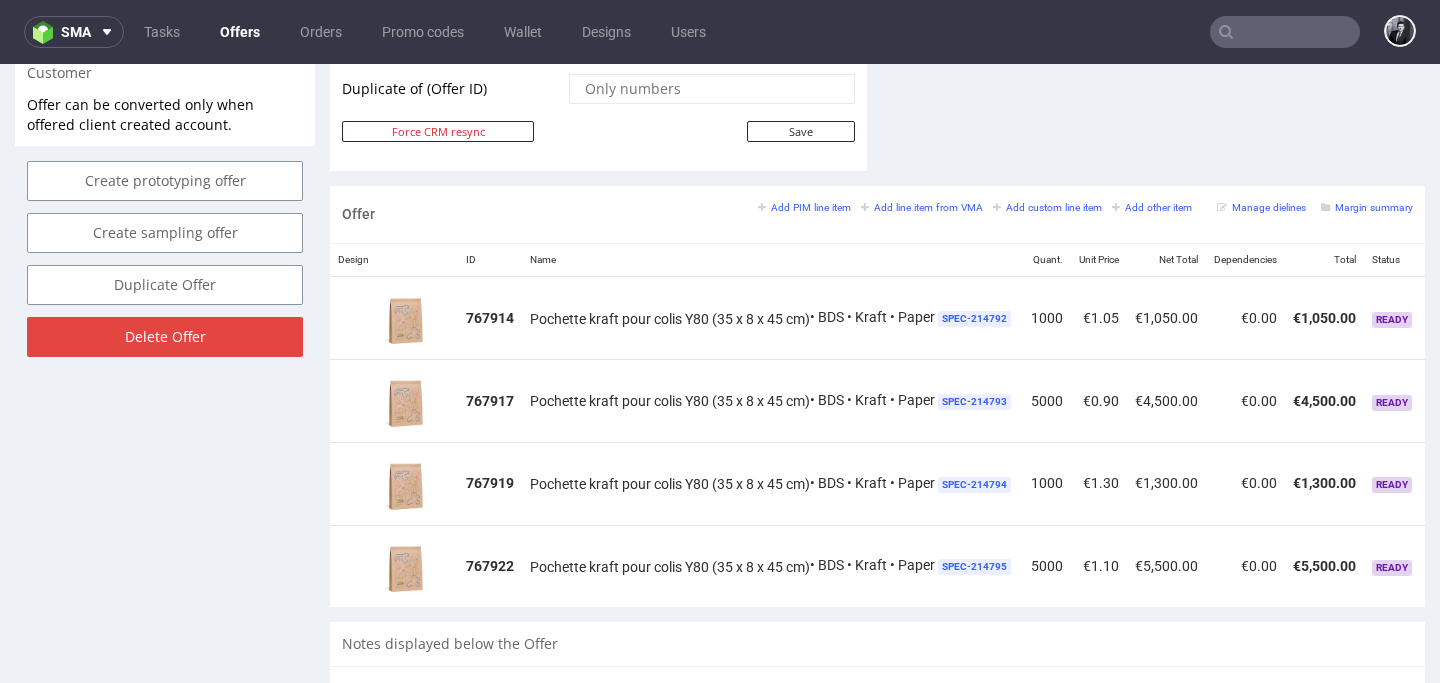 scroll, scrollTop: 1077, scrollLeft: 0, axis: vertical 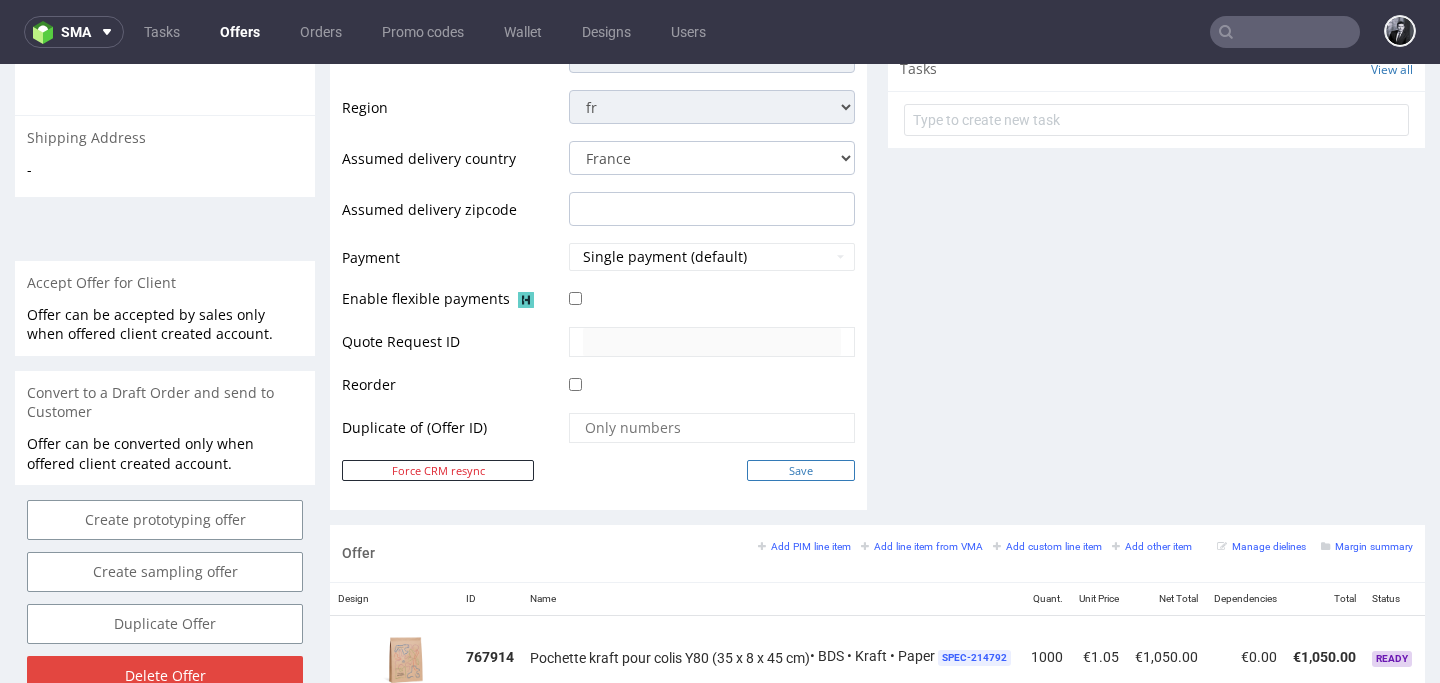 click on "Save" at bounding box center [801, 470] 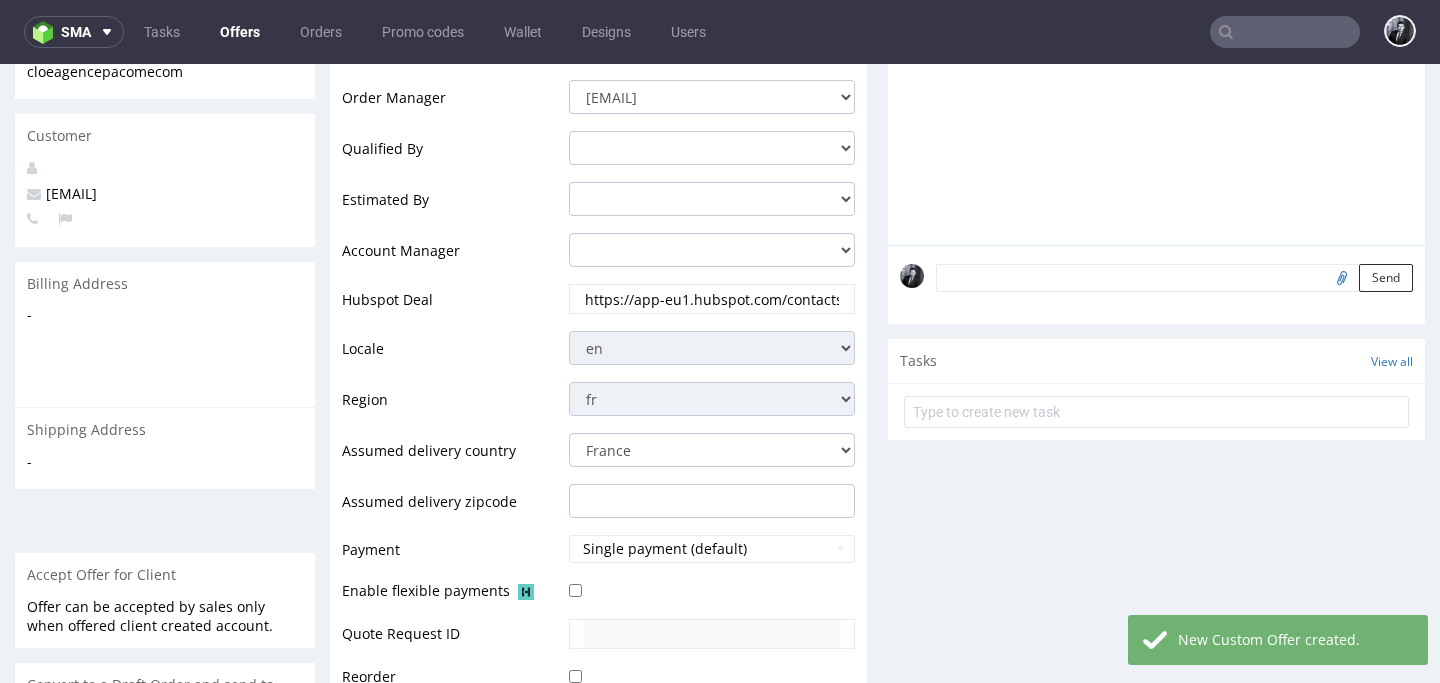 scroll, scrollTop: 0, scrollLeft: 0, axis: both 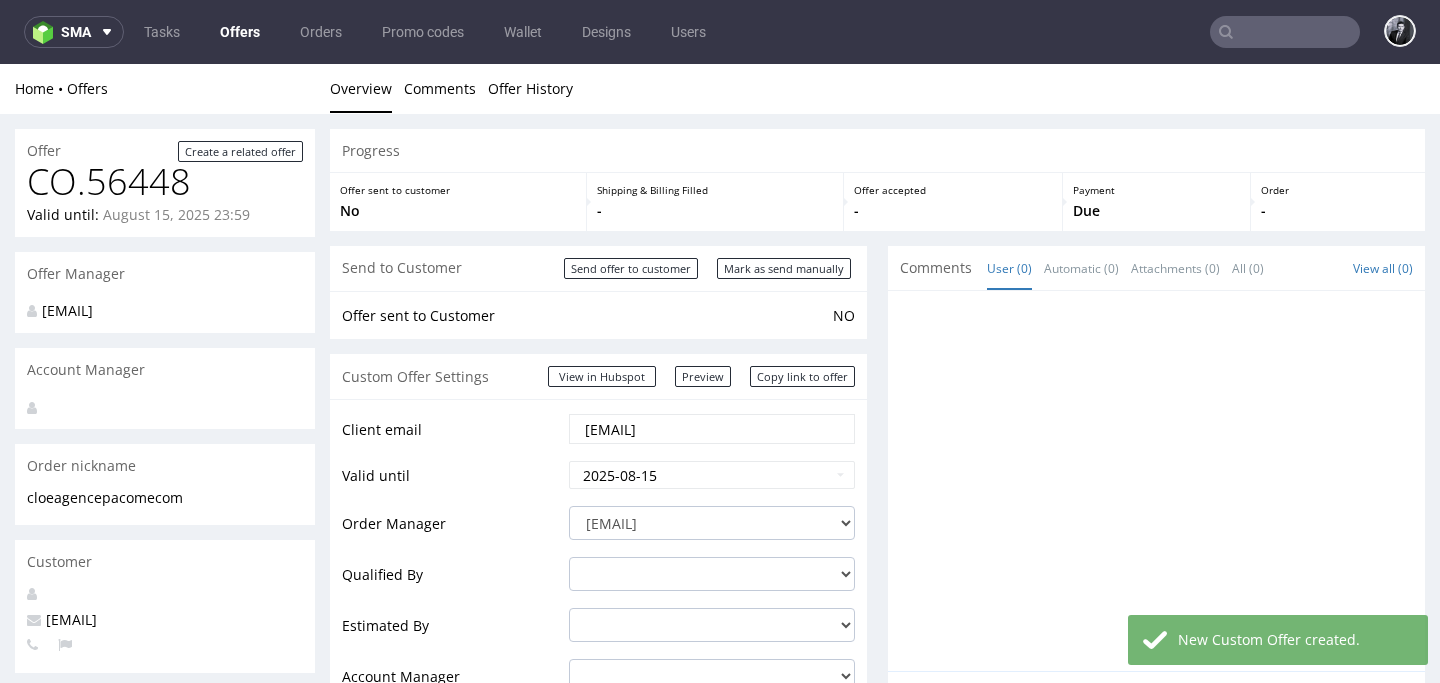 click on "Offers" at bounding box center [240, 32] 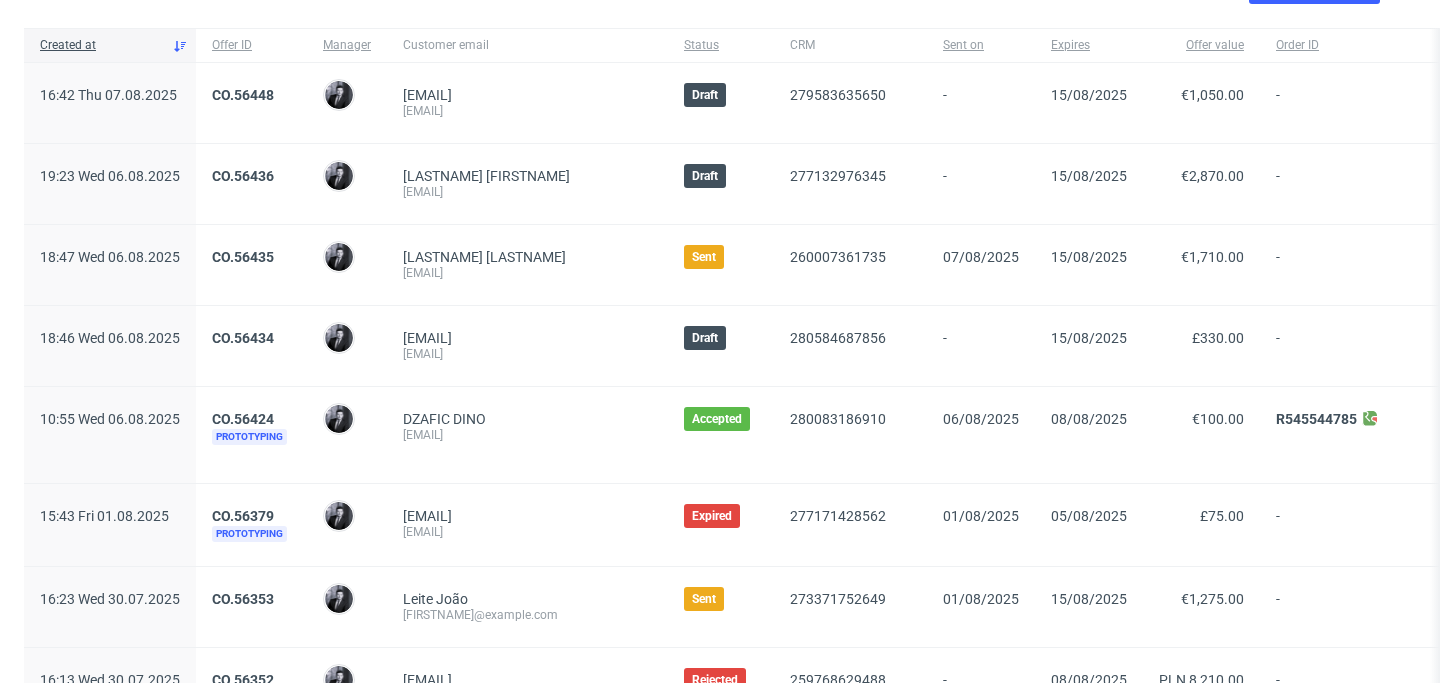 scroll, scrollTop: 16, scrollLeft: 0, axis: vertical 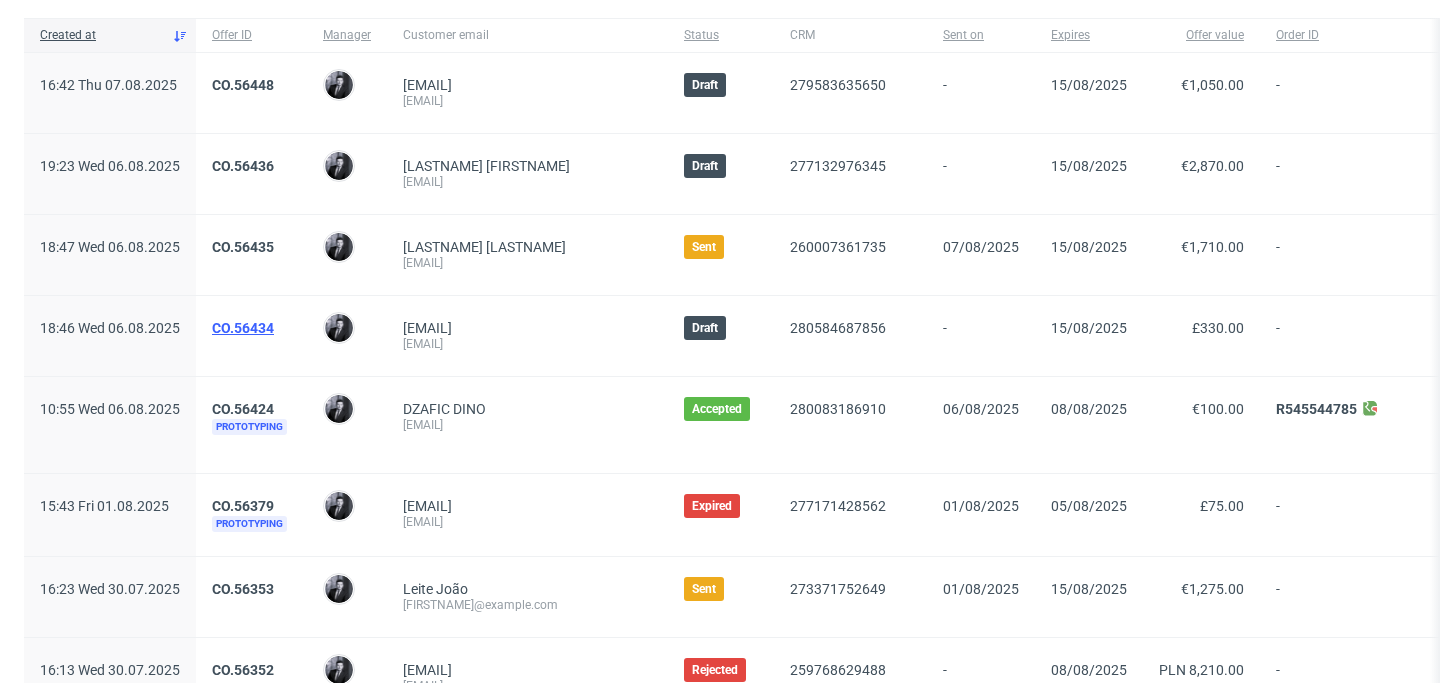 click on "CO.56434" at bounding box center [243, 328] 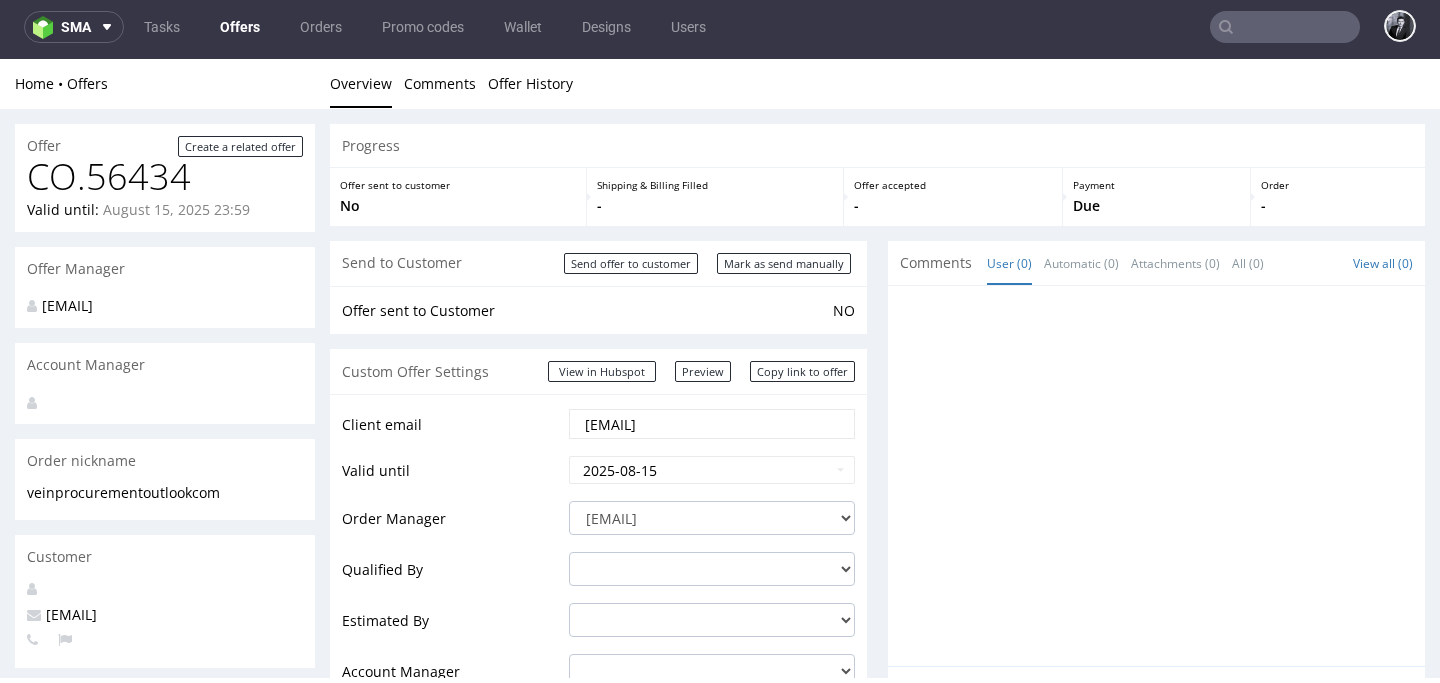 scroll, scrollTop: 0, scrollLeft: 0, axis: both 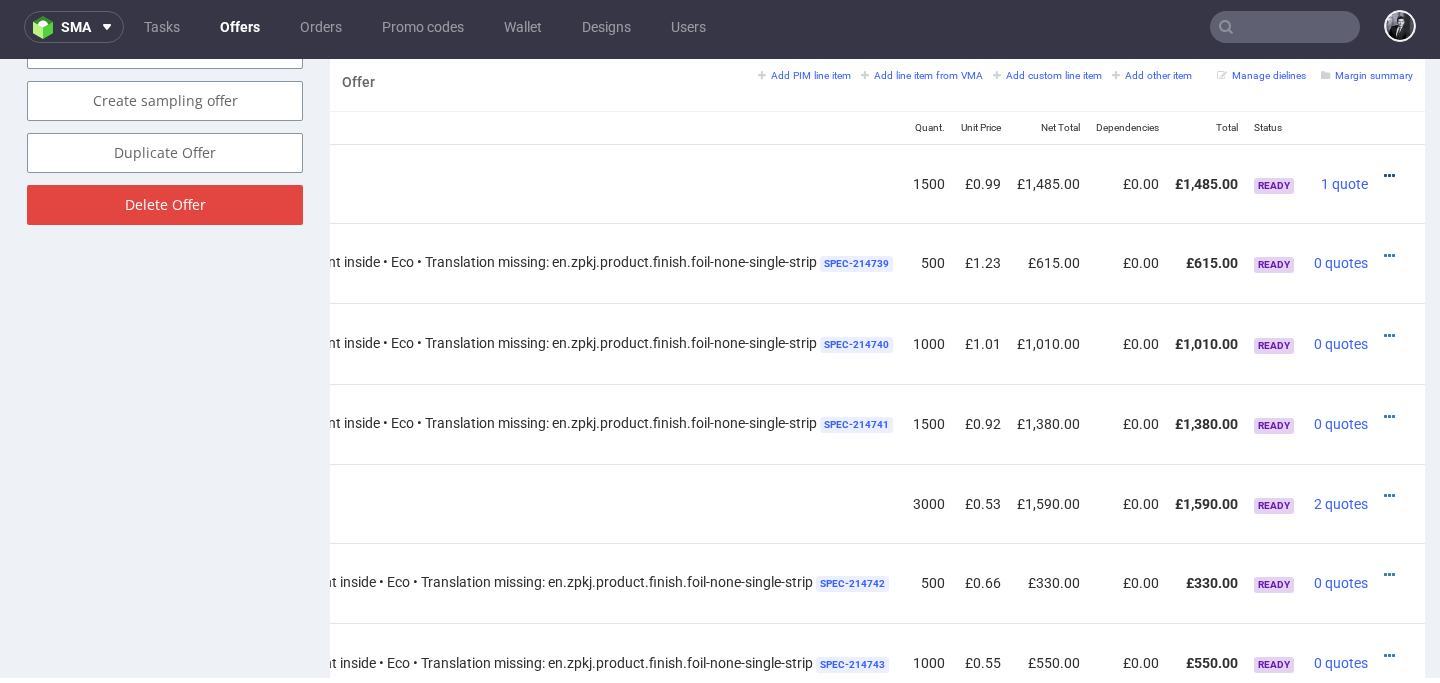 click at bounding box center (1389, 176) 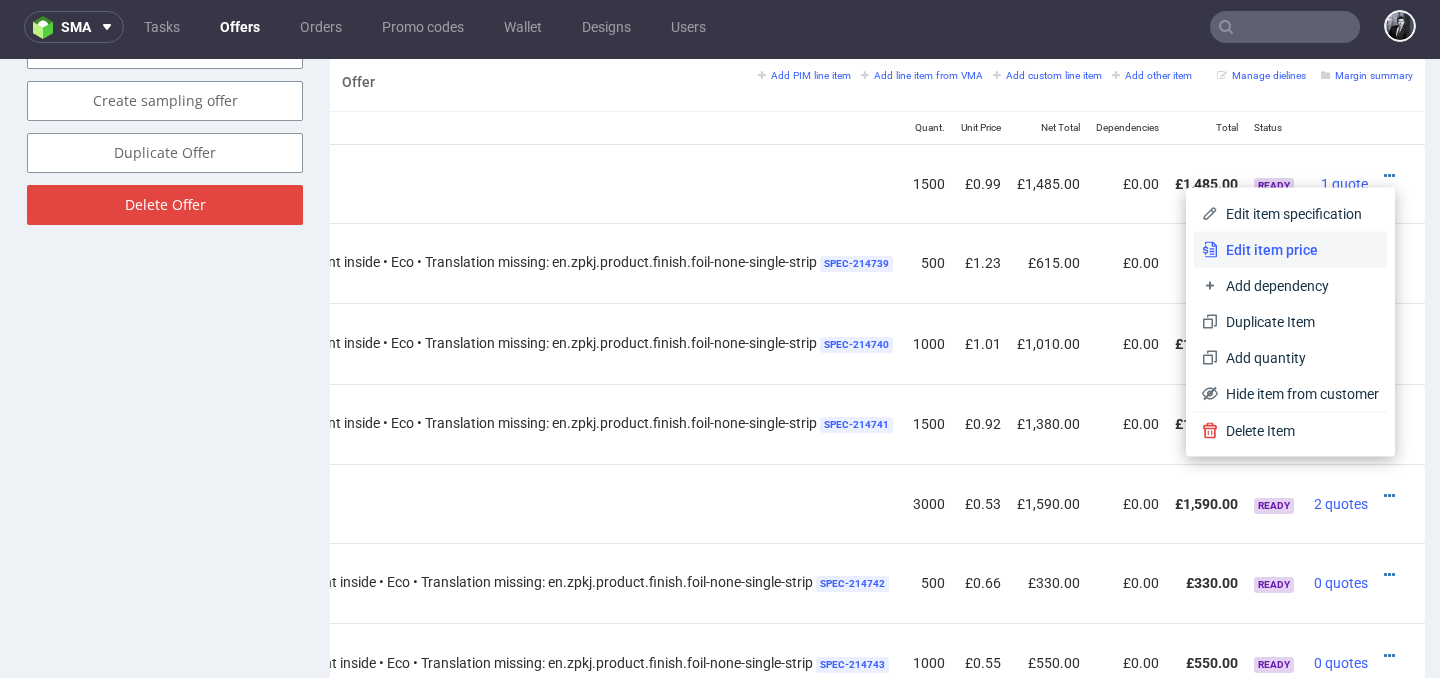 click on "Edit item price" at bounding box center (1298, 250) 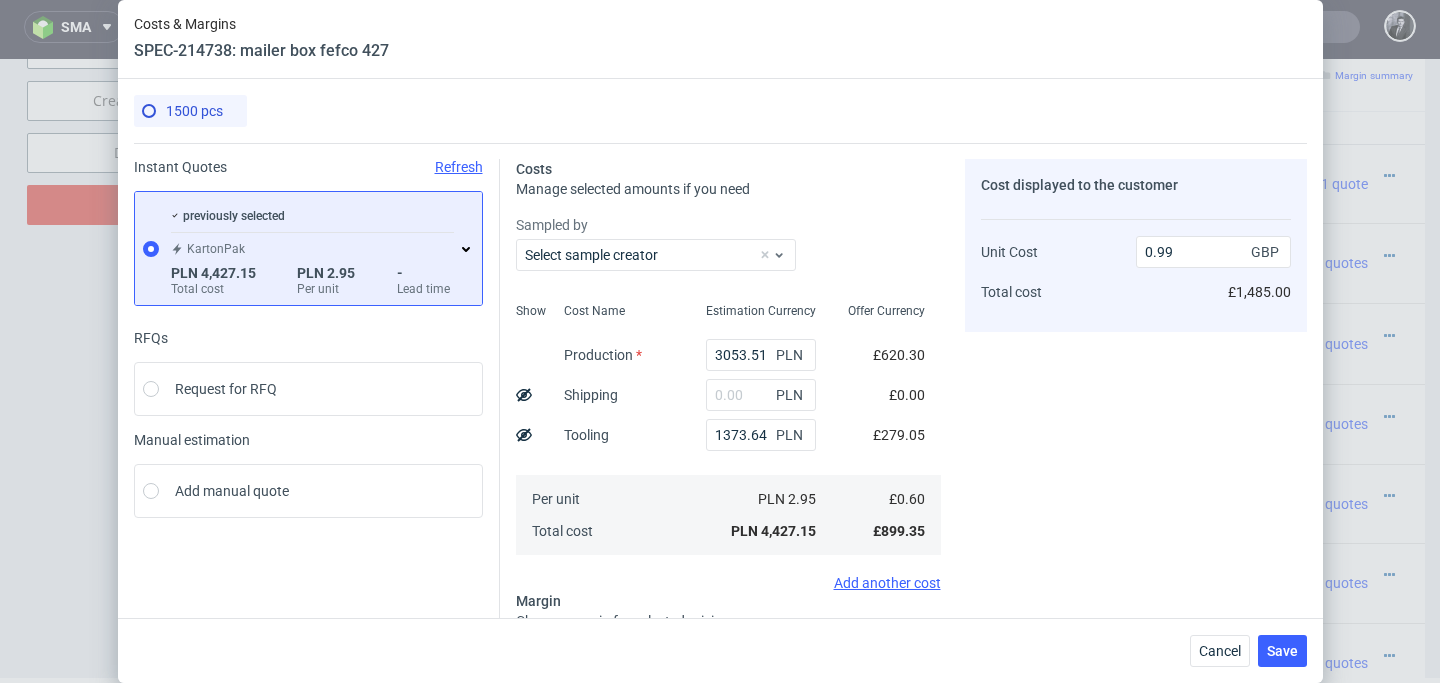 click 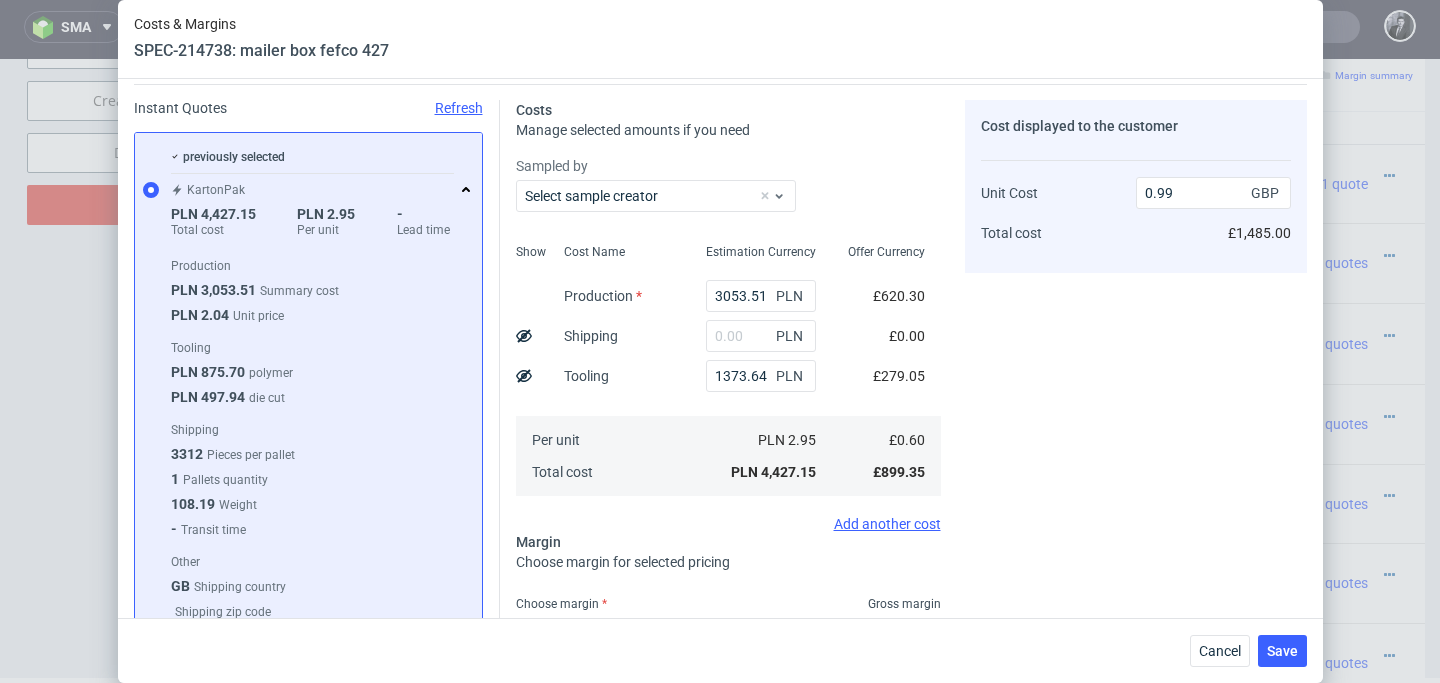 scroll, scrollTop: 58, scrollLeft: 0, axis: vertical 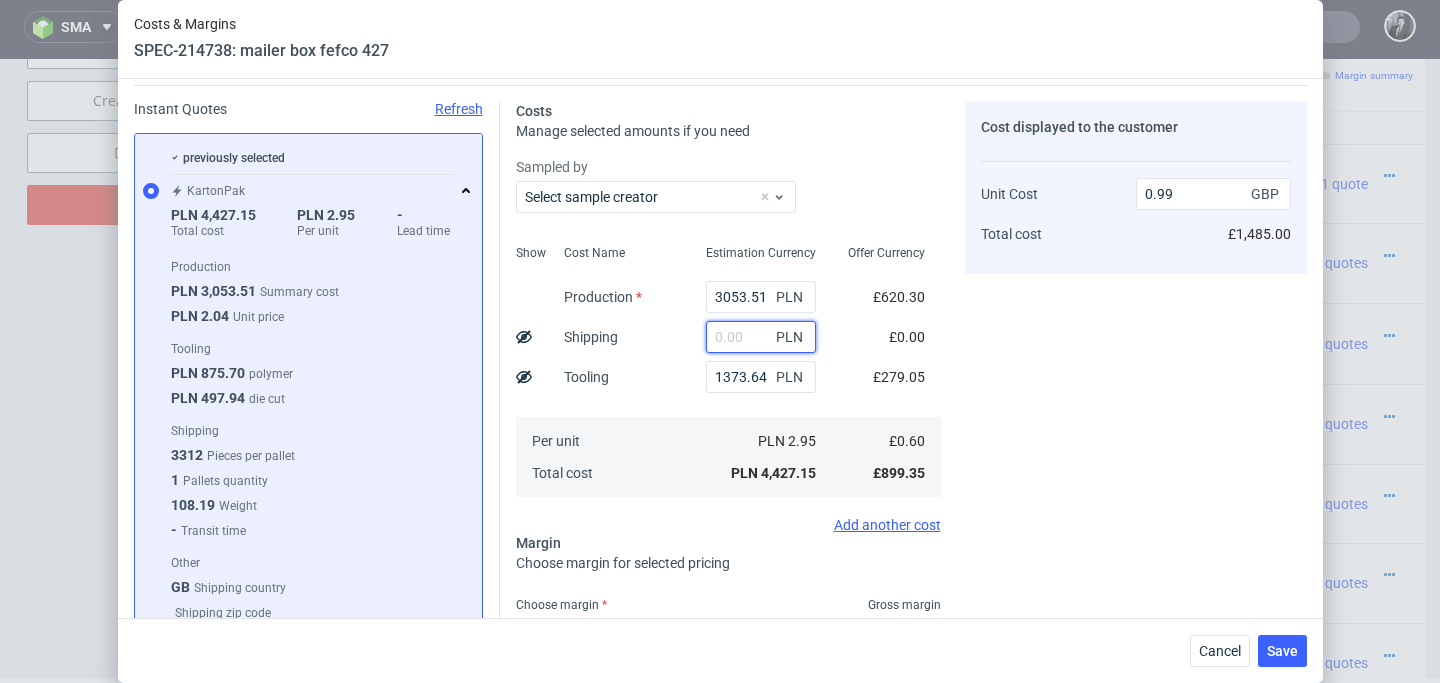 click at bounding box center (761, 337) 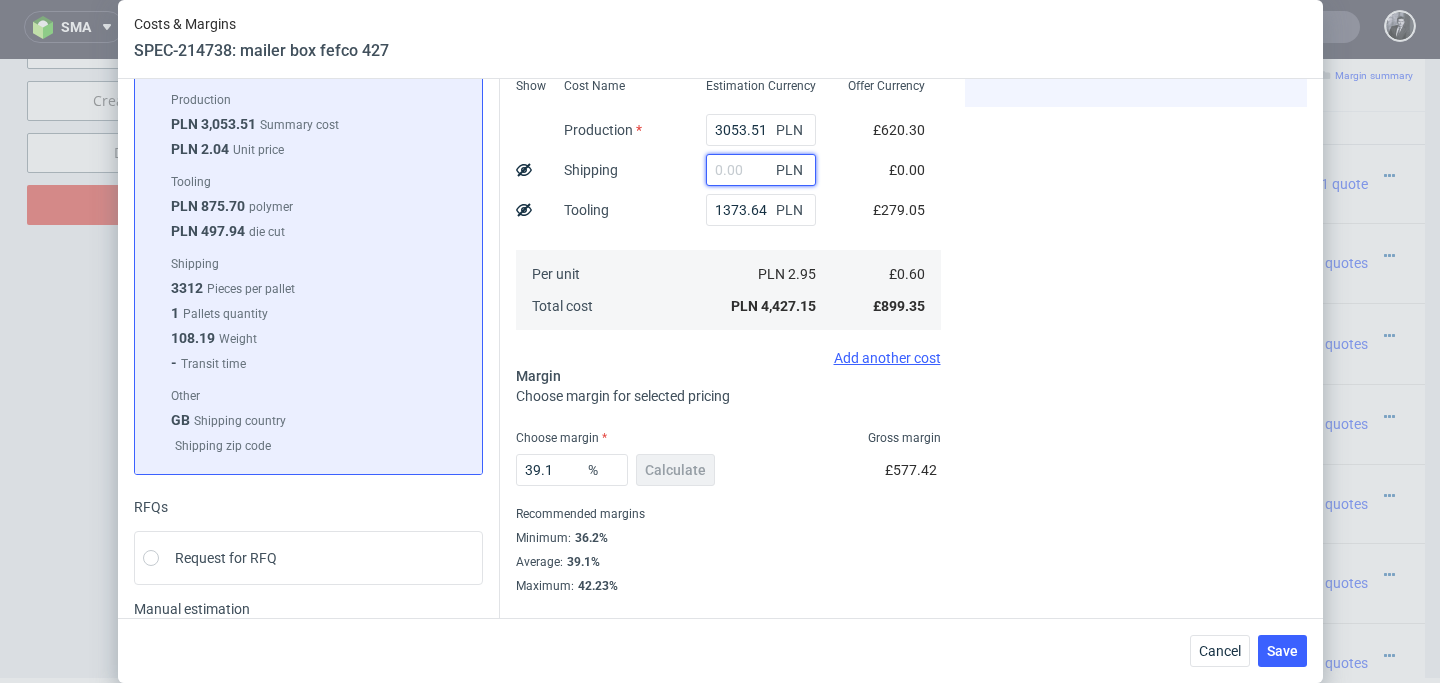 scroll, scrollTop: 0, scrollLeft: 0, axis: both 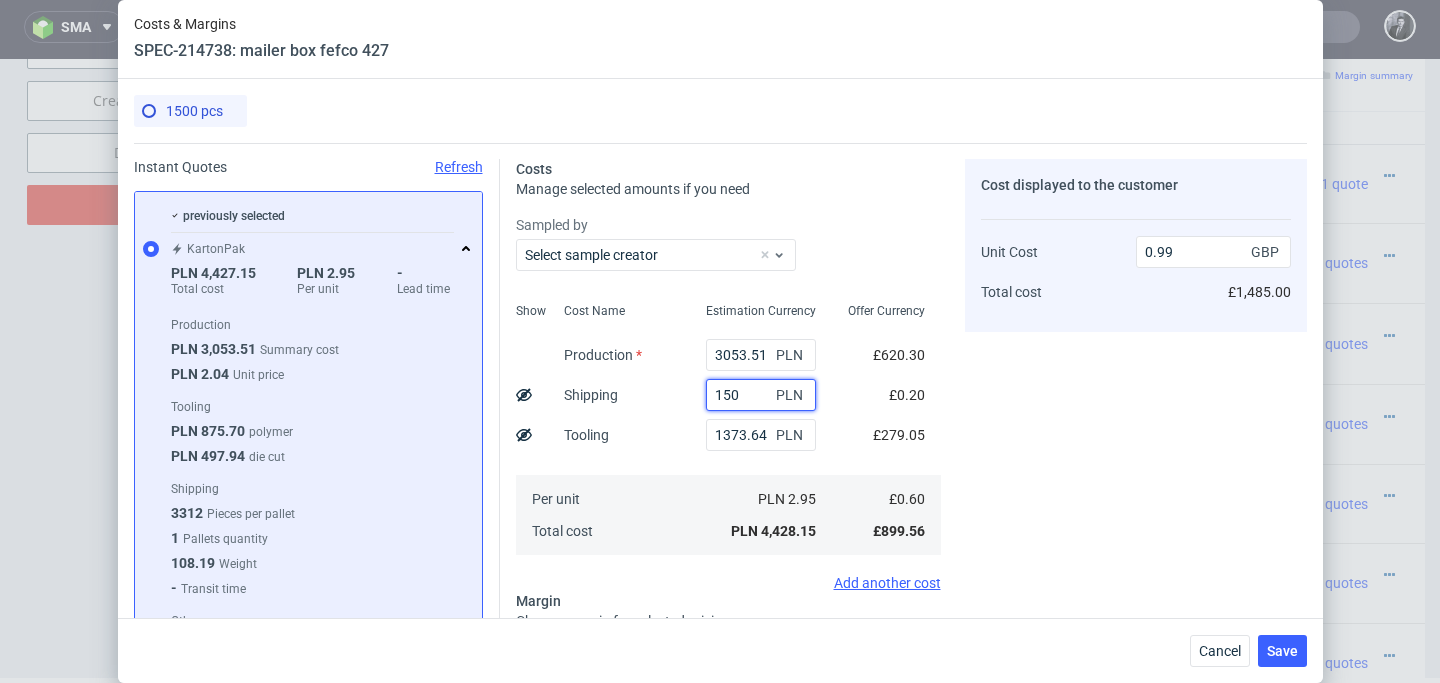 type on "1500" 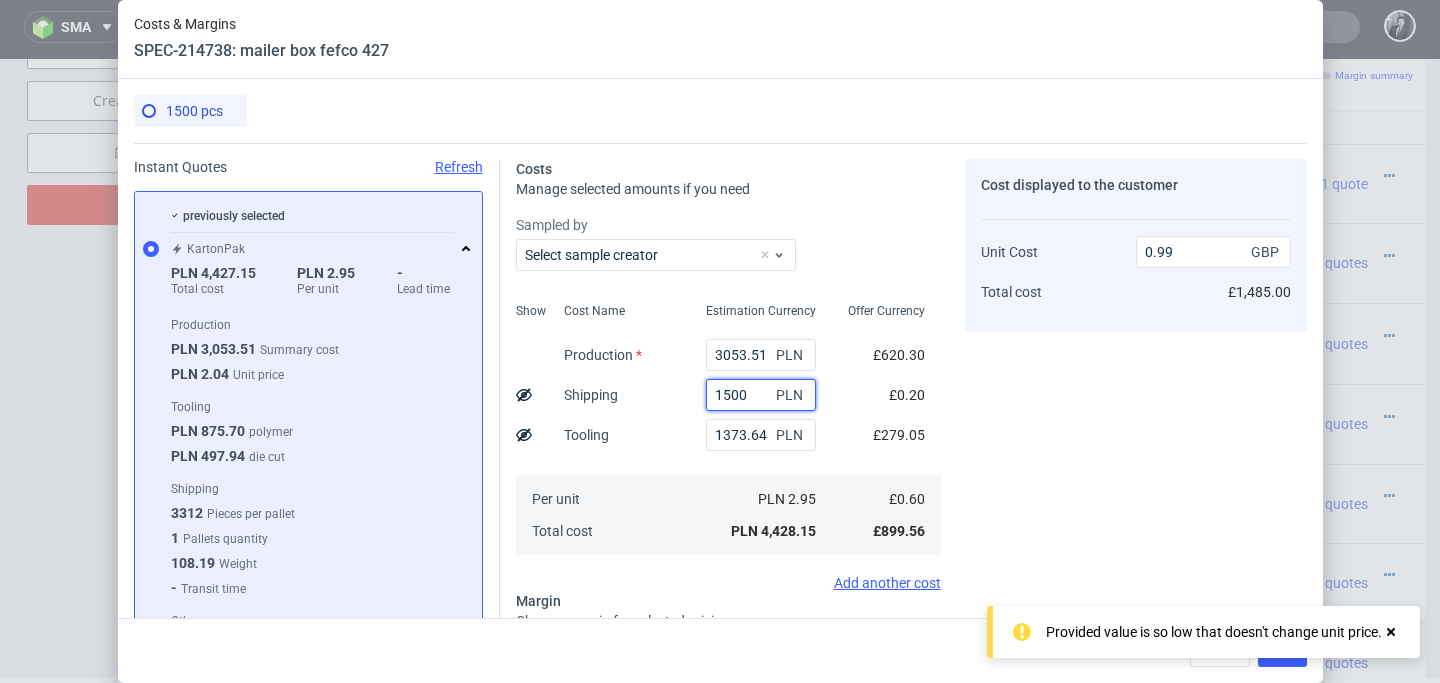 type on "1.32" 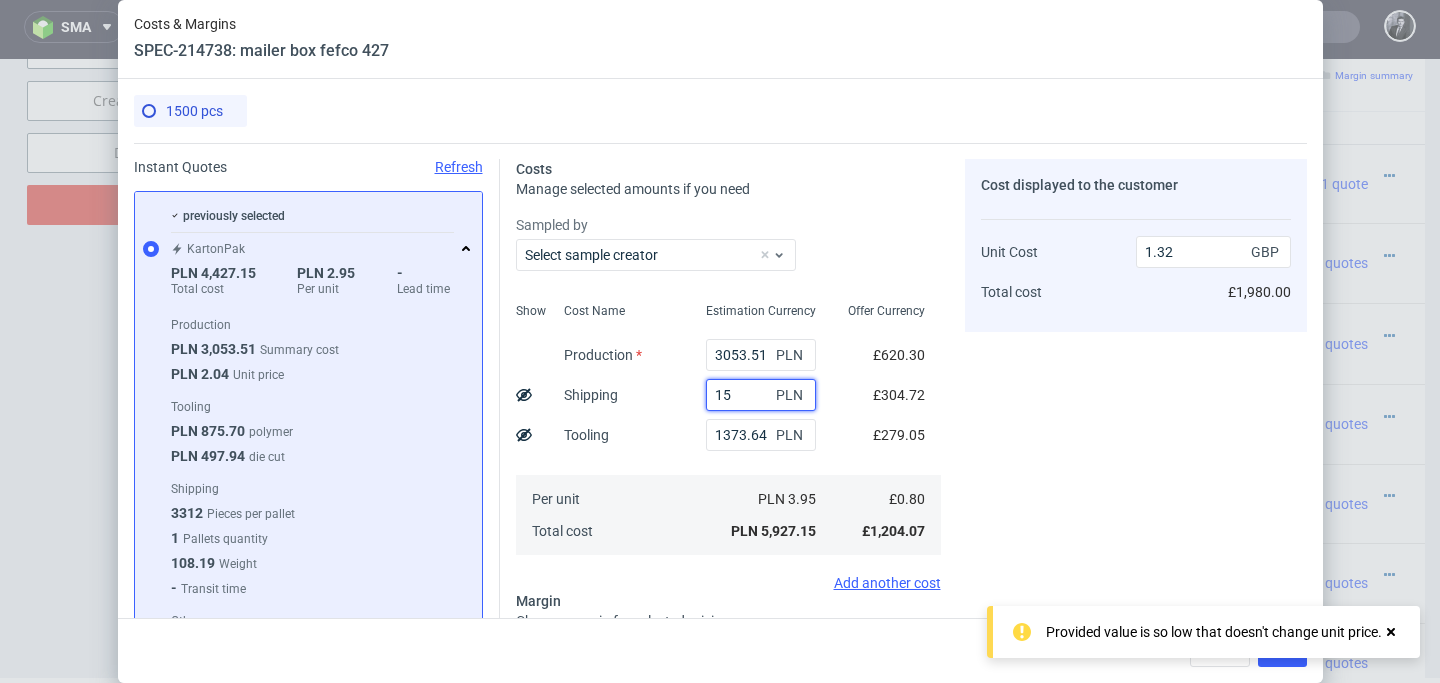 type on "1" 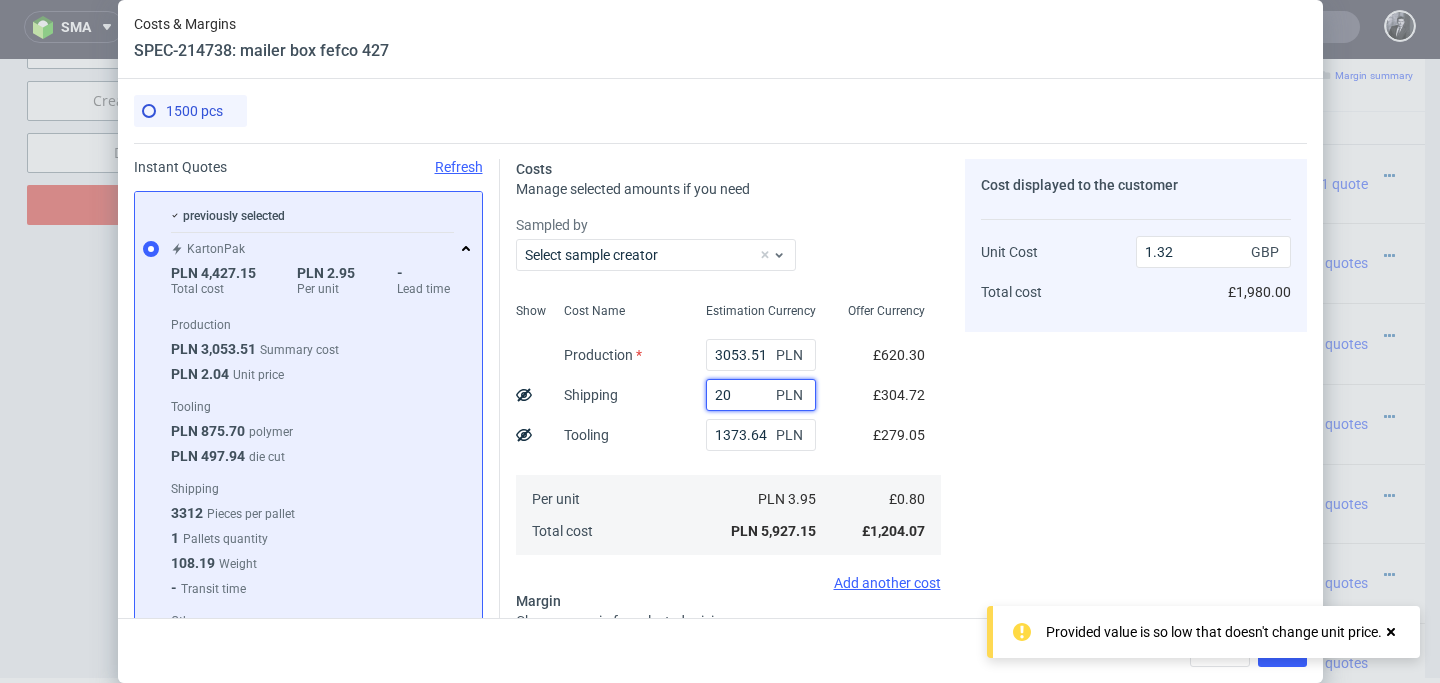 type on "200" 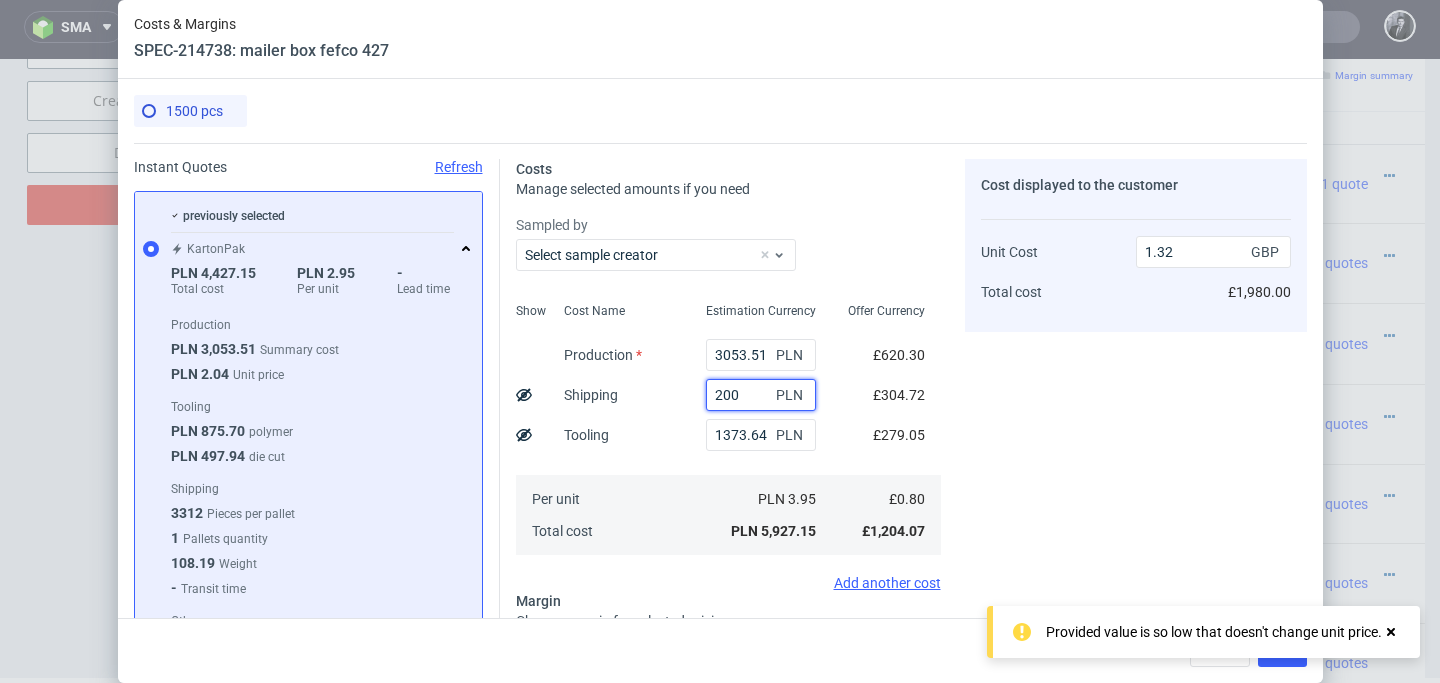 type on "1.04" 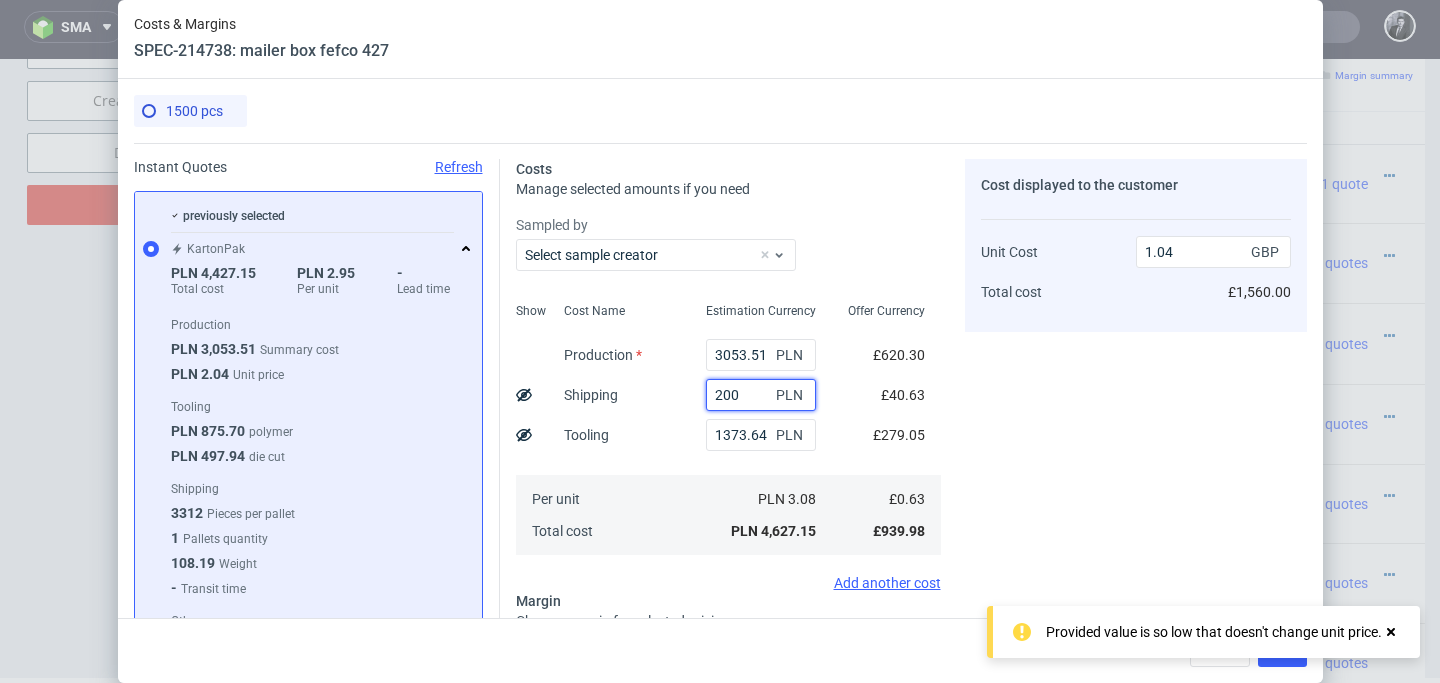 type on "2000" 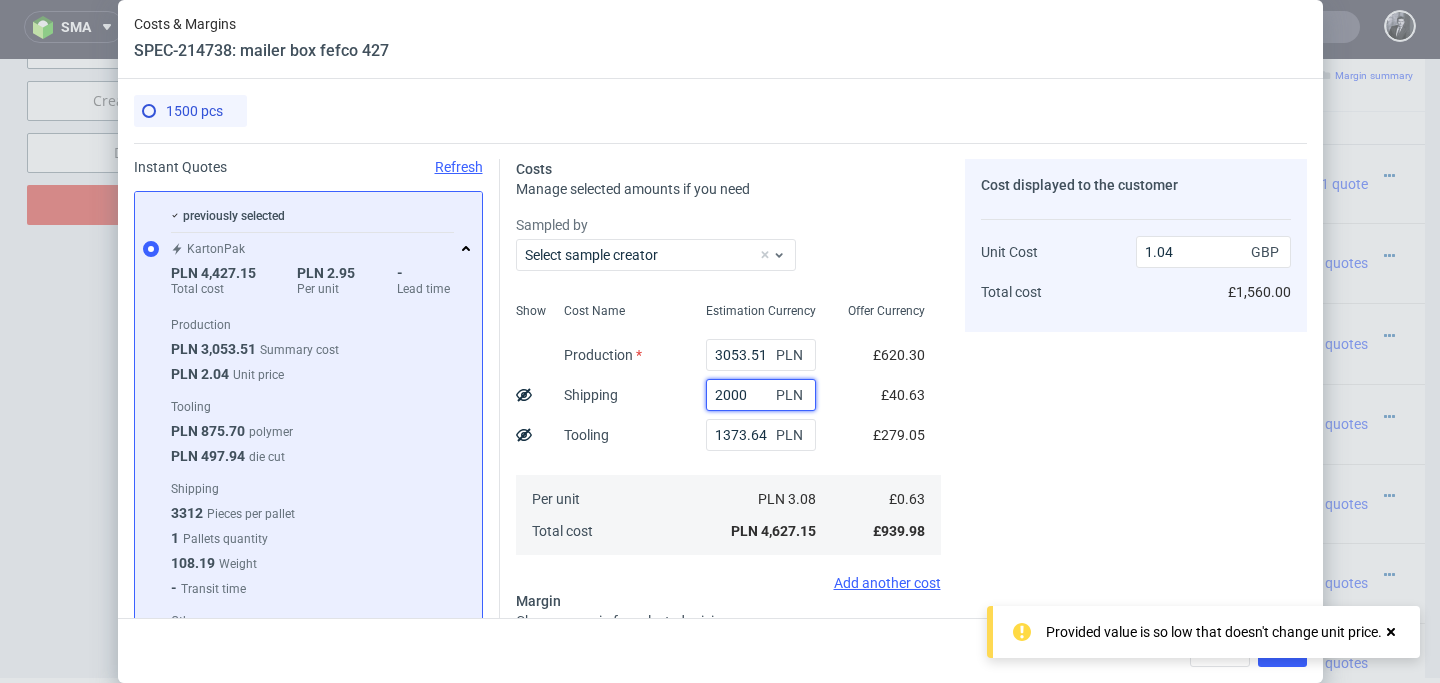 type on "1.43" 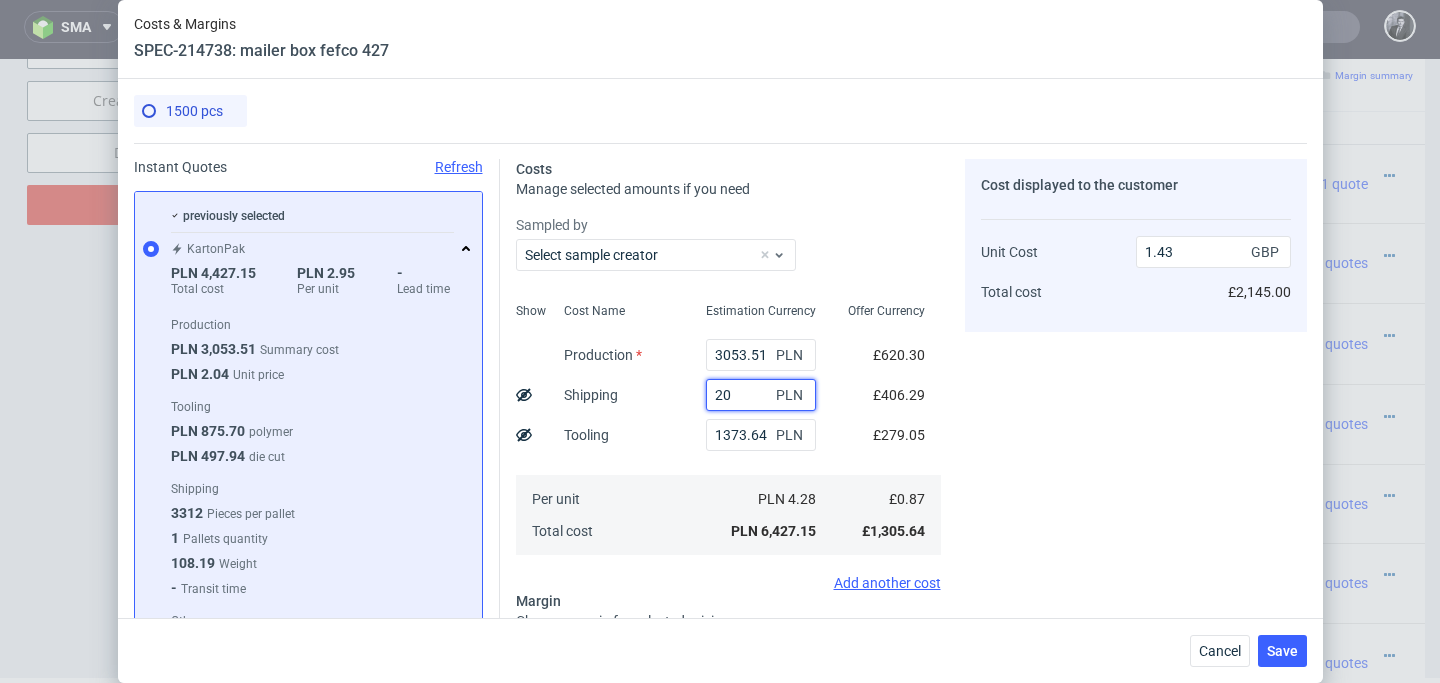 type on "2" 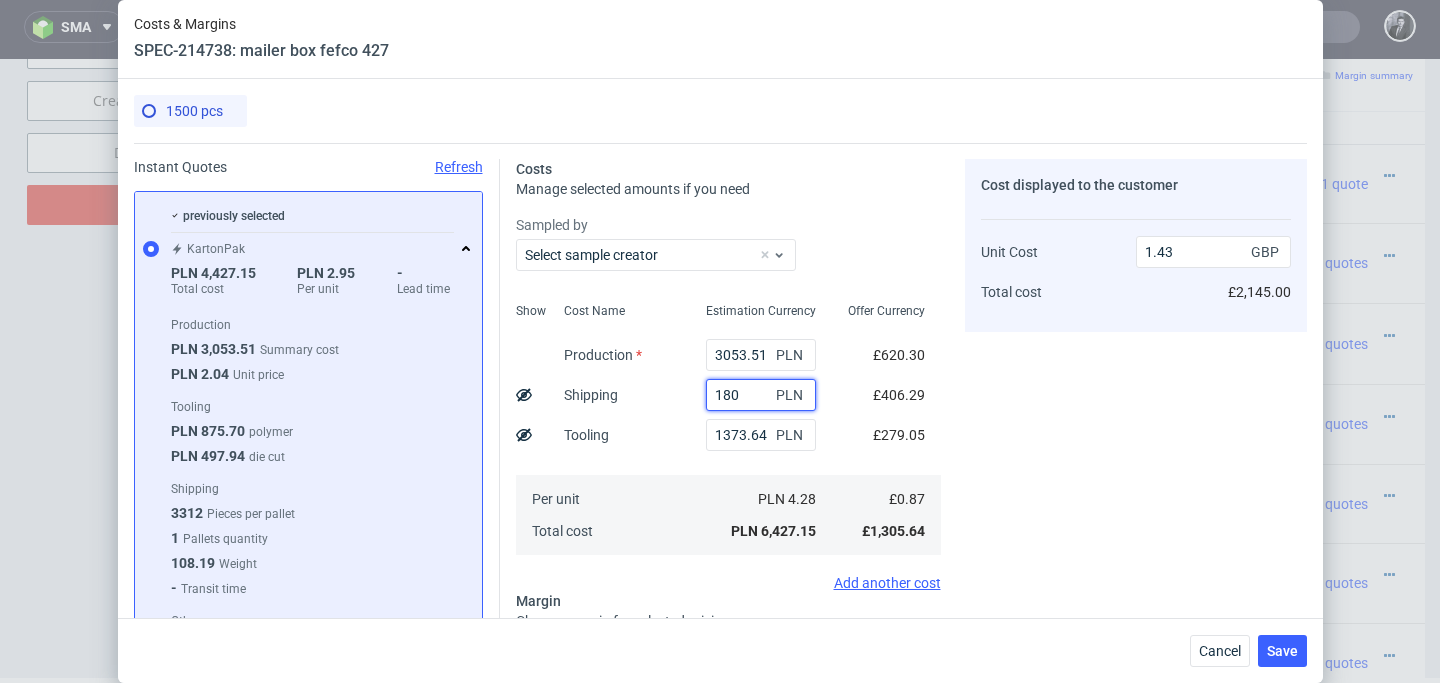 type on "1800" 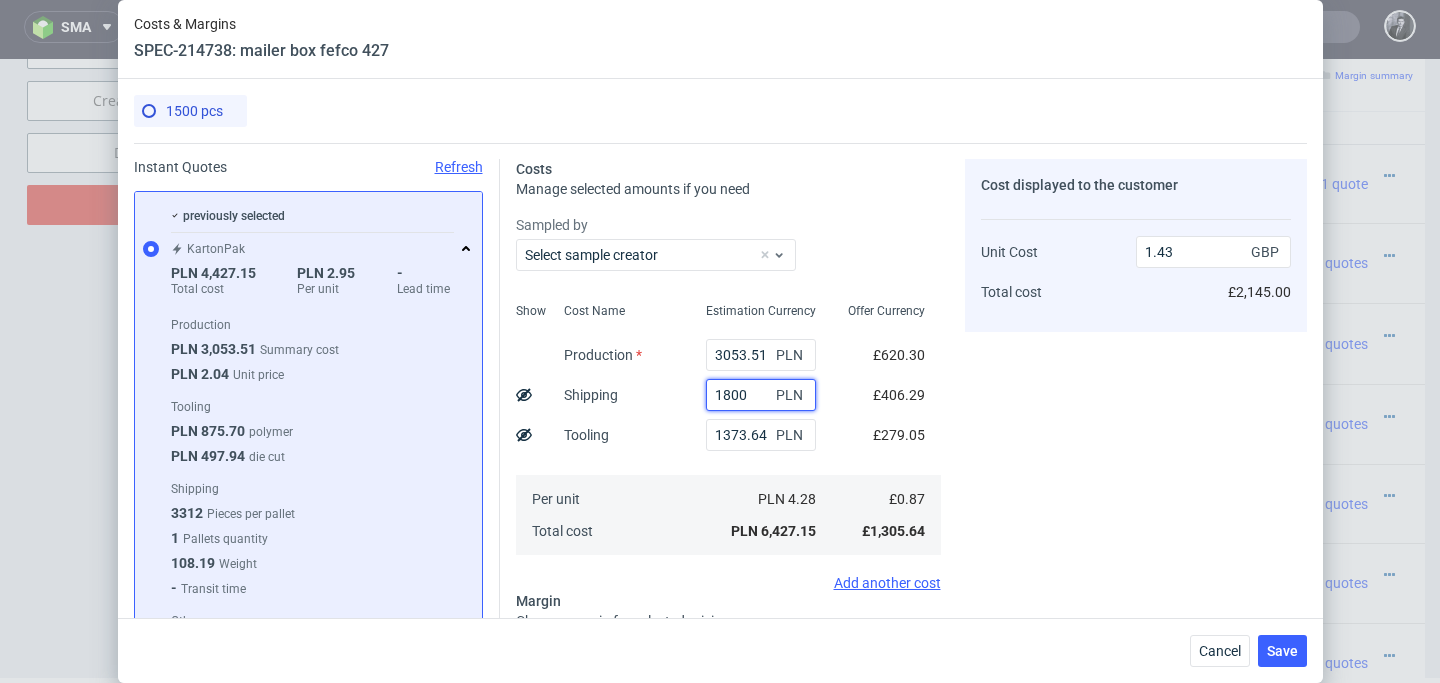 type on "1.38" 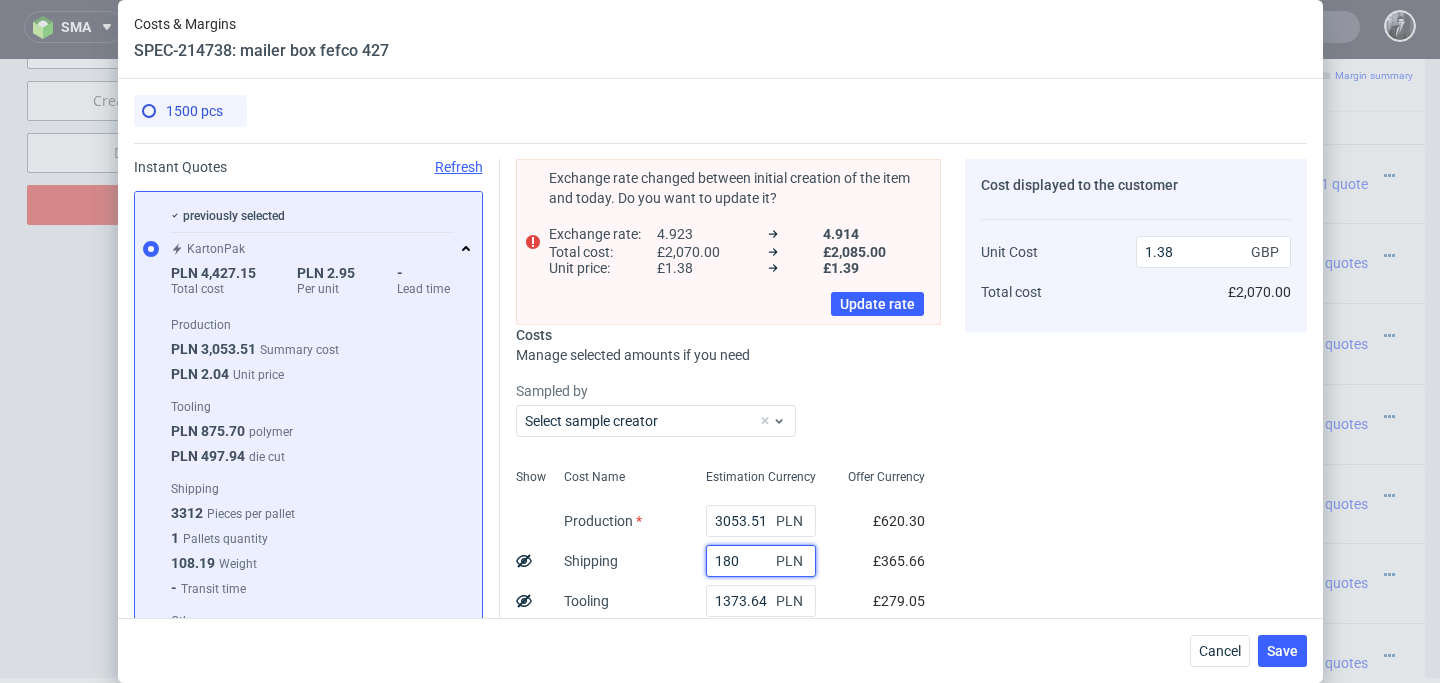 type on "18" 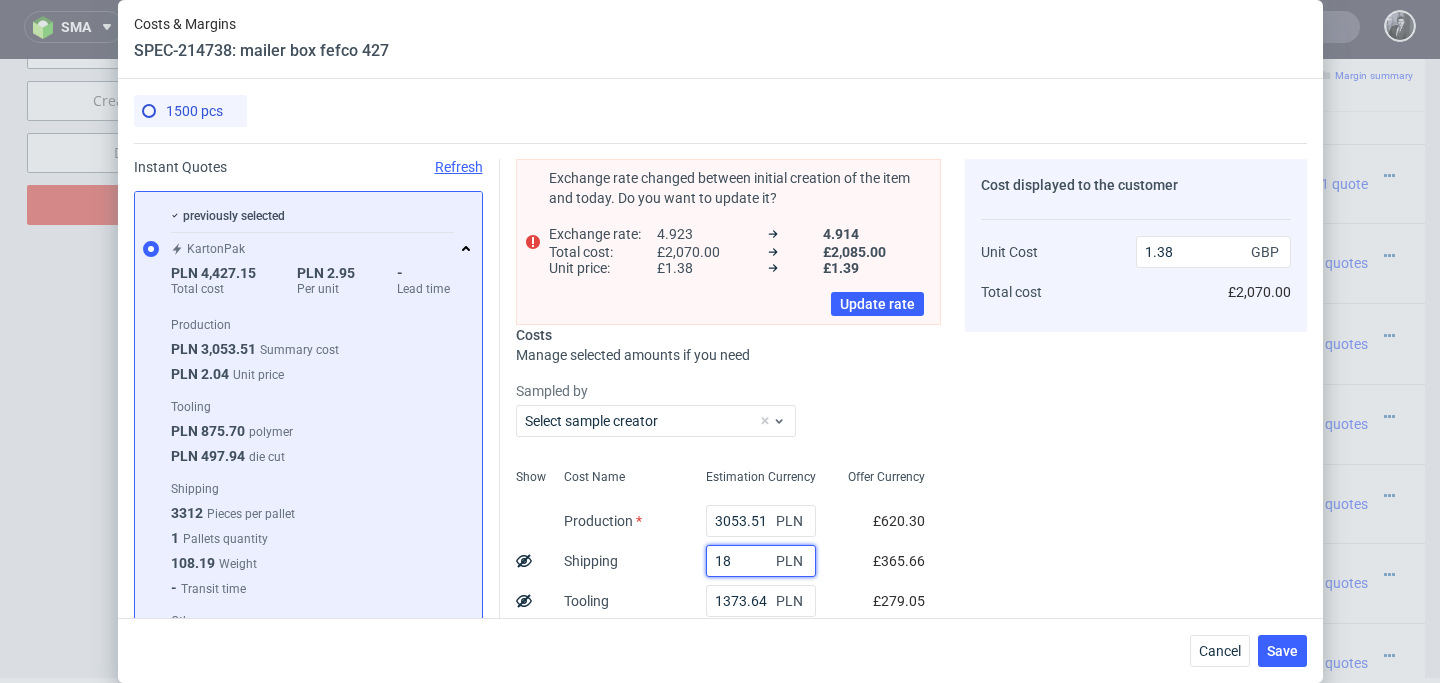 type on "1.02" 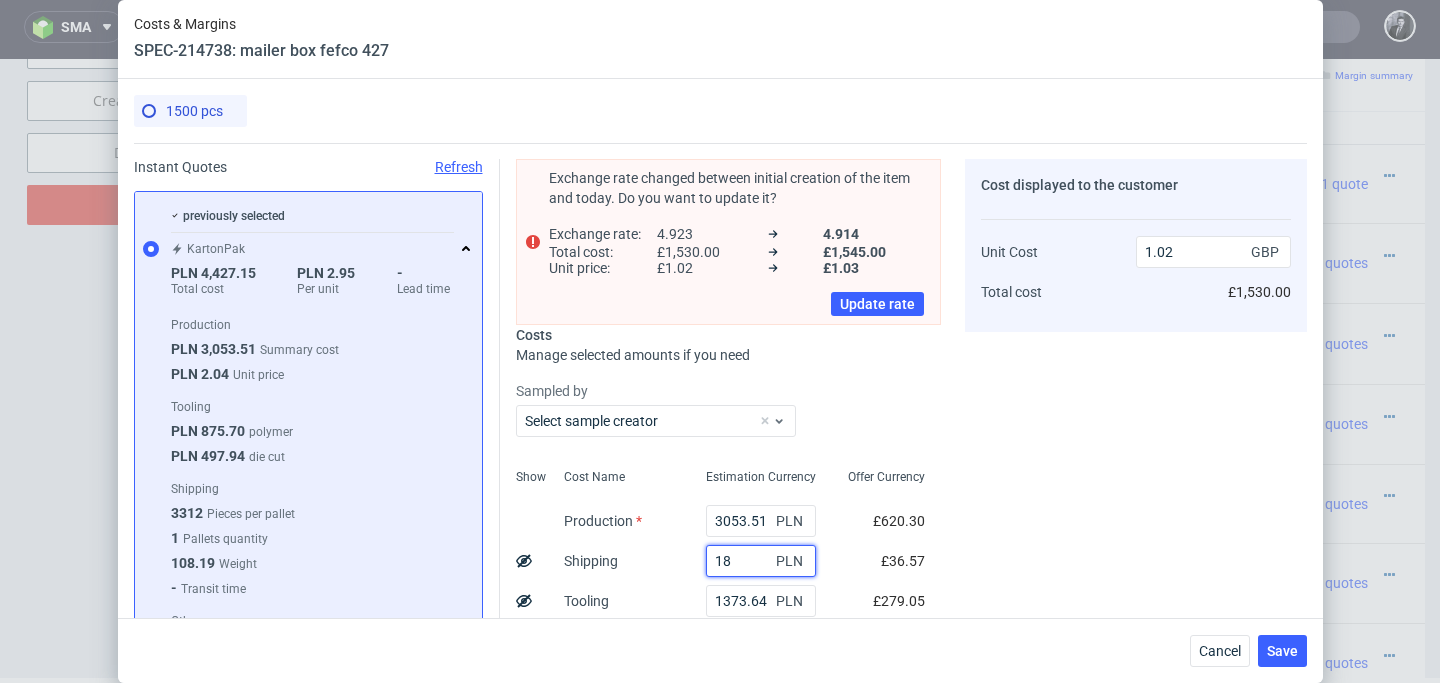 type on "1" 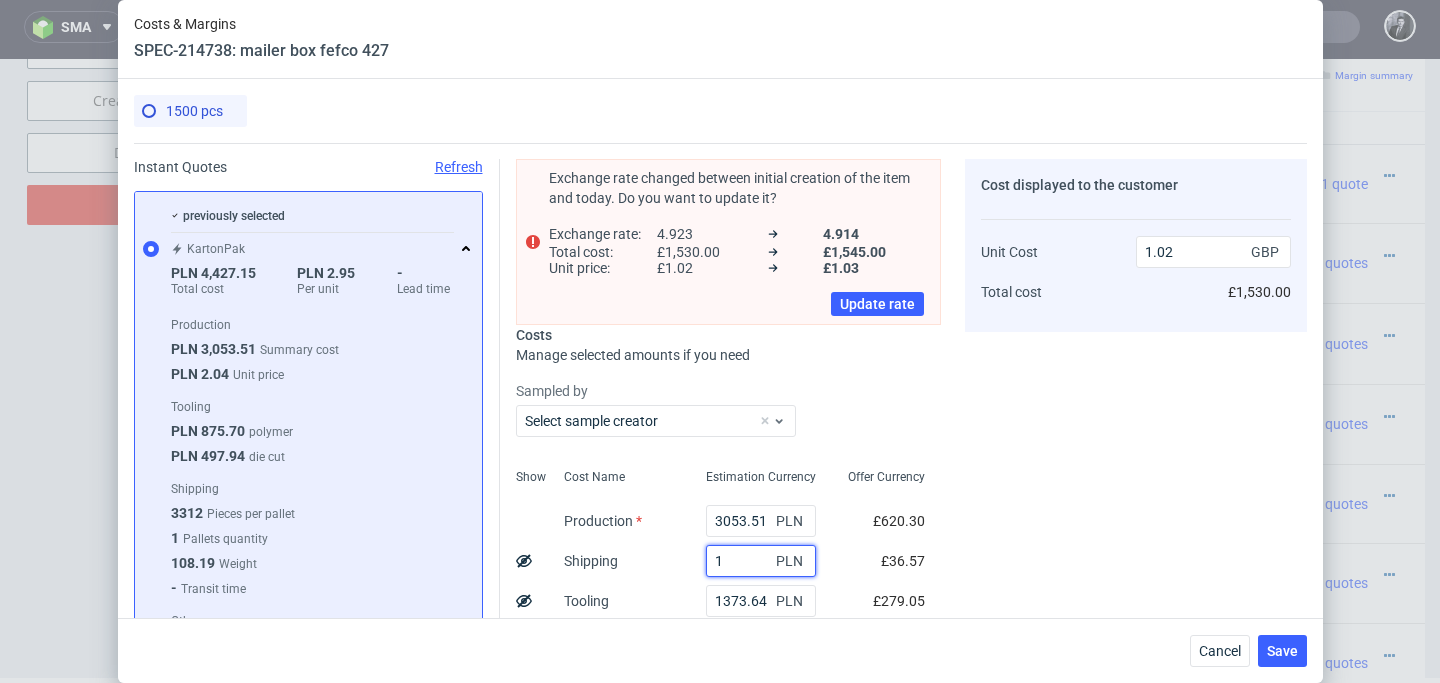 type on "0.99" 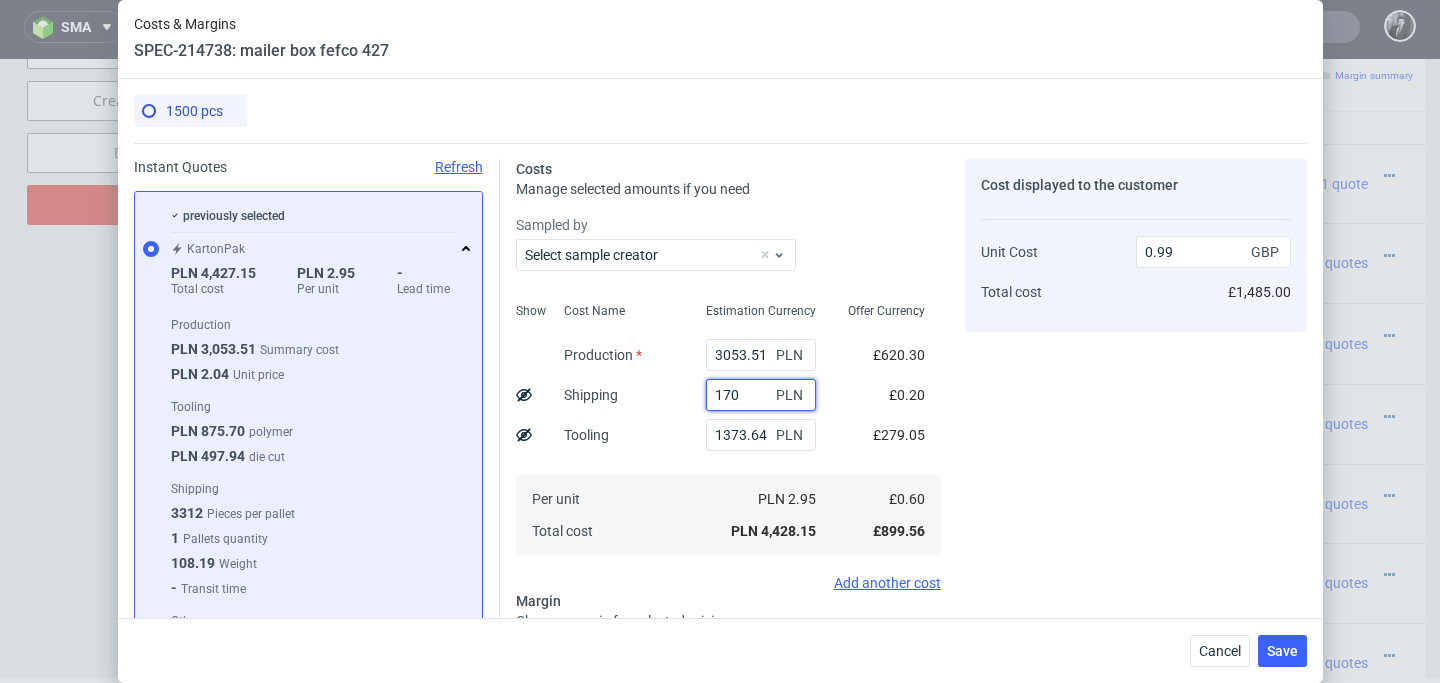 type on "1700" 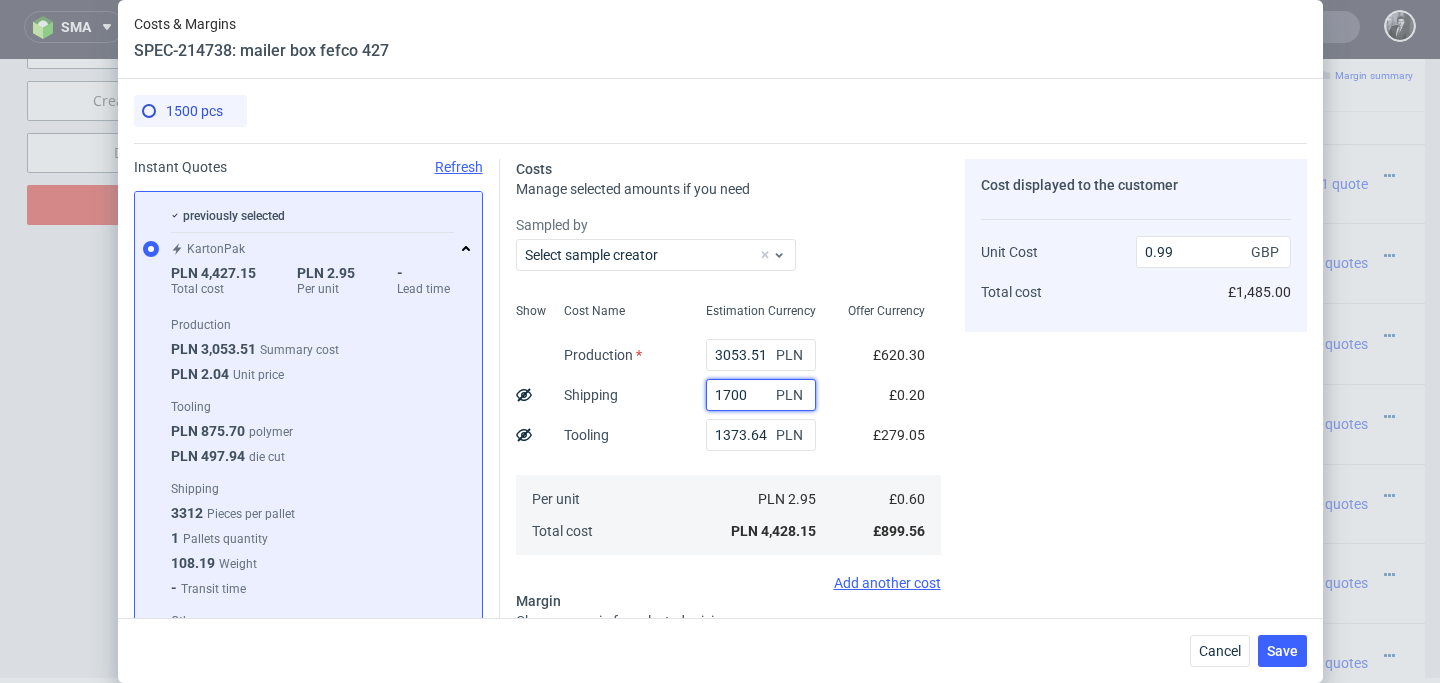 type on "1.37" 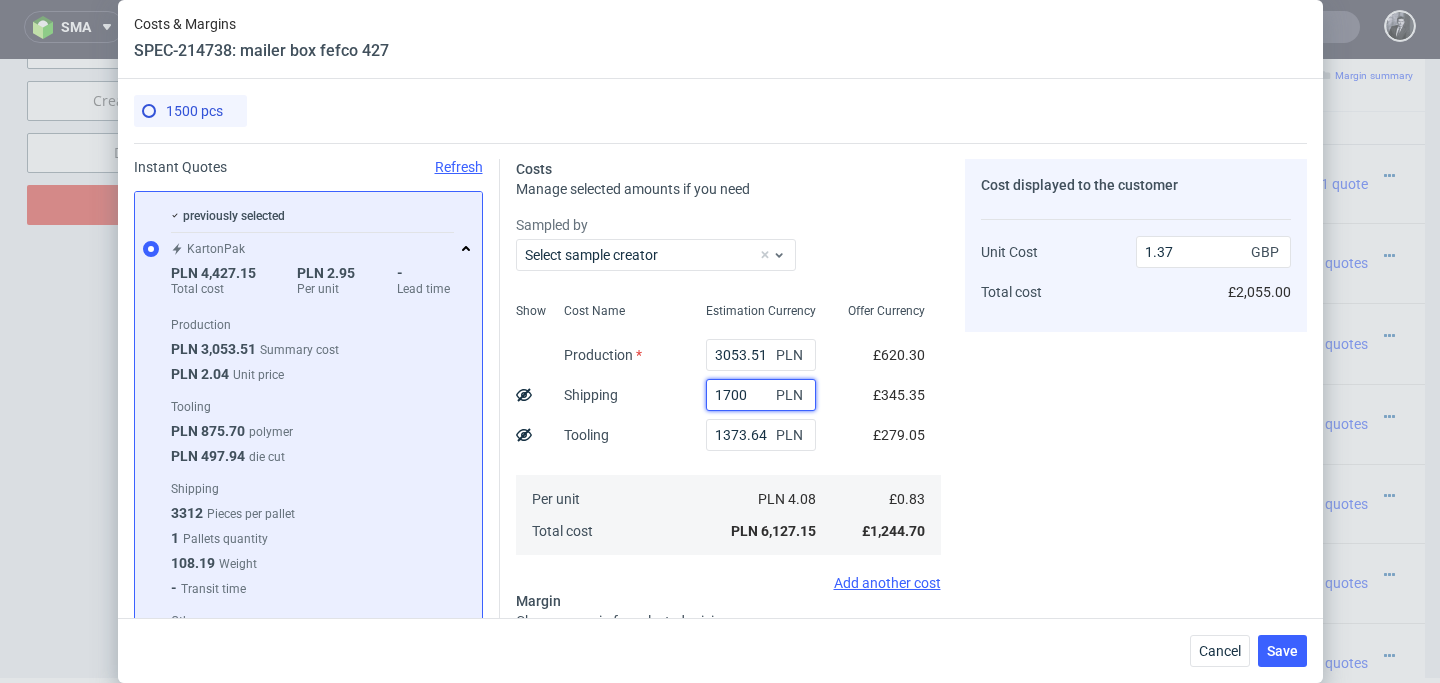 type on "1700" 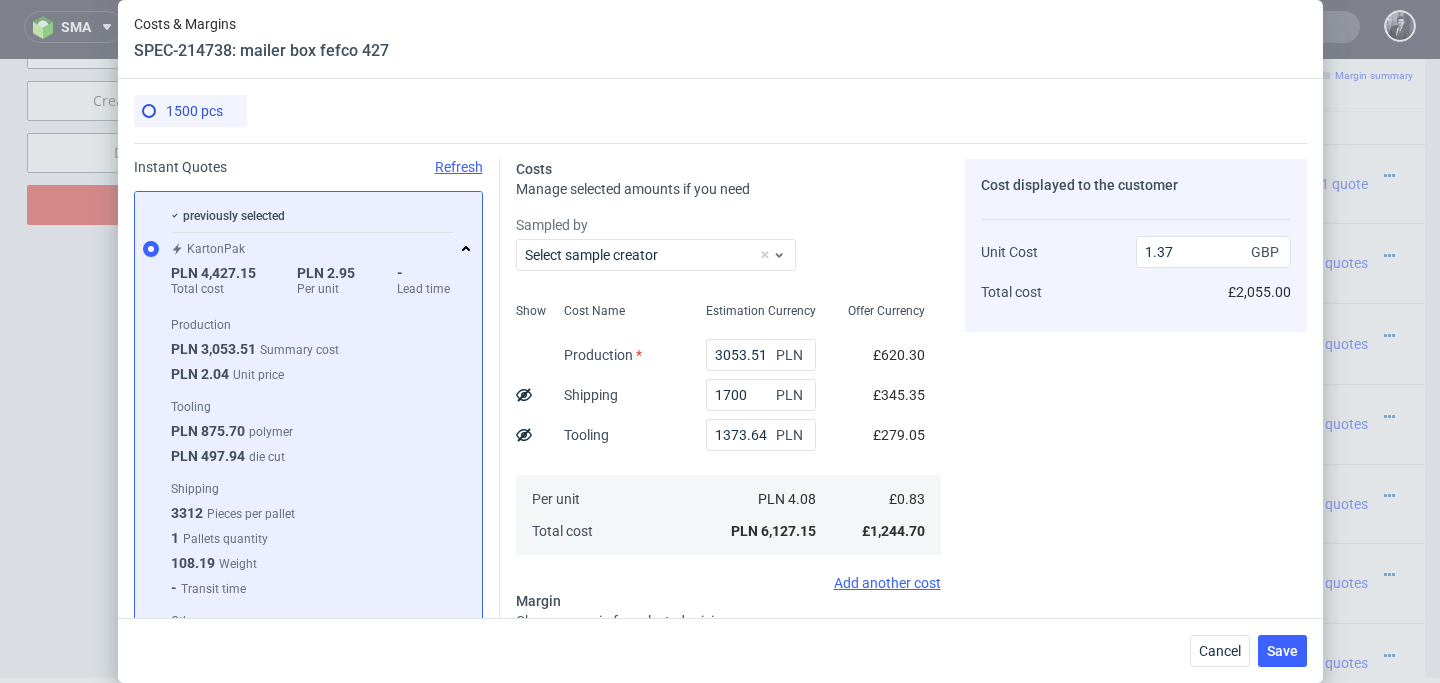 click on "Offer Currency £620.30 £345.35 £279.05 £0.83 £1,244.70" at bounding box center (886, 427) 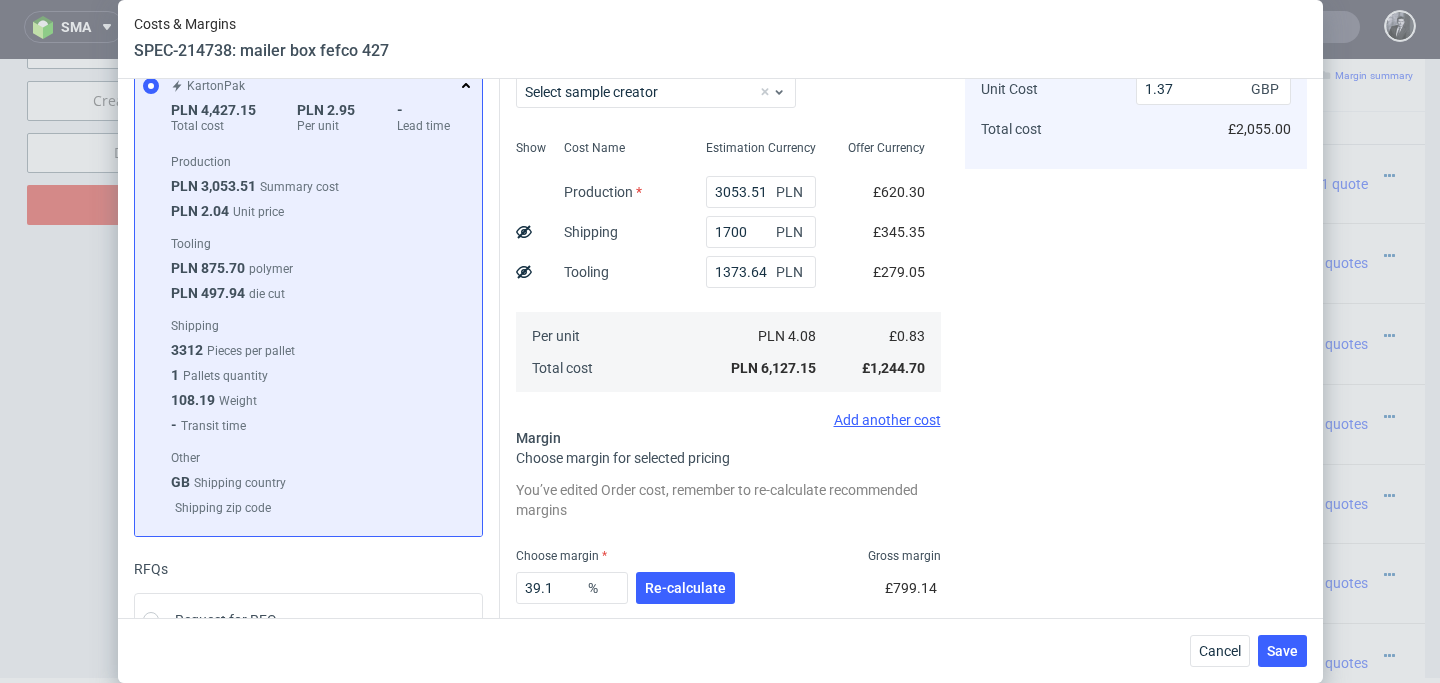 scroll, scrollTop: 321, scrollLeft: 0, axis: vertical 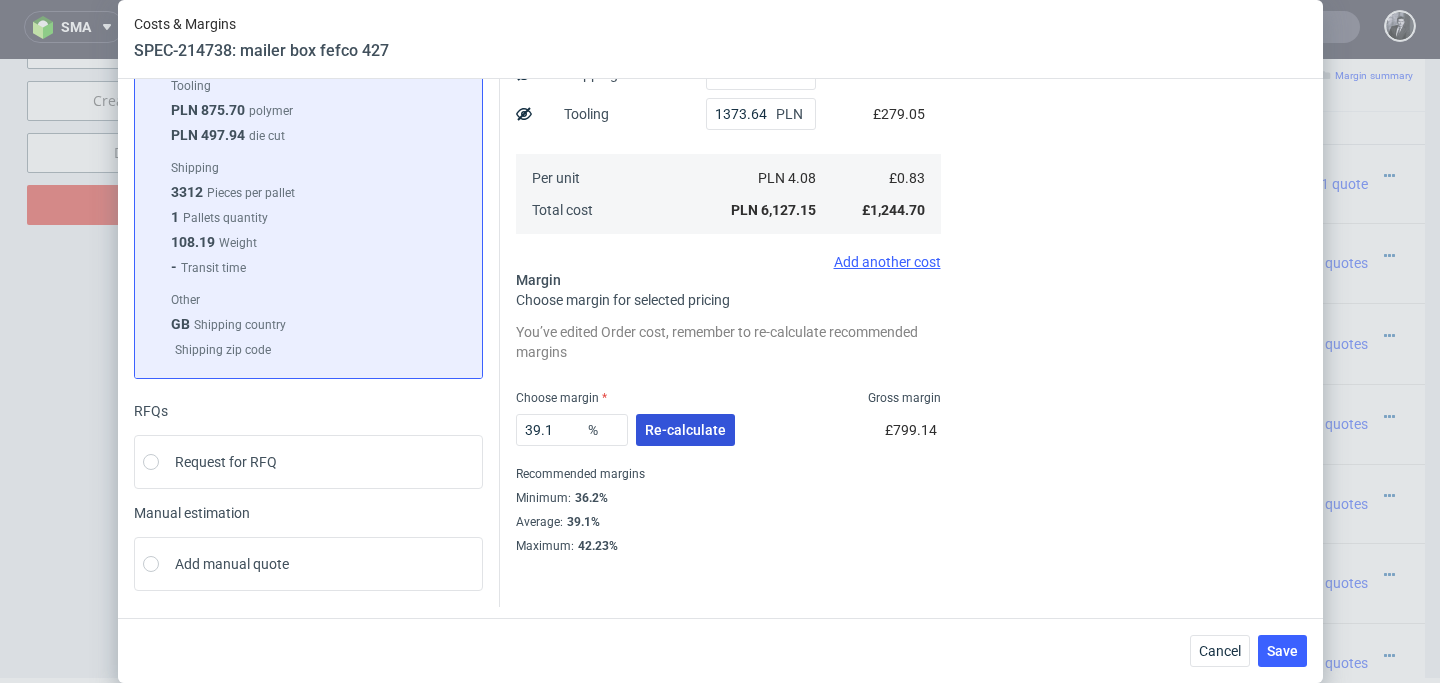 click on "Re-calculate" at bounding box center [685, 430] 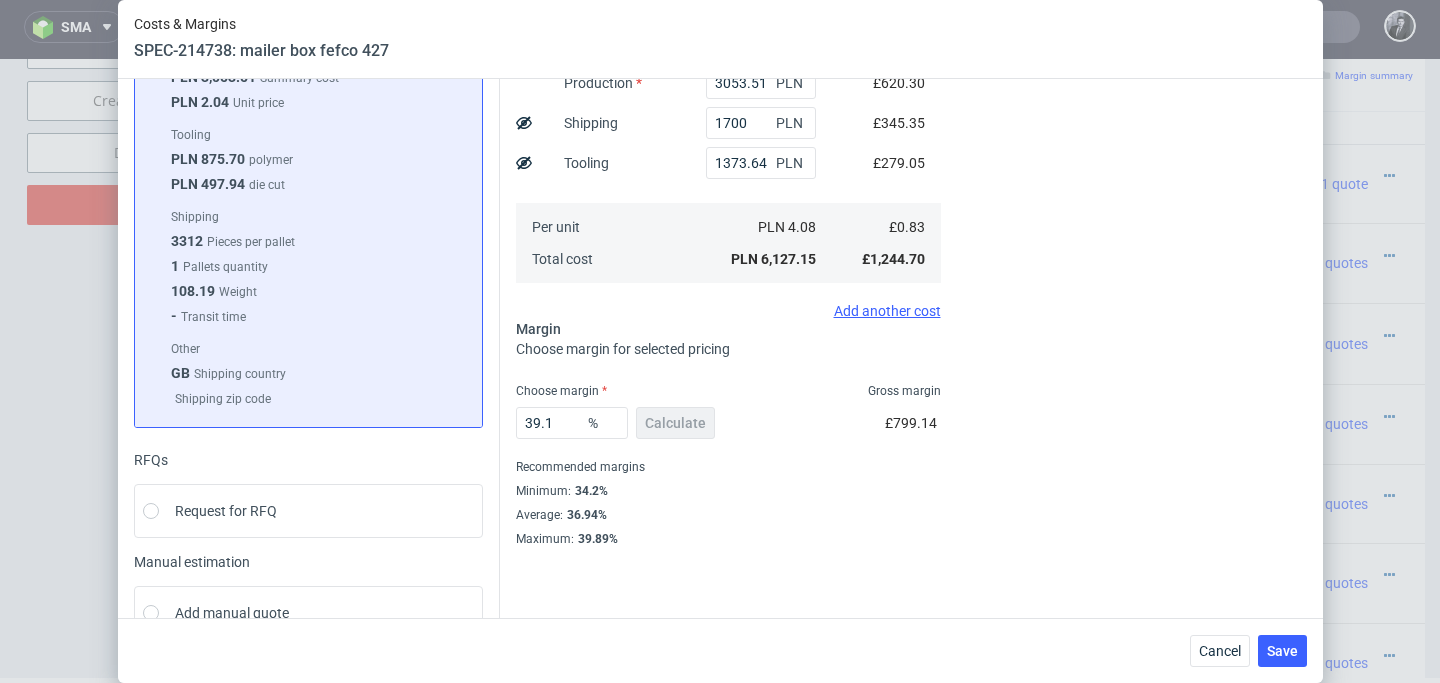 scroll, scrollTop: 280, scrollLeft: 0, axis: vertical 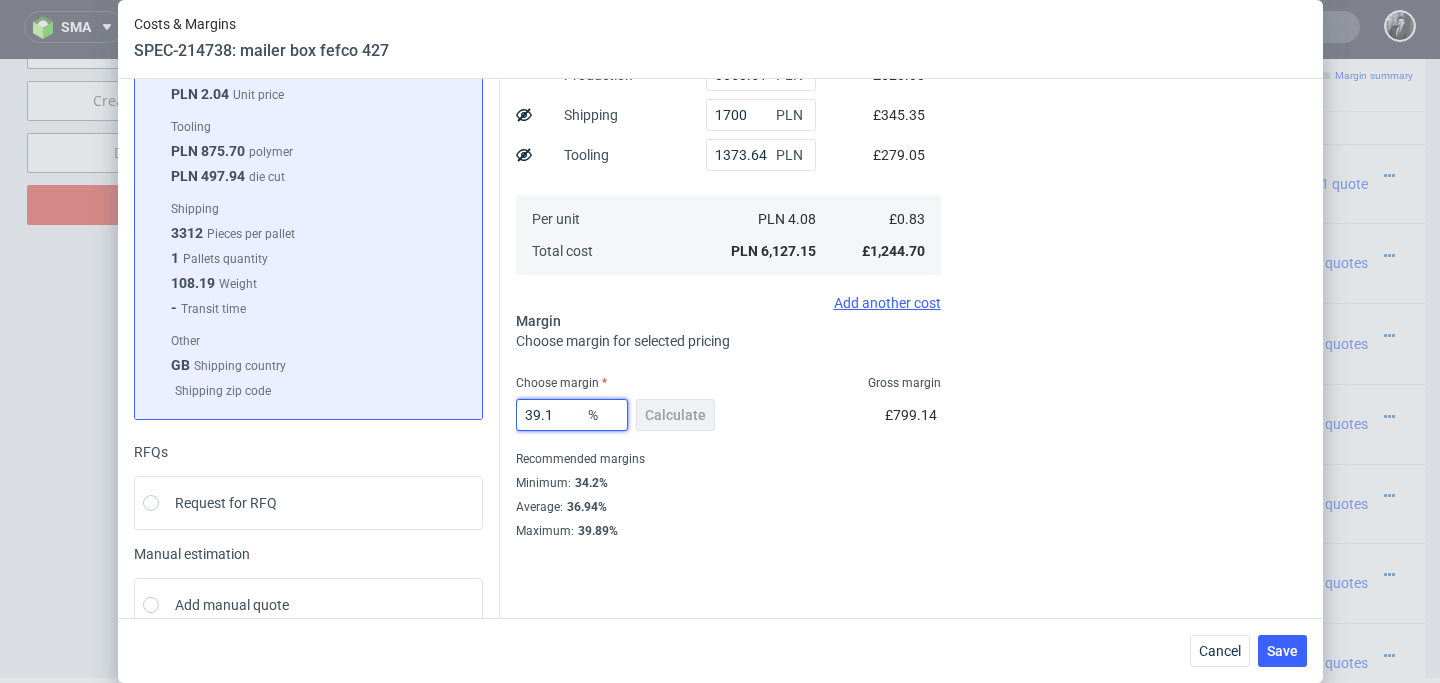 drag, startPoint x: 563, startPoint y: 428, endPoint x: 497, endPoint y: 419, distance: 66.61081 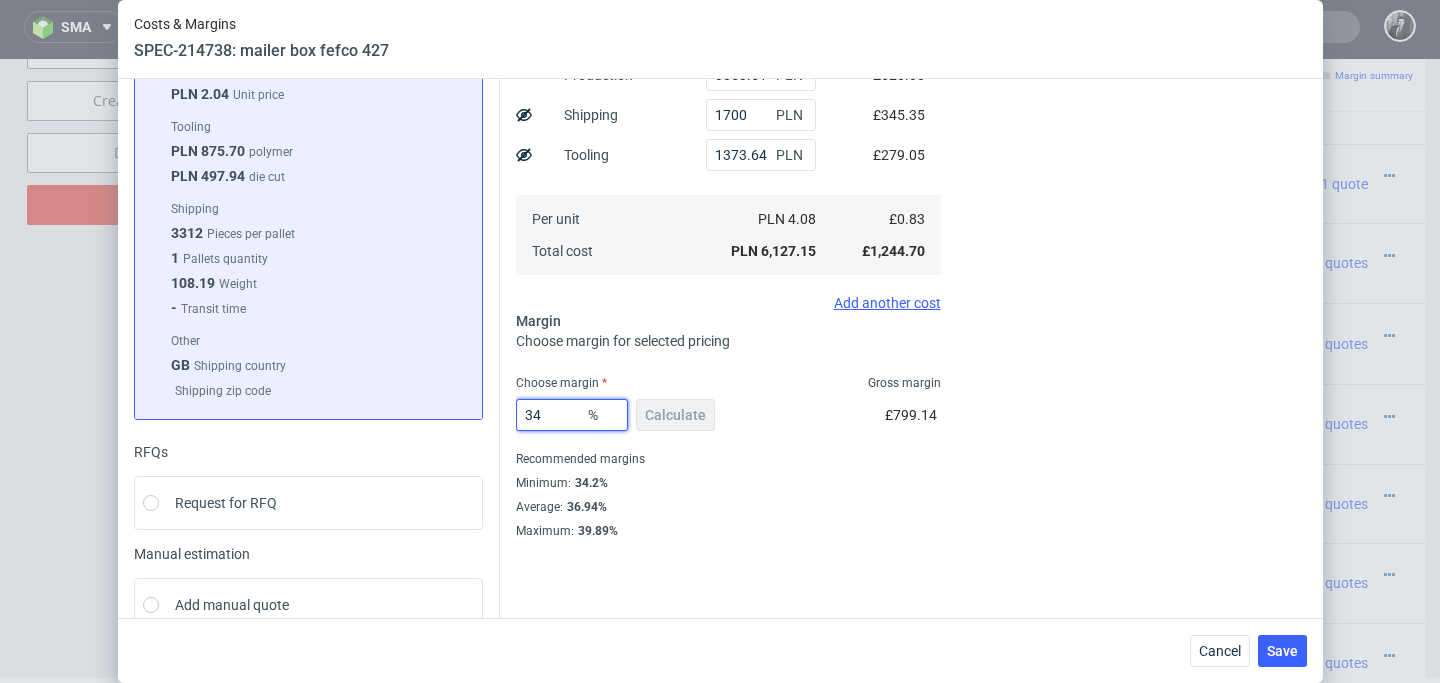 type on "34" 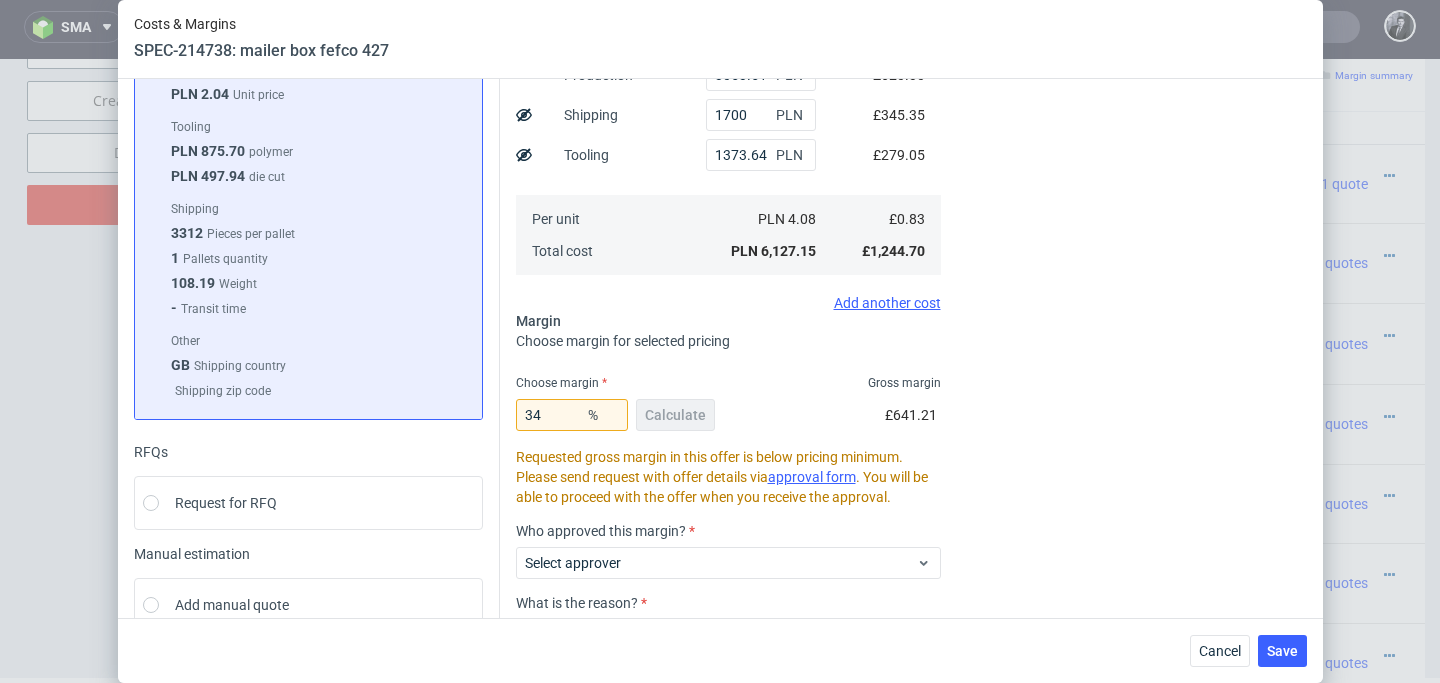 click on "Choose margin Gross margin" at bounding box center (728, 383) 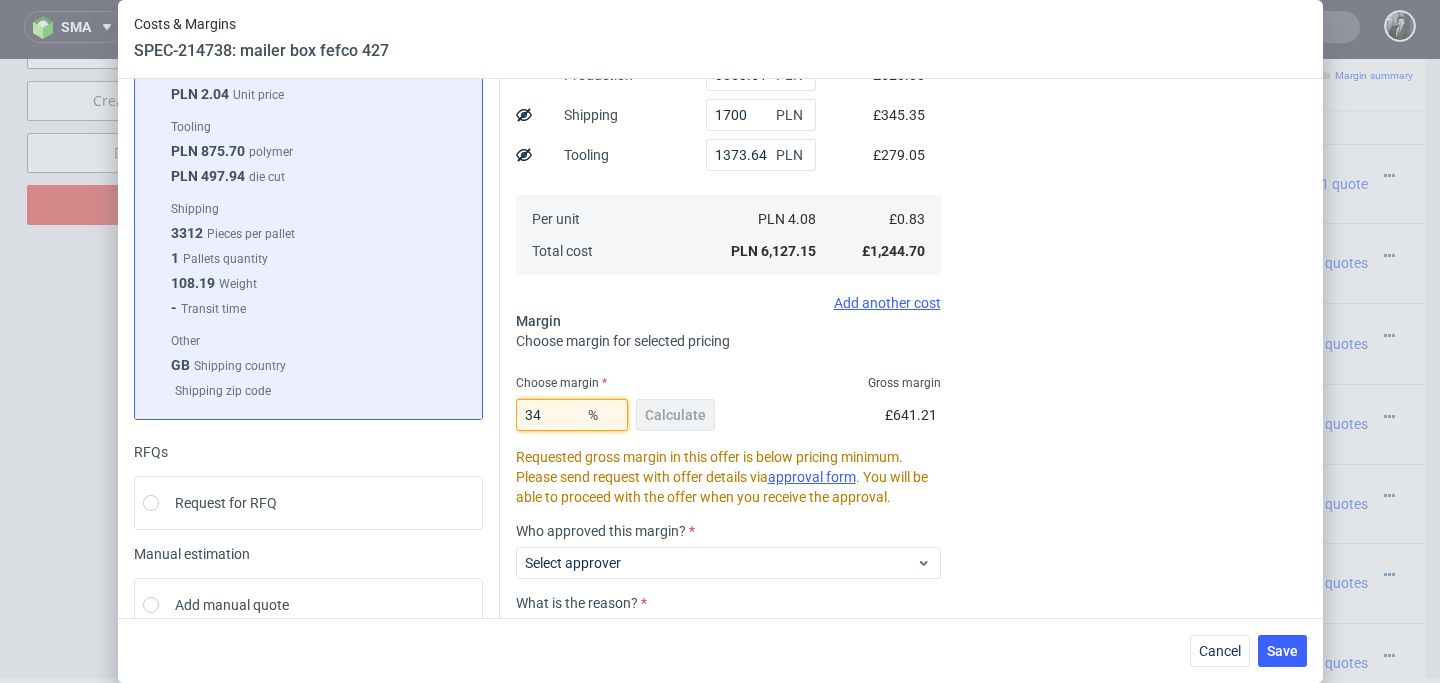 click on "34" at bounding box center (572, 415) 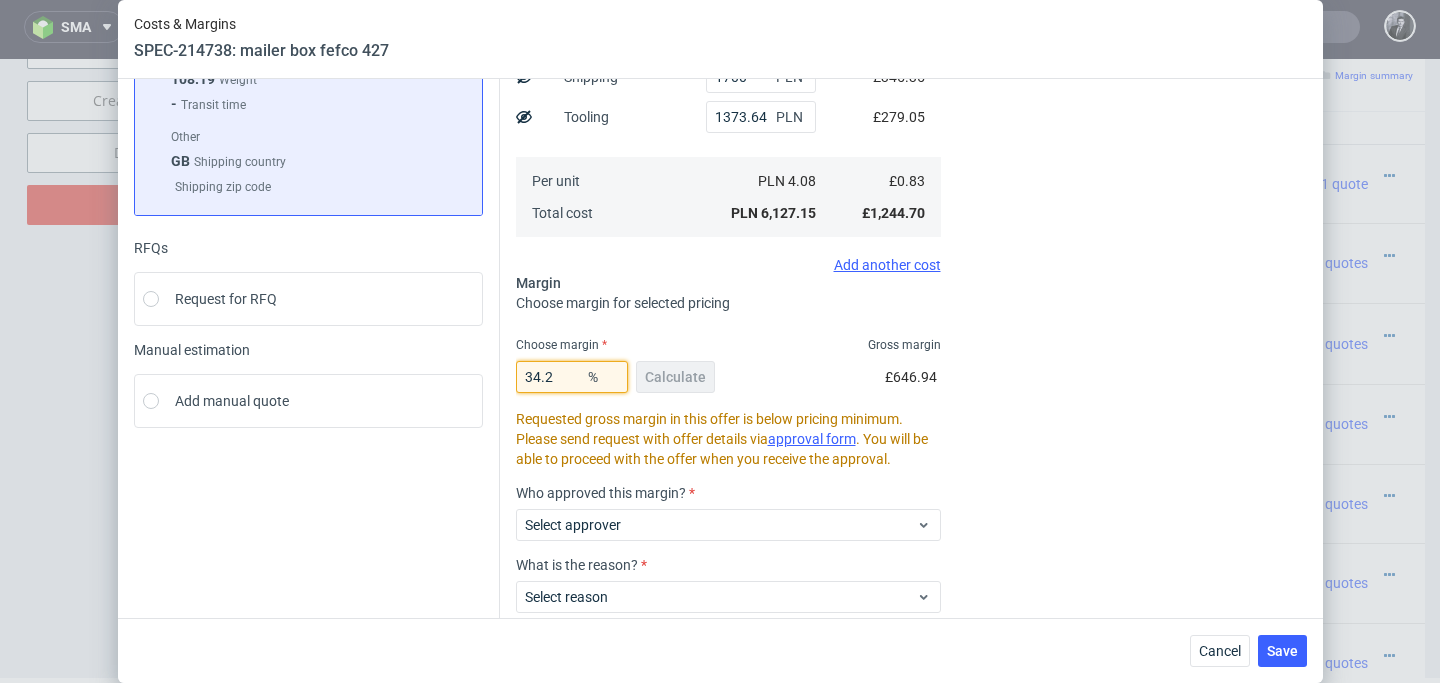 scroll, scrollTop: 487, scrollLeft: 0, axis: vertical 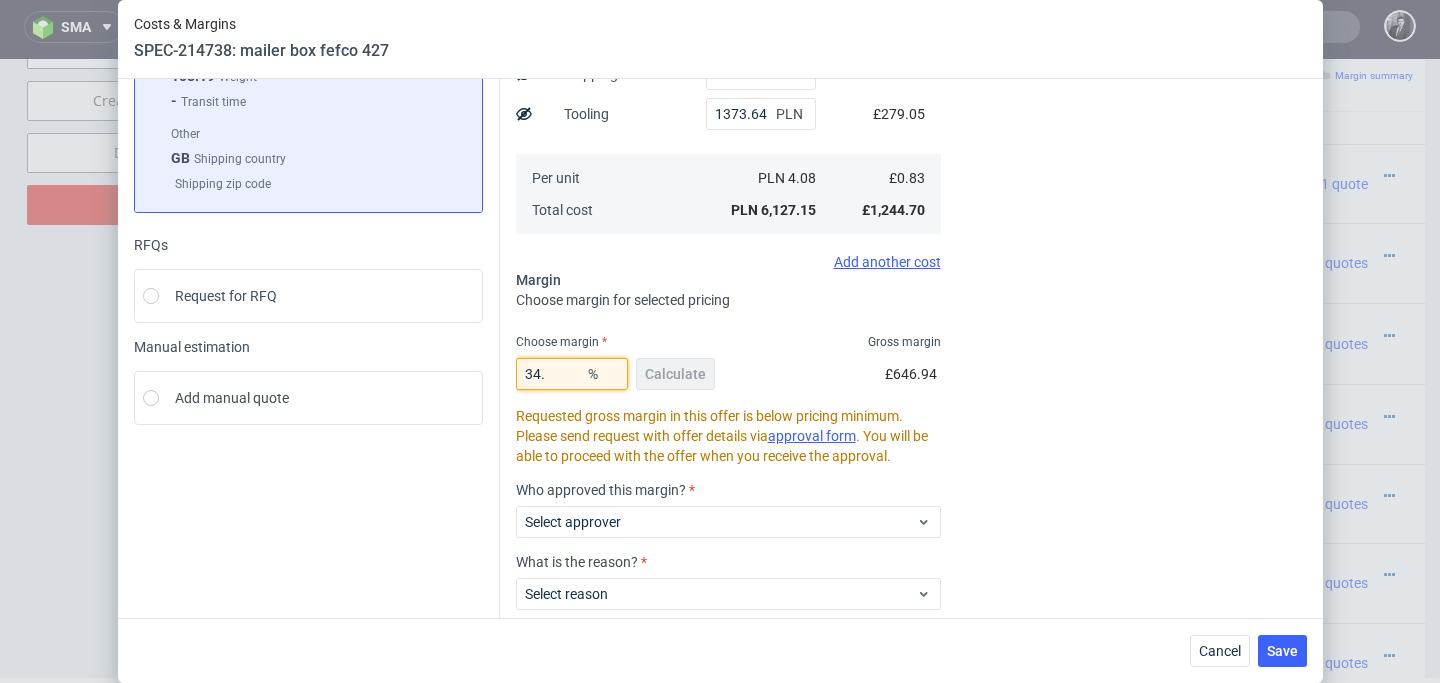 type on "34.3" 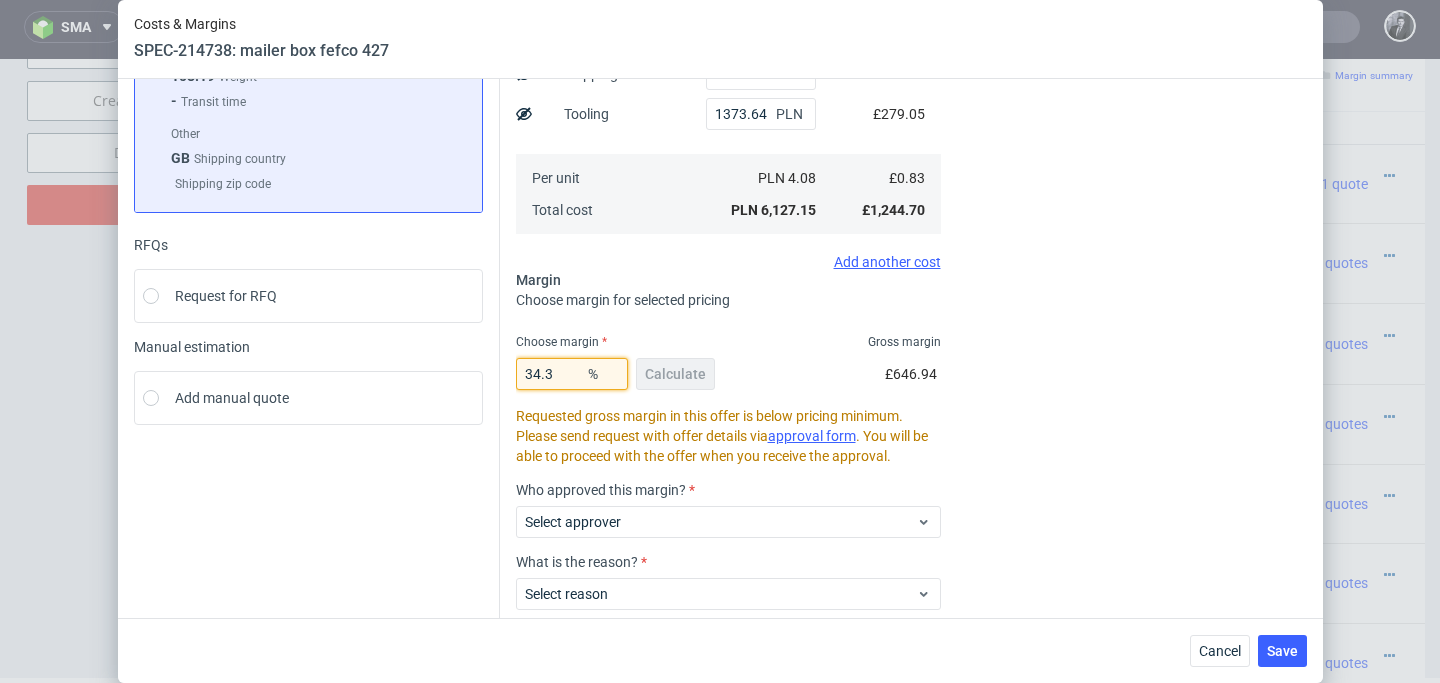 type on "1.27" 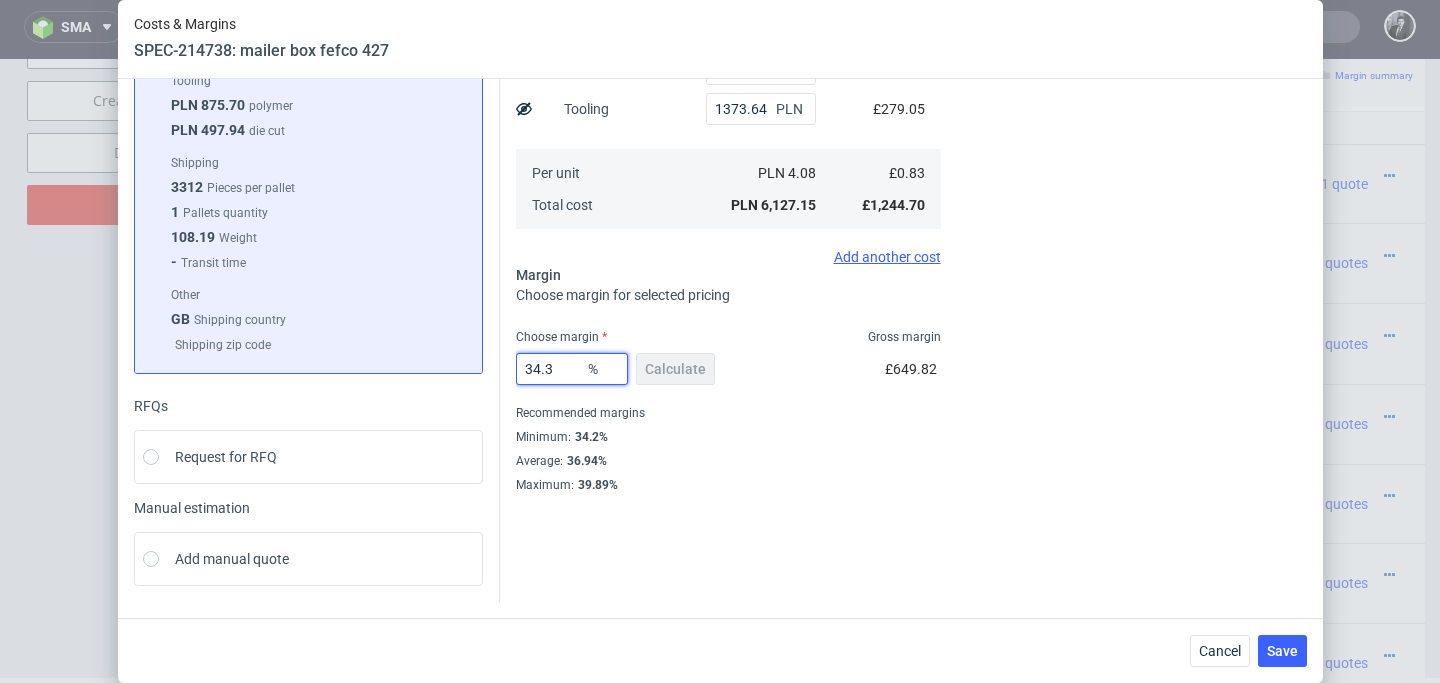 scroll, scrollTop: 321, scrollLeft: 0, axis: vertical 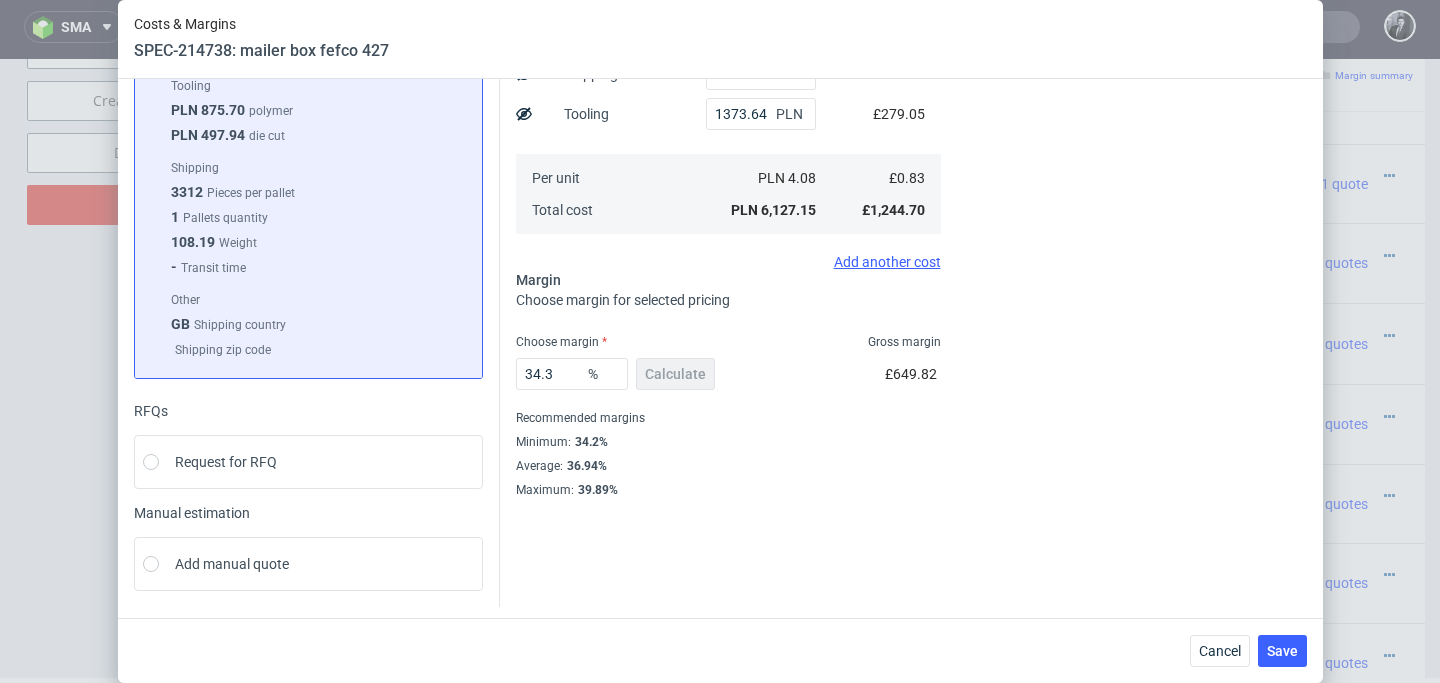 click on "34.3 % Calculate £649.82" at bounding box center (728, 378) 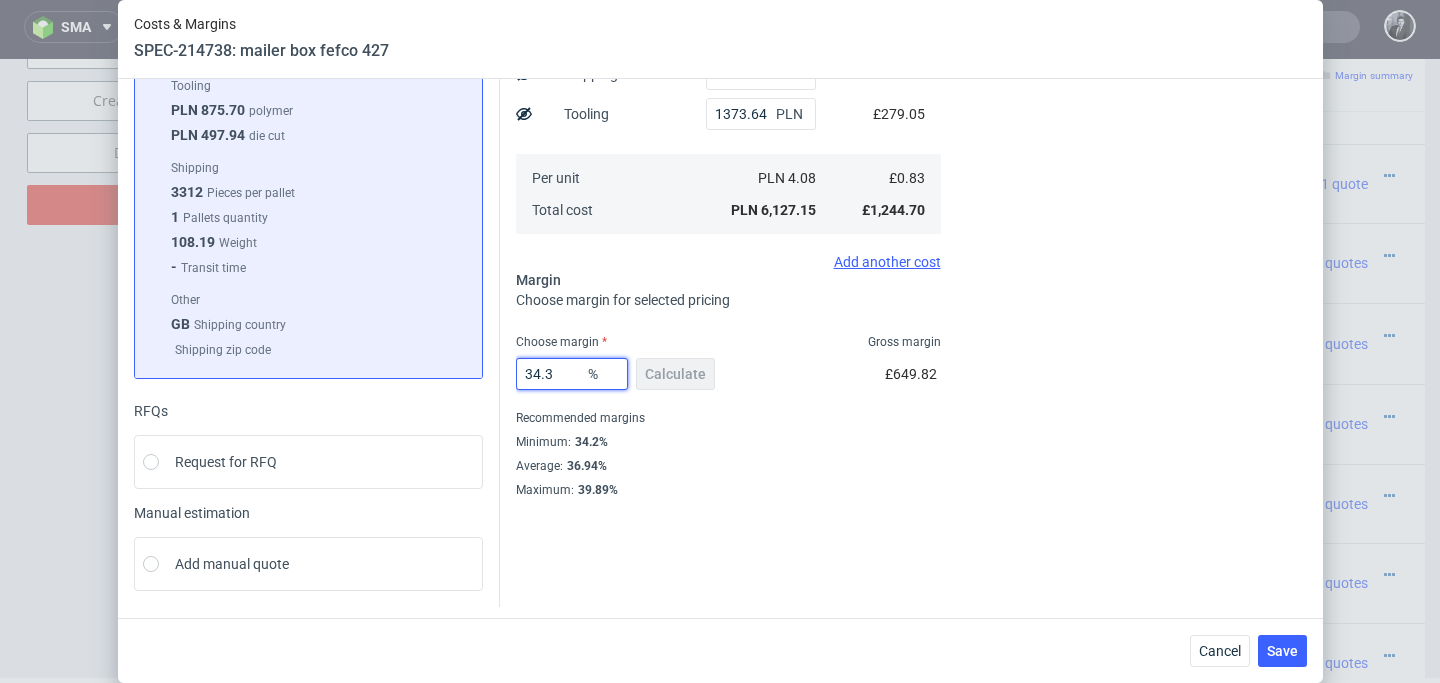 click on "34.3" at bounding box center (572, 374) 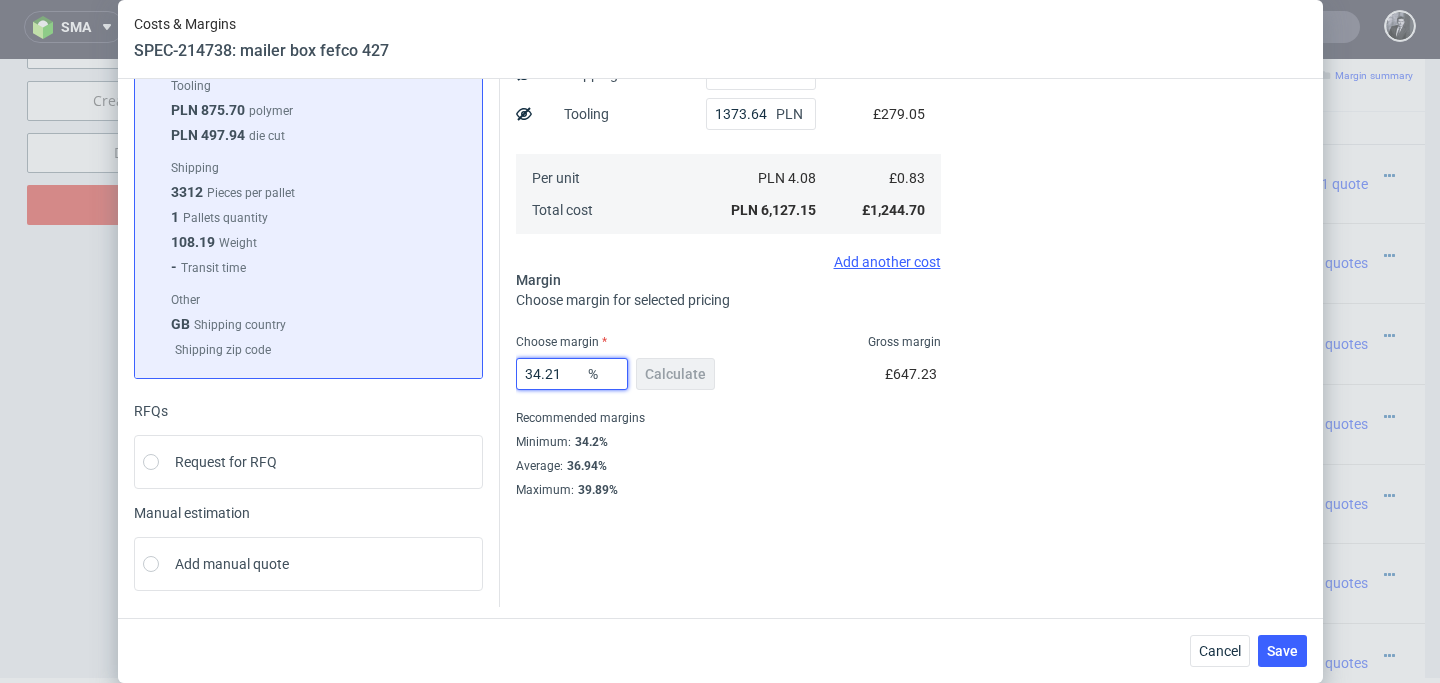 type on "34.21" 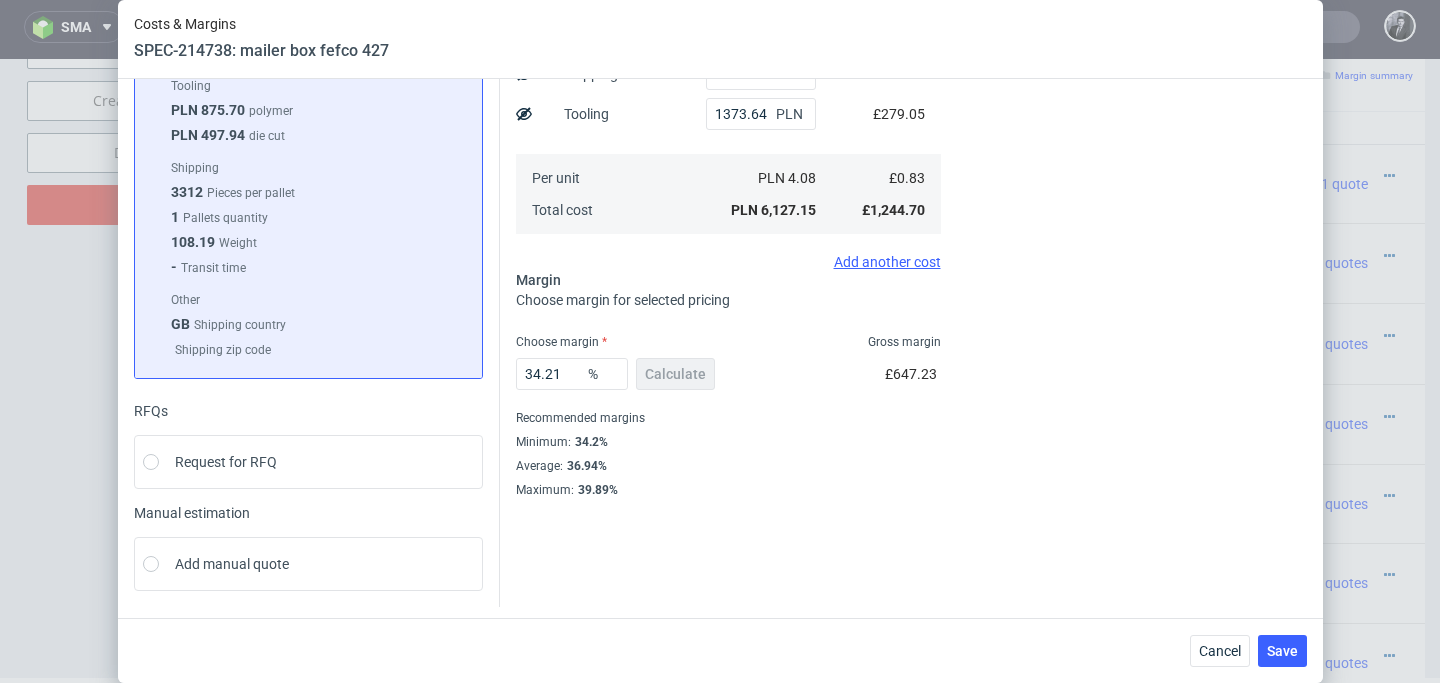 click on "Costs Manage selected amounts if you need Sampled by Select sample creator Show Cost Name Production Shipping Tooling Per unit Total cost Estimation Currency 3053.51 PLN 1700 PLN 1373.64 PLN PLN 4.08 PLN 6,127.15 Offer Currency £620.30 £345.35 £279.05 £0.83 £1,244.70 Add another cost Margin Choose margin for selected pricing Choose margin Gross margin 34.21 % Calculate £647.23 Recommended margins Minimum : 34.2% Average : 36.94% Maximum : 39.89%" at bounding box center [728, 168] 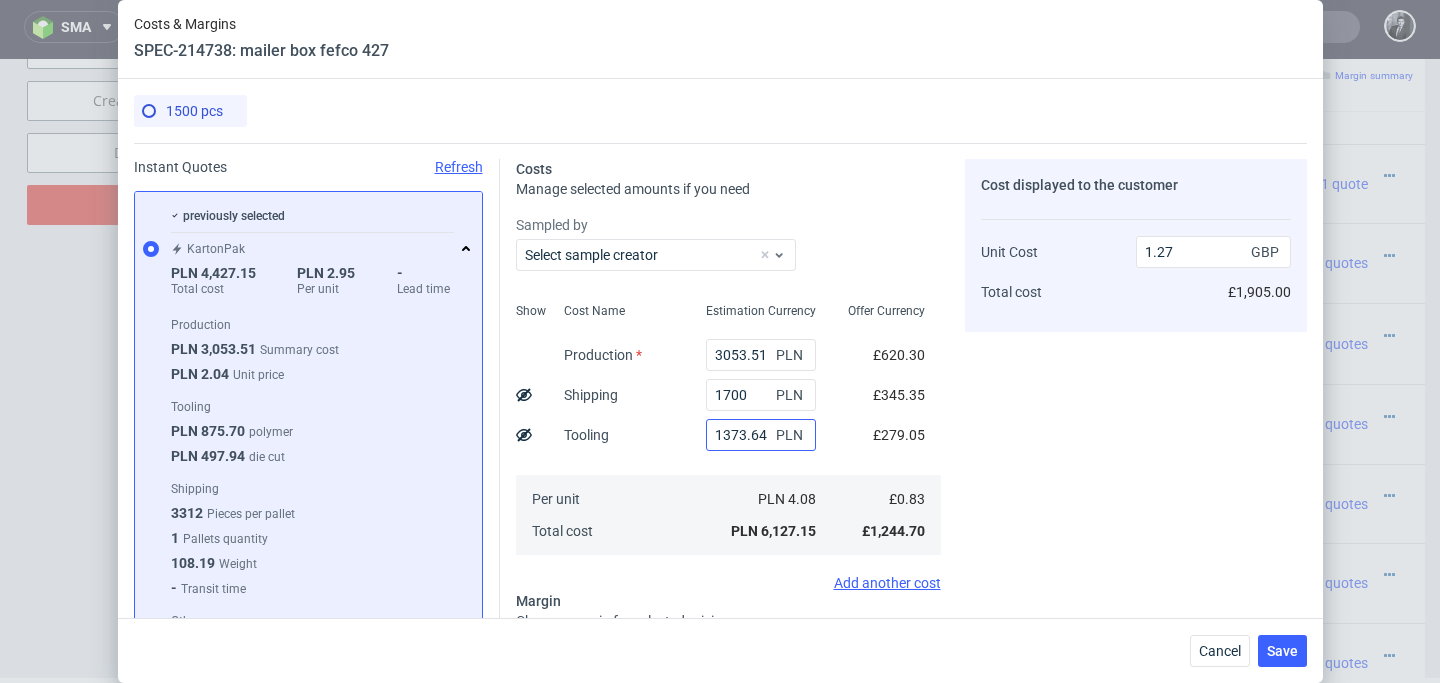 scroll, scrollTop: 321, scrollLeft: 0, axis: vertical 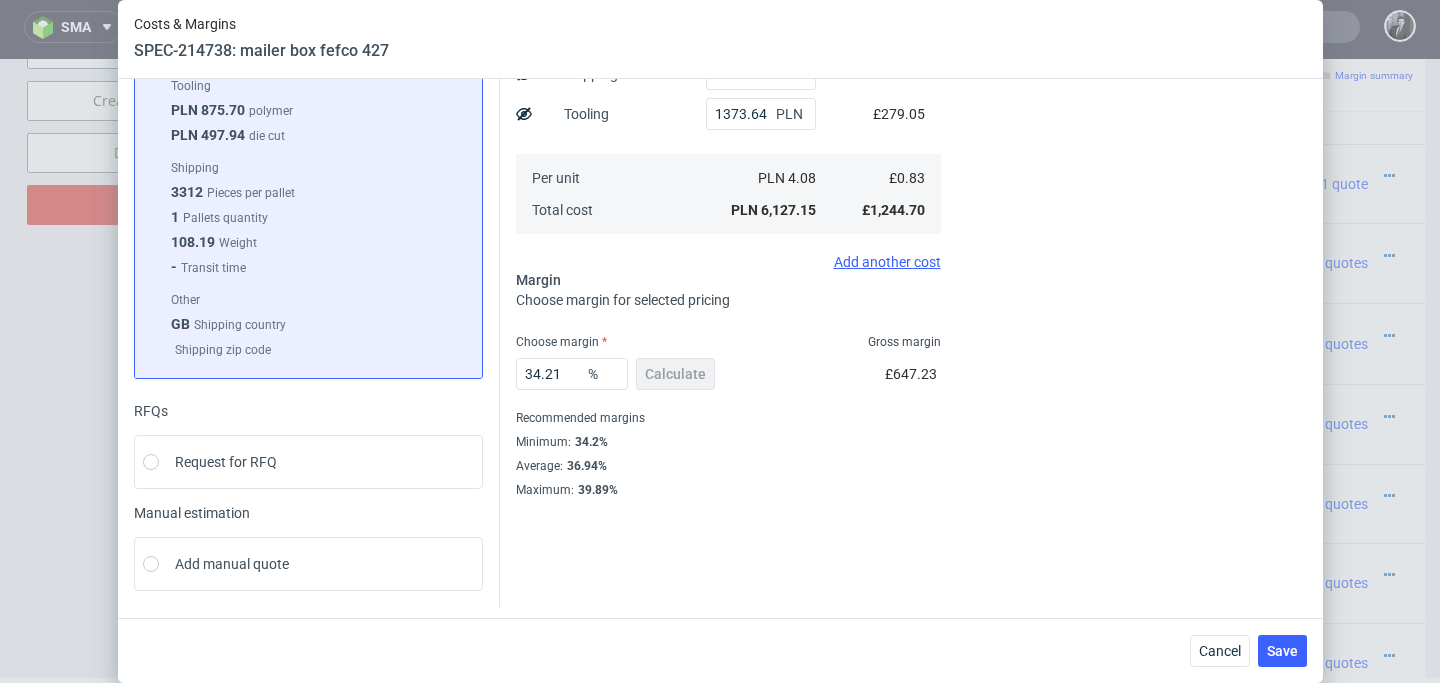 click on "34.21 % Calculate" at bounding box center (617, 378) 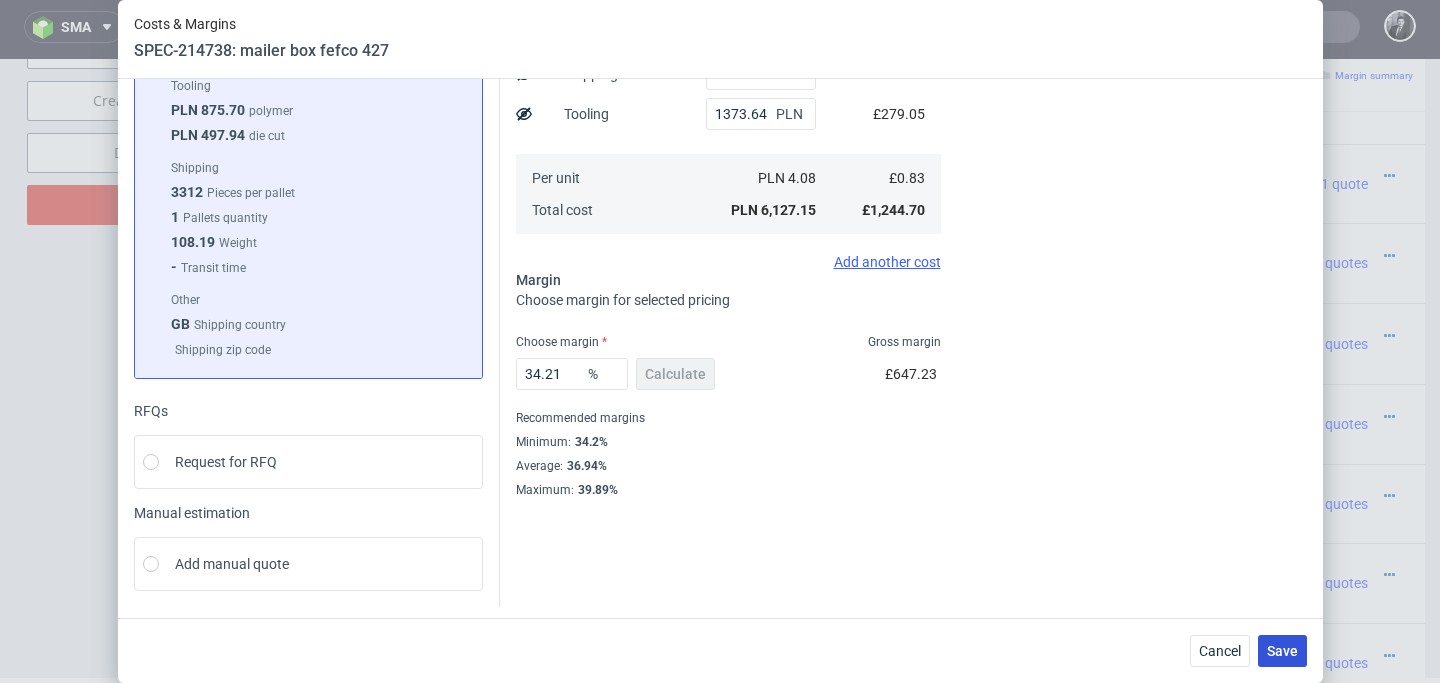 click on "Save" at bounding box center [1282, 651] 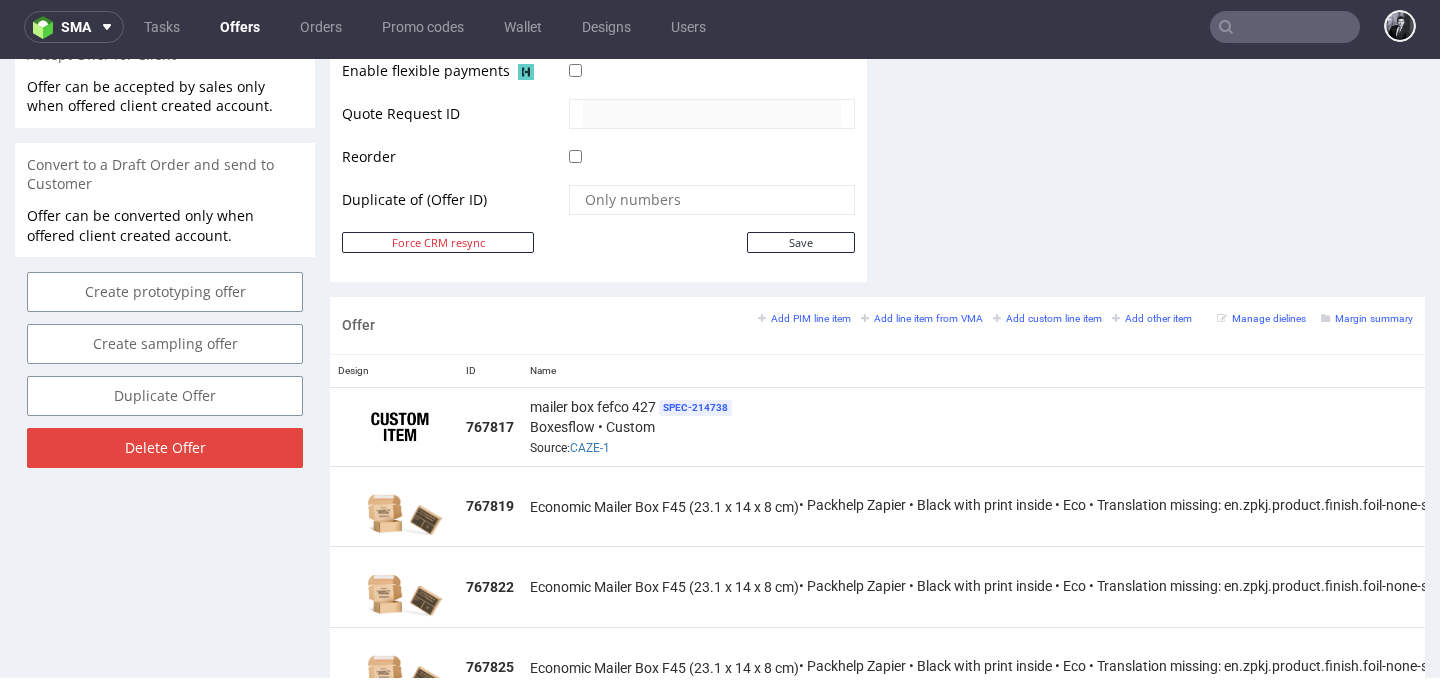 scroll, scrollTop: 1017, scrollLeft: 0, axis: vertical 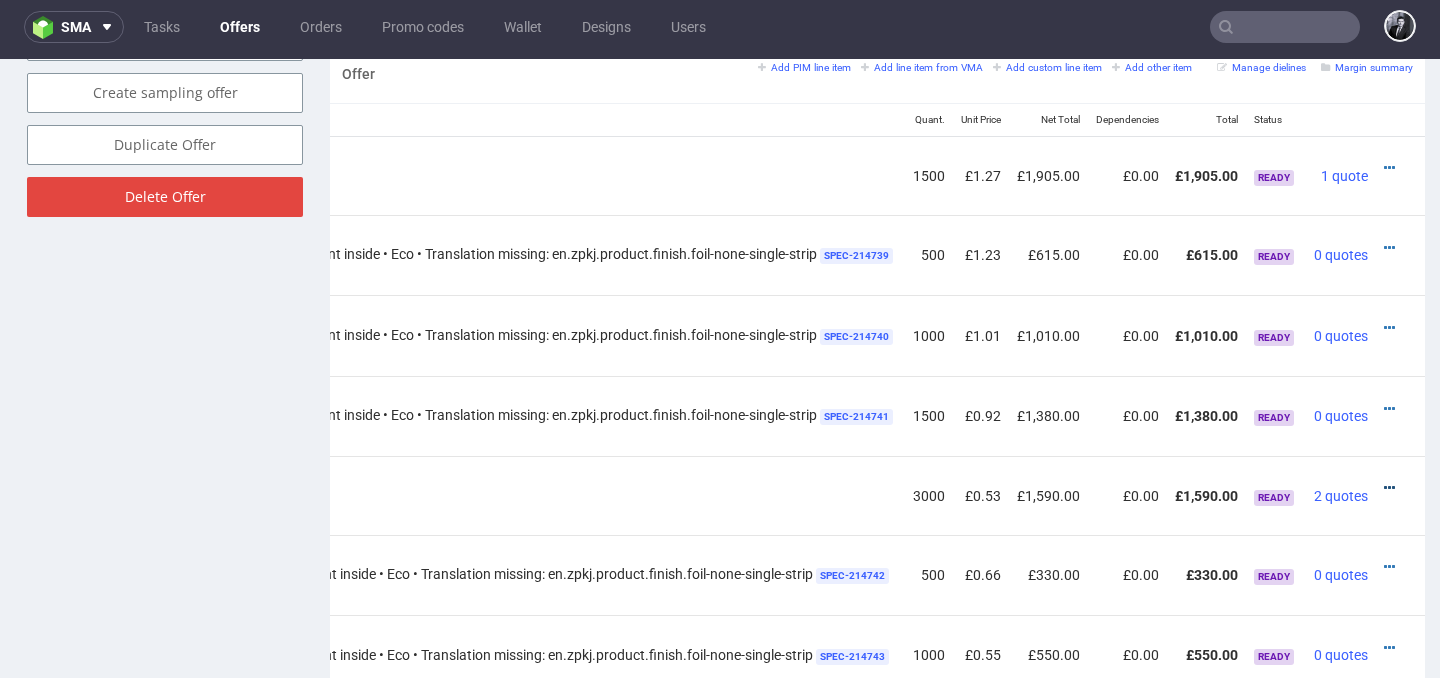 click at bounding box center (1389, 488) 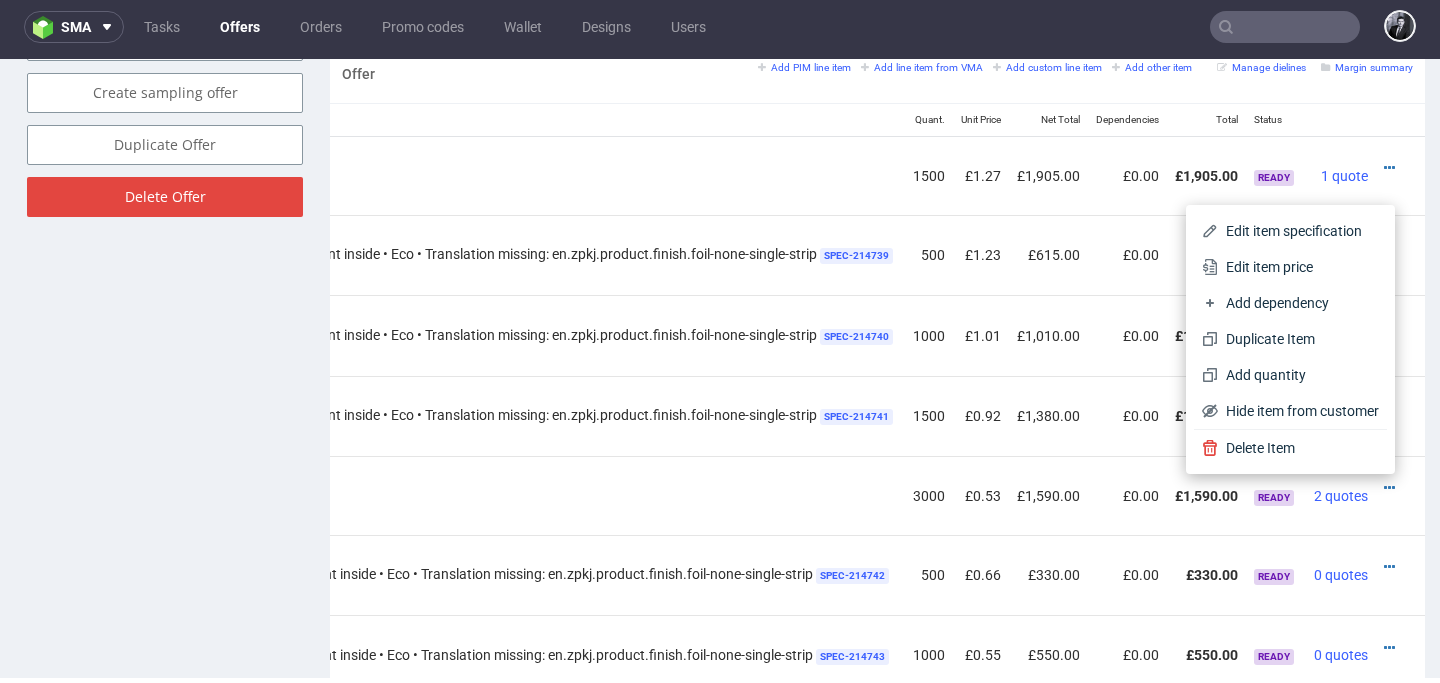 click on "mailer box fefco 427   SPEC- 214782 Boxesflow • Custom Source:  CAZE-2" at bounding box center [377, 495] 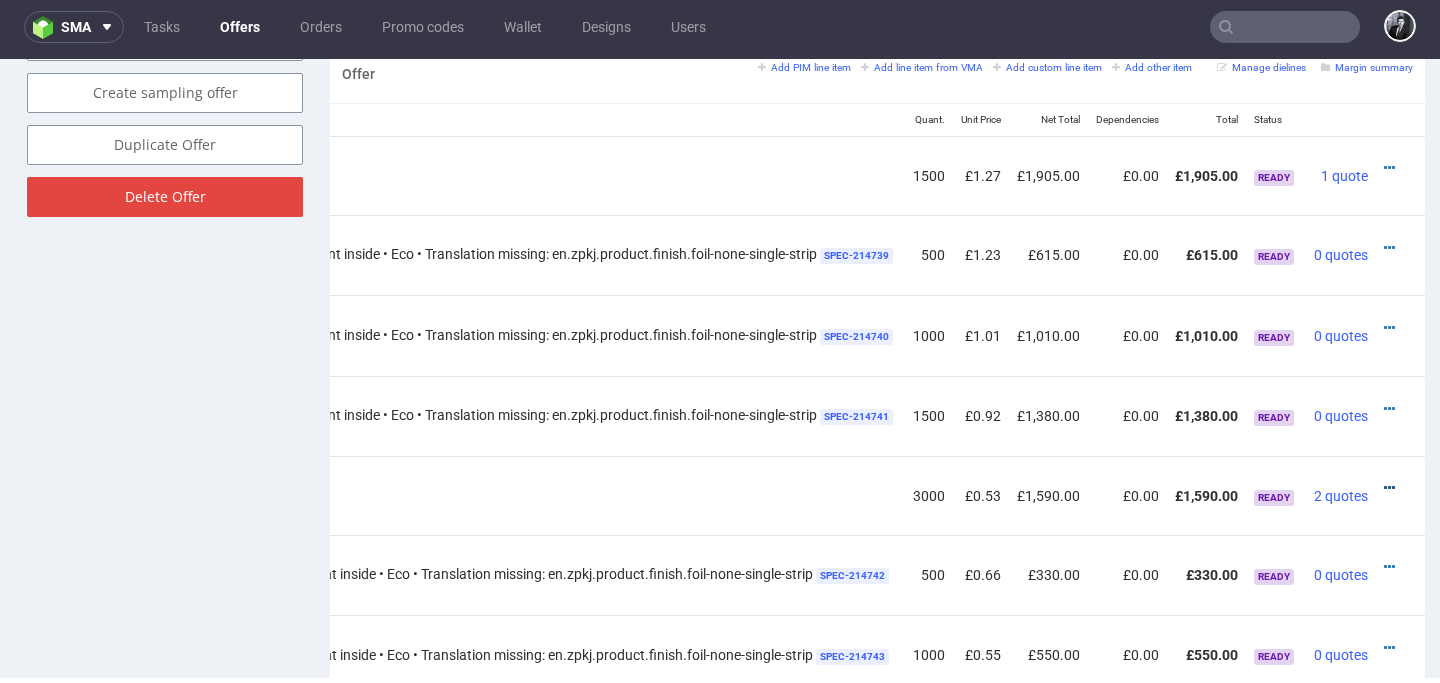 click at bounding box center [1389, 488] 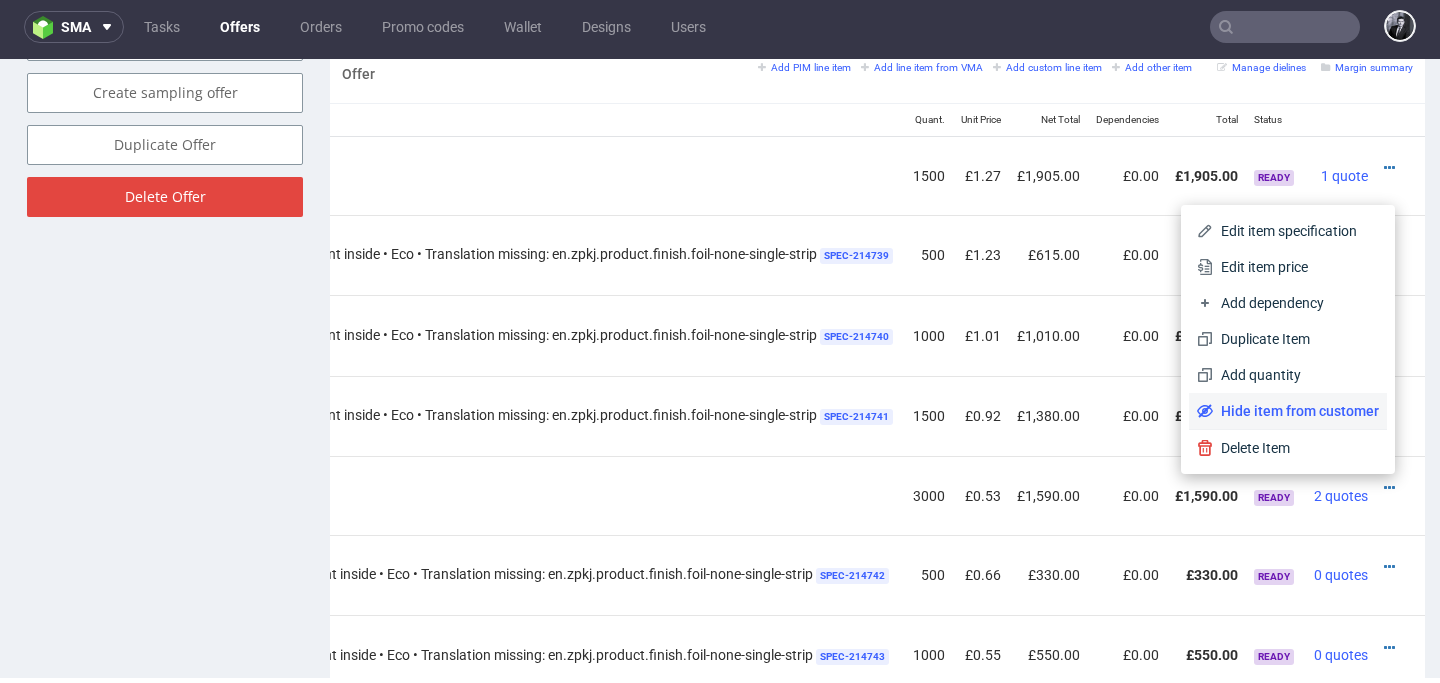 click on "Hide item from customer" at bounding box center [1296, 411] 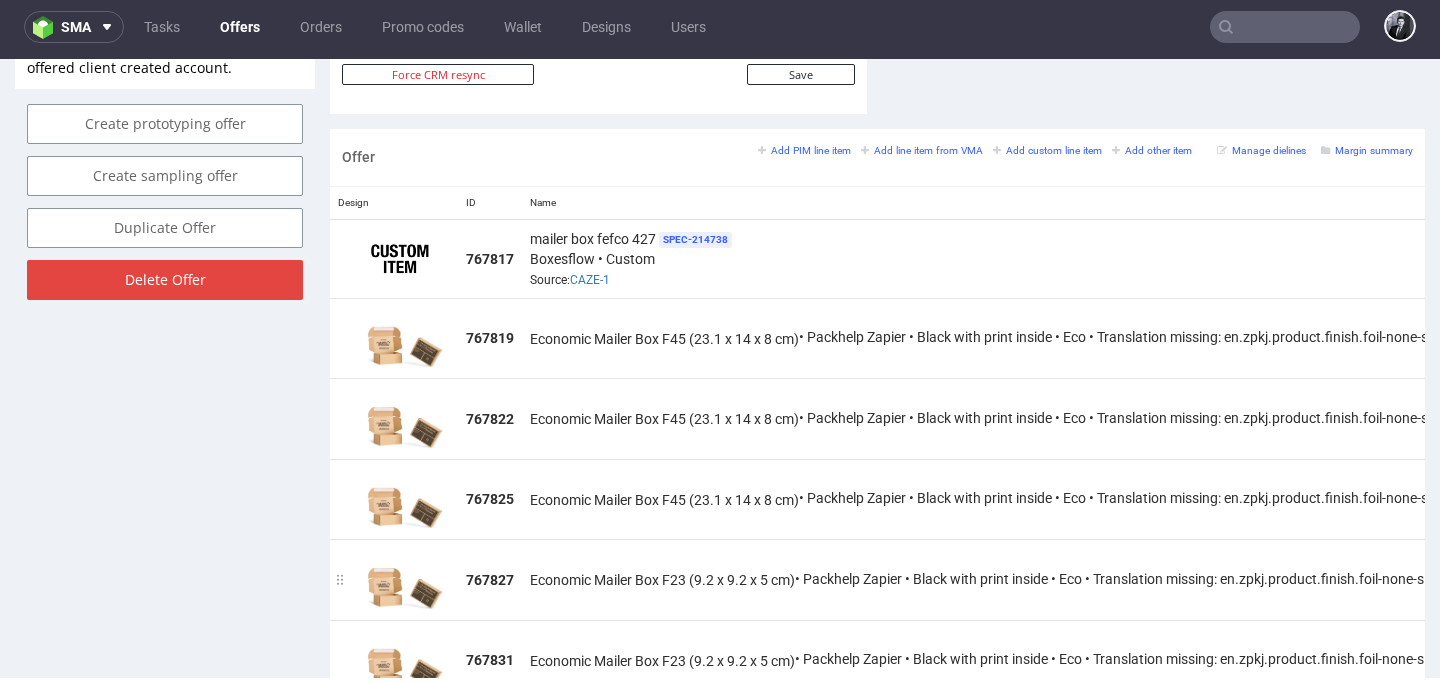 scroll, scrollTop: 1091, scrollLeft: 0, axis: vertical 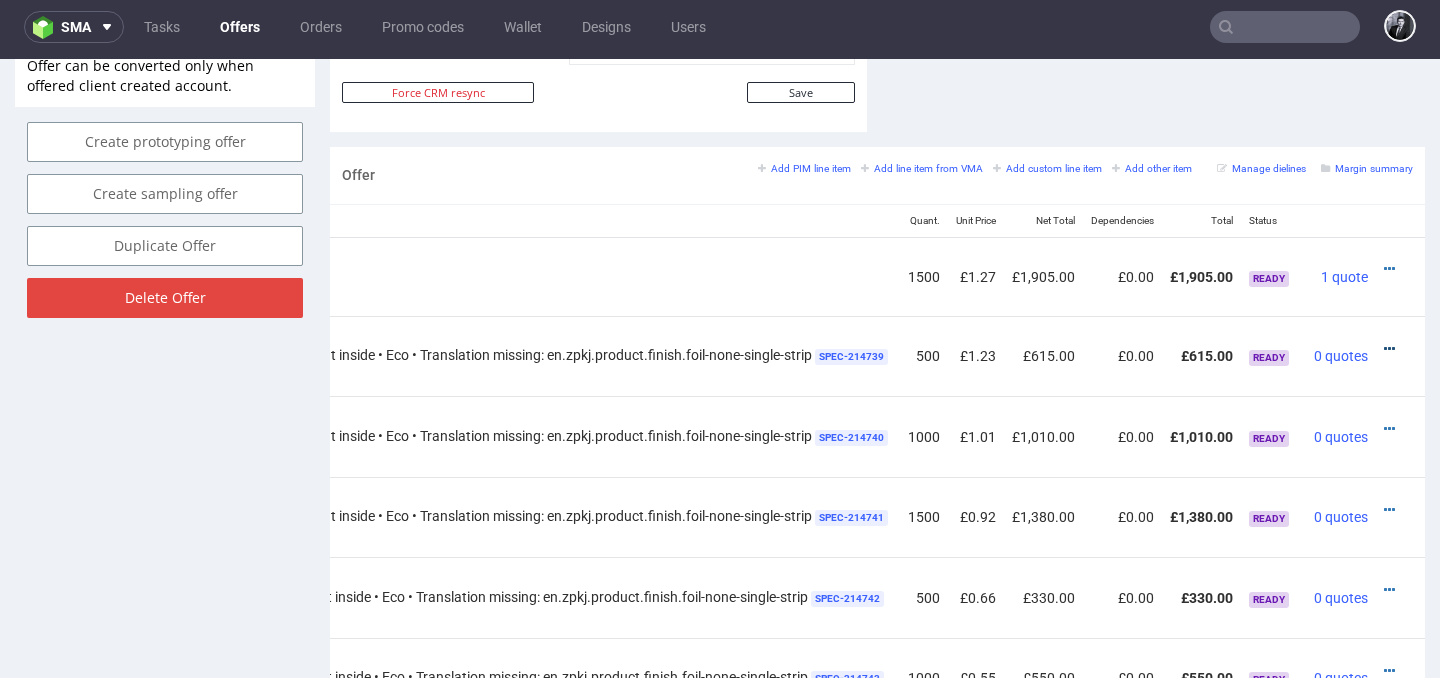 click at bounding box center (1389, 349) 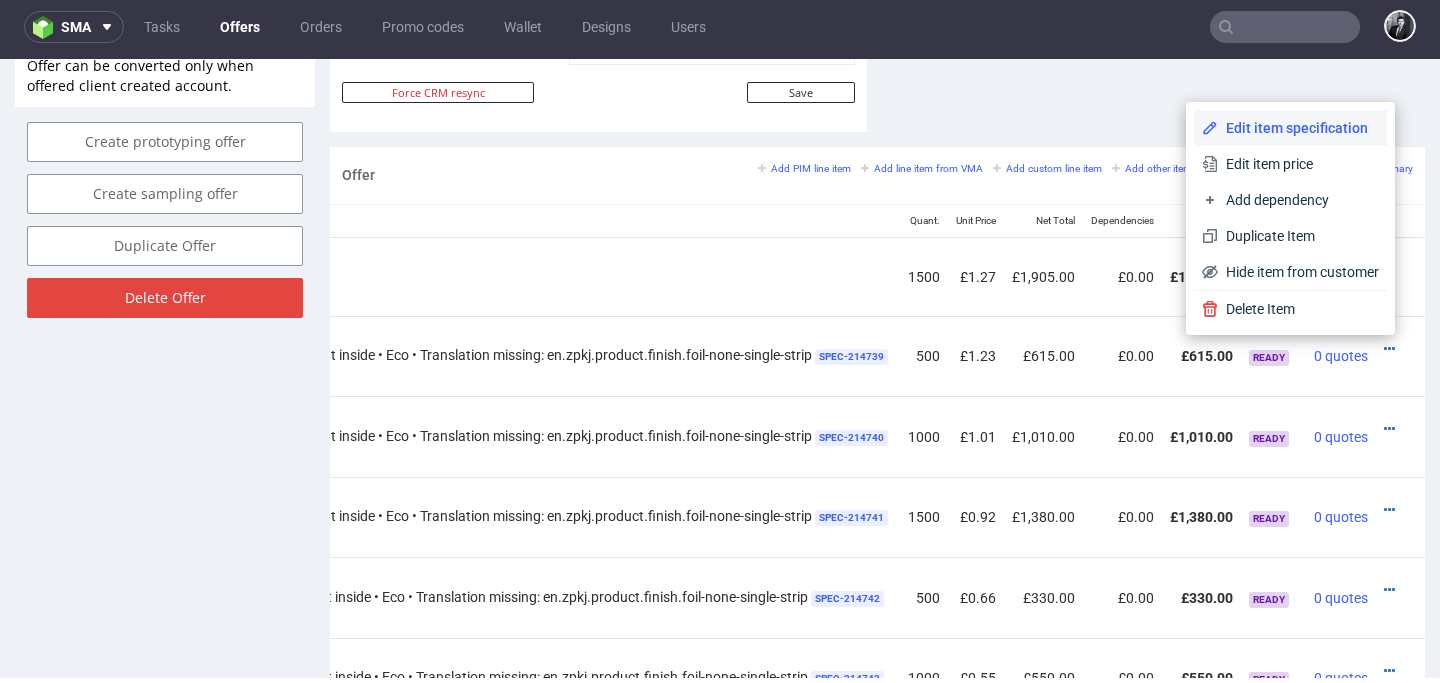 click on "Edit item specification" at bounding box center [1298, 128] 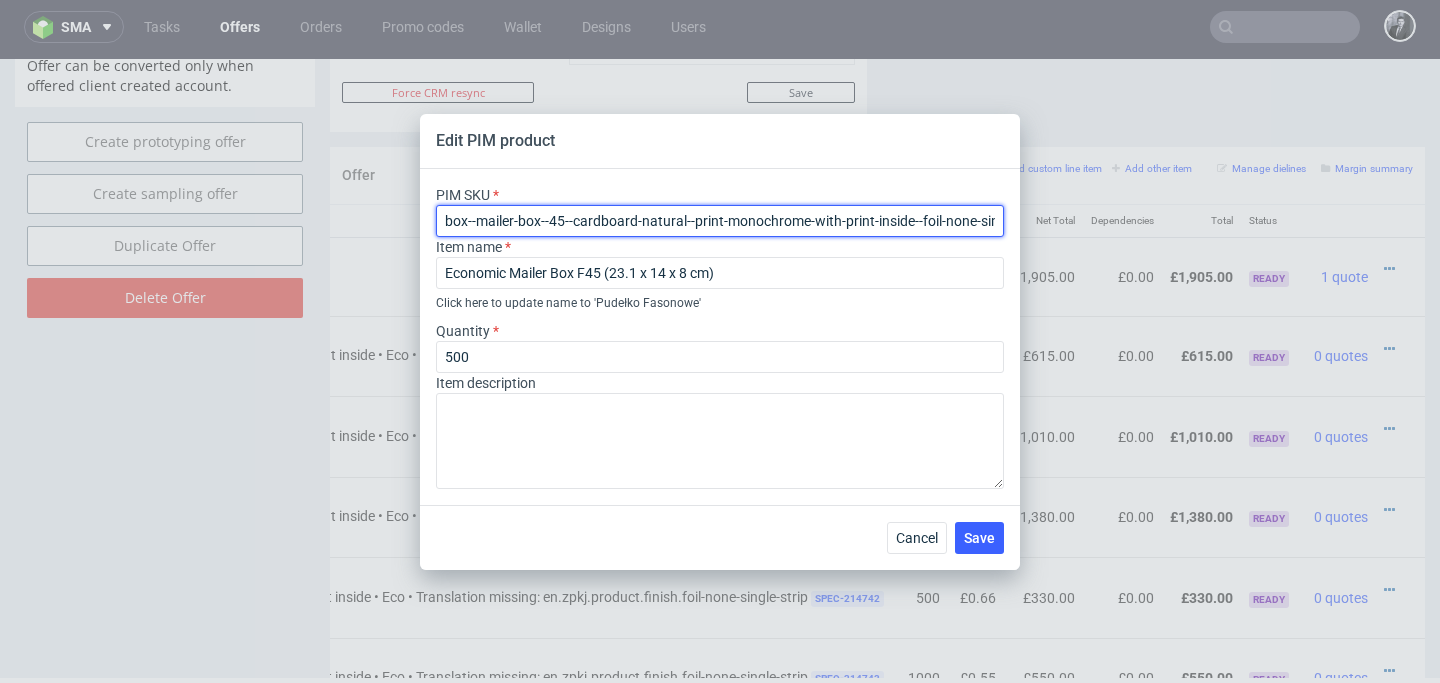 scroll, scrollTop: 0, scrollLeft: 48, axis: horizontal 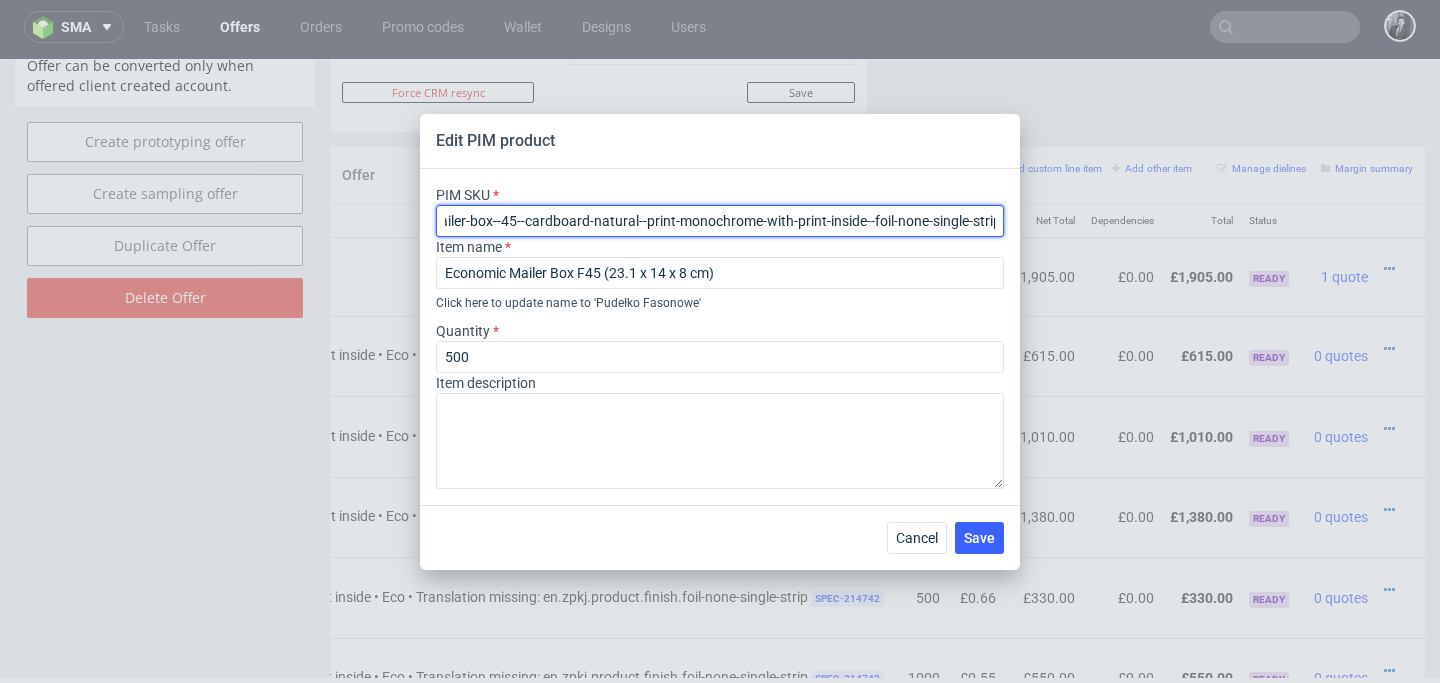 drag, startPoint x: 445, startPoint y: 220, endPoint x: 1045, endPoint y: 221, distance: 600.00085 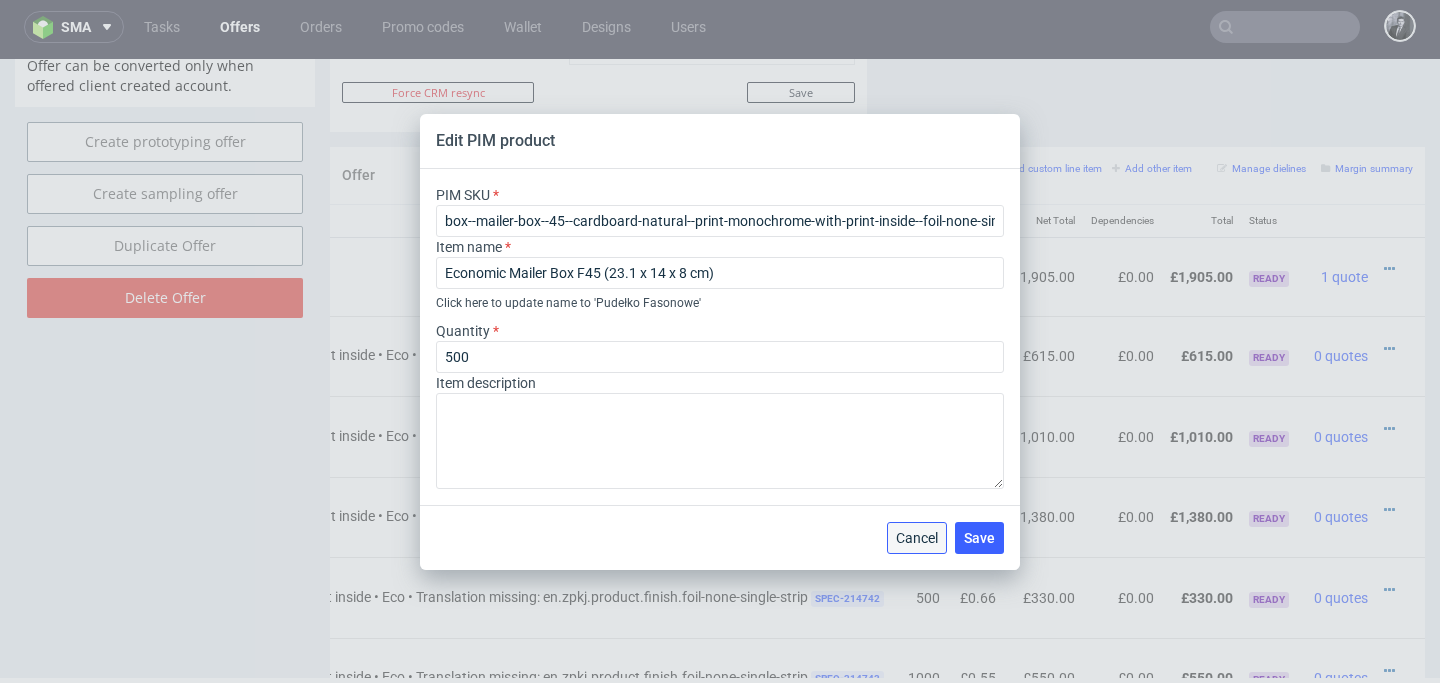 click on "Cancel" at bounding box center [917, 538] 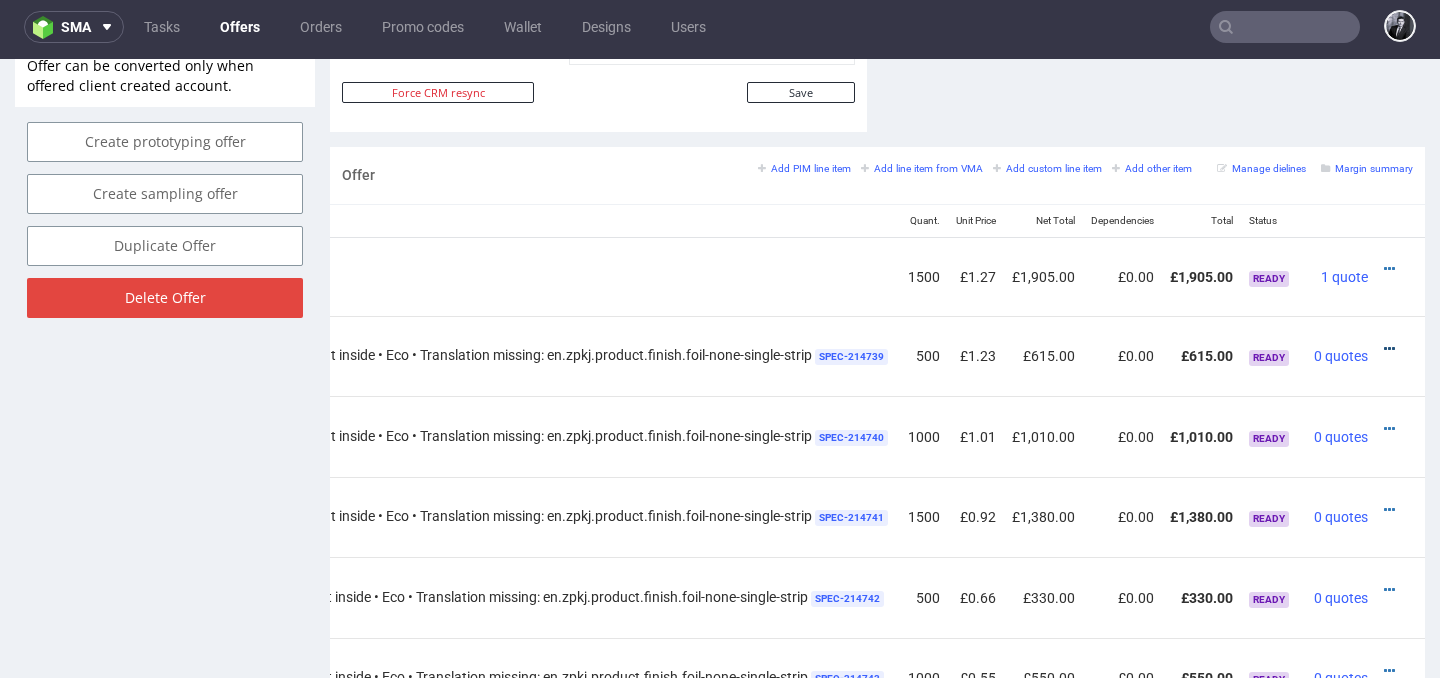 click at bounding box center [1389, 349] 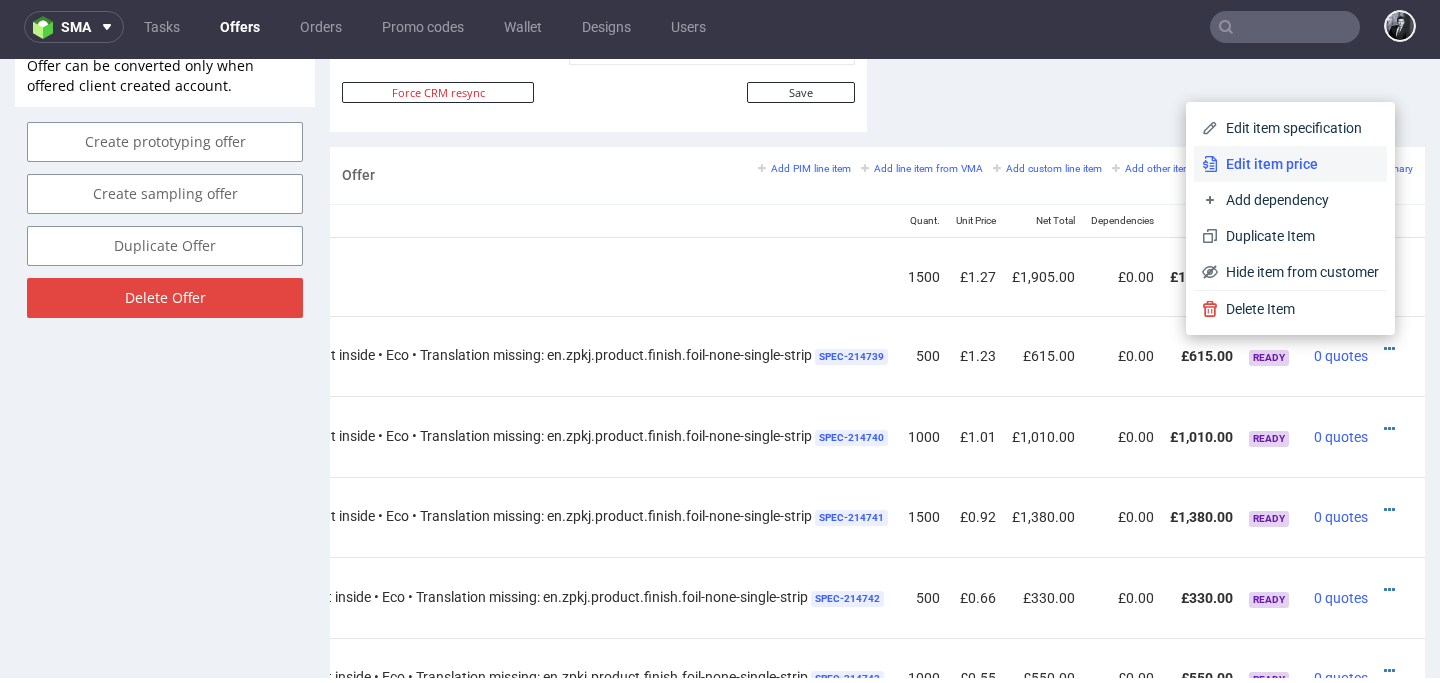 click on "Edit item price" at bounding box center (1290, 164) 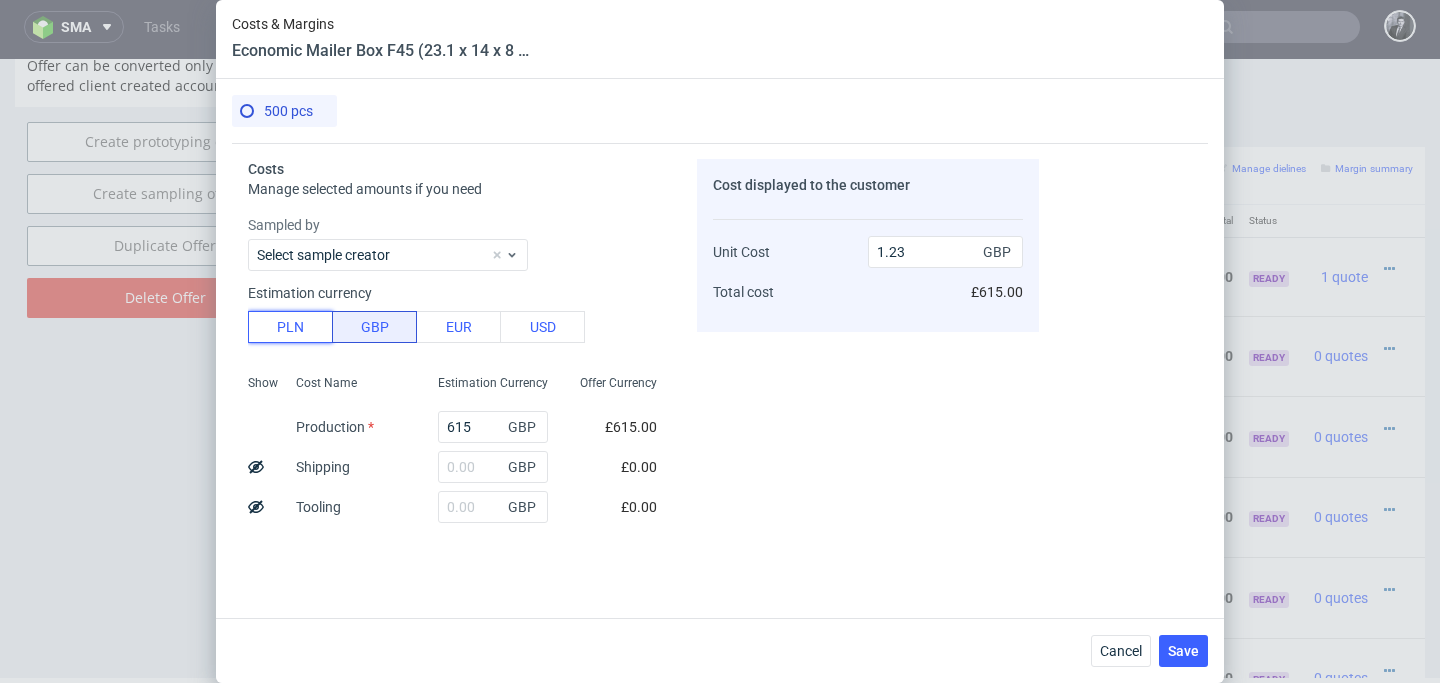 click on "PLN" at bounding box center [290, 327] 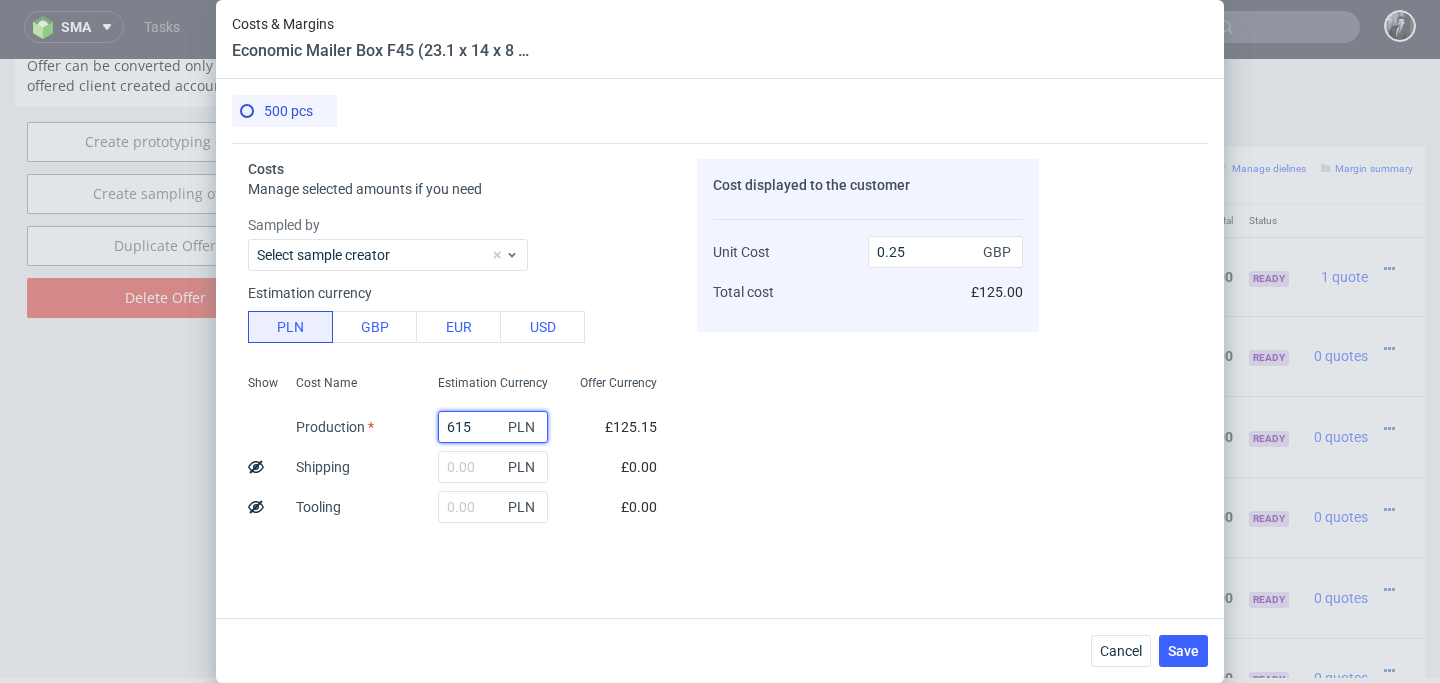 drag, startPoint x: 487, startPoint y: 423, endPoint x: 343, endPoint y: 423, distance: 144 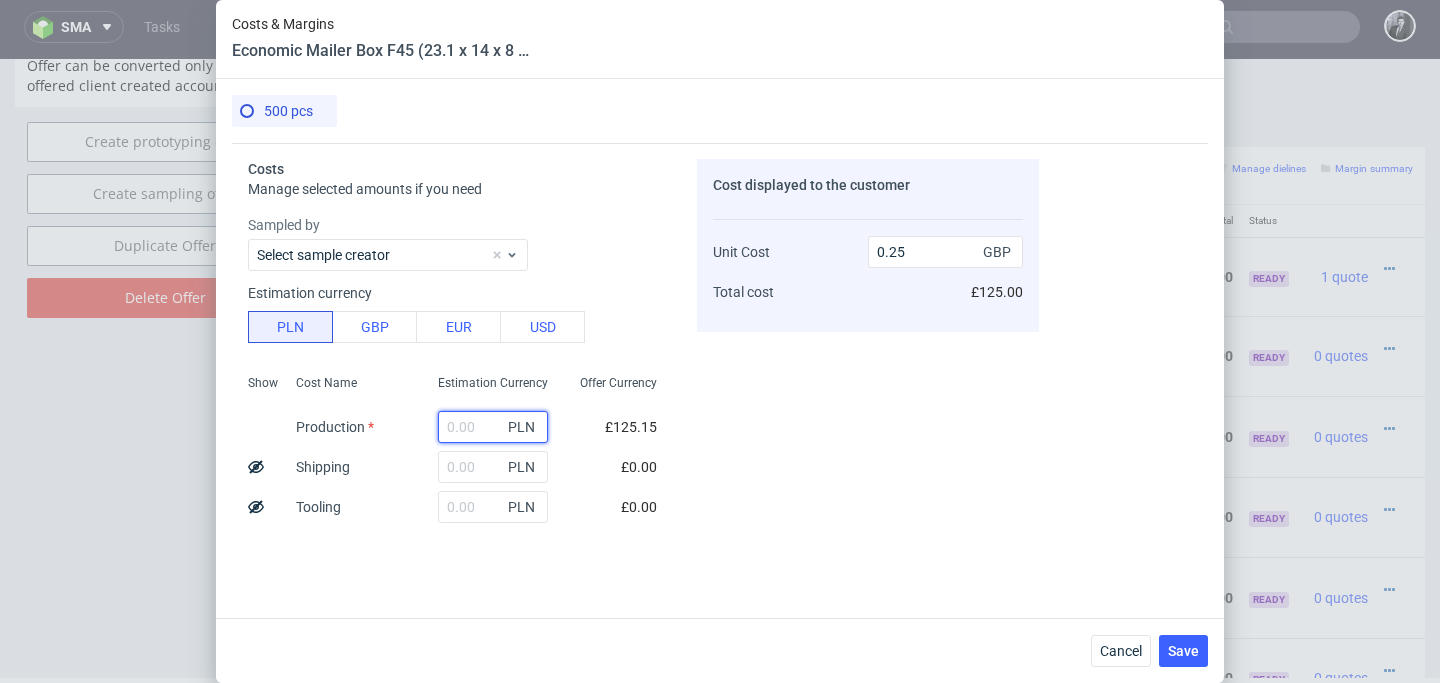 type on "0" 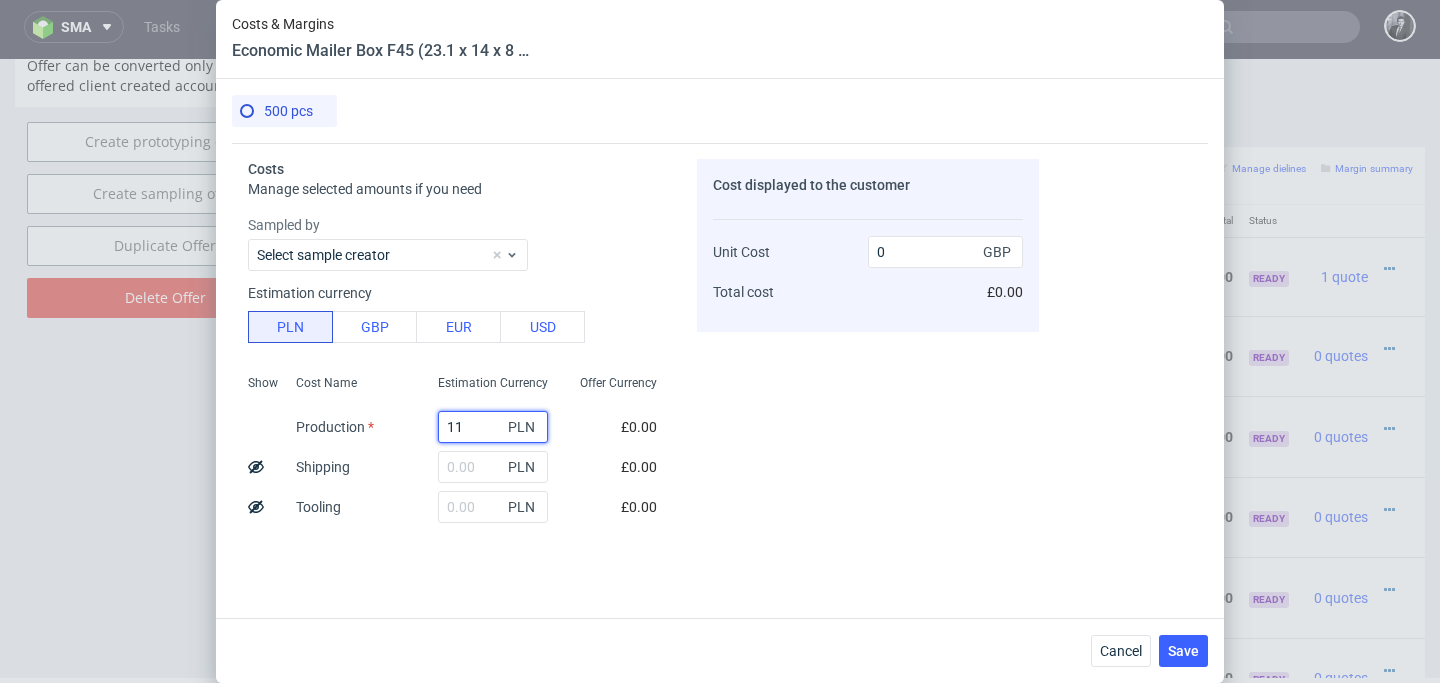 type on "110" 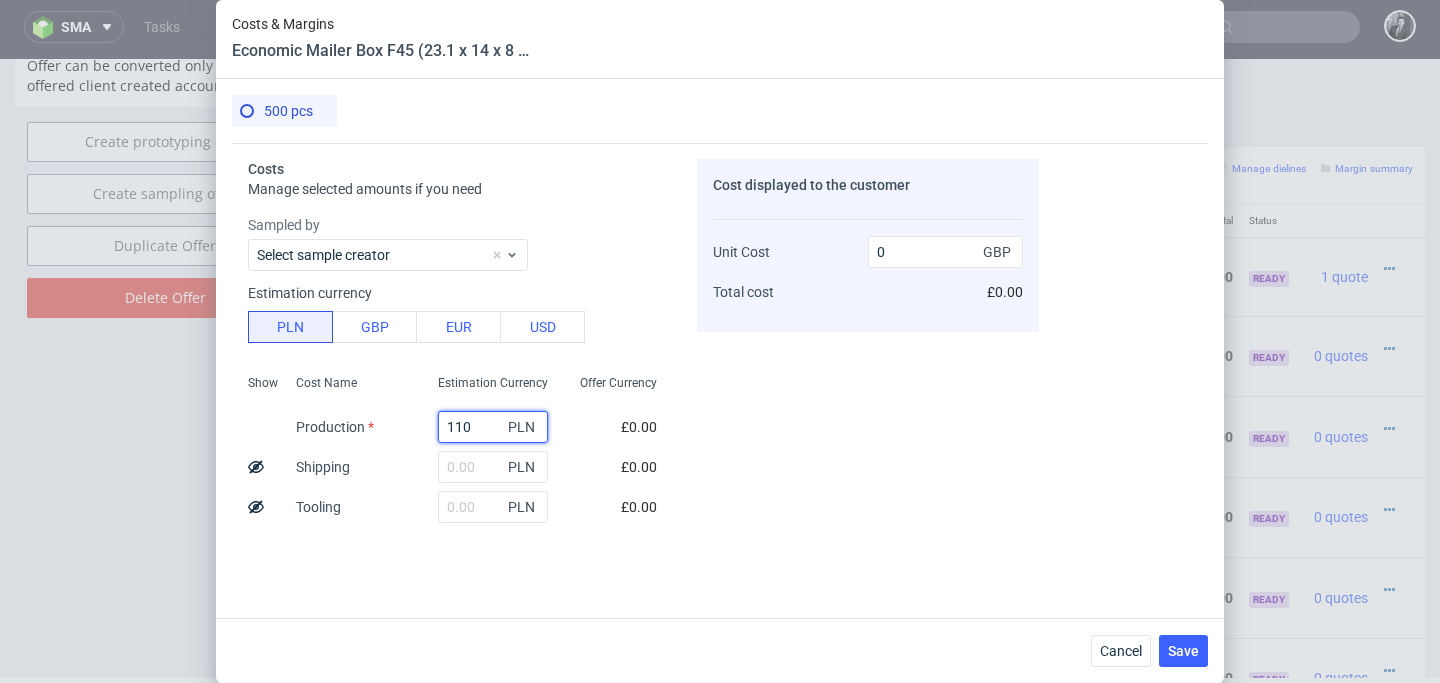type on "0.04" 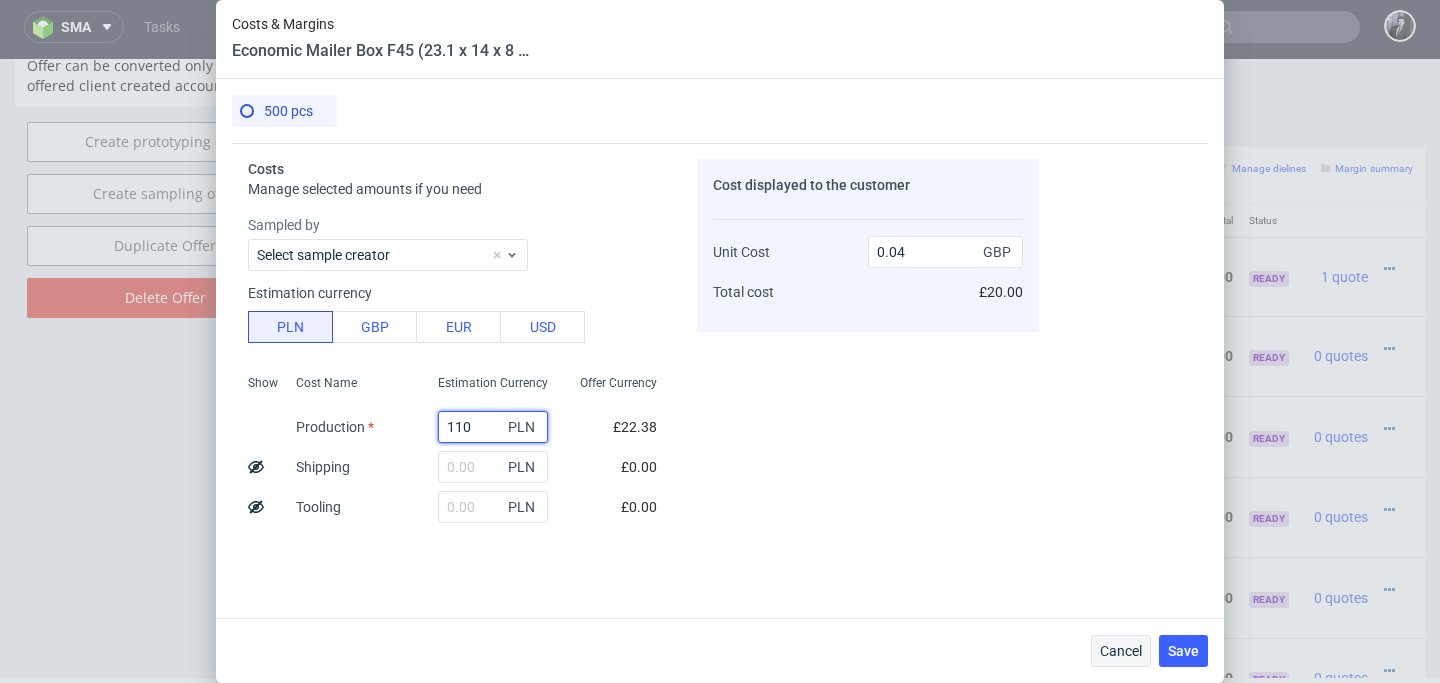 type on "110" 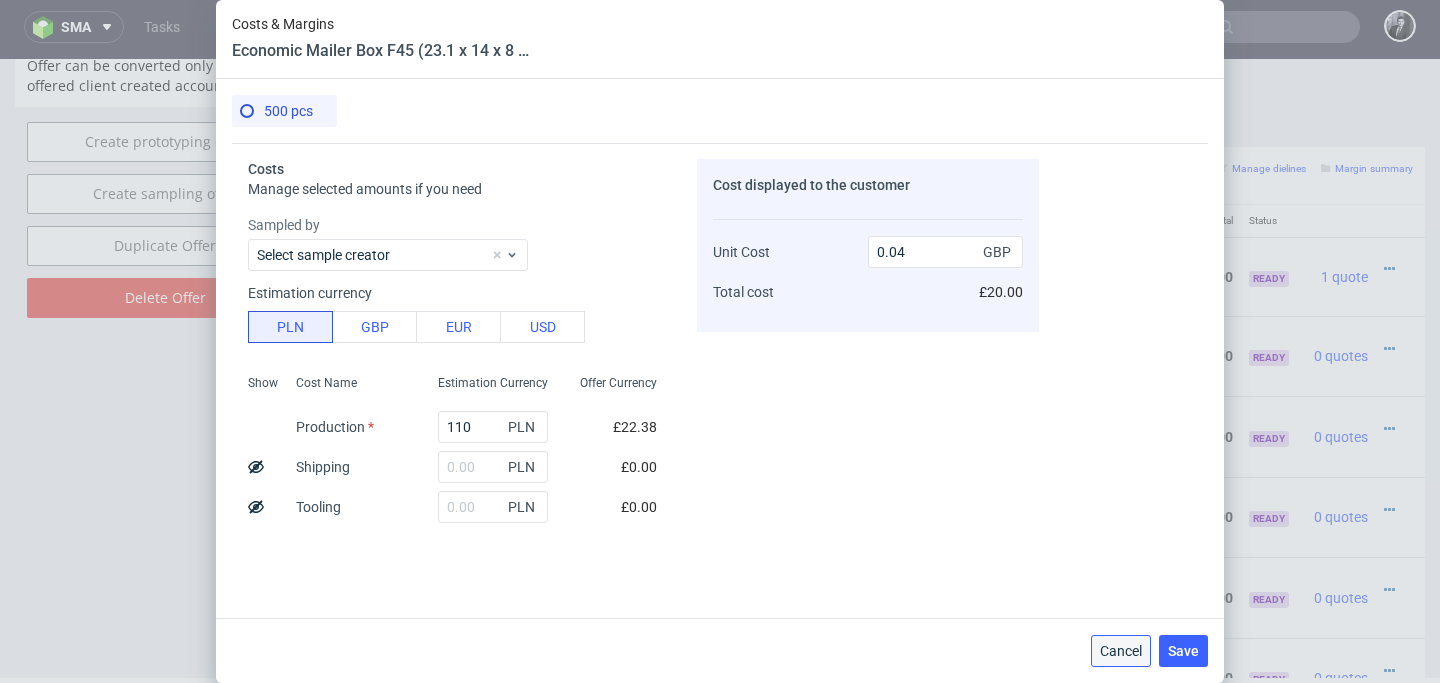 click on "Cancel" at bounding box center [1121, 651] 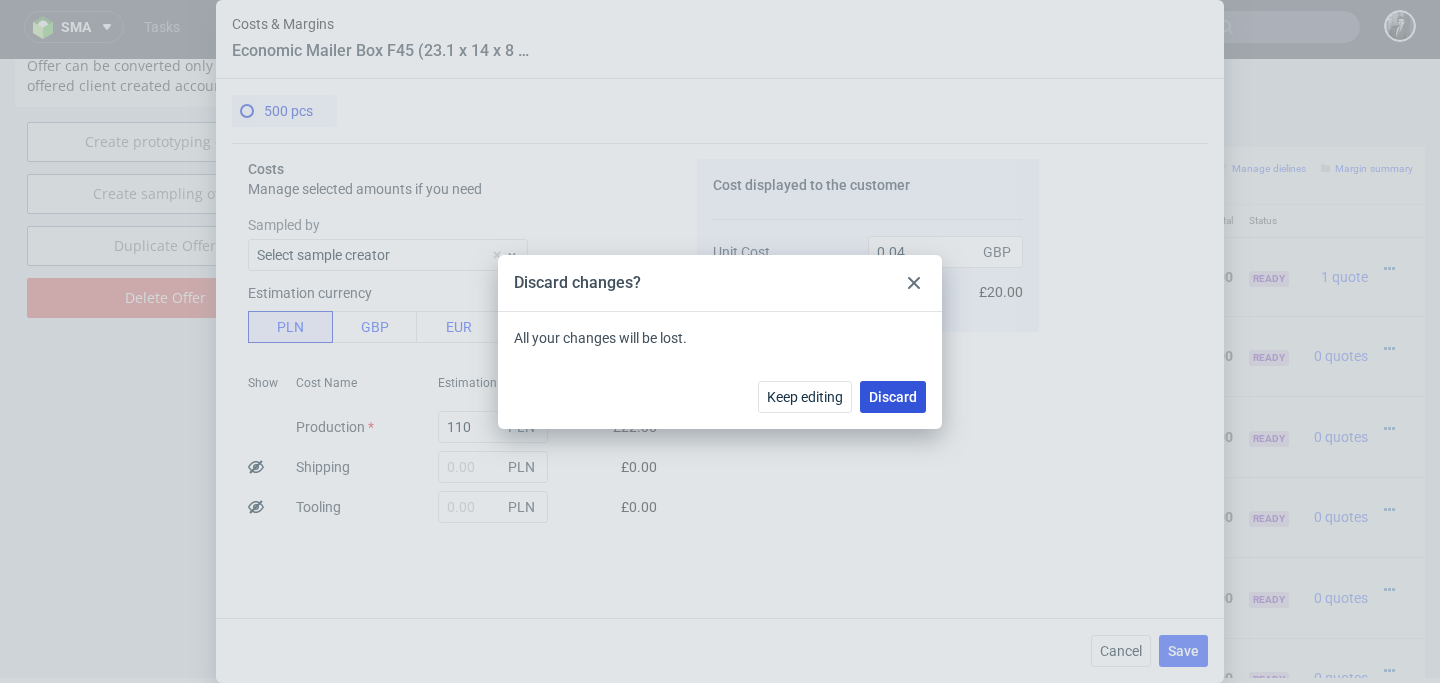 click on "Discard" at bounding box center (893, 397) 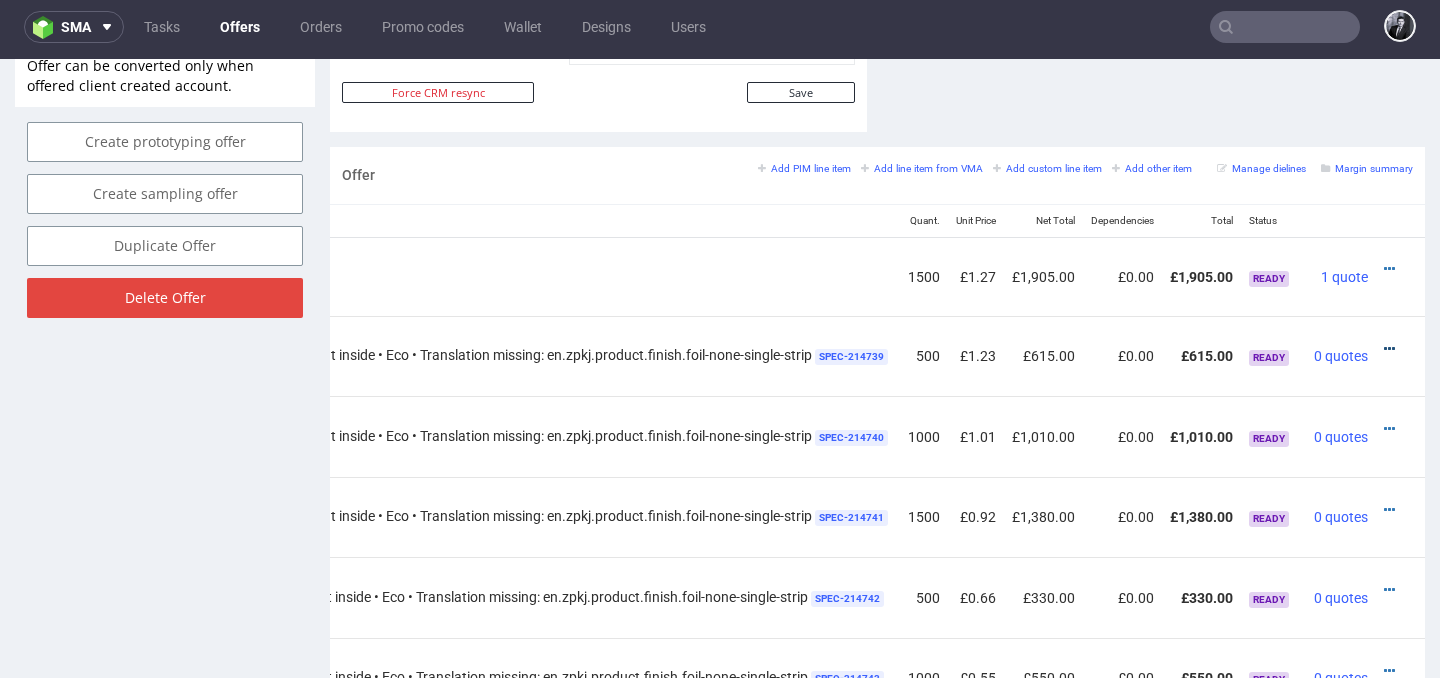 click at bounding box center (1389, 349) 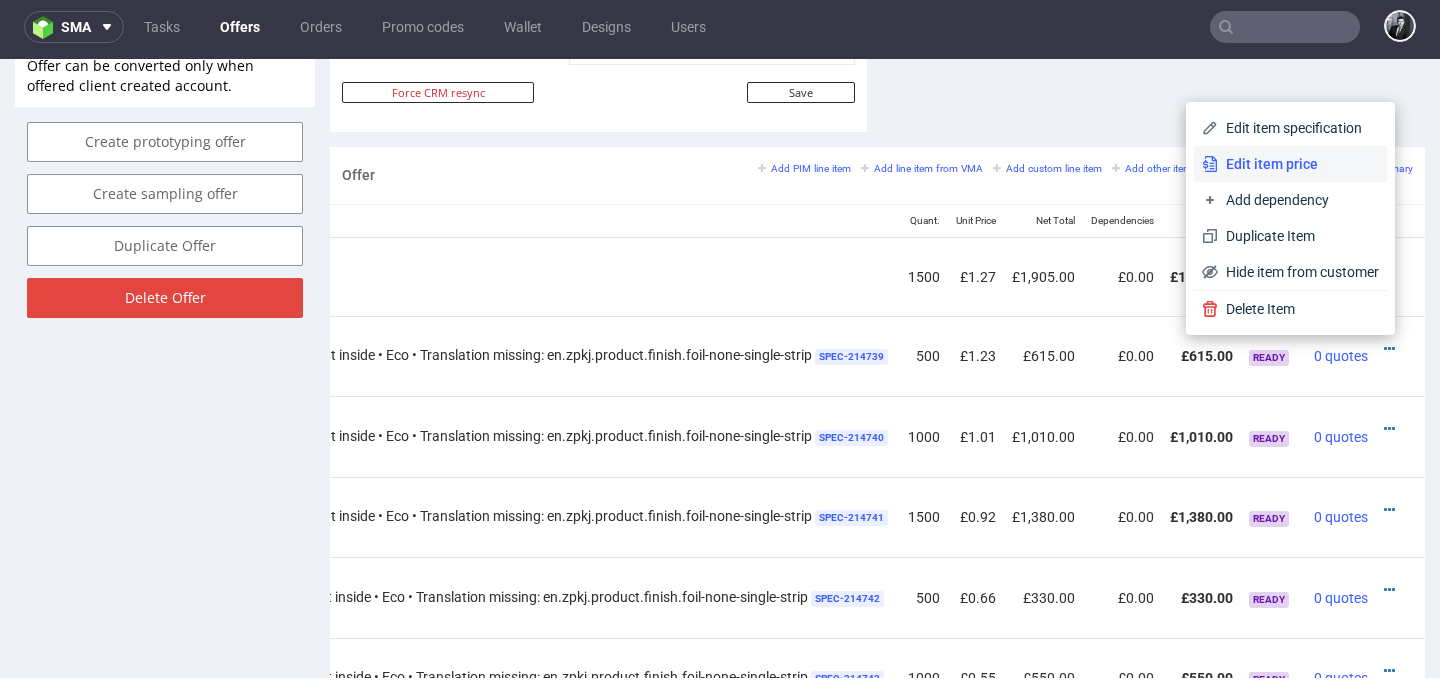 click on "Edit item price" at bounding box center (1298, 164) 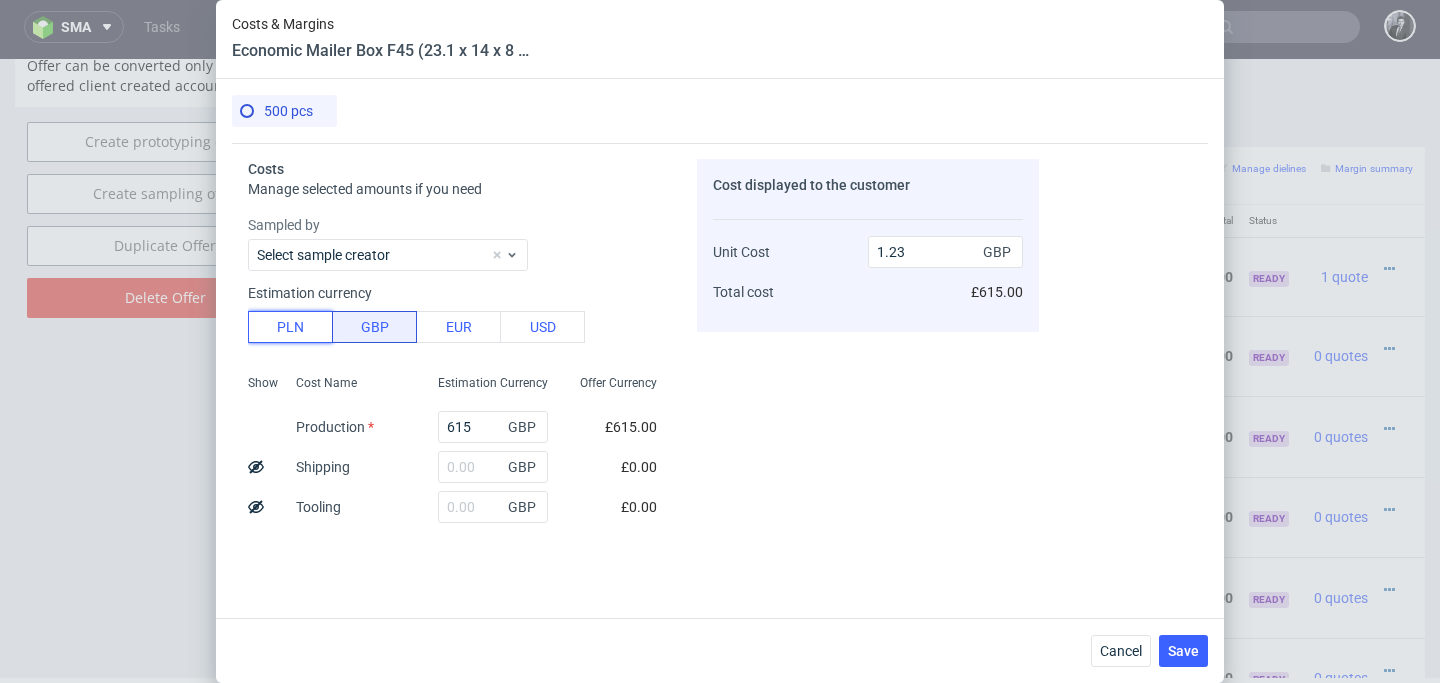 click on "PLN" at bounding box center (290, 327) 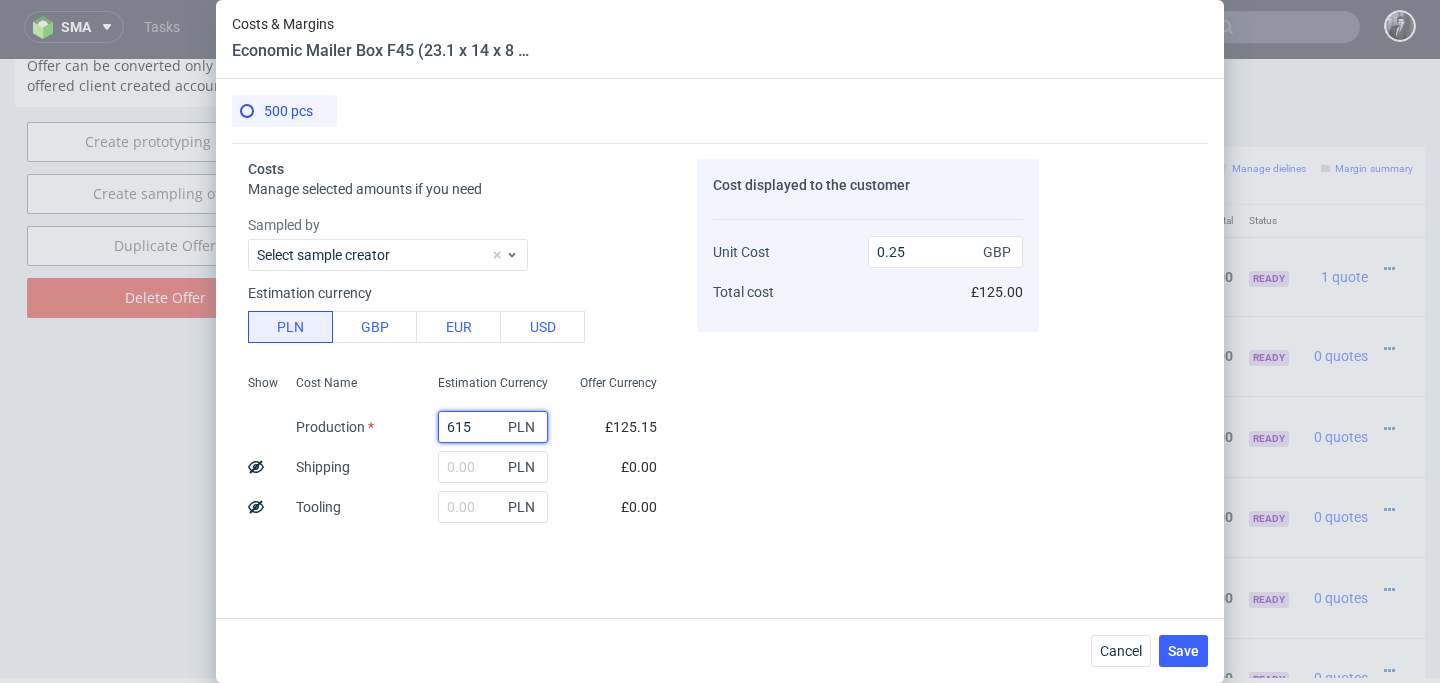 drag, startPoint x: 483, startPoint y: 428, endPoint x: 416, endPoint y: 428, distance: 67 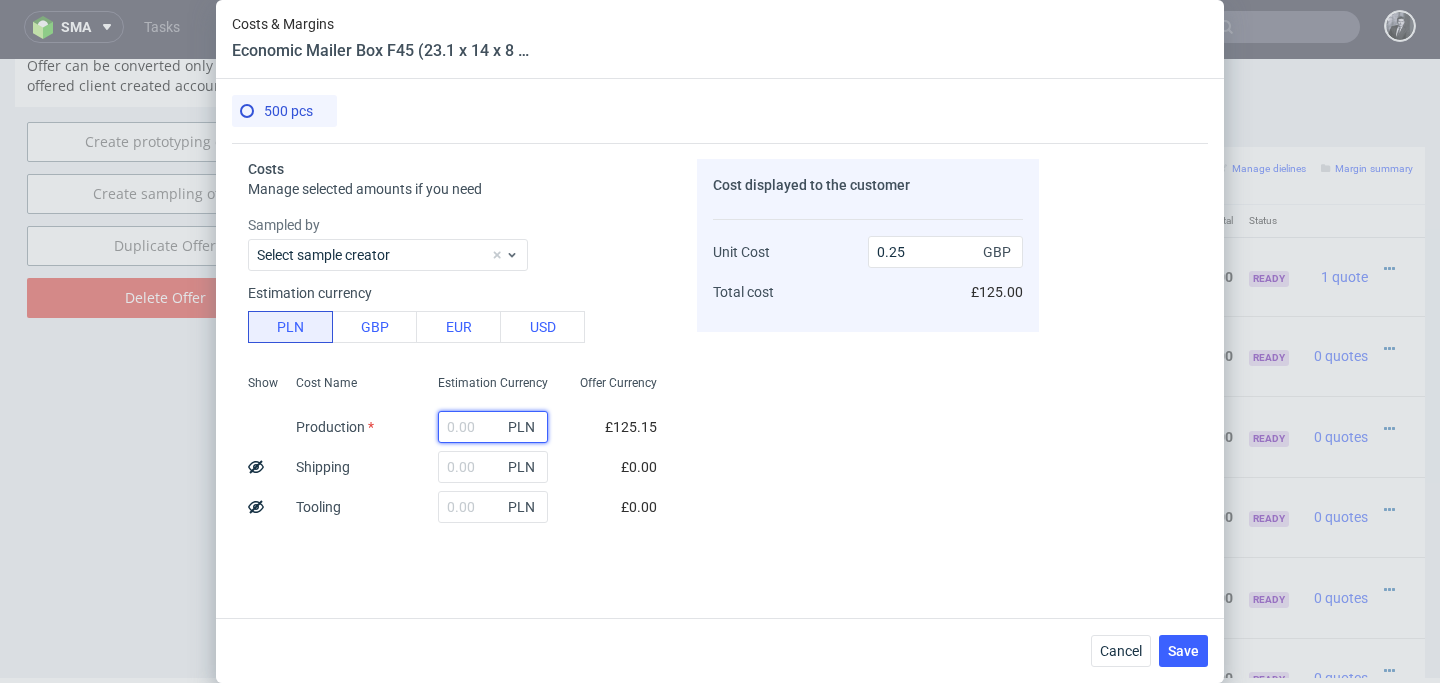 type on "0" 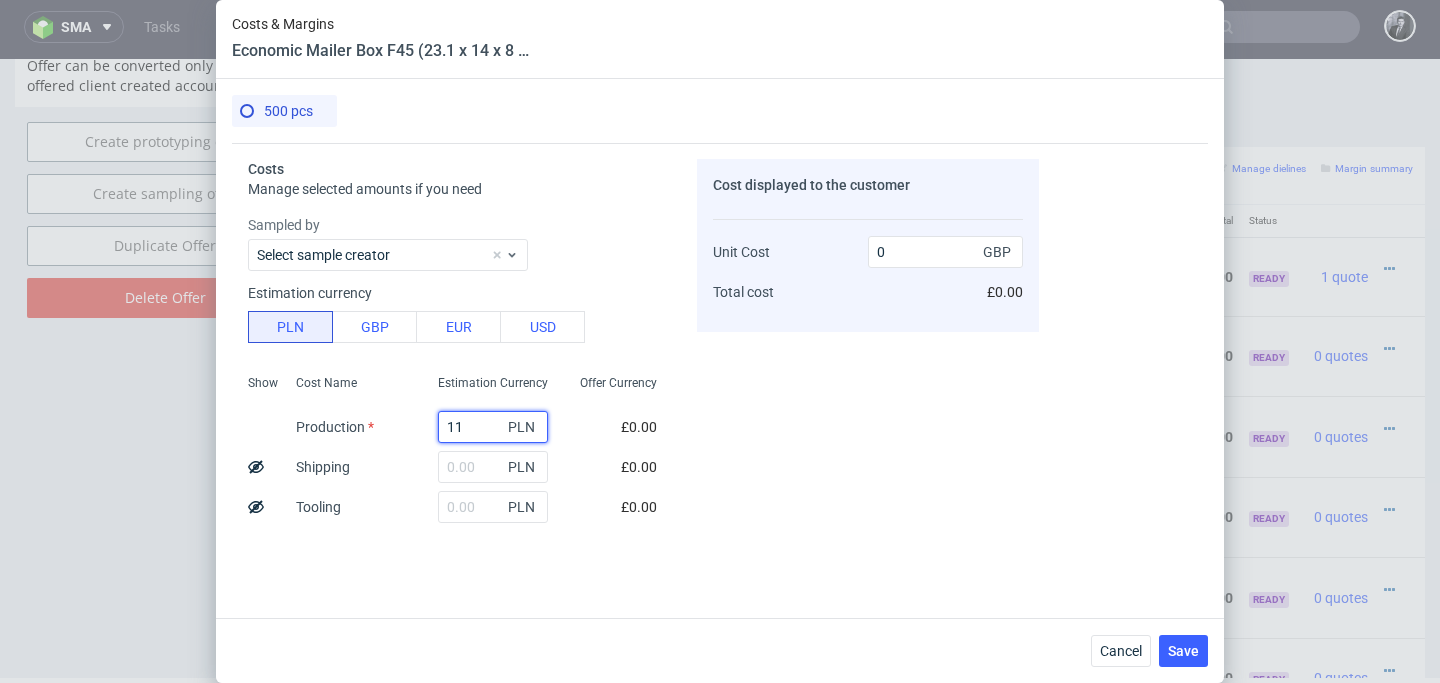 type on "110" 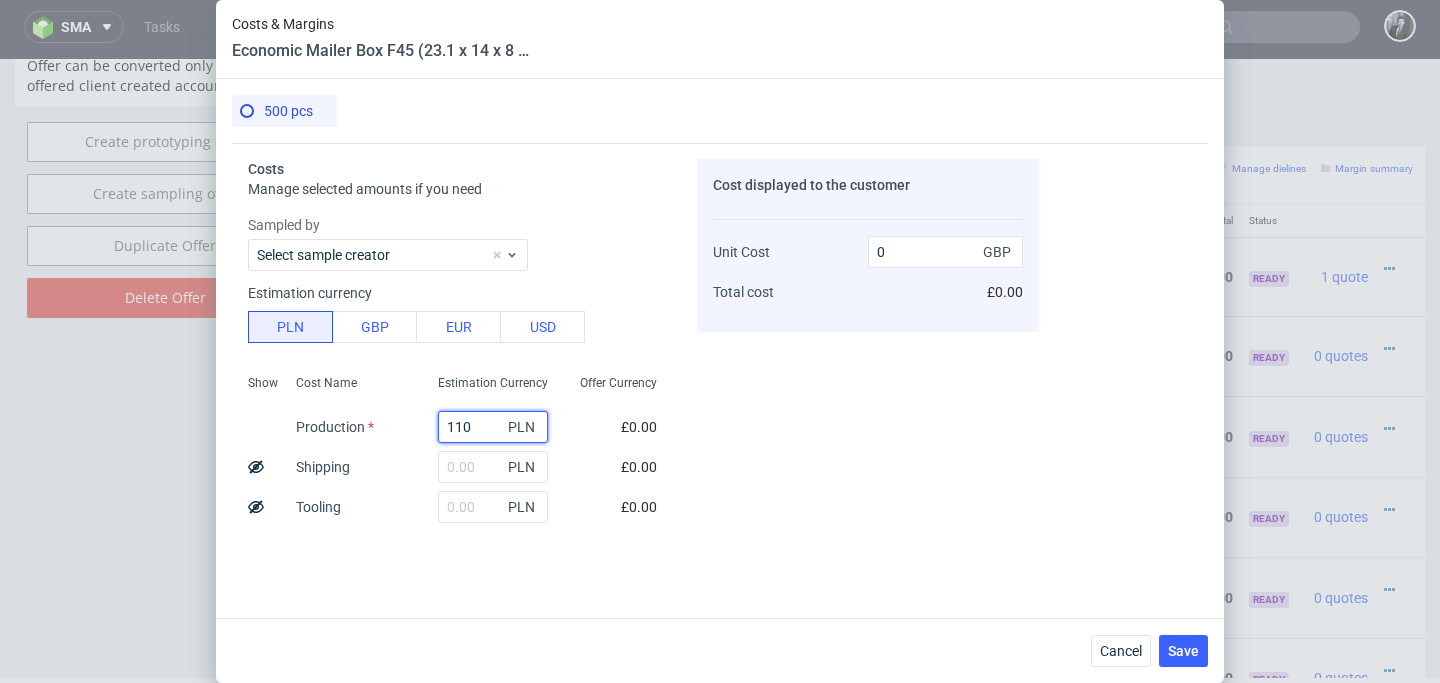type on "0.04" 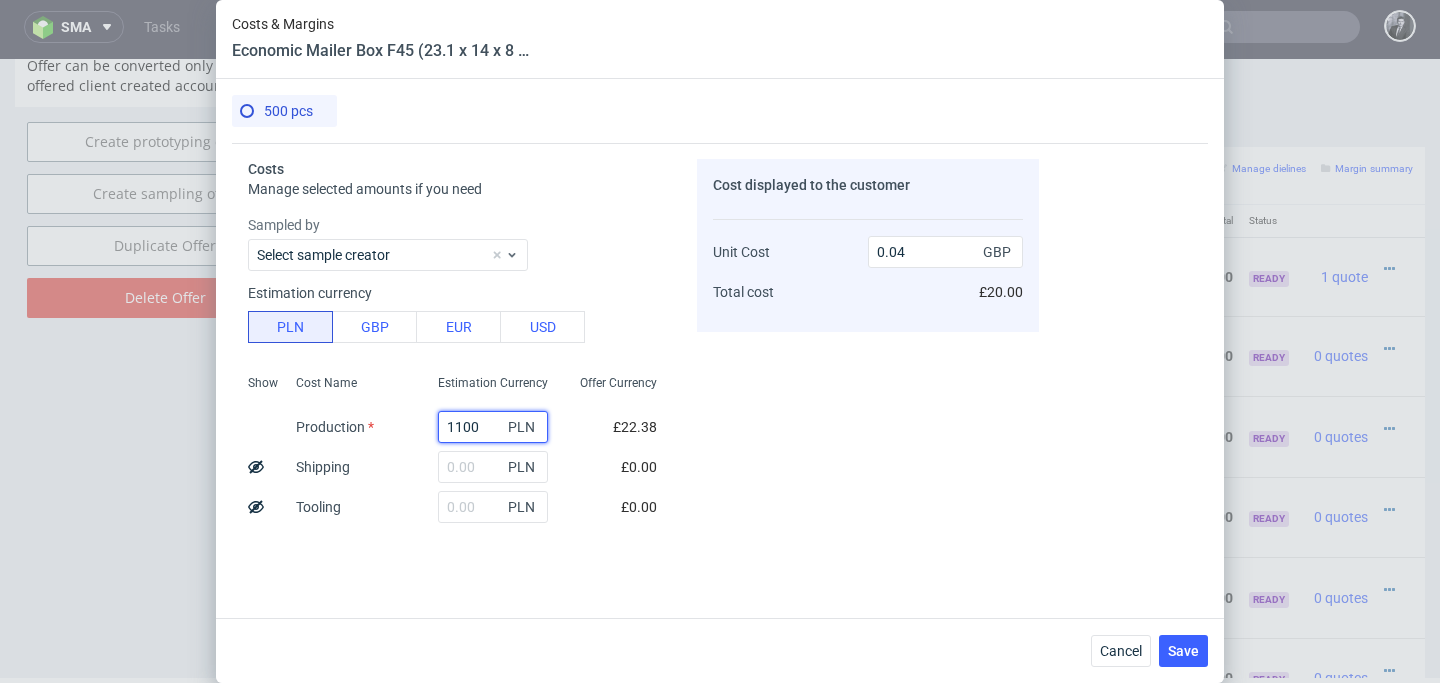 type on "1100°" 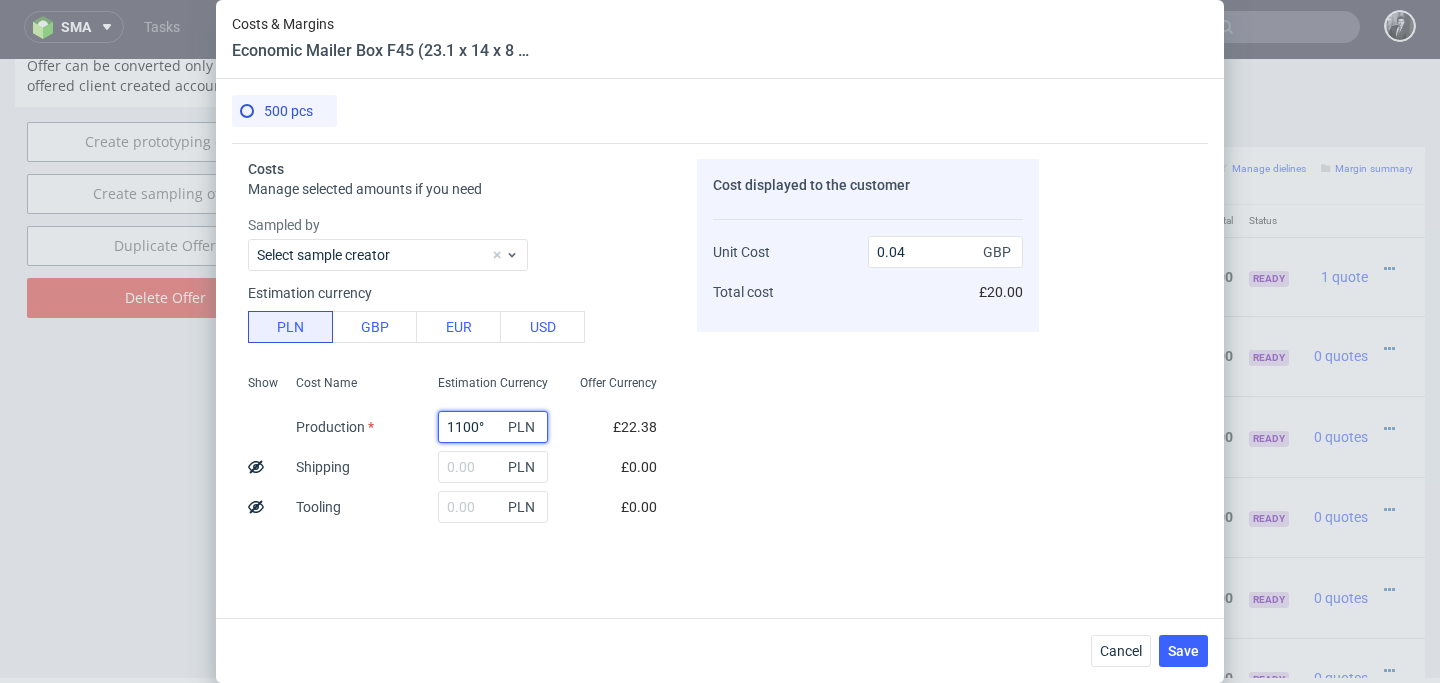 type 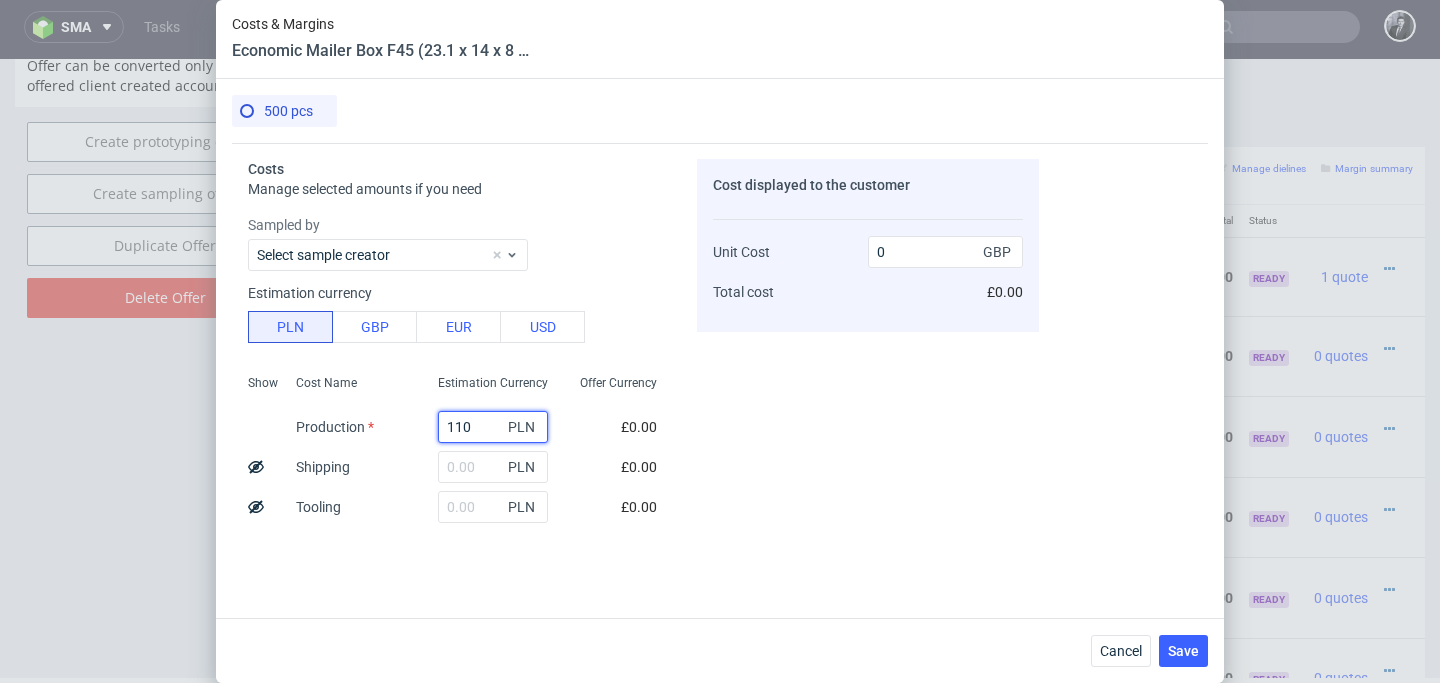 type on "1100" 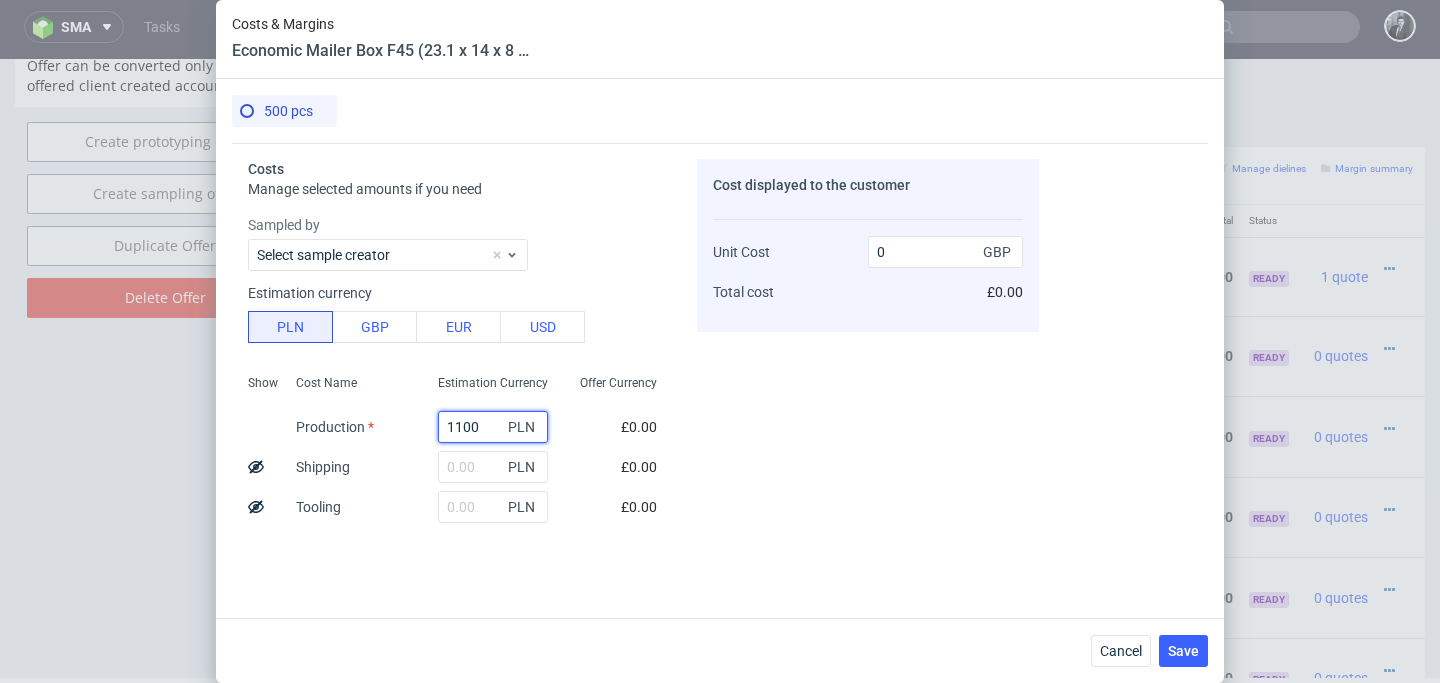 type on "0.45" 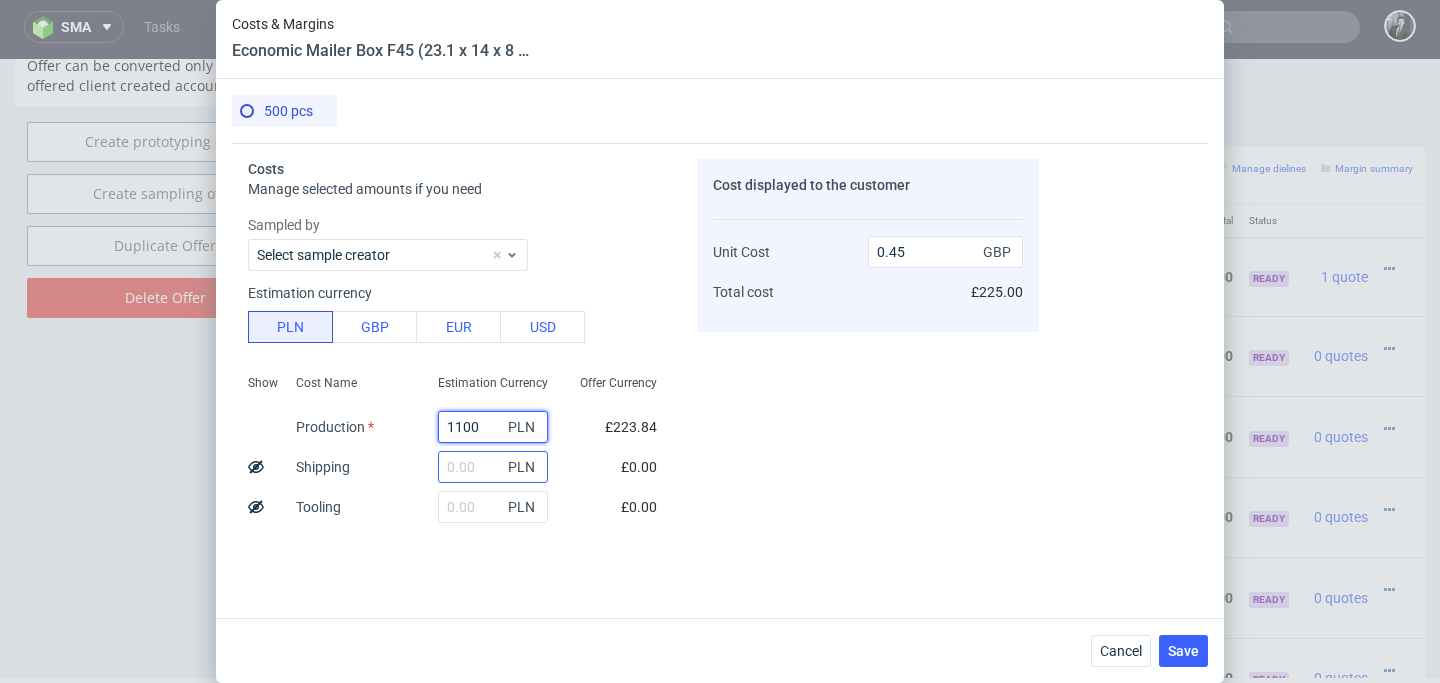type on "1100" 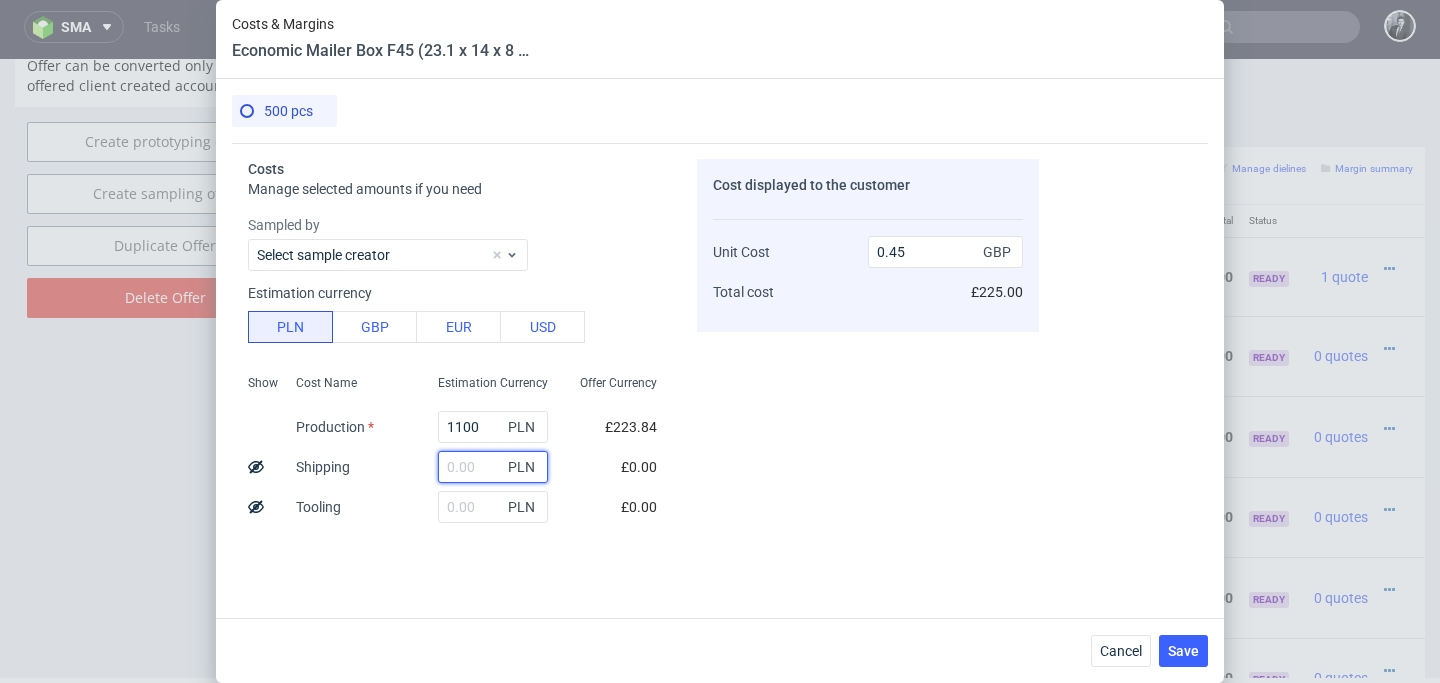 click at bounding box center (493, 467) 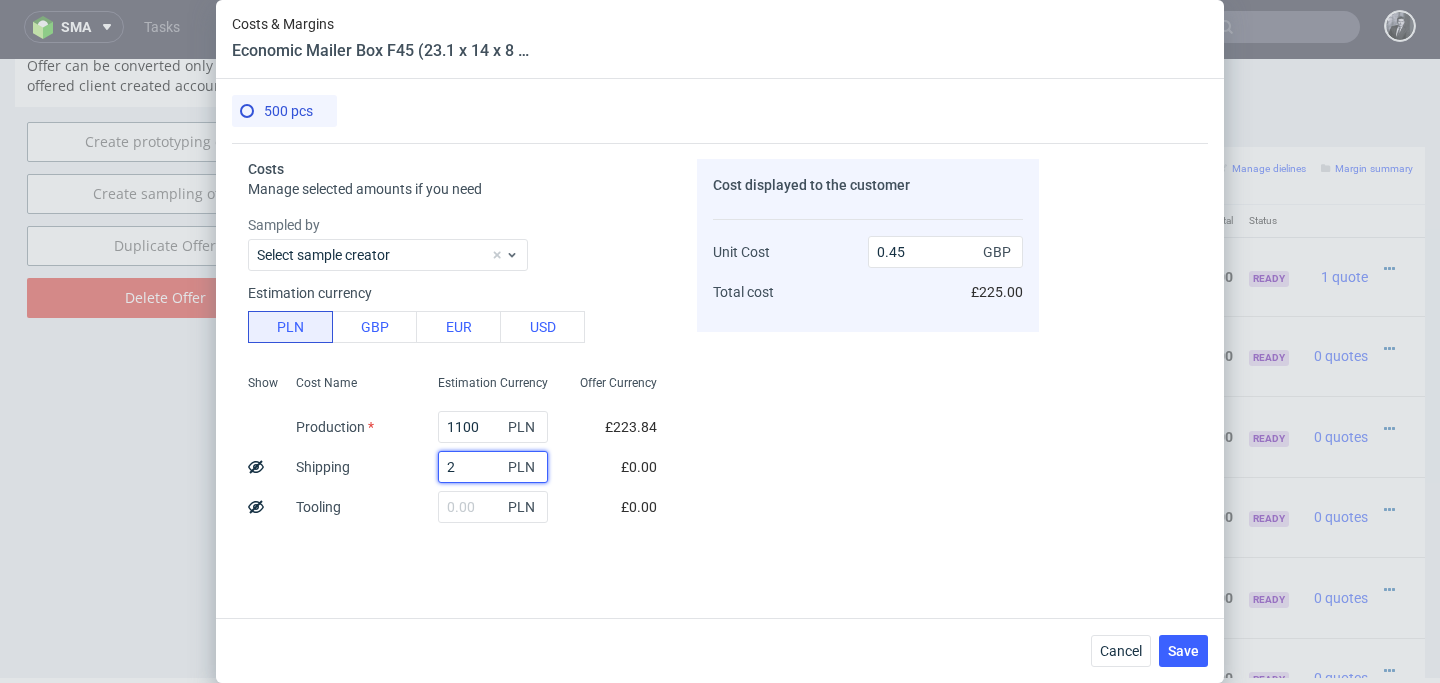 type on "23" 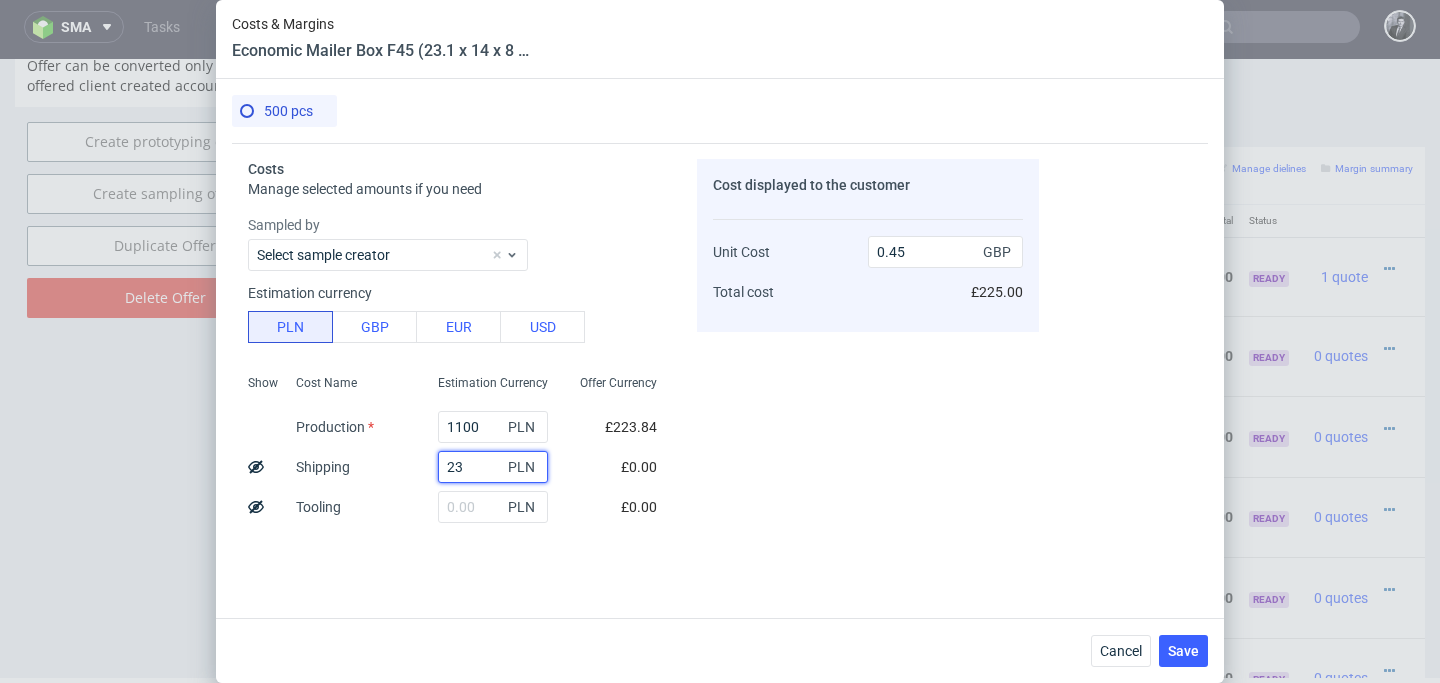 type on "0.46" 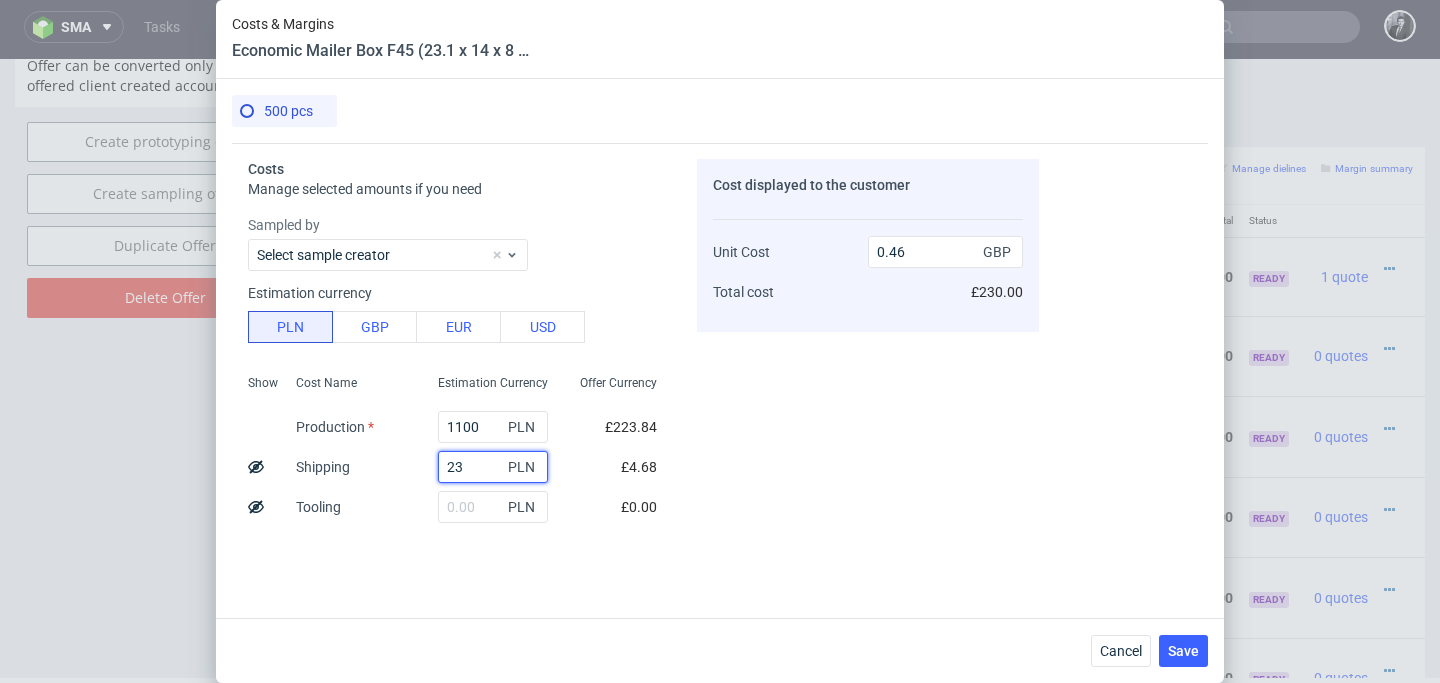 type on "230" 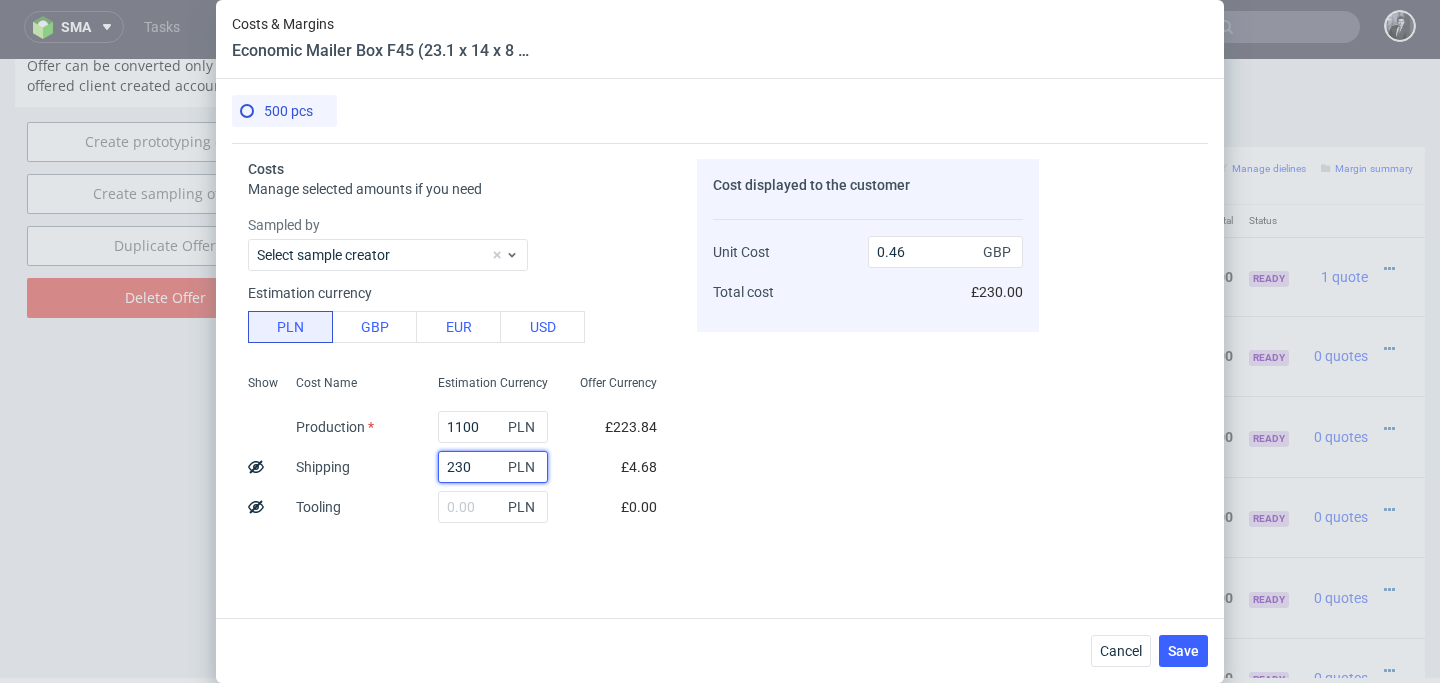 type on "0.54" 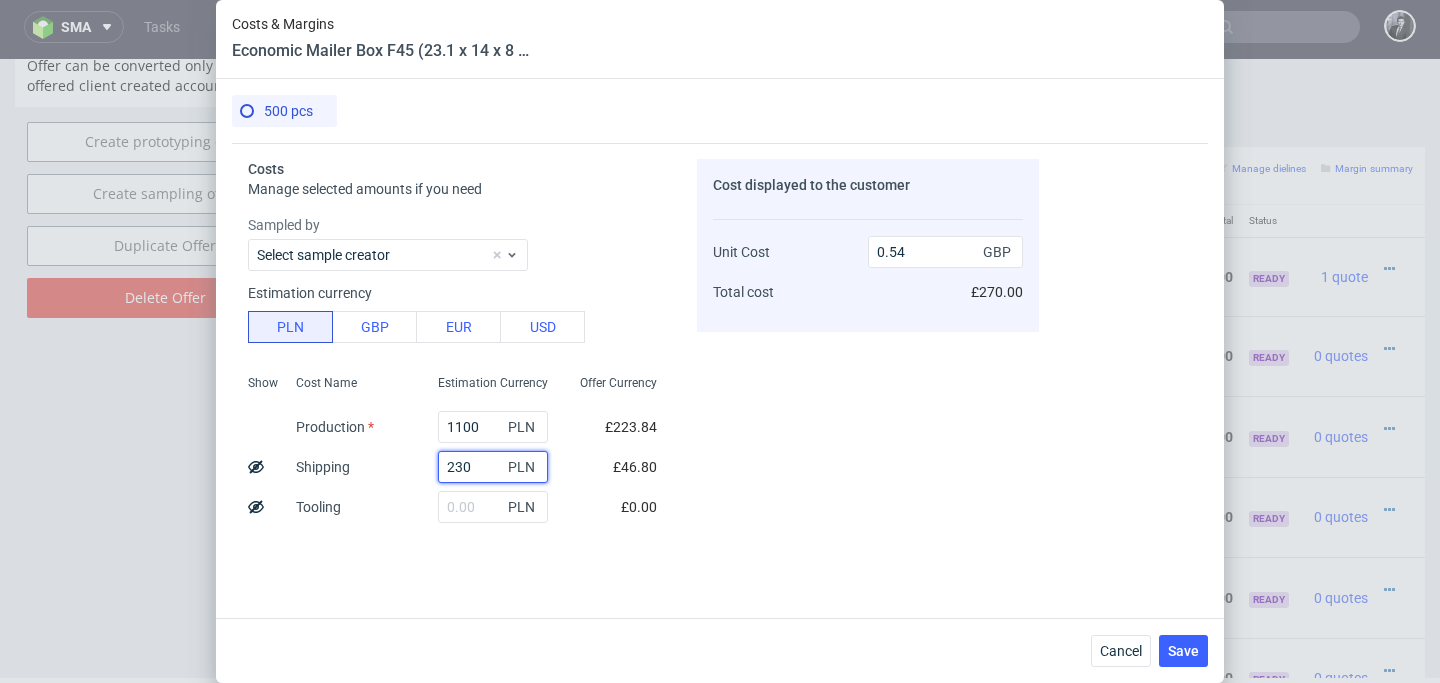 type on "230" 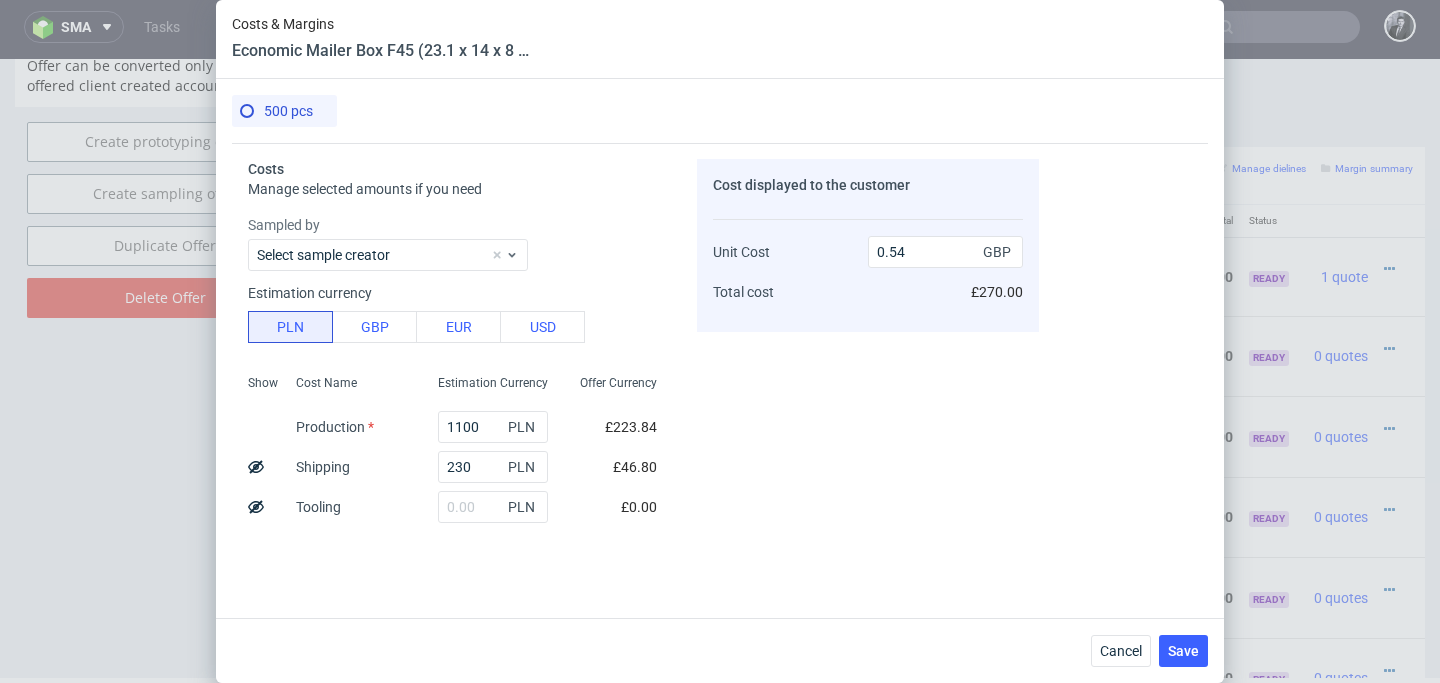 click on "Cost displayed to the customer Unit Cost Total cost 0.54 GBP £270.00" at bounding box center [868, 348] 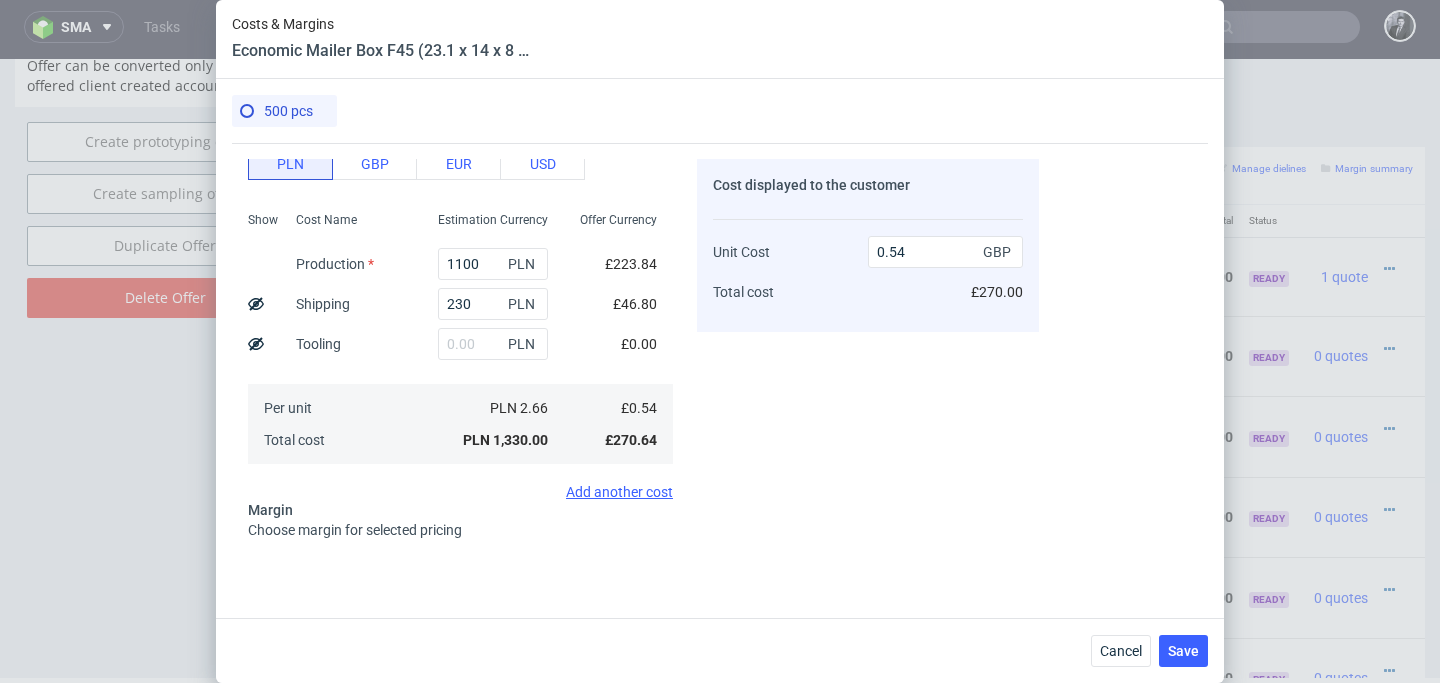 scroll, scrollTop: 343, scrollLeft: 0, axis: vertical 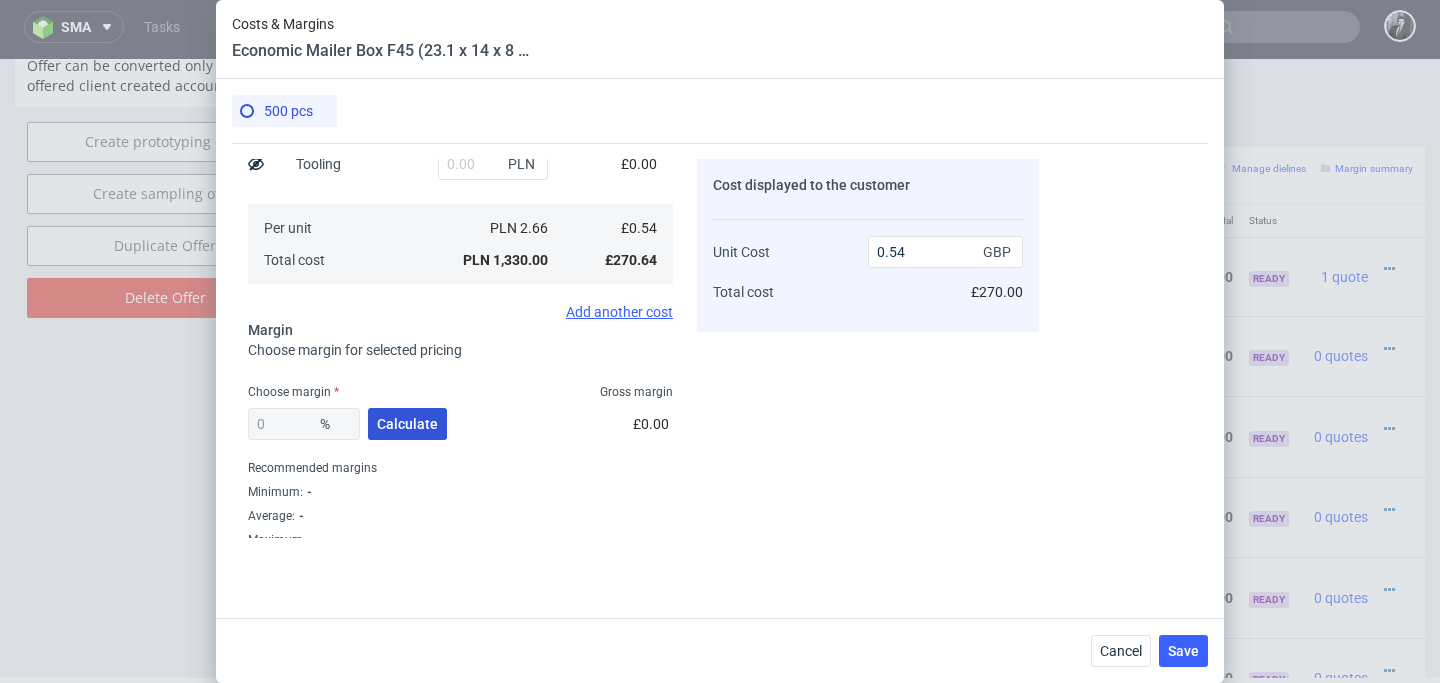 click on "Calculate" at bounding box center (407, 424) 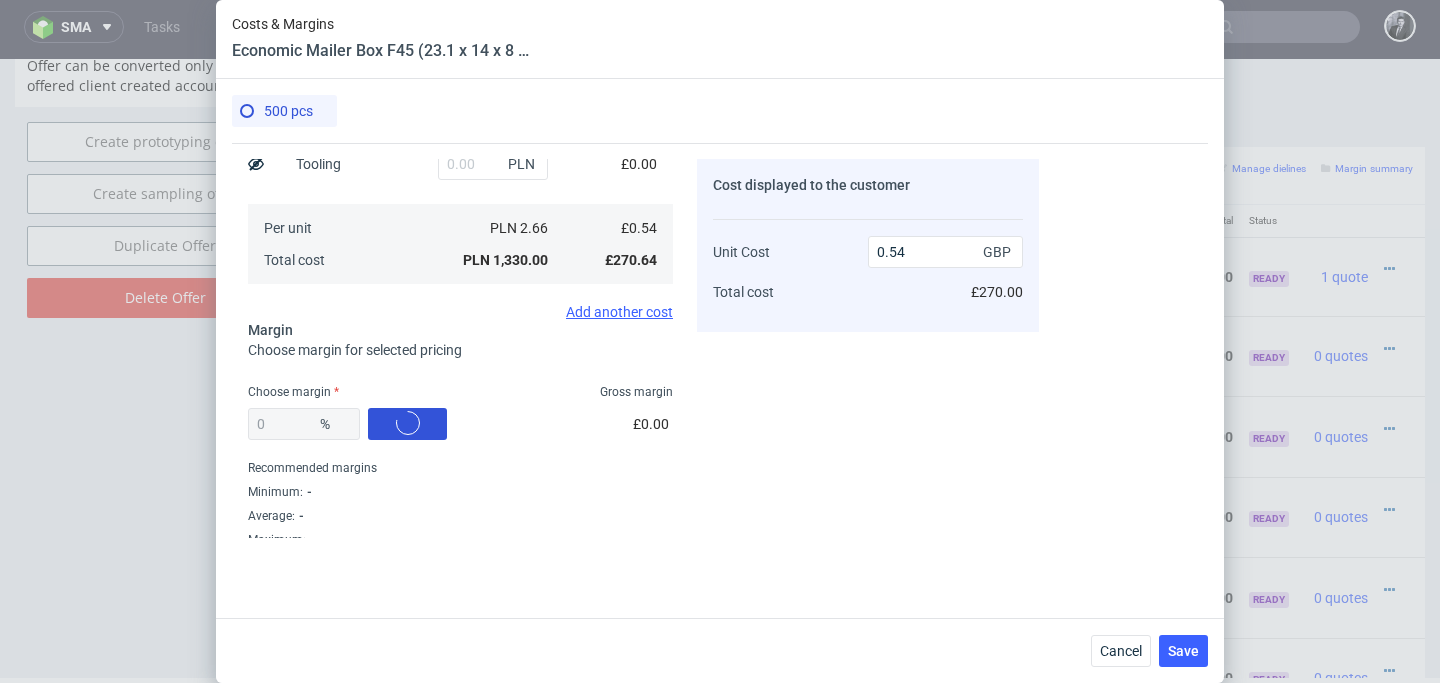 type on "47.11" 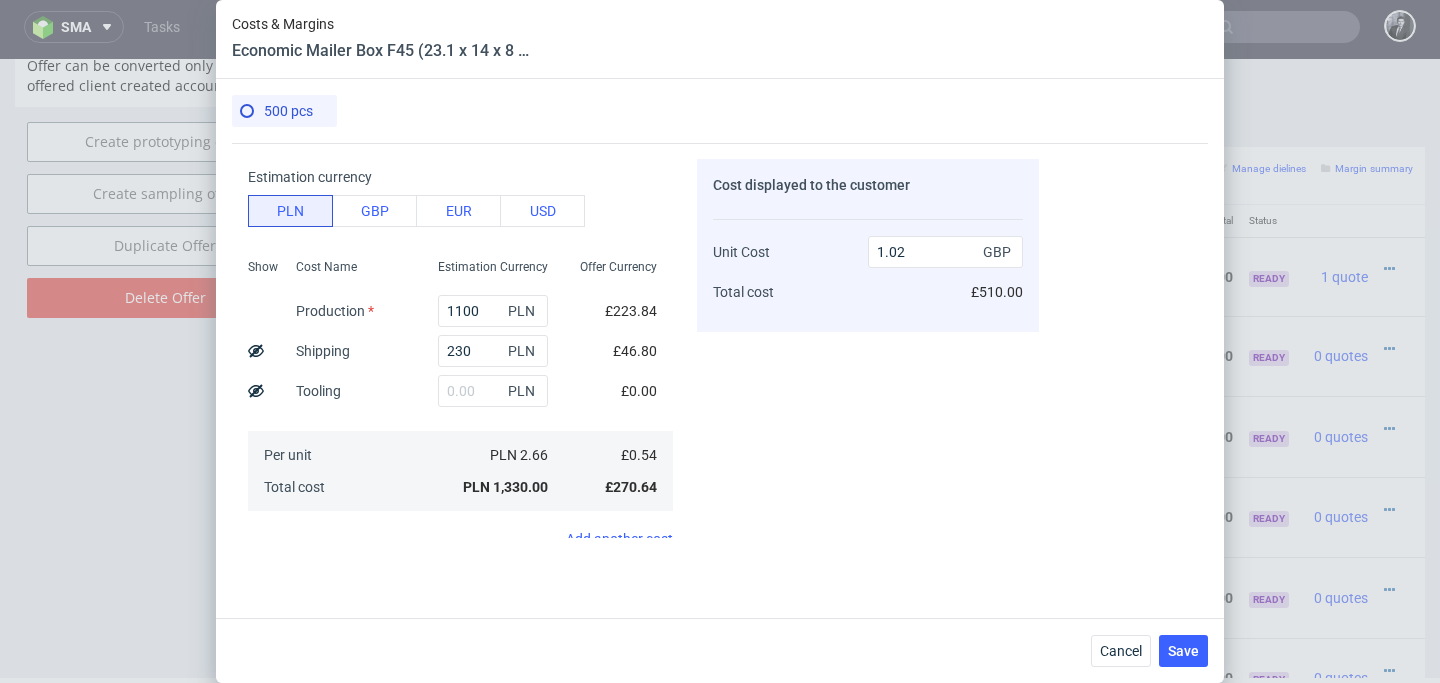 scroll, scrollTop: 353, scrollLeft: 0, axis: vertical 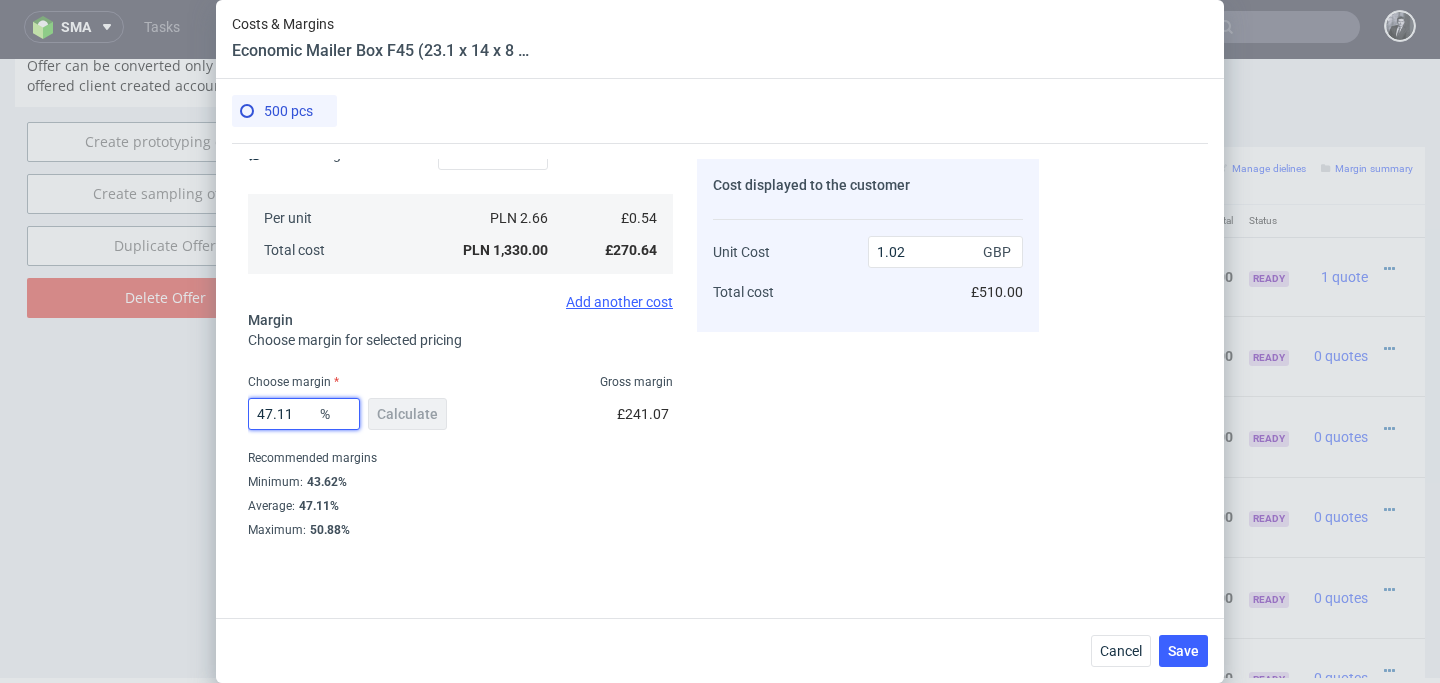 click on "47.11" at bounding box center (304, 414) 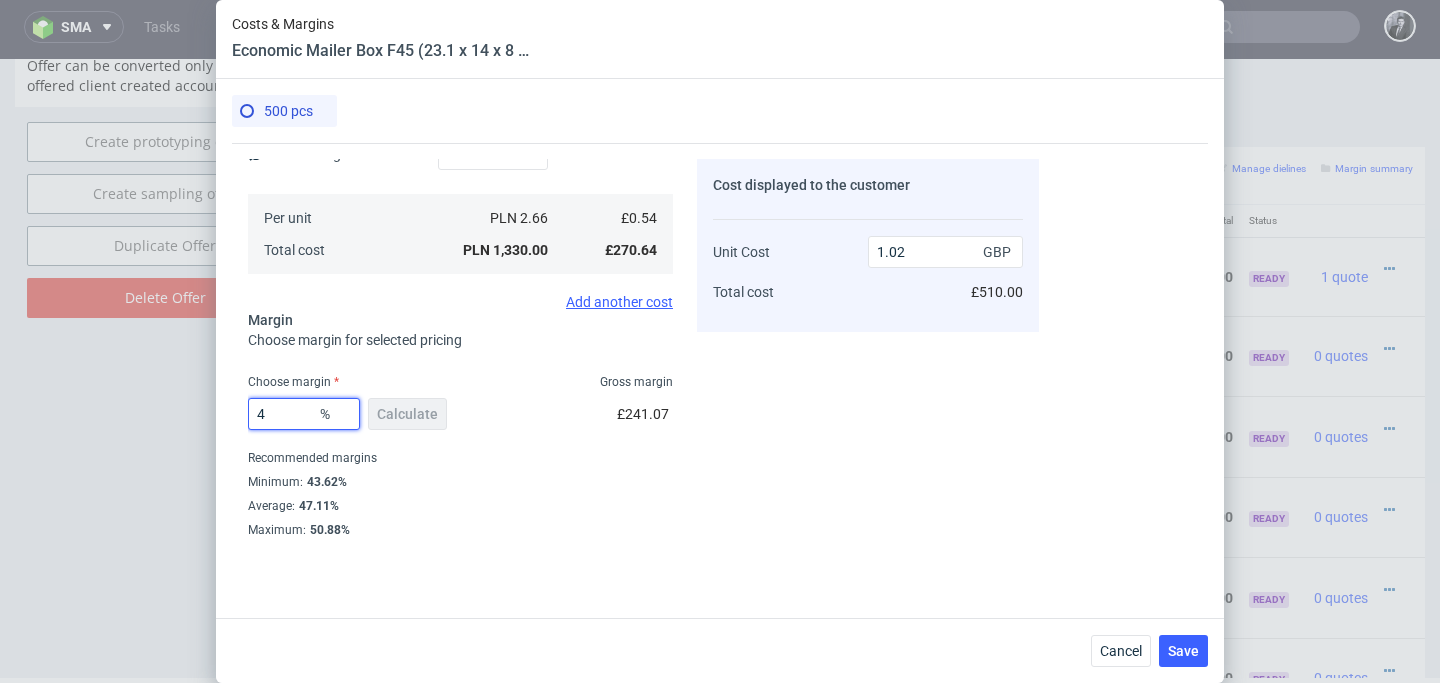 type on "43" 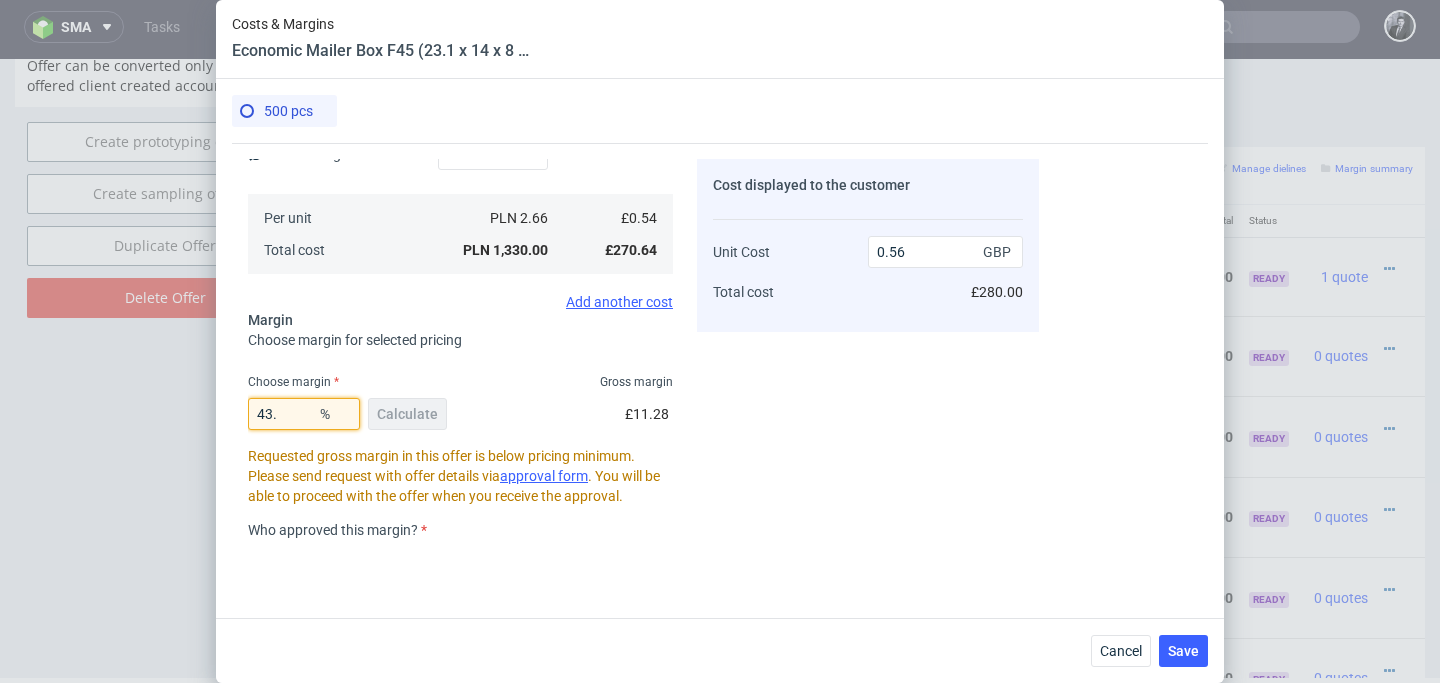 type on "43" 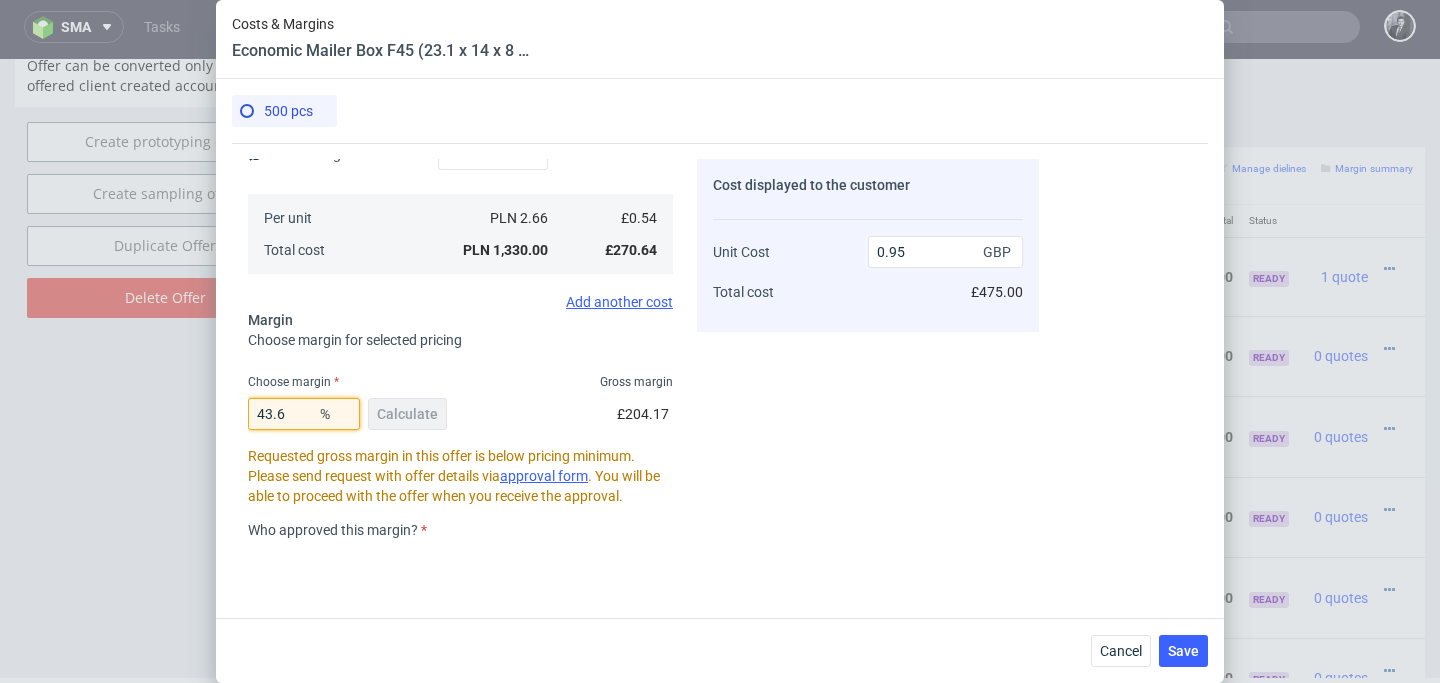 type on "43.65" 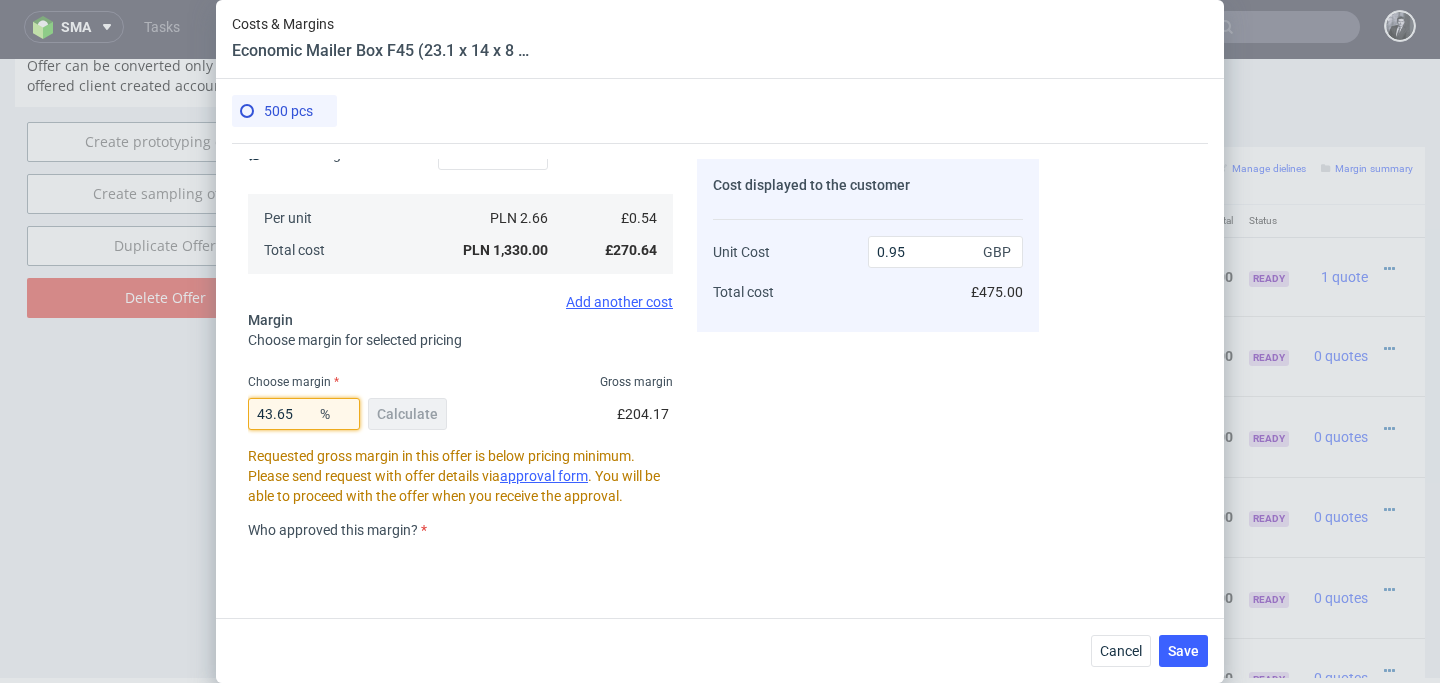 type on "0.96" 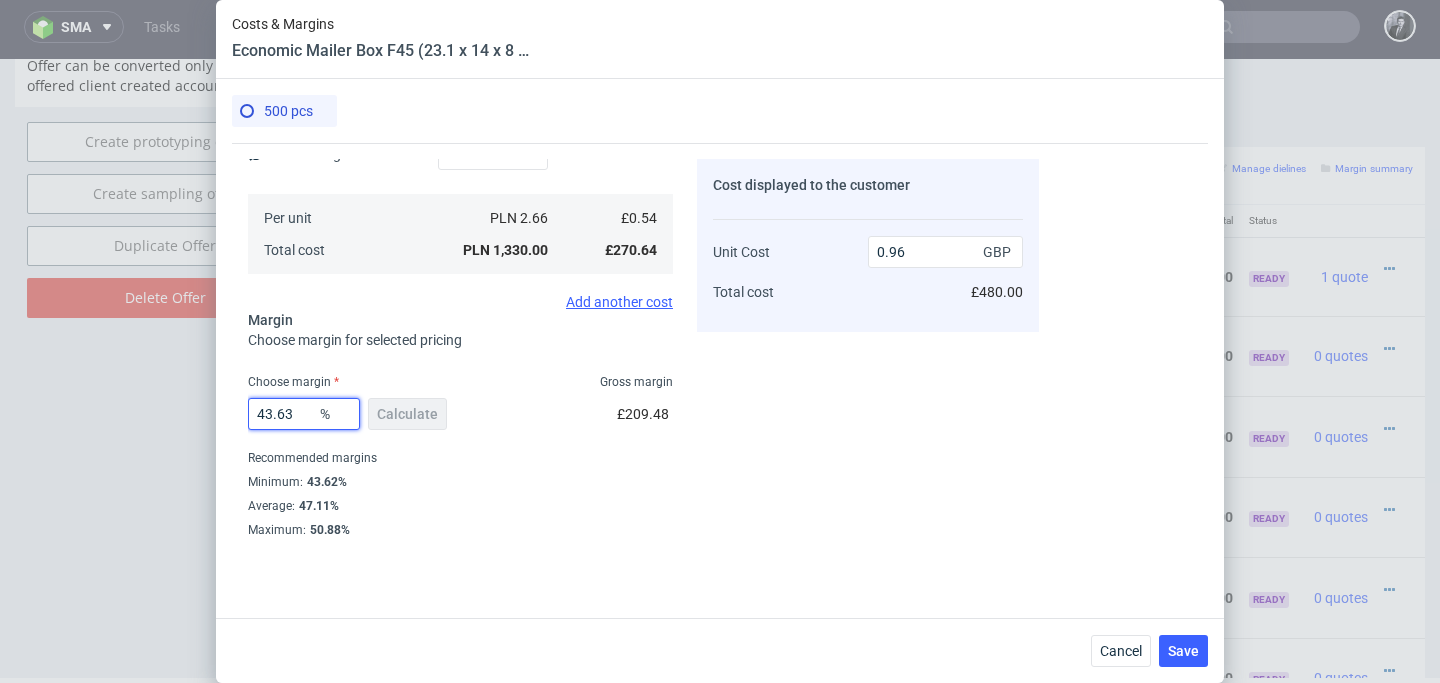 type on "43.63" 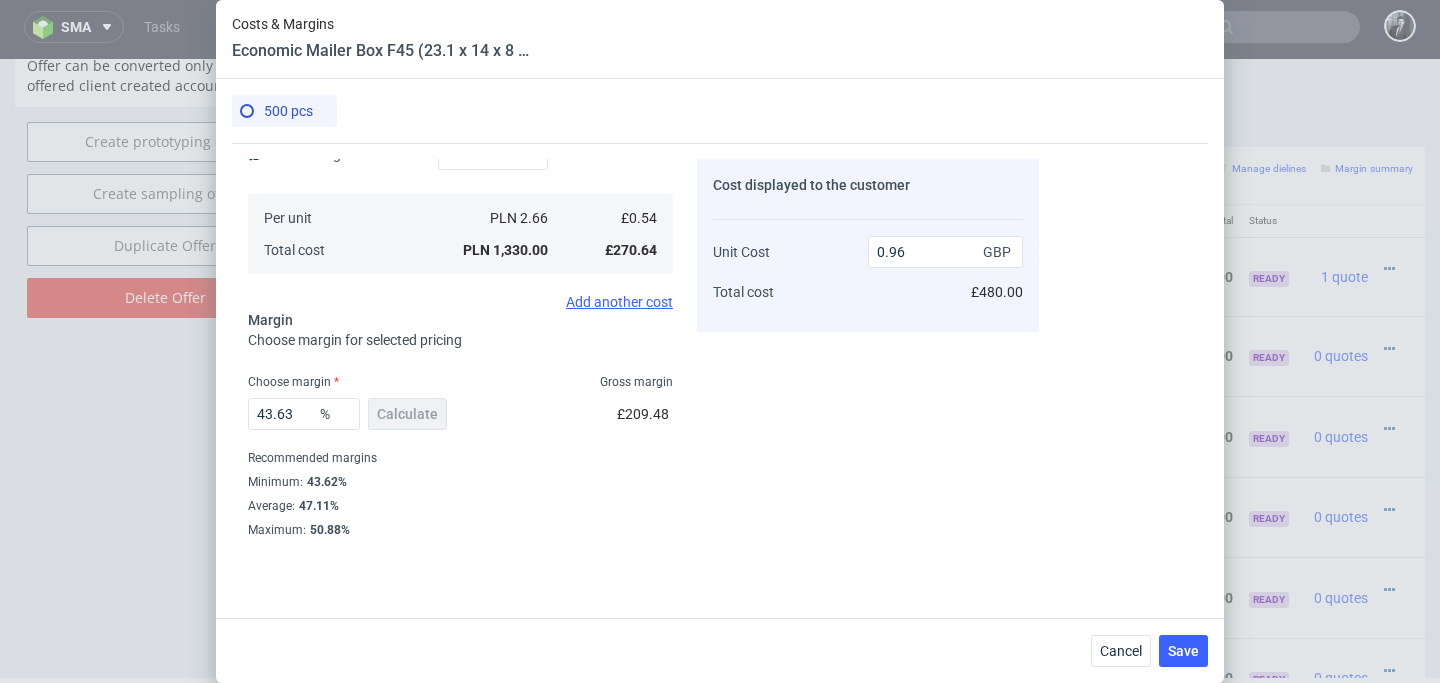 click on "43.63 % Calculate £209.48" at bounding box center (460, 418) 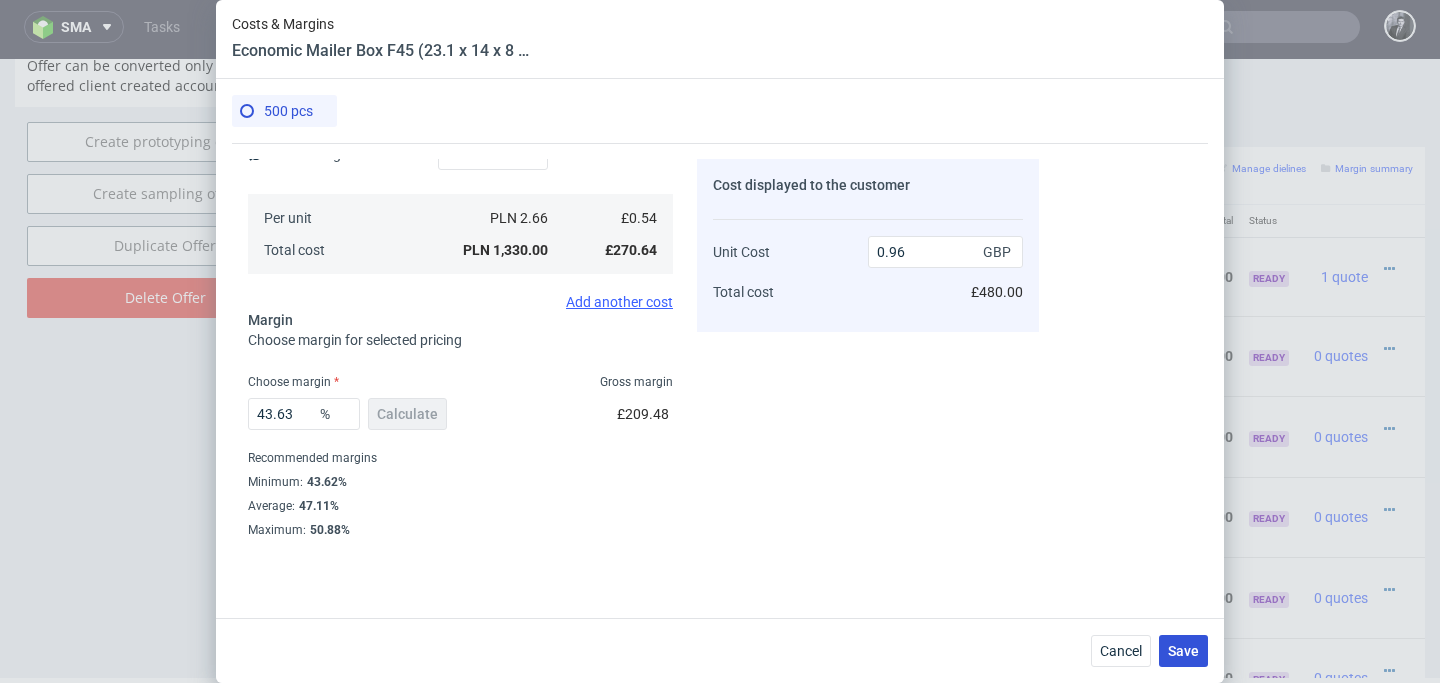 click on "Save" at bounding box center (1183, 651) 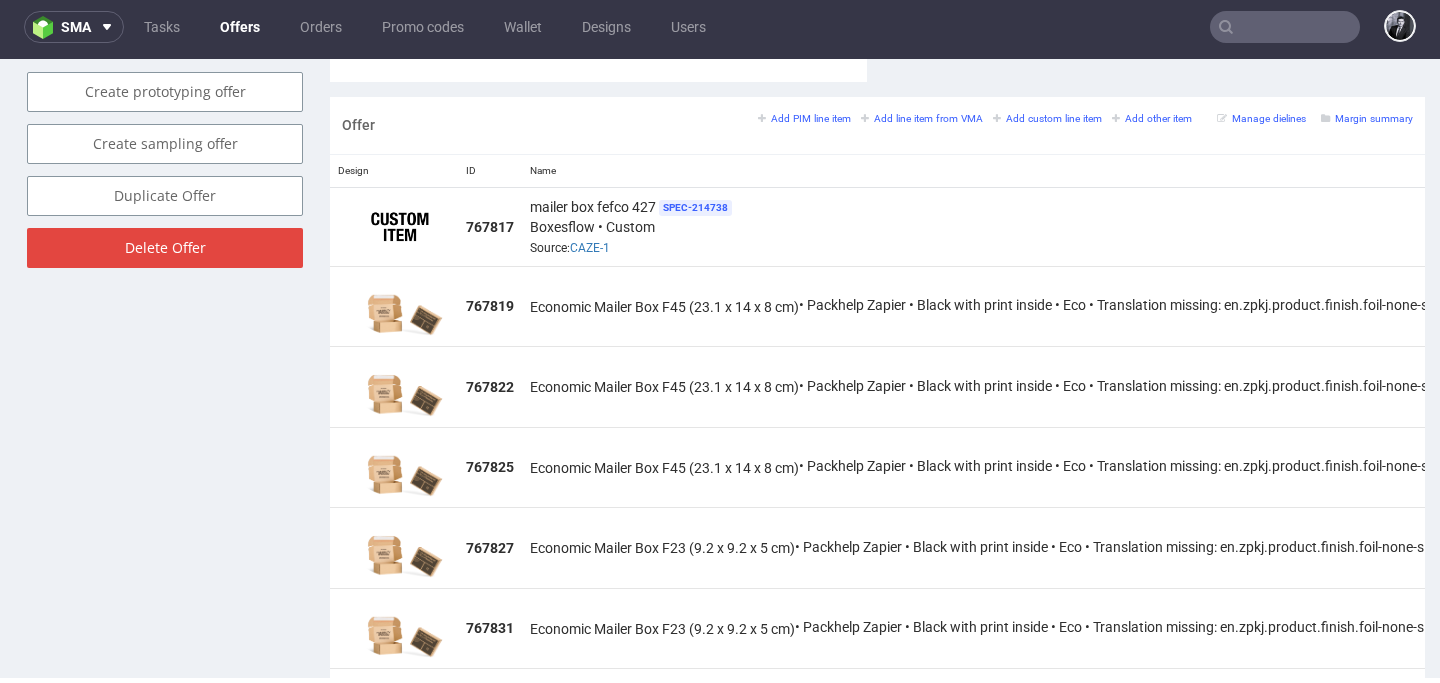 scroll, scrollTop: 1144, scrollLeft: 0, axis: vertical 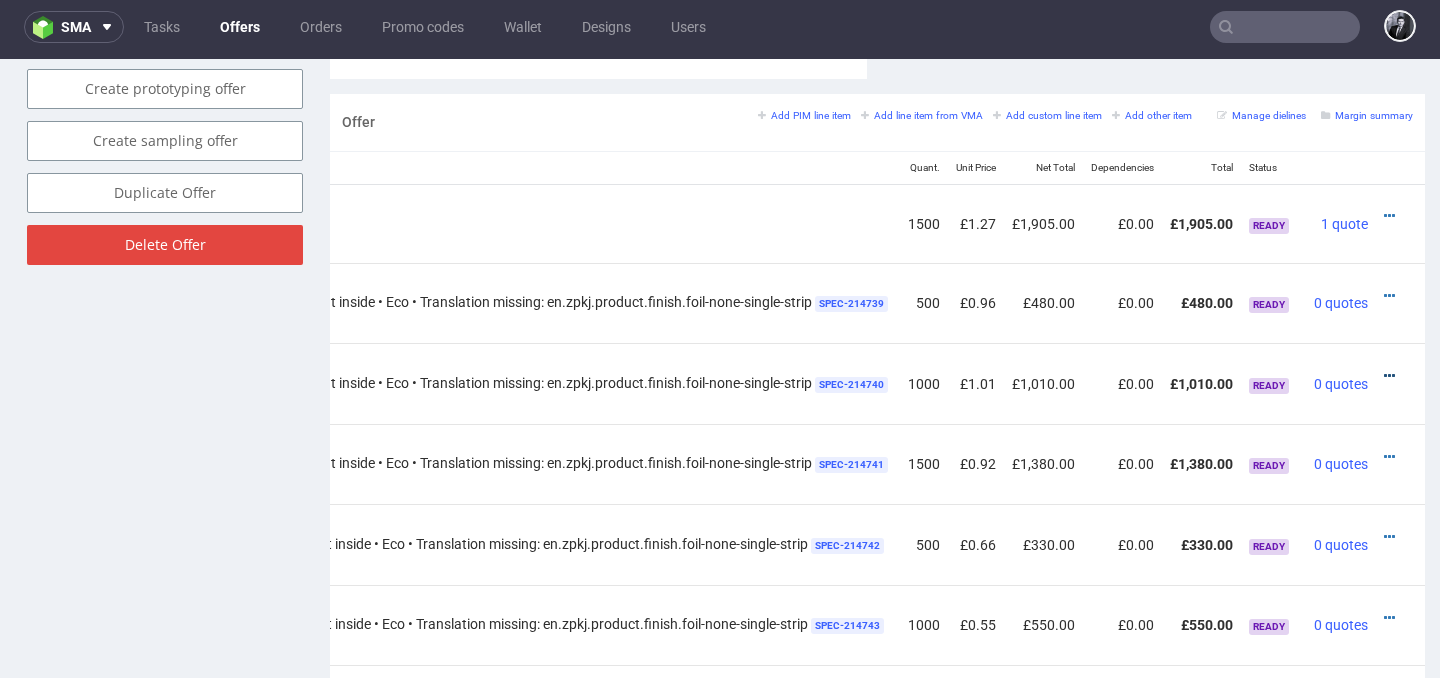 click at bounding box center [1389, 376] 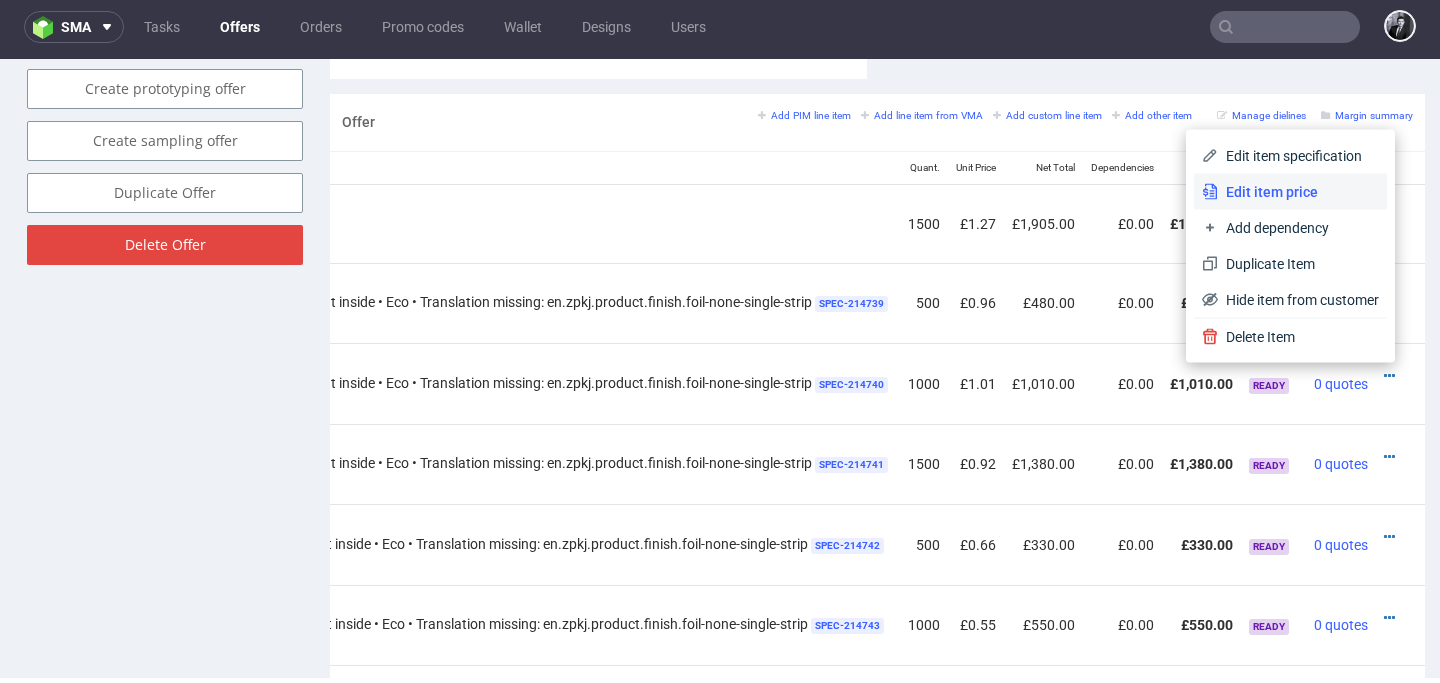 click on "Edit item price" at bounding box center [1298, 192] 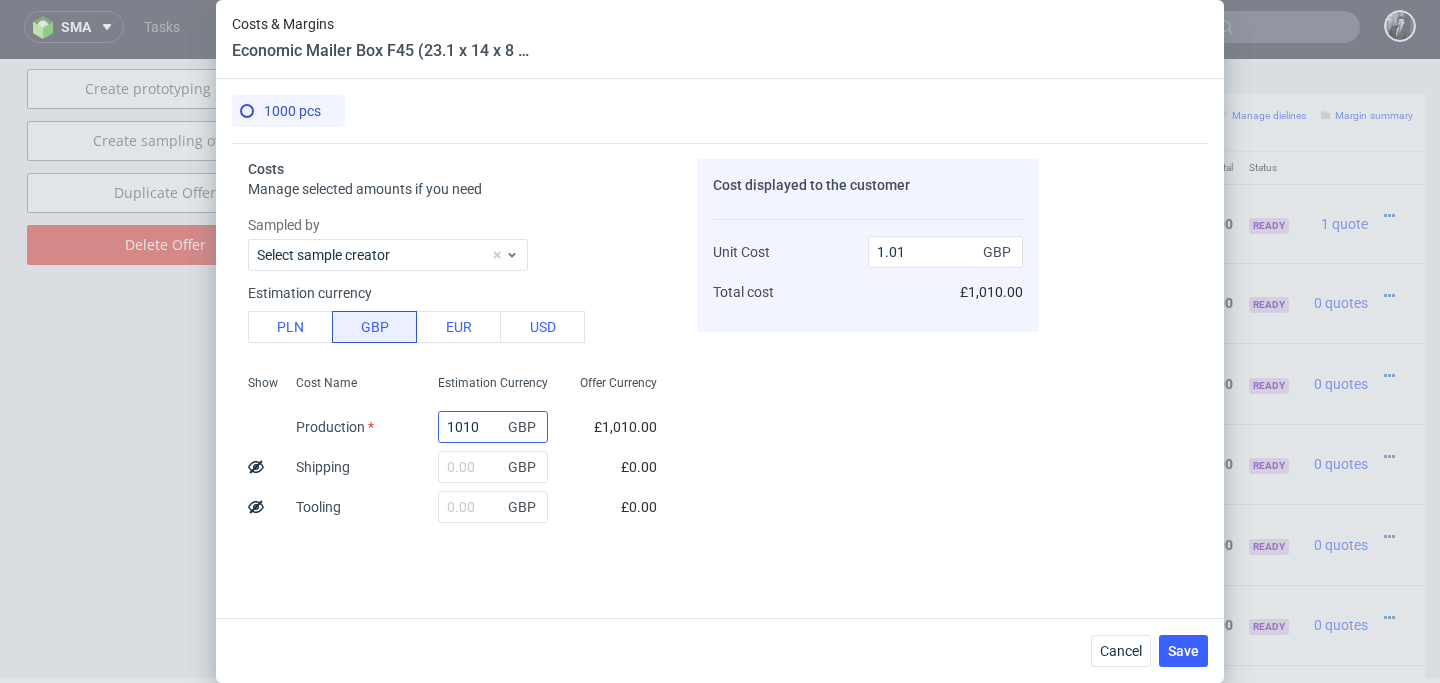 click on "1010 GBP" at bounding box center [493, 427] 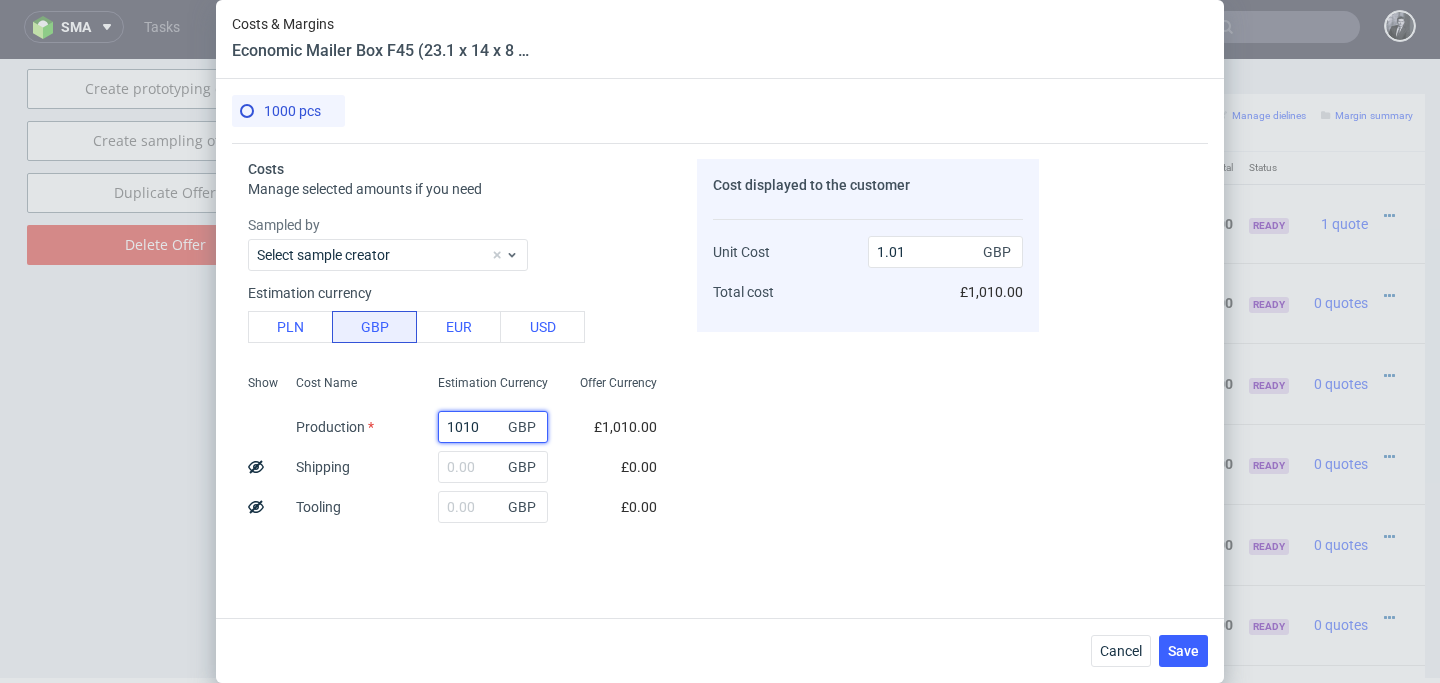 drag, startPoint x: 489, startPoint y: 431, endPoint x: 432, endPoint y: 431, distance: 57 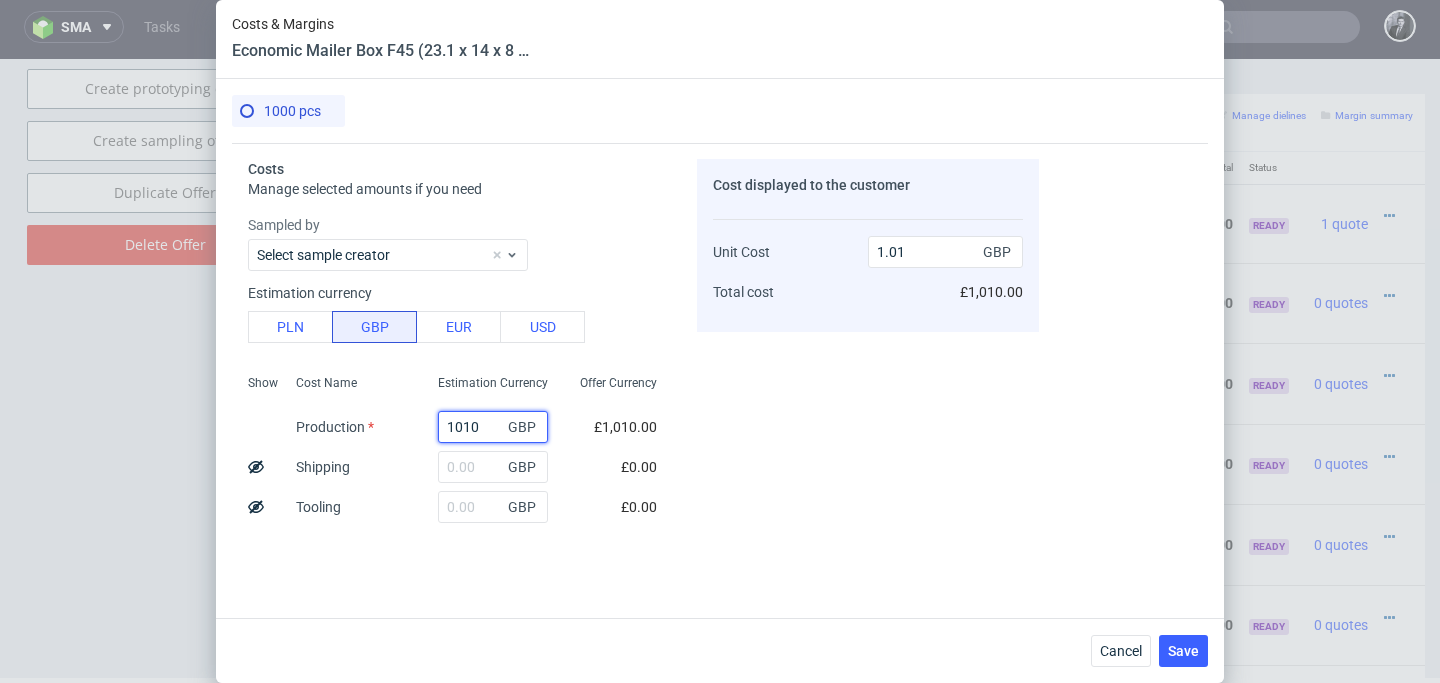 type 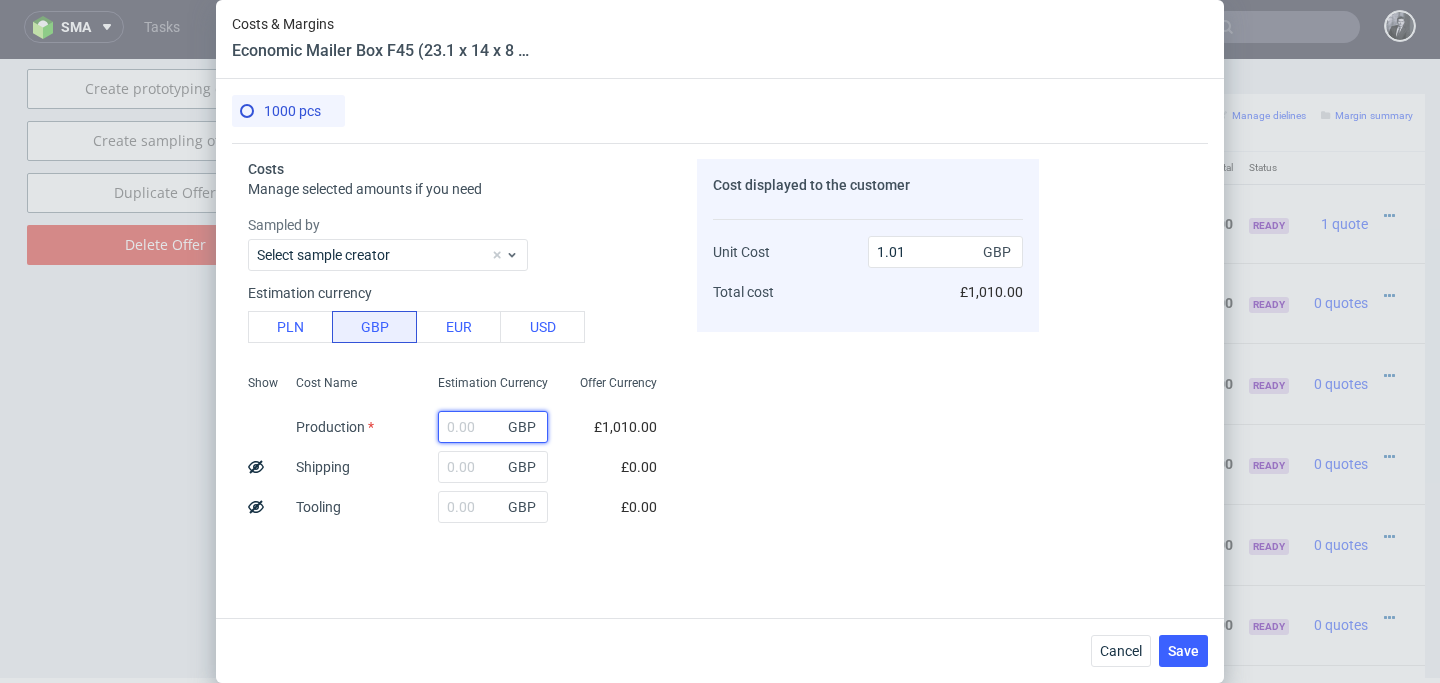 type on "0" 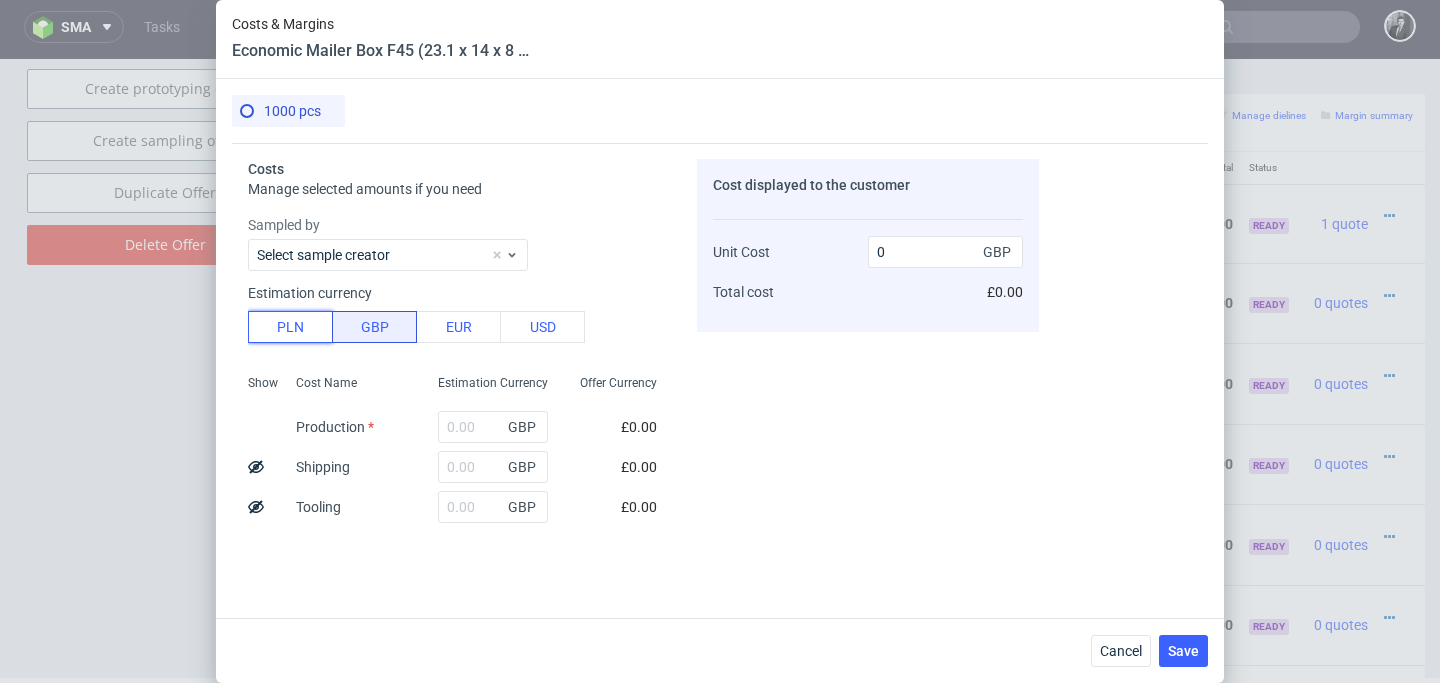 click on "PLN" at bounding box center (290, 327) 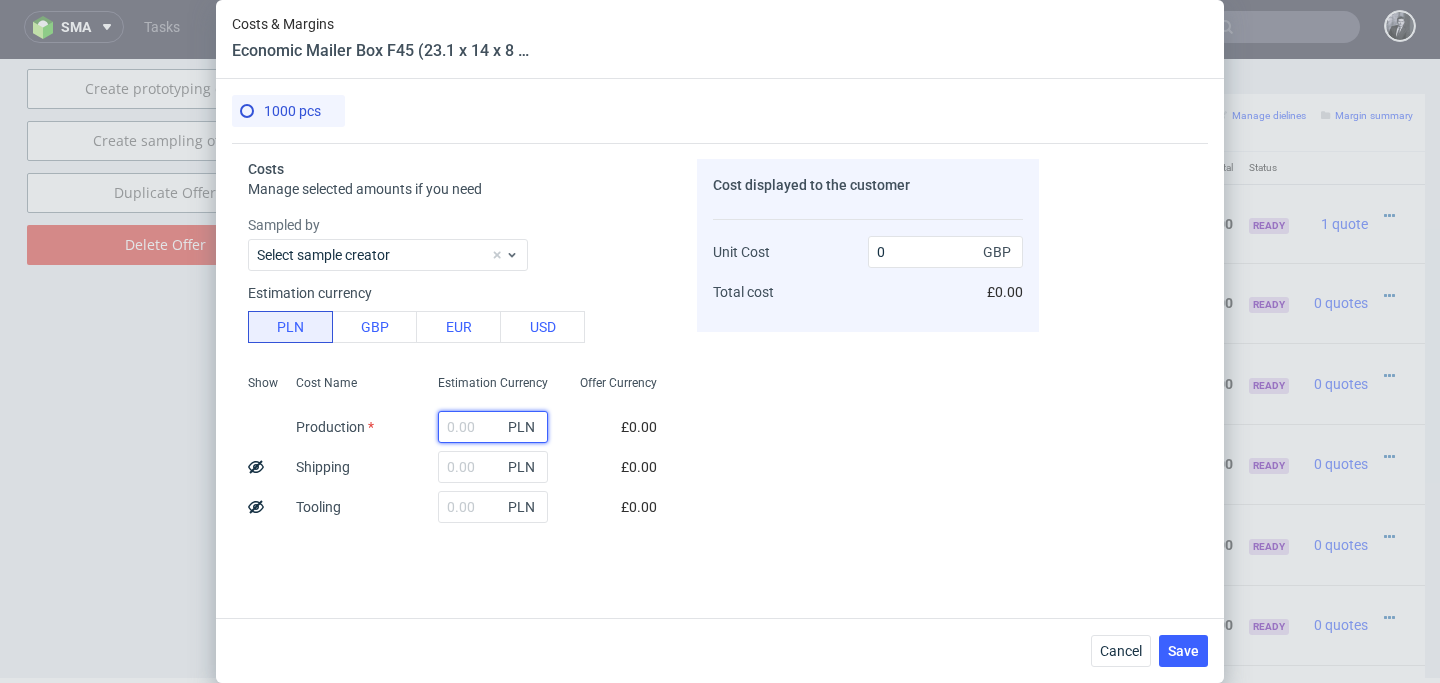 click at bounding box center (493, 427) 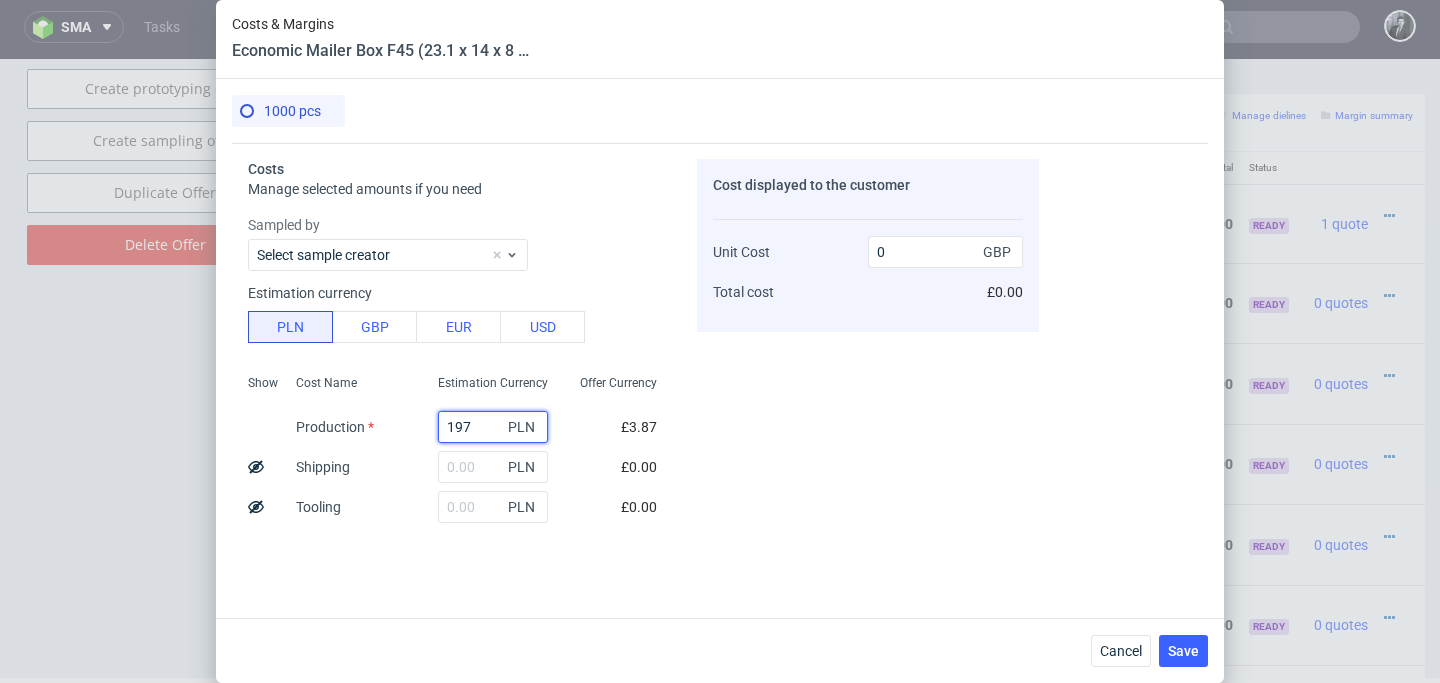 type on "1970" 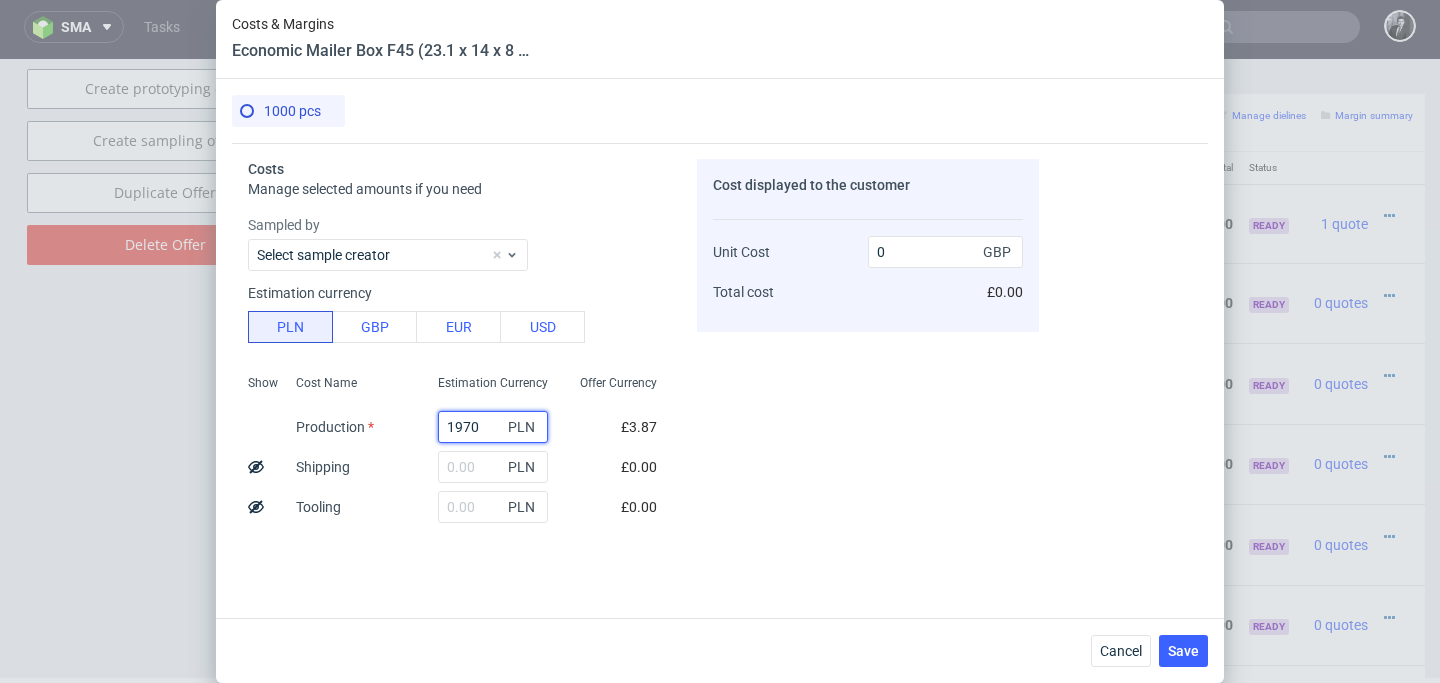 type on "0.4" 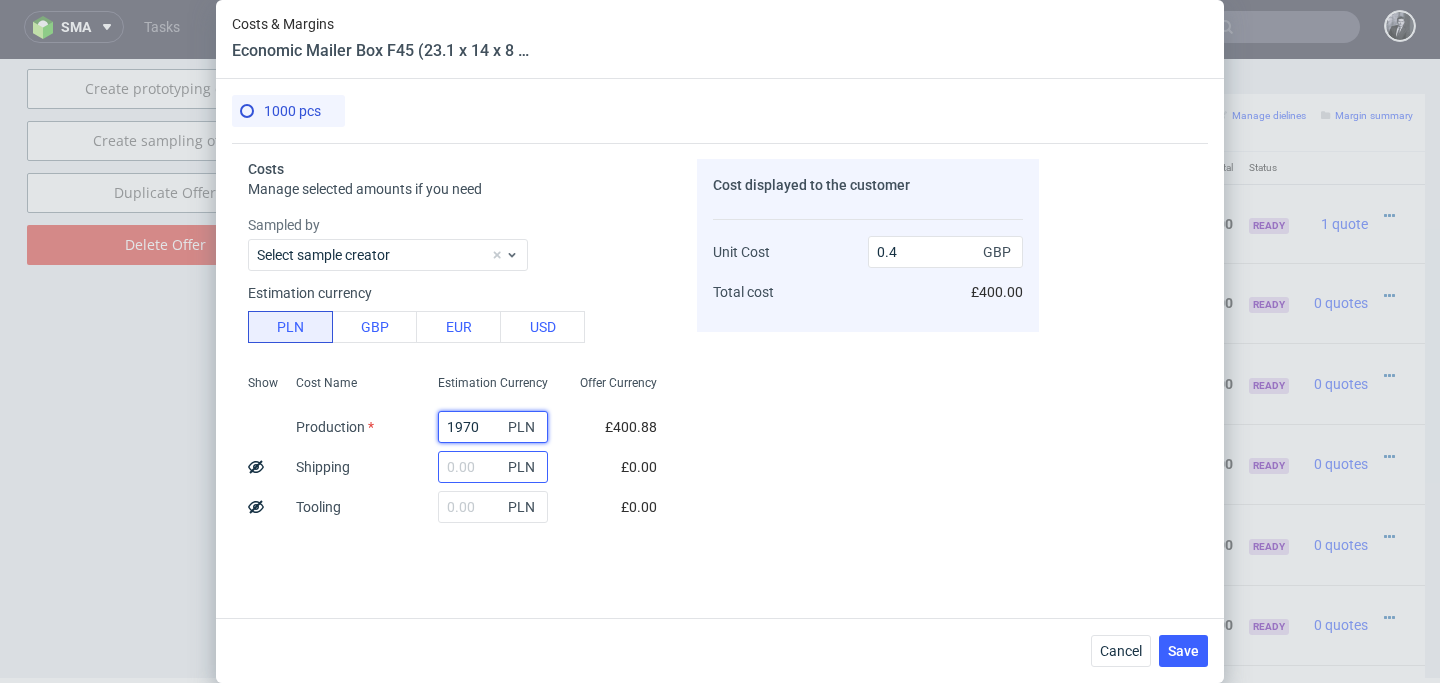 type on "1970" 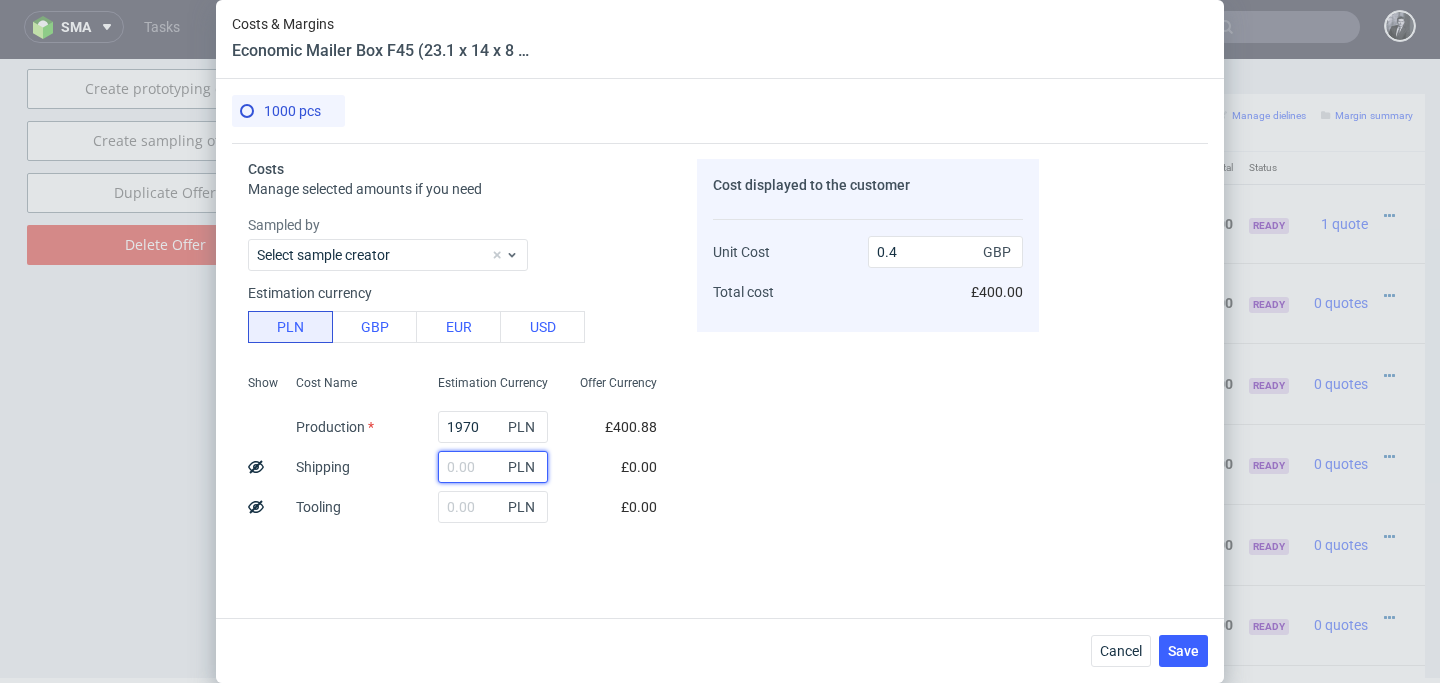 click at bounding box center (493, 467) 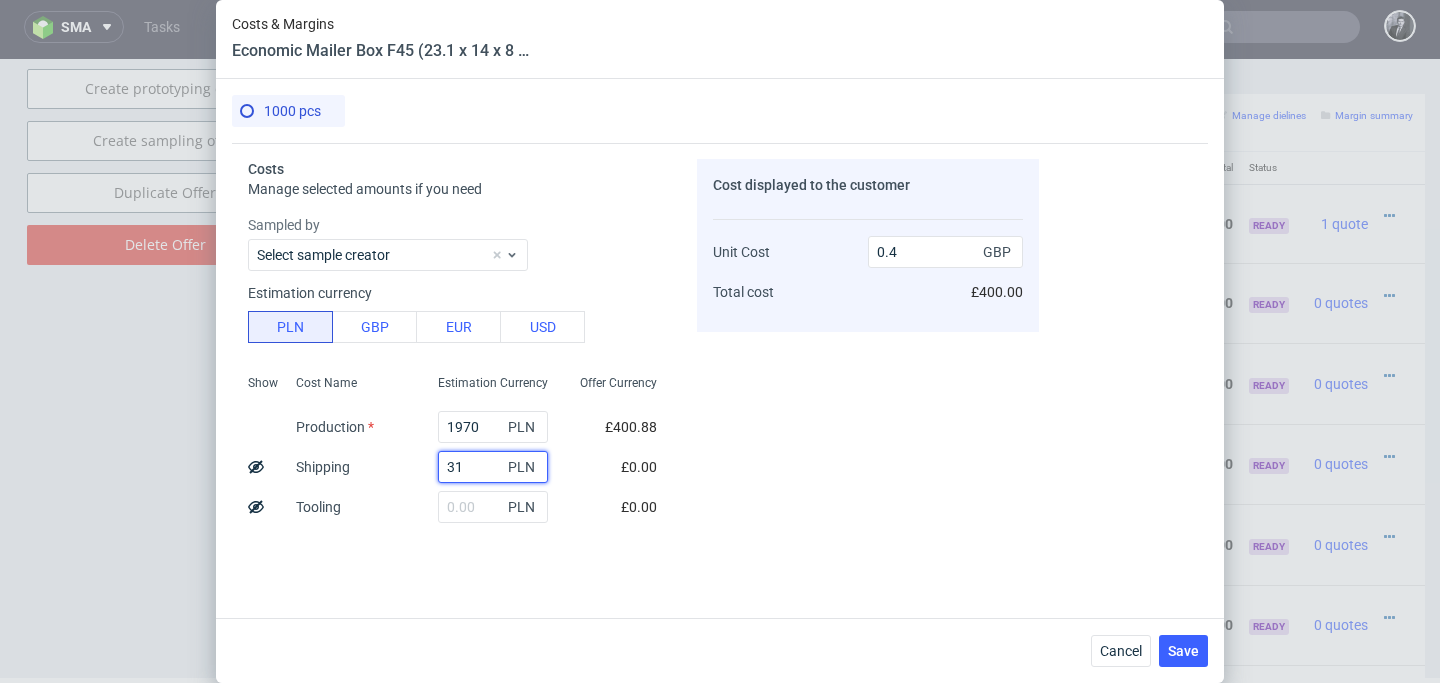 type on "310" 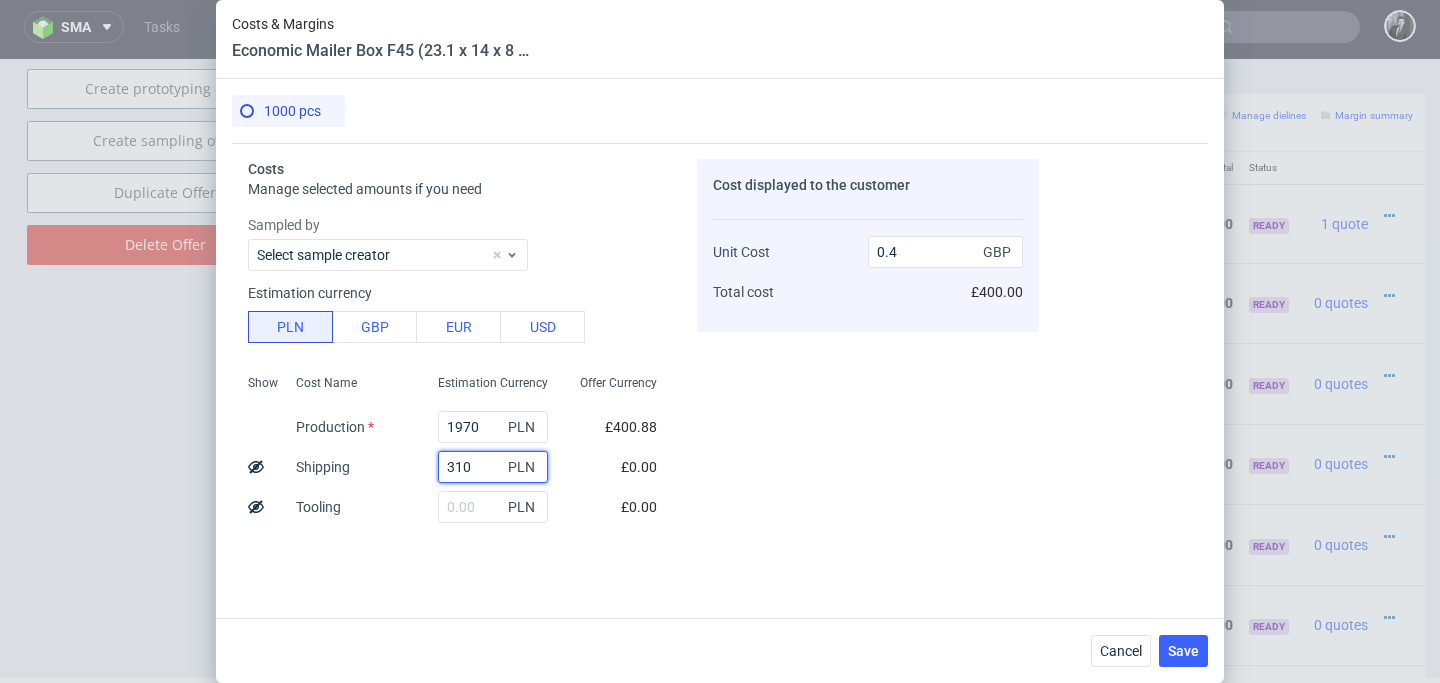 type on "0.46" 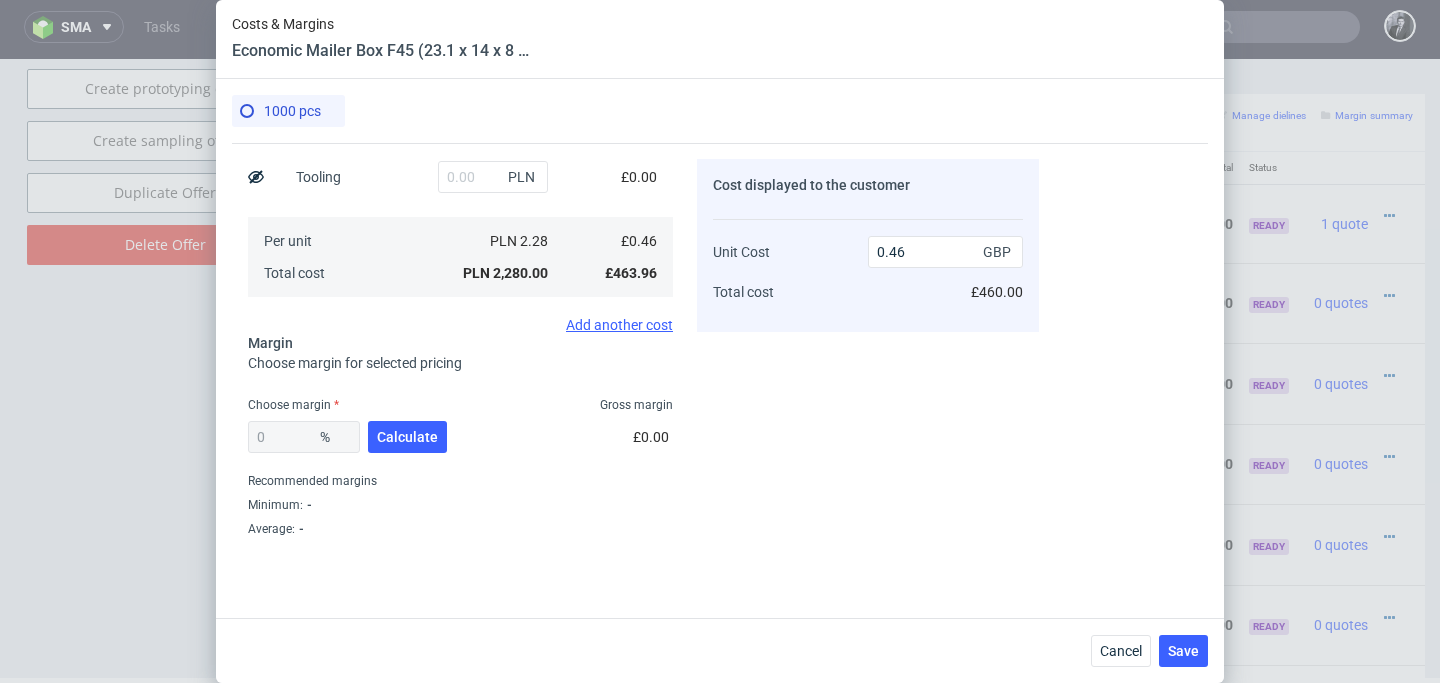 scroll, scrollTop: 348, scrollLeft: 0, axis: vertical 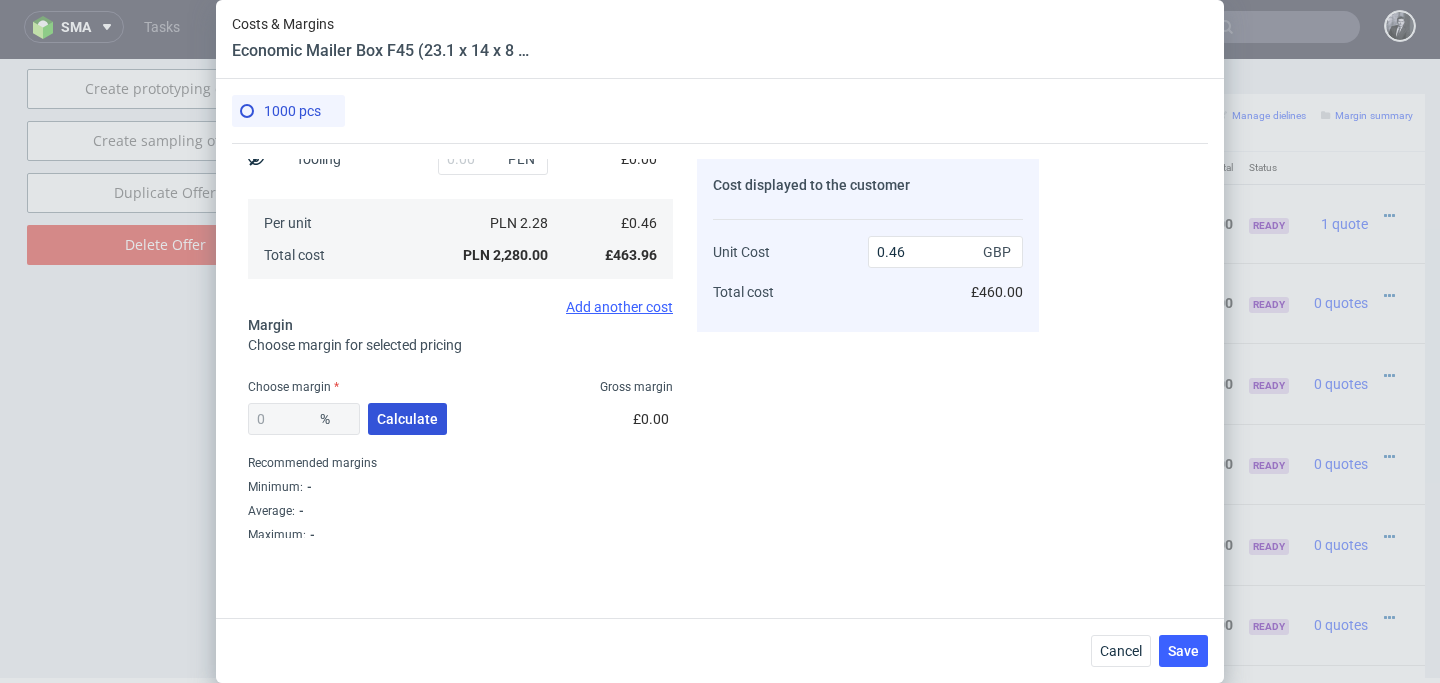 type on "310" 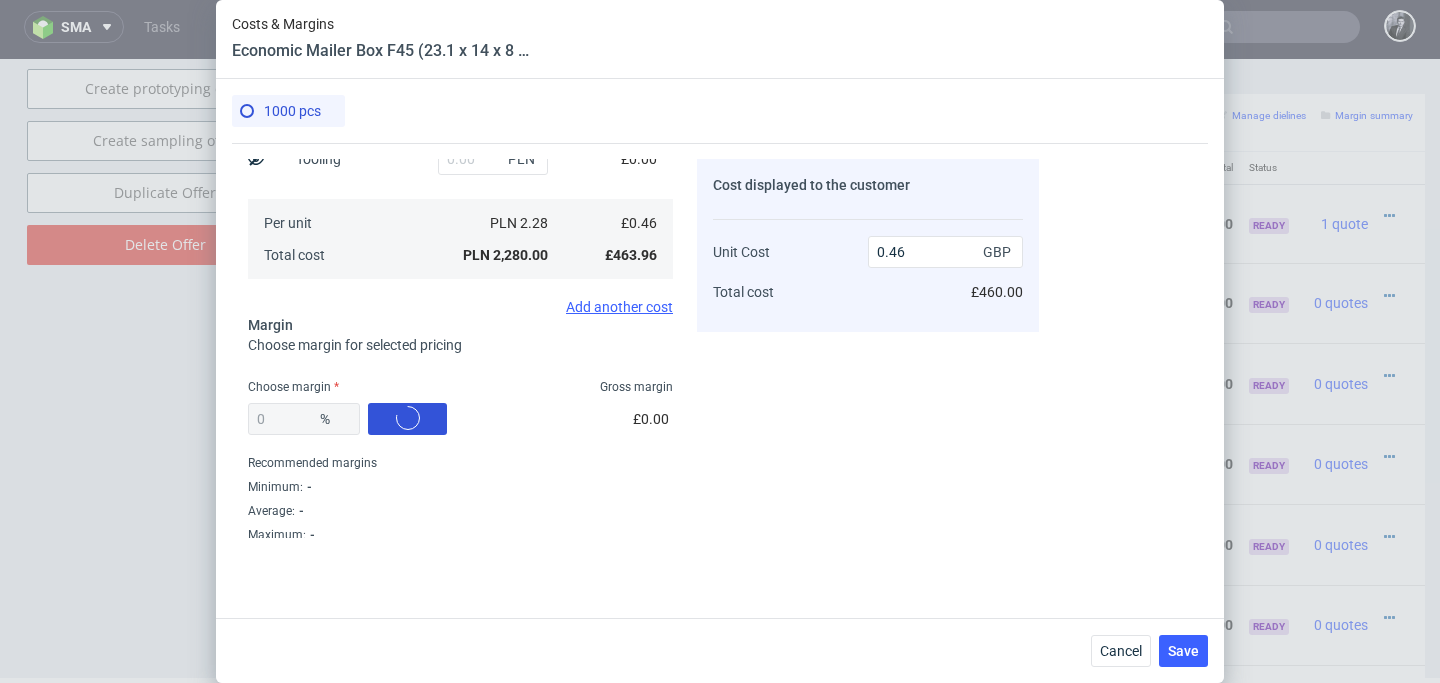 type on "43.52" 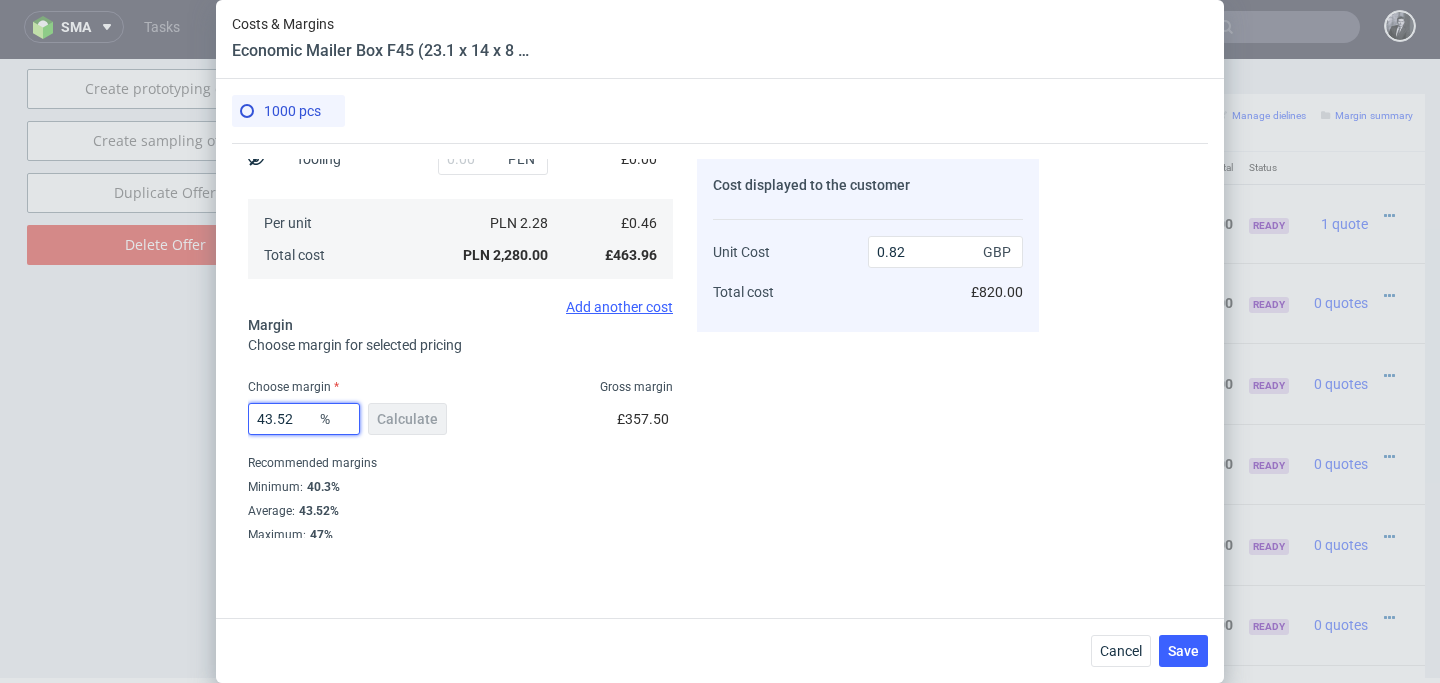 drag, startPoint x: 299, startPoint y: 420, endPoint x: 240, endPoint y: 420, distance: 59 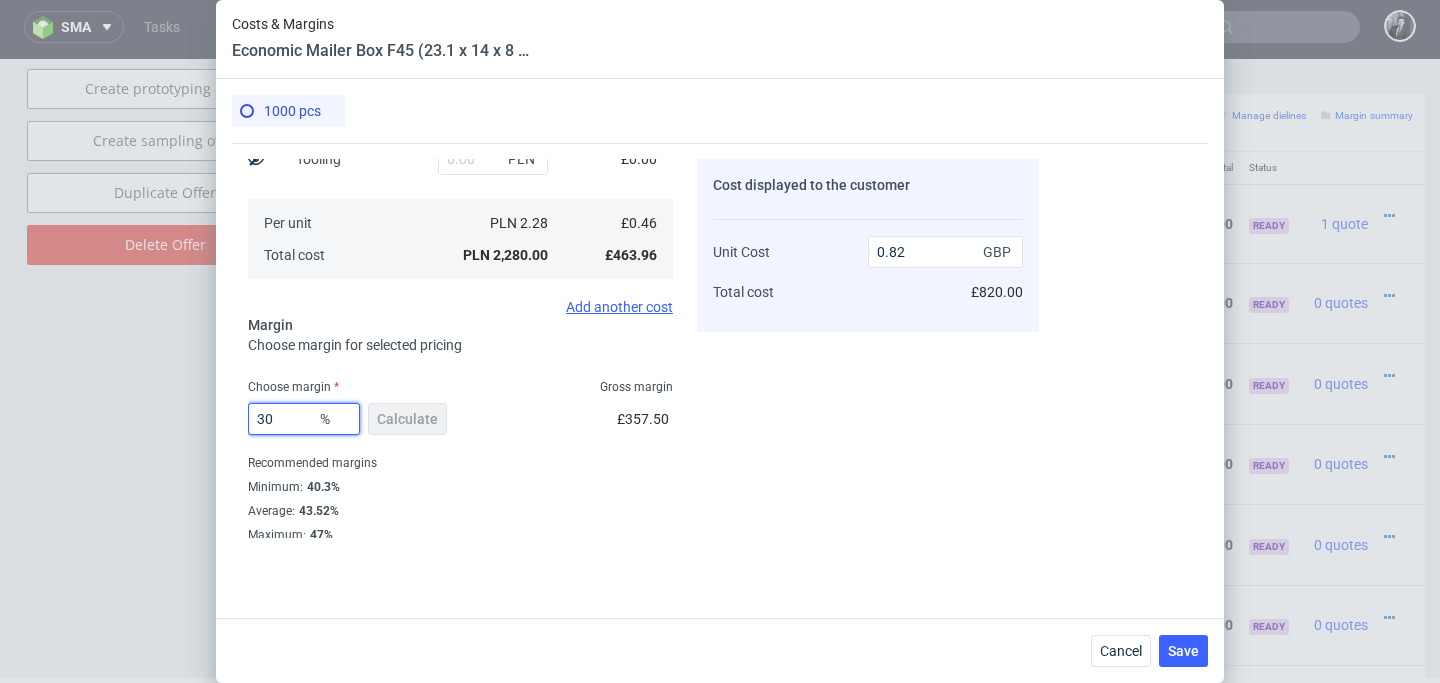 type on "3" 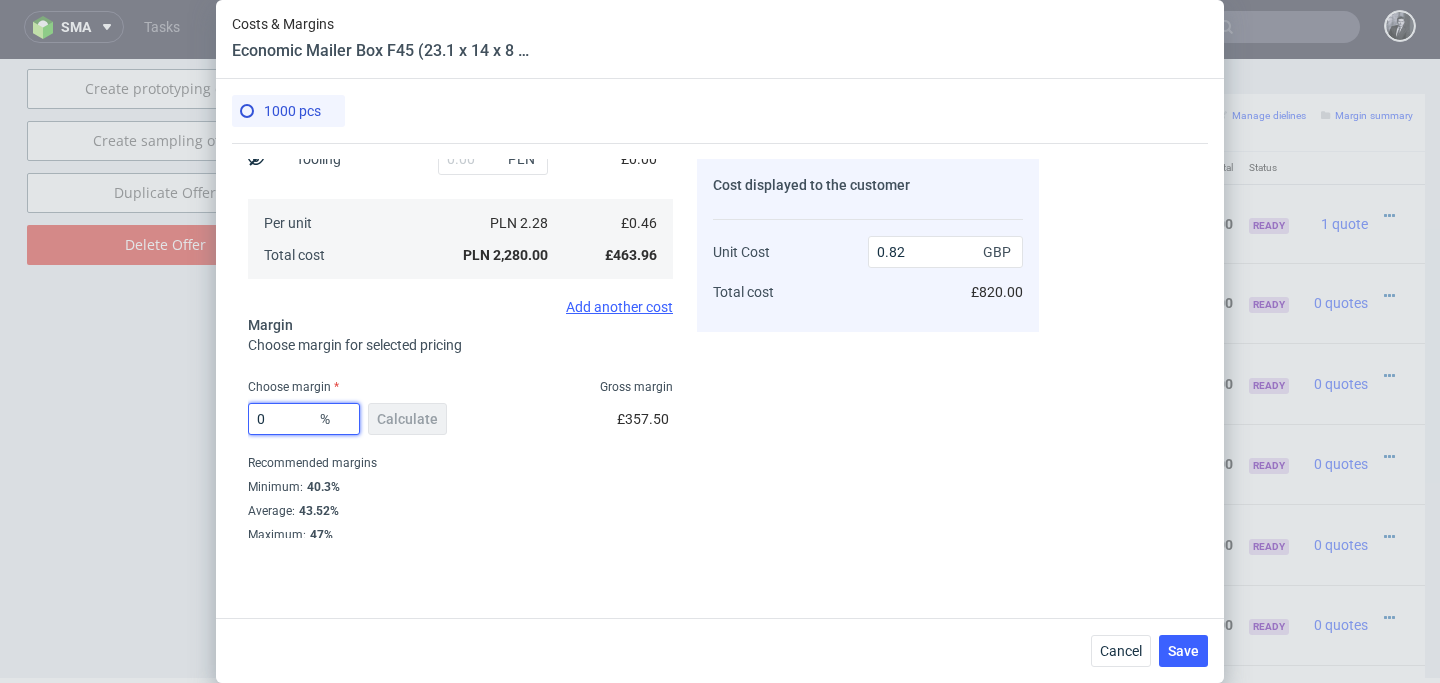 type on "04" 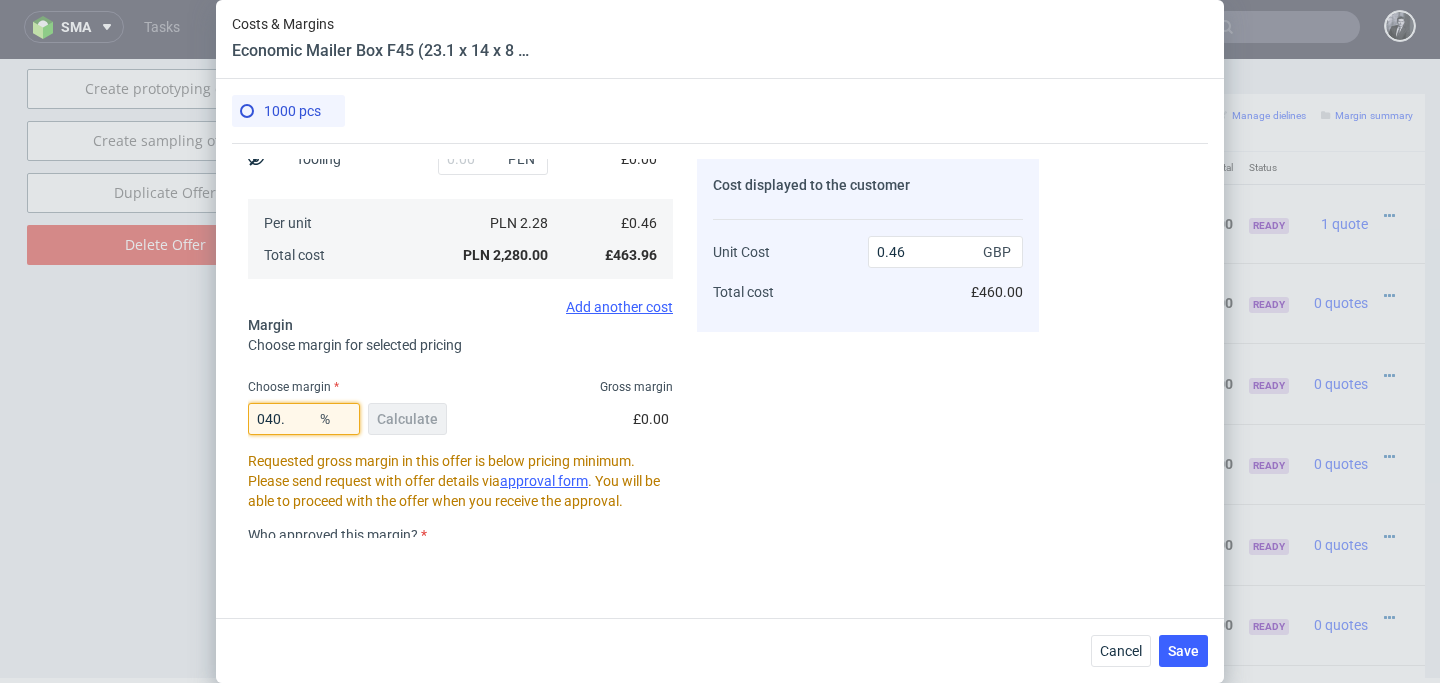 type on "40" 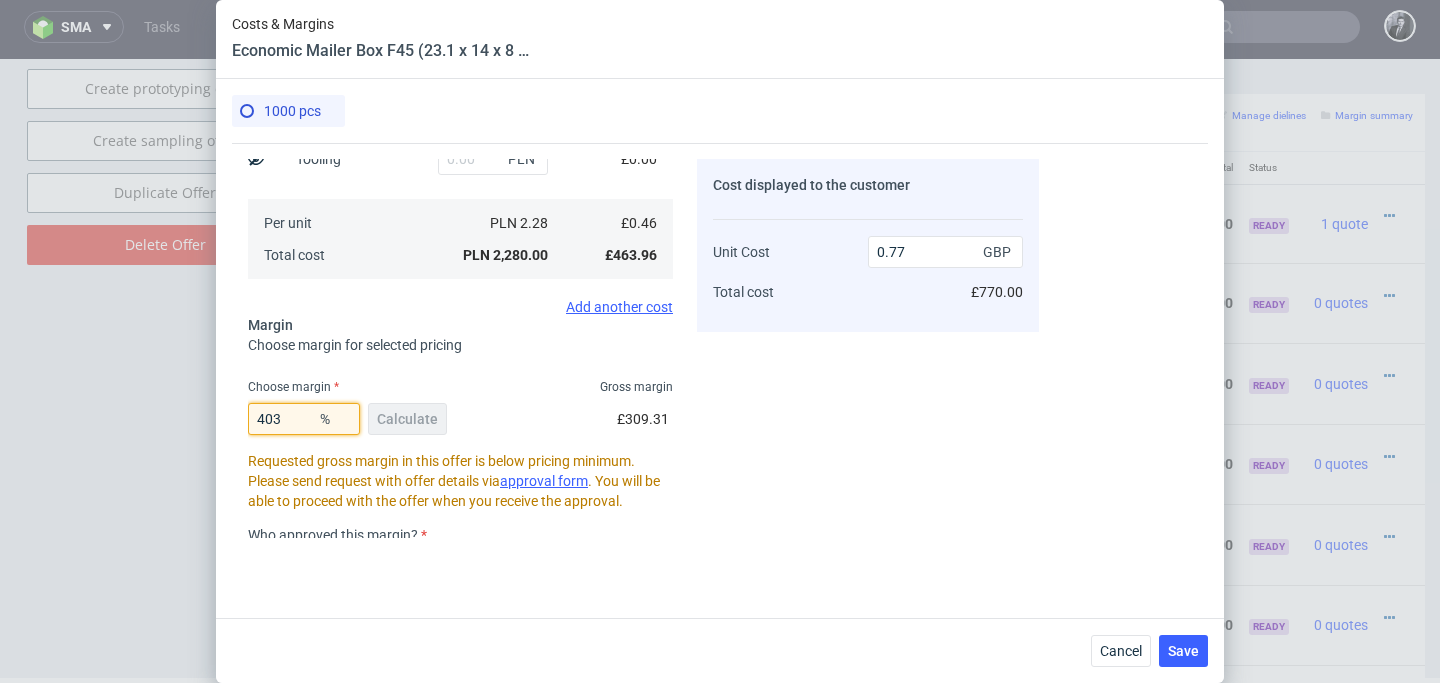 type on "40" 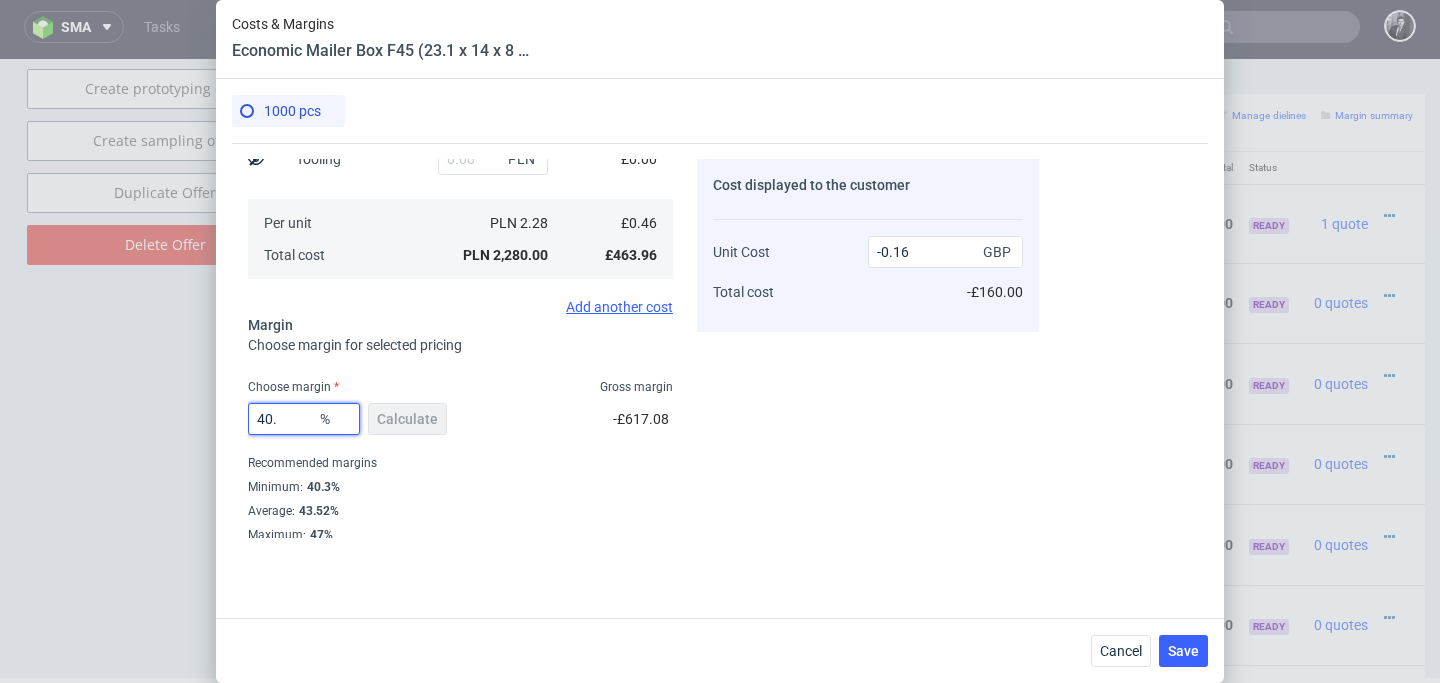 type on "40.3" 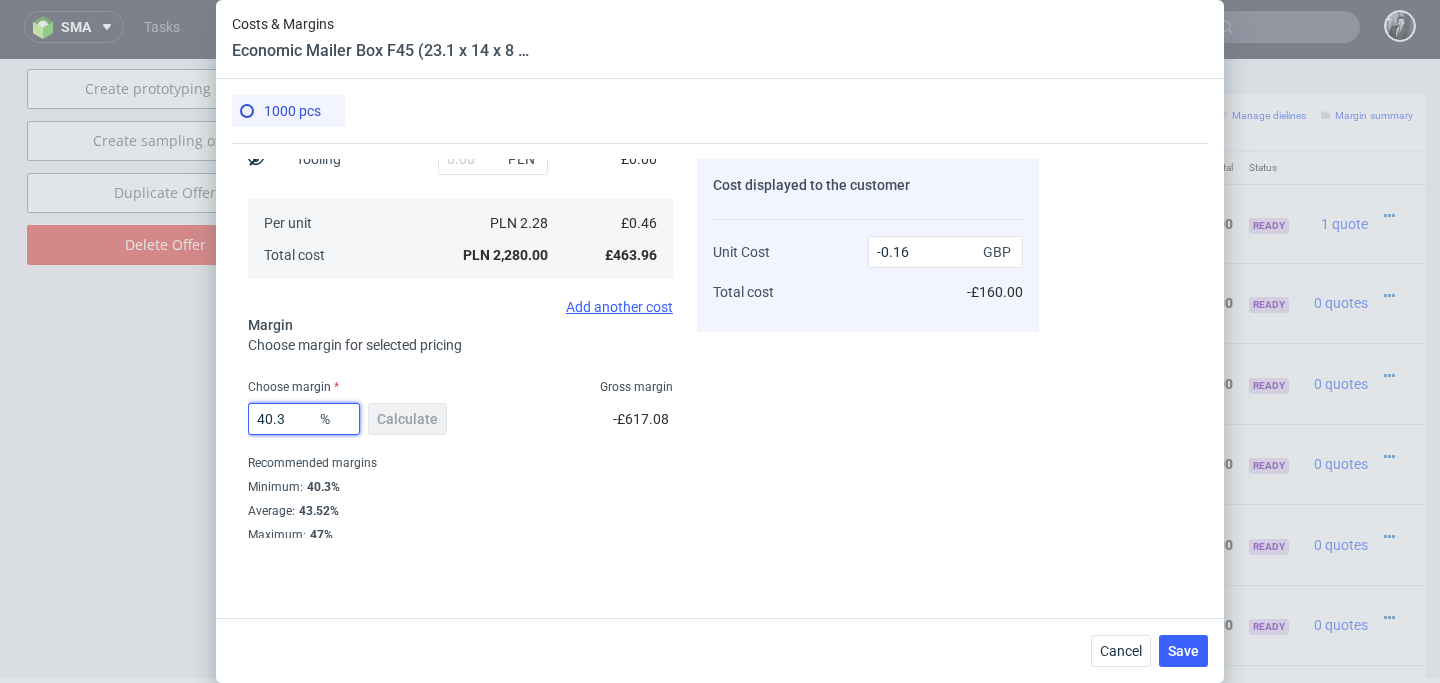 type on "0.77" 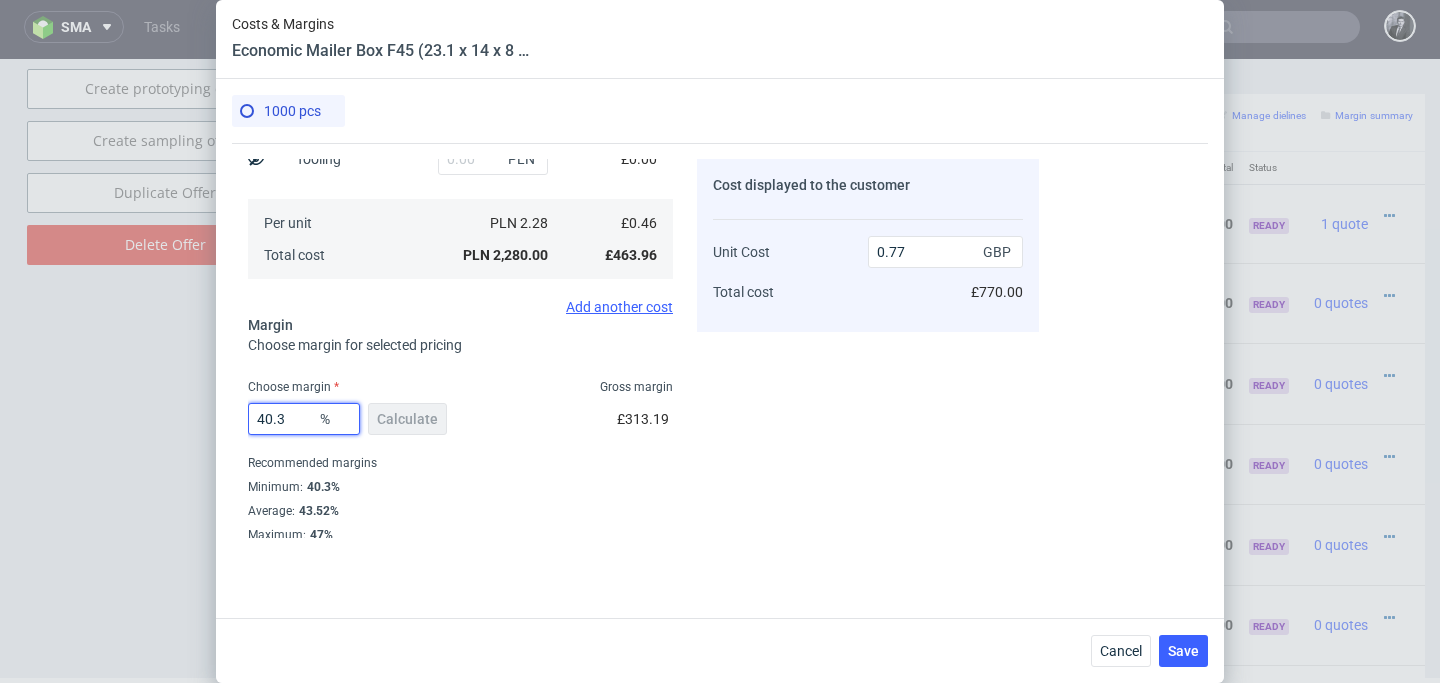type on "40.3" 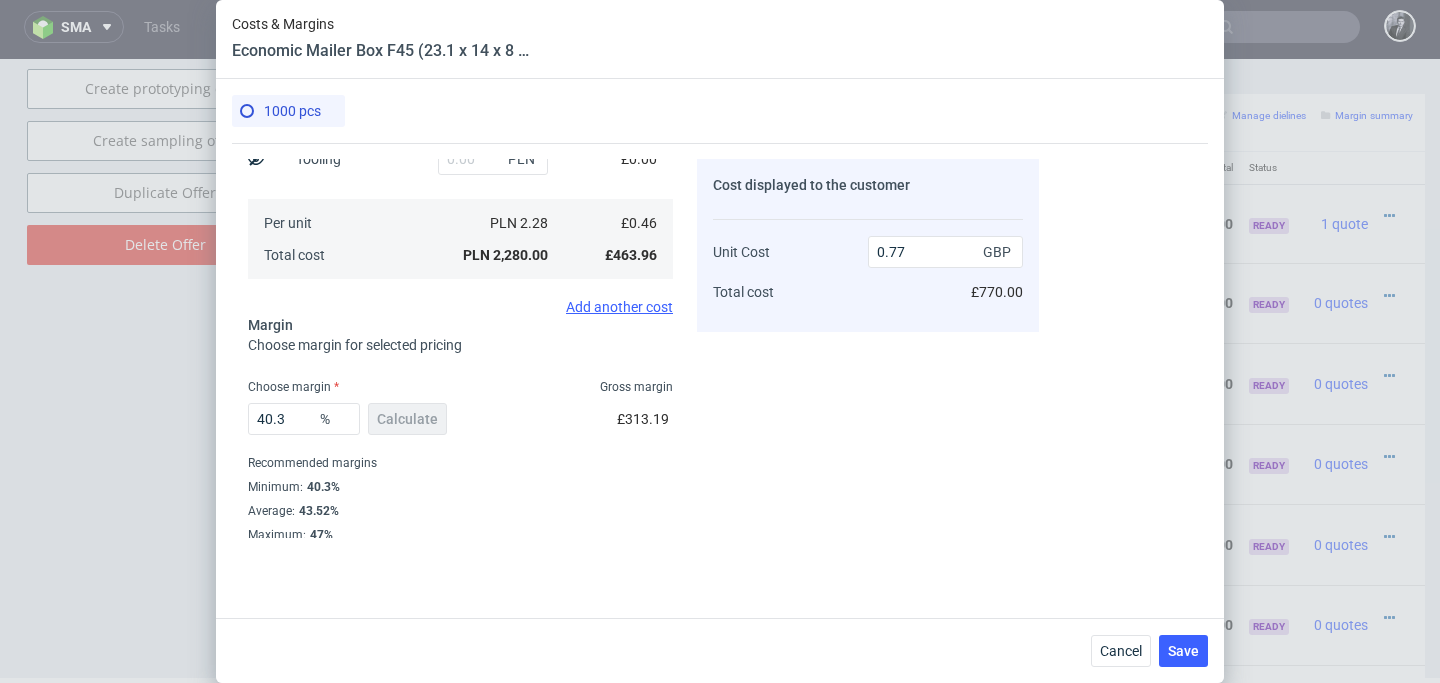 click on "Recommended margins" at bounding box center (460, 463) 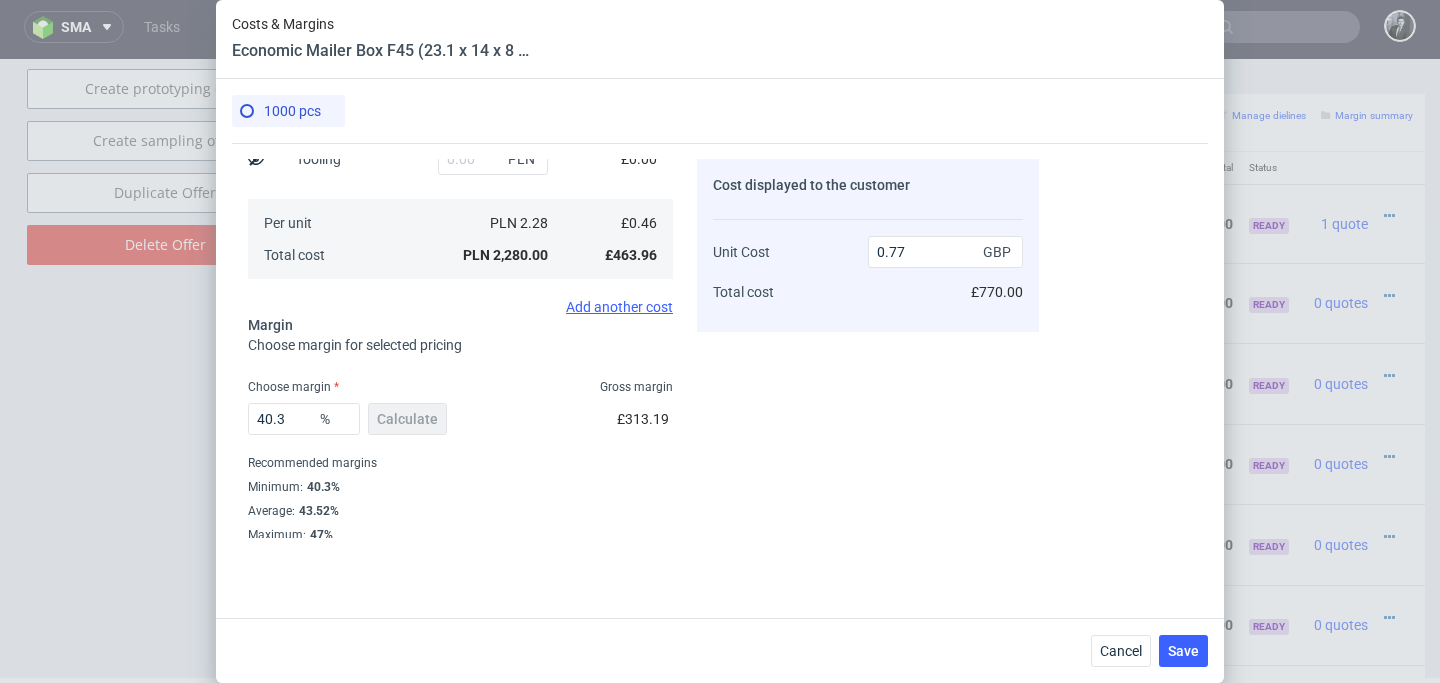 scroll, scrollTop: 353, scrollLeft: 0, axis: vertical 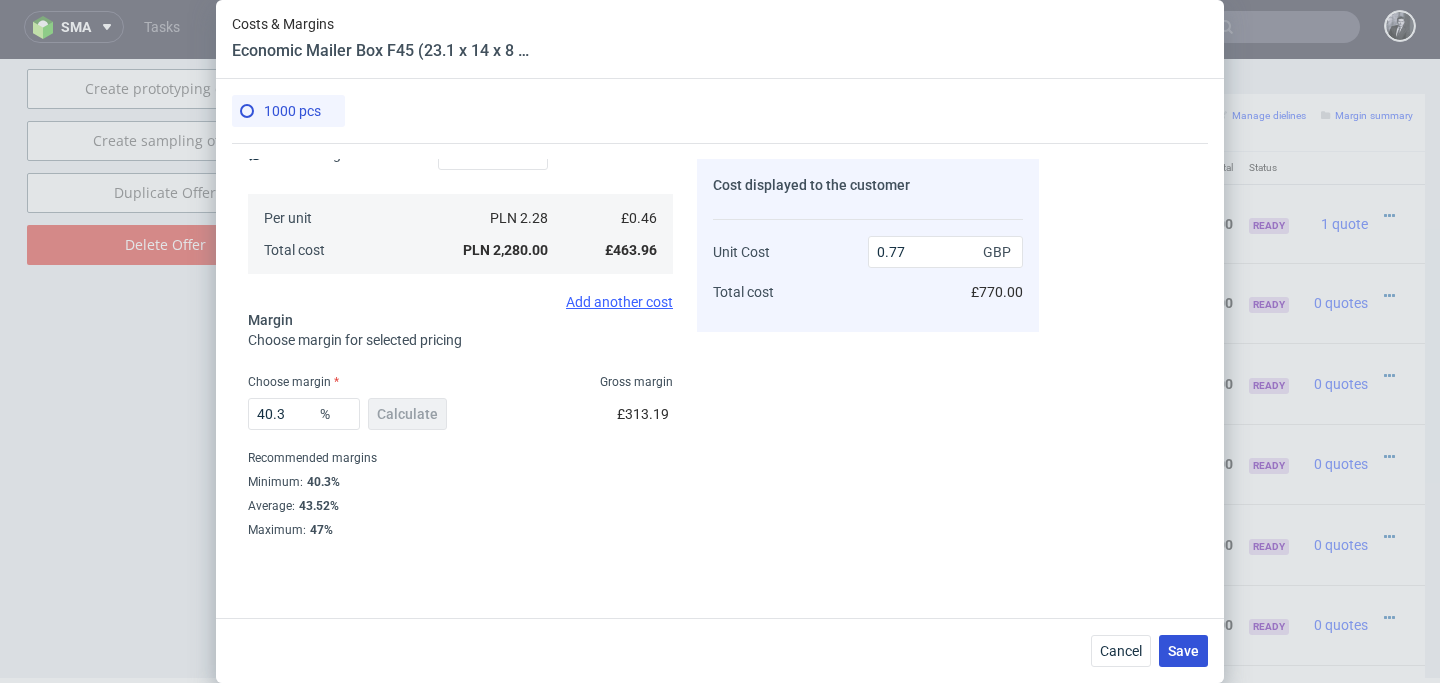 click on "Save" at bounding box center (1183, 651) 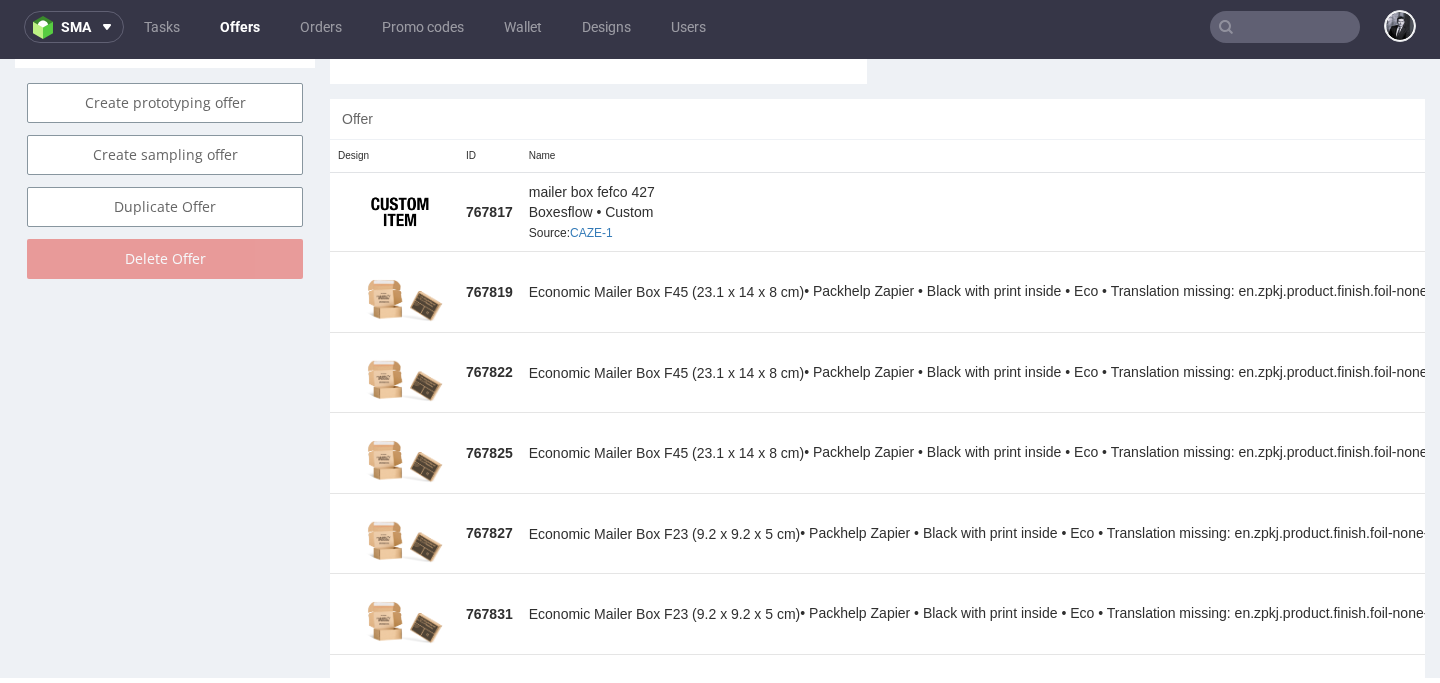 scroll, scrollTop: 1134, scrollLeft: 0, axis: vertical 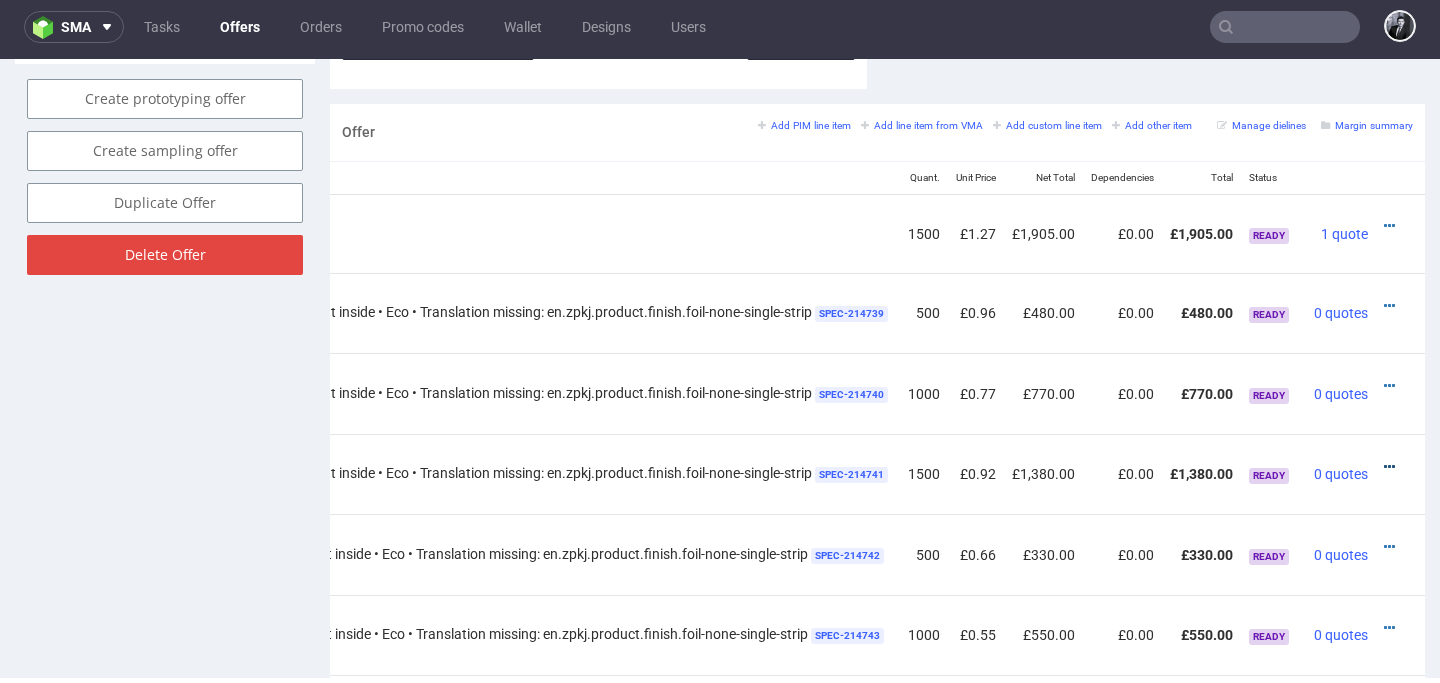 click at bounding box center [1389, 467] 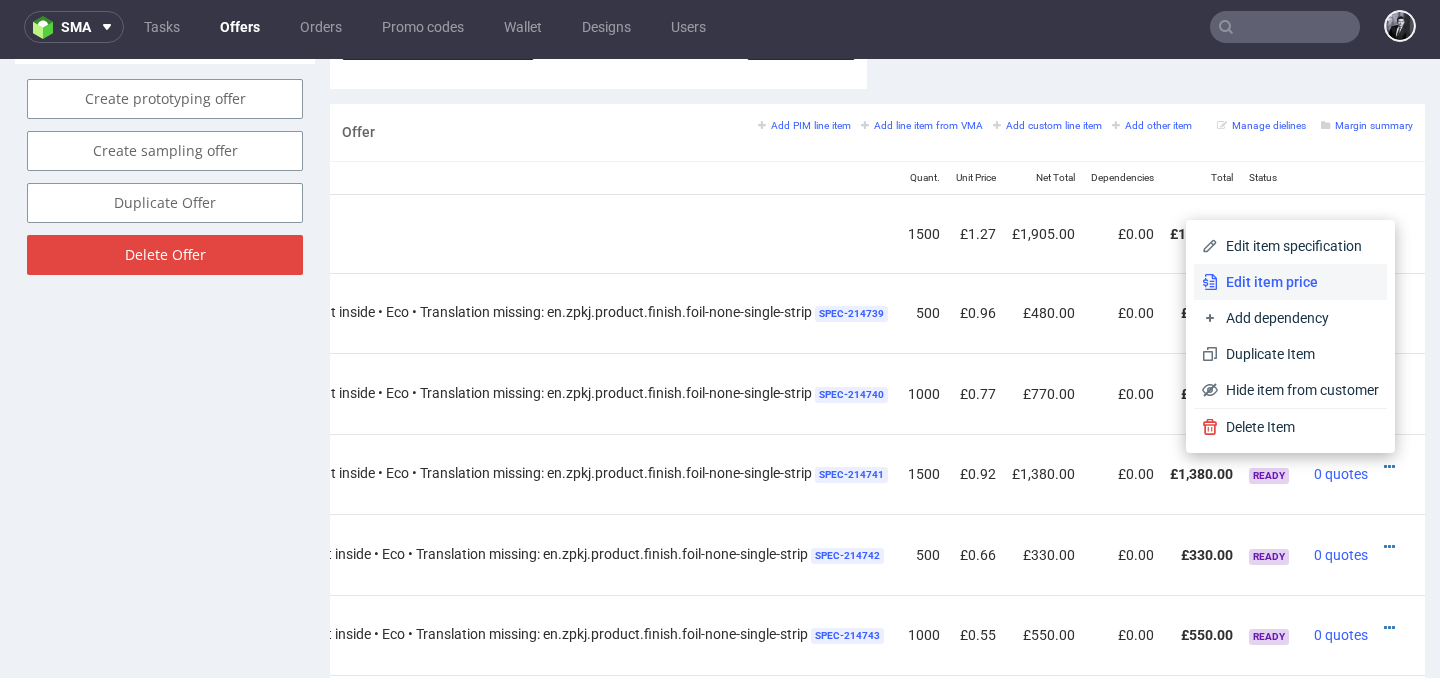 click on "Edit item price" at bounding box center (1298, 282) 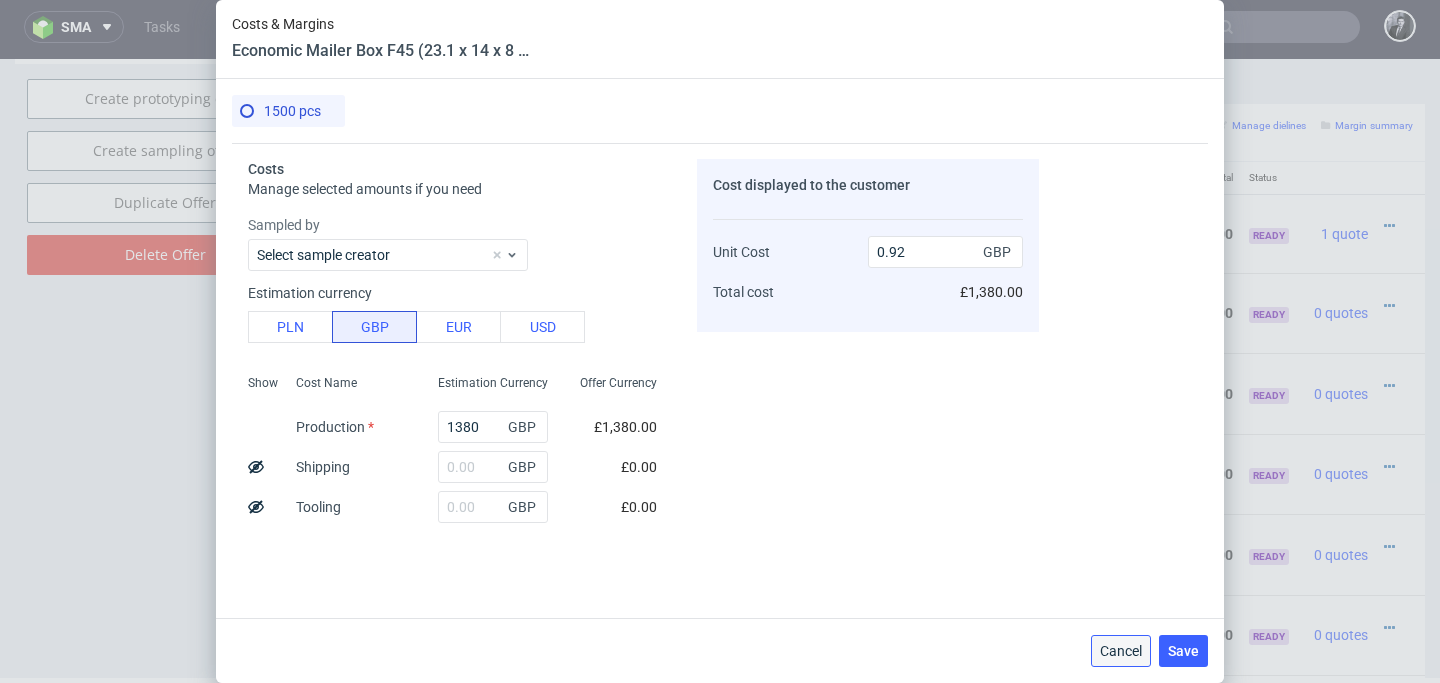 click on "Cancel" at bounding box center [1121, 651] 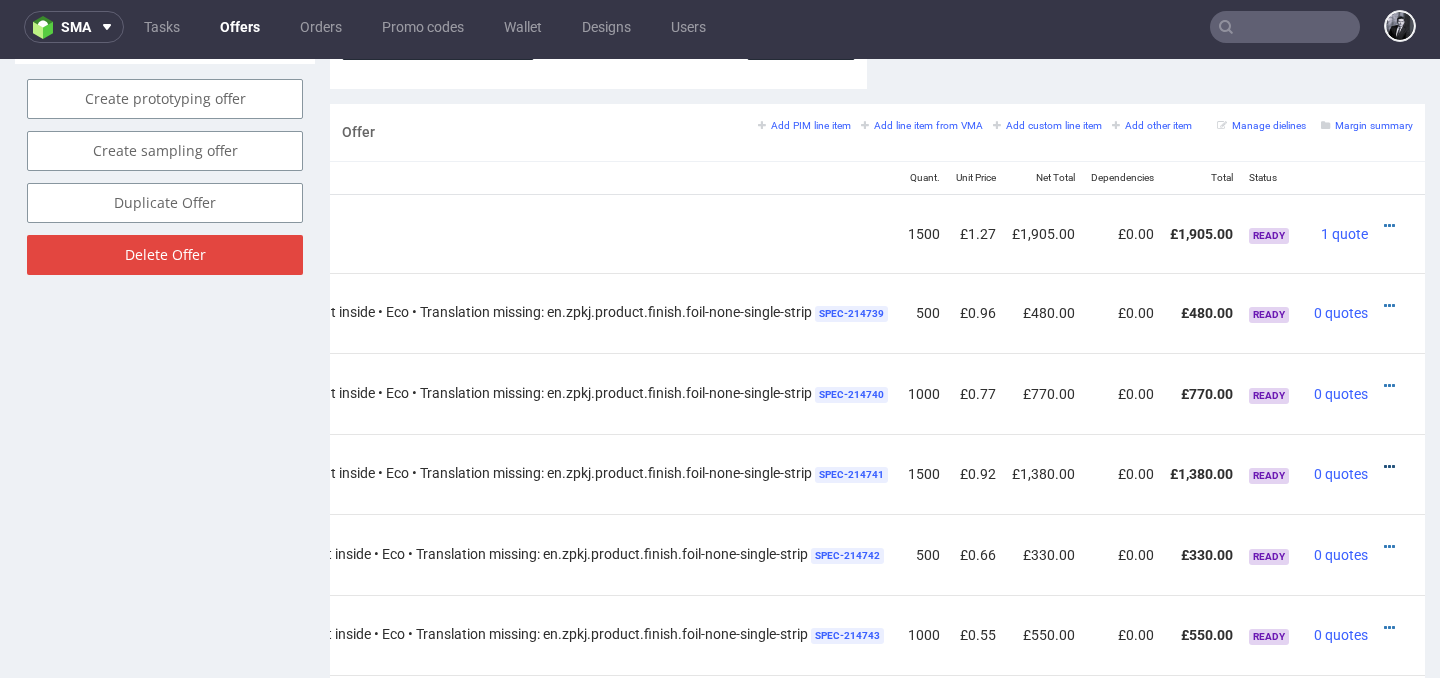 click at bounding box center (1389, 467) 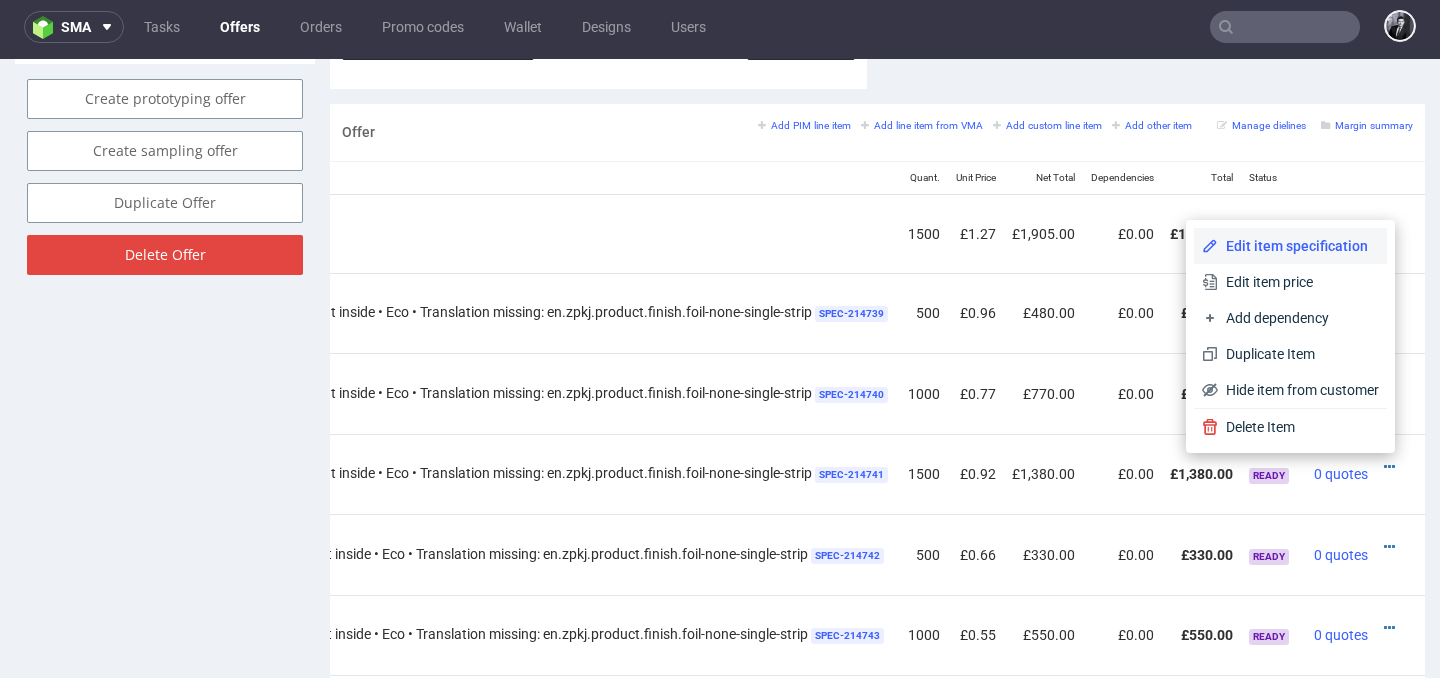 click on "Edit item specification" at bounding box center [1298, 246] 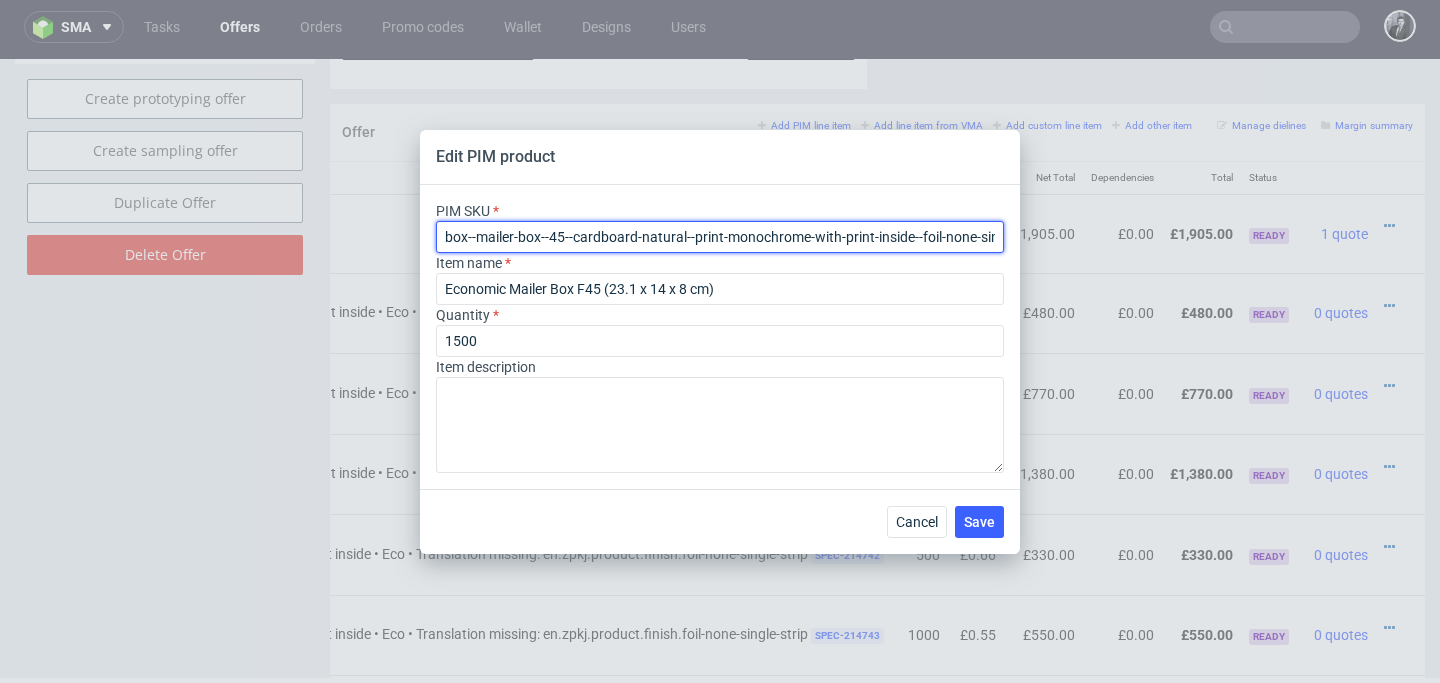 drag, startPoint x: 449, startPoint y: 234, endPoint x: 558, endPoint y: 232, distance: 109.01835 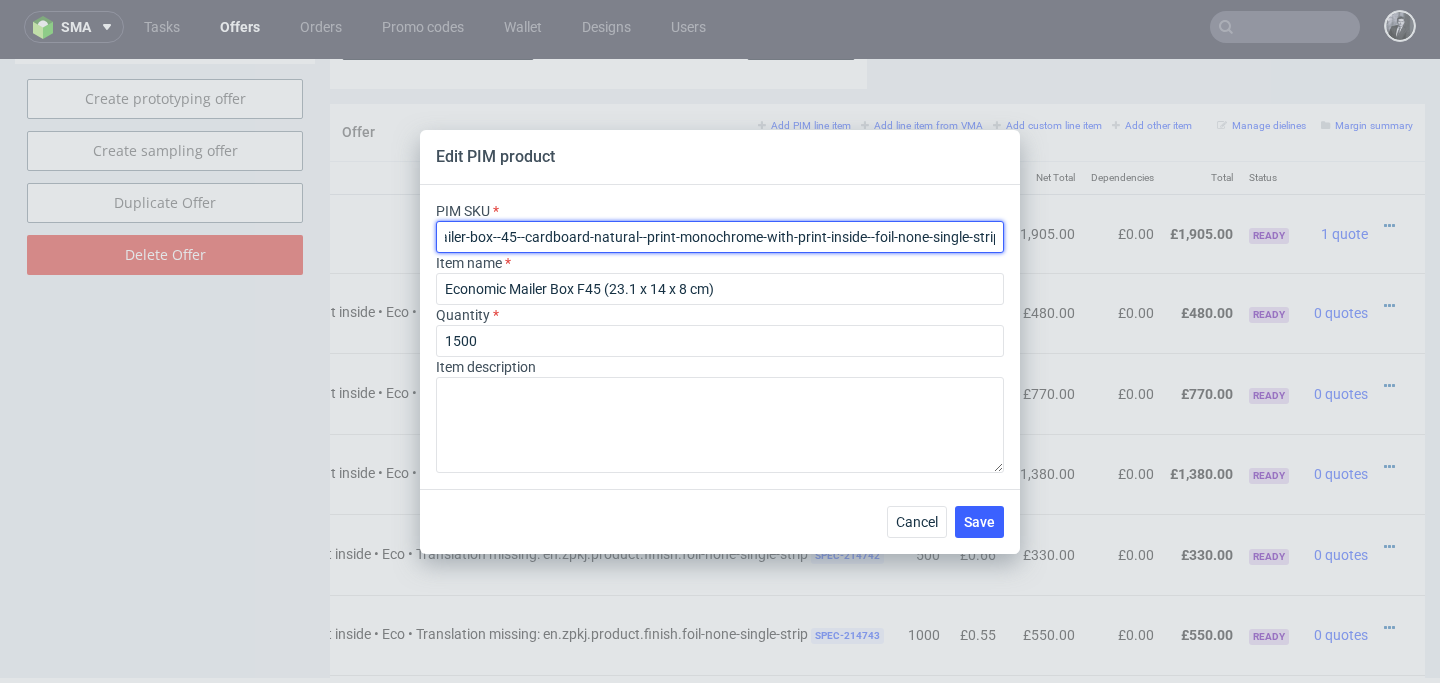 drag, startPoint x: 445, startPoint y: 235, endPoint x: 1097, endPoint y: 251, distance: 652.1963 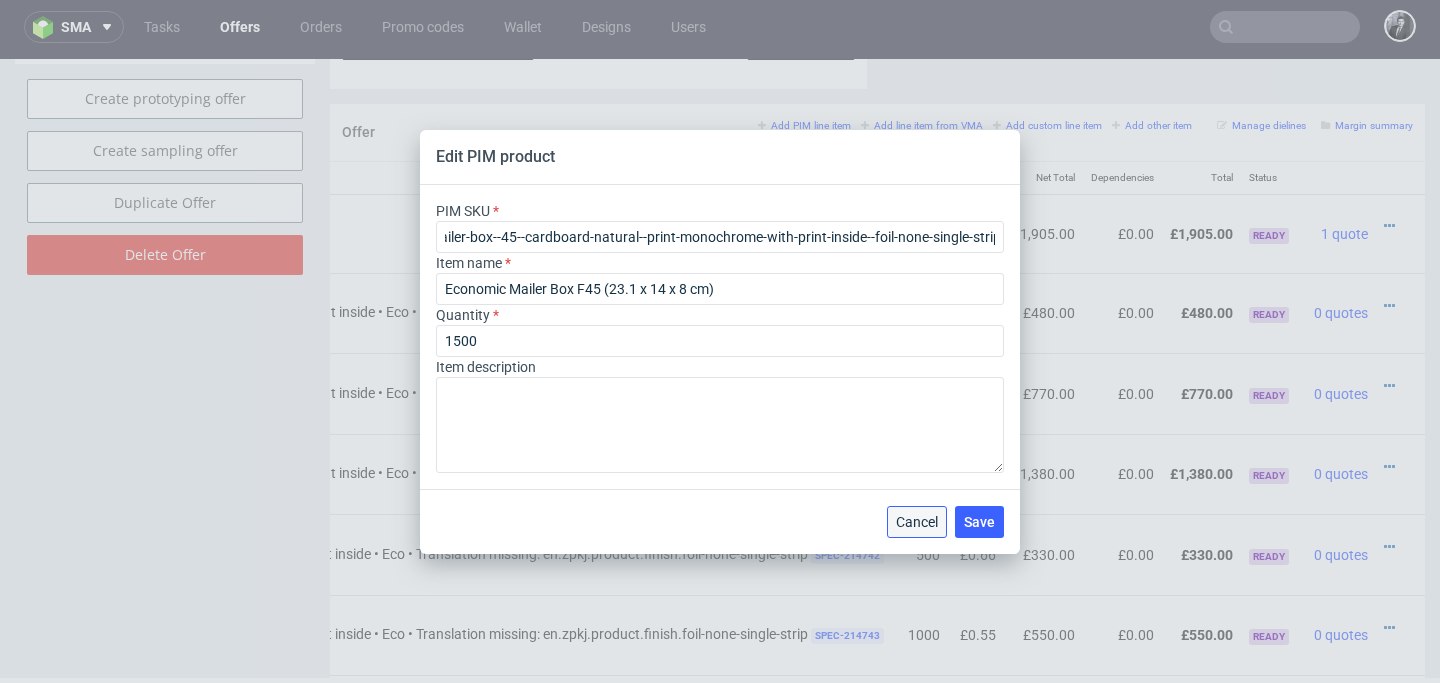 scroll, scrollTop: 0, scrollLeft: 0, axis: both 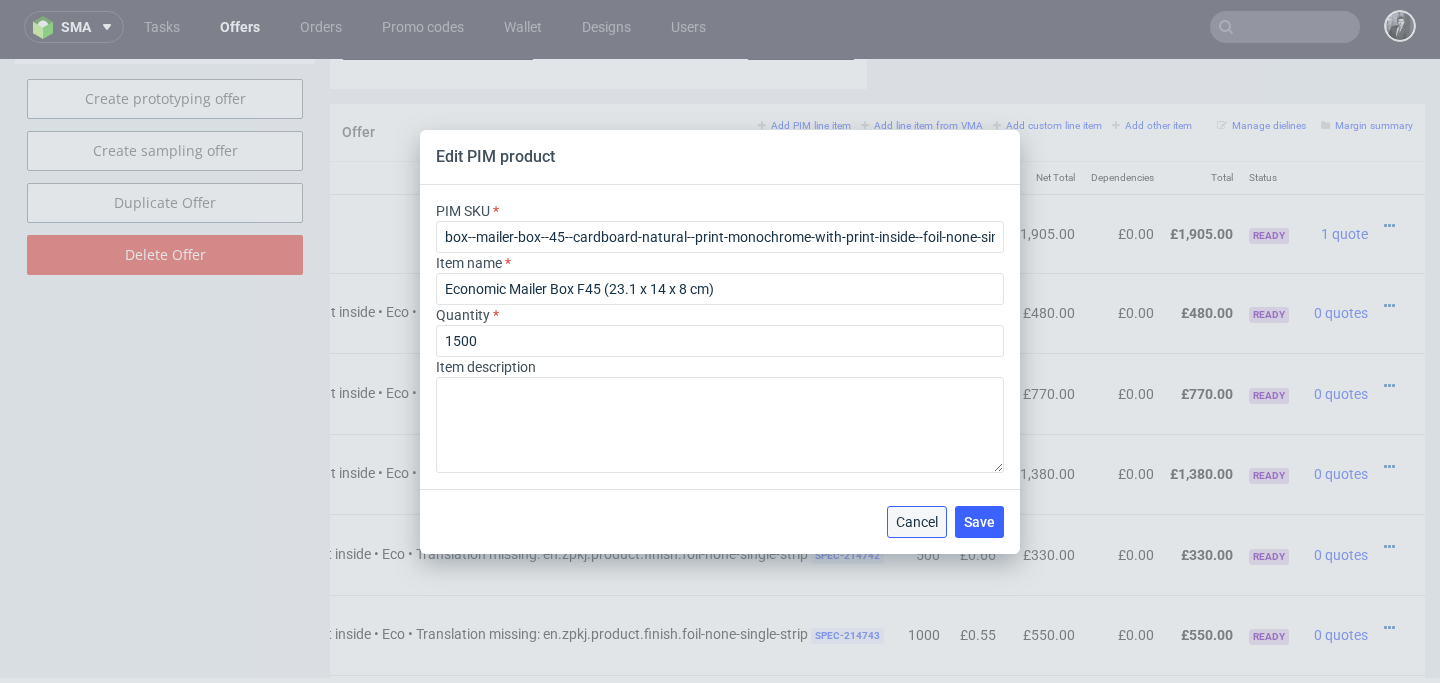 click on "Cancel" at bounding box center [917, 522] 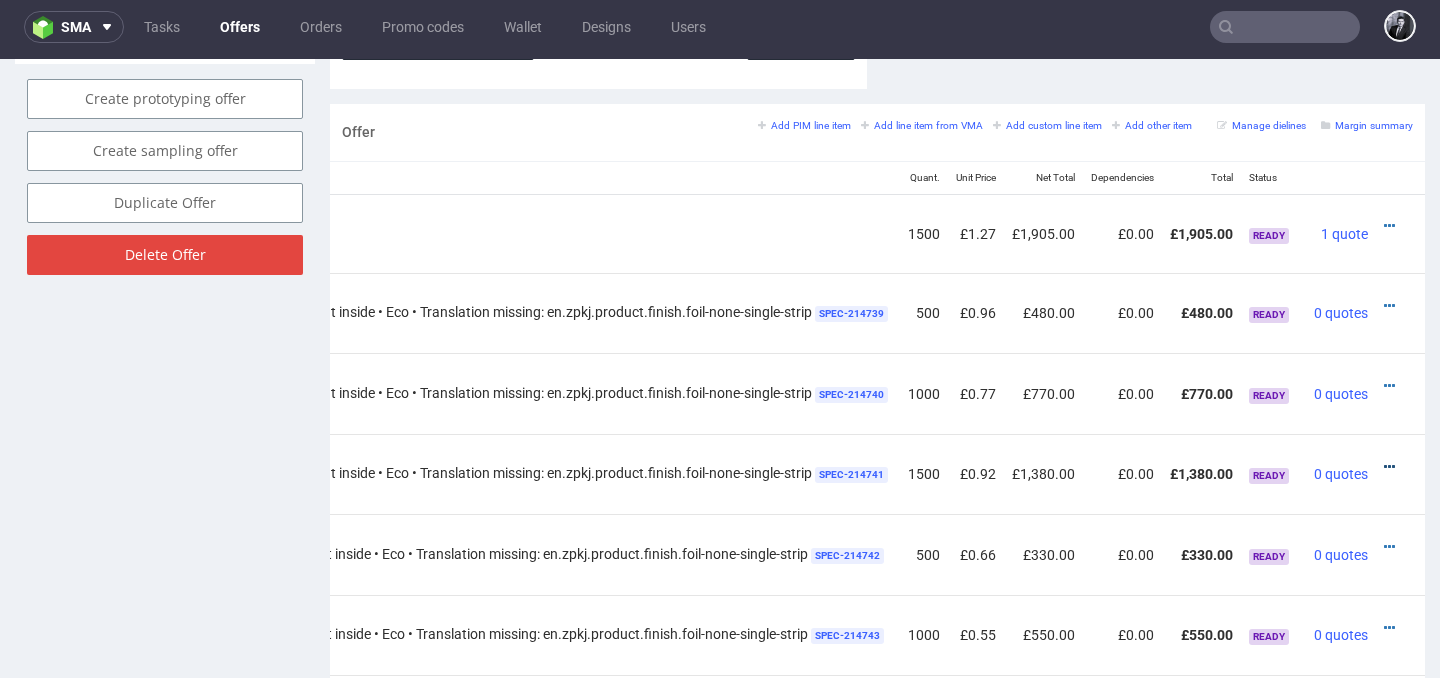 click at bounding box center (1389, 467) 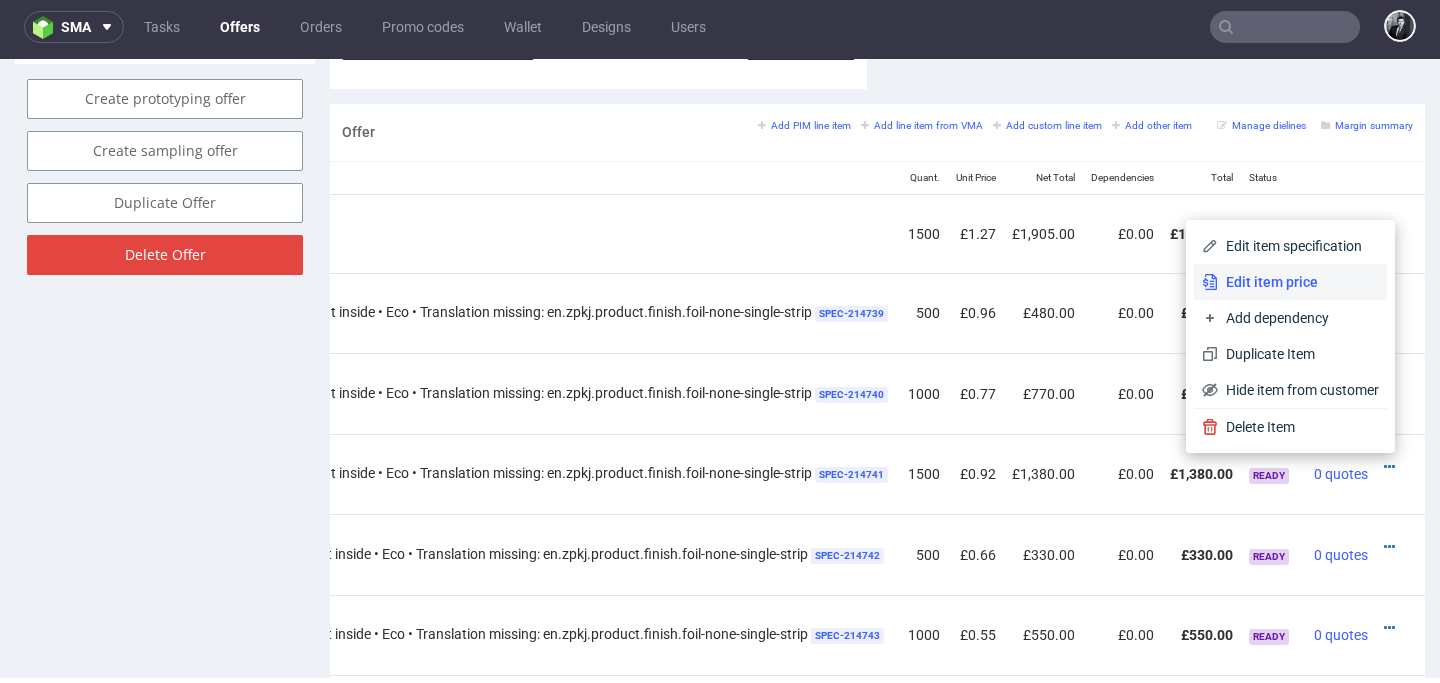click on "Edit item price" at bounding box center (1298, 282) 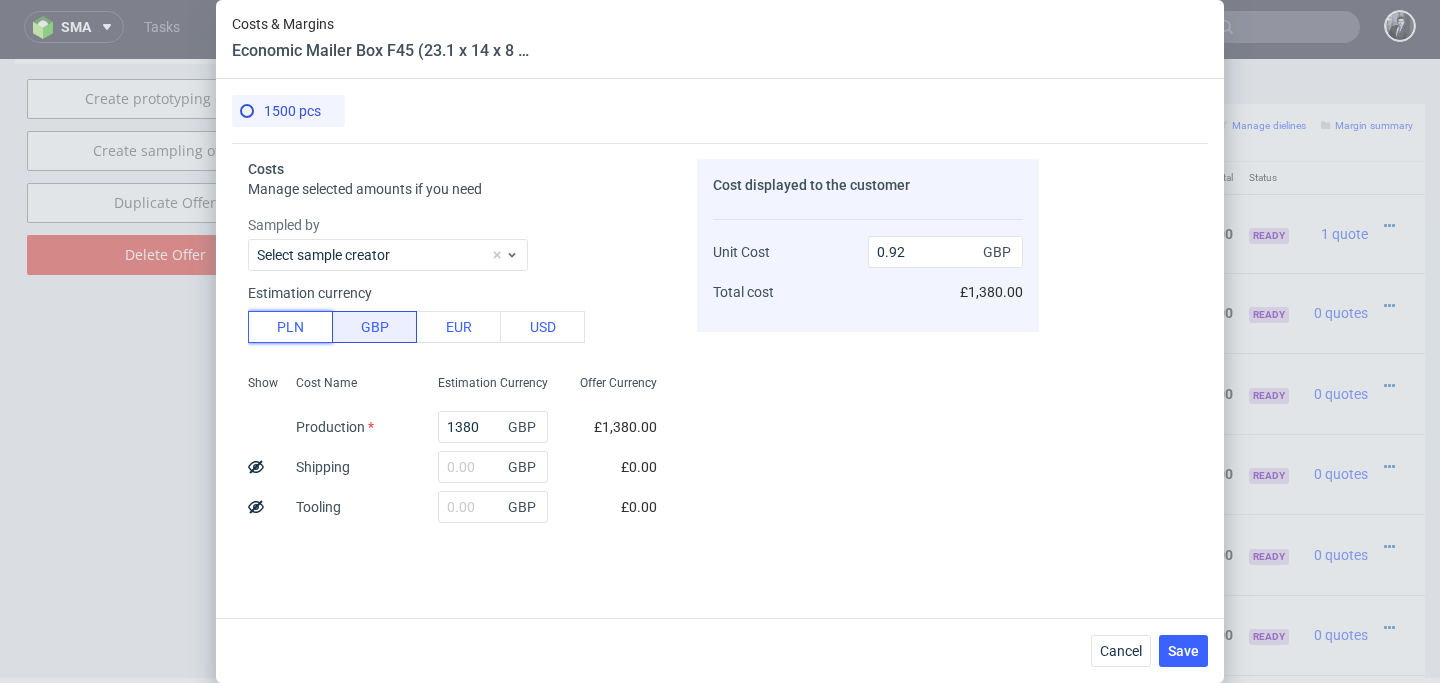 click on "PLN" at bounding box center (290, 327) 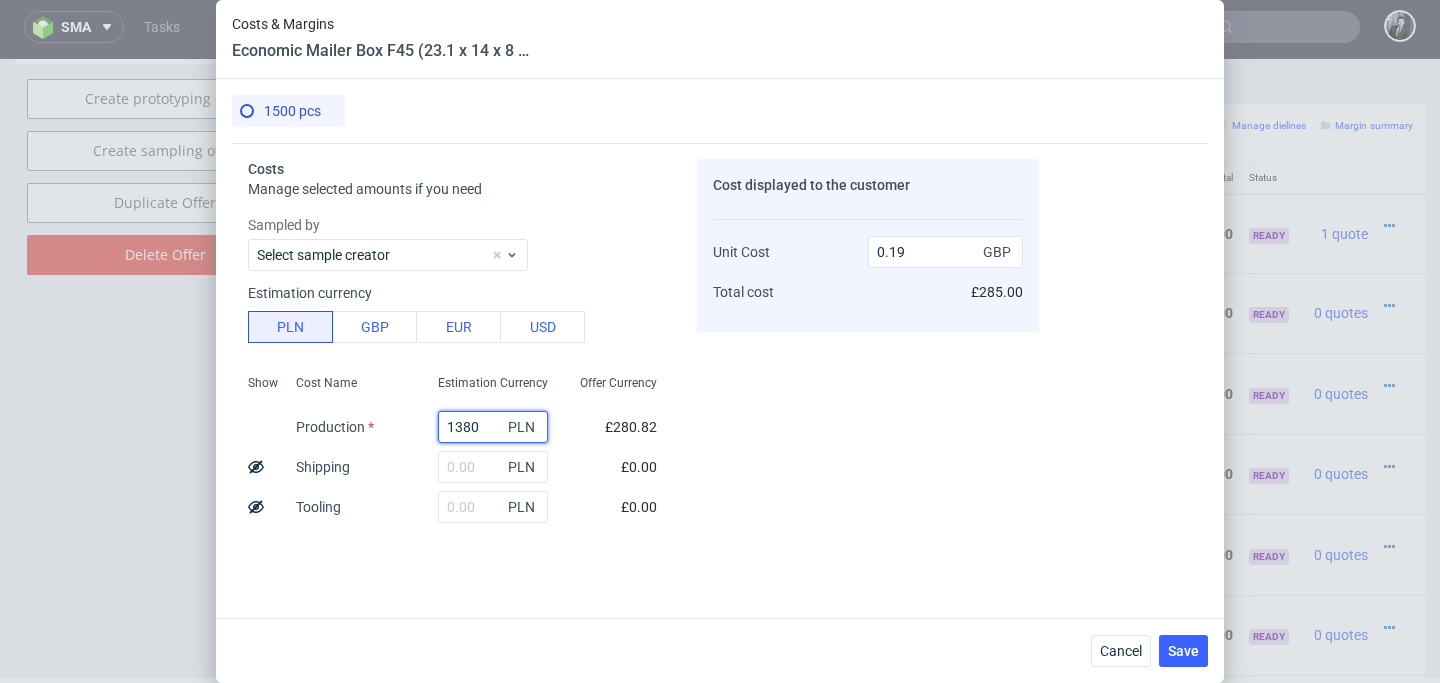 drag, startPoint x: 498, startPoint y: 427, endPoint x: 287, endPoint y: 410, distance: 211.68373 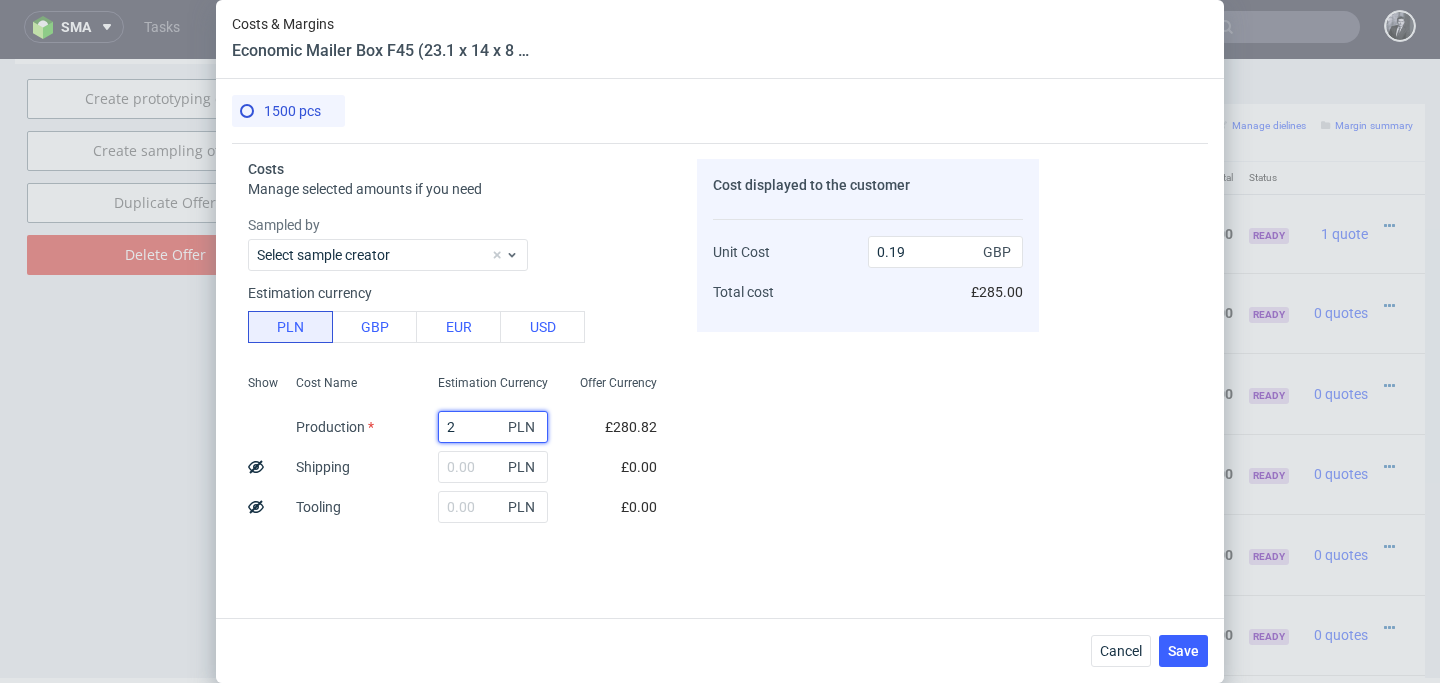 type on "0" 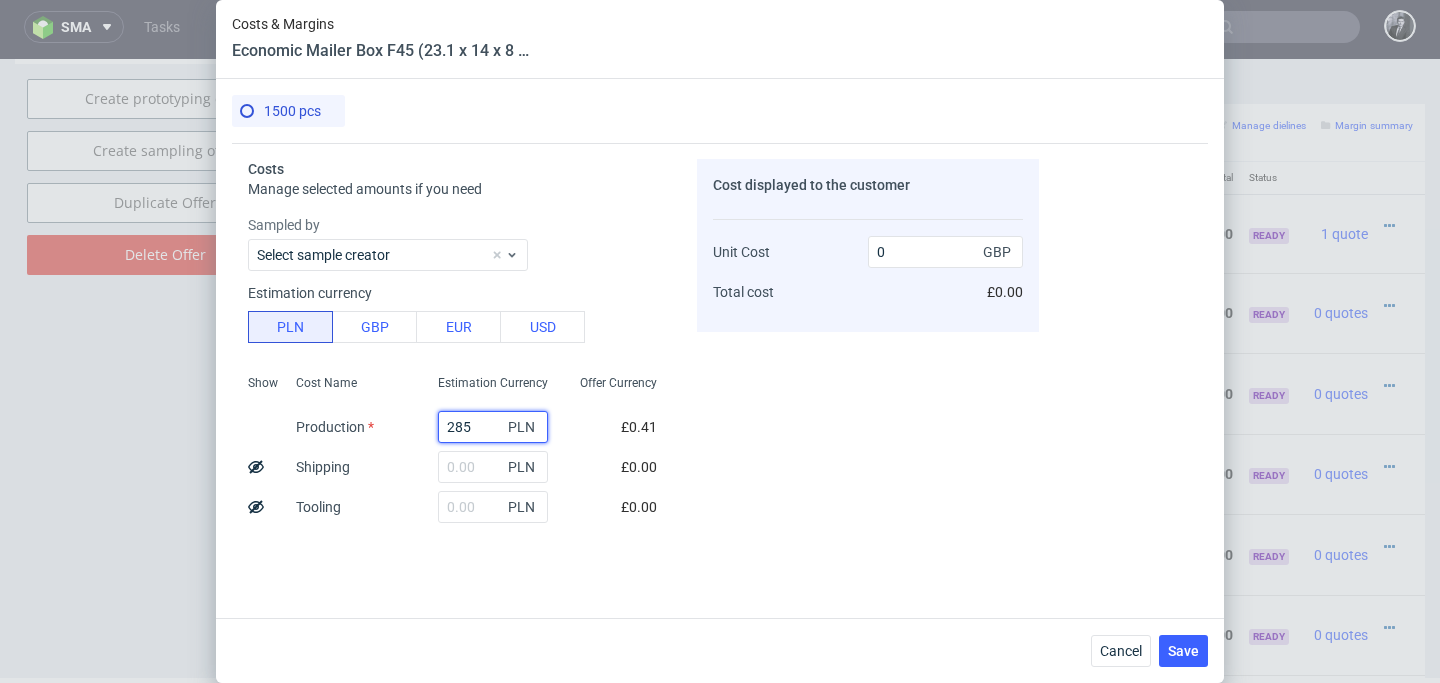 type on "2850" 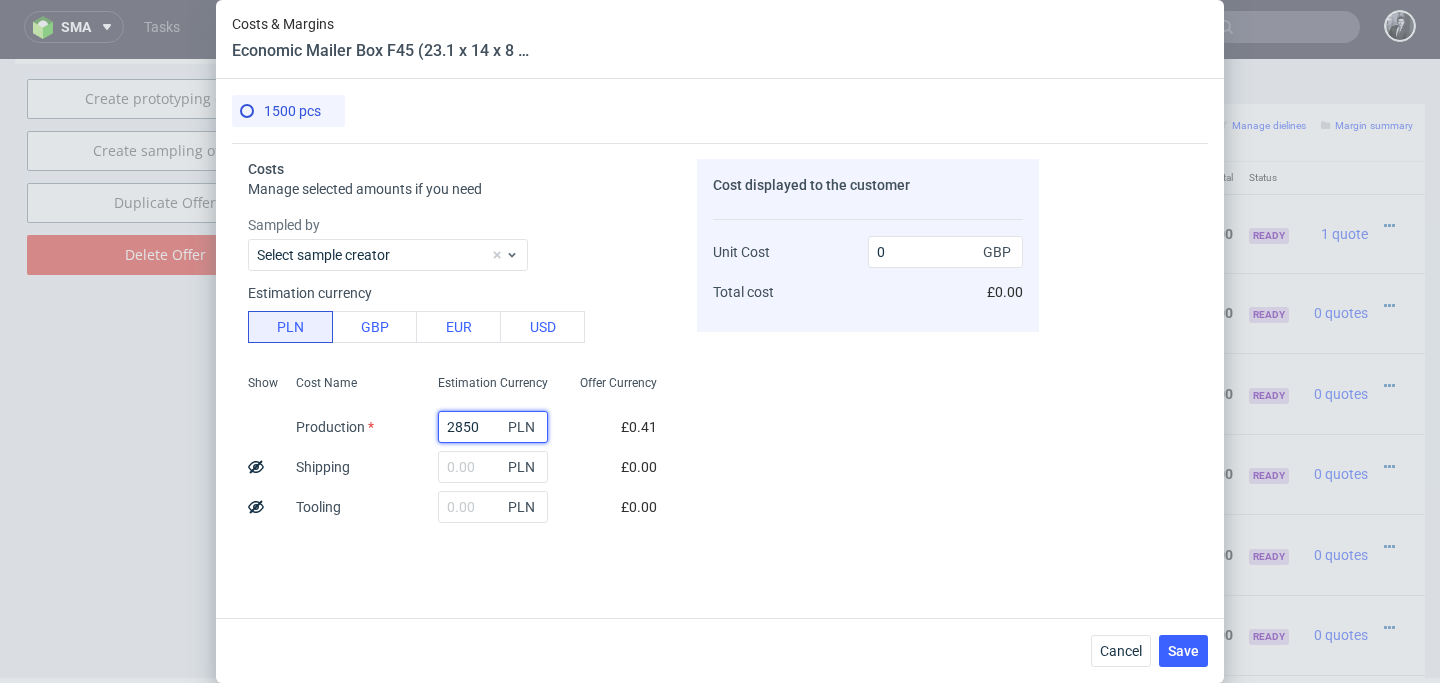 type on "0.39" 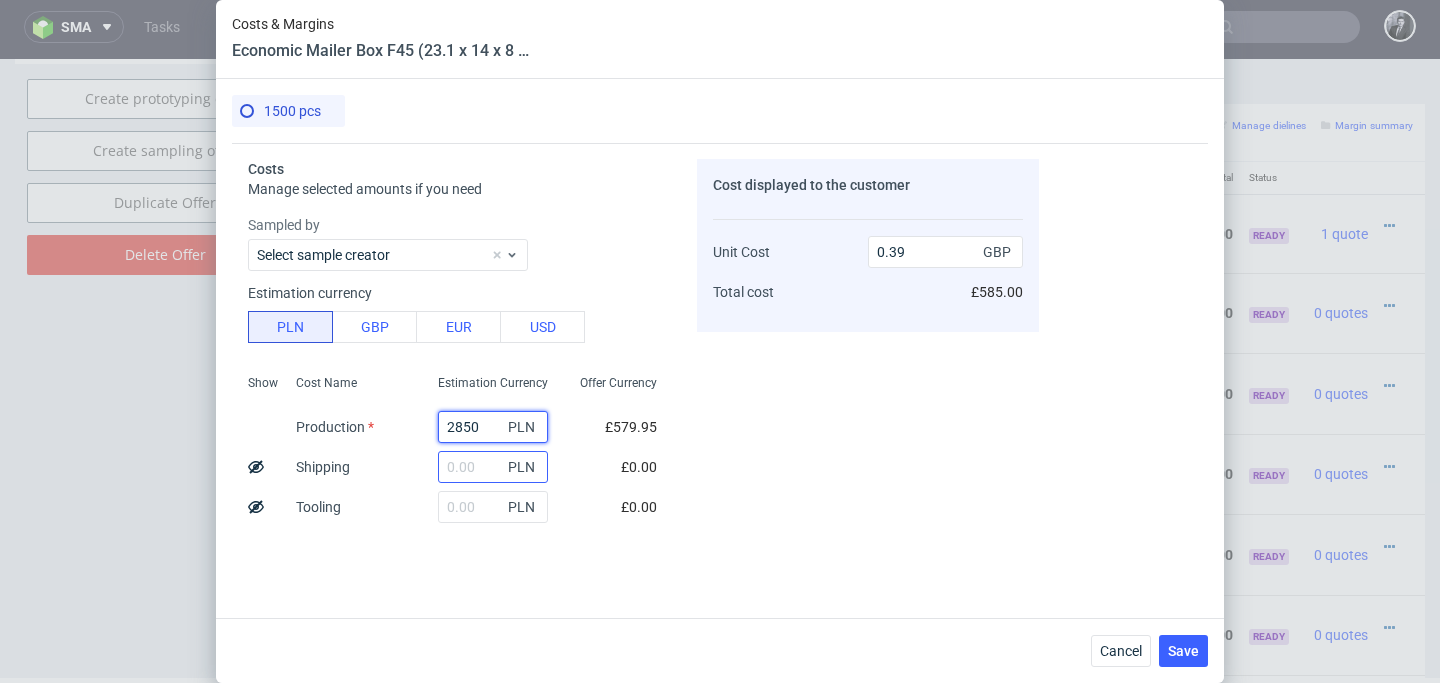 type on "2850" 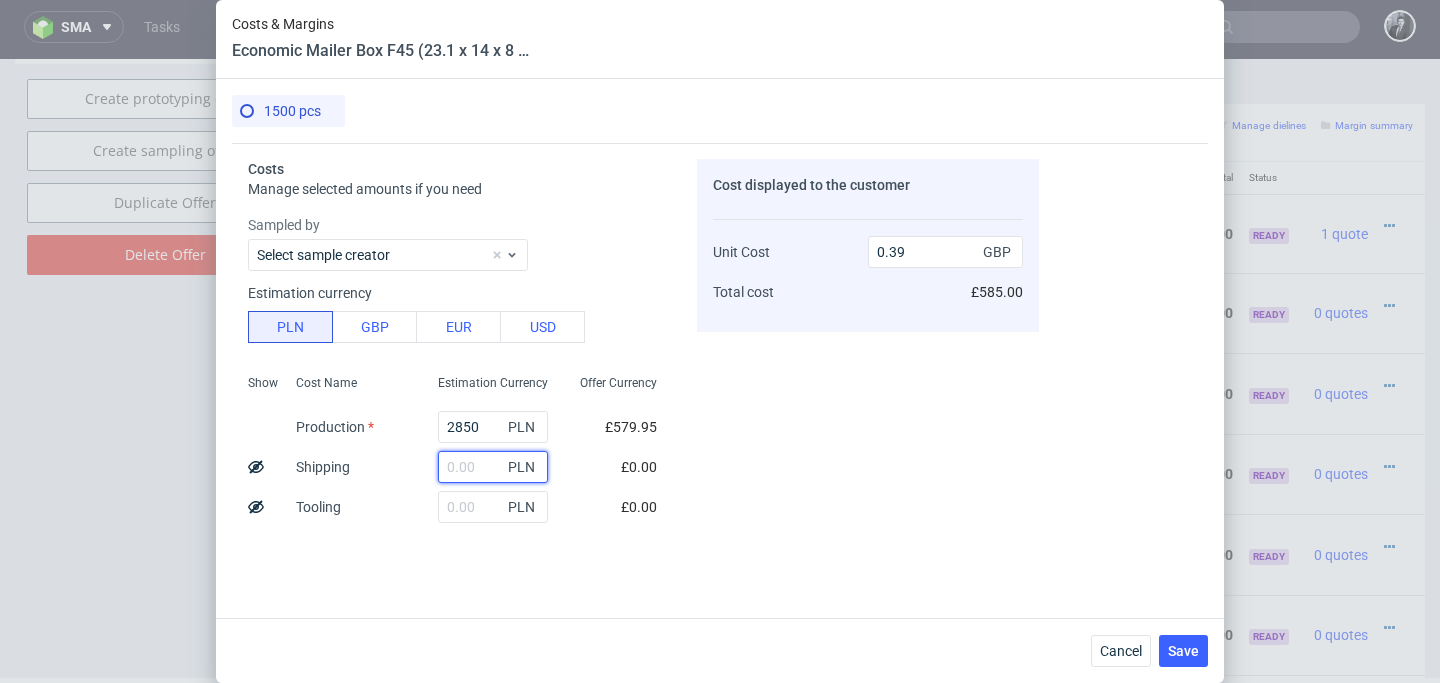 click at bounding box center (493, 467) 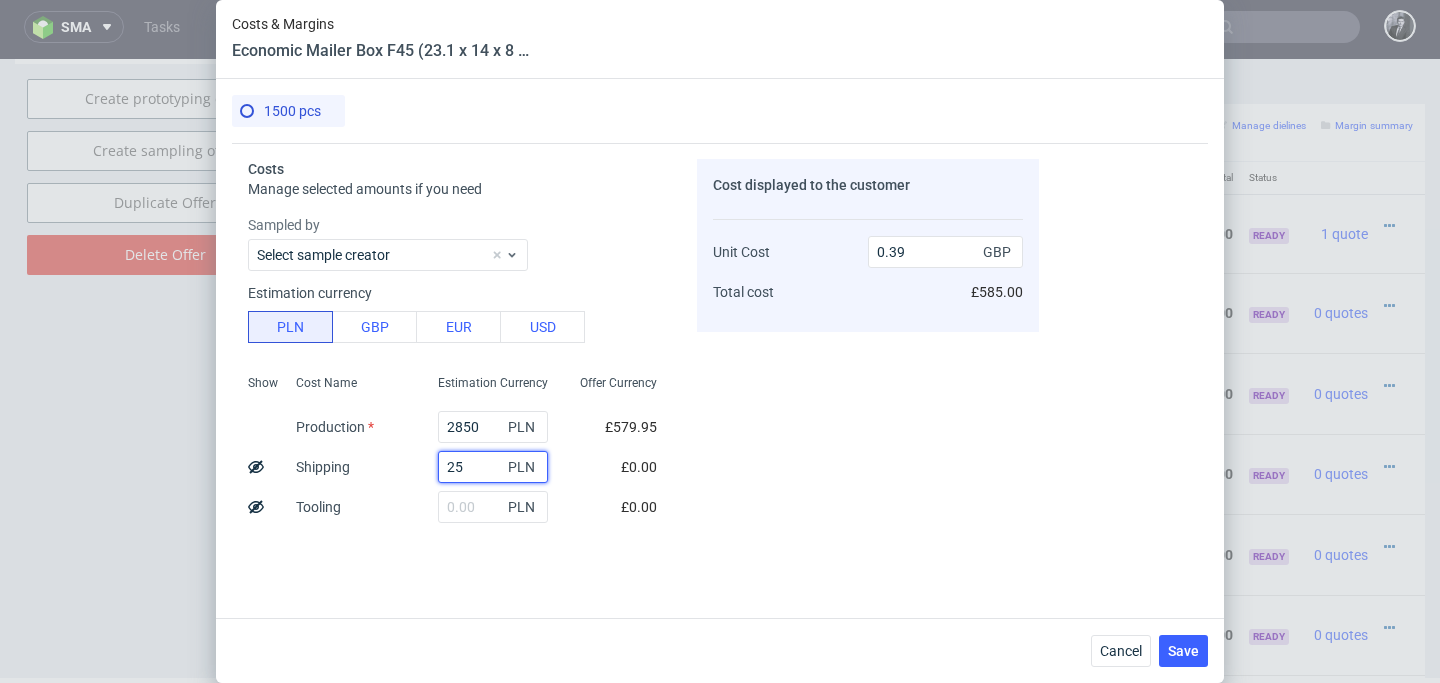 type on "250" 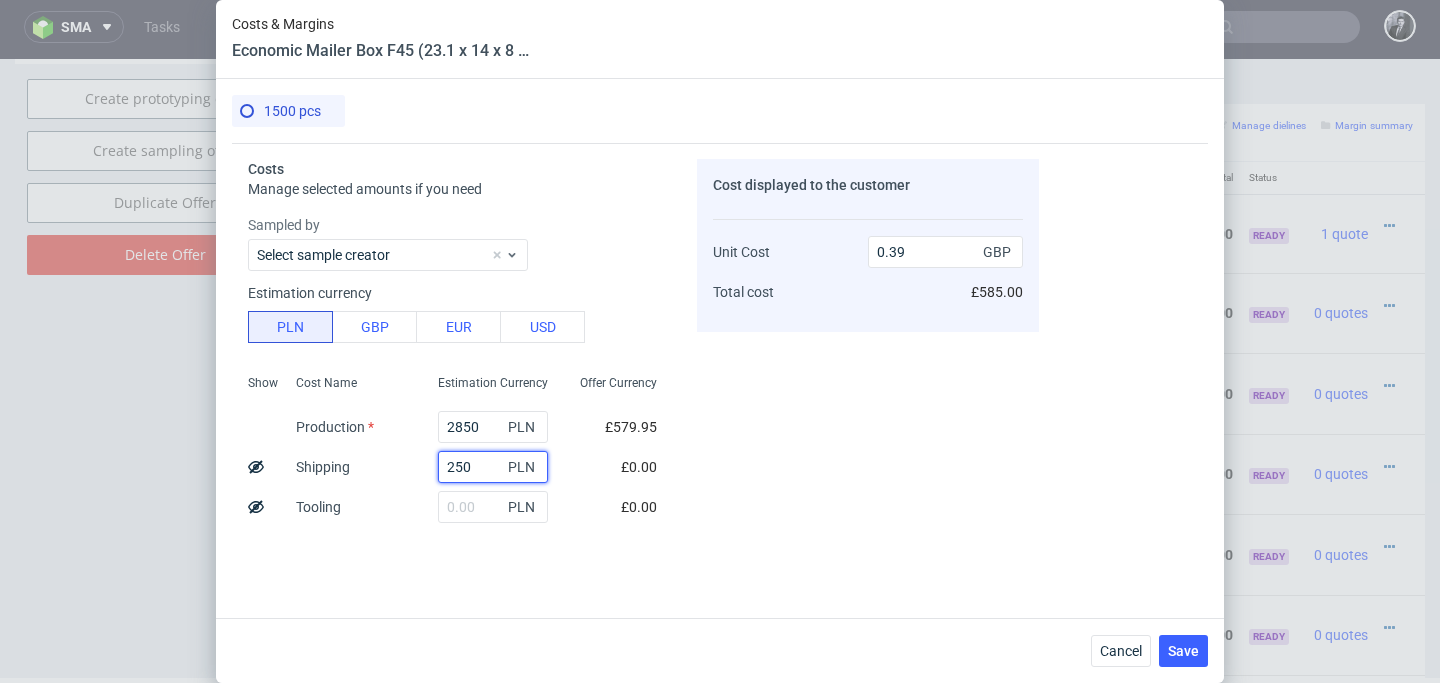 type on "0.42" 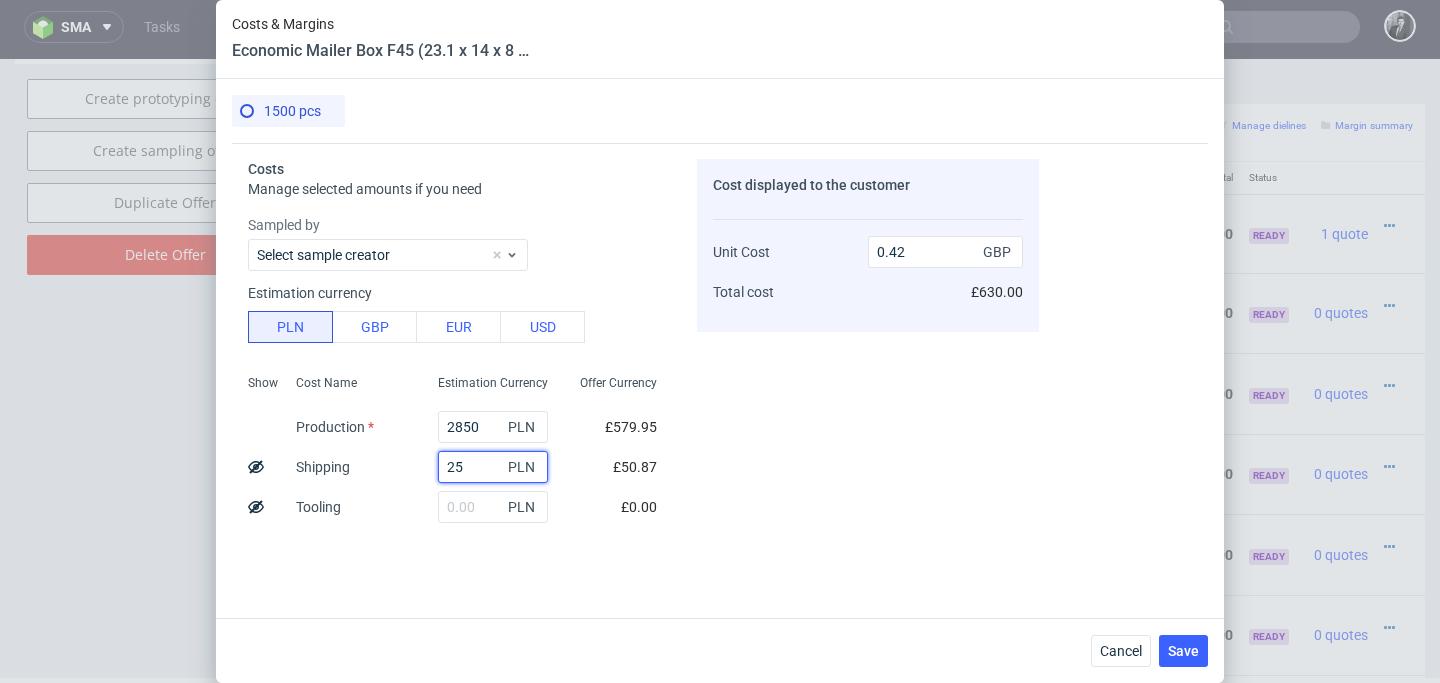 type on "2" 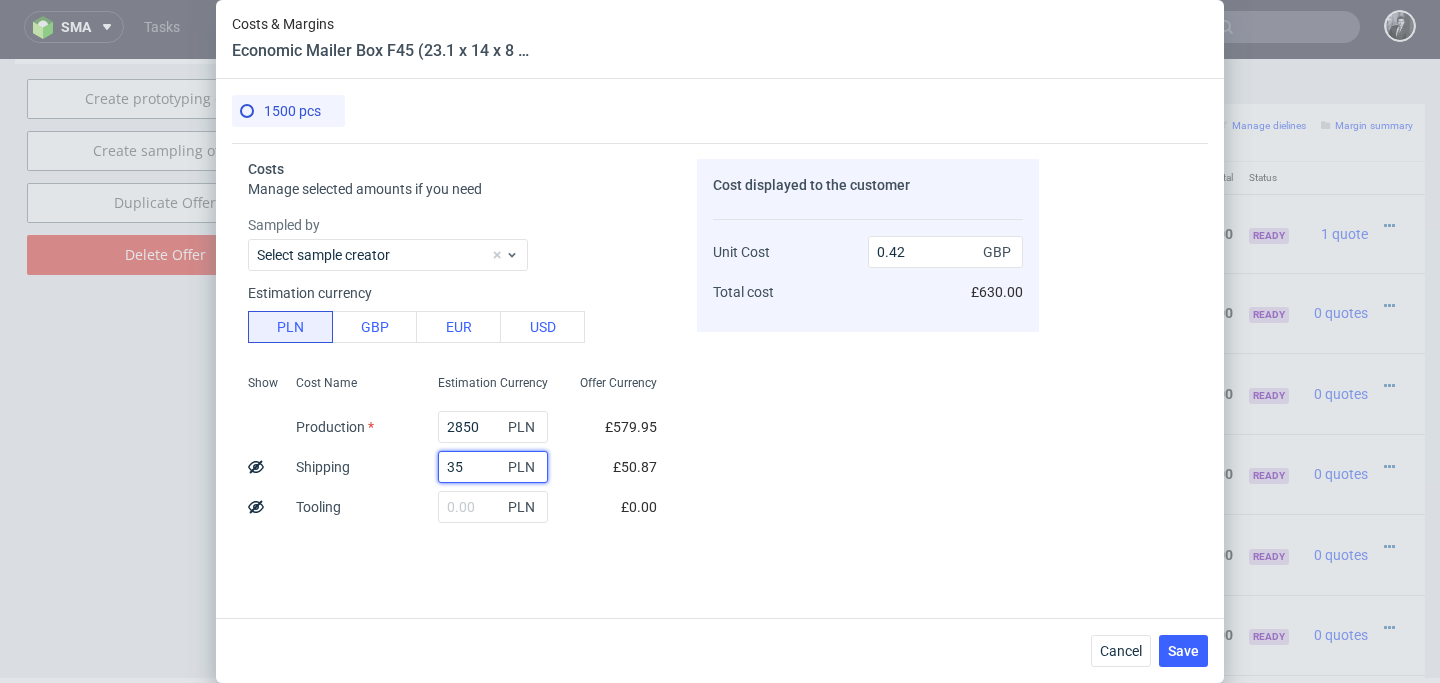 type on "3" 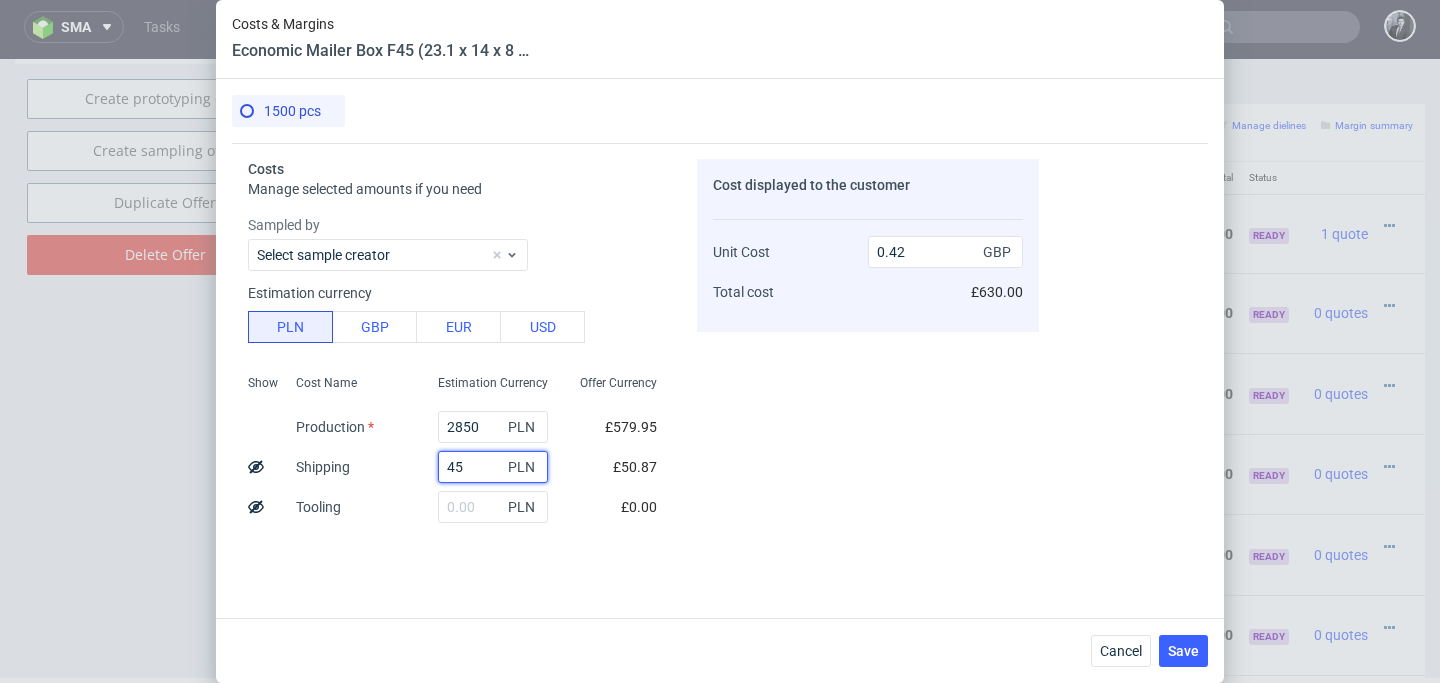 type on "450" 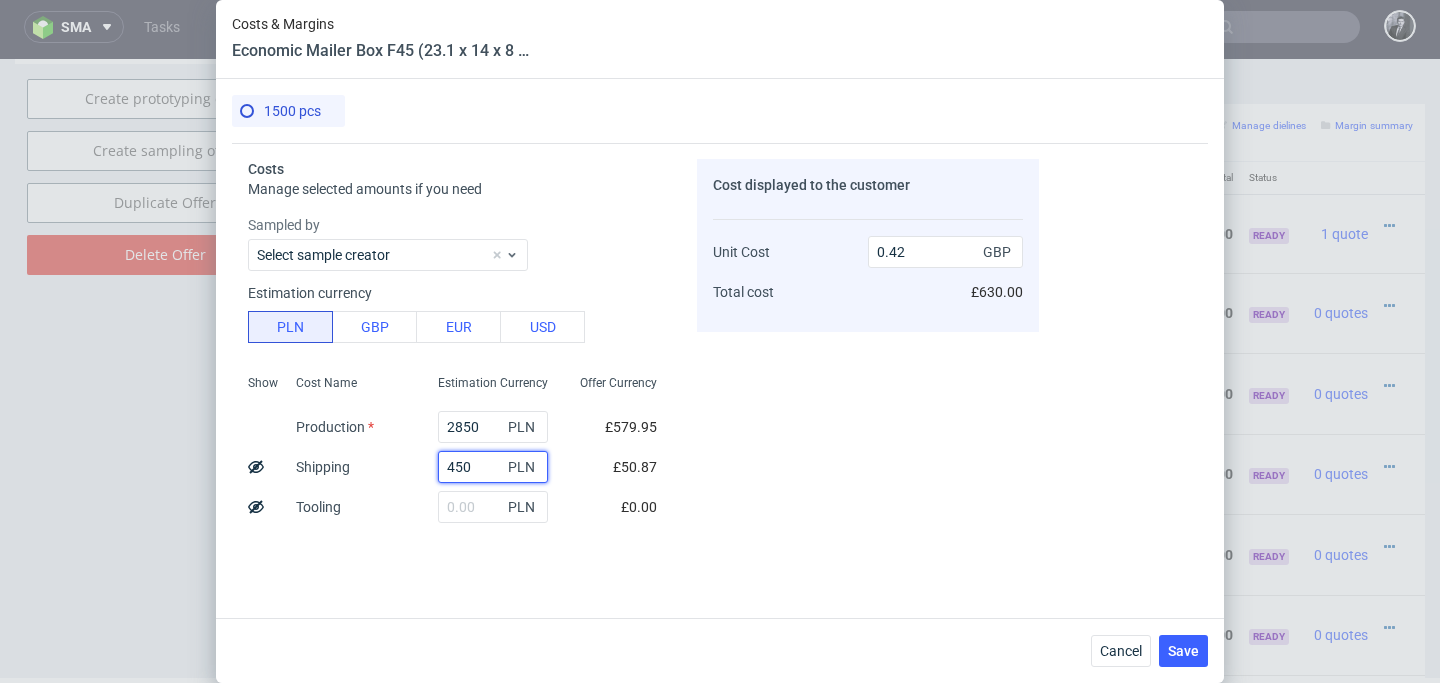 type on "0.45" 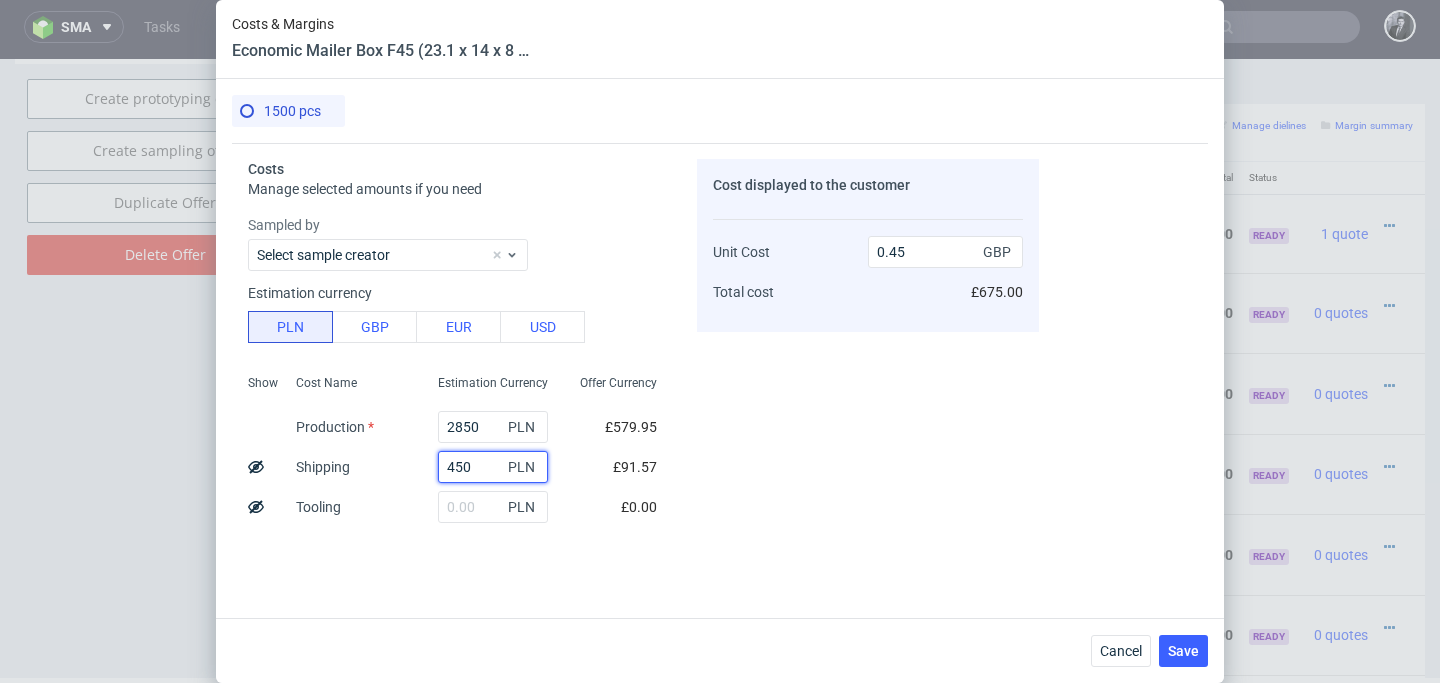 type on "450" 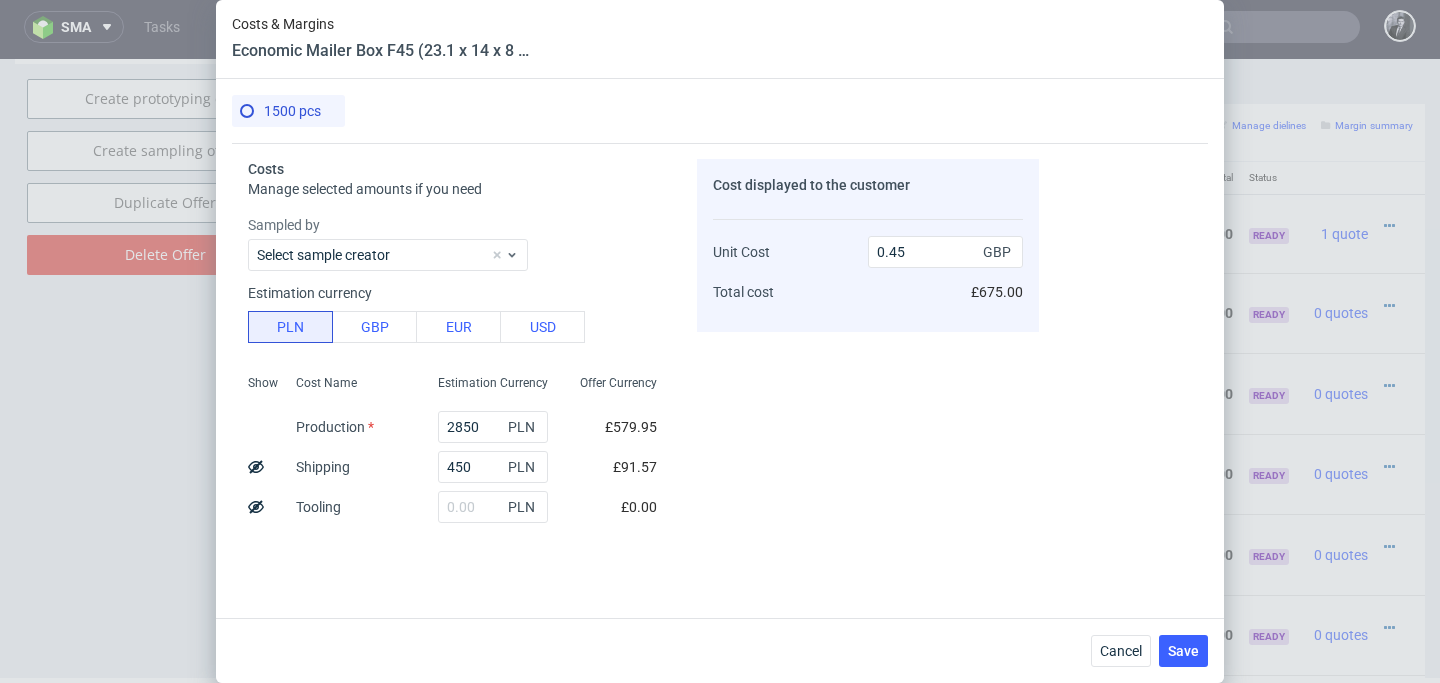 click on "Cost displayed to the customer Unit Cost Total cost 0.45 GBP £675.00" at bounding box center (868, 348) 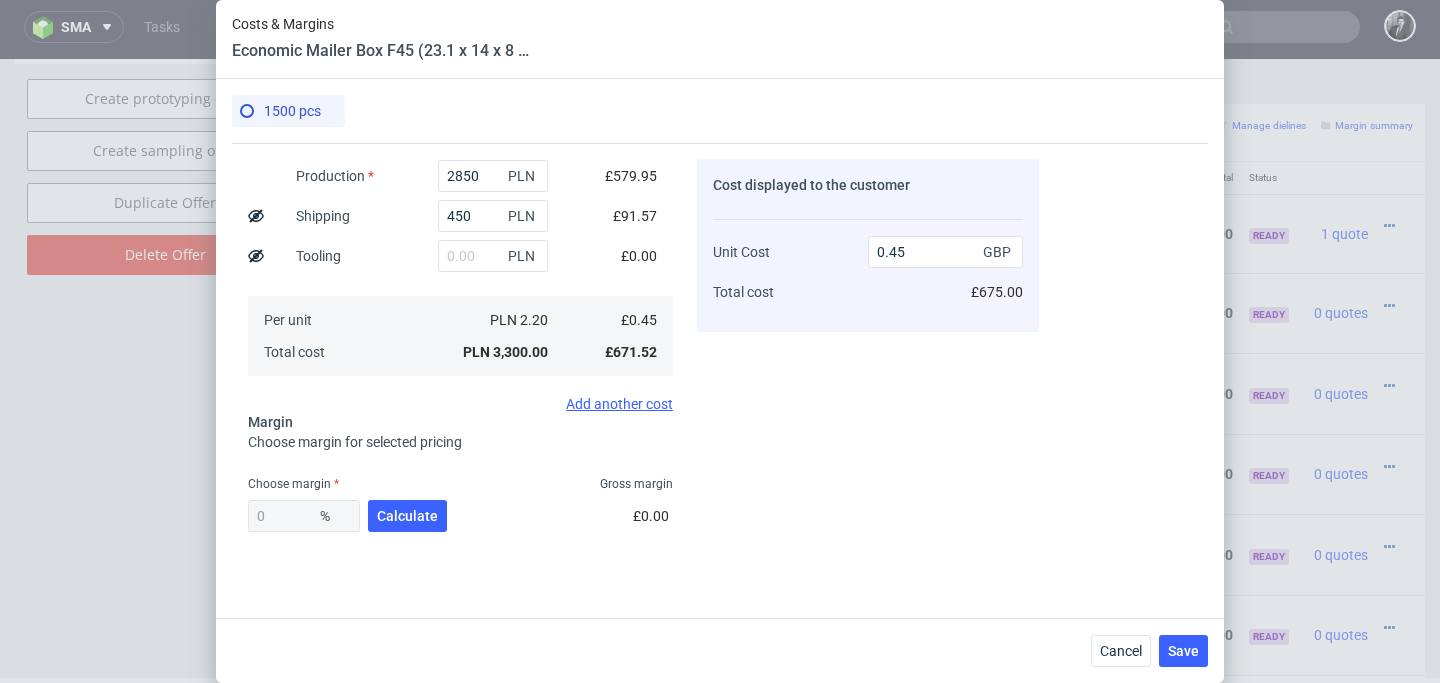 scroll, scrollTop: 252, scrollLeft: 0, axis: vertical 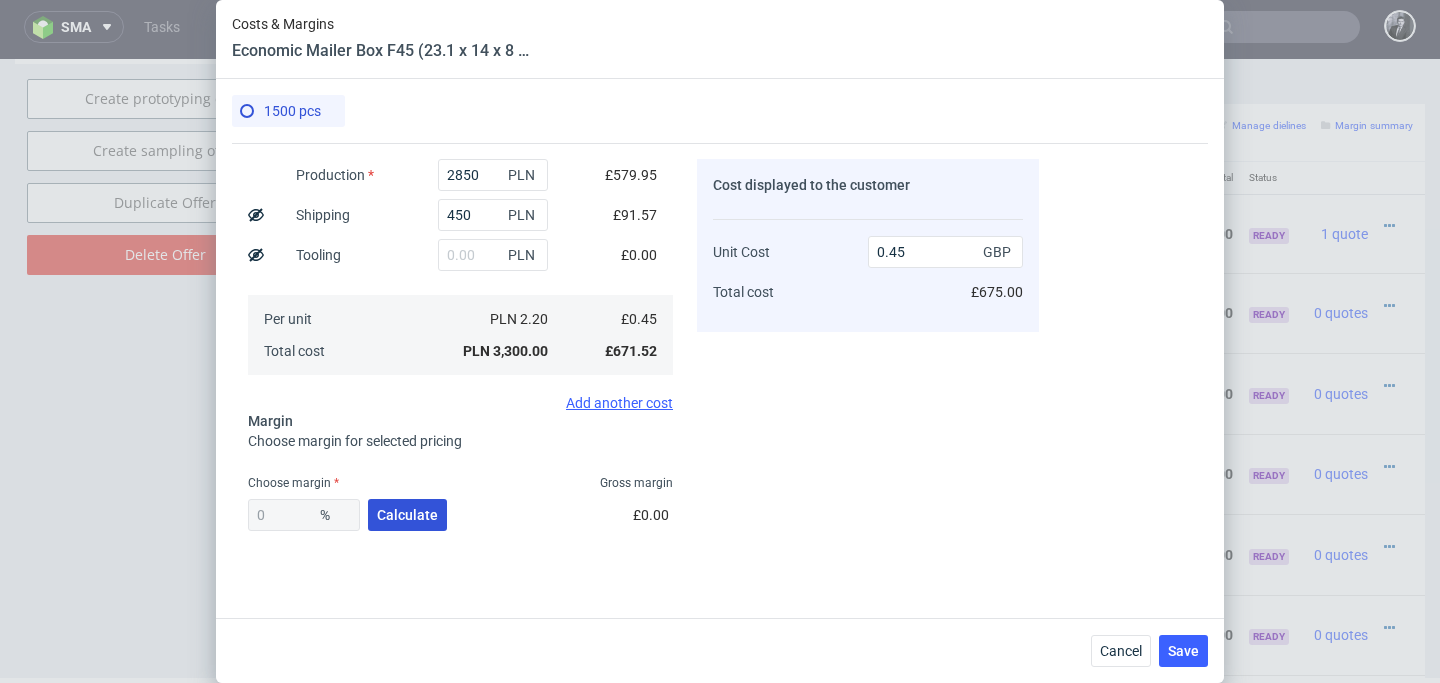 click on "Calculate" at bounding box center [407, 515] 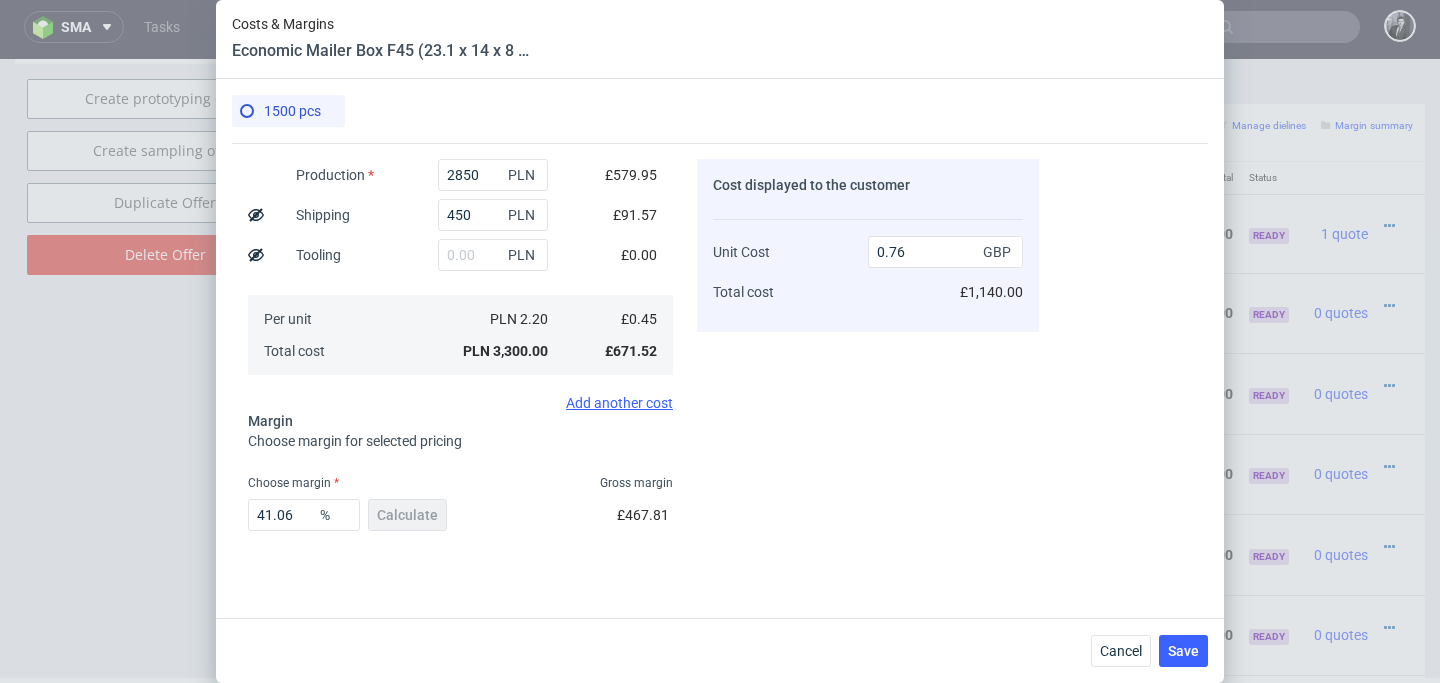 scroll, scrollTop: 353, scrollLeft: 0, axis: vertical 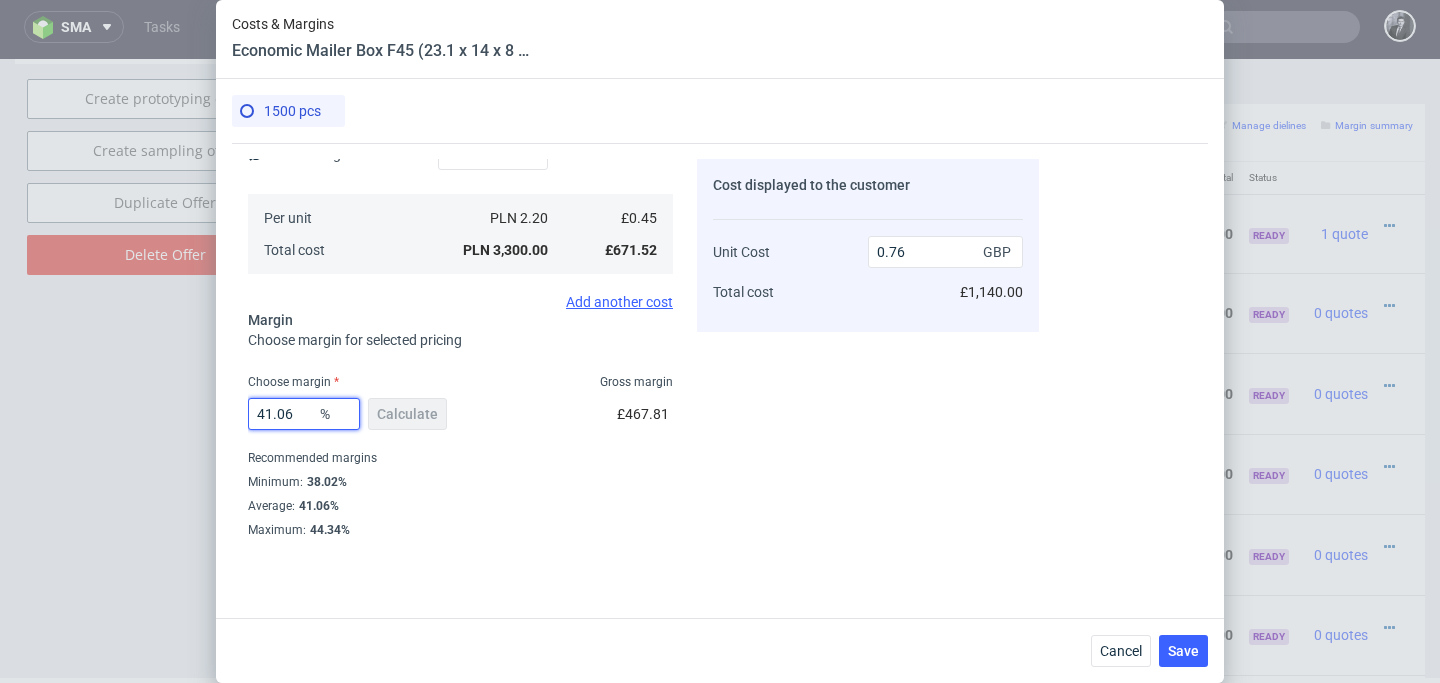 drag, startPoint x: 306, startPoint y: 416, endPoint x: 180, endPoint y: 415, distance: 126.00397 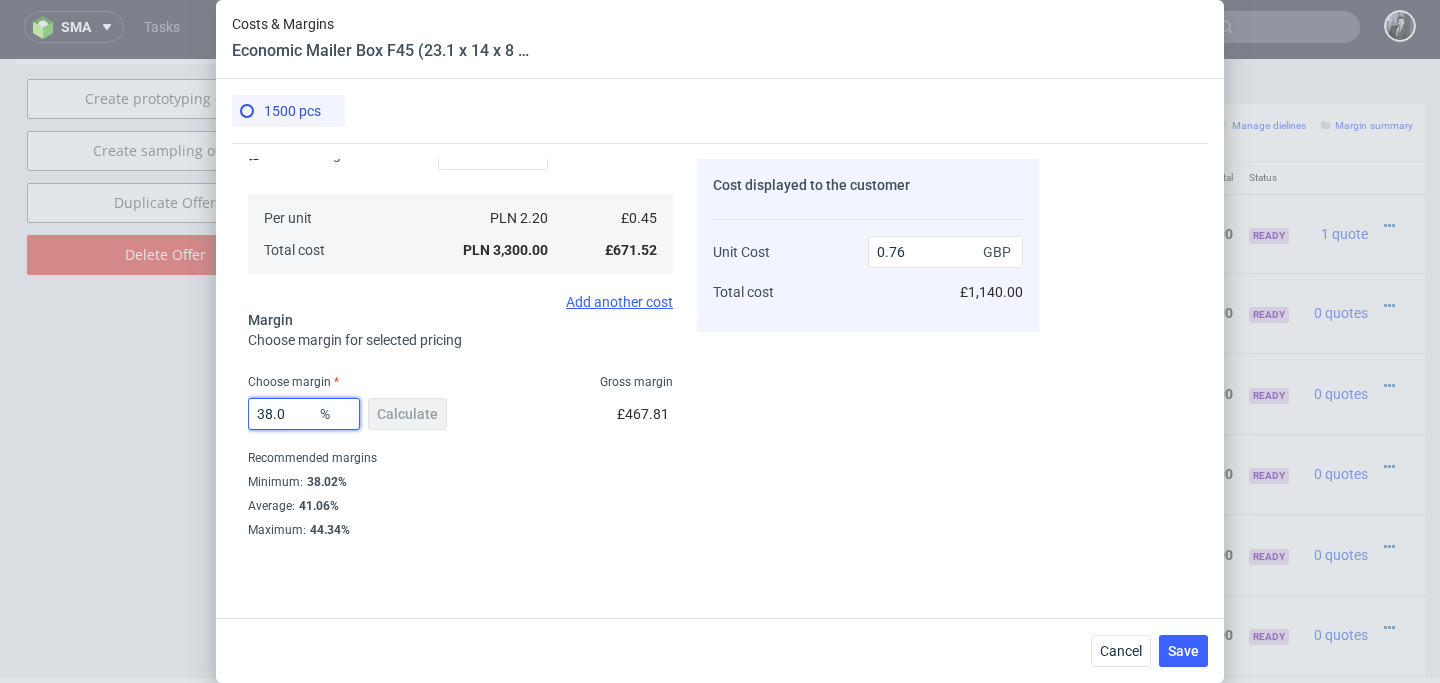 type on "38.02" 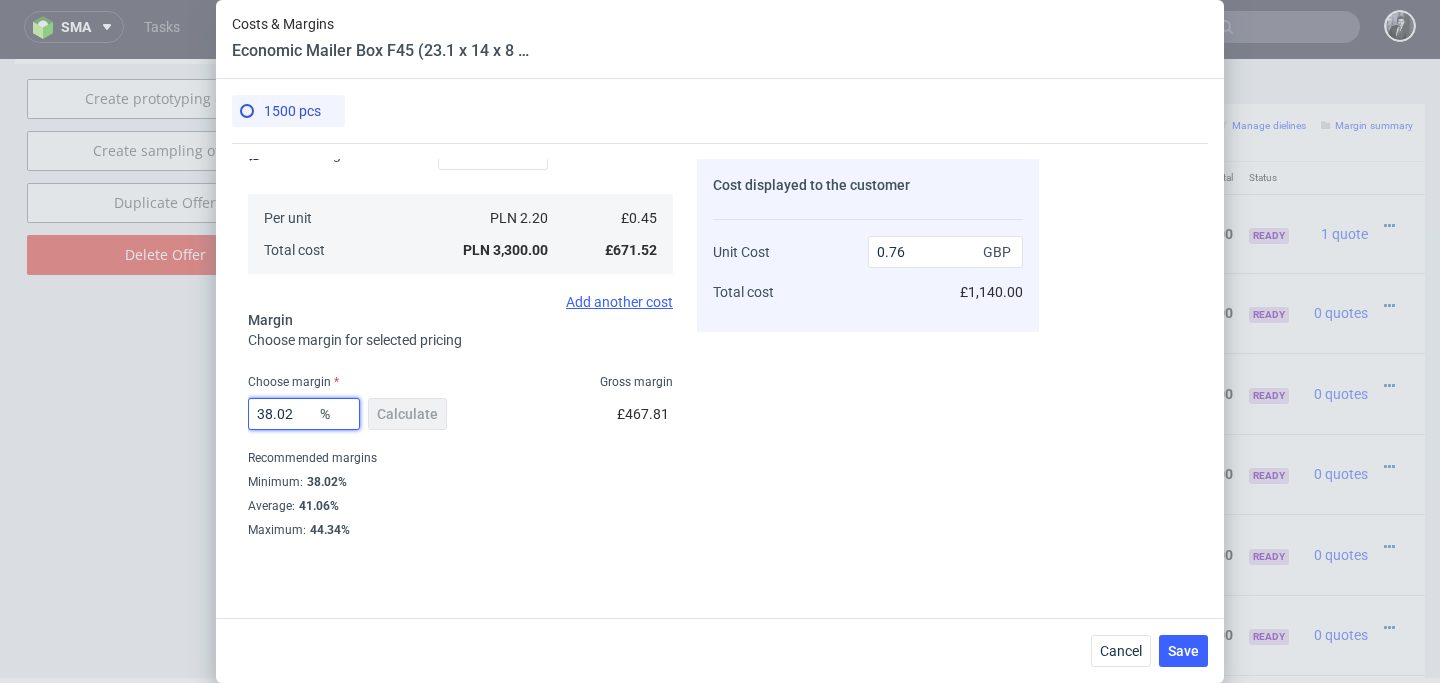 type on "0.72" 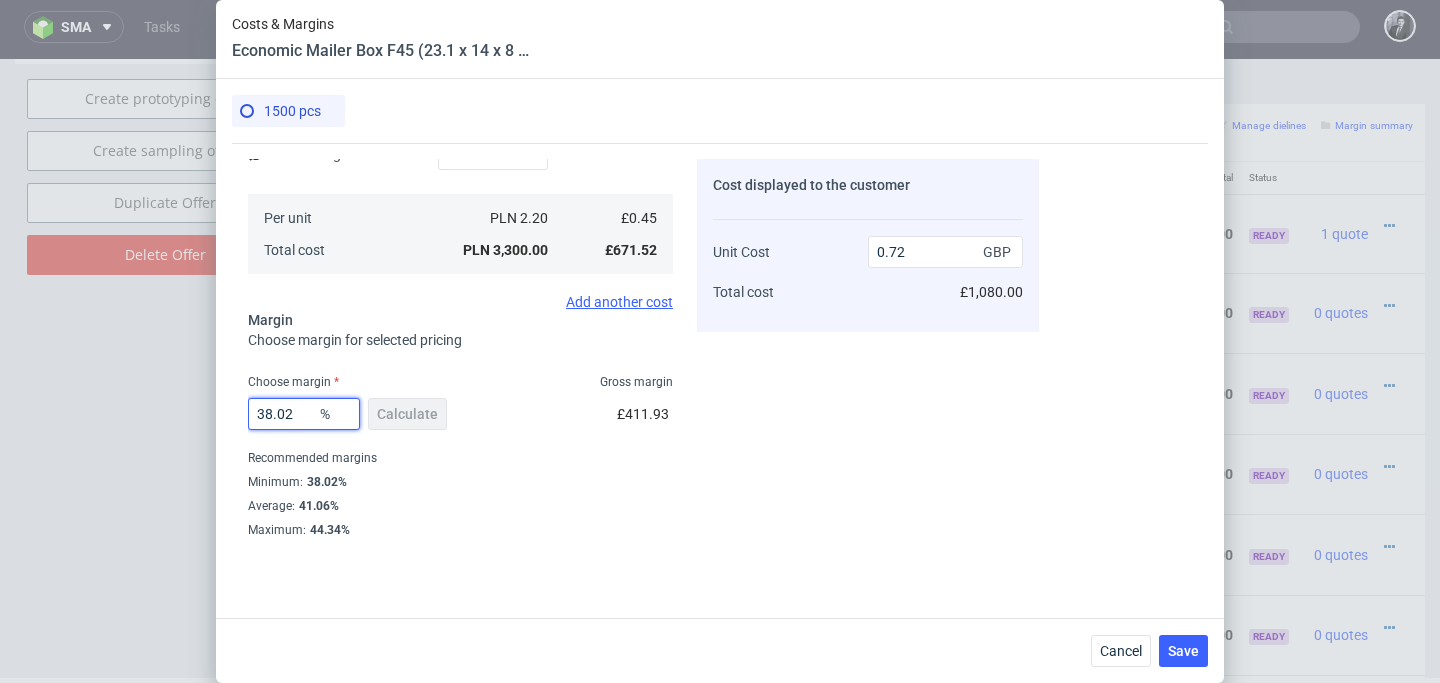 type on "38.02" 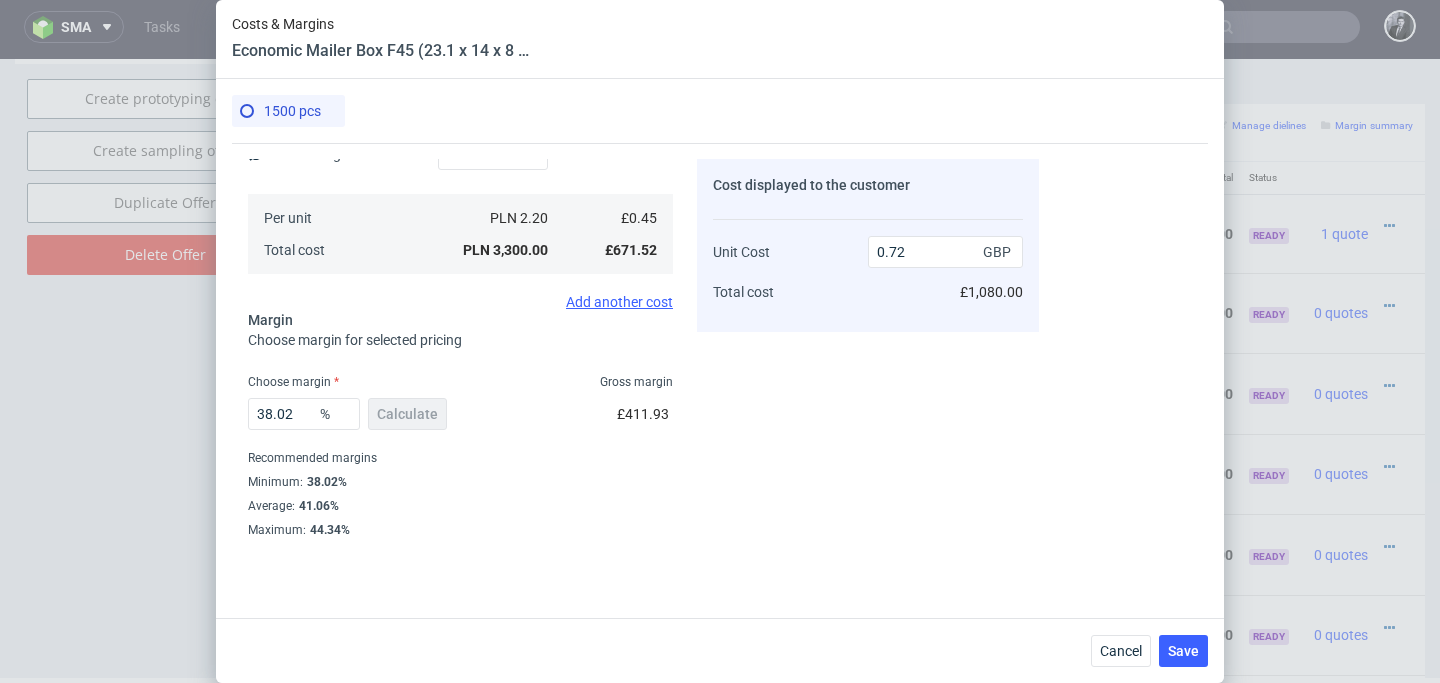 click on "Average : 41.06%" at bounding box center [460, 506] 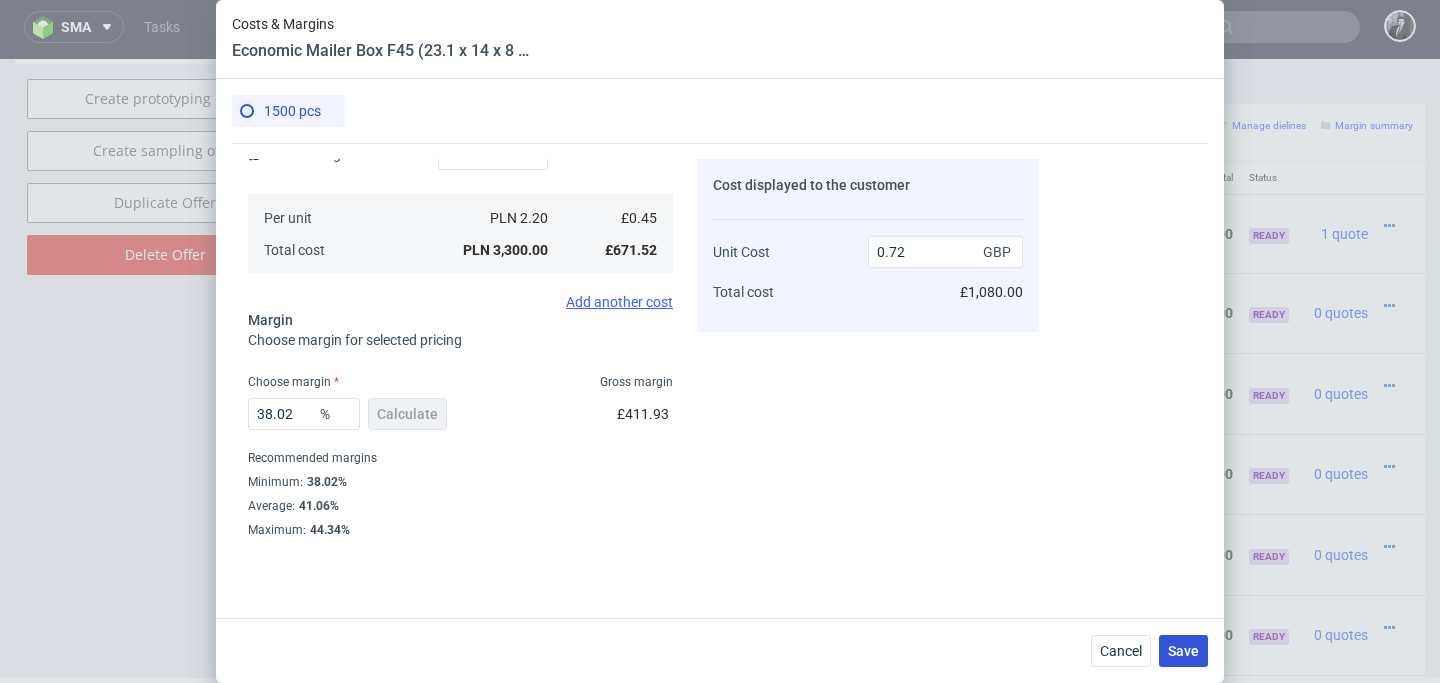 click on "Save" at bounding box center [1183, 651] 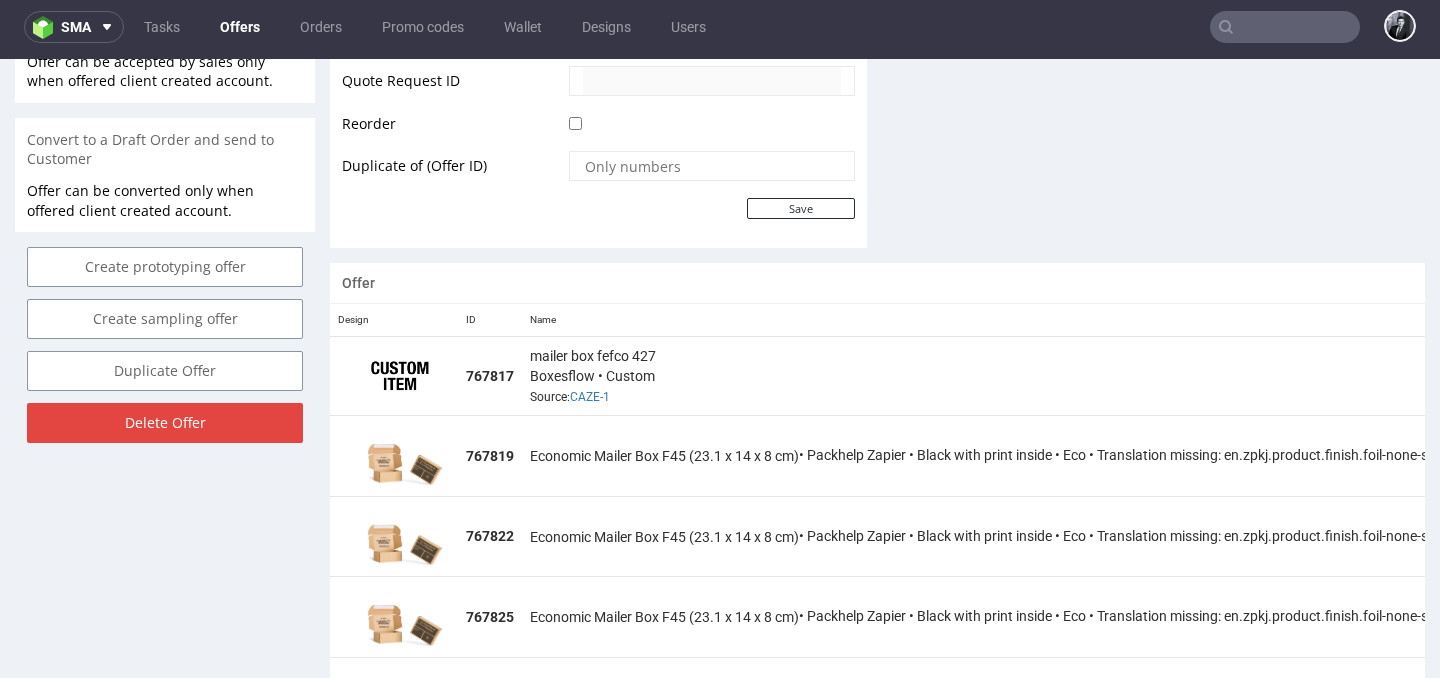 scroll, scrollTop: 1182, scrollLeft: 0, axis: vertical 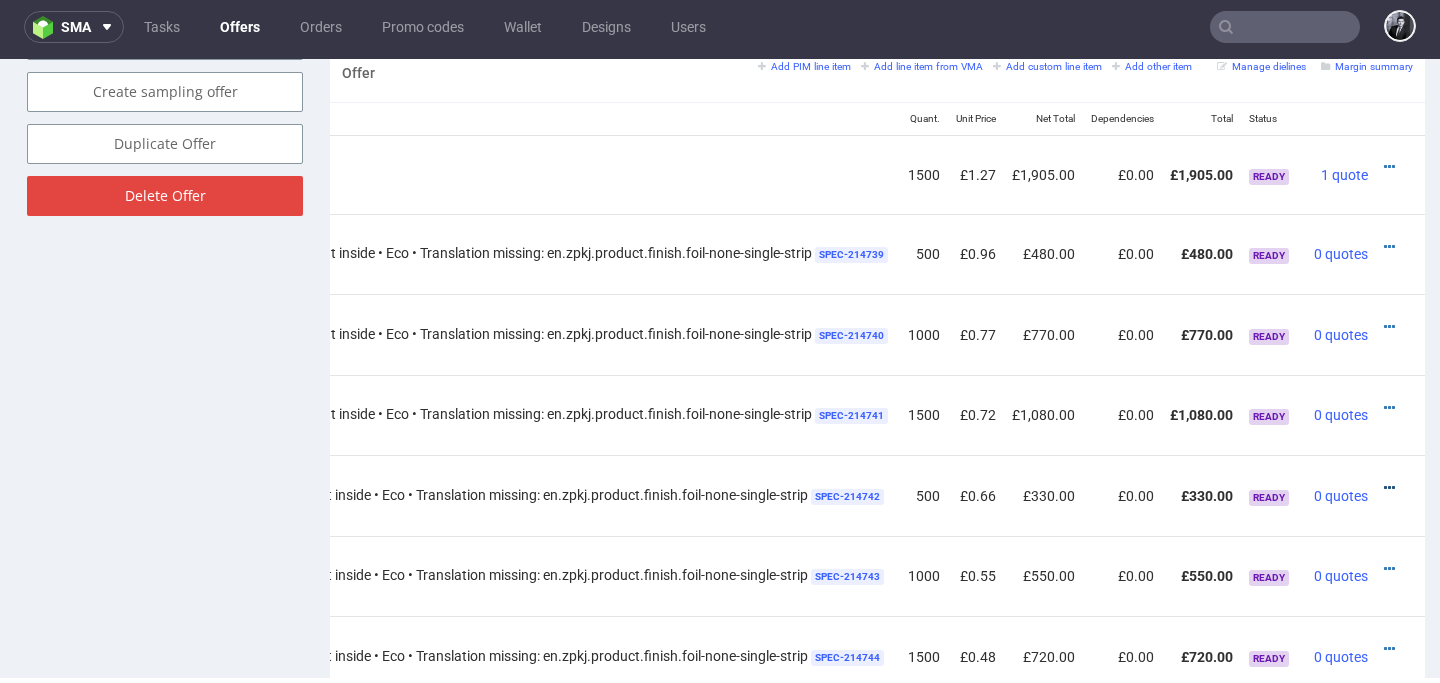 click at bounding box center [1389, 488] 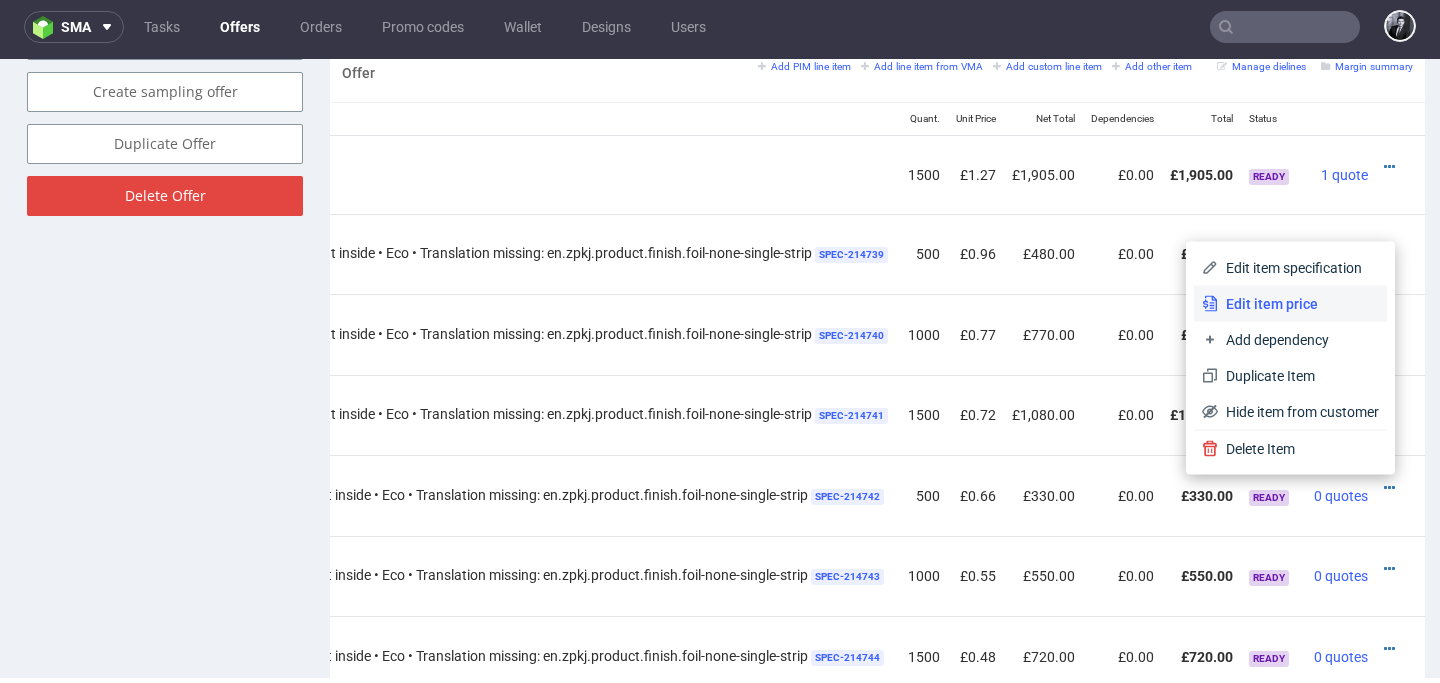 click on "Edit item price" at bounding box center (1298, 304) 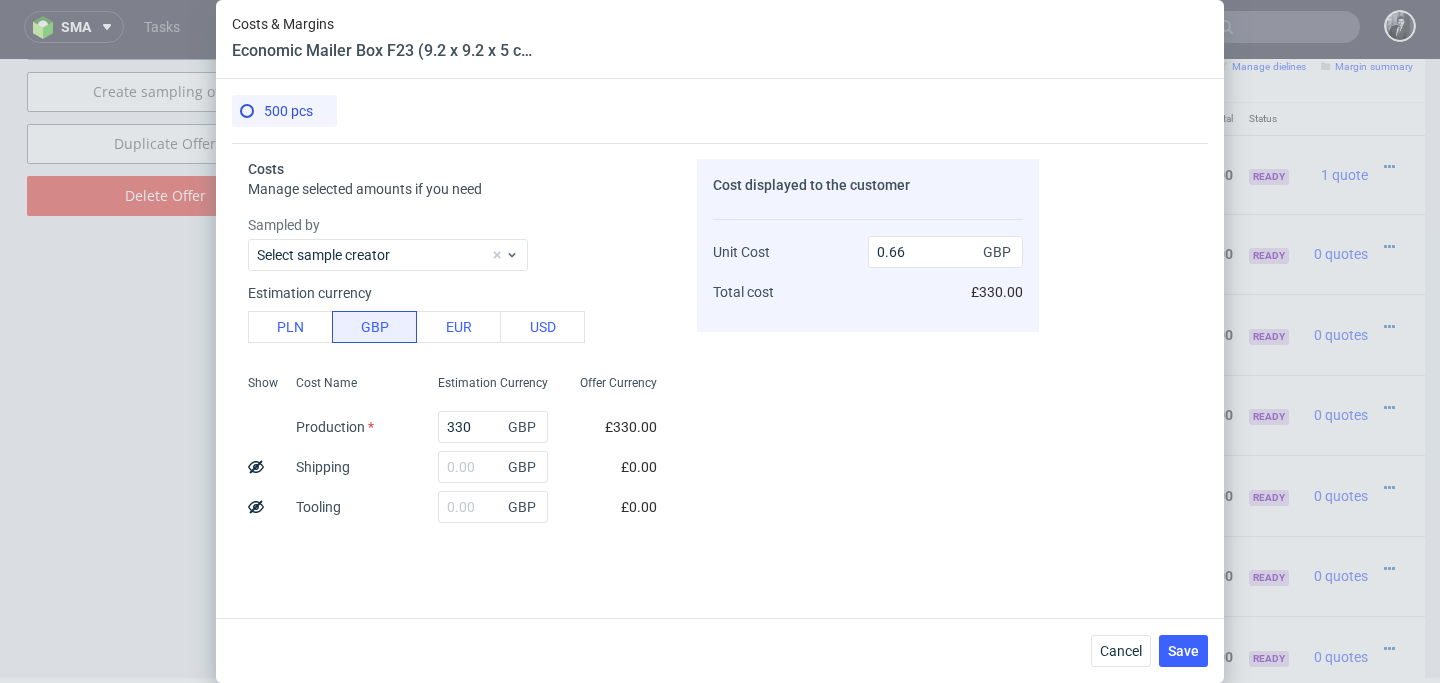 click on "Estimation currency PLN GBP EUR USD" at bounding box center [460, 311] 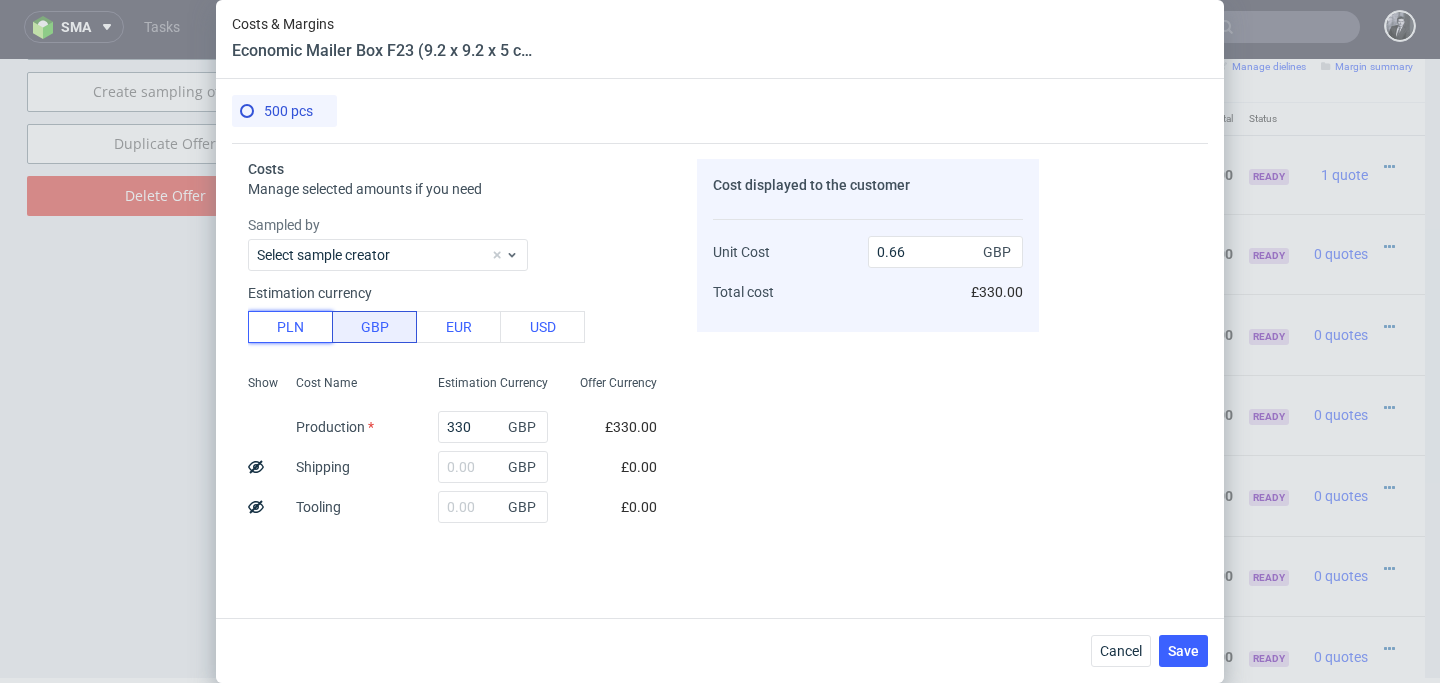click on "PLN" at bounding box center [290, 327] 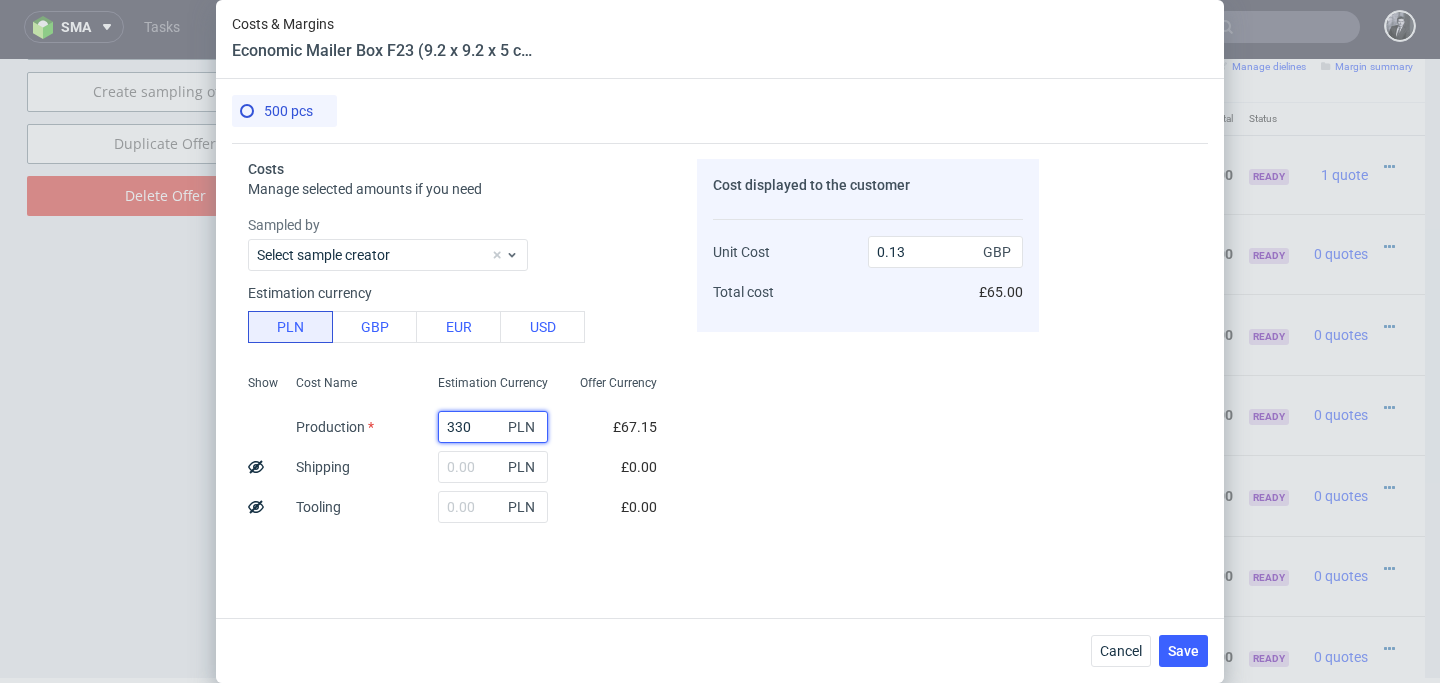 drag, startPoint x: 484, startPoint y: 427, endPoint x: 372, endPoint y: 425, distance: 112.01785 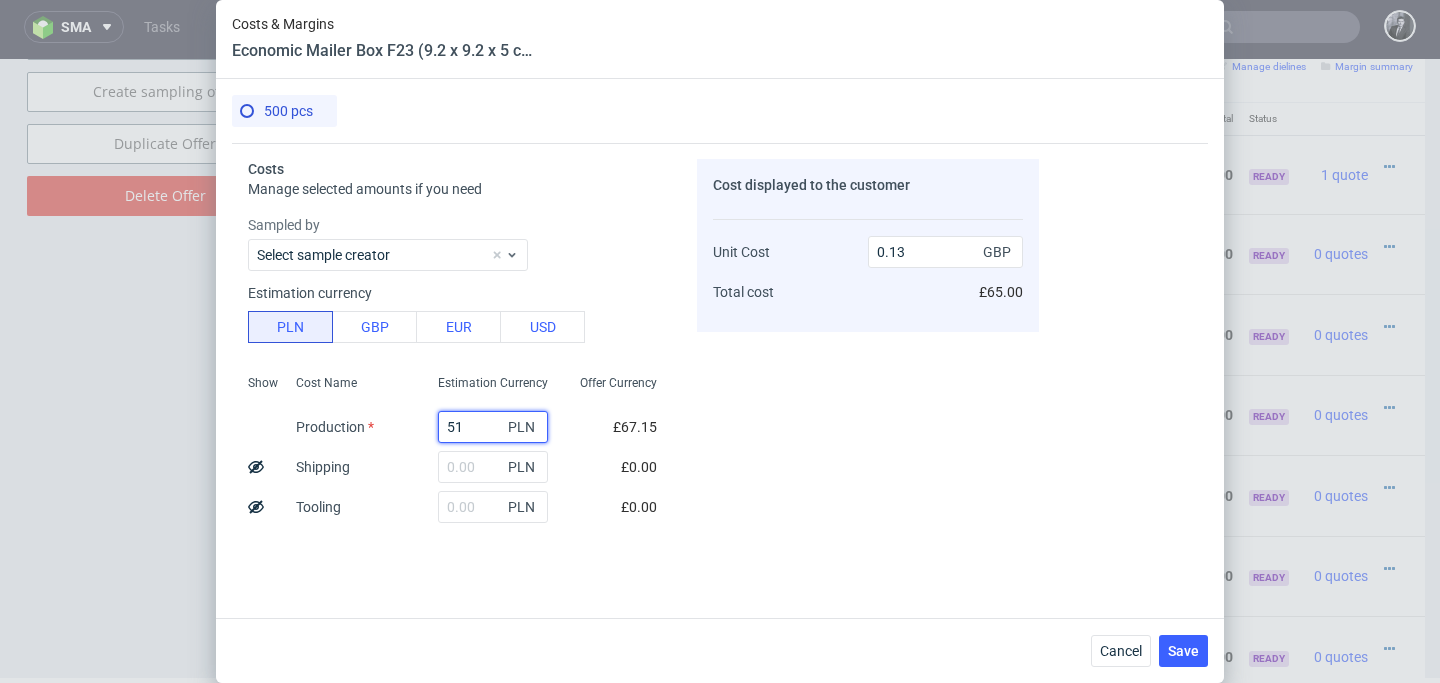 type on "515" 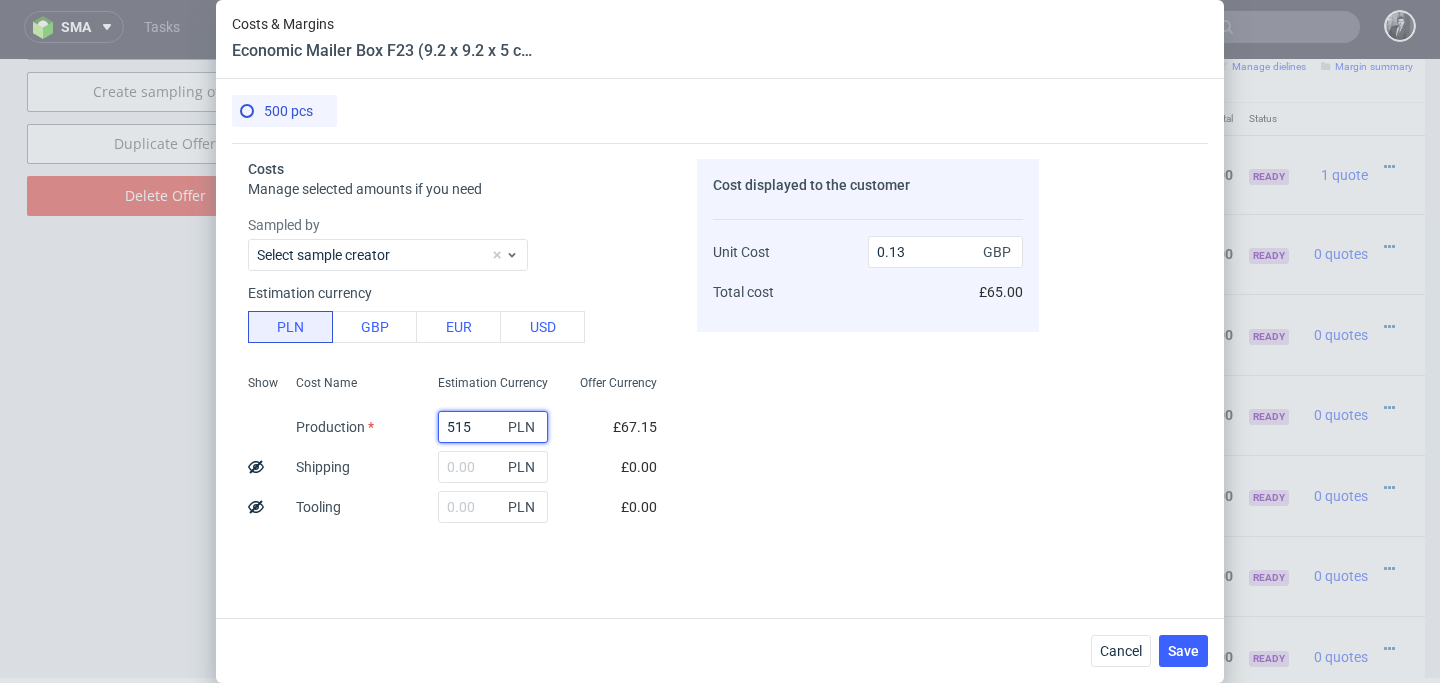 type on "0.21" 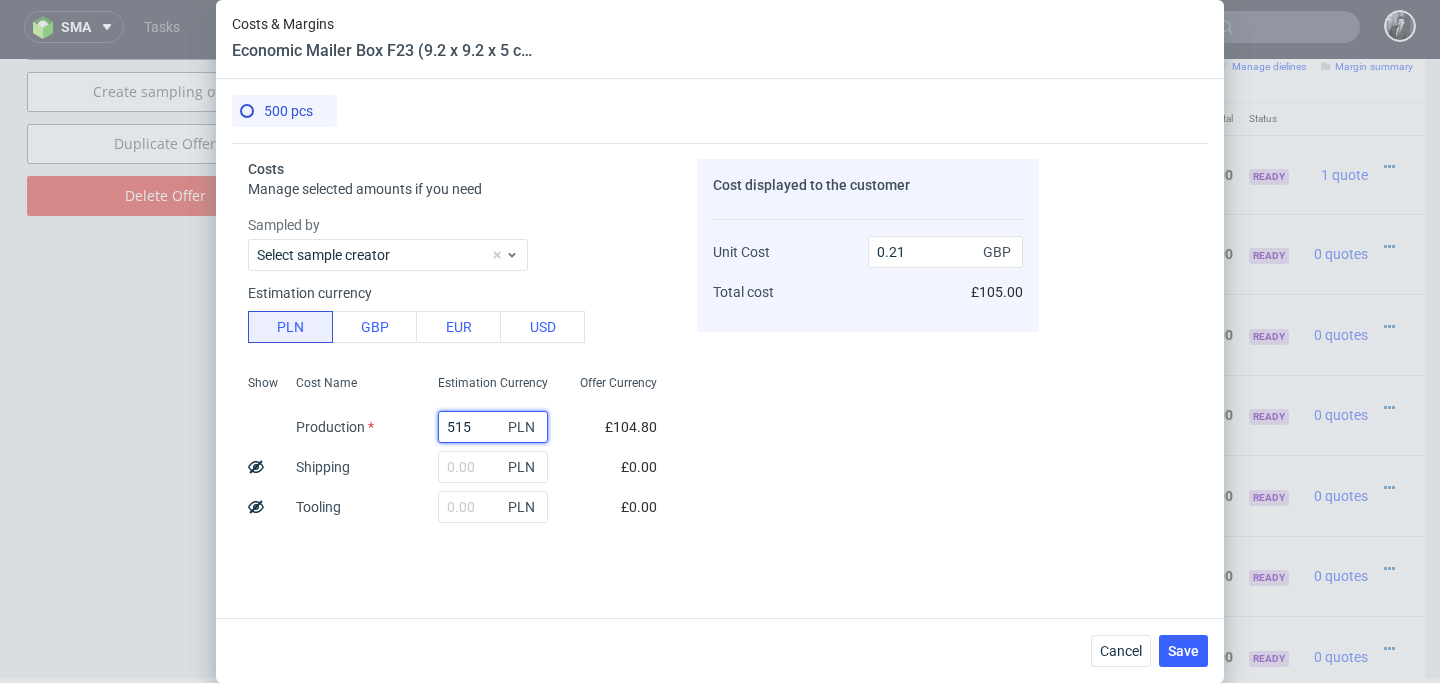 type on "515" 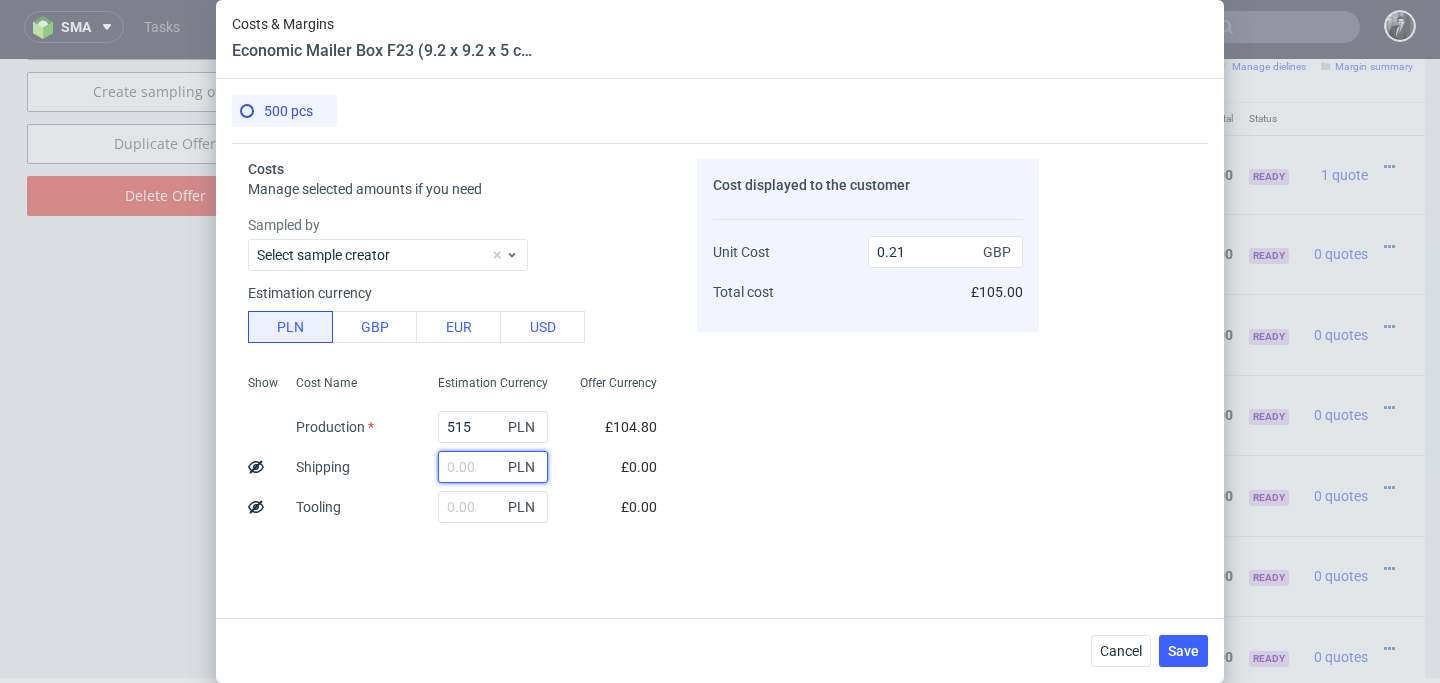 click at bounding box center [493, 467] 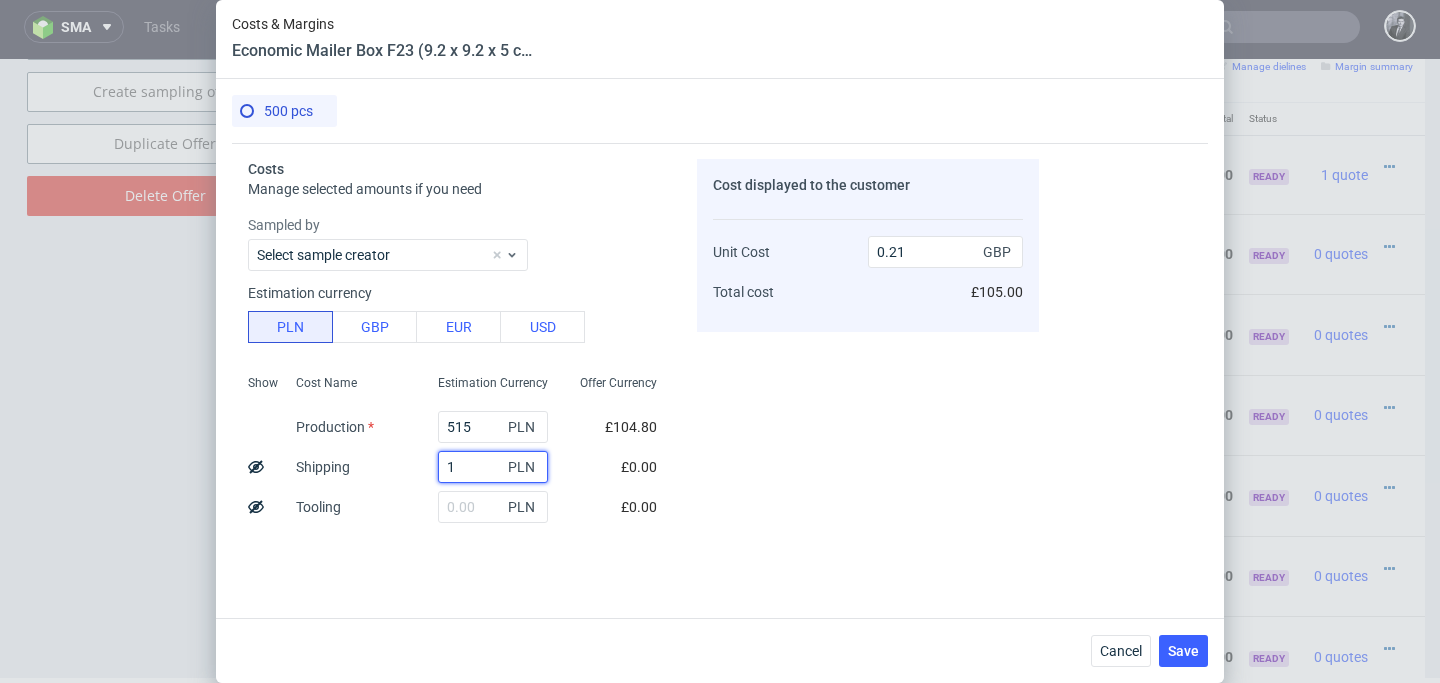 type on "16" 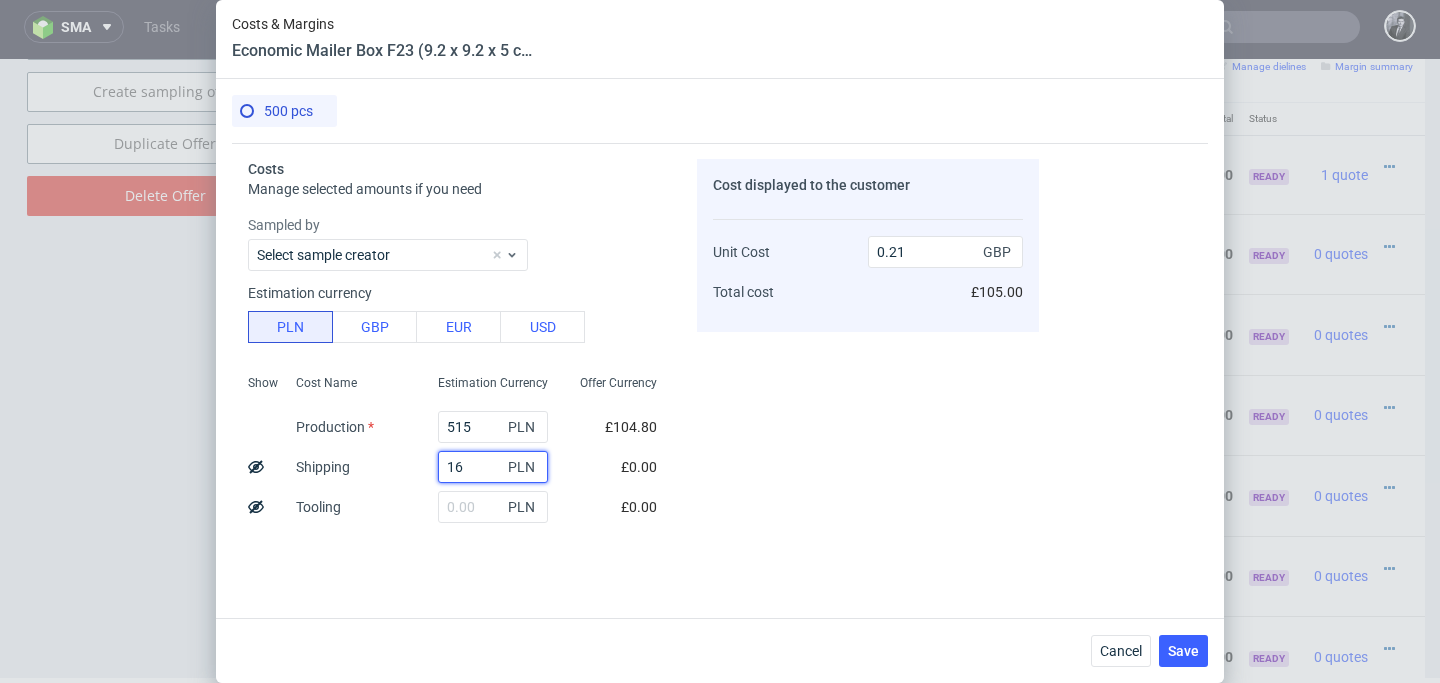 type on "0.22" 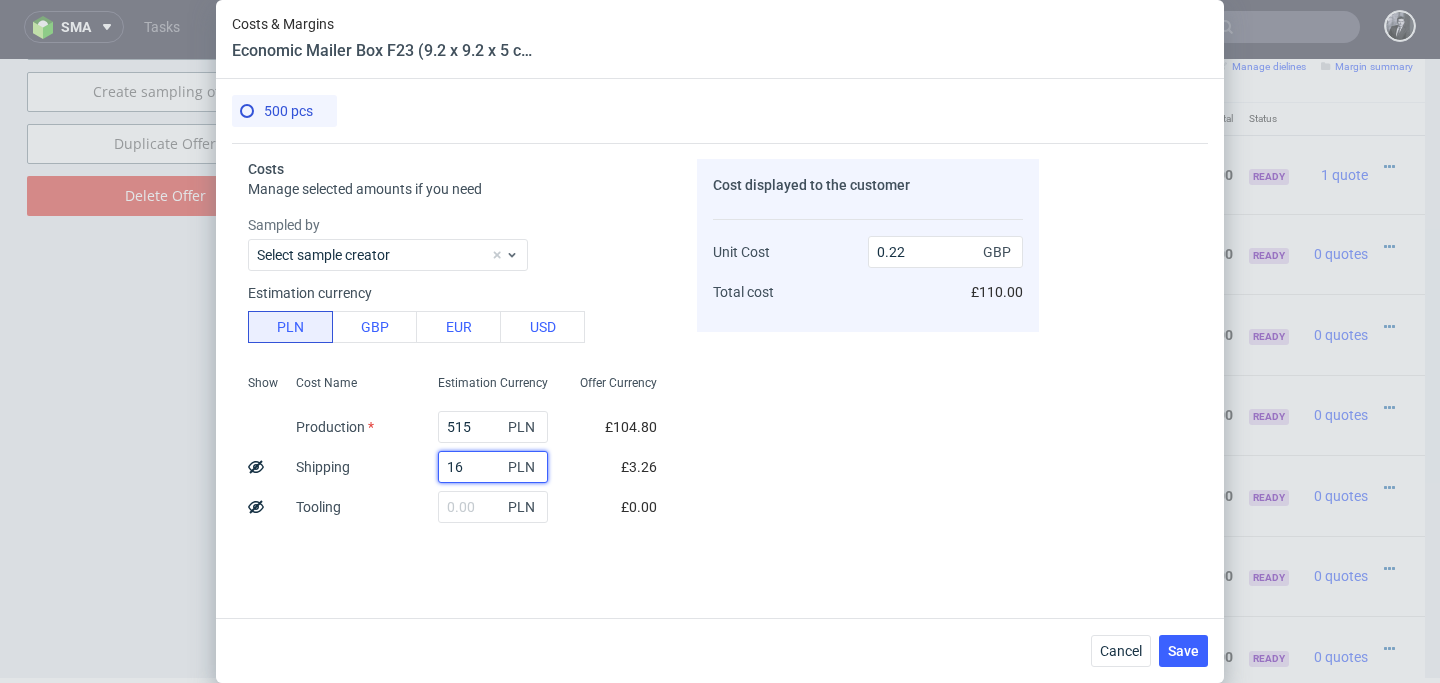 type on "160" 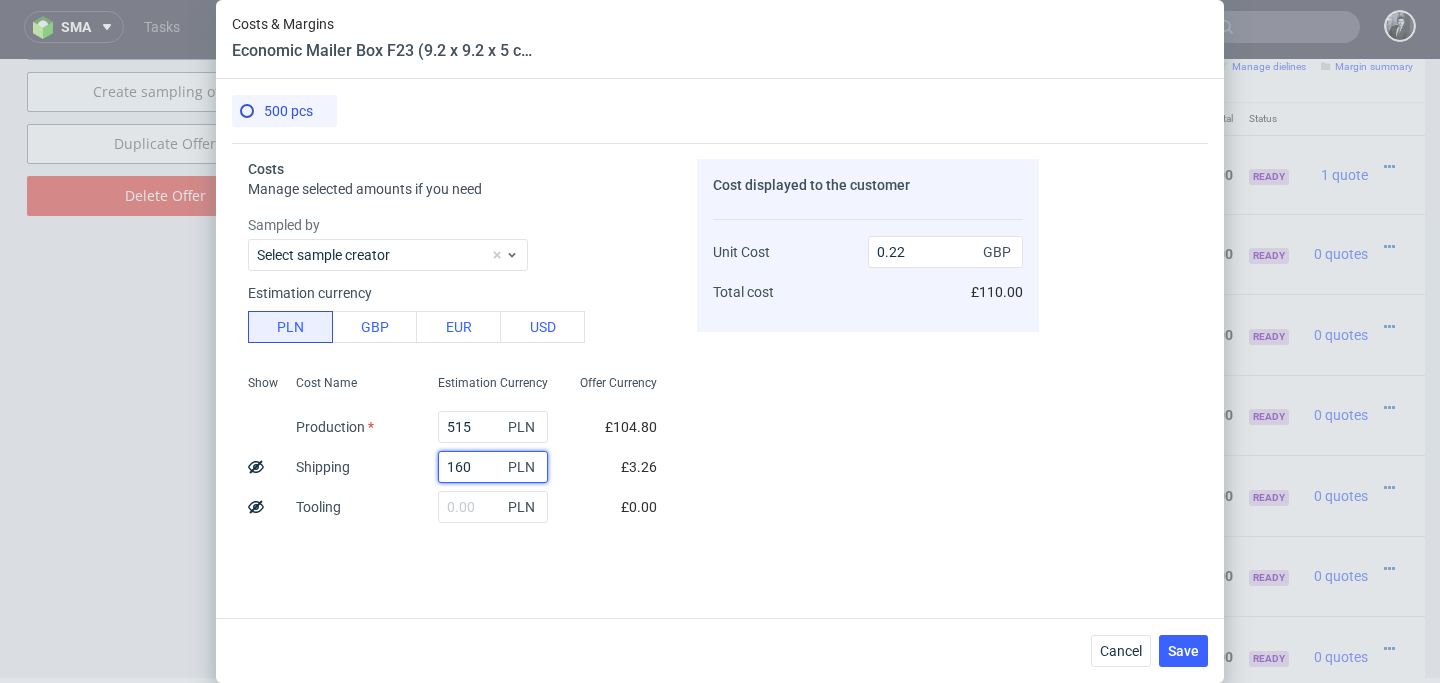 type on "0.28" 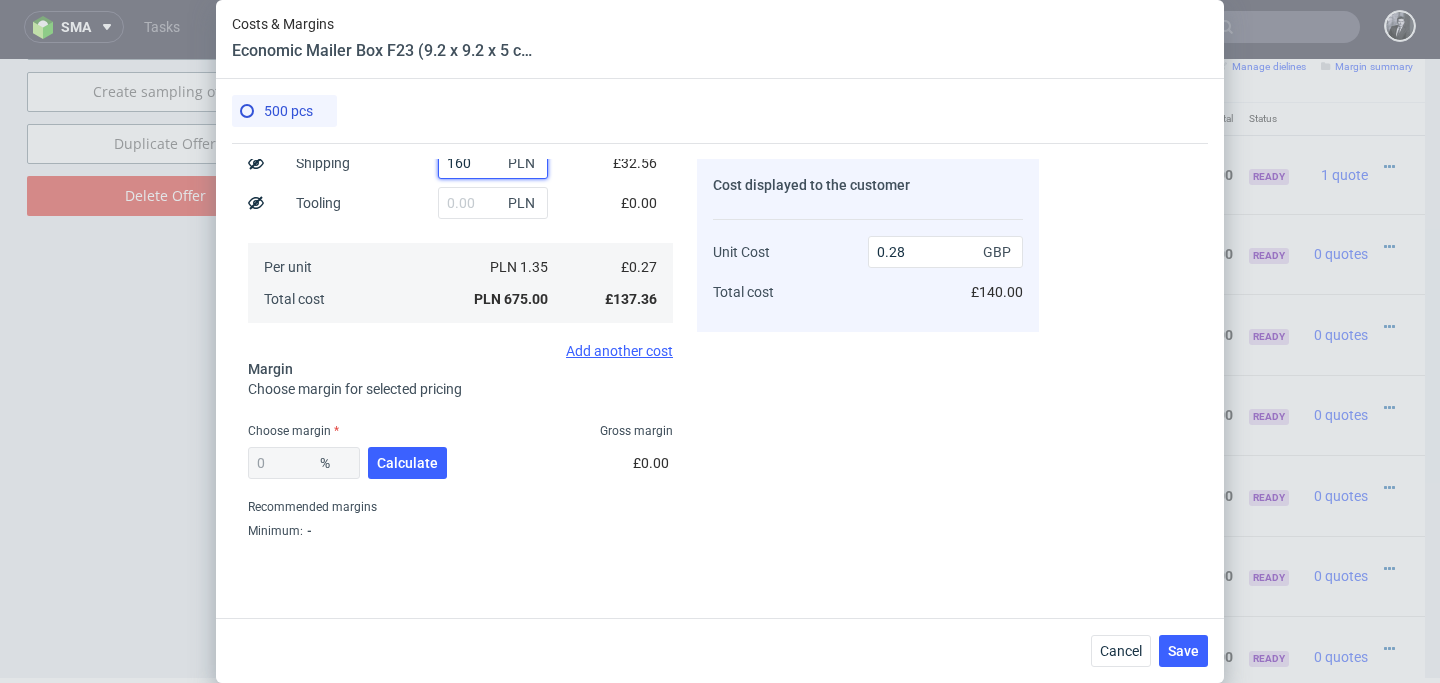 scroll, scrollTop: 317, scrollLeft: 0, axis: vertical 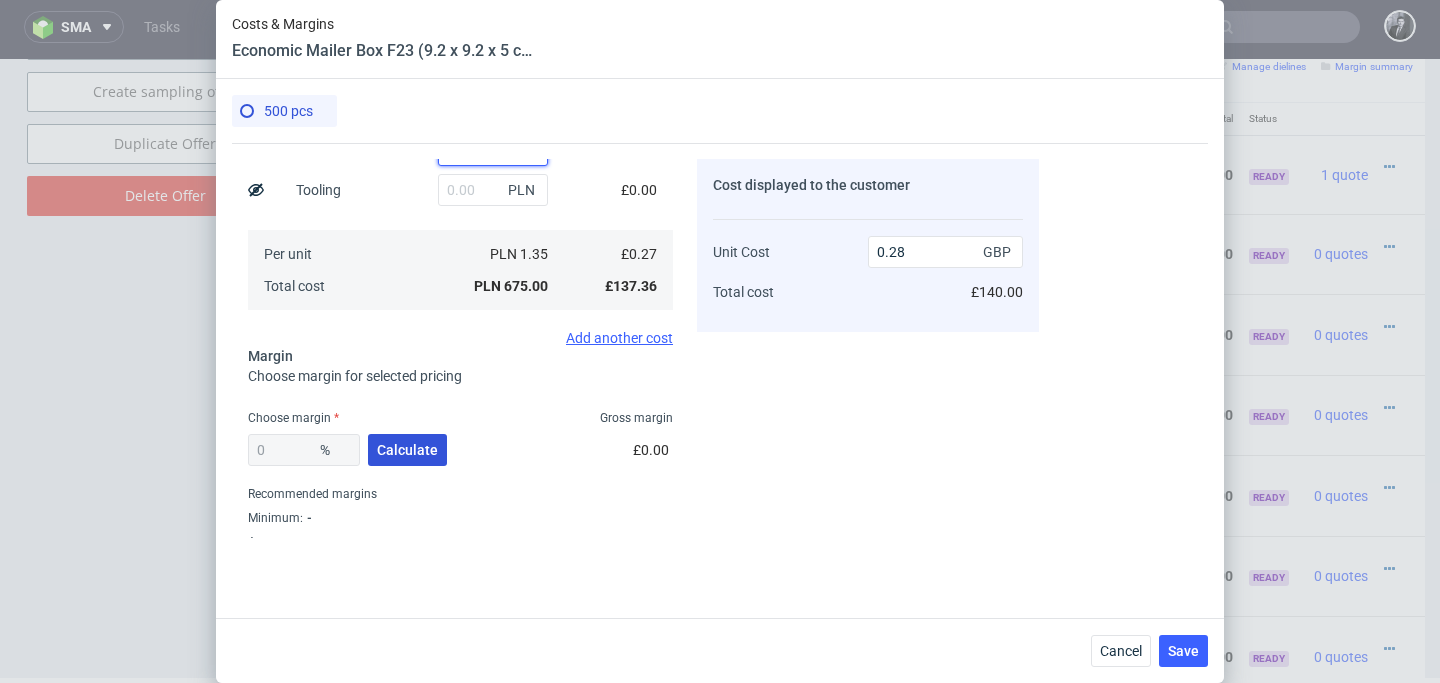type on "160" 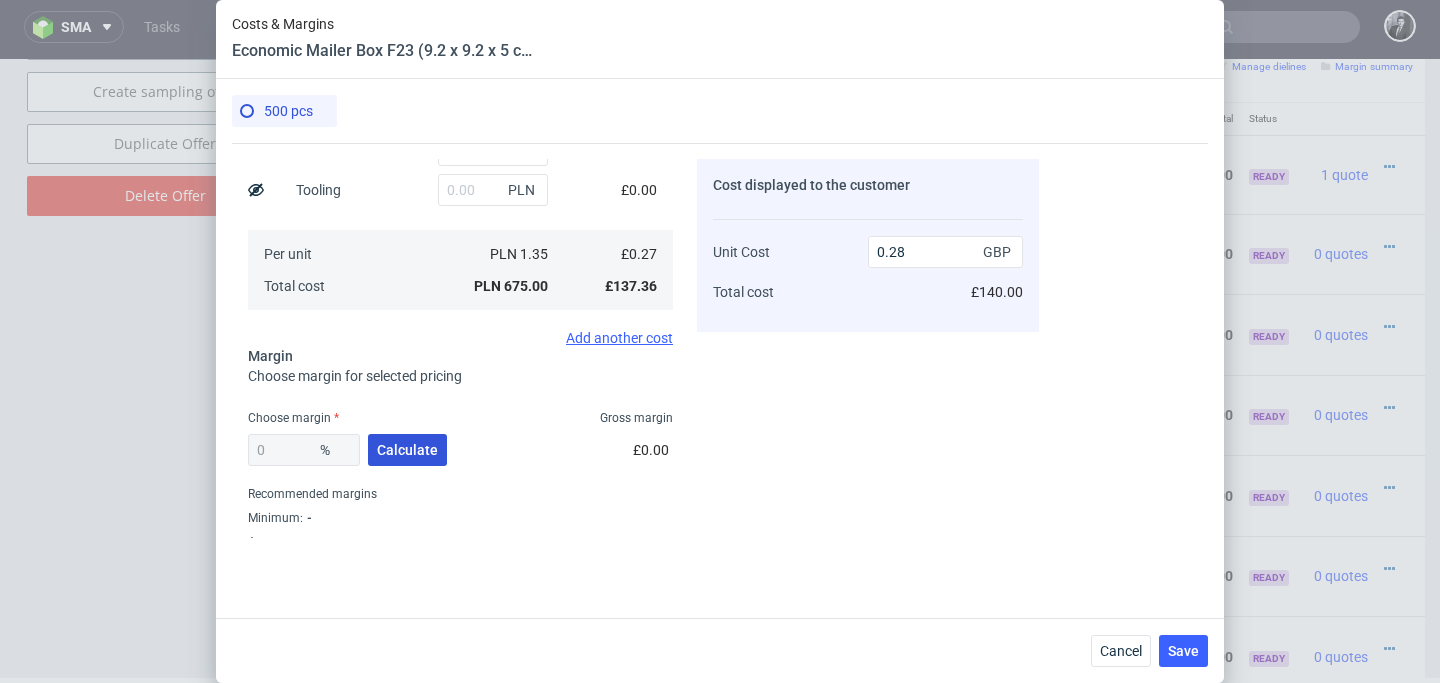 click on "Calculate" at bounding box center (407, 450) 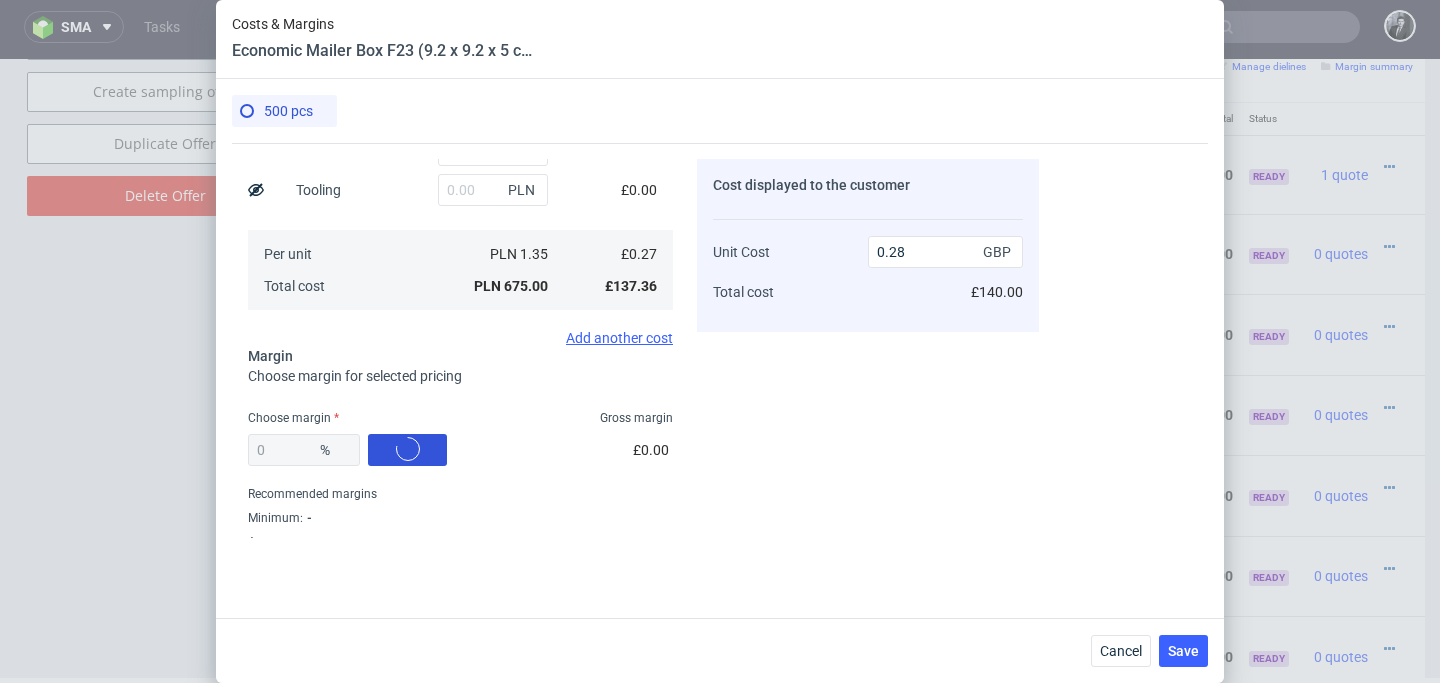 type on "51.62" 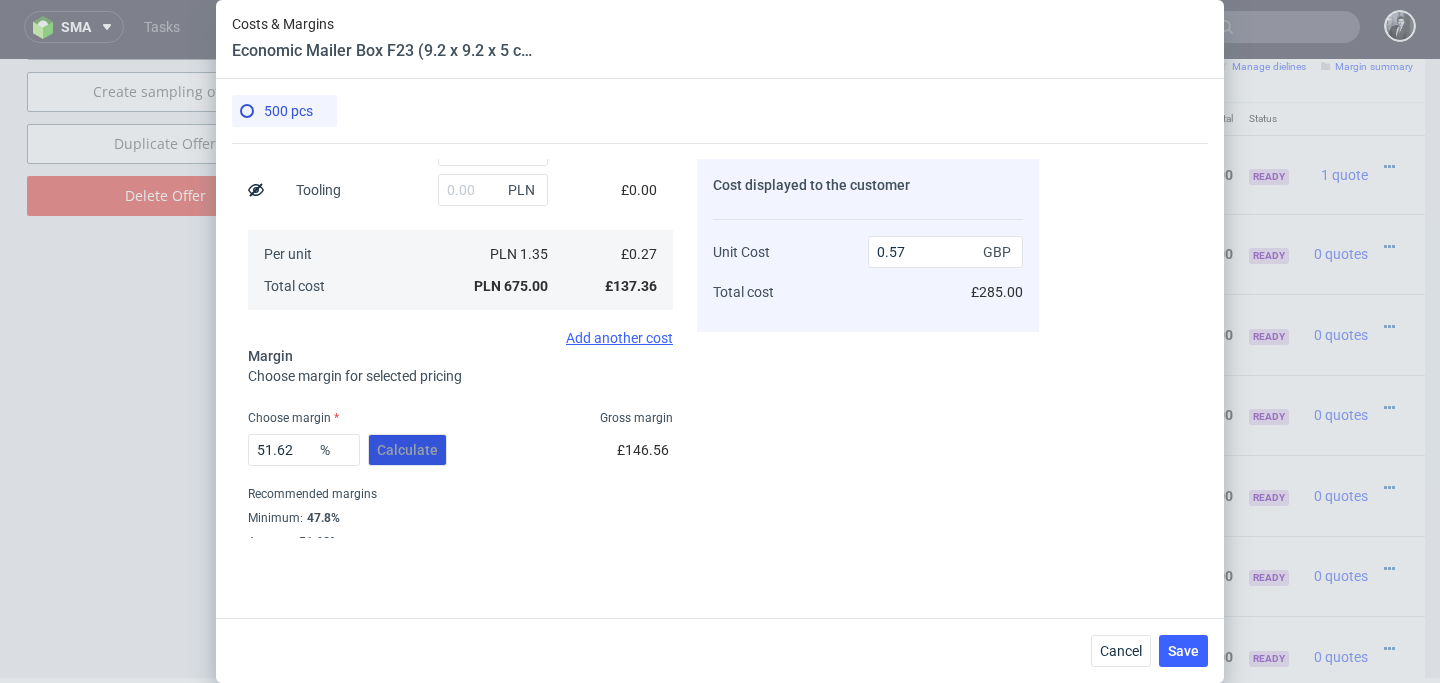 scroll, scrollTop: 353, scrollLeft: 0, axis: vertical 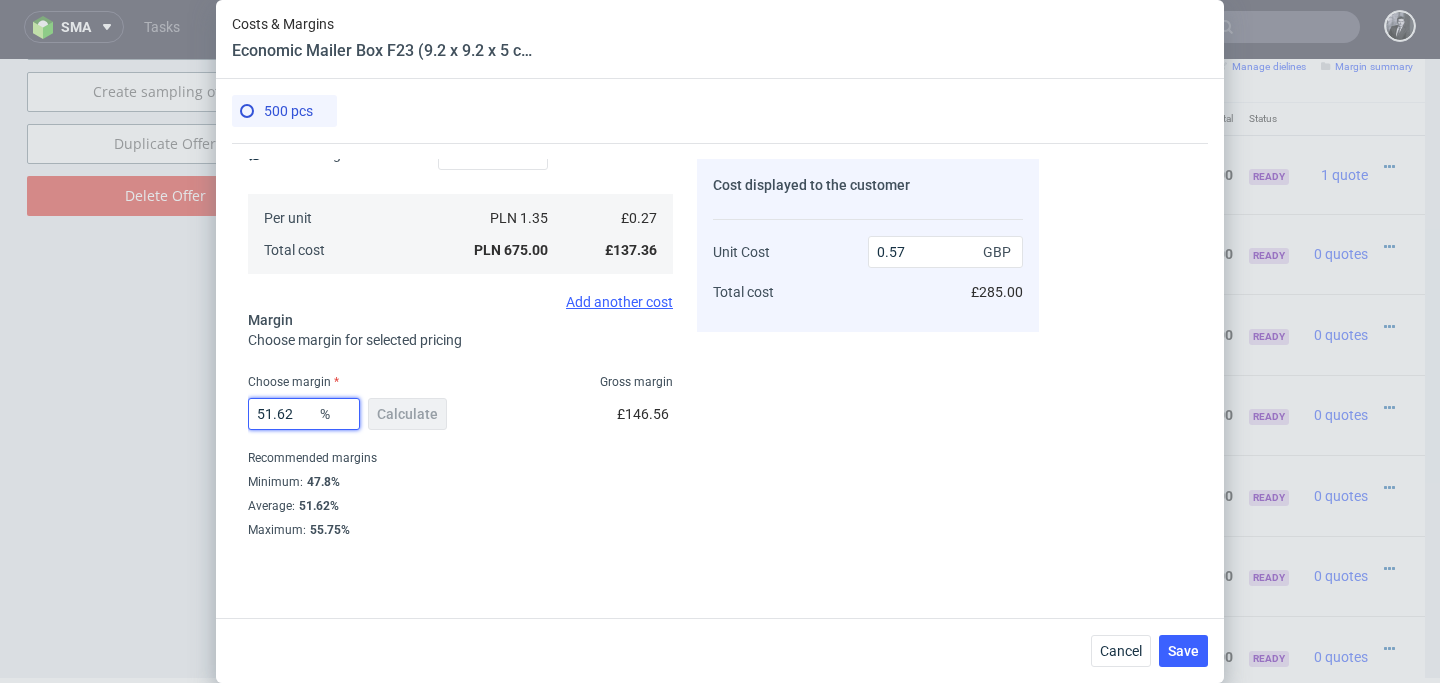drag, startPoint x: 298, startPoint y: 412, endPoint x: 197, endPoint y: 412, distance: 101 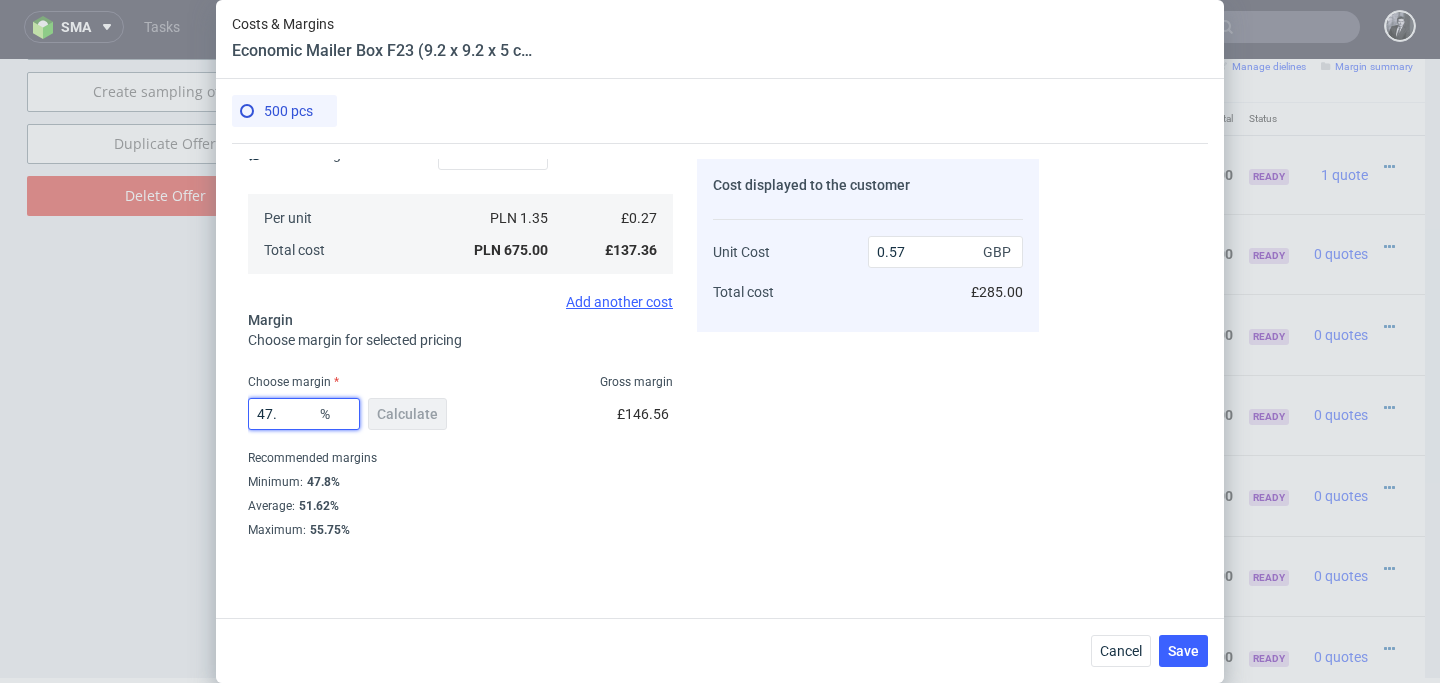 type on "47.8" 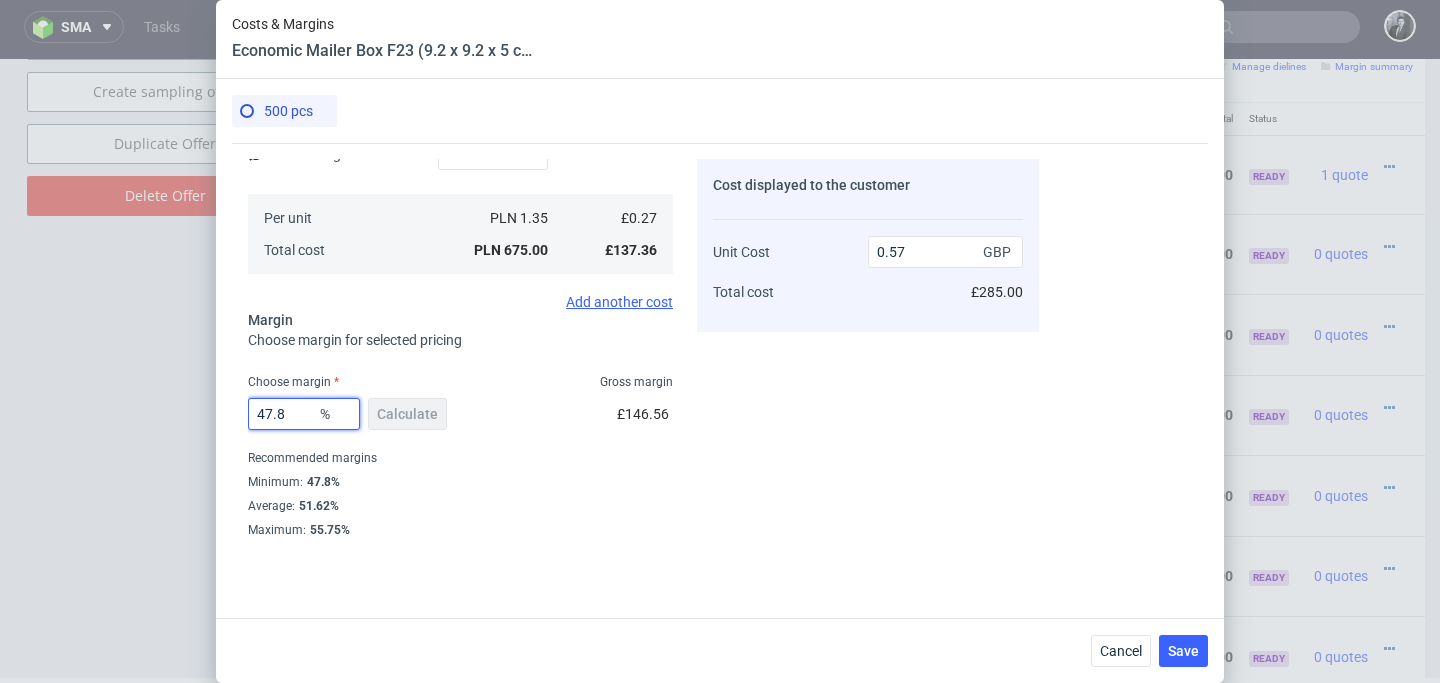 type on "0.53" 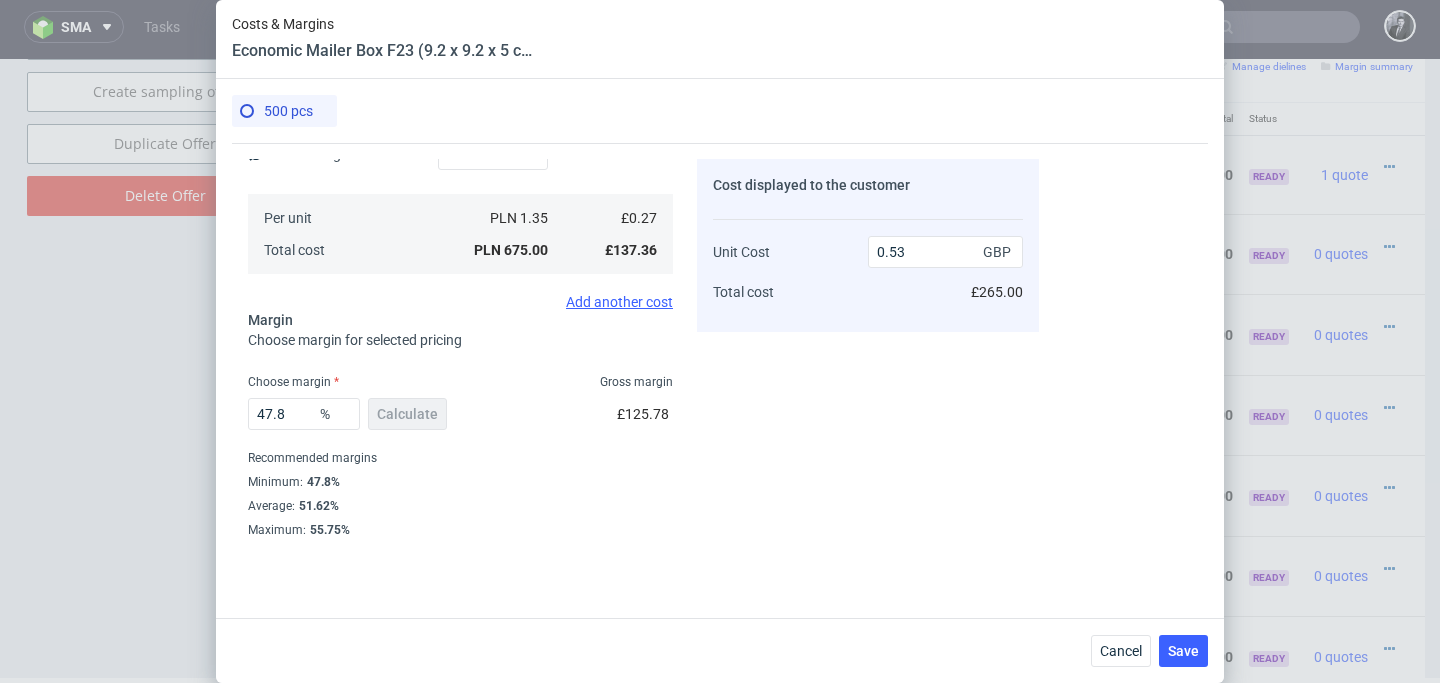 click on "Recommended margins" at bounding box center [460, 458] 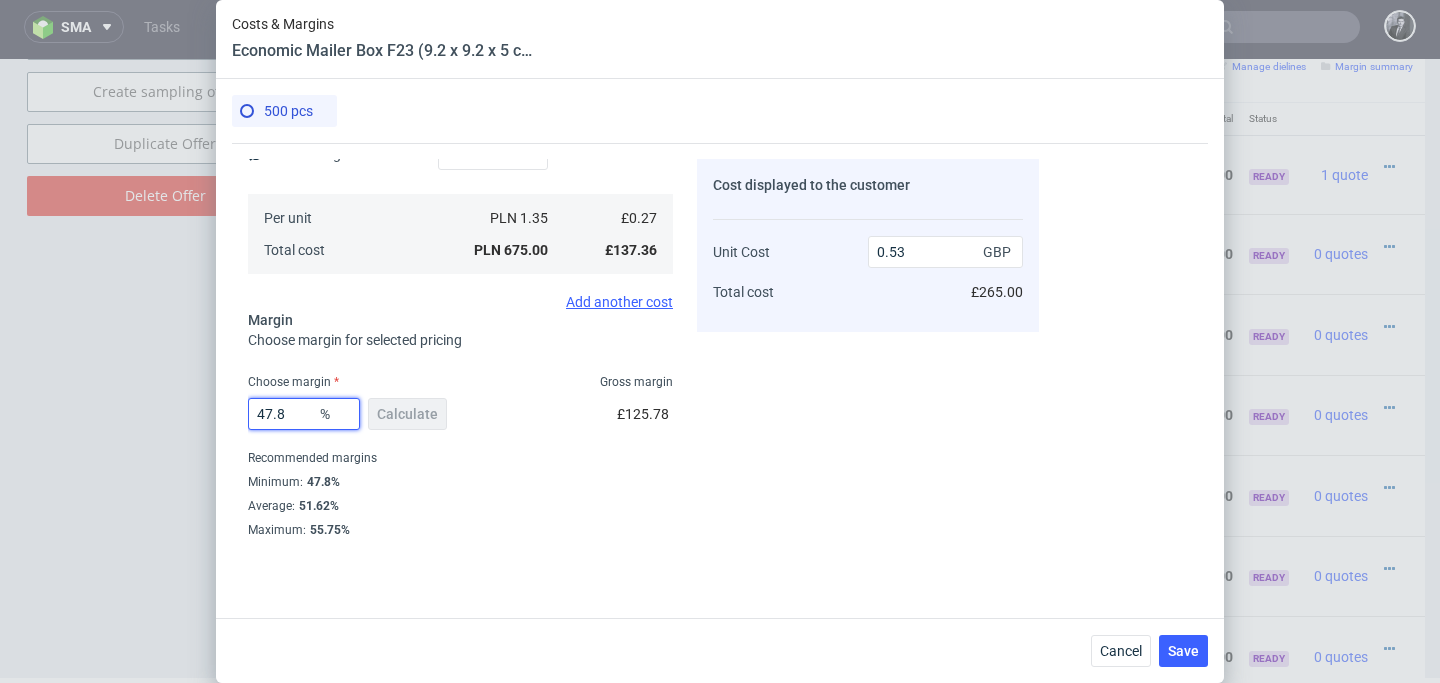 click on "47.8" at bounding box center [304, 414] 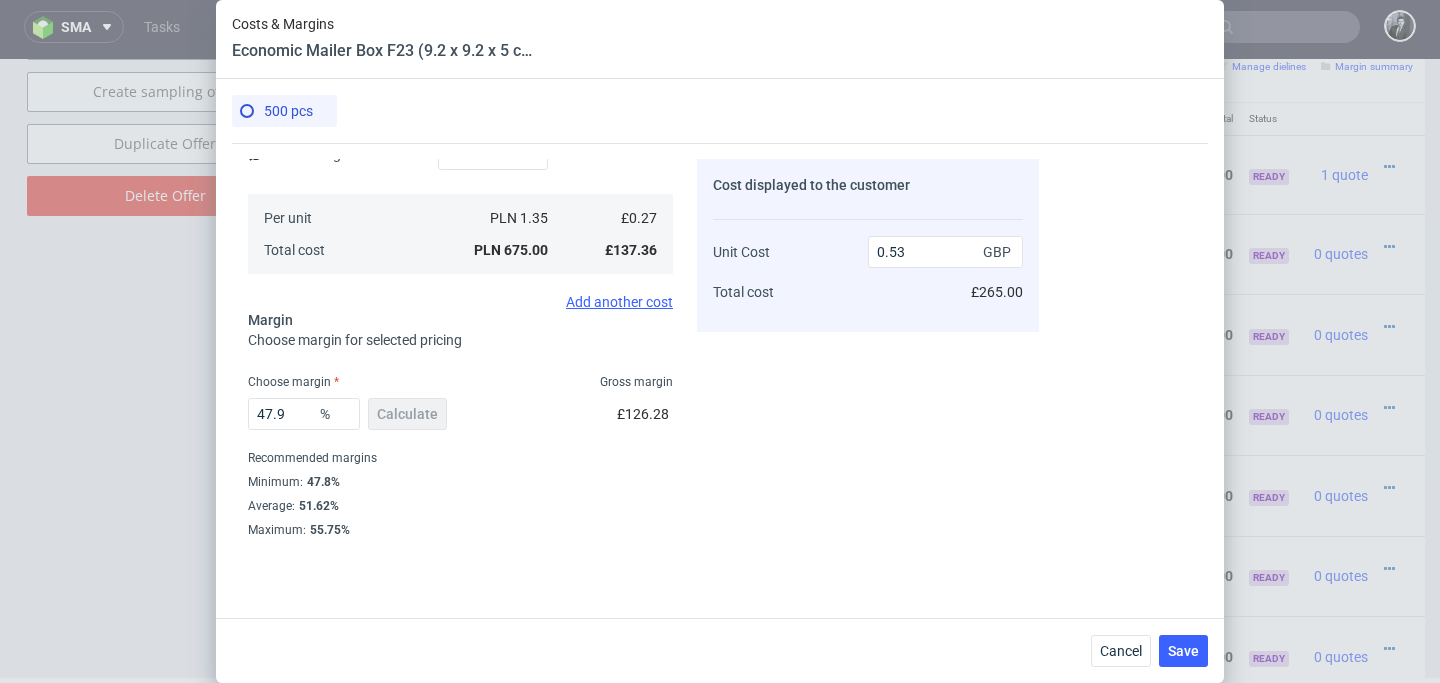 click on "Recommended margins" at bounding box center (460, 458) 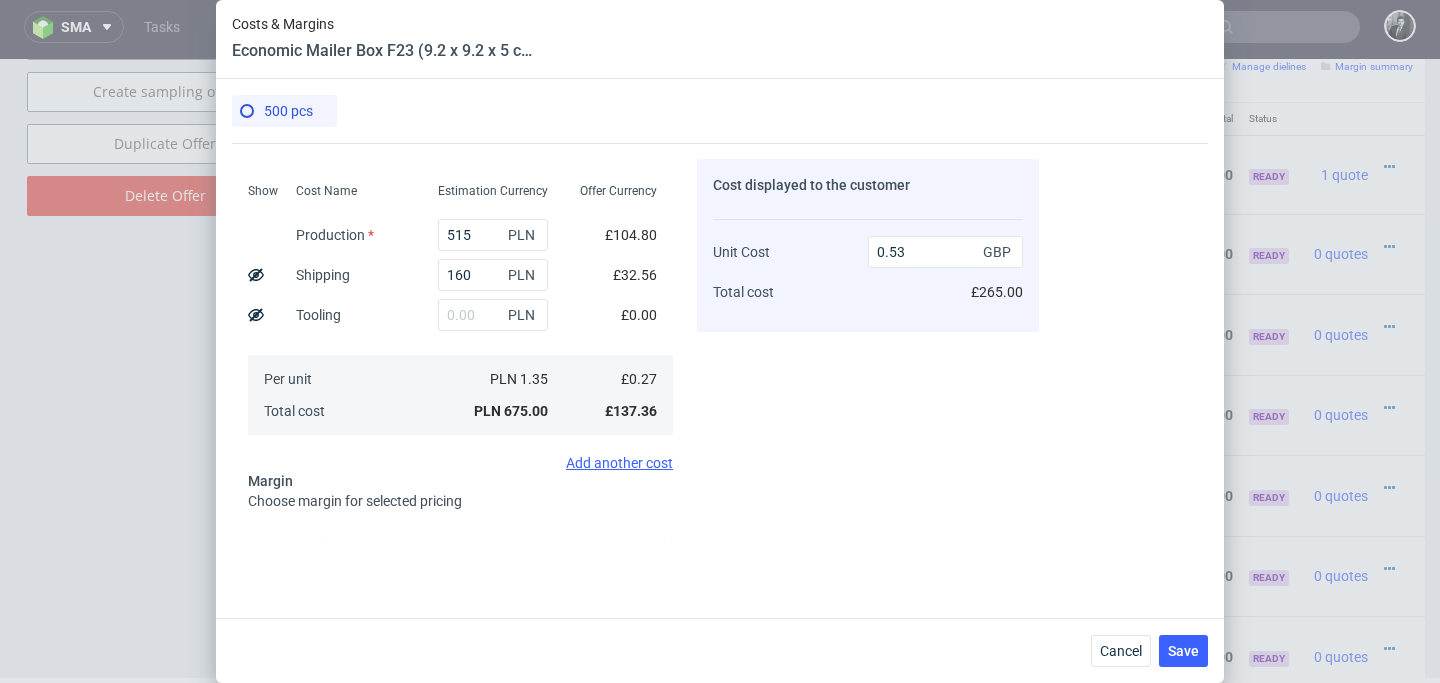 scroll, scrollTop: 87, scrollLeft: 0, axis: vertical 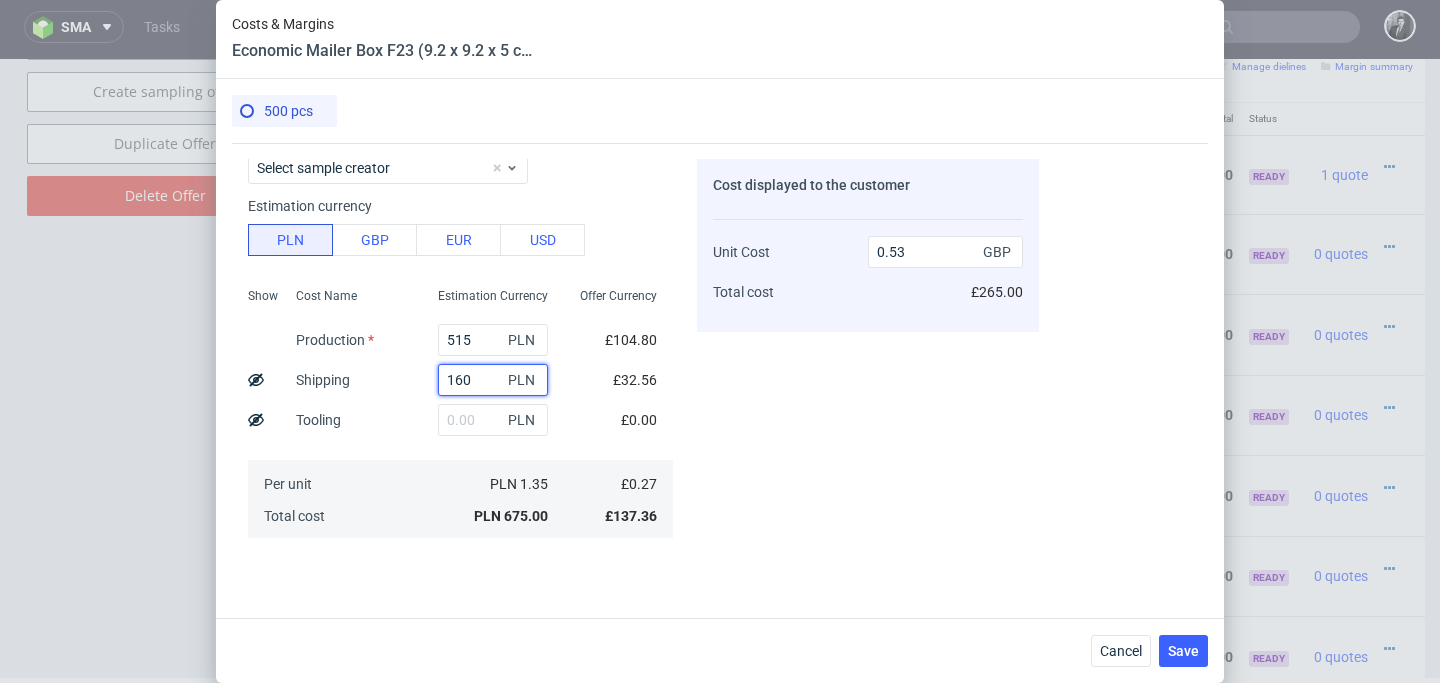 click on "160" at bounding box center [493, 380] 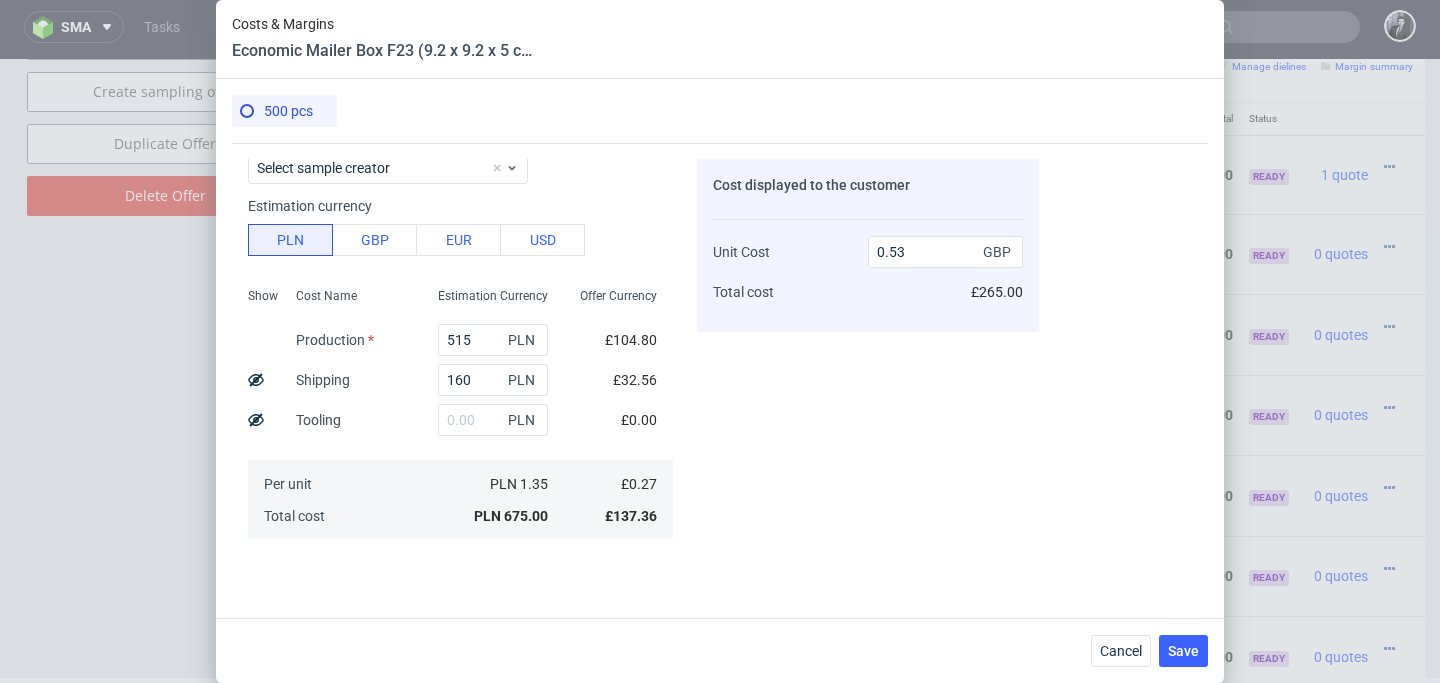click on "Cost Name Production Shipping Tooling Per unit Total cost" at bounding box center [351, 412] 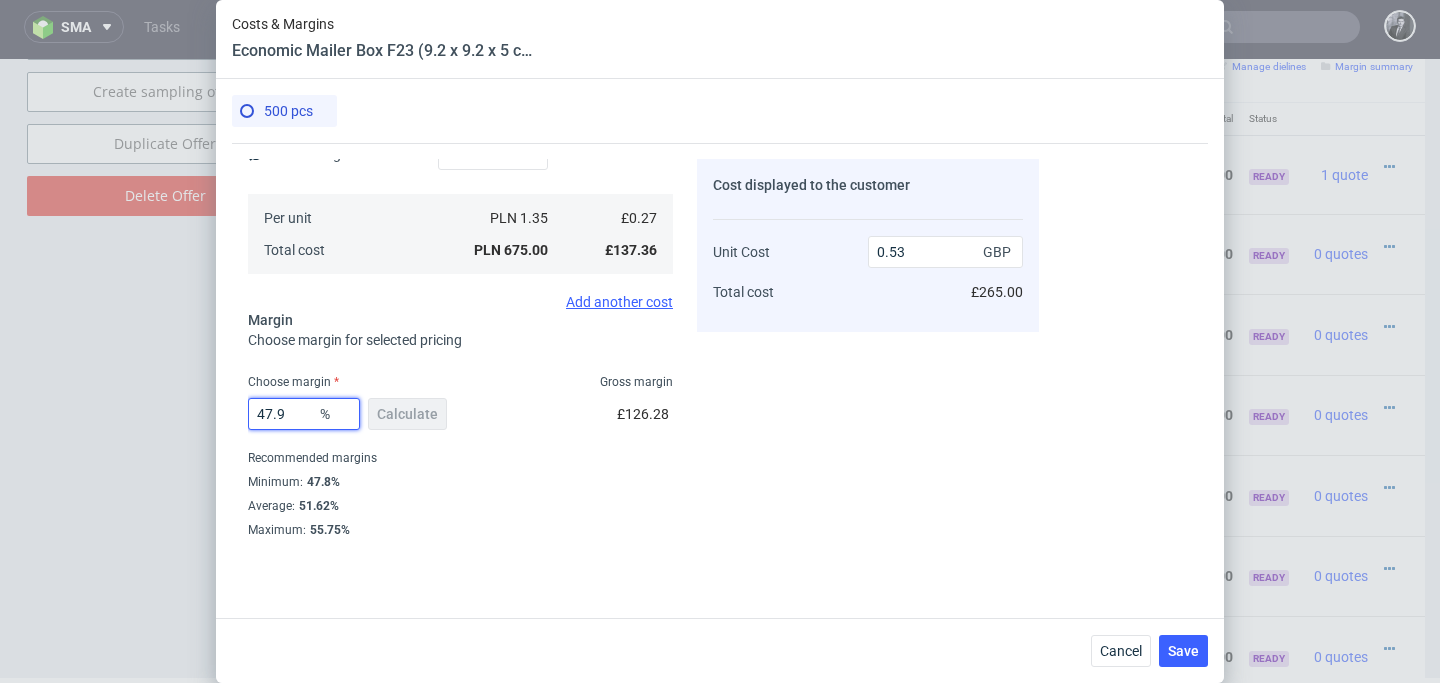 click on "47.9" at bounding box center (304, 414) 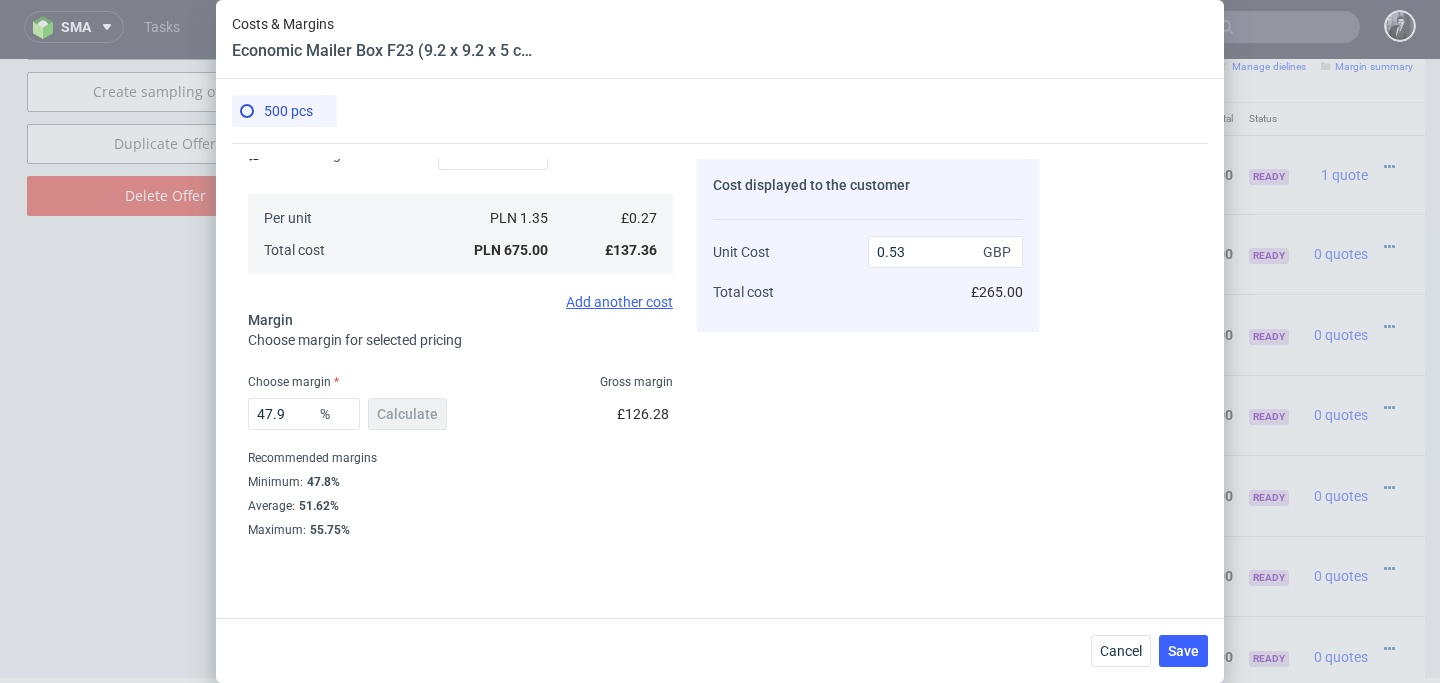 click on "Recommended margins" at bounding box center [460, 458] 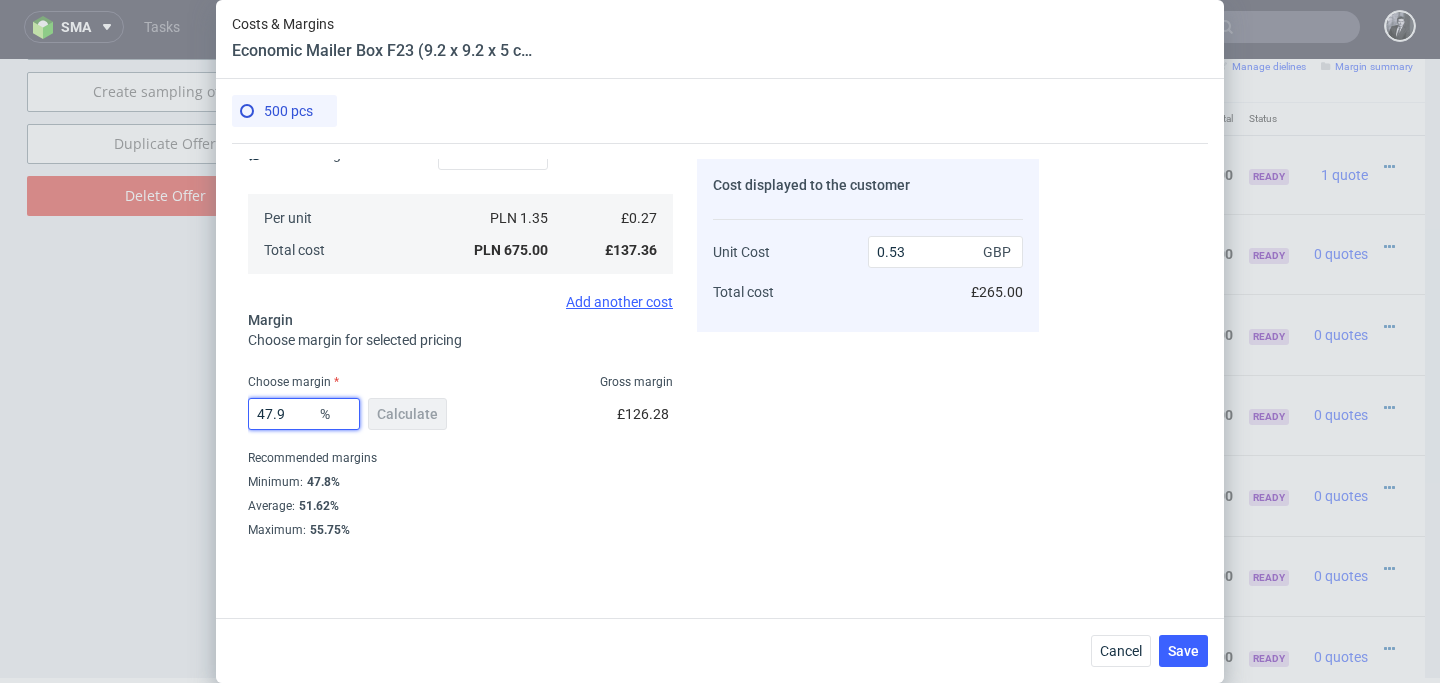 click on "47.9" at bounding box center (304, 414) 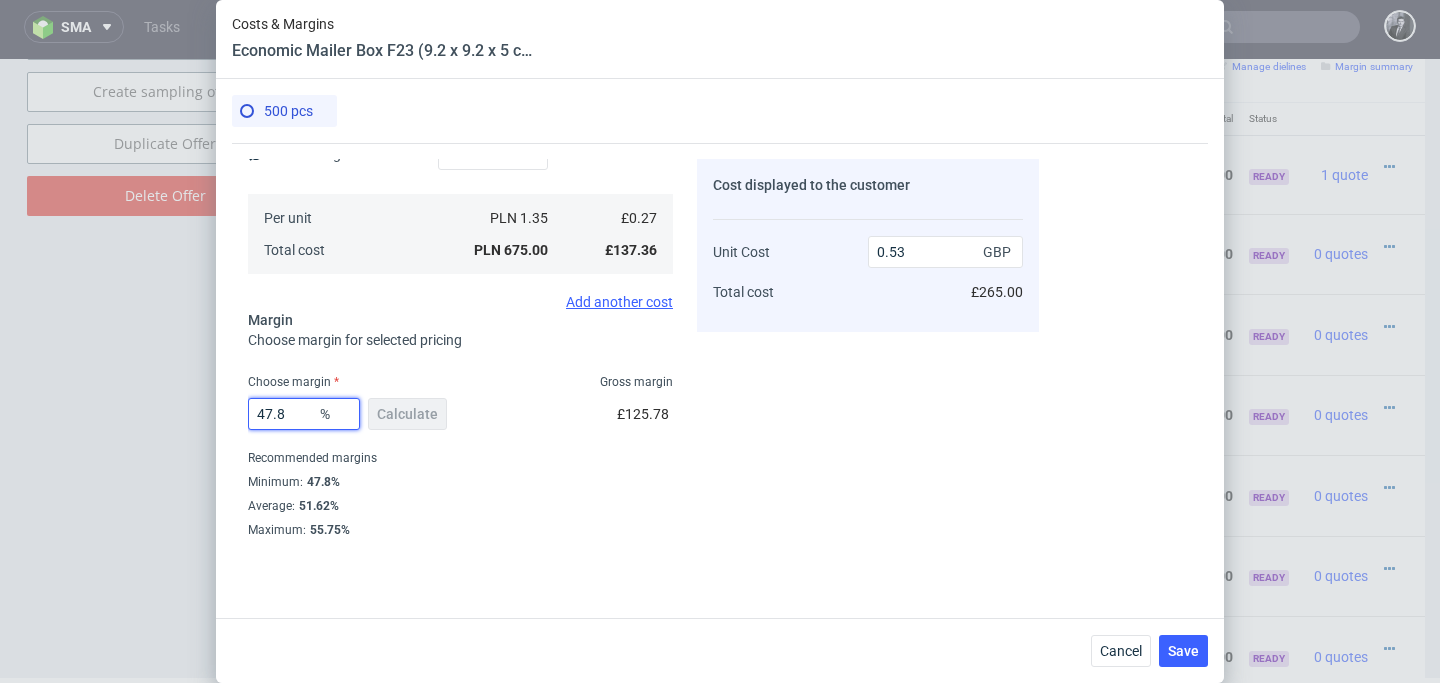 type on "47.8" 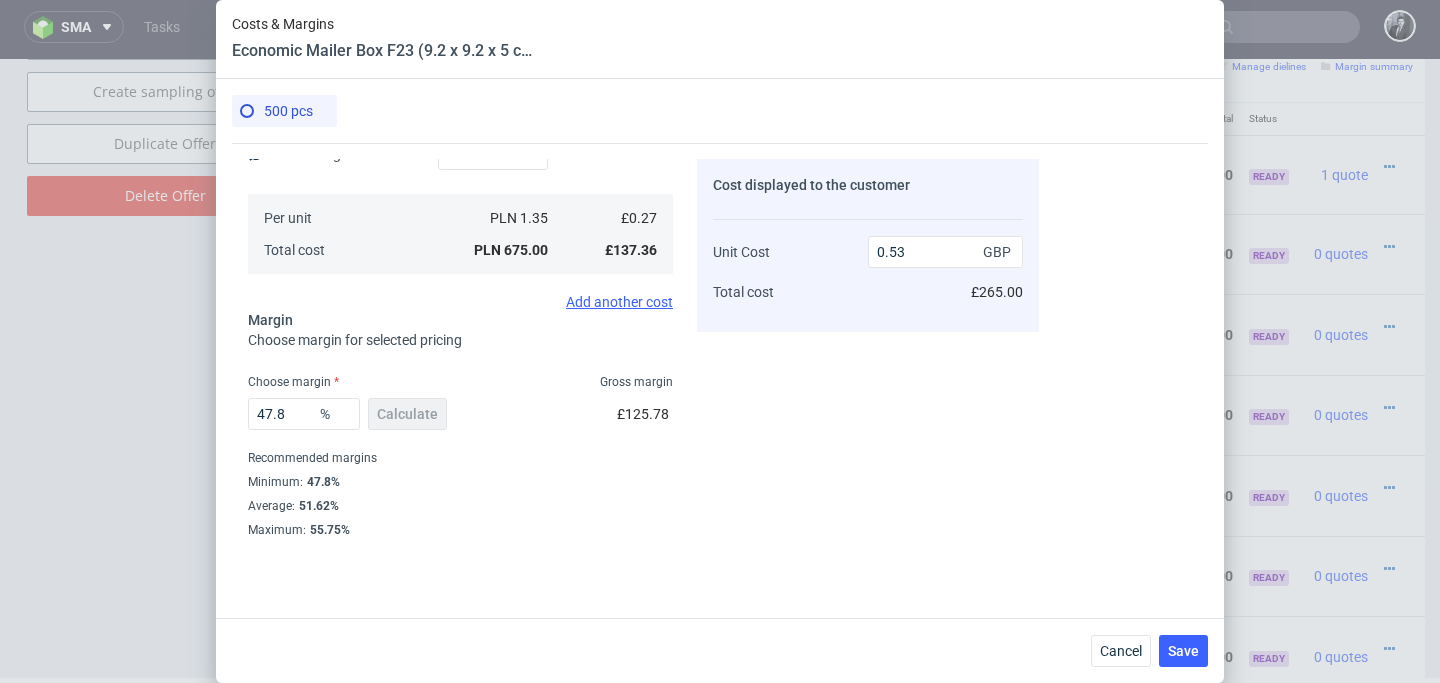 click on "Recommended margins" at bounding box center (460, 458) 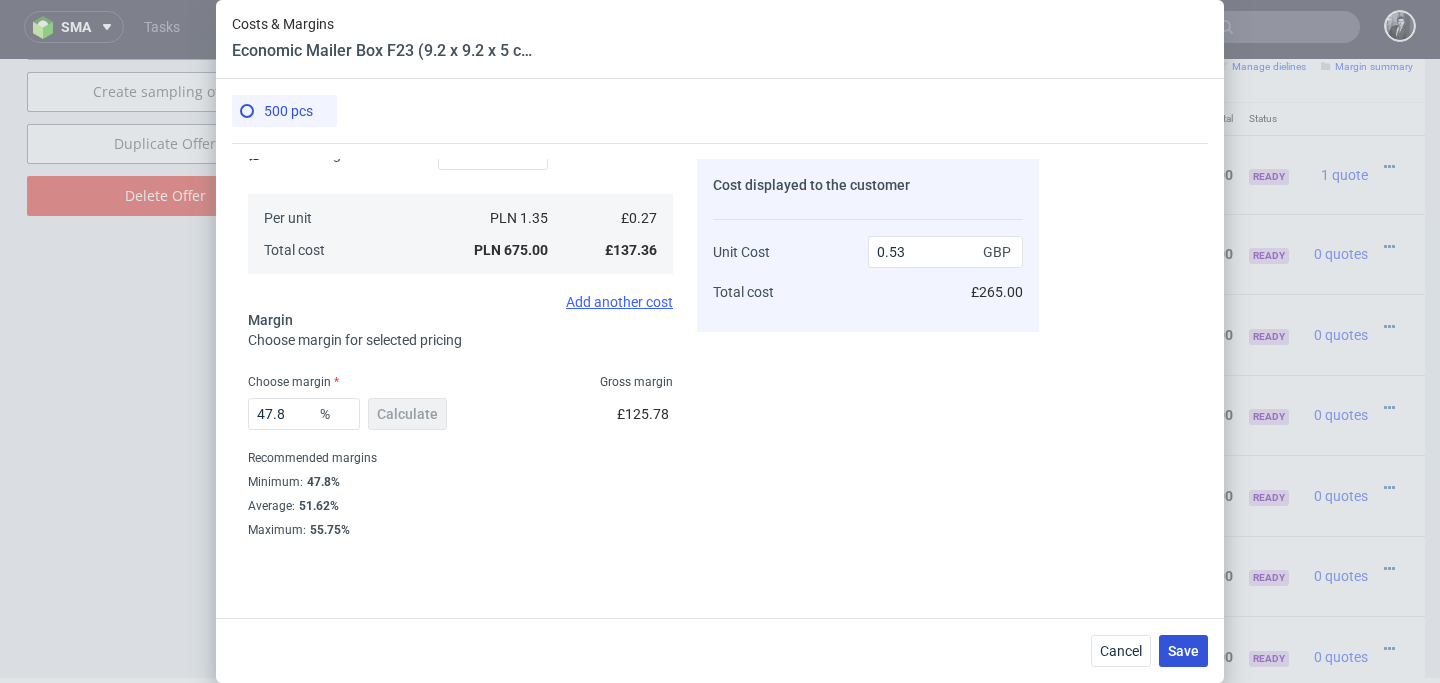 click on "Save" at bounding box center [1183, 651] 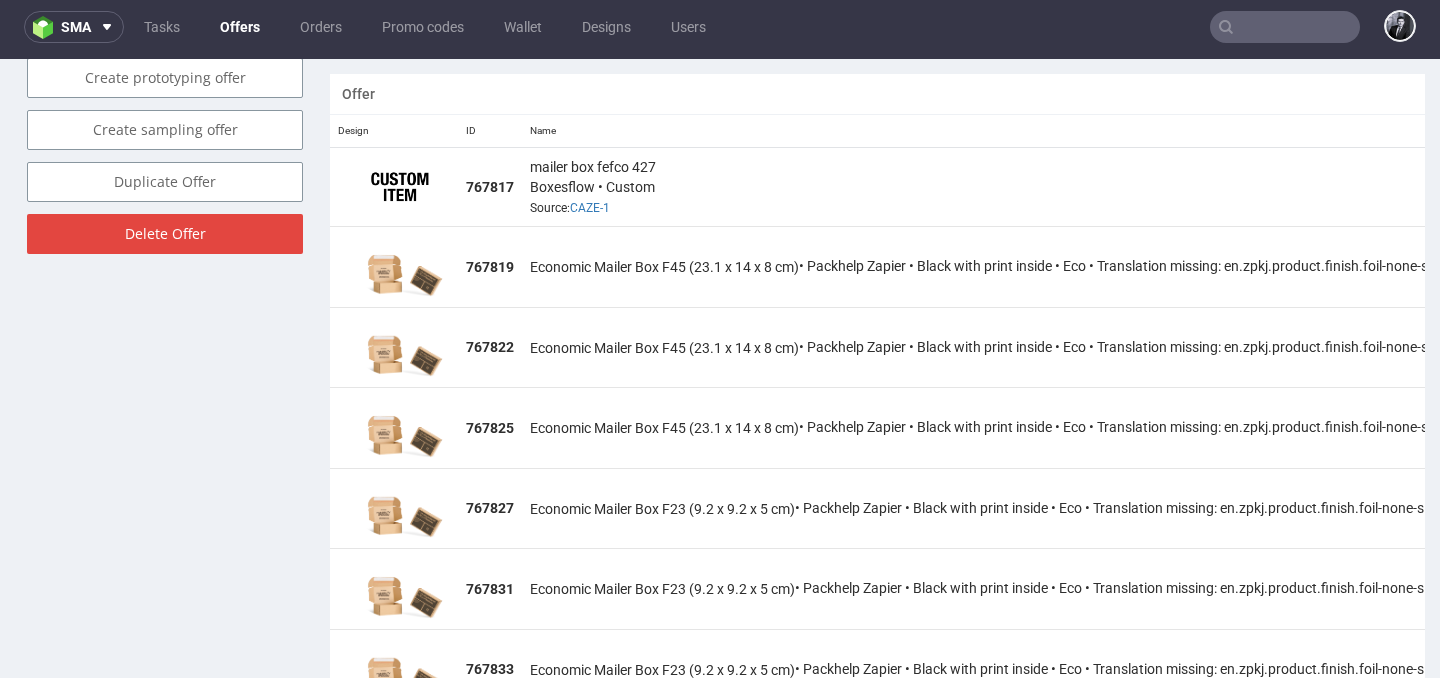 scroll, scrollTop: 1379, scrollLeft: 0, axis: vertical 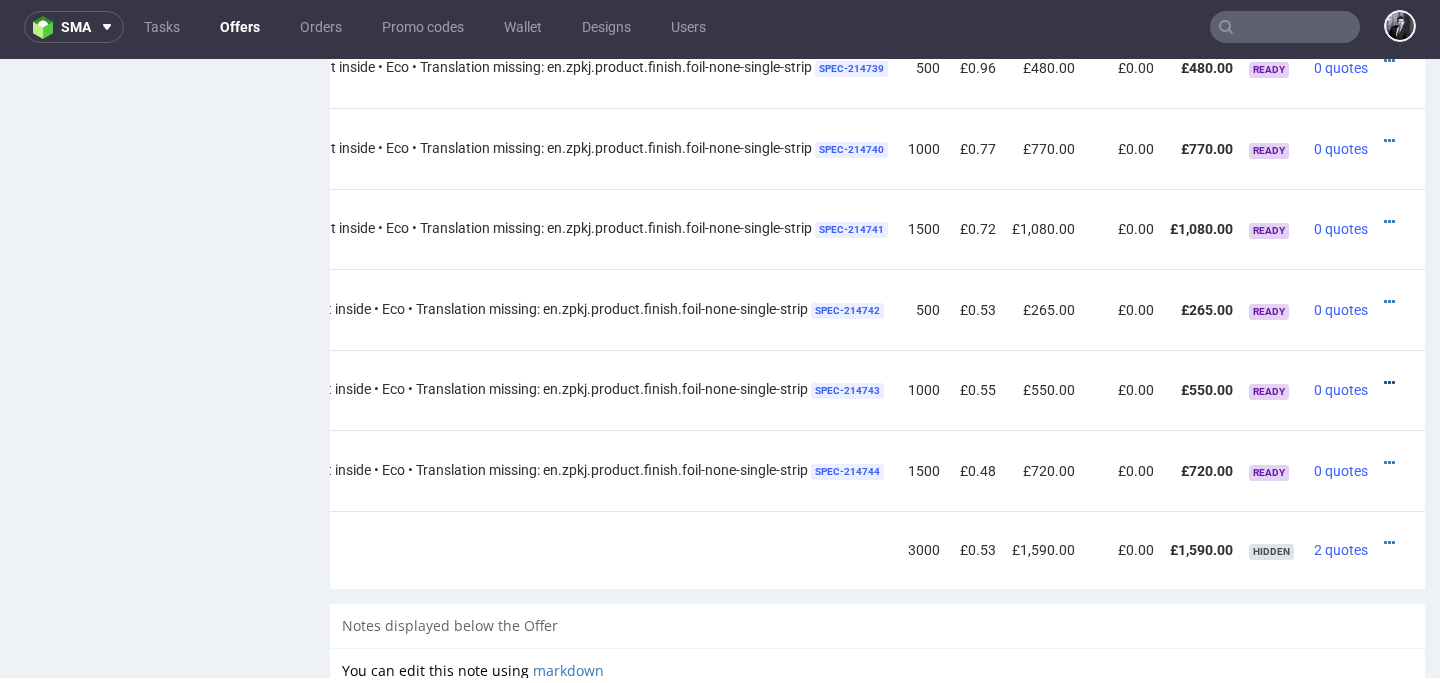 click at bounding box center (1389, 383) 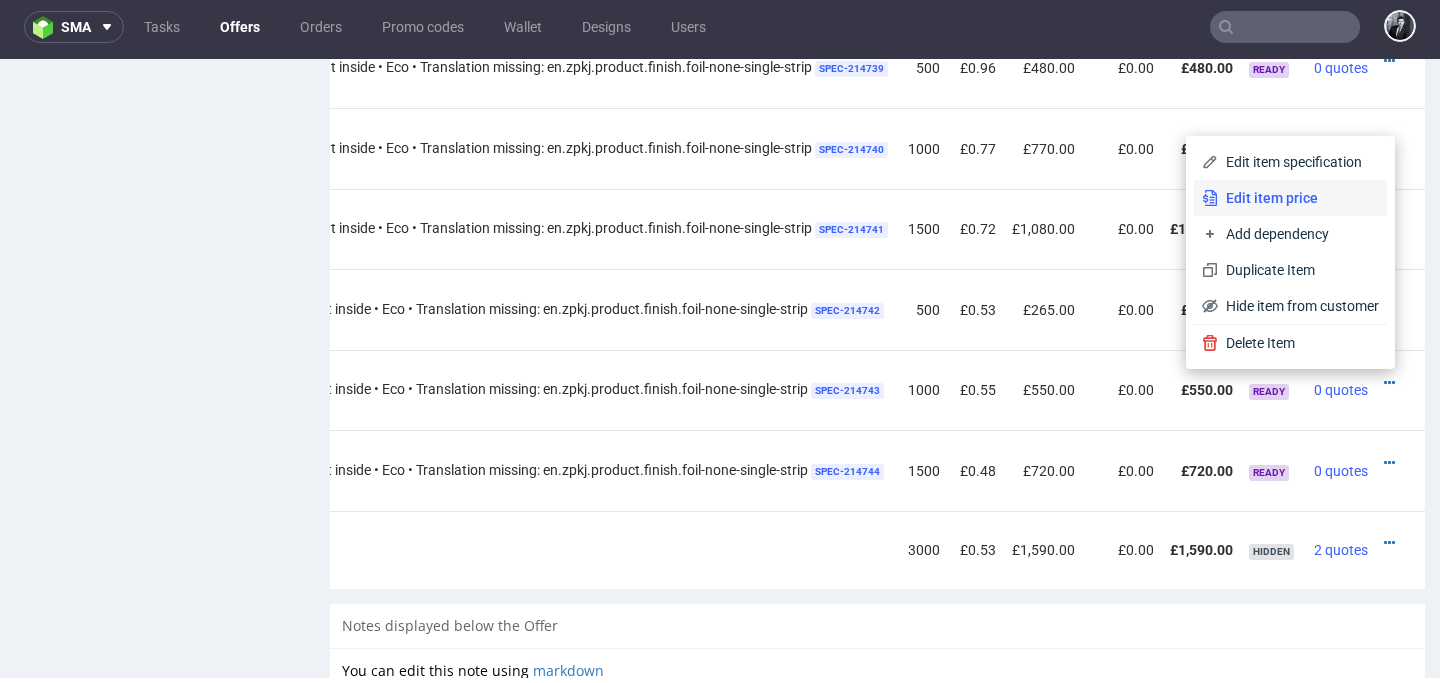 click on "Edit item price" at bounding box center [1298, 198] 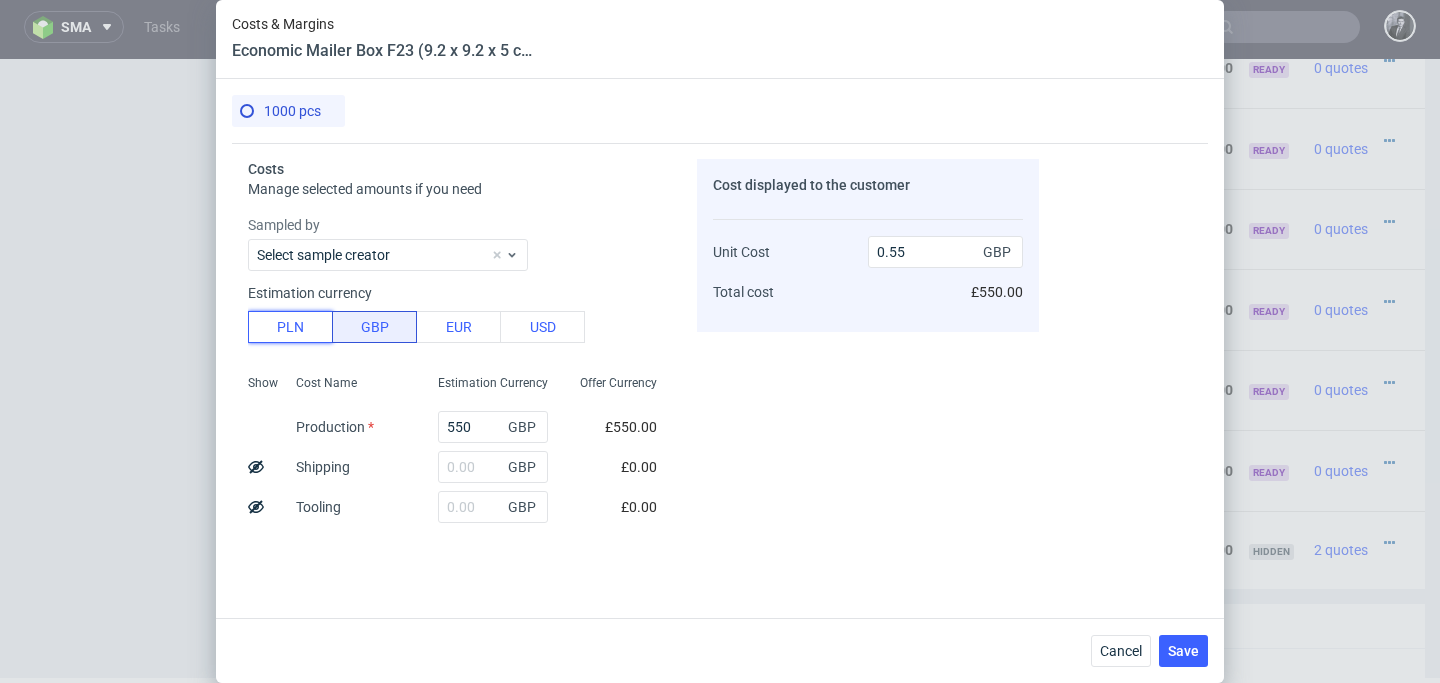 click on "PLN" at bounding box center (290, 327) 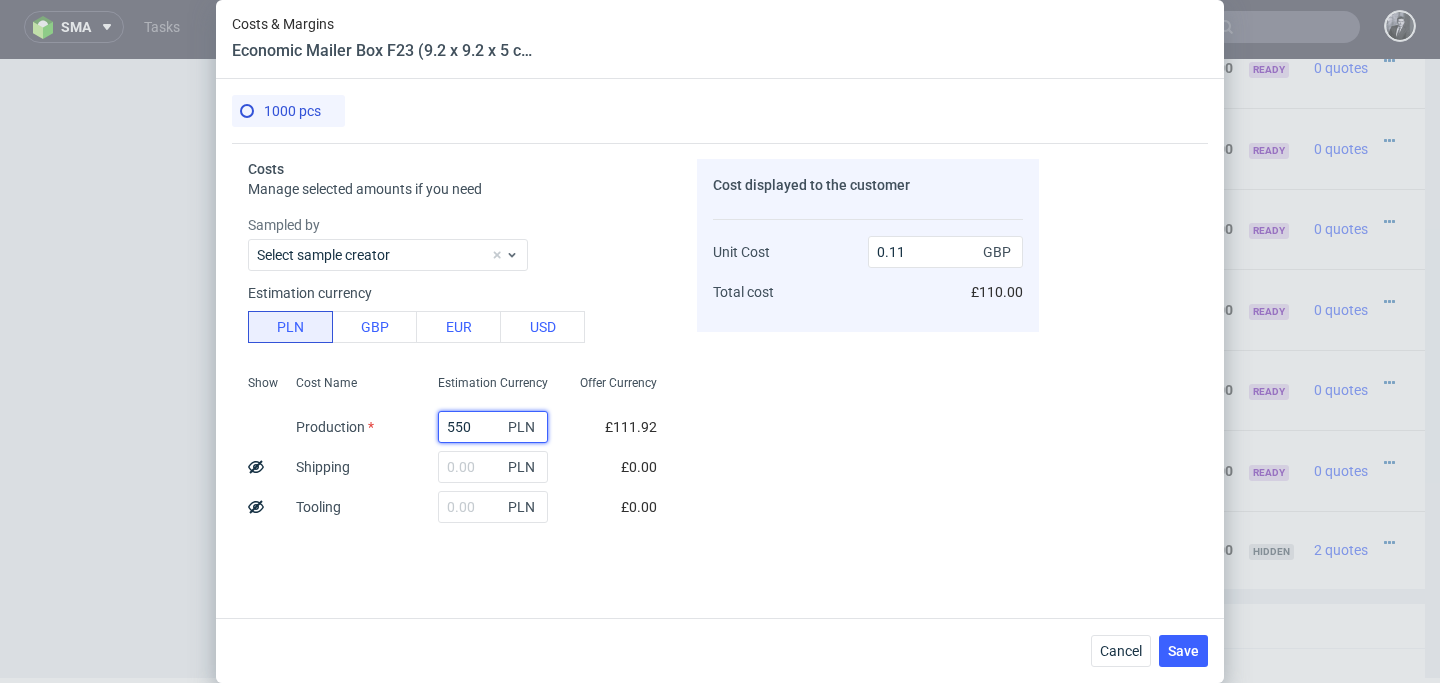 drag, startPoint x: 500, startPoint y: 435, endPoint x: 430, endPoint y: 429, distance: 70.256676 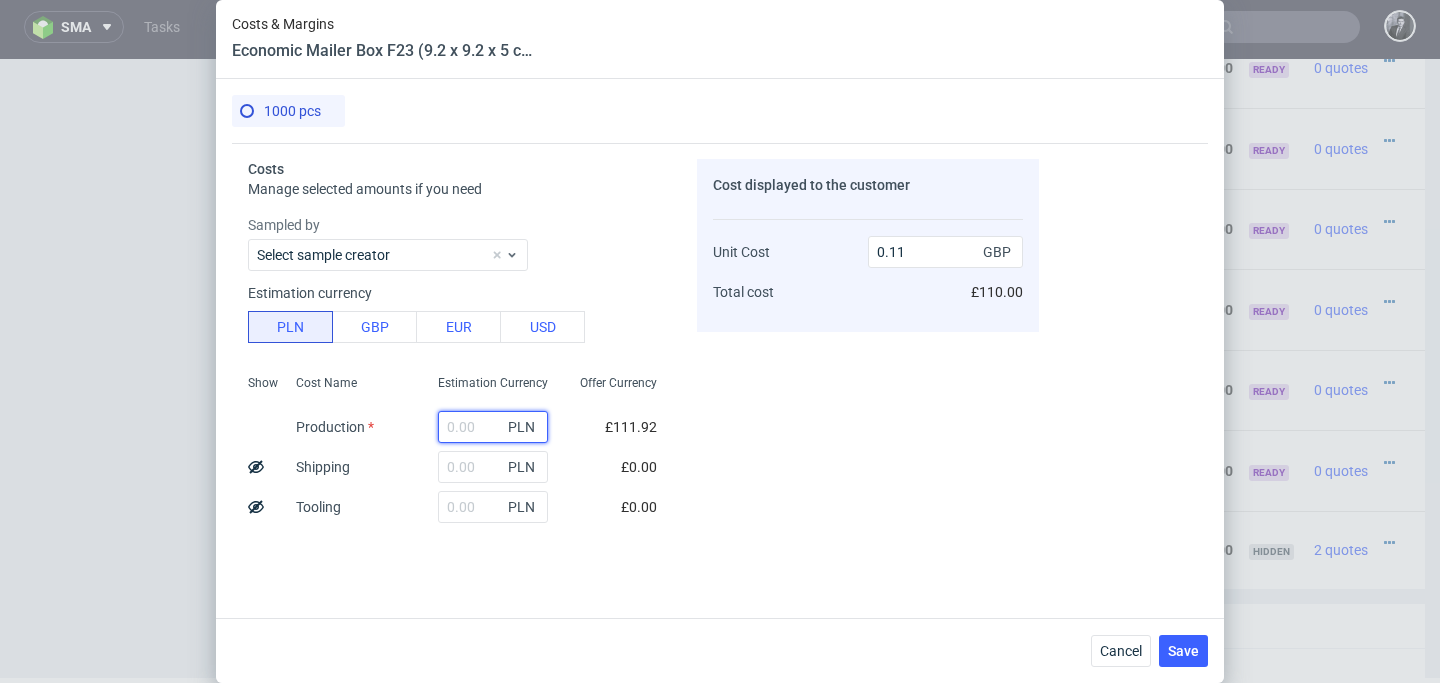 type on "0" 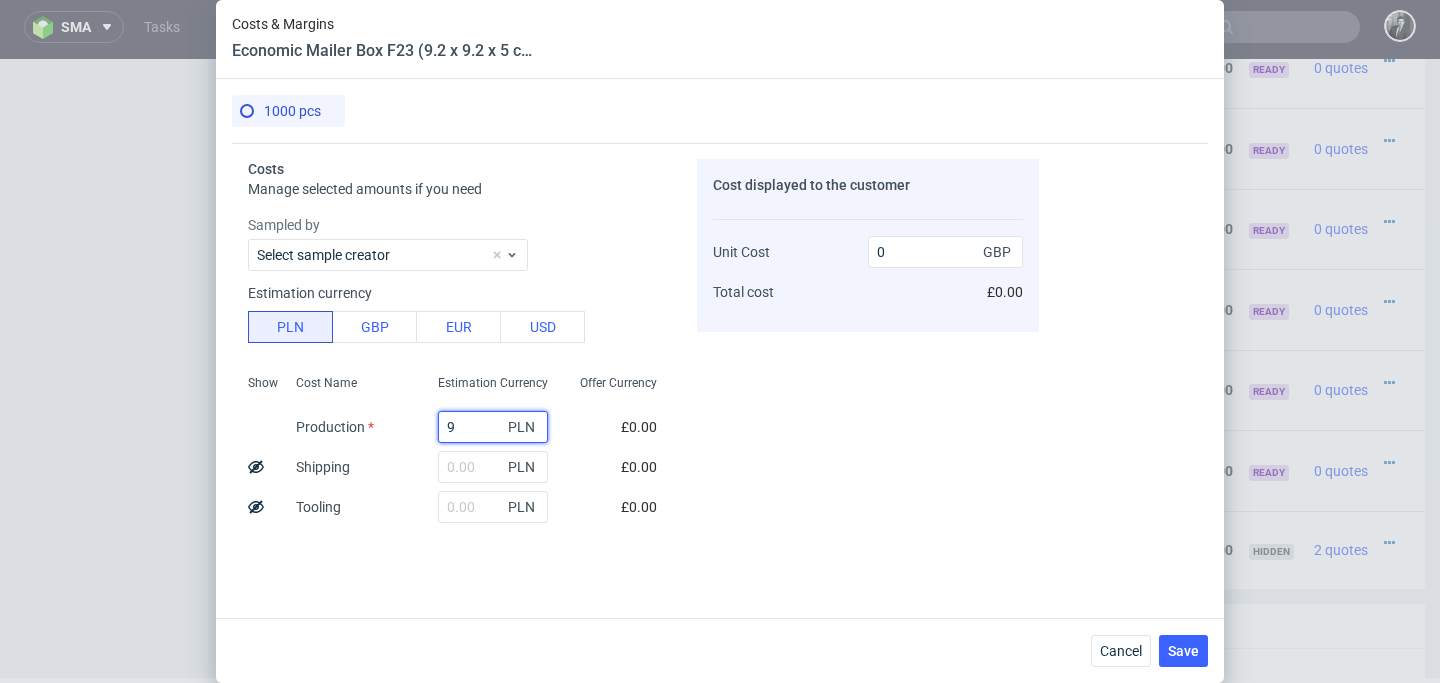 type on "96" 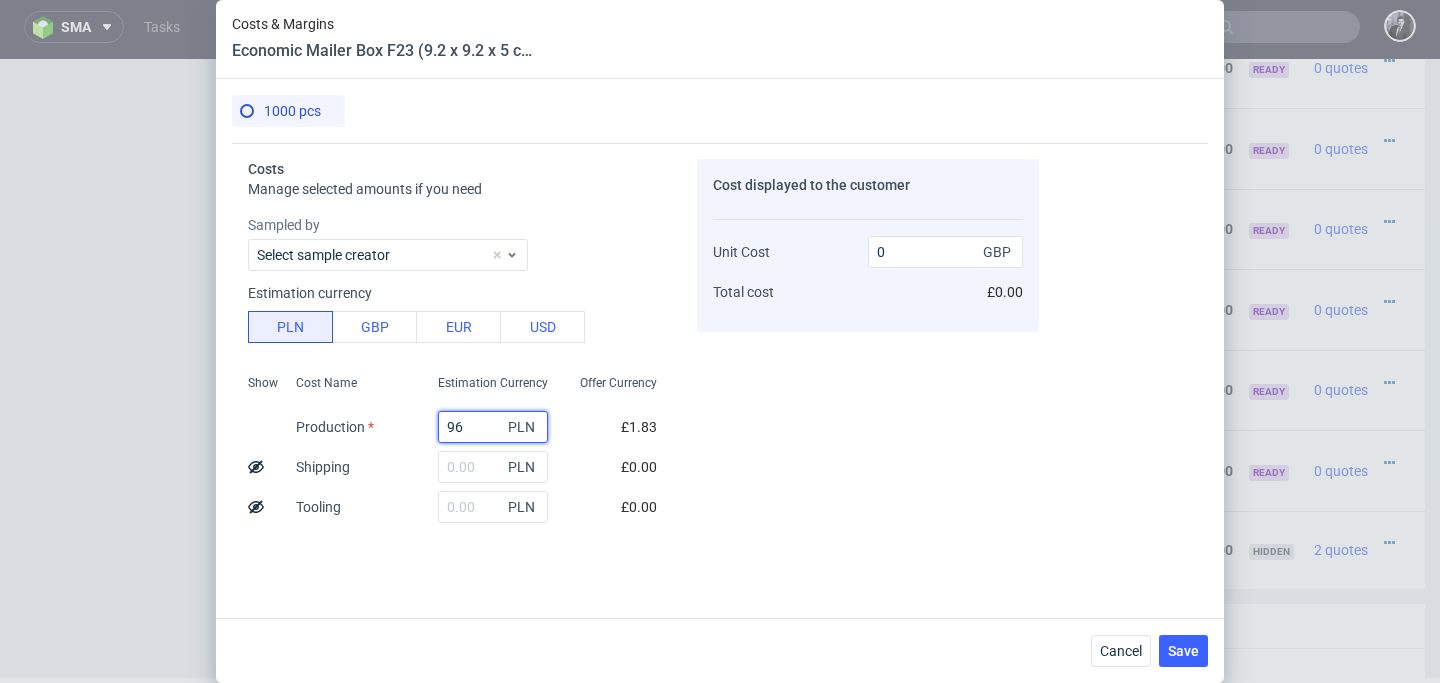 type on "0.02" 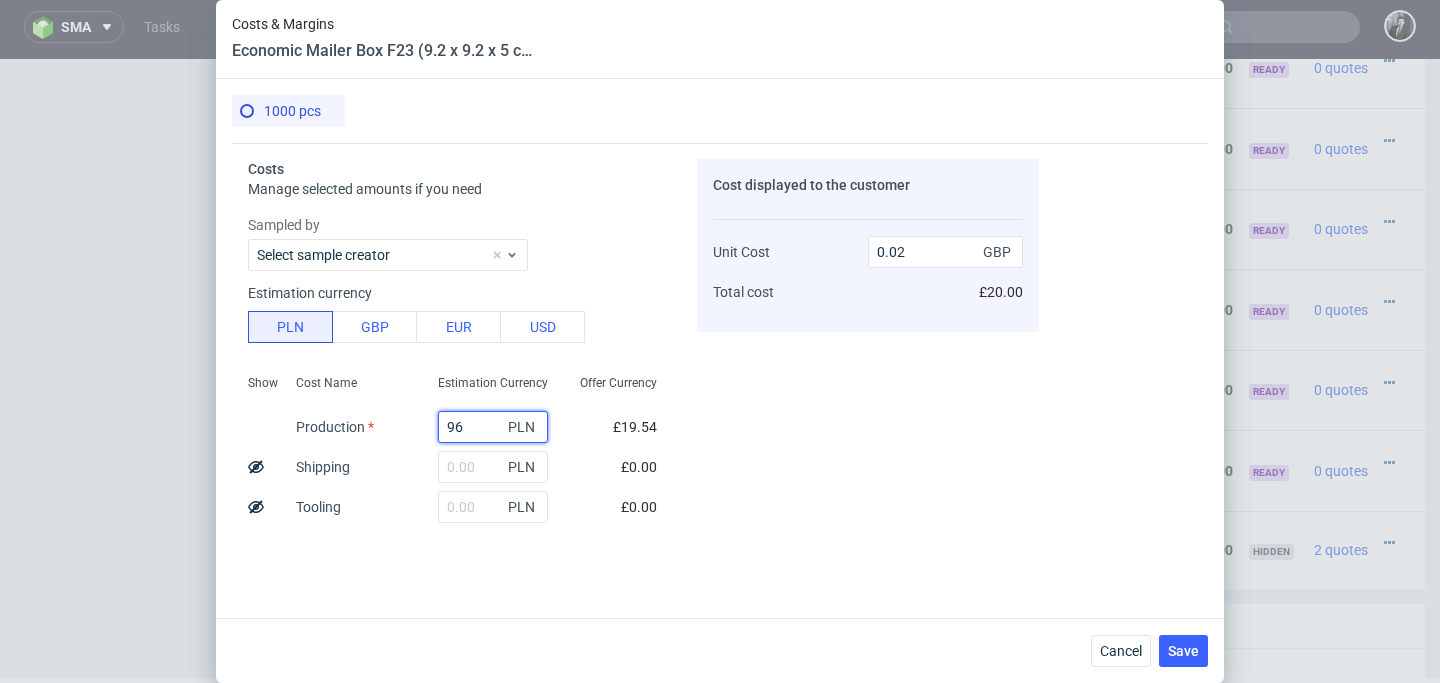 type on "960" 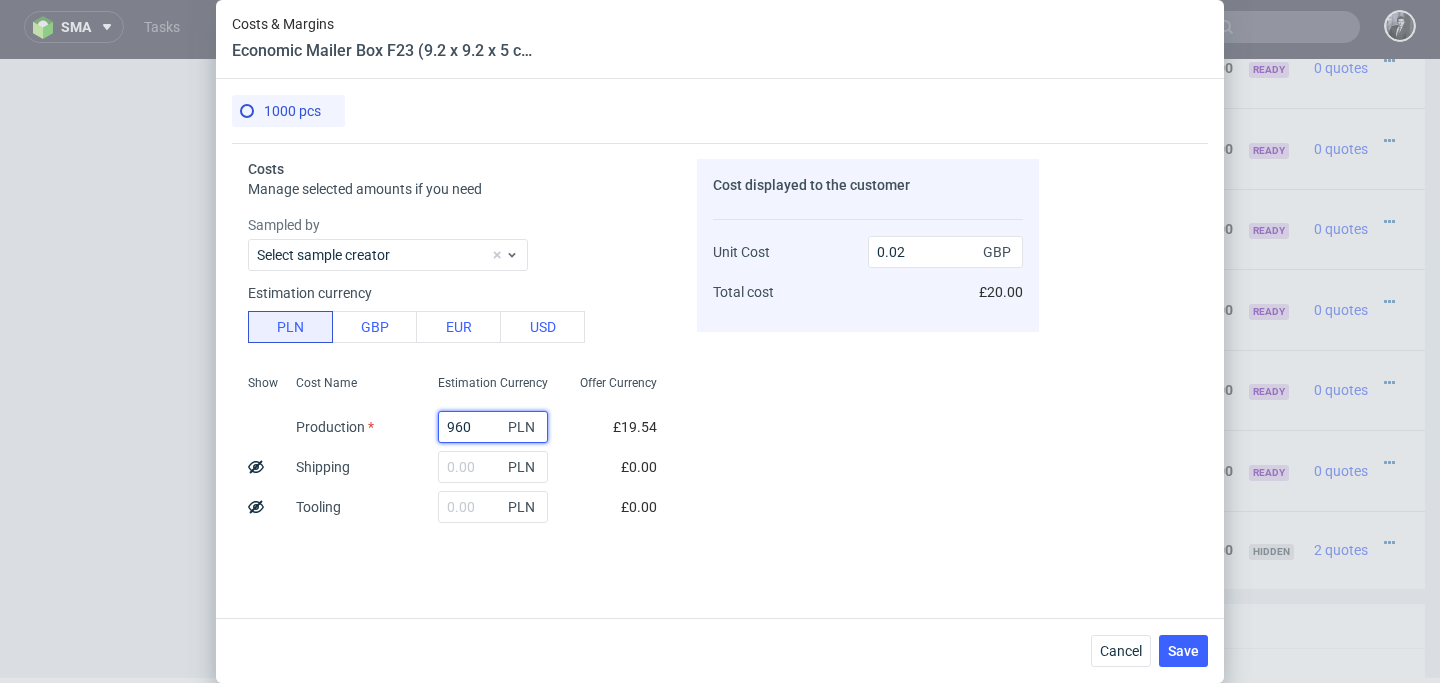 type on "0.2" 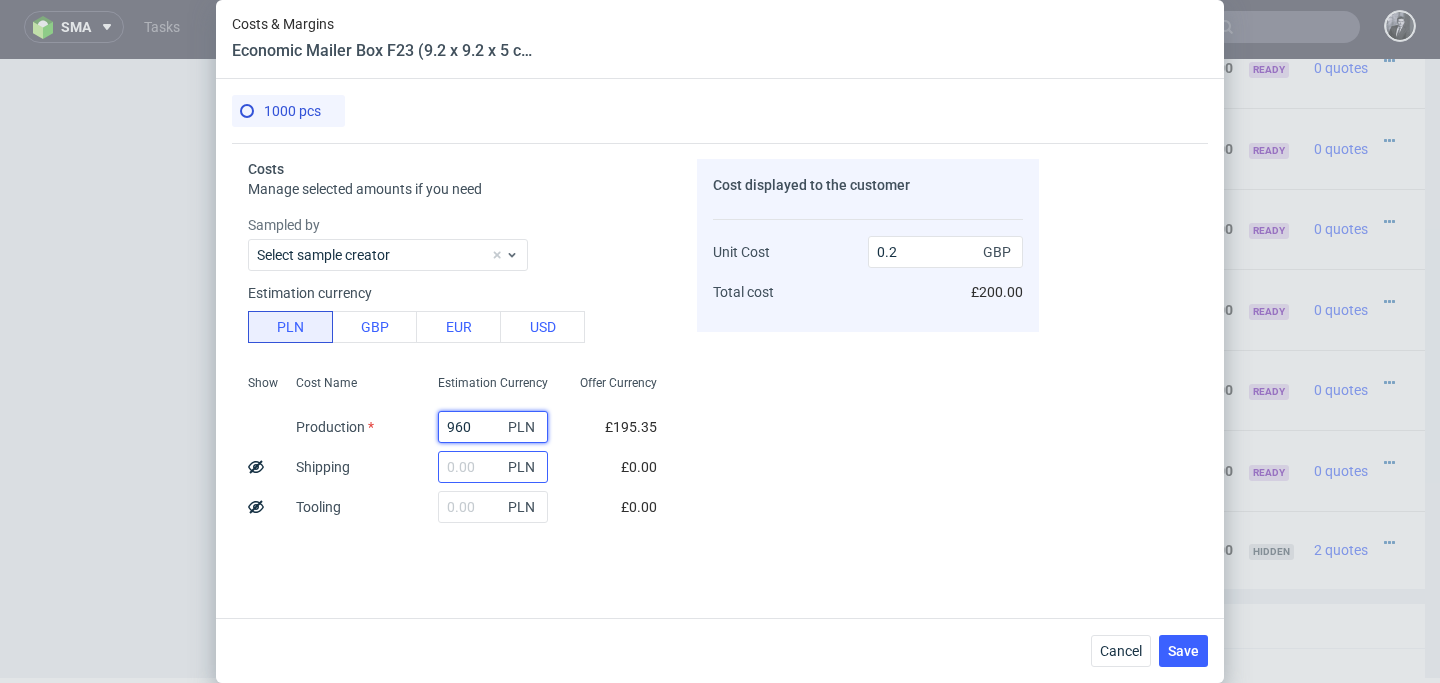 type on "960" 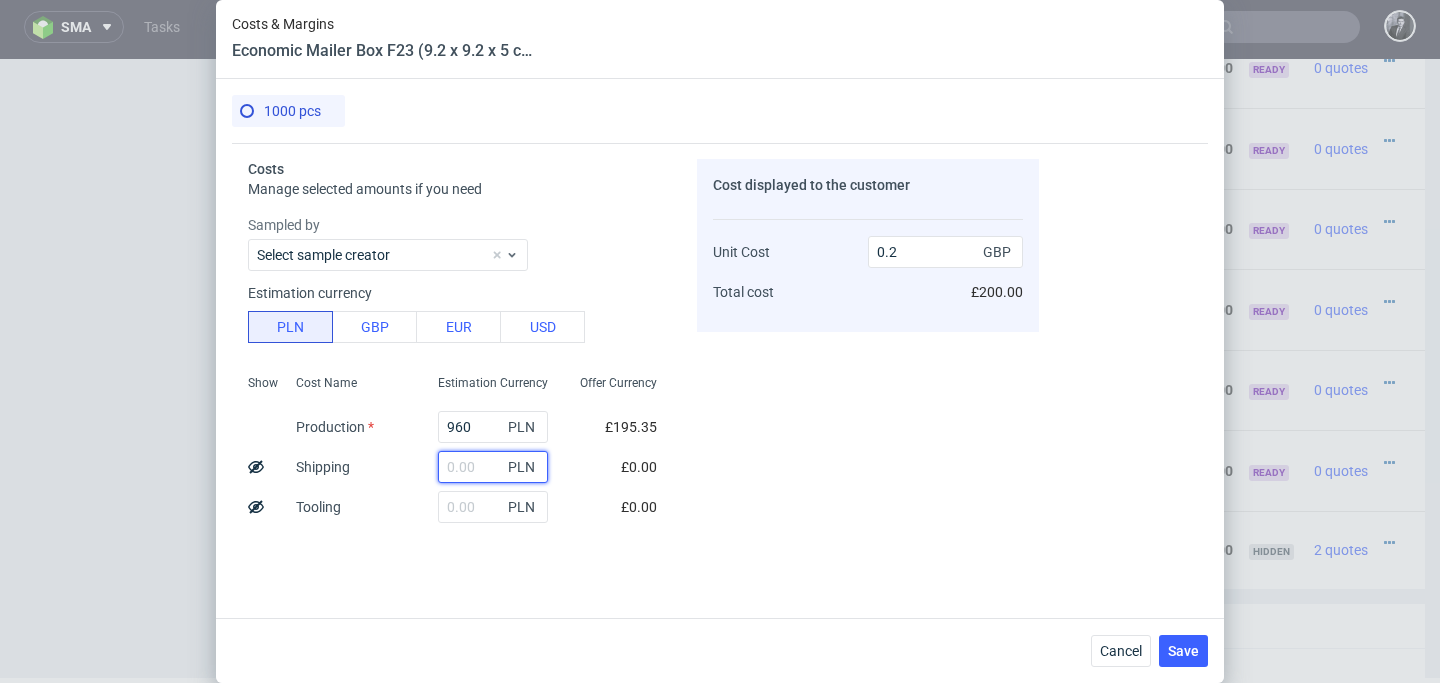click at bounding box center (493, 467) 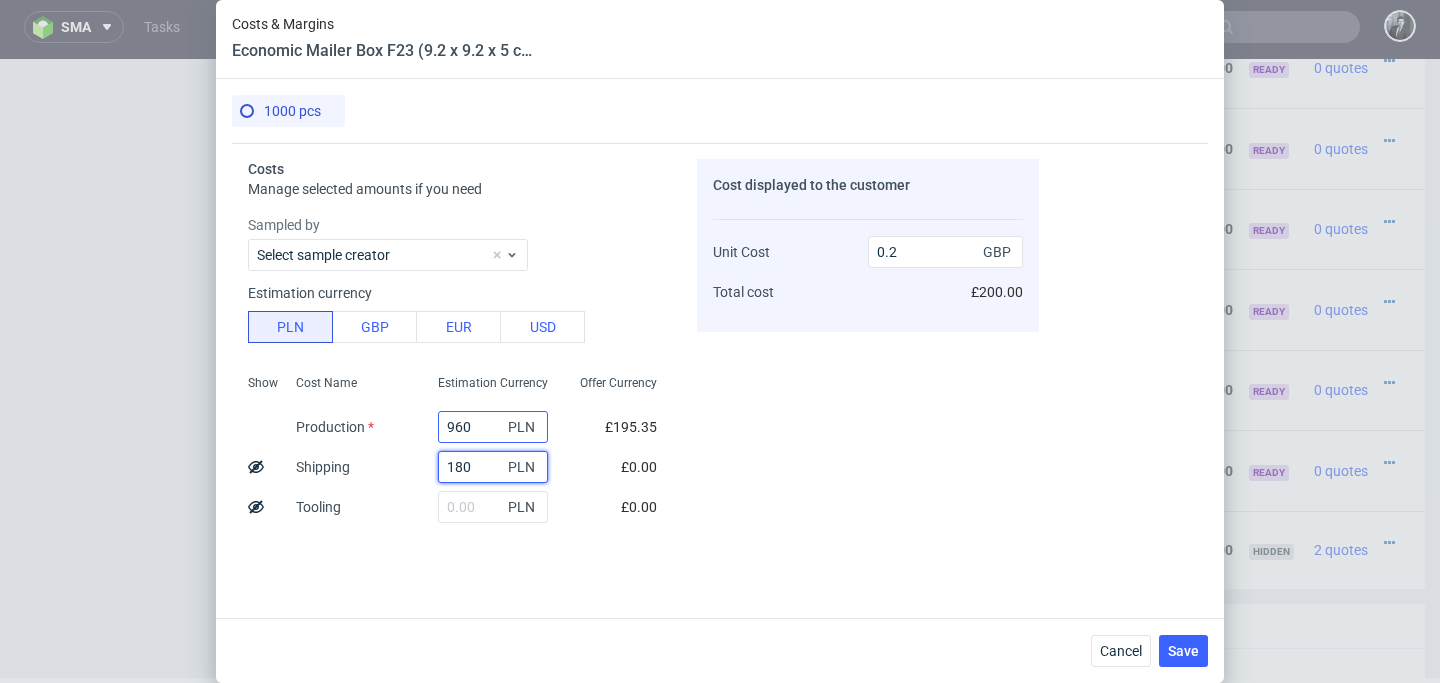 type on "180" 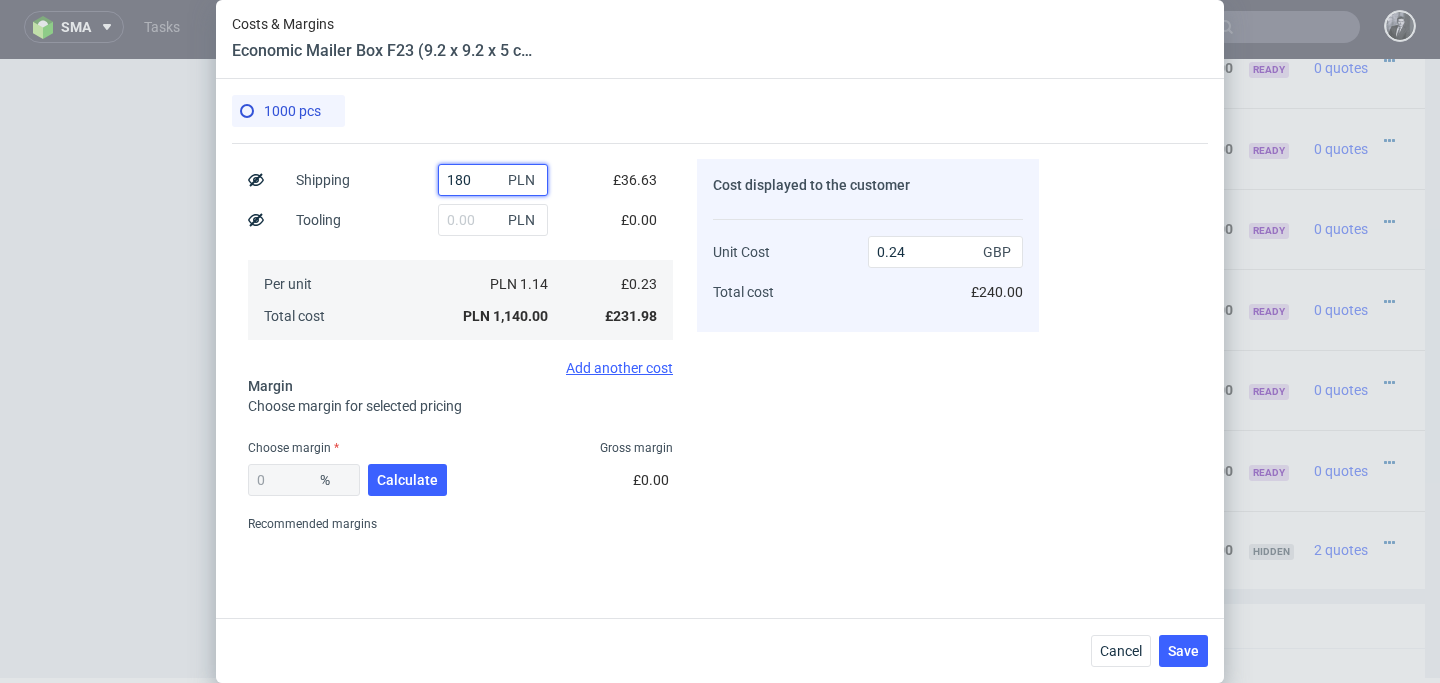 scroll, scrollTop: 353, scrollLeft: 0, axis: vertical 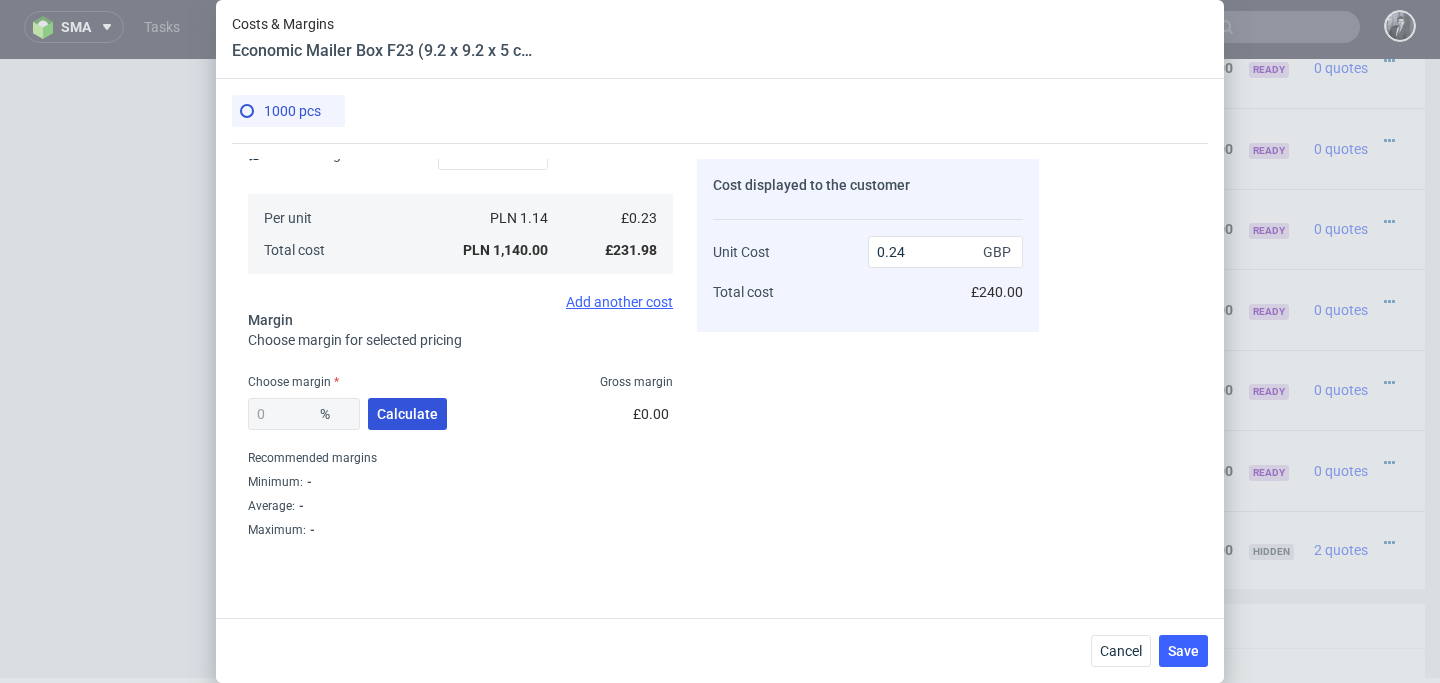 click on "Calculate" at bounding box center (407, 414) 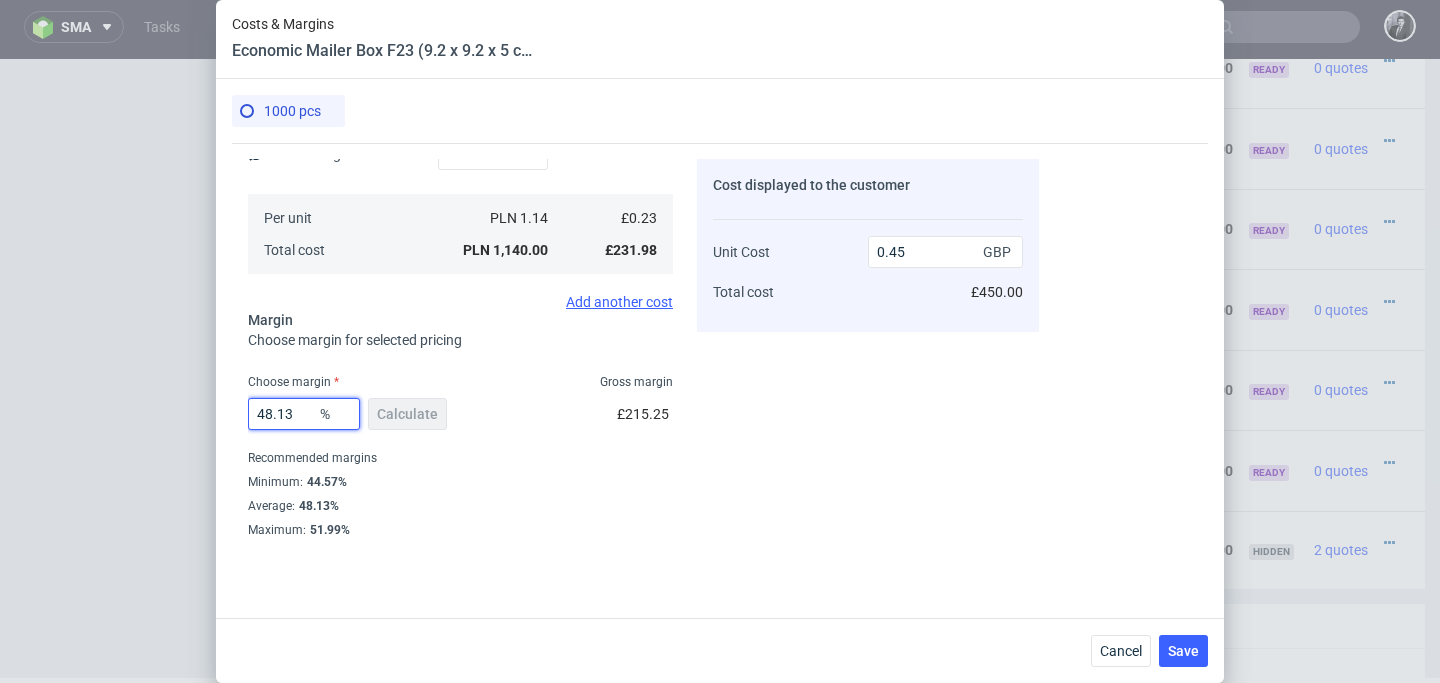 drag, startPoint x: 300, startPoint y: 419, endPoint x: 188, endPoint y: 404, distance: 113 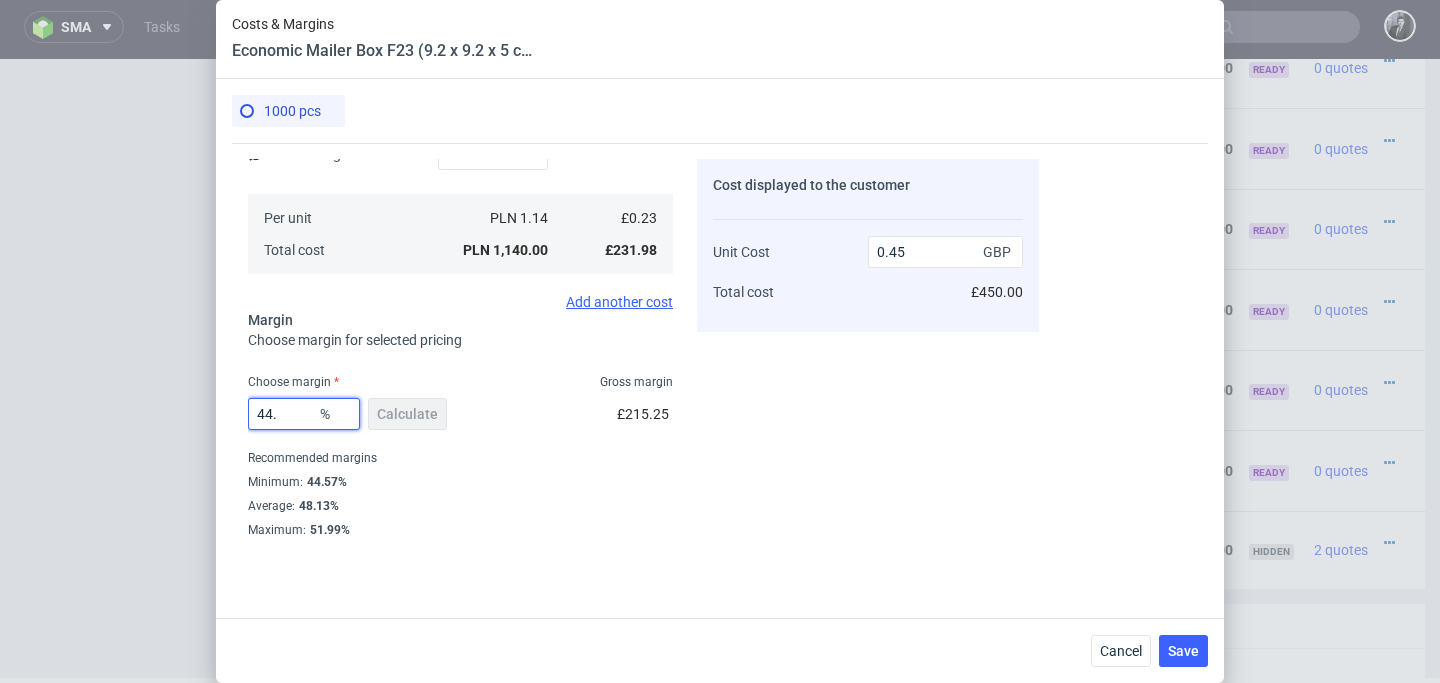 type on "44" 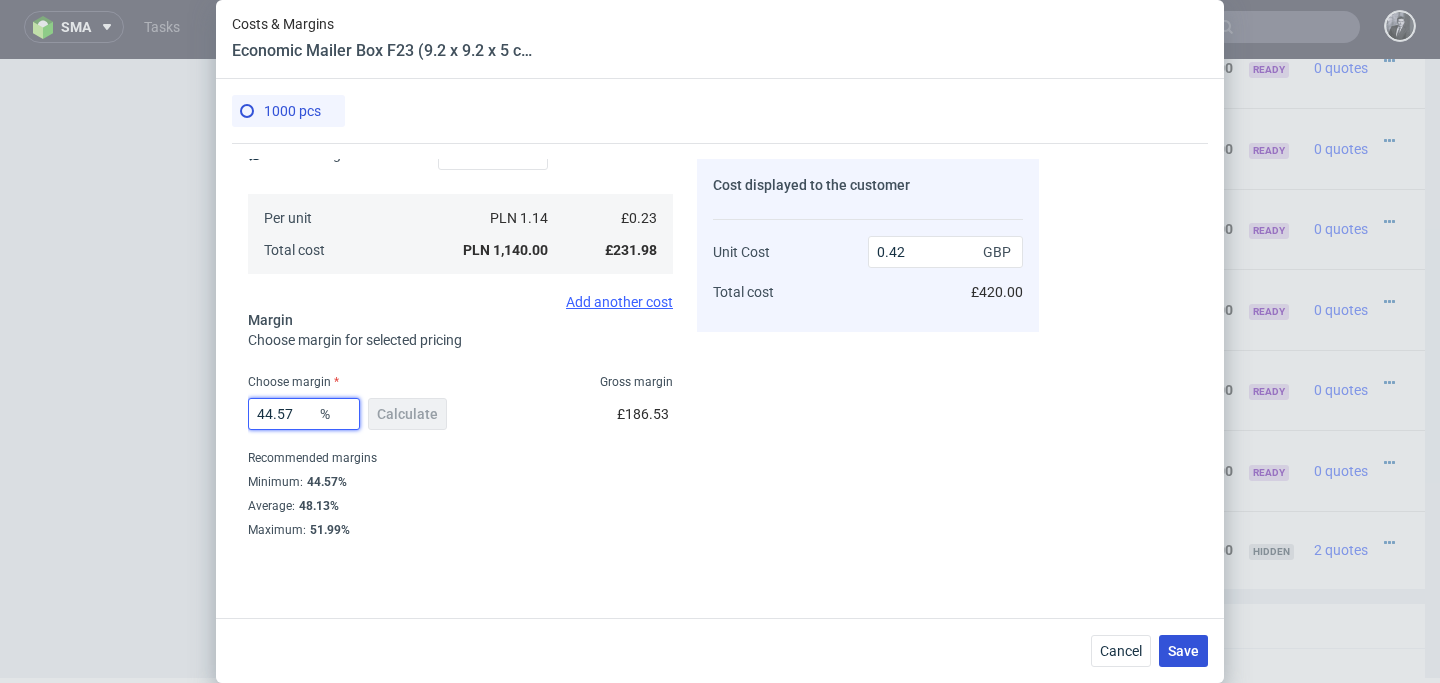type on "44.57" 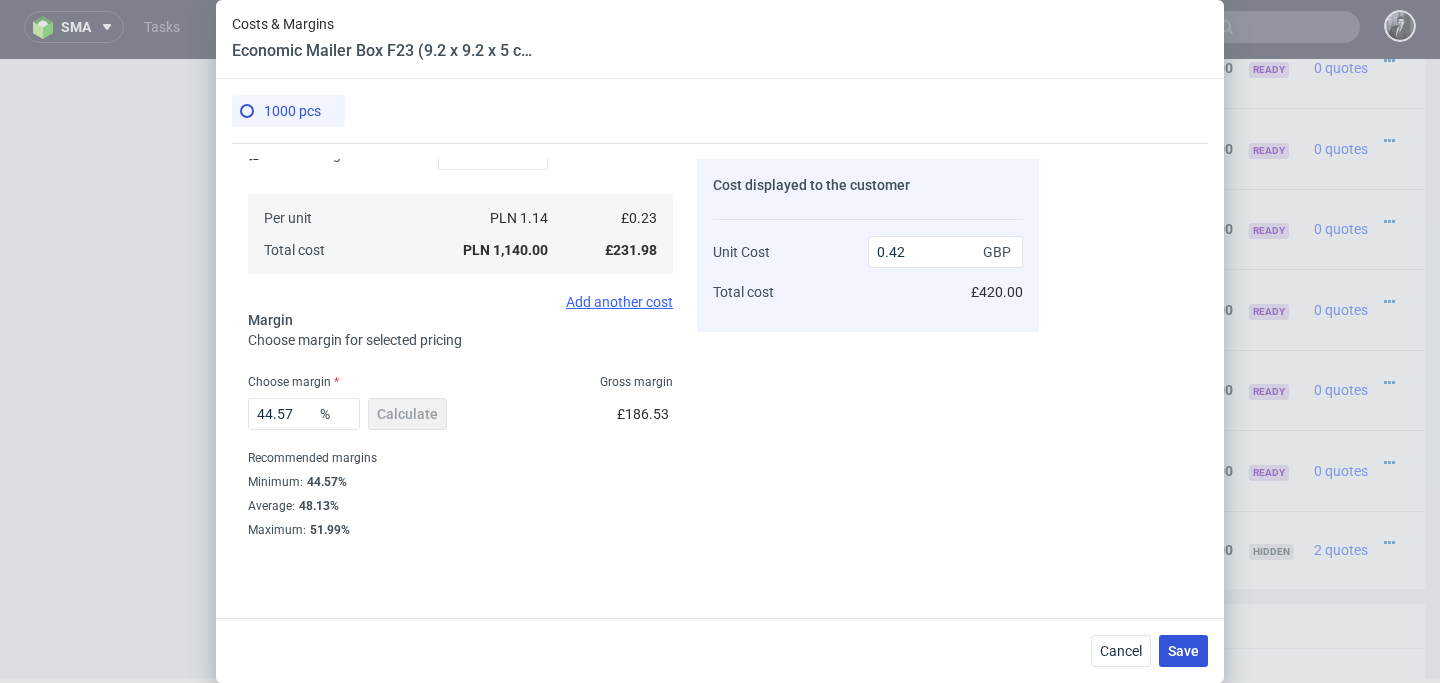 click on "Save" at bounding box center [1183, 651] 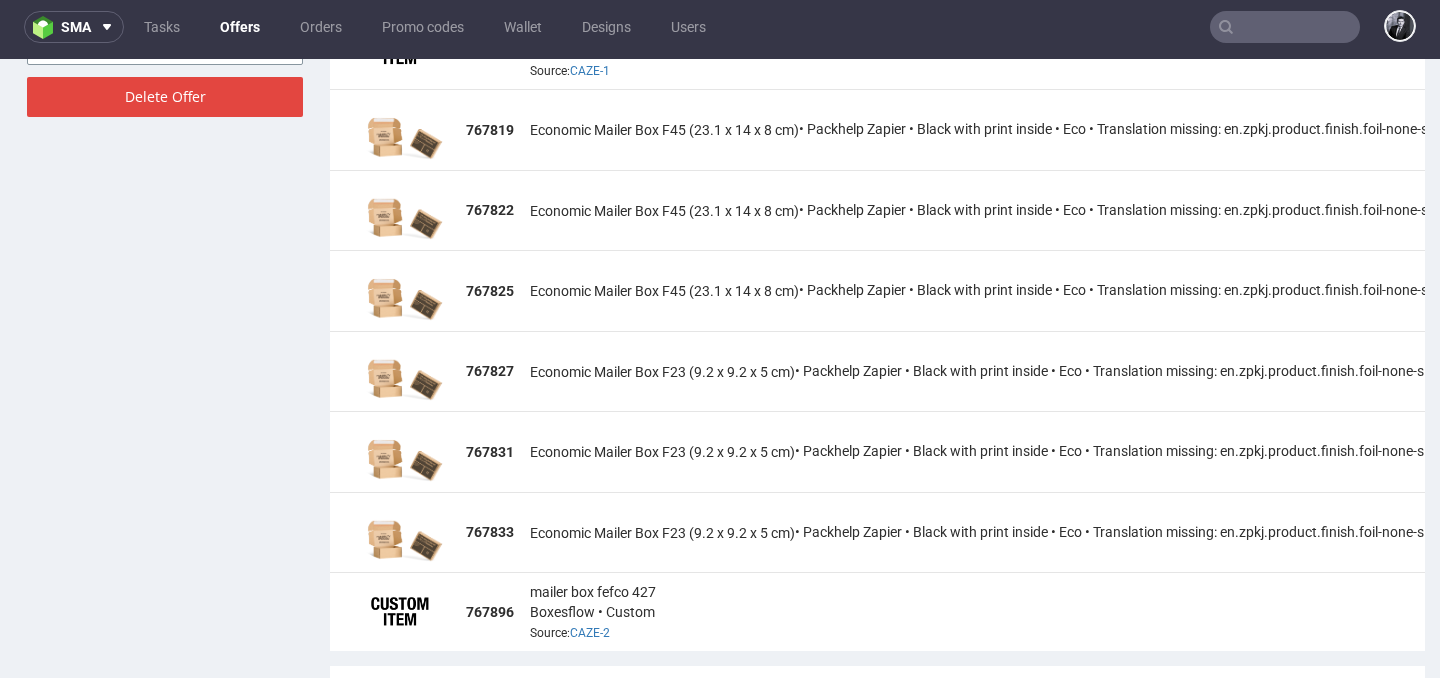 scroll, scrollTop: 1354, scrollLeft: 0, axis: vertical 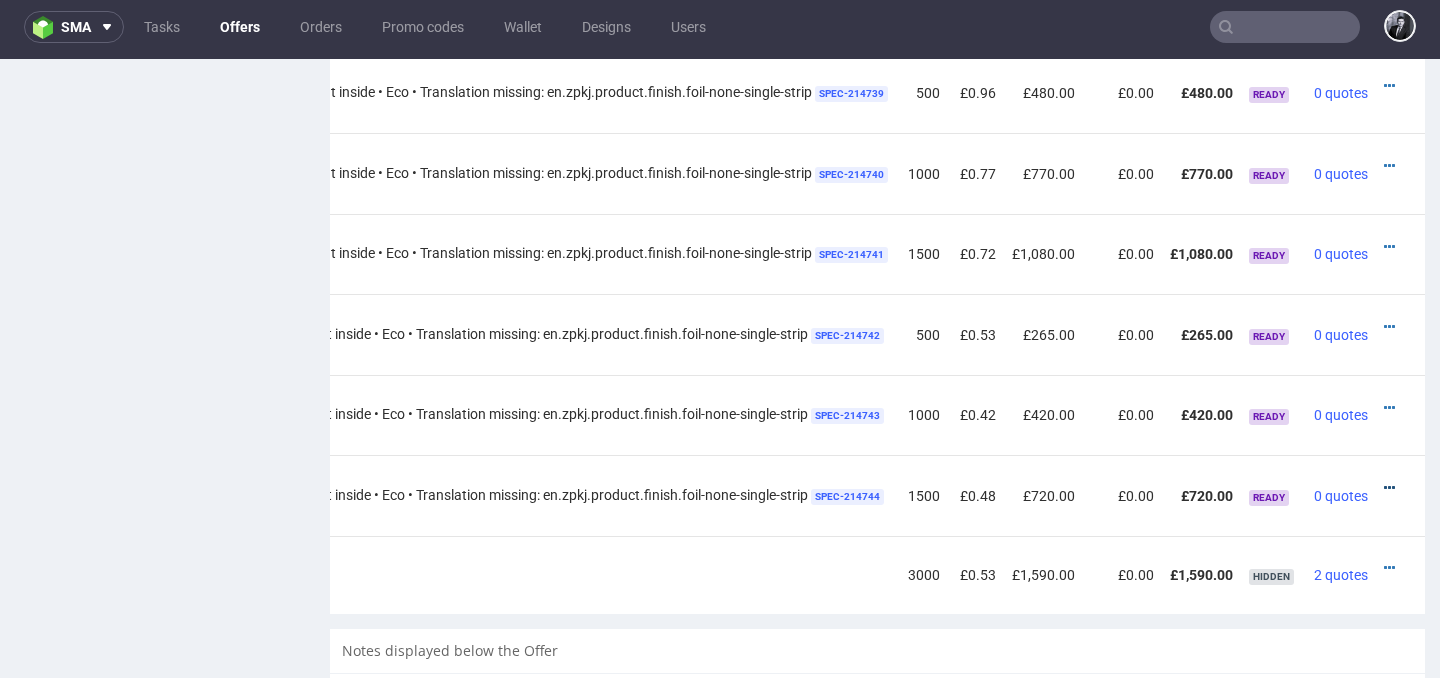 click at bounding box center (1389, 488) 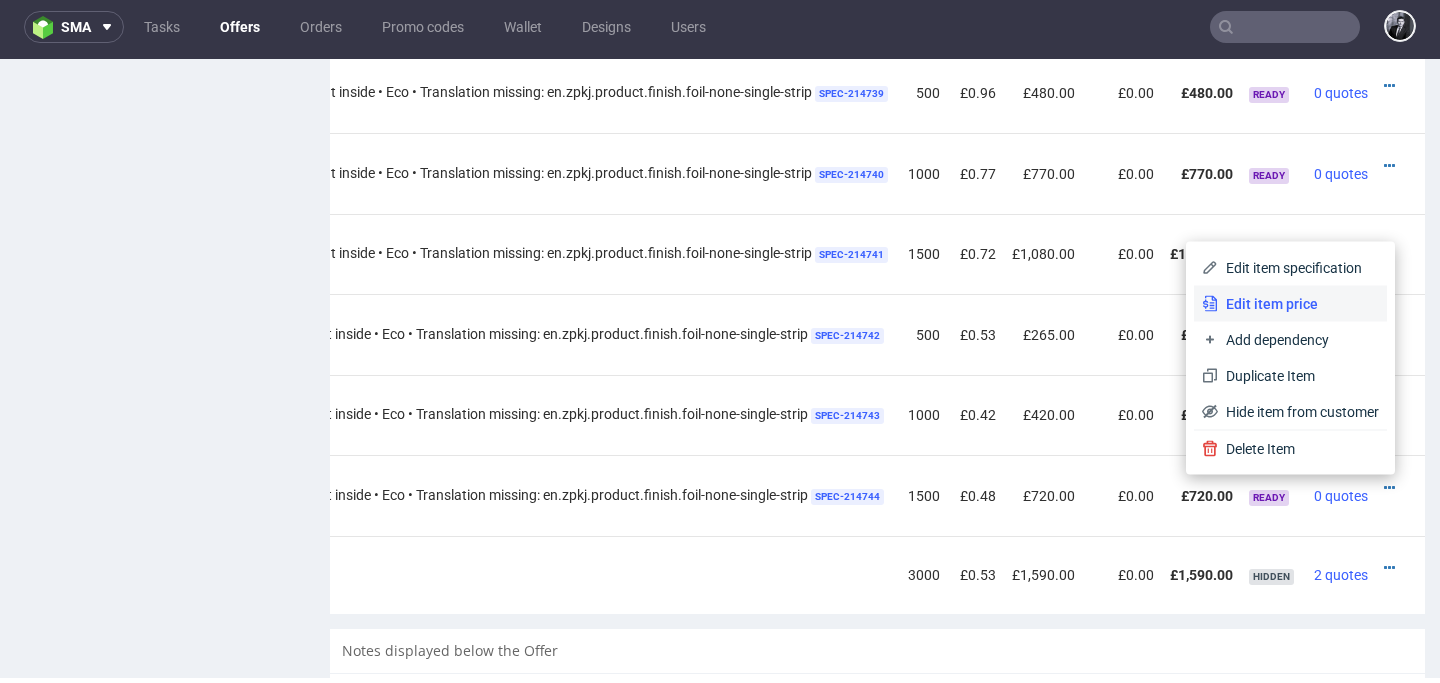 click on "Edit item price" at bounding box center [1298, 304] 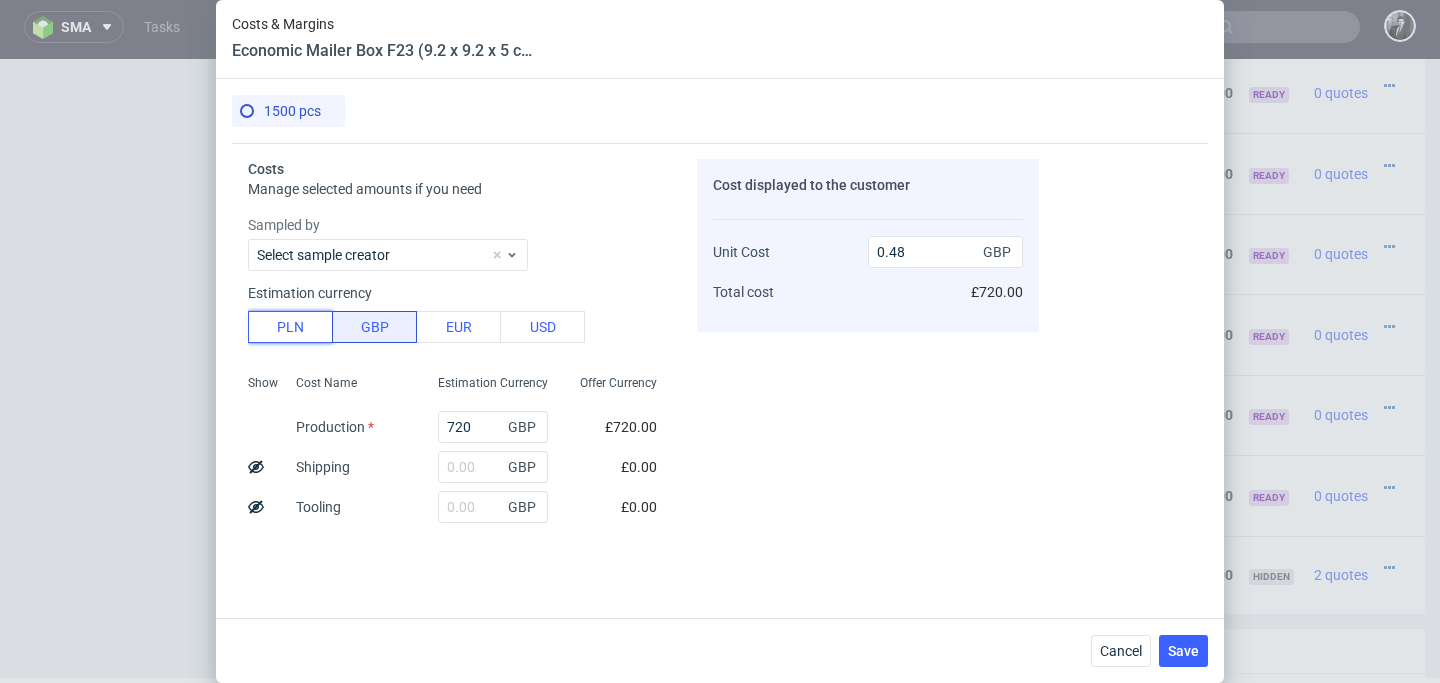 click on "PLN" at bounding box center [290, 327] 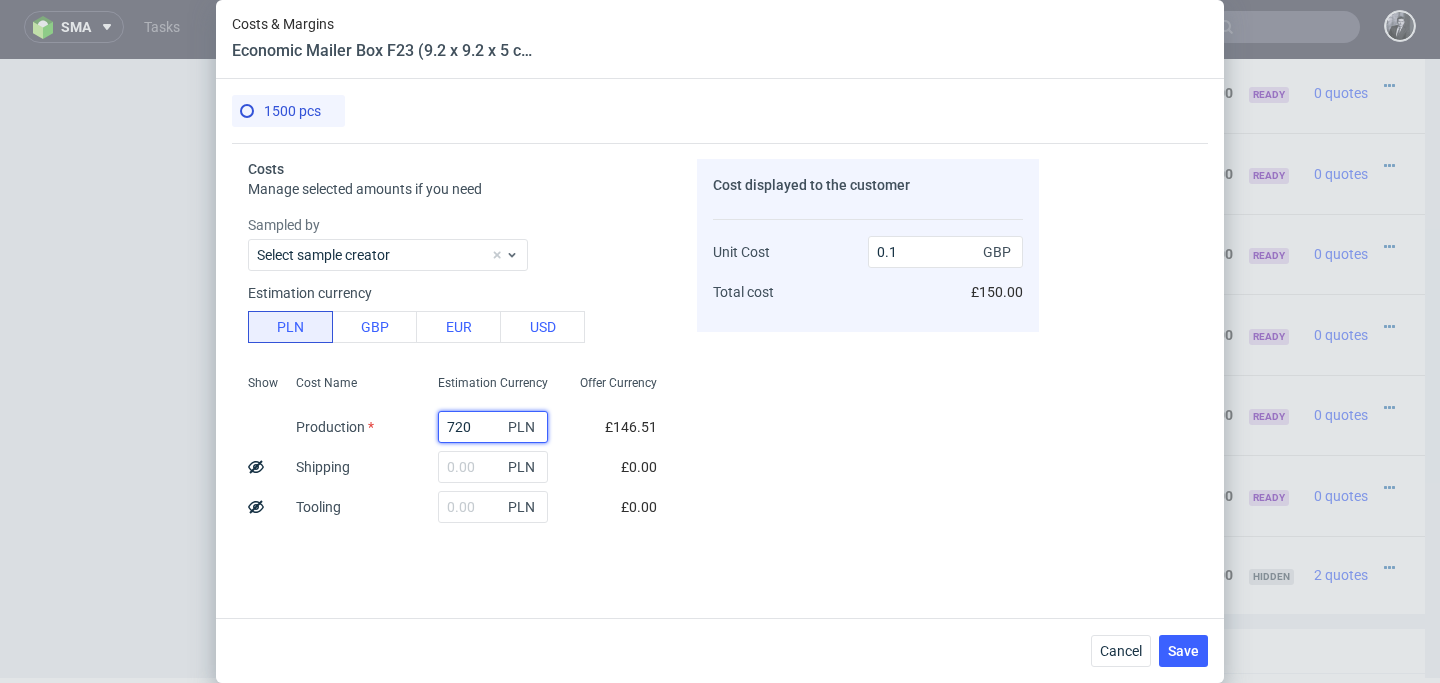 drag, startPoint x: 499, startPoint y: 425, endPoint x: 417, endPoint y: 426, distance: 82.006096 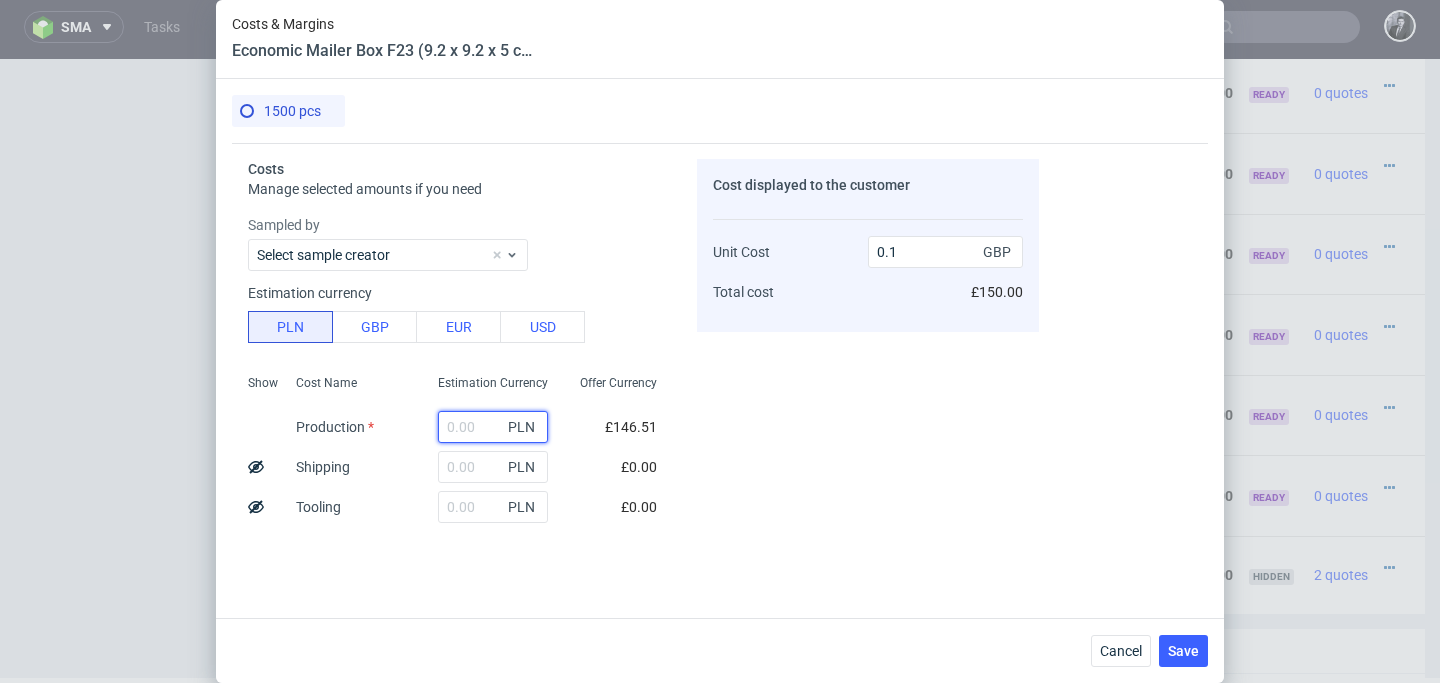 type on "0" 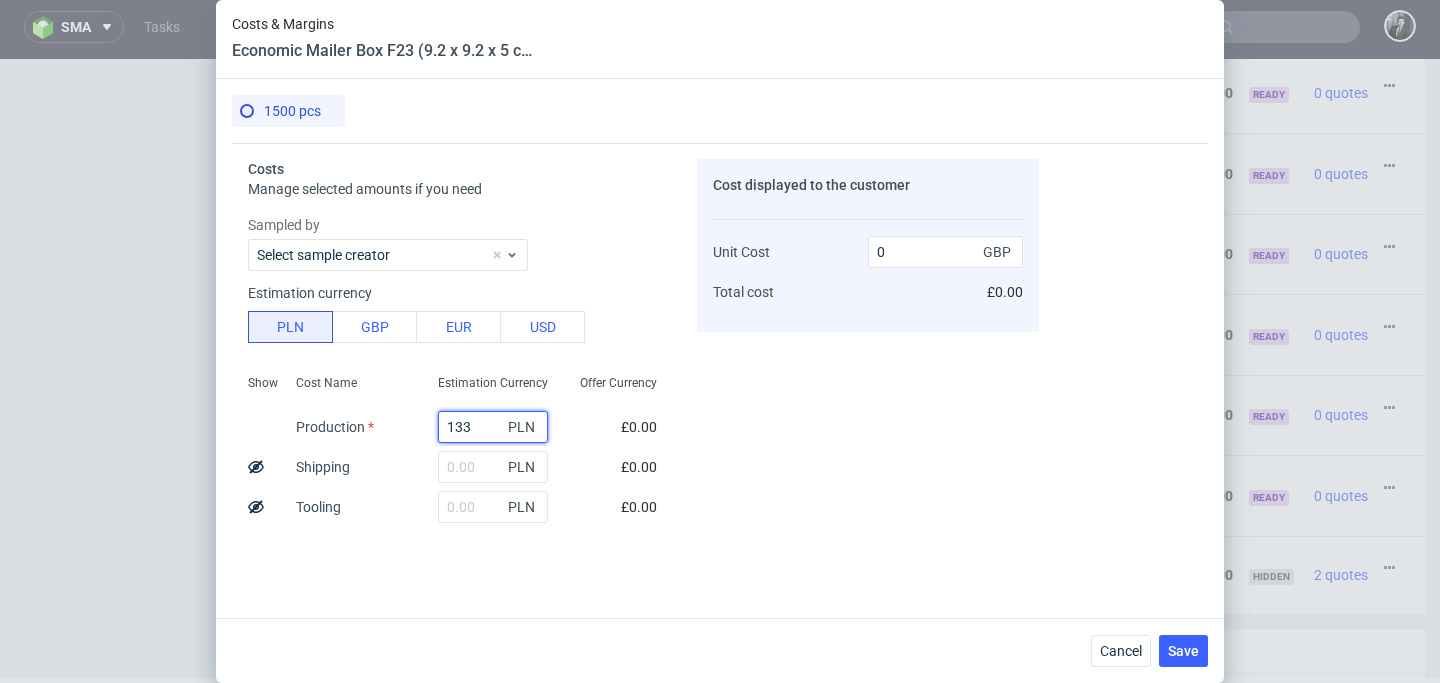 type on "1335" 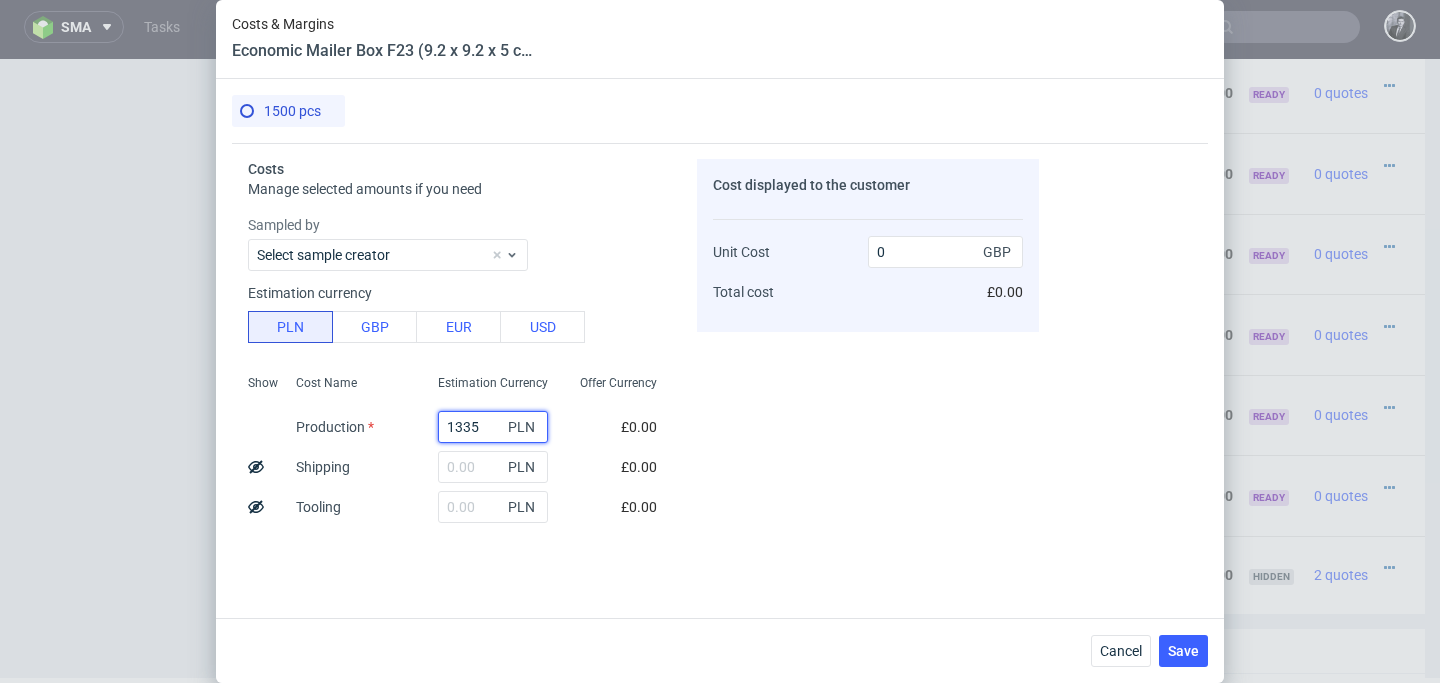 type on "0.18" 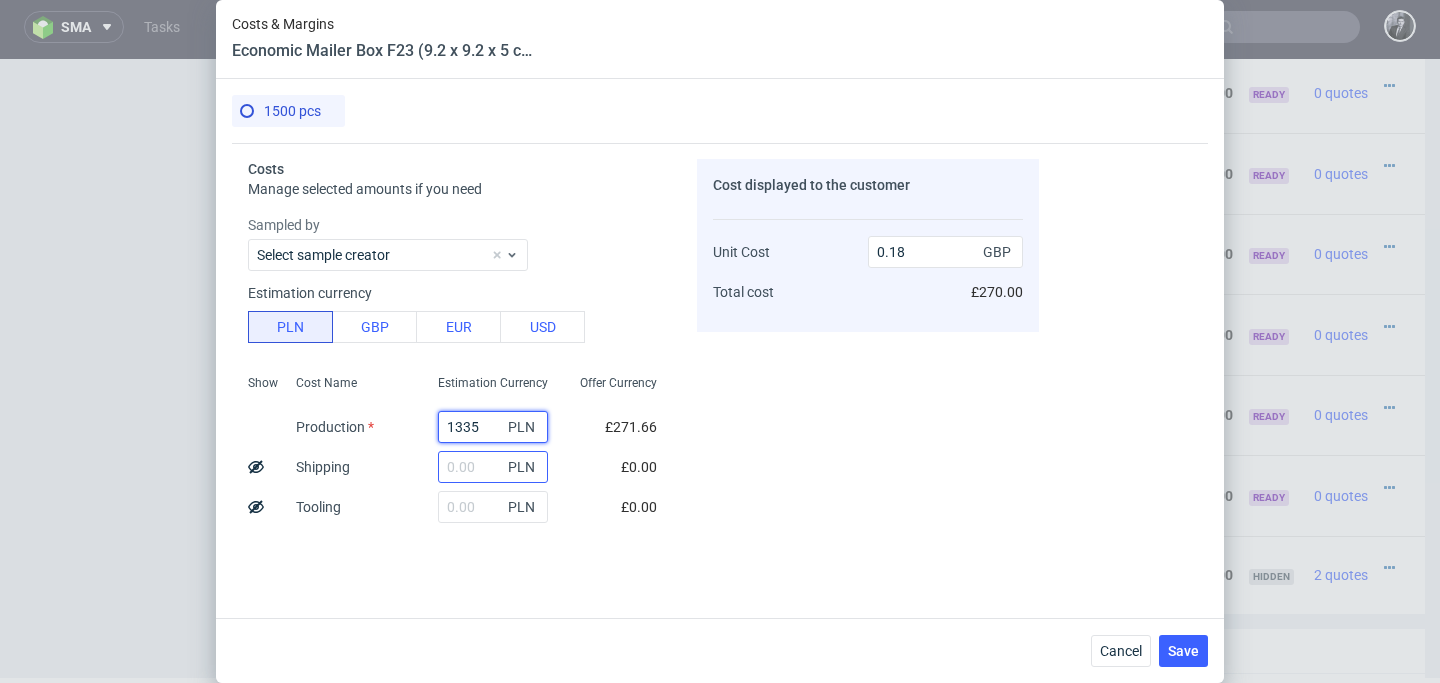 type on "1335" 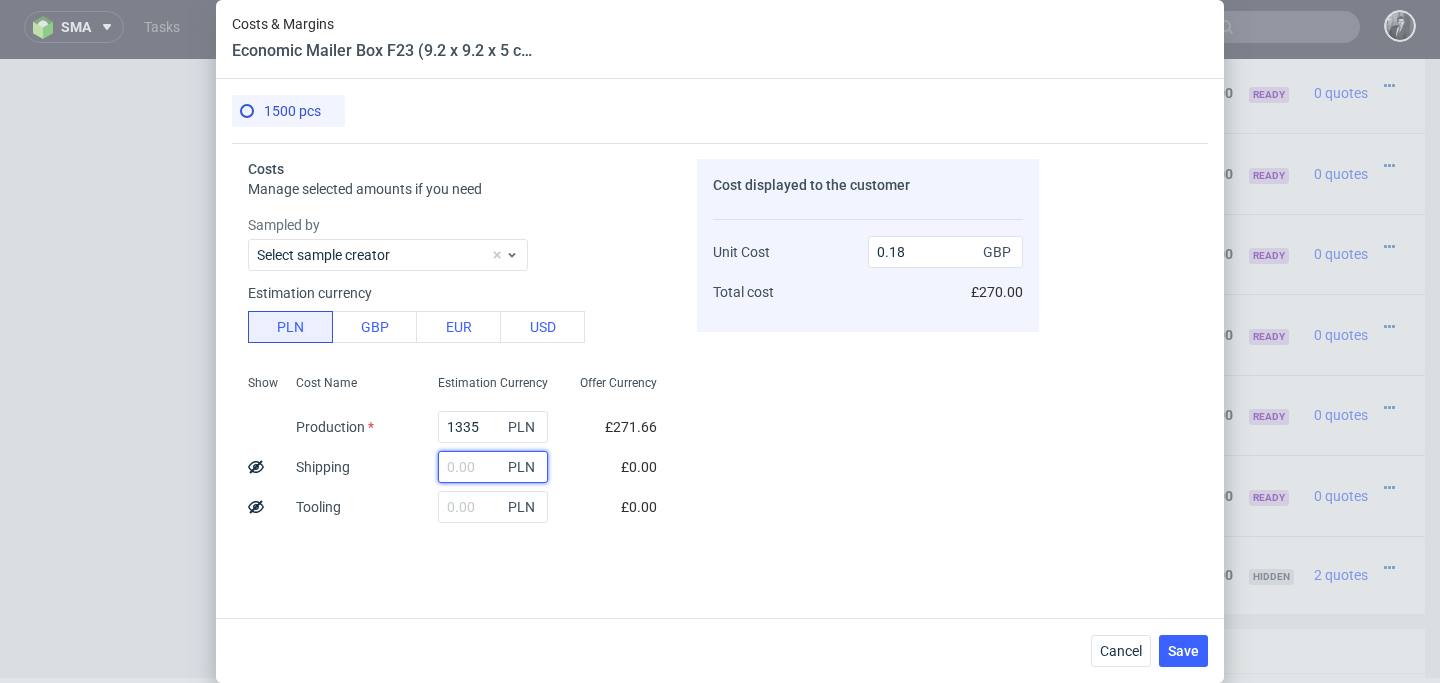 click at bounding box center (493, 467) 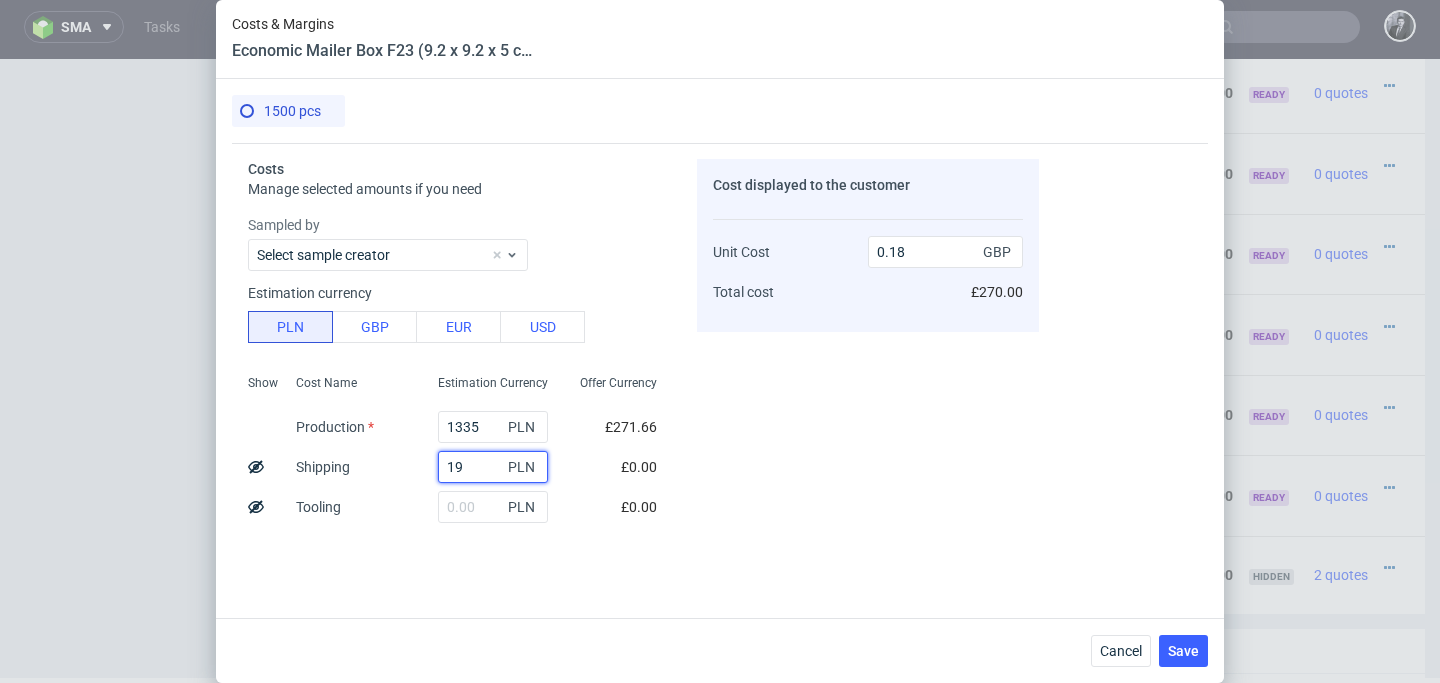 type on "195" 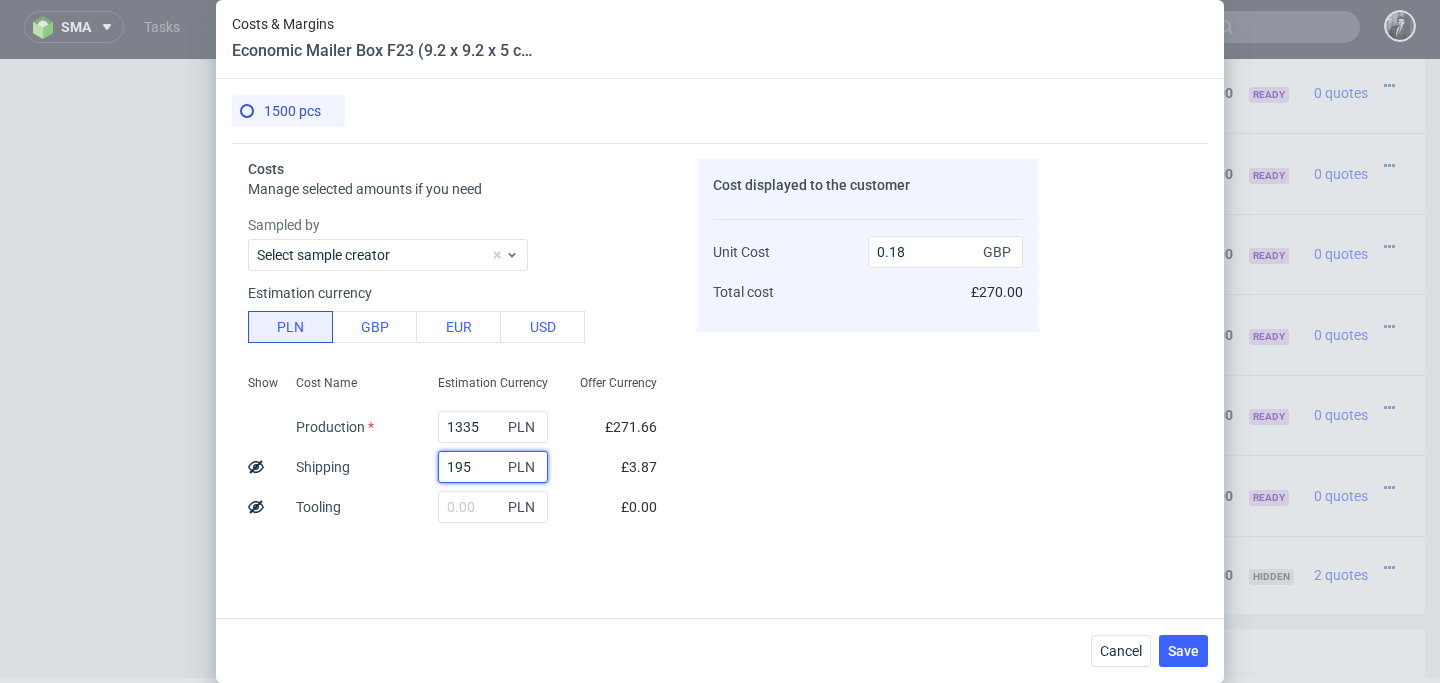type on "0.21" 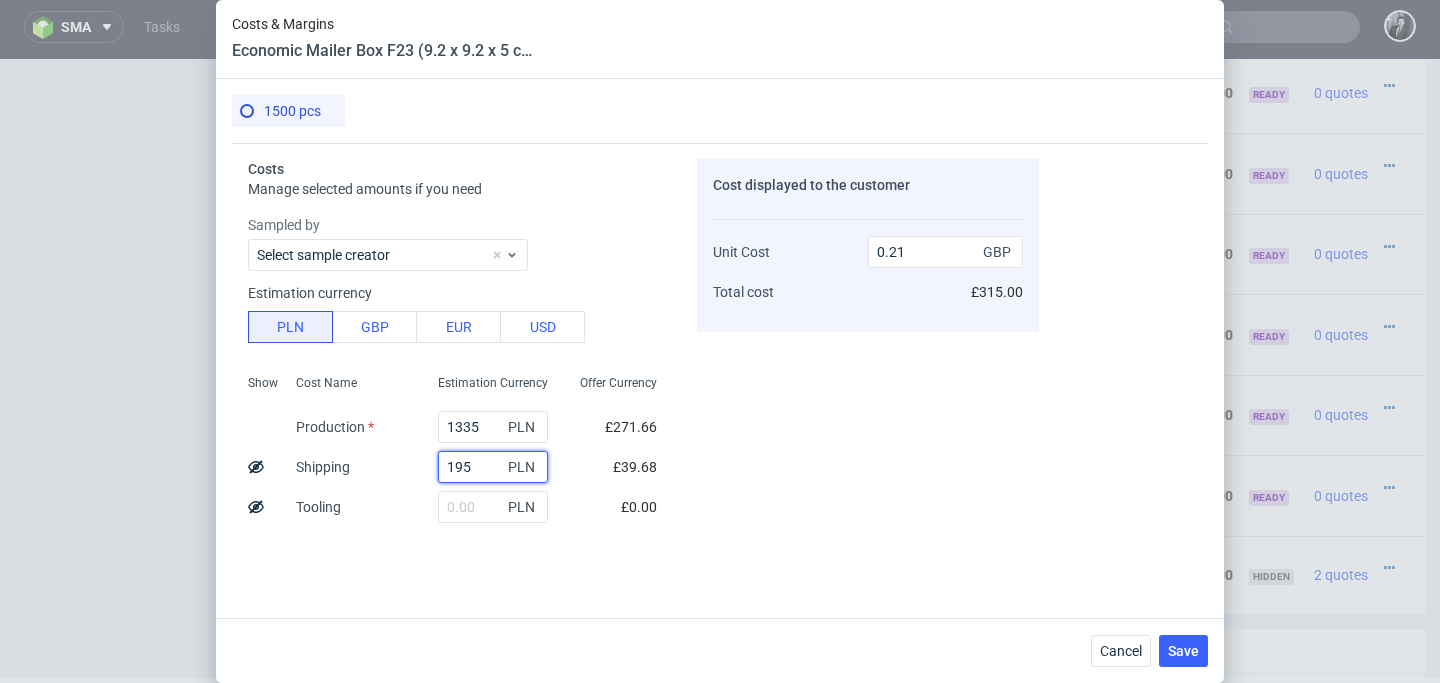 type on "195" 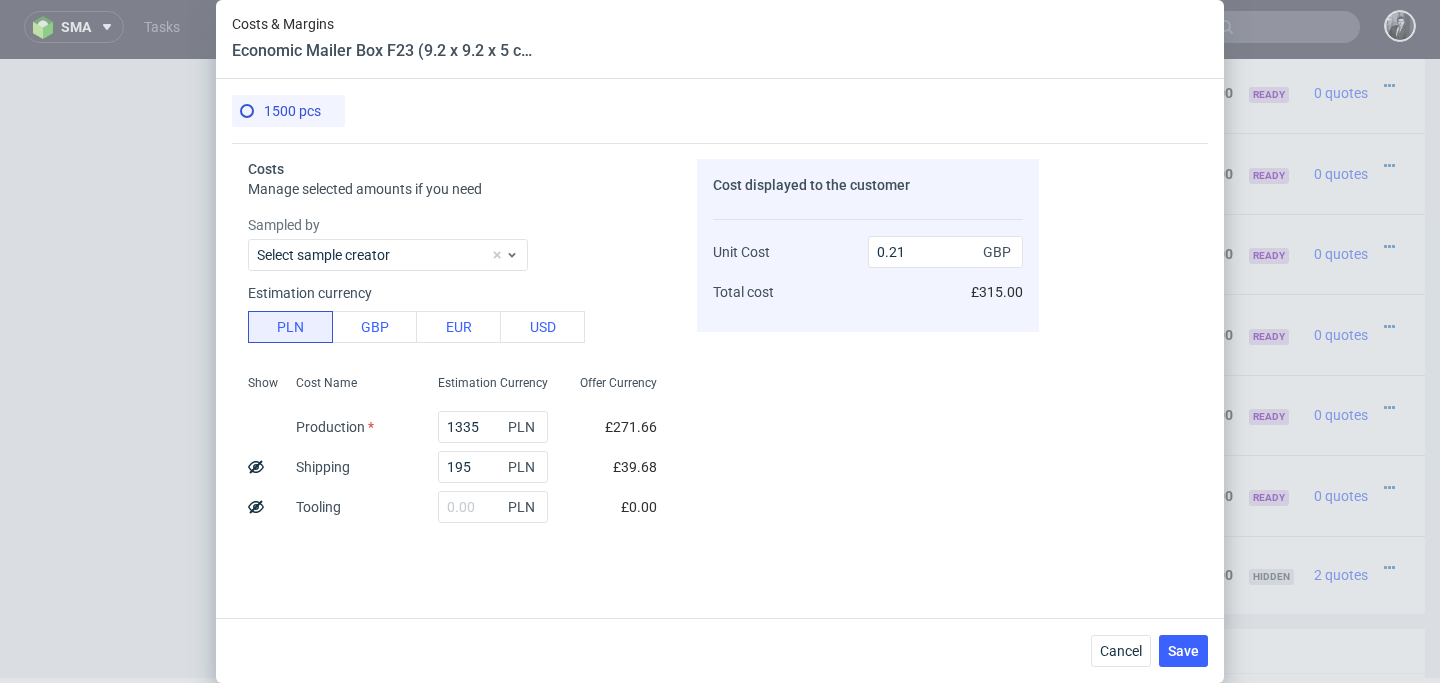 click on "Cost displayed to the customer Unit Cost Total cost 0.21 GBP £315.00" at bounding box center (868, 348) 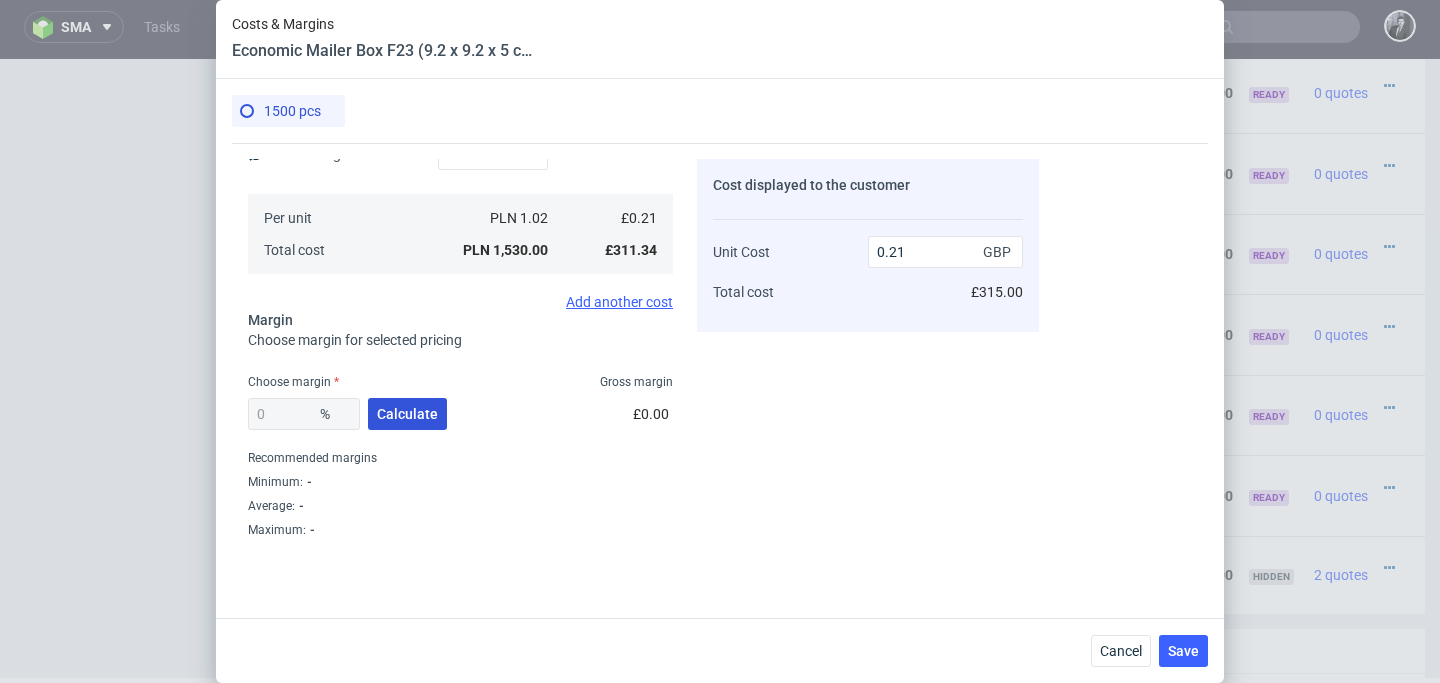 click on "Calculate" at bounding box center [407, 414] 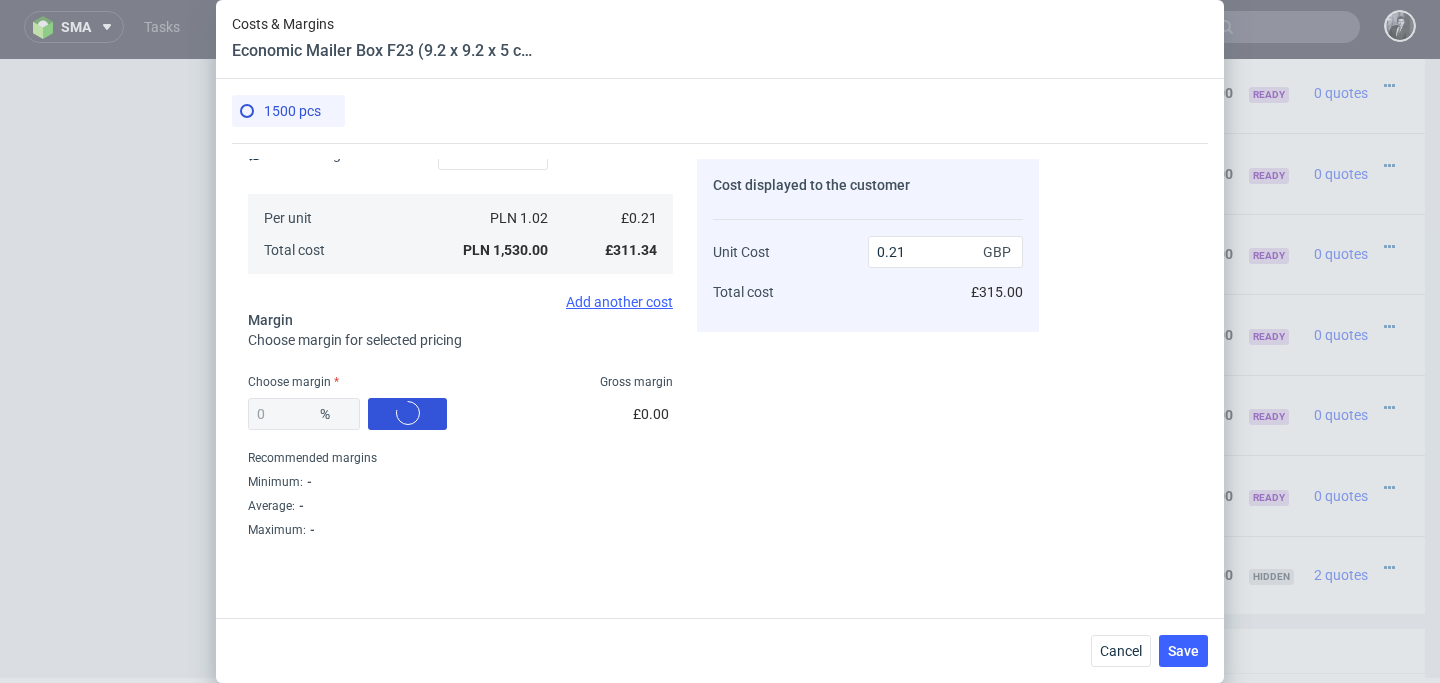 type on "46.18" 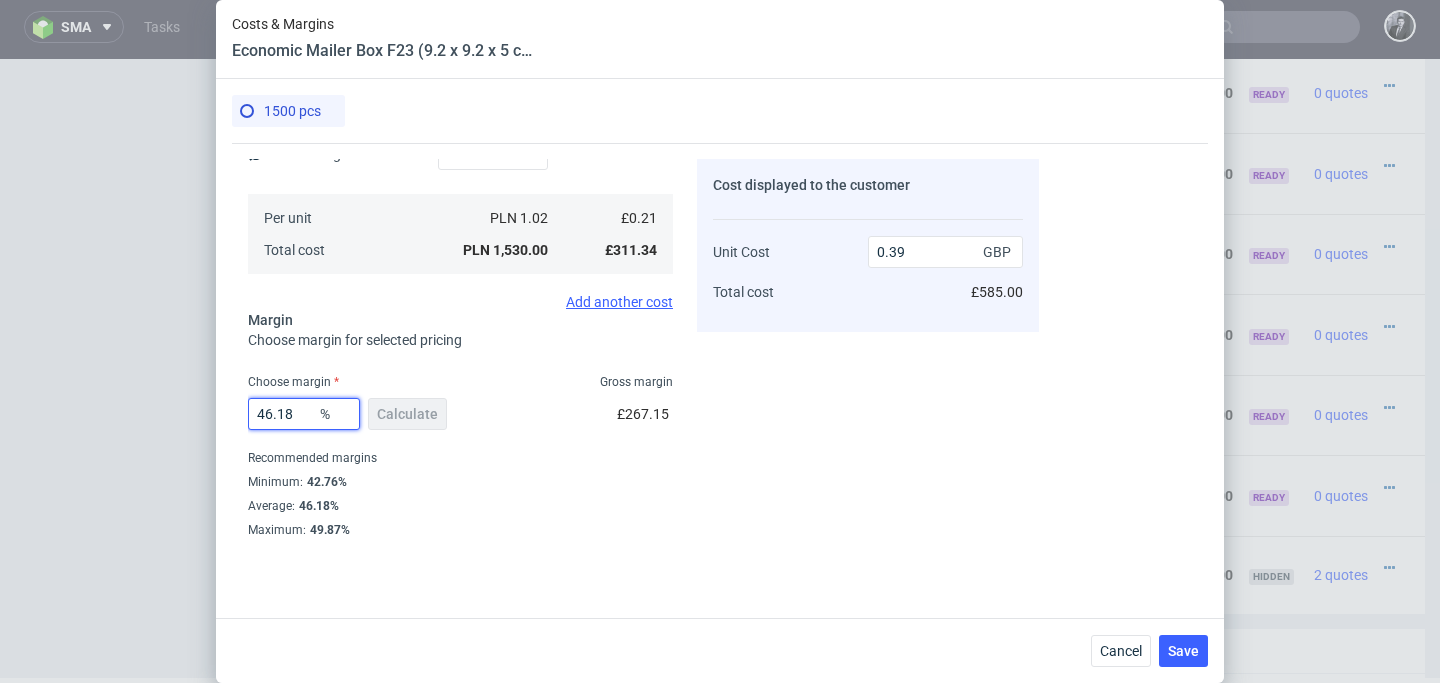 drag, startPoint x: 310, startPoint y: 414, endPoint x: 166, endPoint y: 406, distance: 144.22205 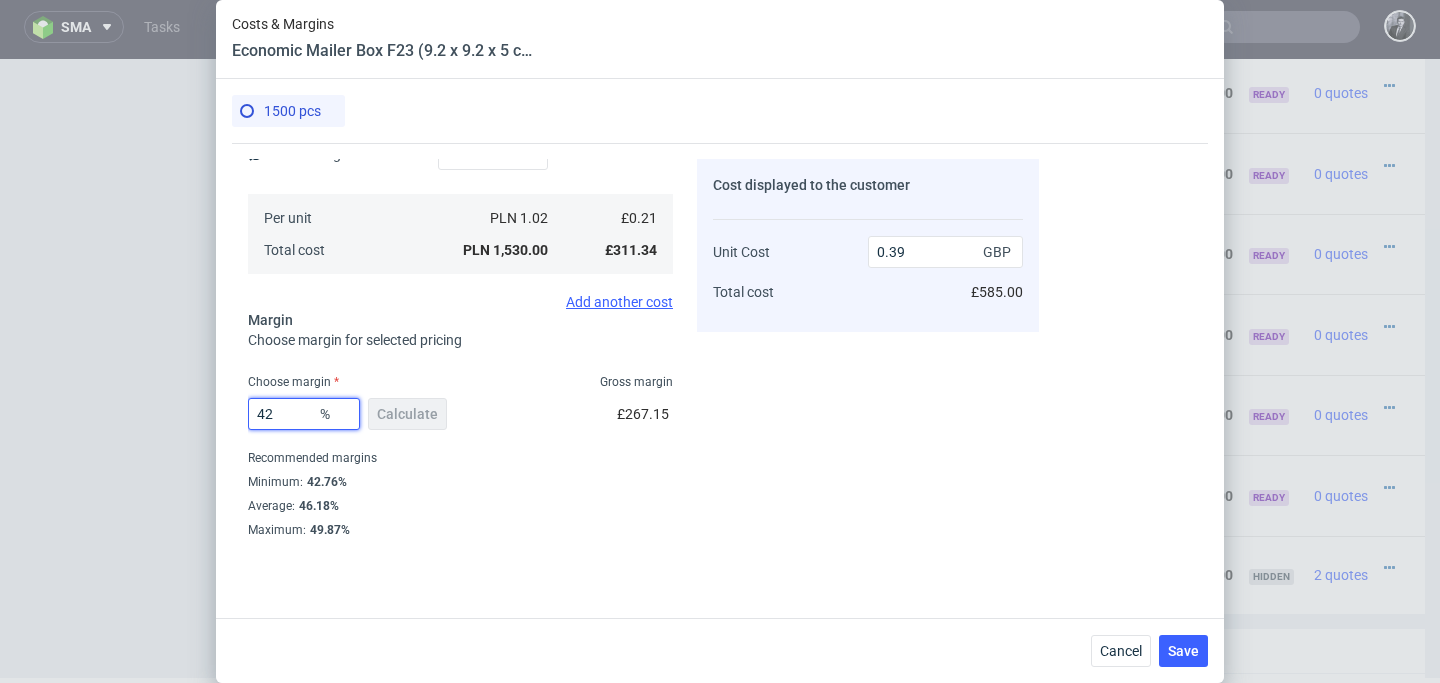 type on "427" 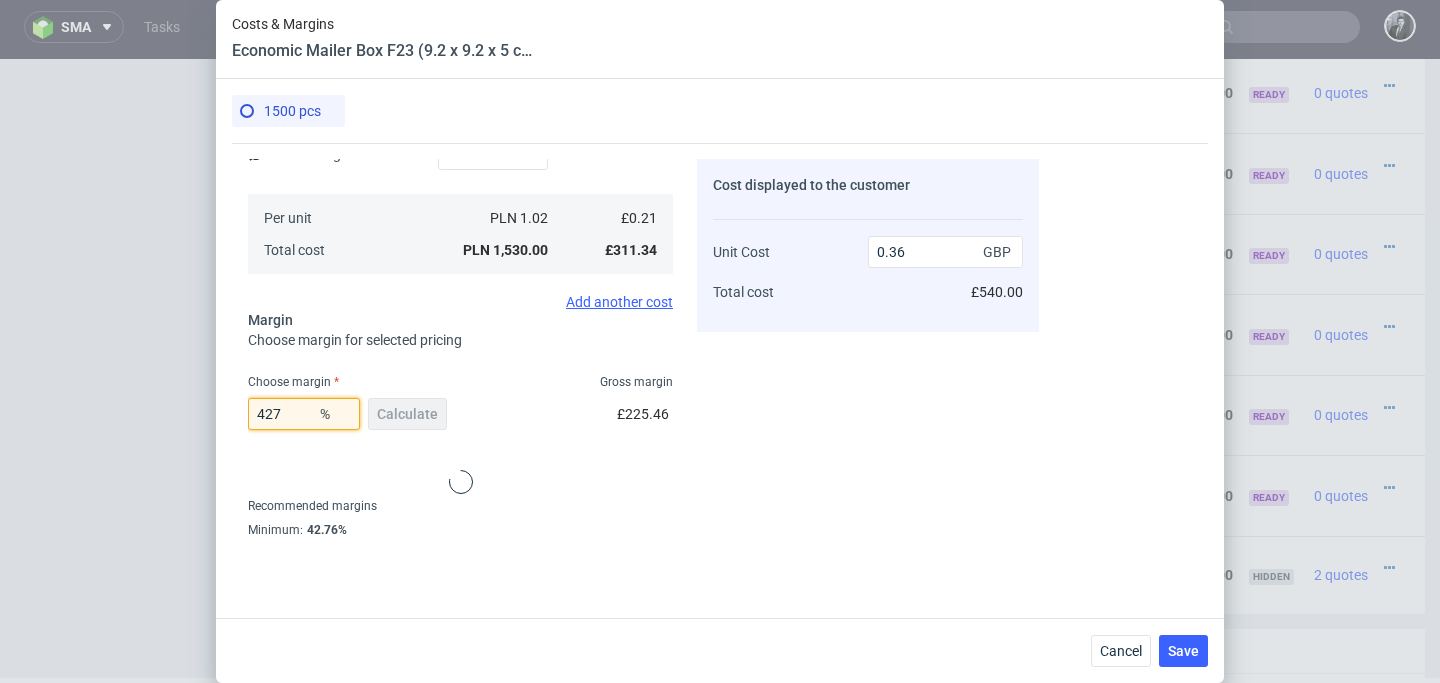 type on "-0.06" 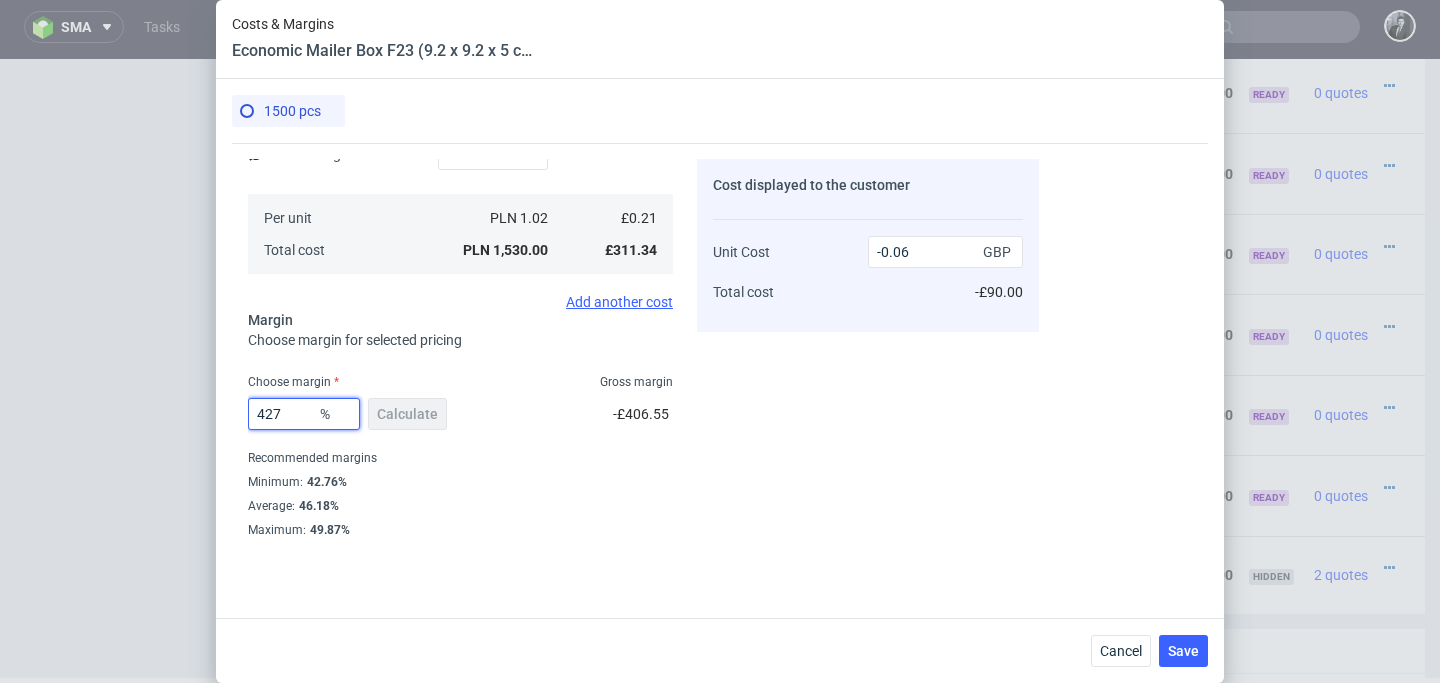 type on "42" 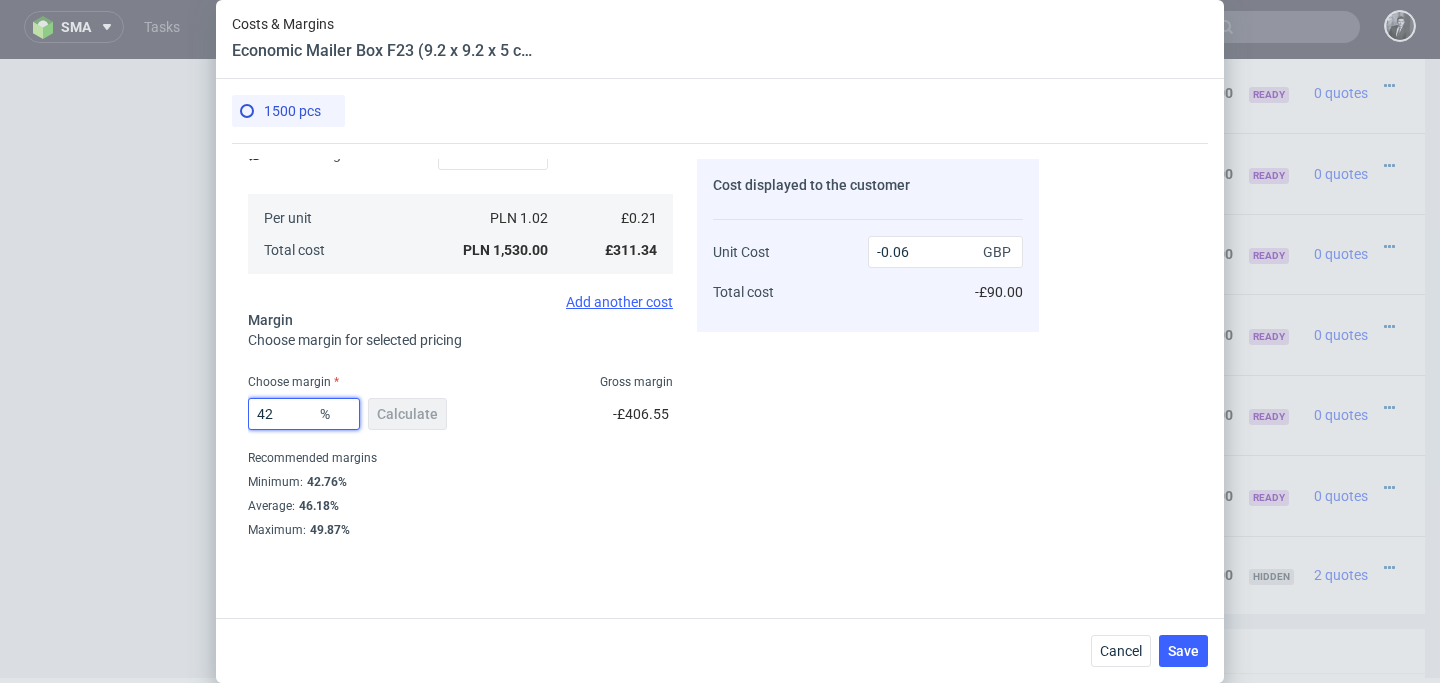 type on "0.36" 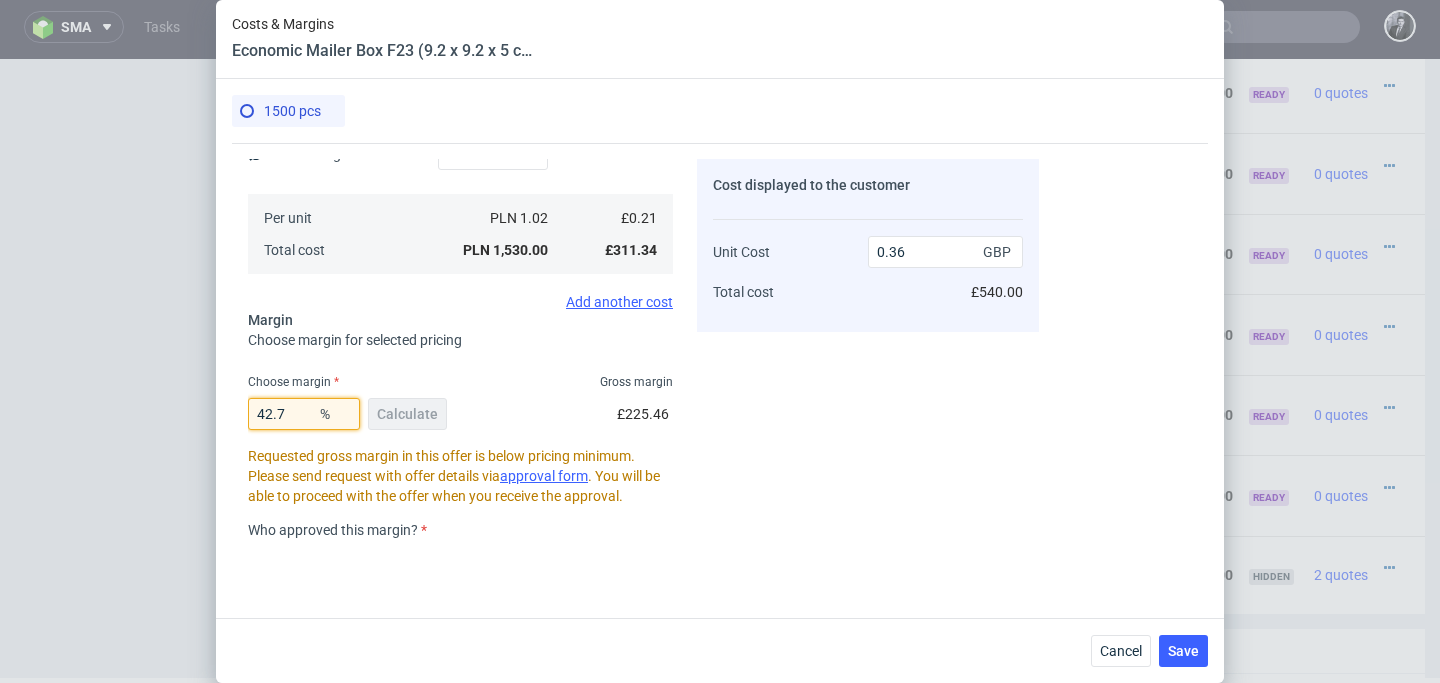 type on "42.78" 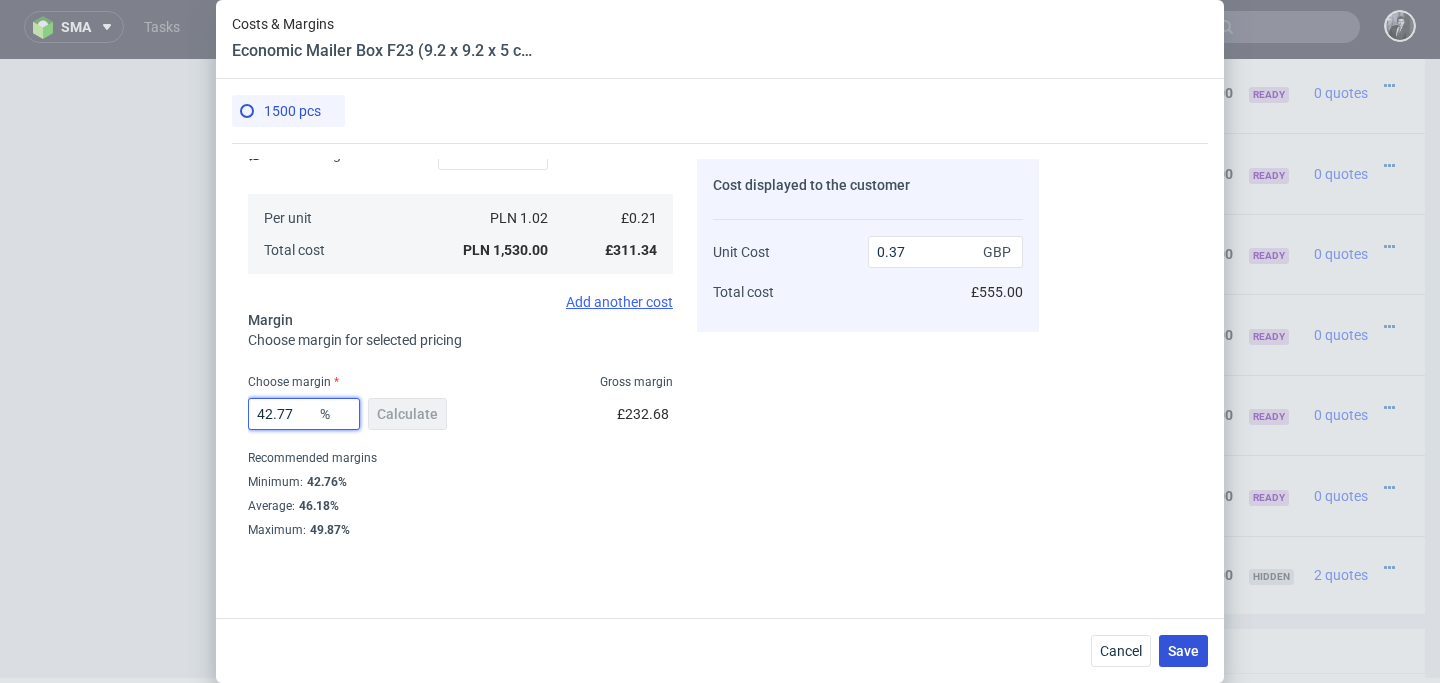 type on "42.77" 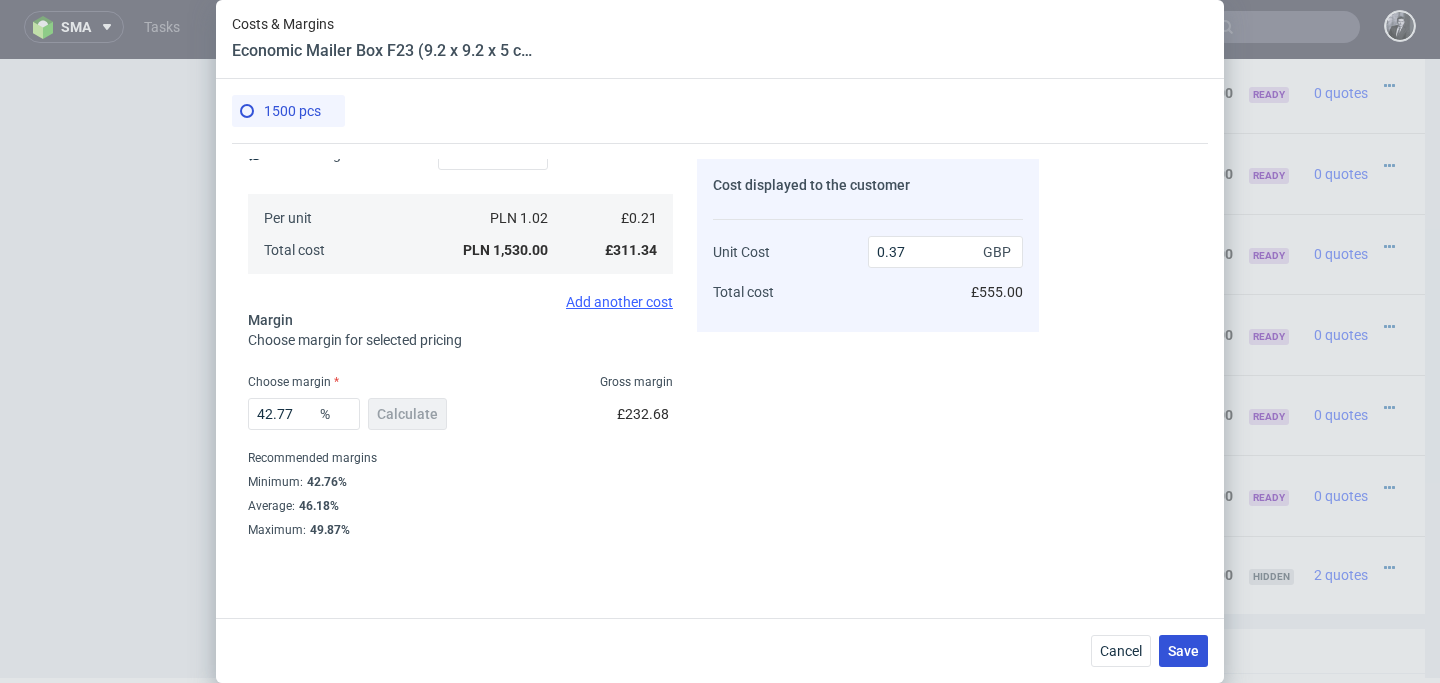 click on "Save" at bounding box center (1183, 651) 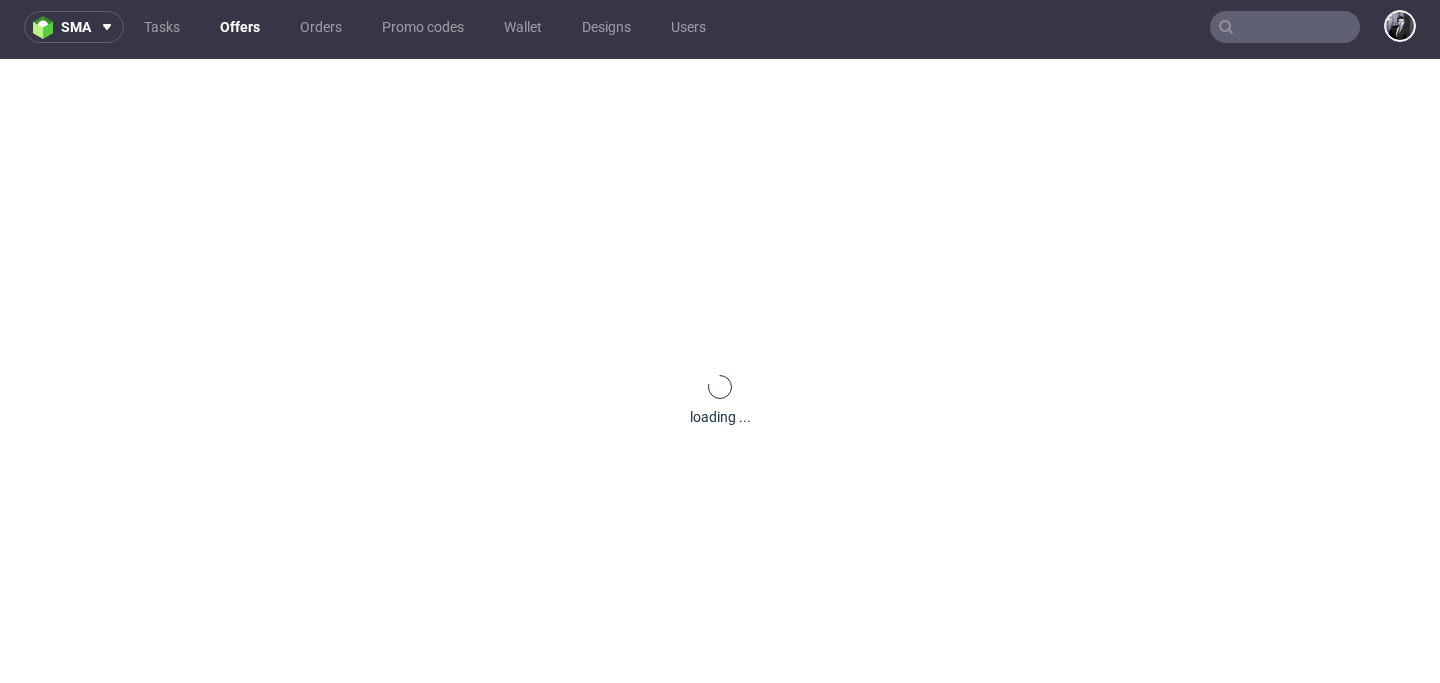 scroll, scrollTop: 0, scrollLeft: 0, axis: both 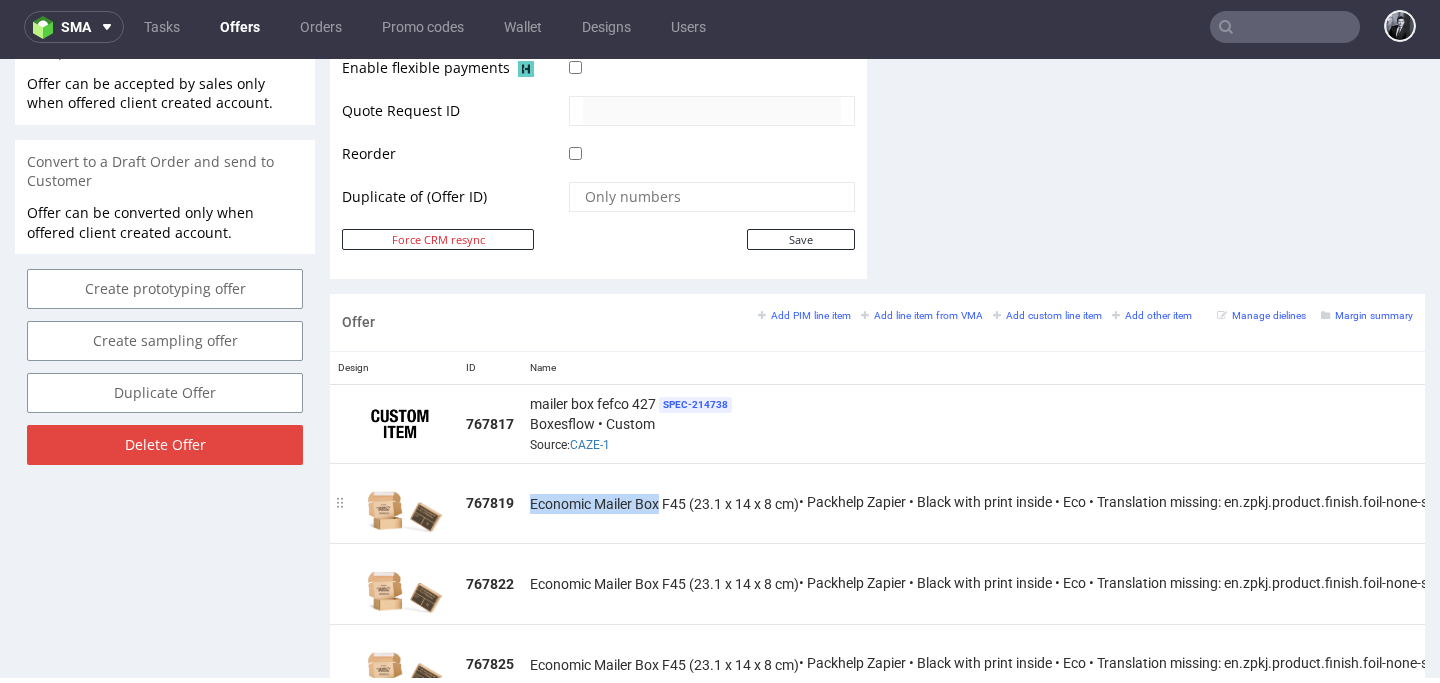 drag, startPoint x: 659, startPoint y: 502, endPoint x: 532, endPoint y: 507, distance: 127.09839 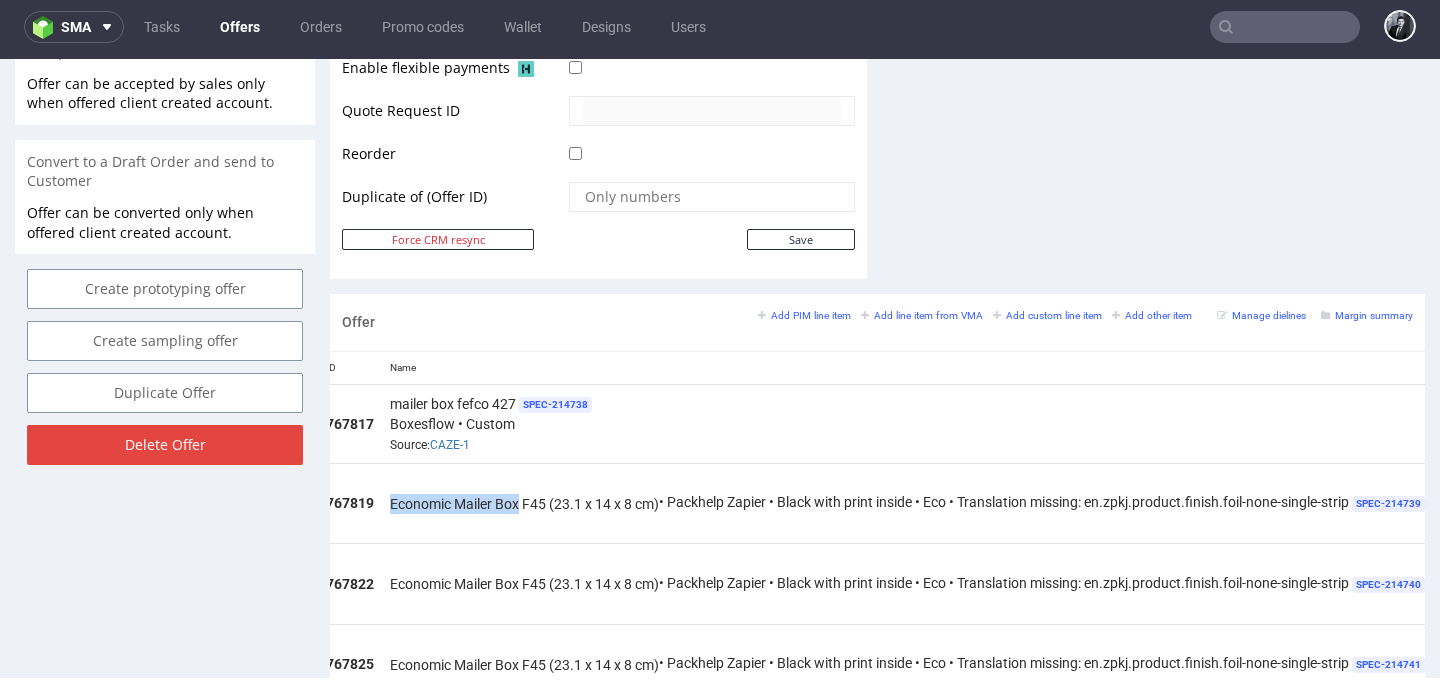 scroll, scrollTop: 0, scrollLeft: 705, axis: horizontal 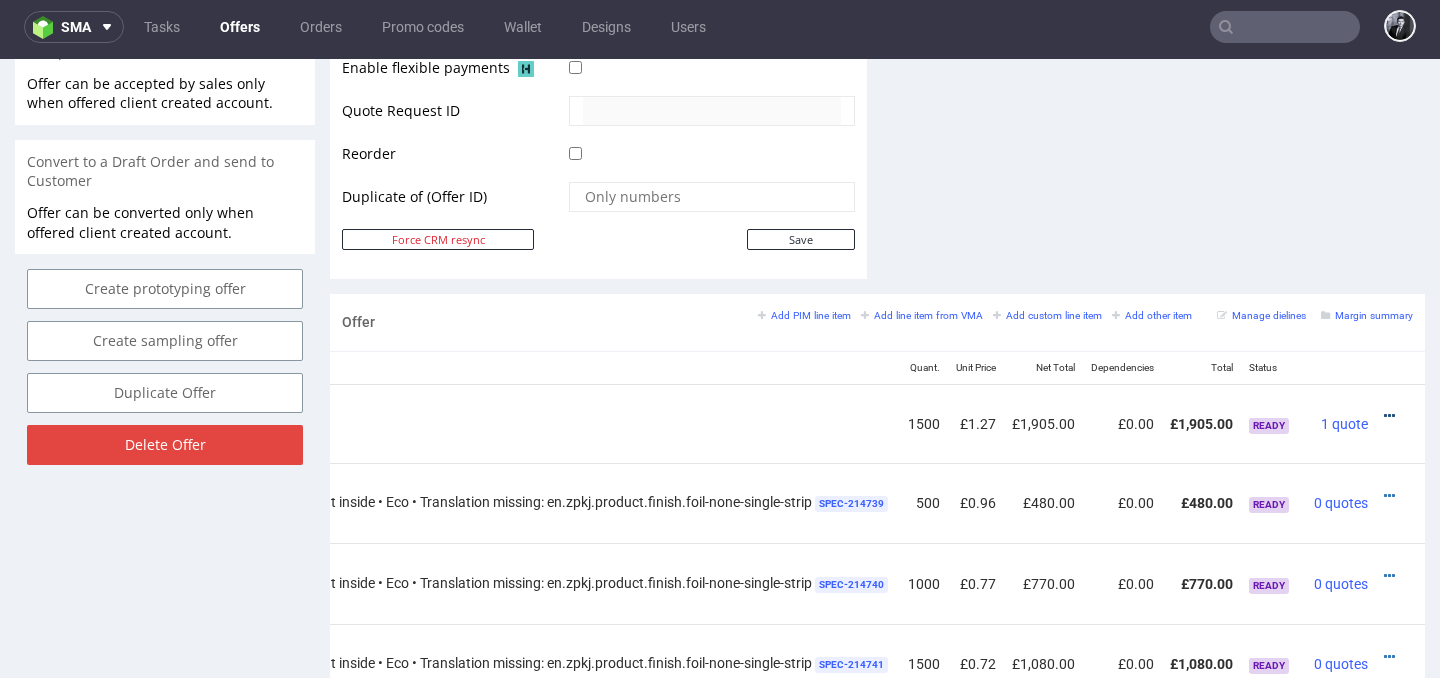 click at bounding box center [1389, 416] 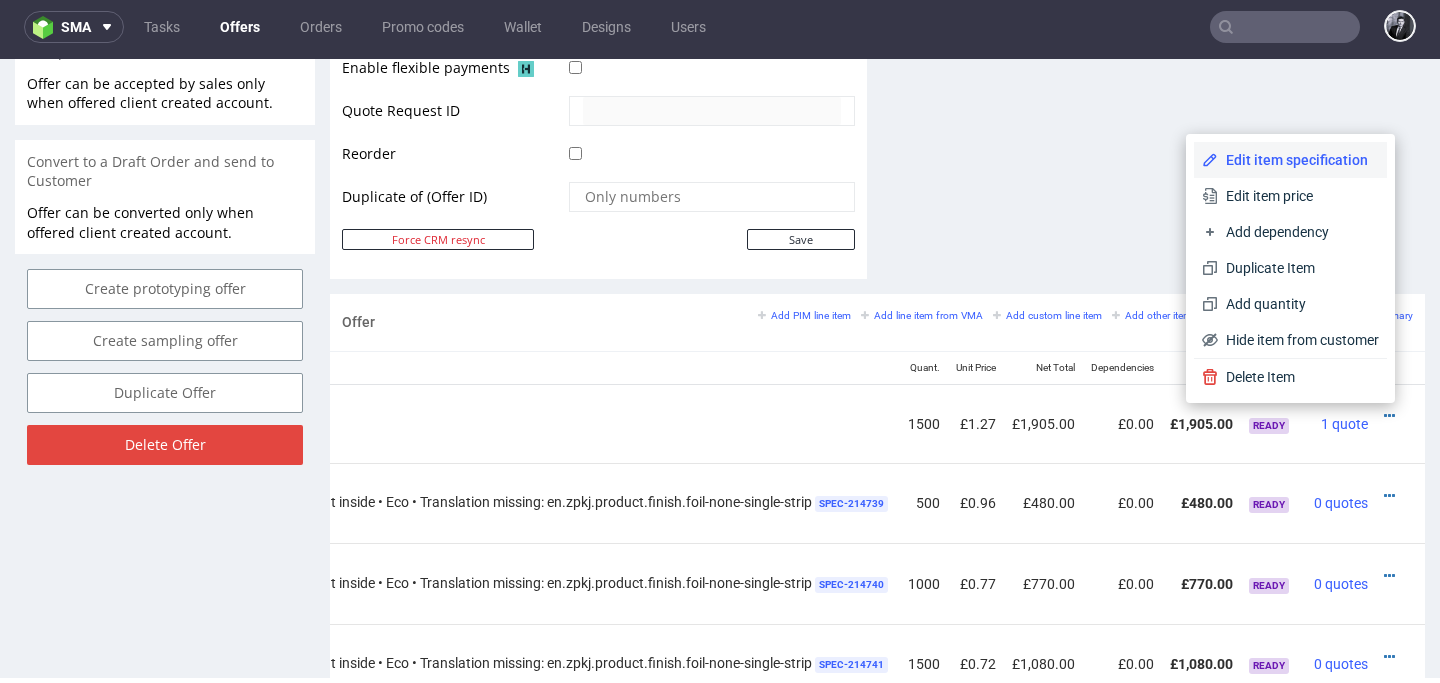 click on "Edit item specification" at bounding box center [1298, 160] 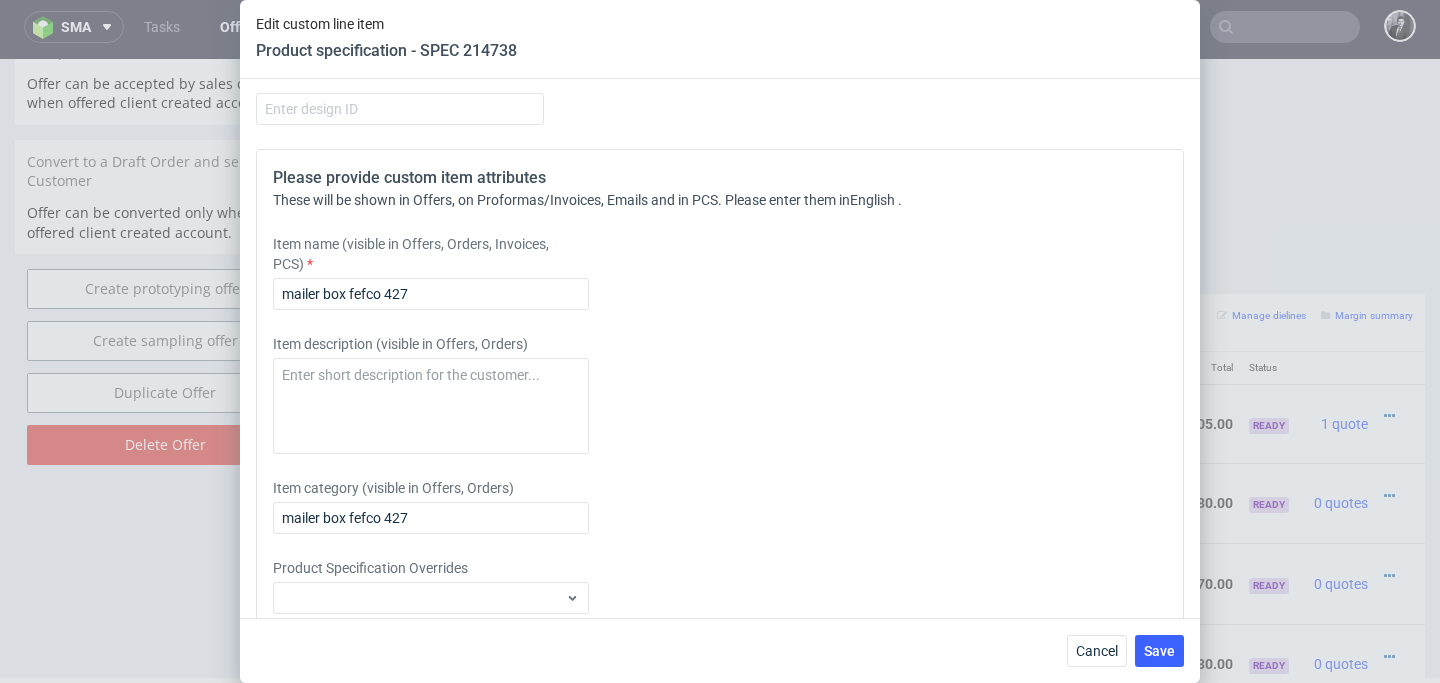 scroll, scrollTop: 2036, scrollLeft: 0, axis: vertical 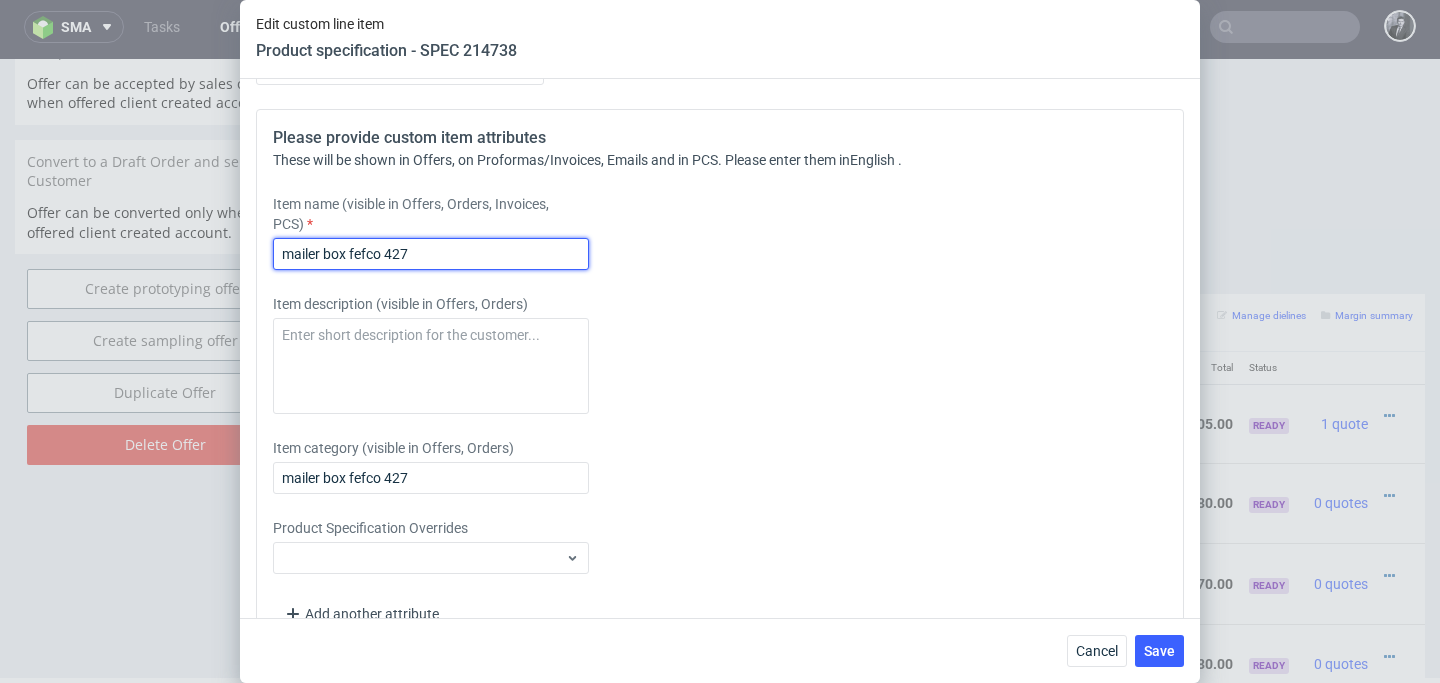 drag, startPoint x: 449, startPoint y: 254, endPoint x: 118, endPoint y: 251, distance: 331.01358 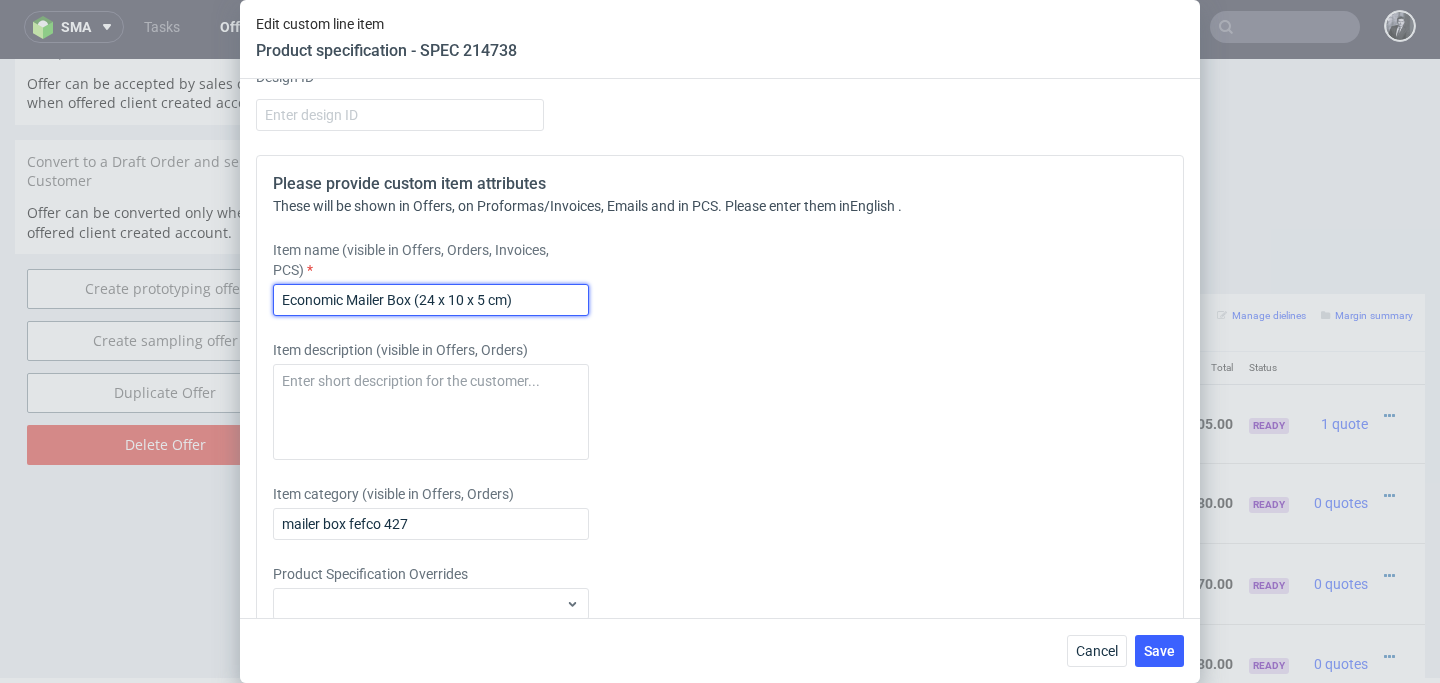 scroll, scrollTop: 1988, scrollLeft: 0, axis: vertical 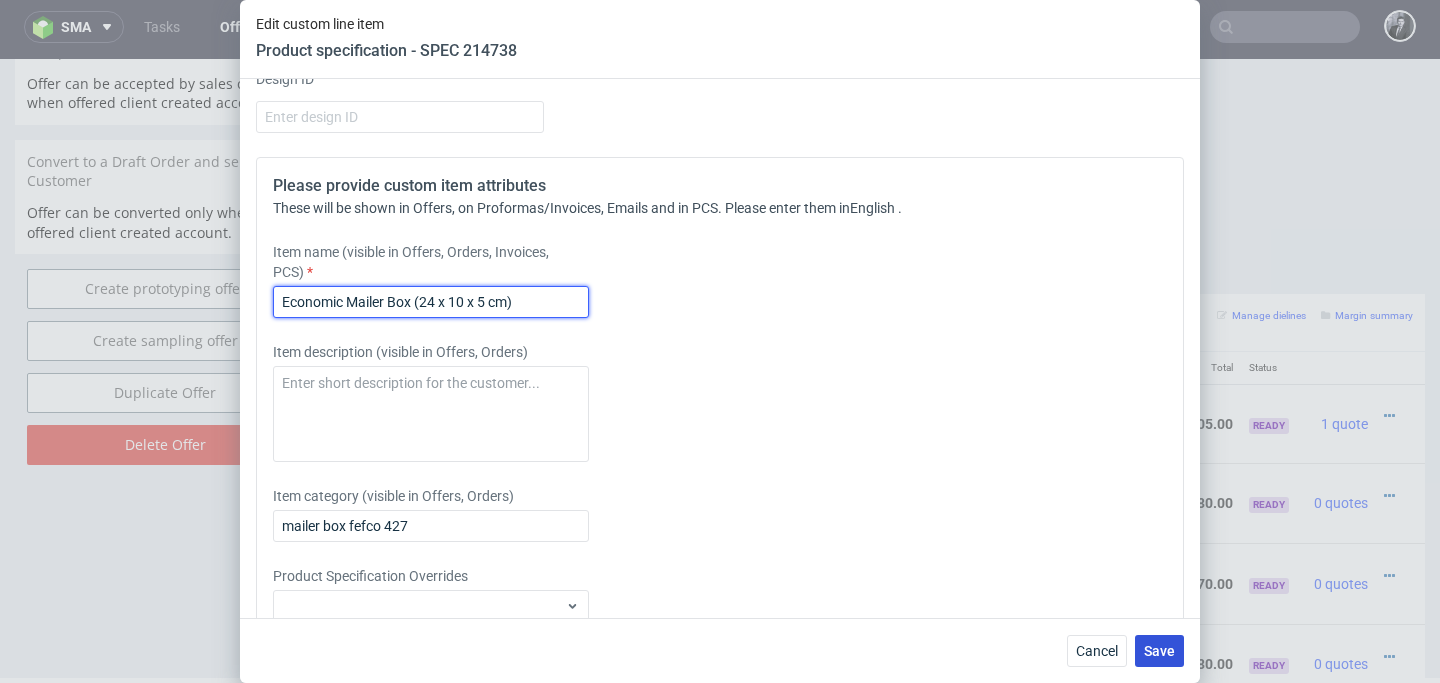type on "Economic Mailer Box (24 x 10 x 5 cm)" 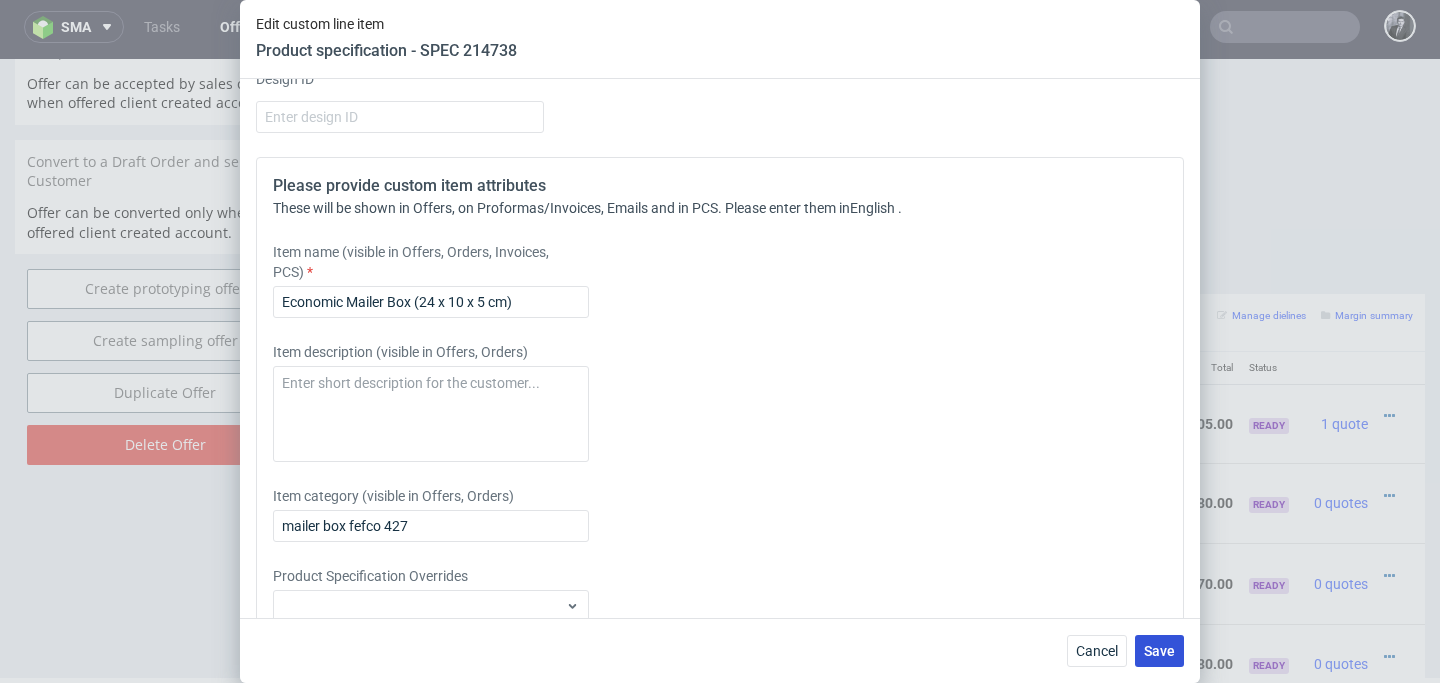 click on "Save" at bounding box center [1159, 651] 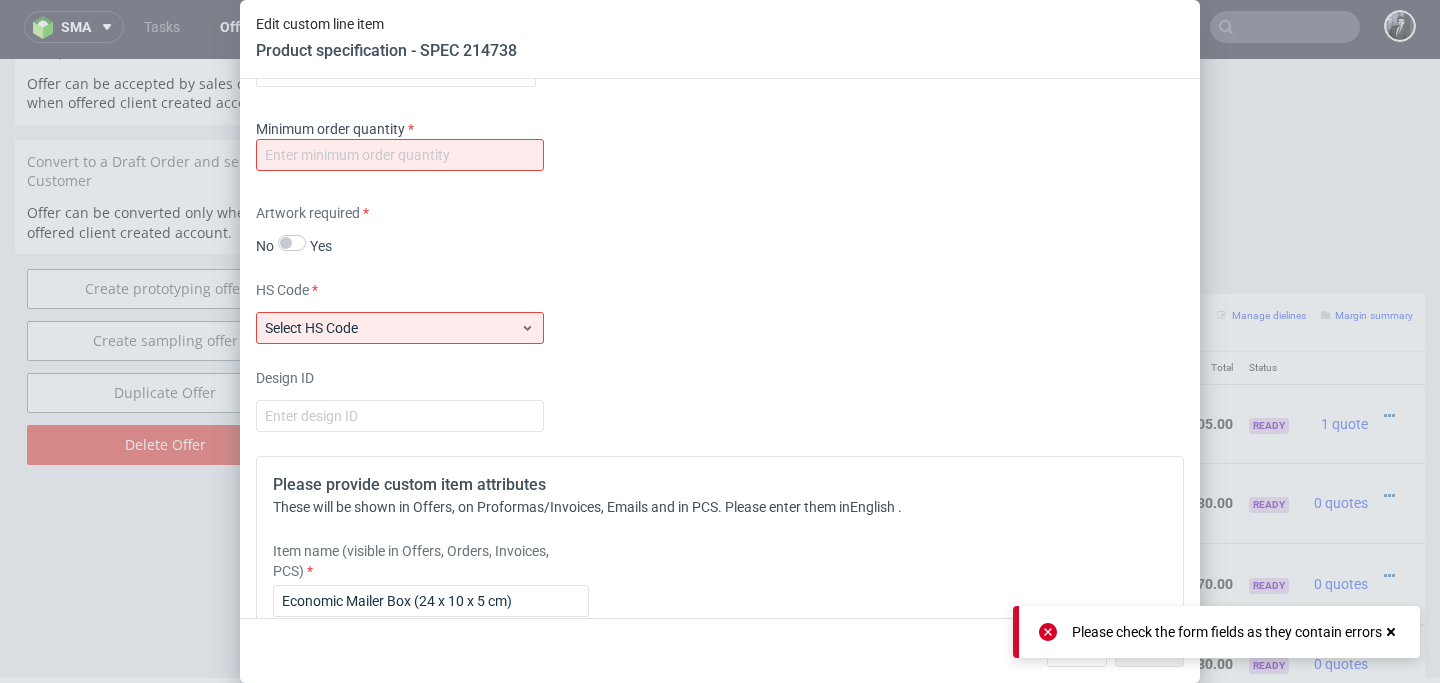 scroll, scrollTop: 1688, scrollLeft: 0, axis: vertical 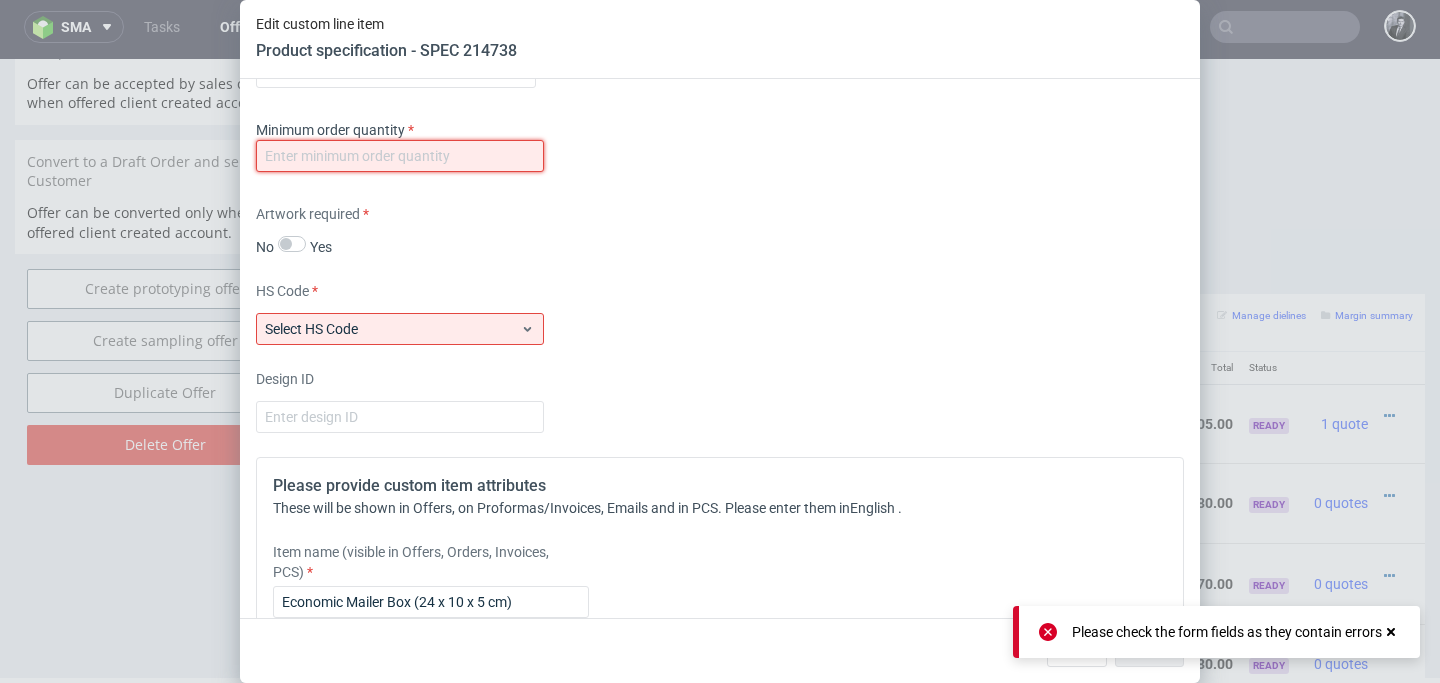 click at bounding box center [400, 156] 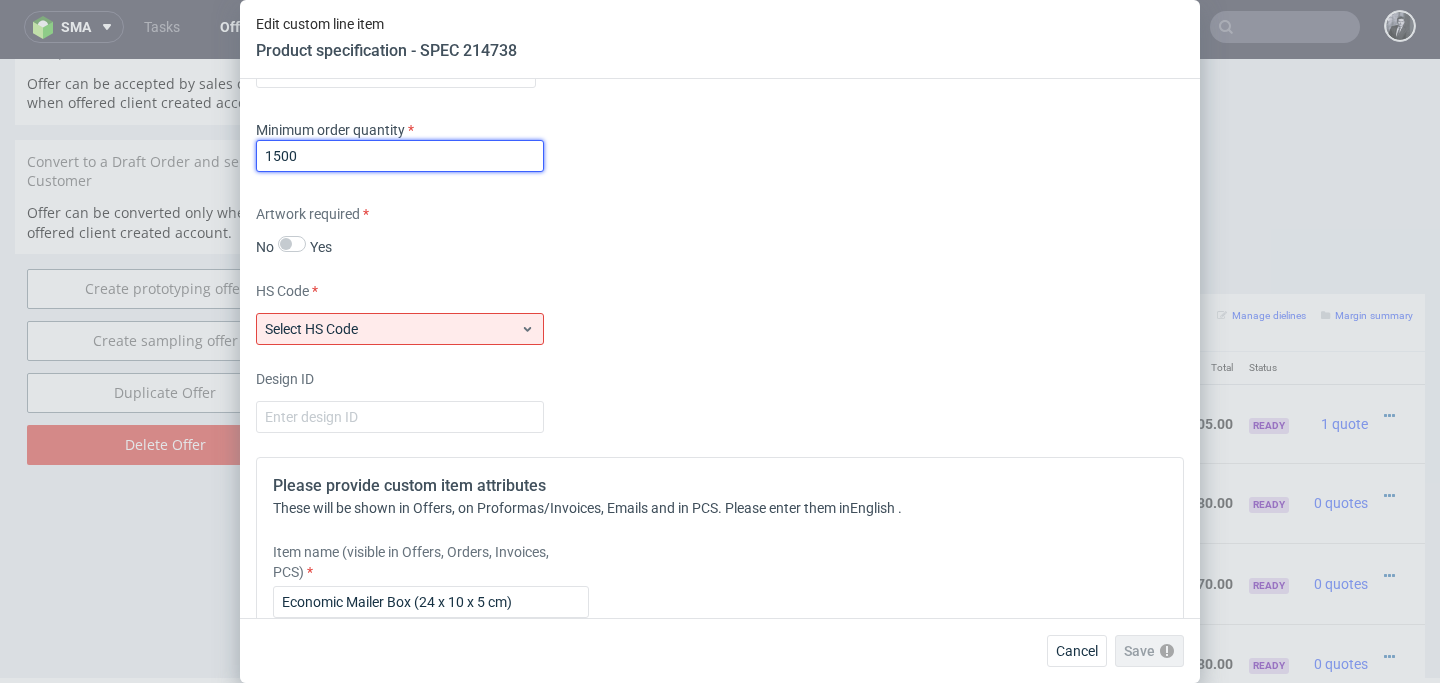 type on "1500" 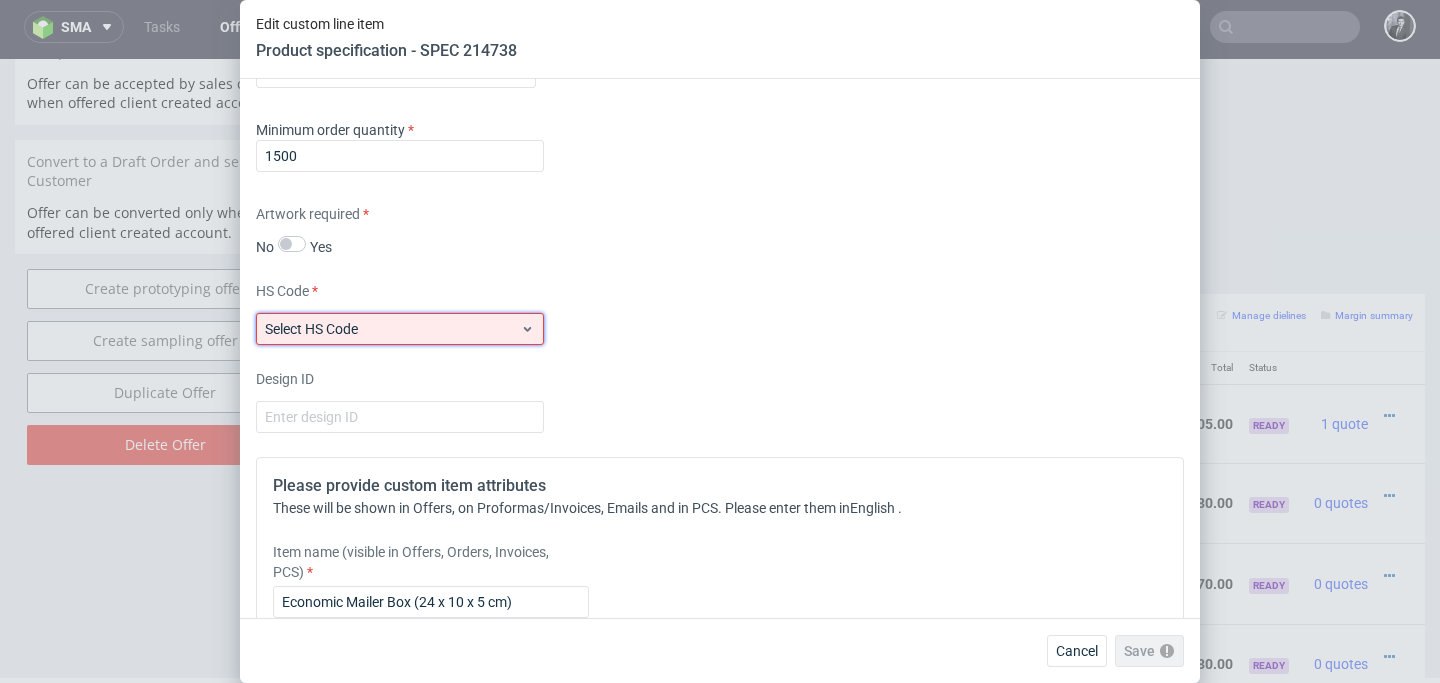 click on "Select HS Code" at bounding box center [392, 329] 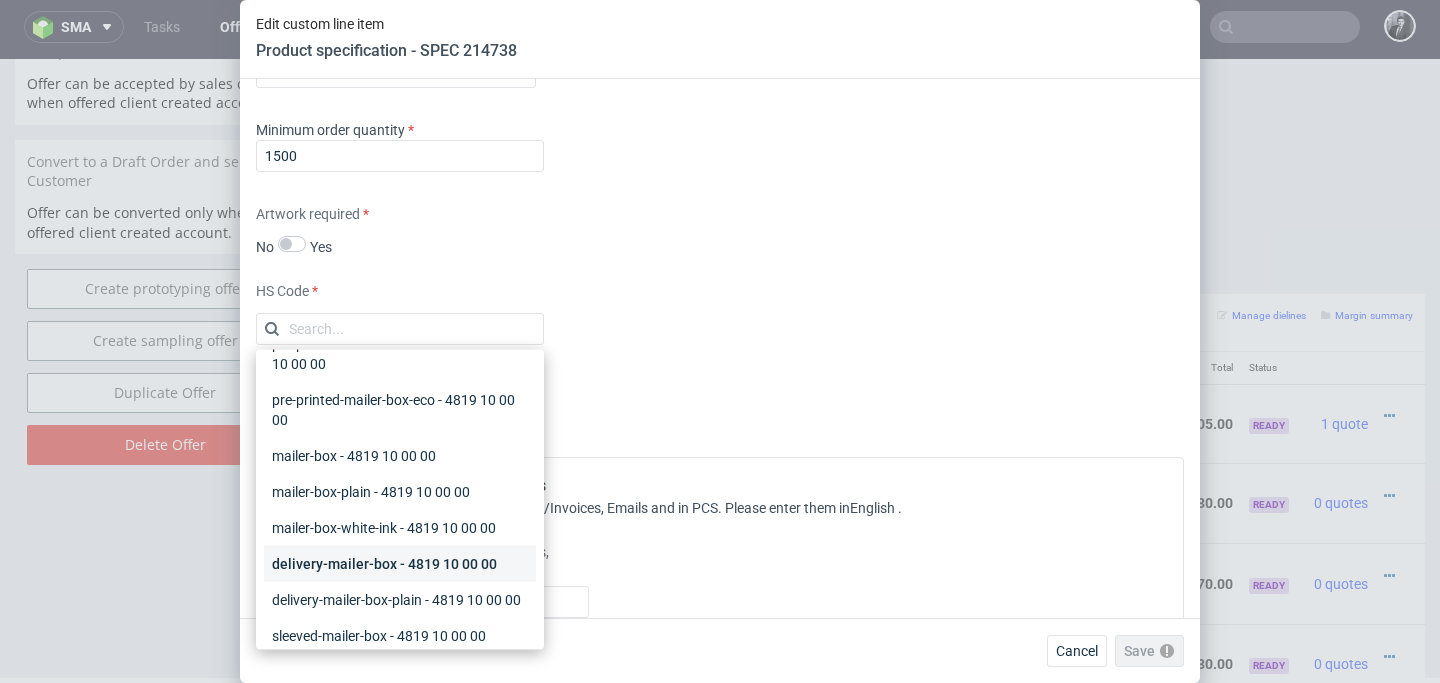 scroll, scrollTop: 31, scrollLeft: 0, axis: vertical 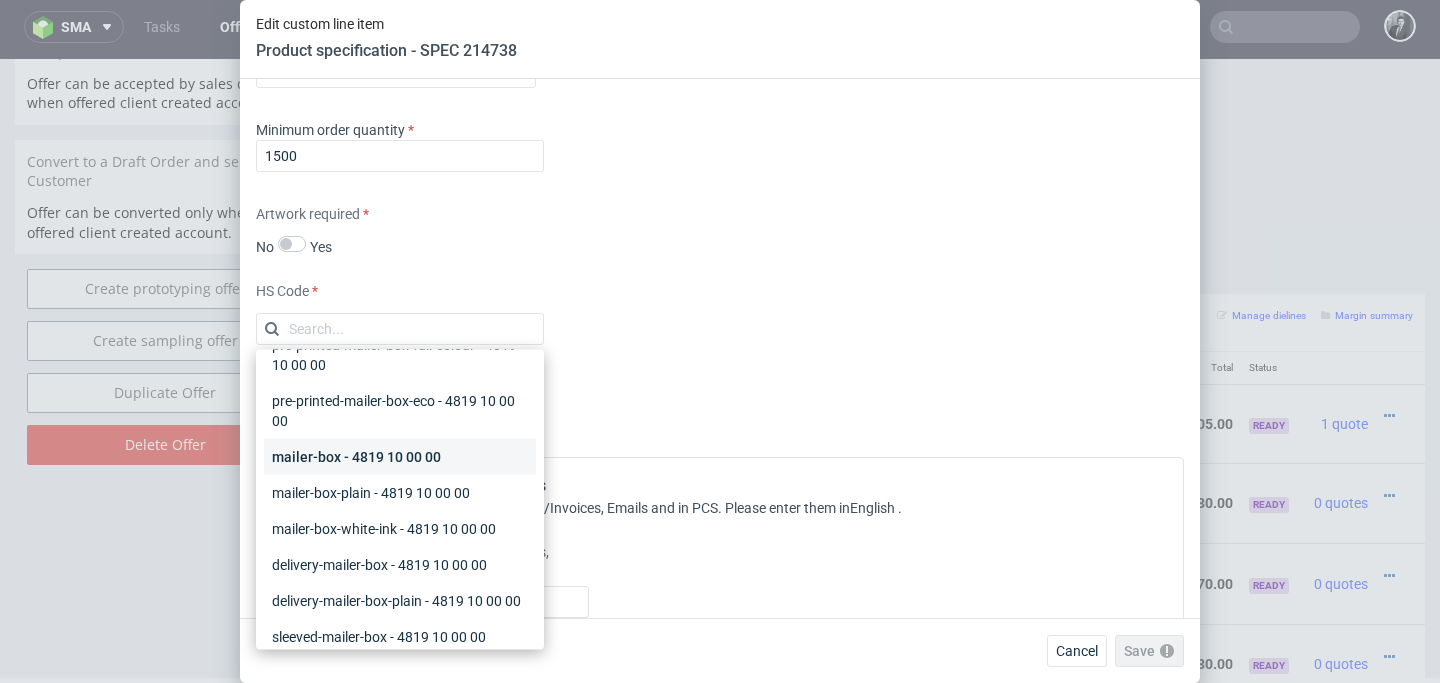 click on "mailer-box - 4819 10 00 00" at bounding box center [400, 457] 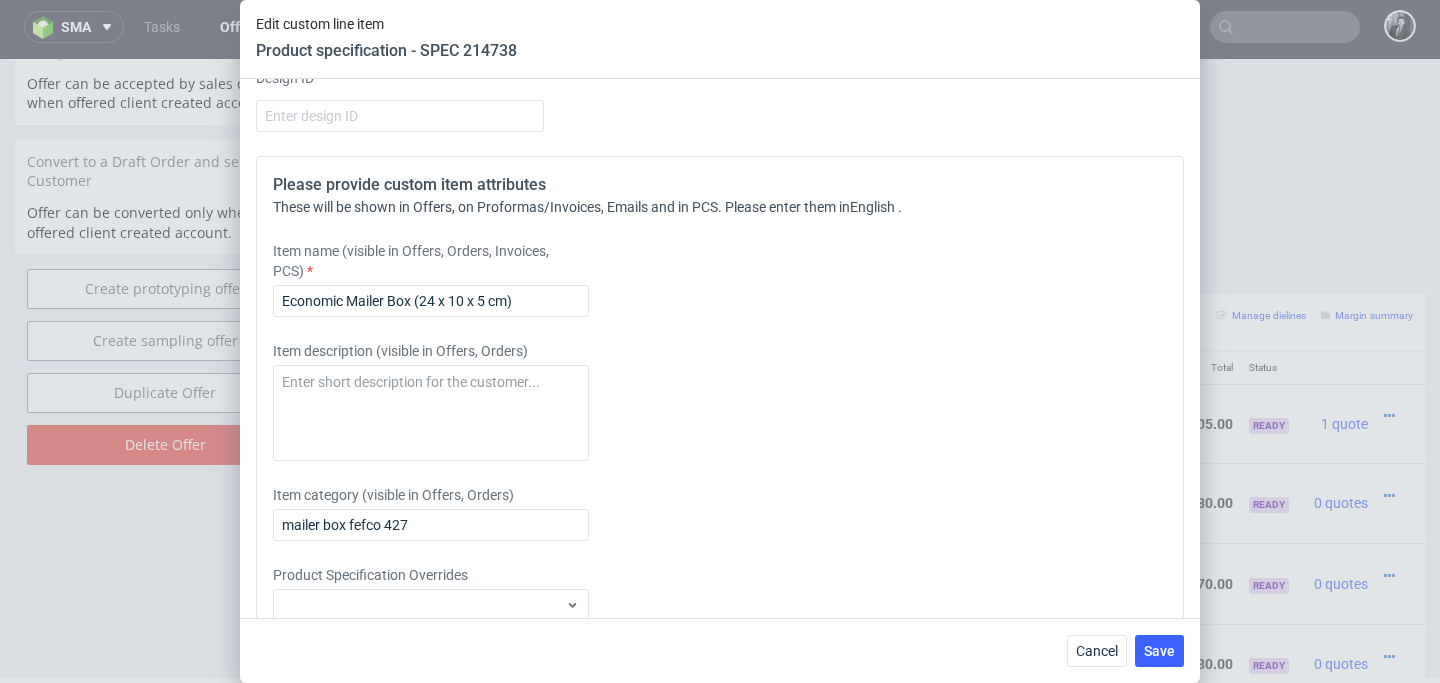 scroll, scrollTop: 2083, scrollLeft: 0, axis: vertical 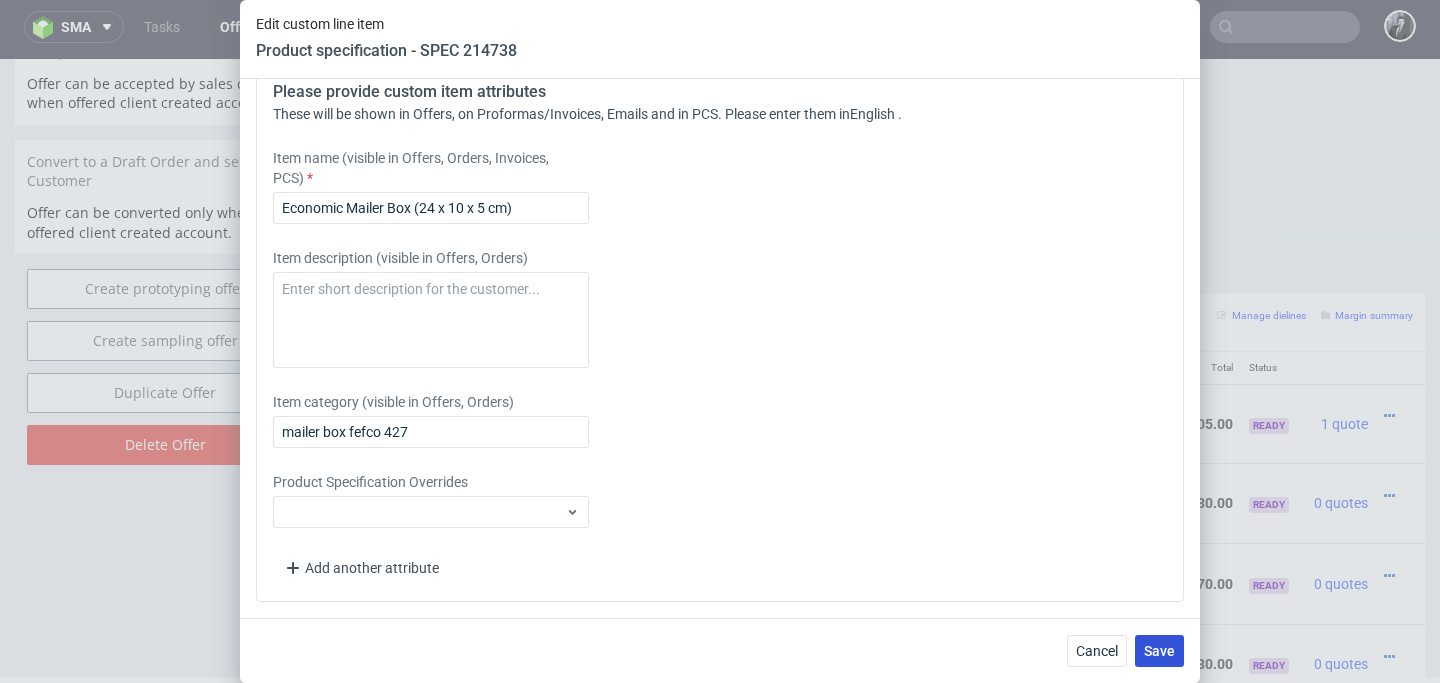 click on "Save" at bounding box center (1159, 651) 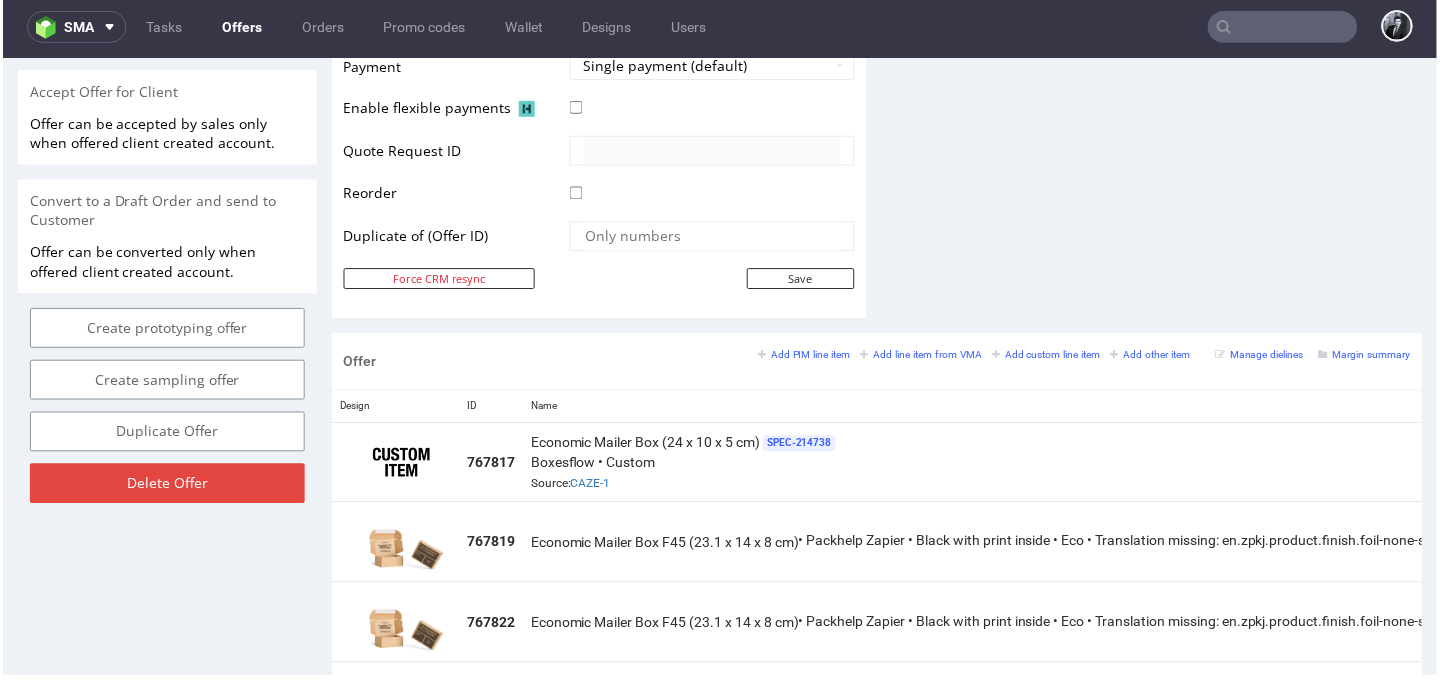 scroll, scrollTop: 0, scrollLeft: 0, axis: both 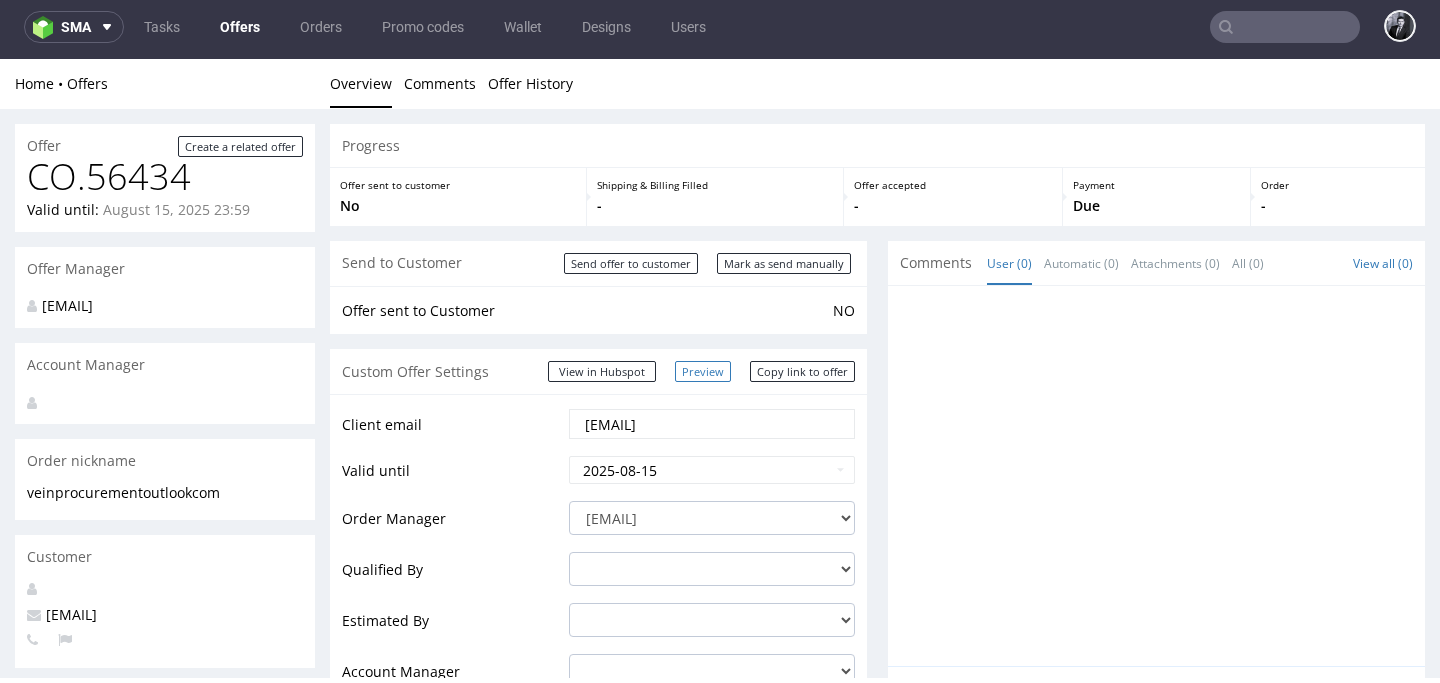 click on "Preview" at bounding box center (703, 371) 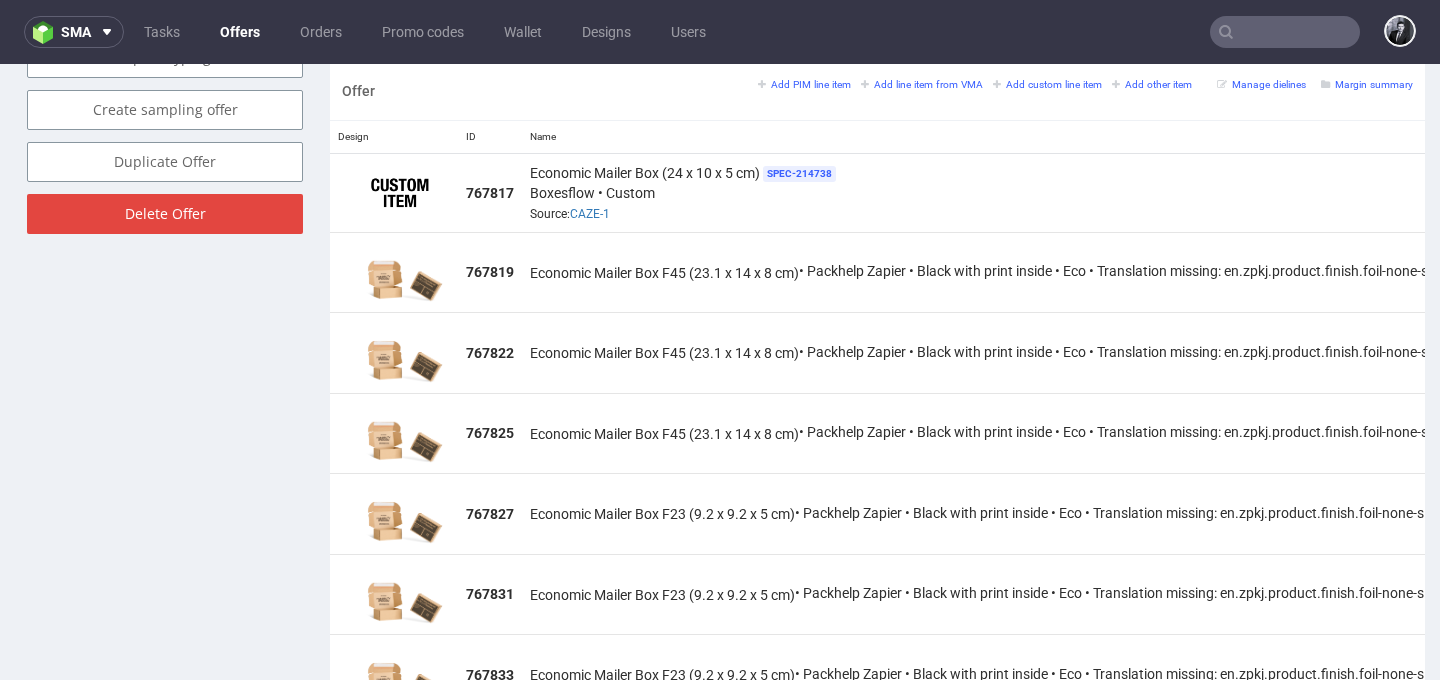 scroll, scrollTop: 1181, scrollLeft: 0, axis: vertical 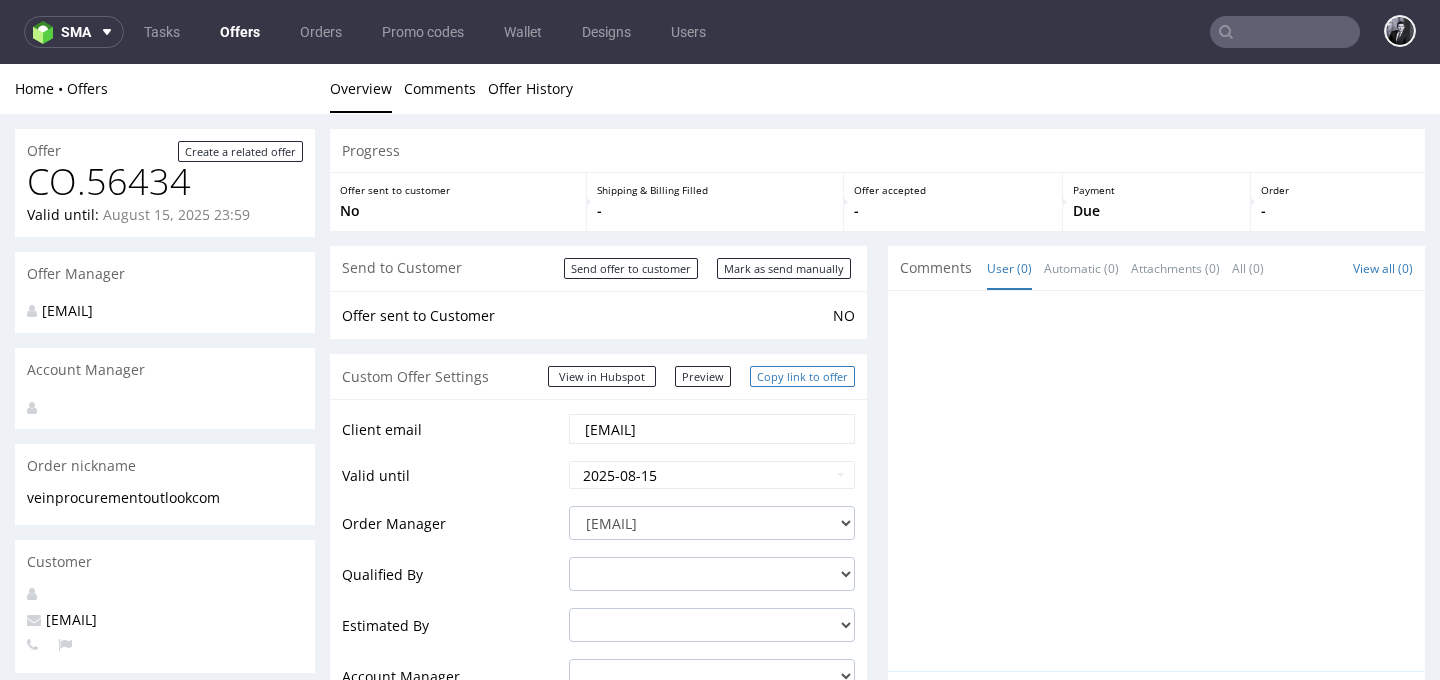 click on "Copy link to offer" at bounding box center (802, 376) 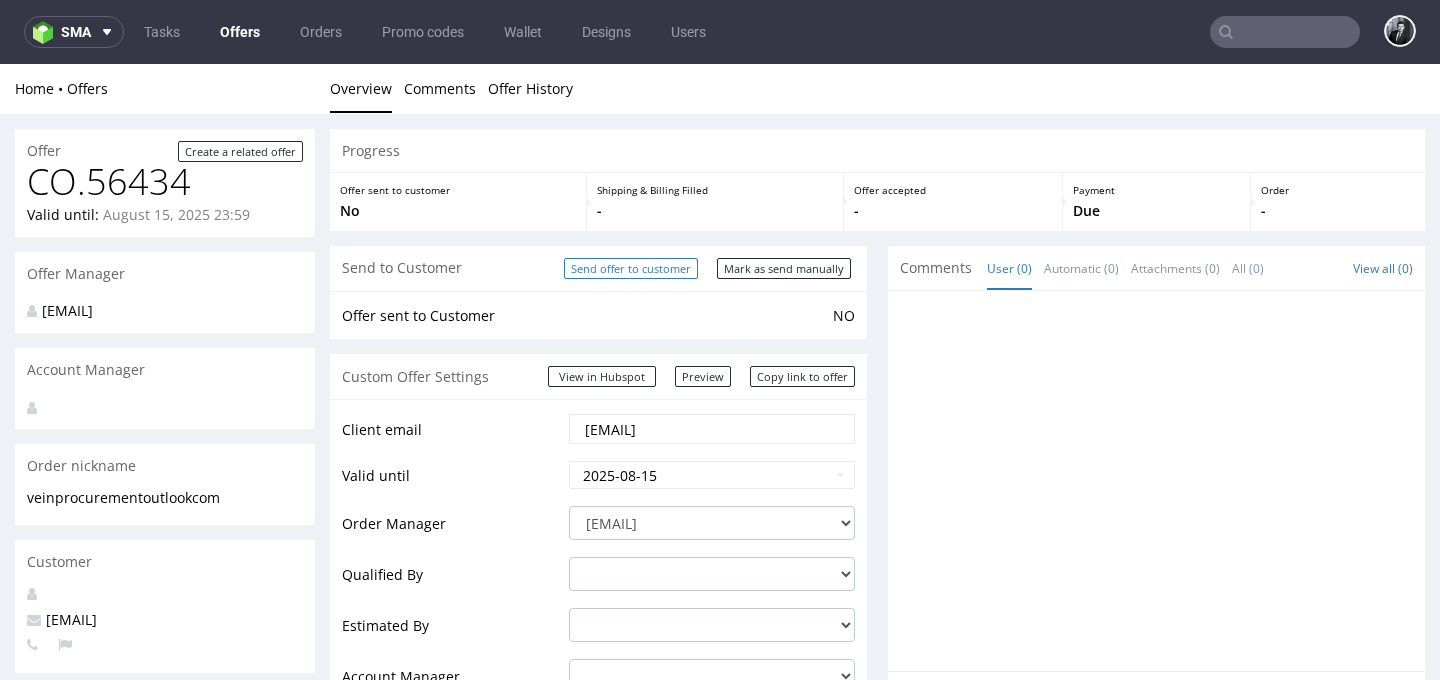 click on "Send offer to customer" at bounding box center [631, 268] 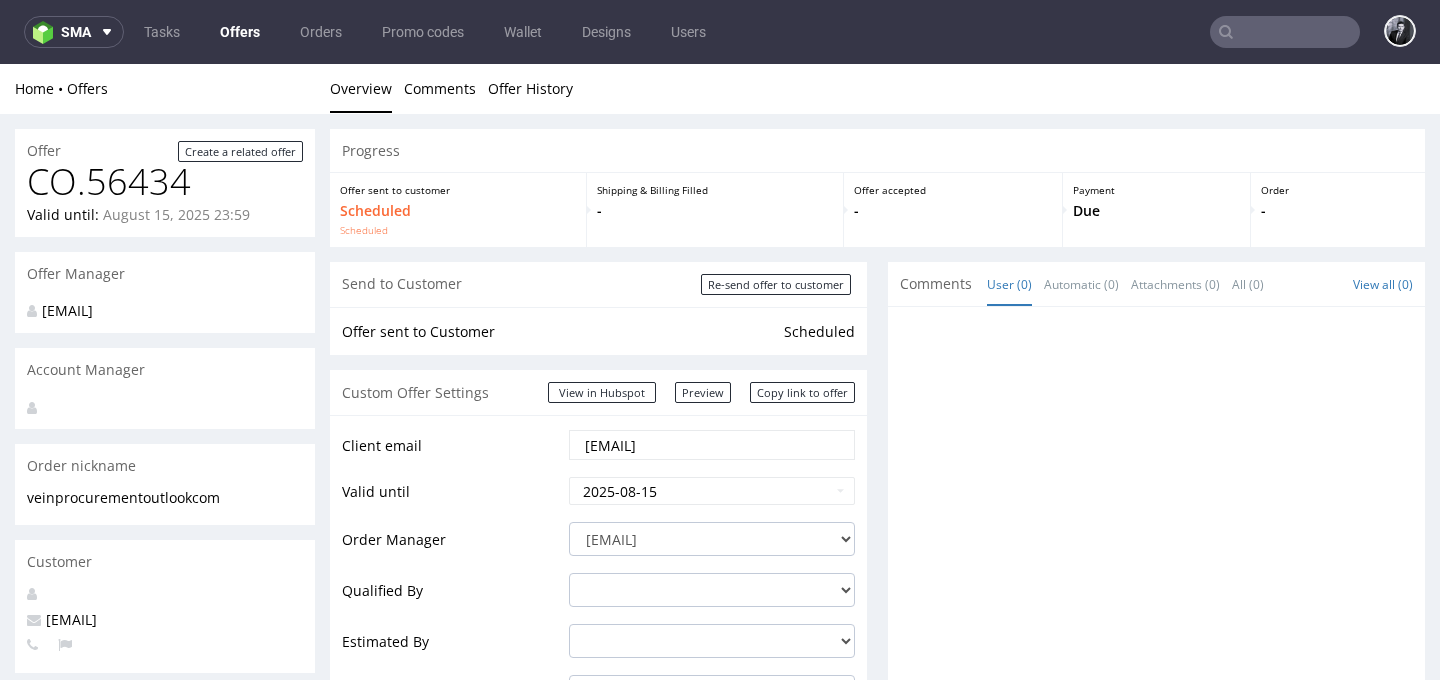 scroll, scrollTop: 0, scrollLeft: 0, axis: both 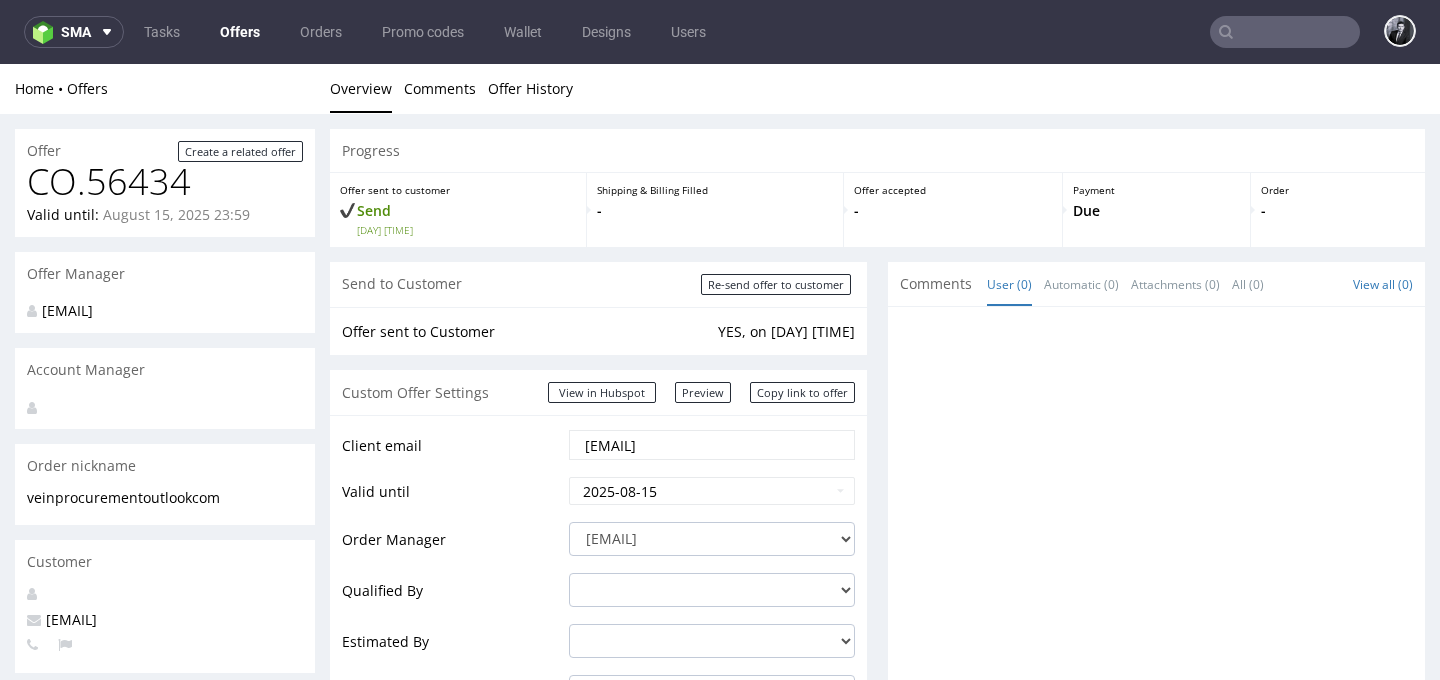 click on "Offers" at bounding box center (240, 32) 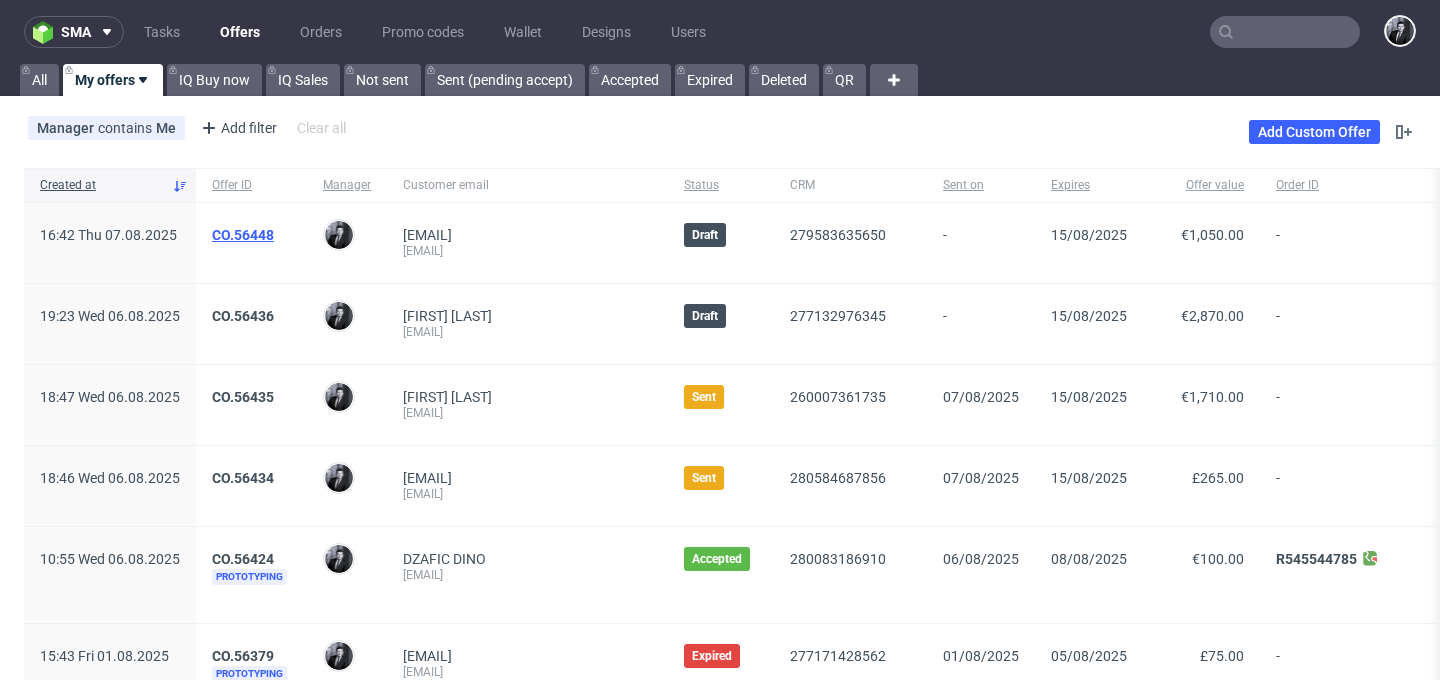 click on "CO.56448" at bounding box center (243, 235) 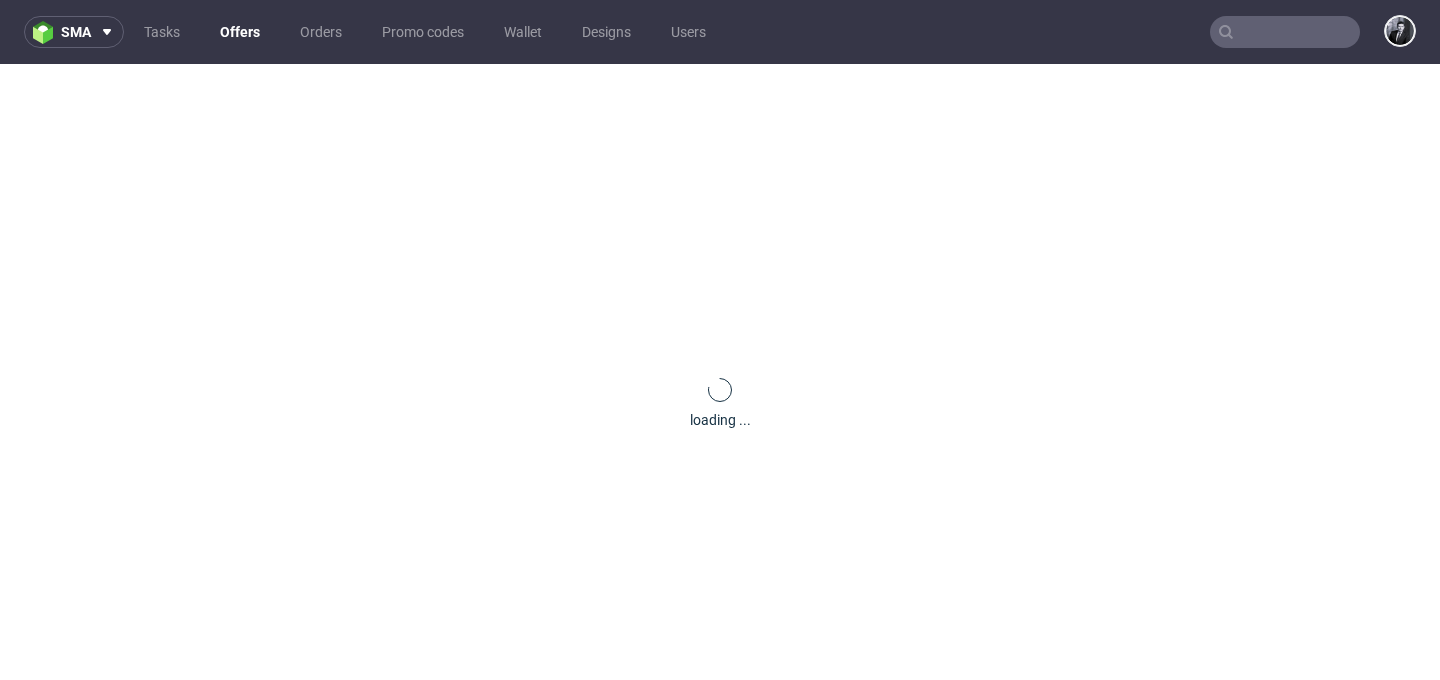 scroll, scrollTop: 0, scrollLeft: 0, axis: both 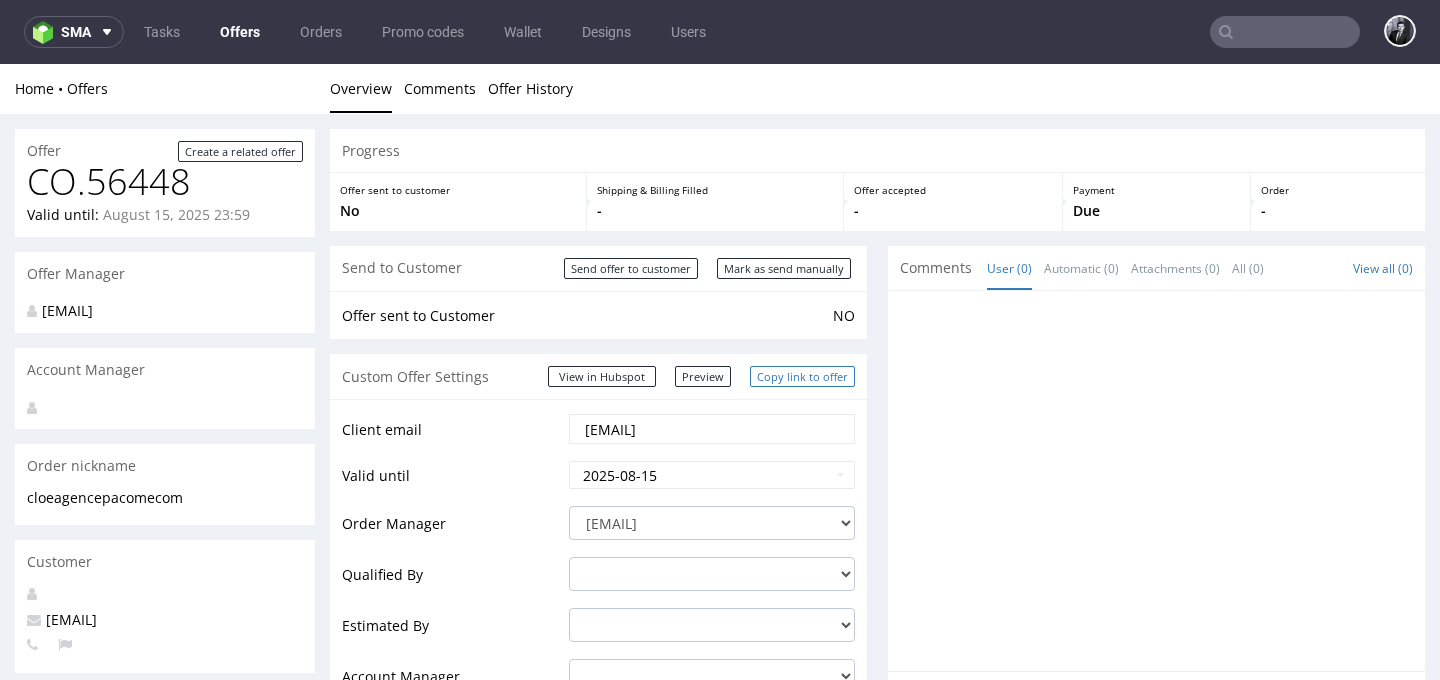 click on "Copy link to offer" at bounding box center (802, 376) 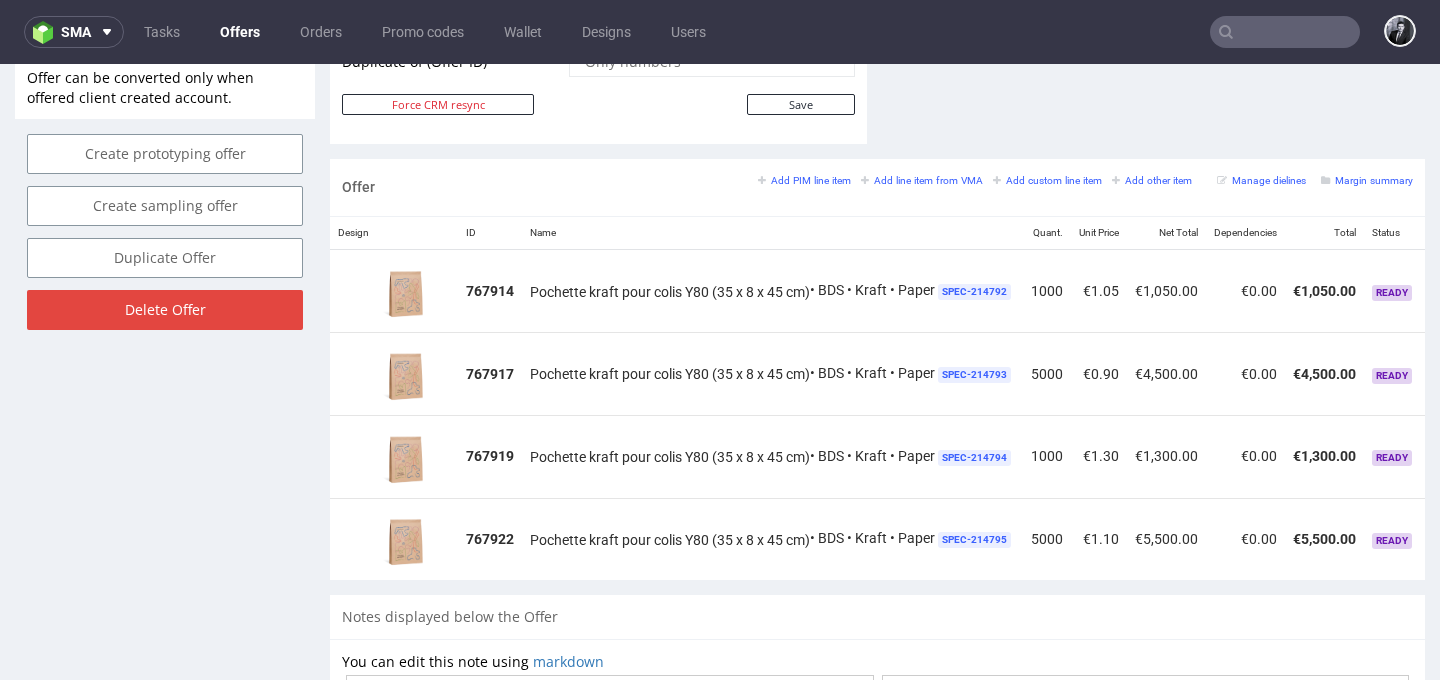 scroll, scrollTop: 1092, scrollLeft: 0, axis: vertical 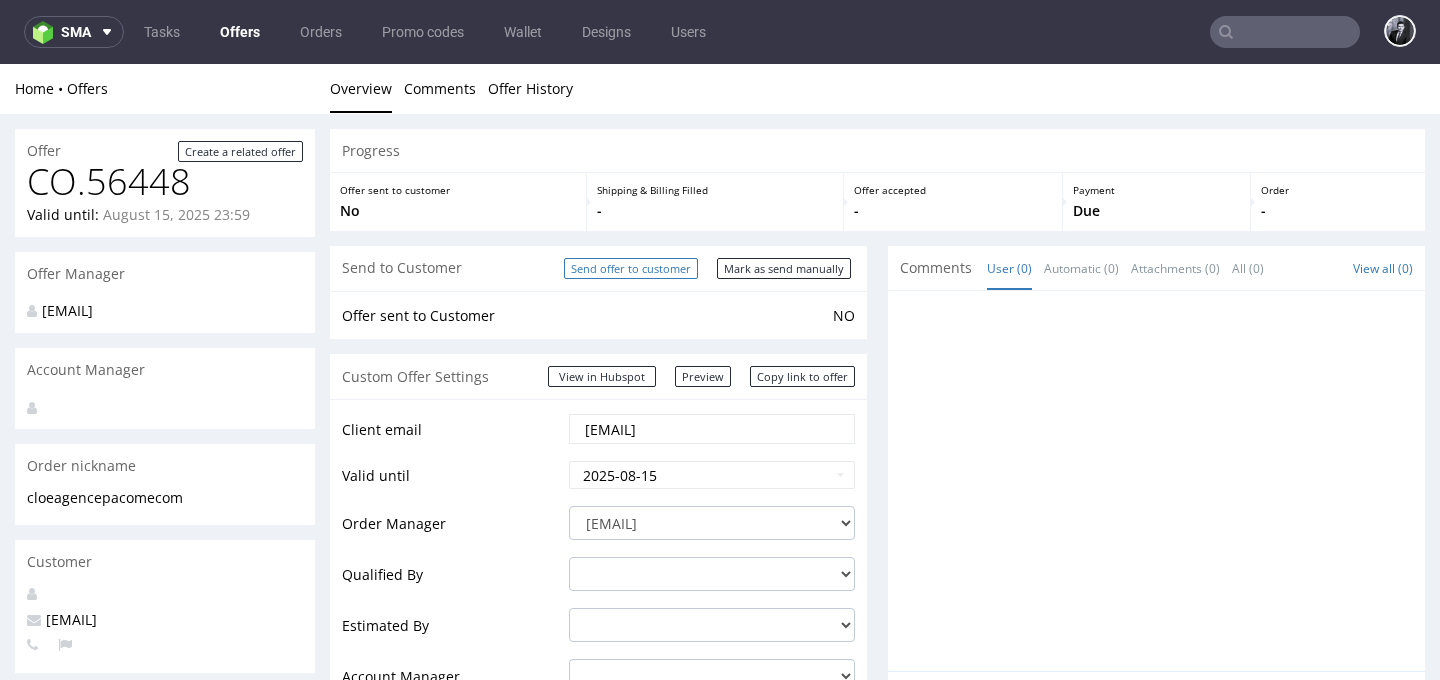 click on "Send offer to customer" at bounding box center [631, 268] 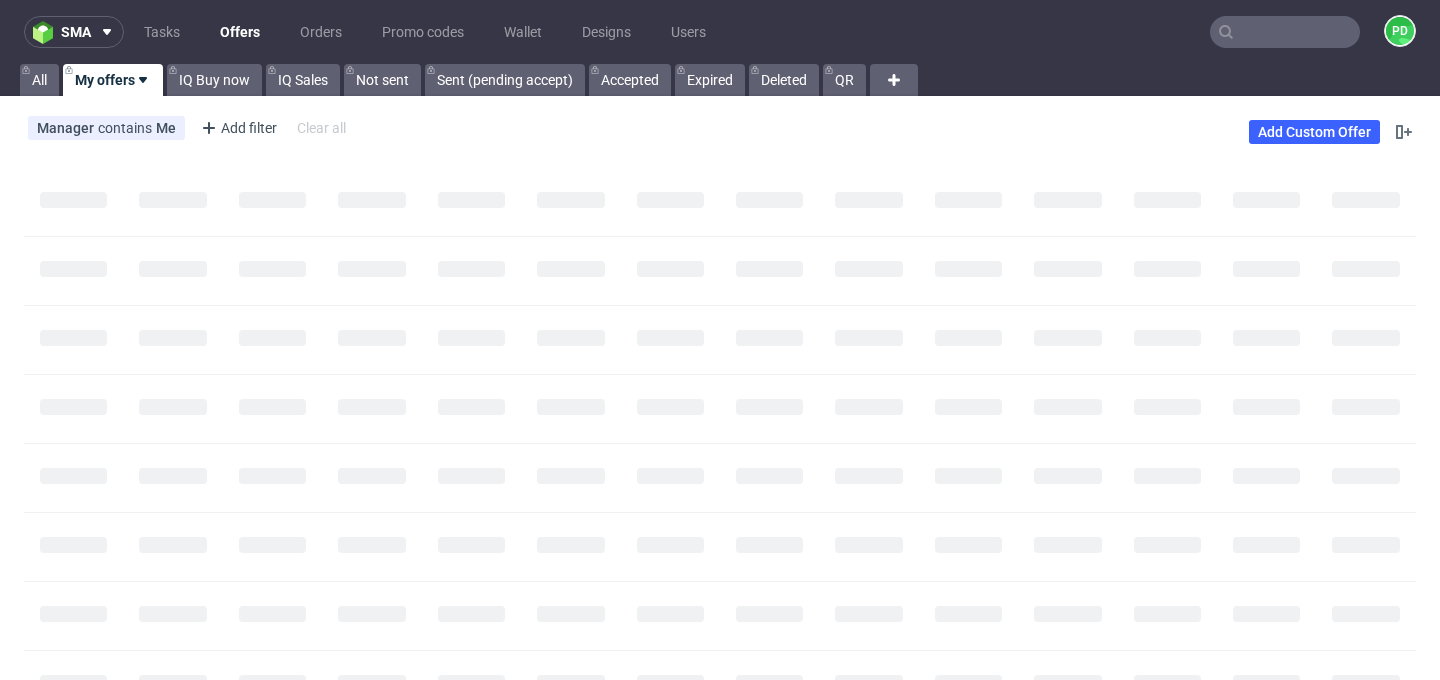 scroll, scrollTop: 0, scrollLeft: 0, axis: both 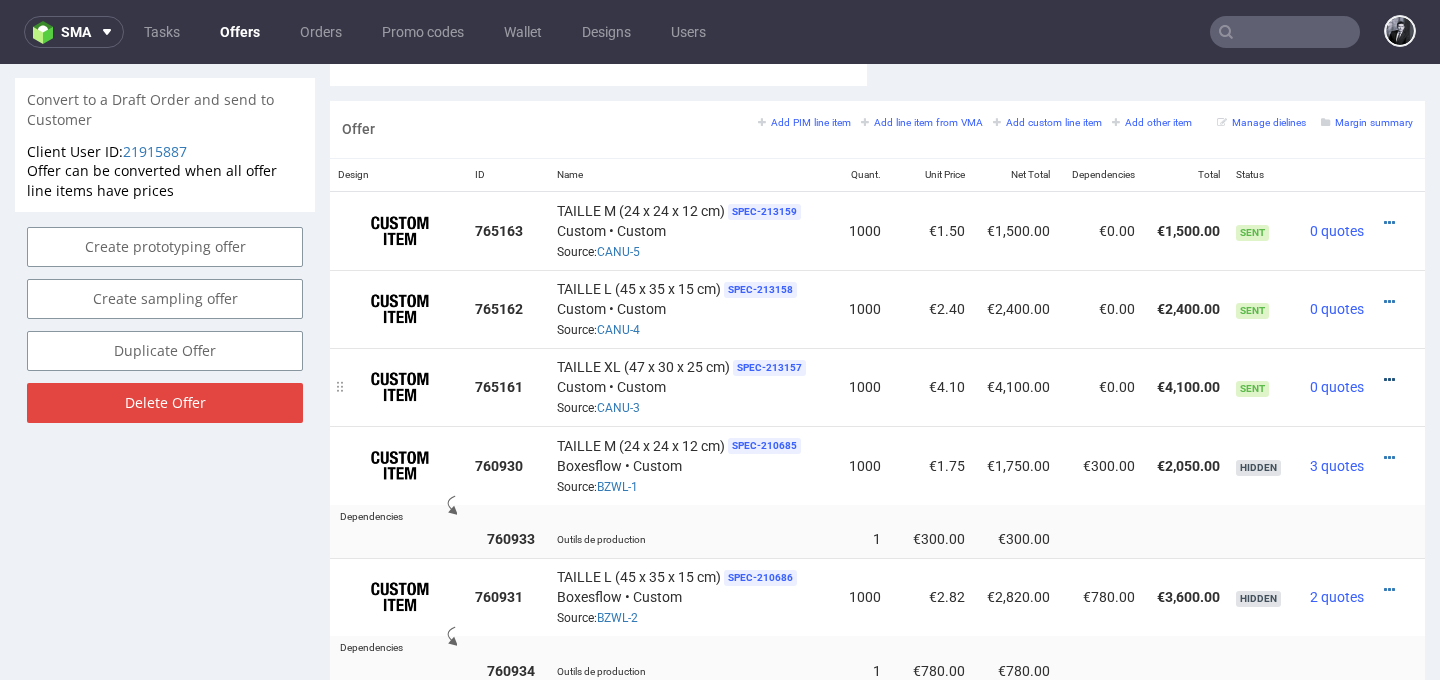 click at bounding box center [1389, 380] 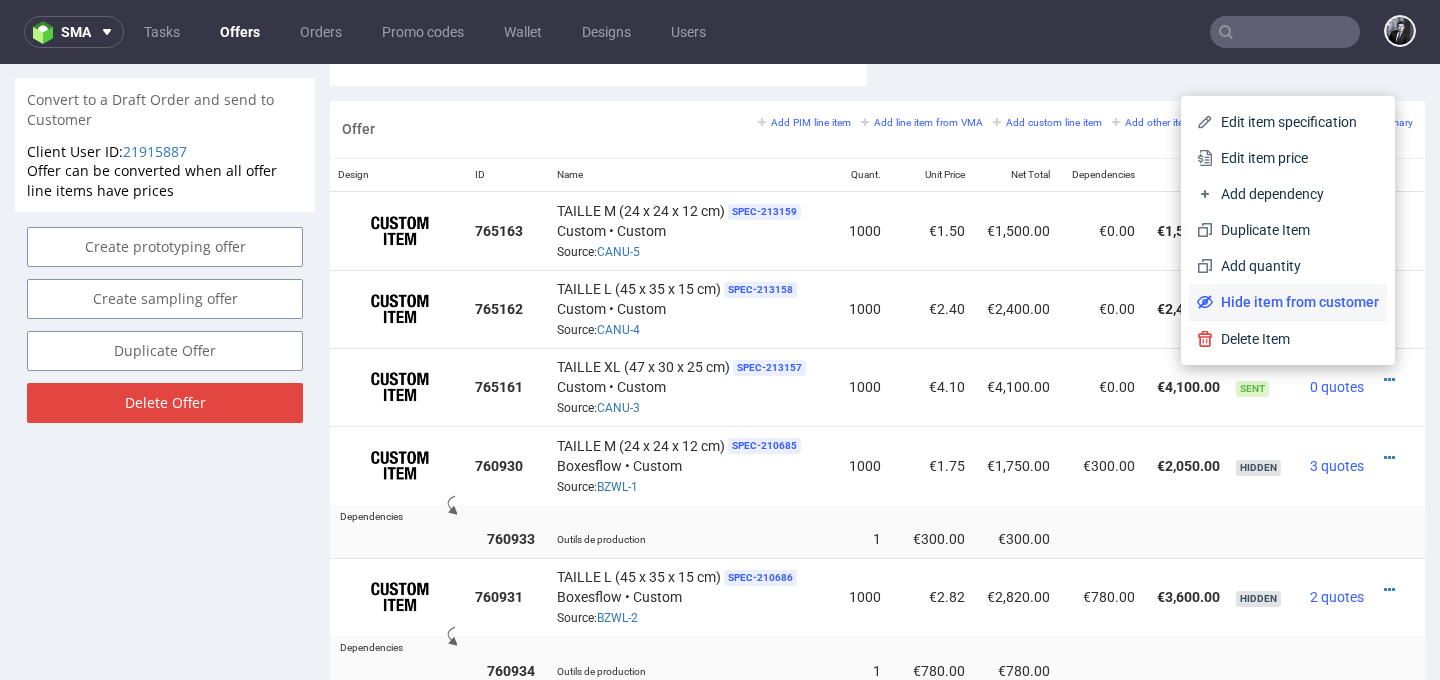 click on "Hide item from customer" at bounding box center [1296, 302] 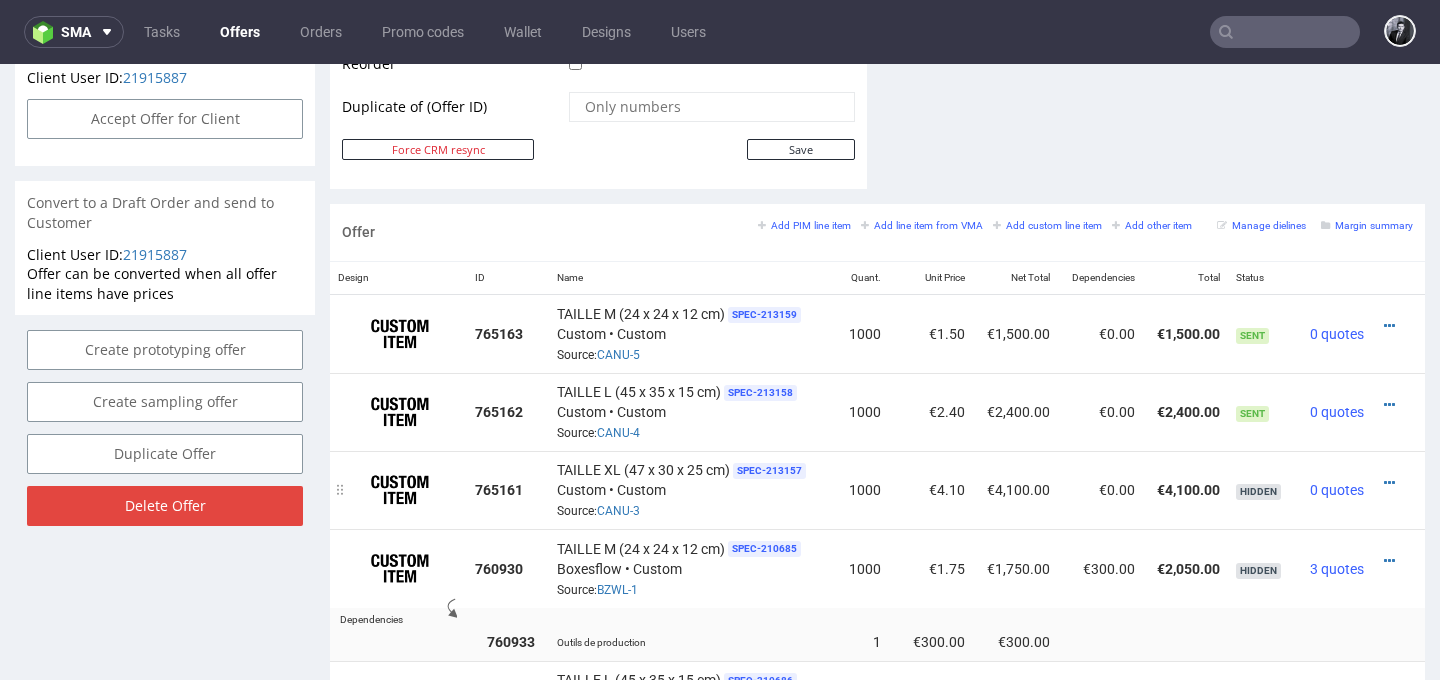 scroll, scrollTop: 1054, scrollLeft: 0, axis: vertical 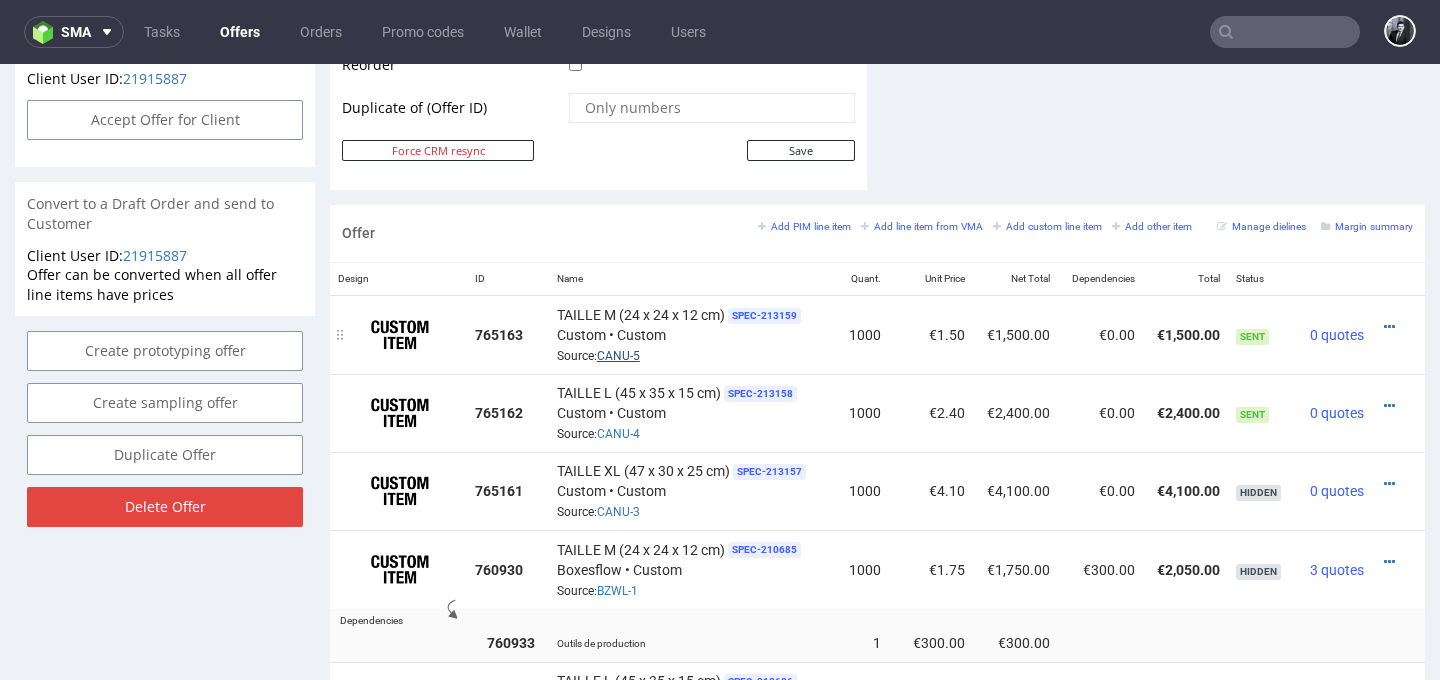 click on "CANU-5" at bounding box center (618, 356) 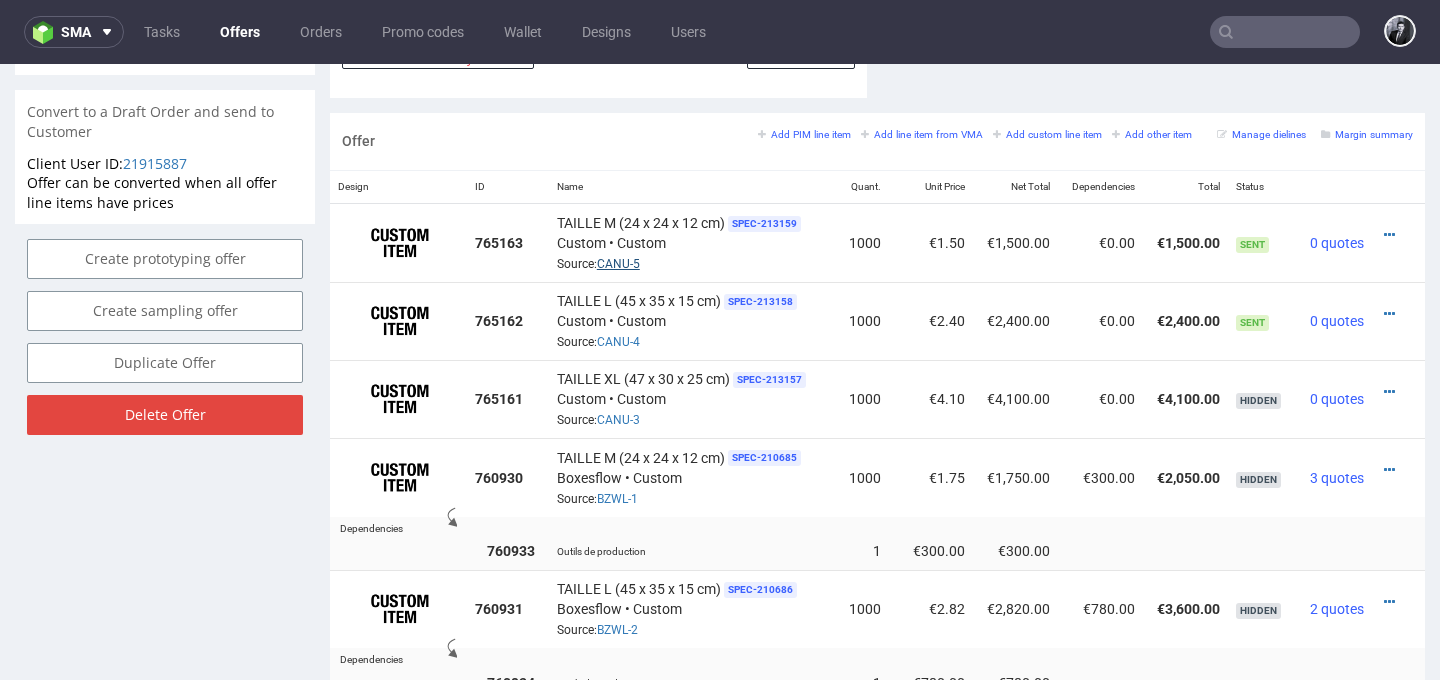 scroll, scrollTop: 1168, scrollLeft: 0, axis: vertical 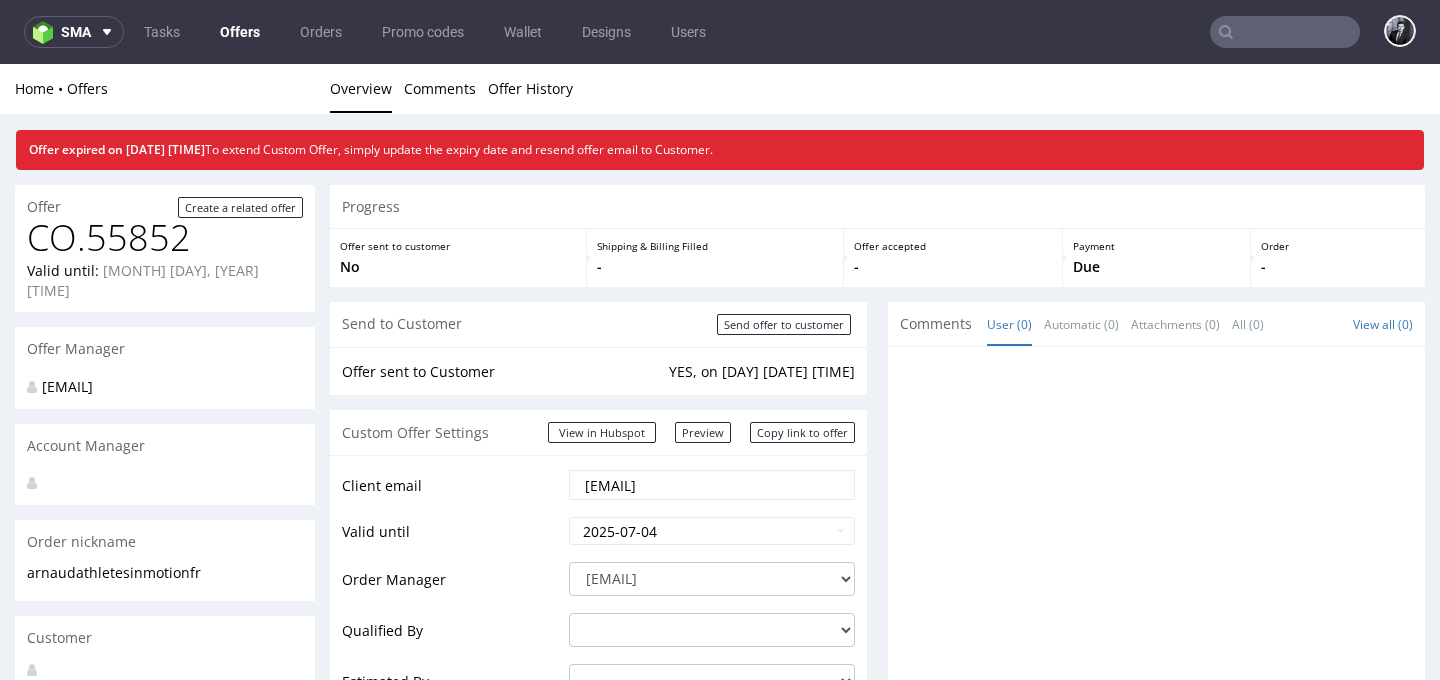 click on "Offers" at bounding box center [240, 32] 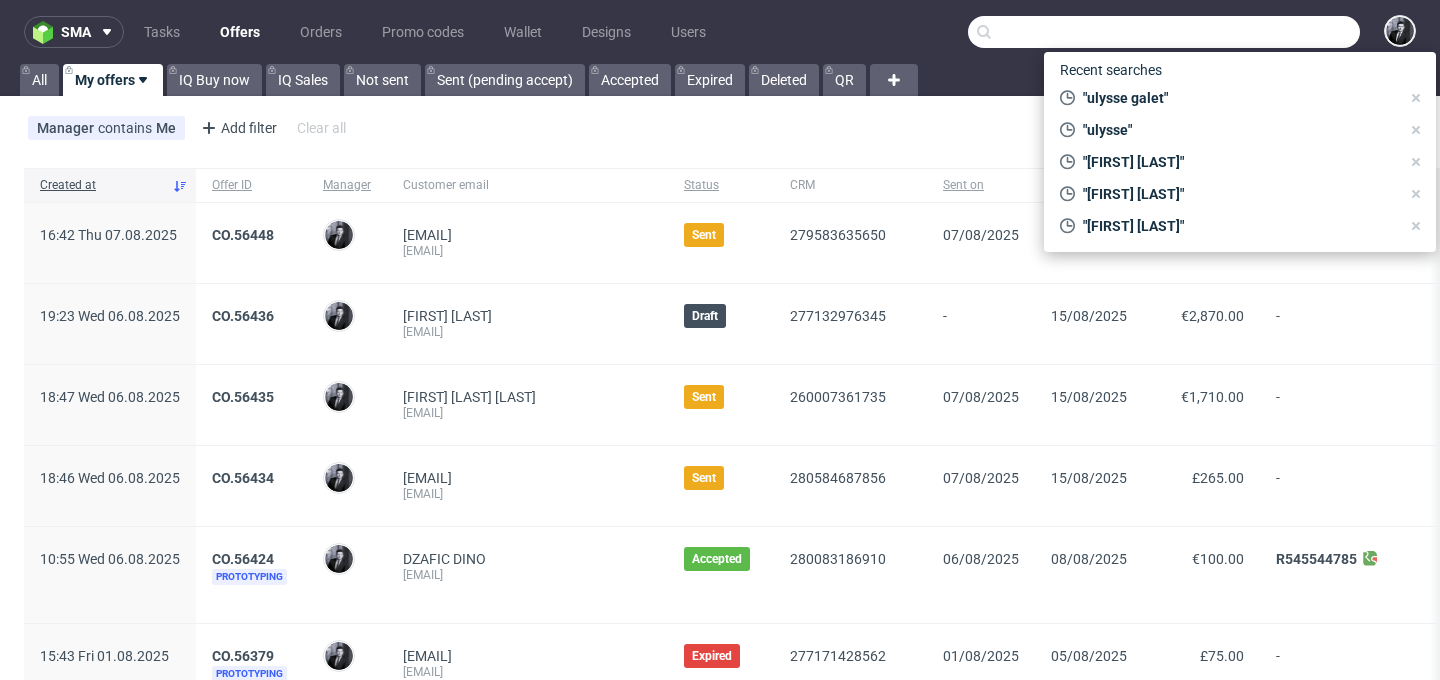 click at bounding box center [1164, 32] 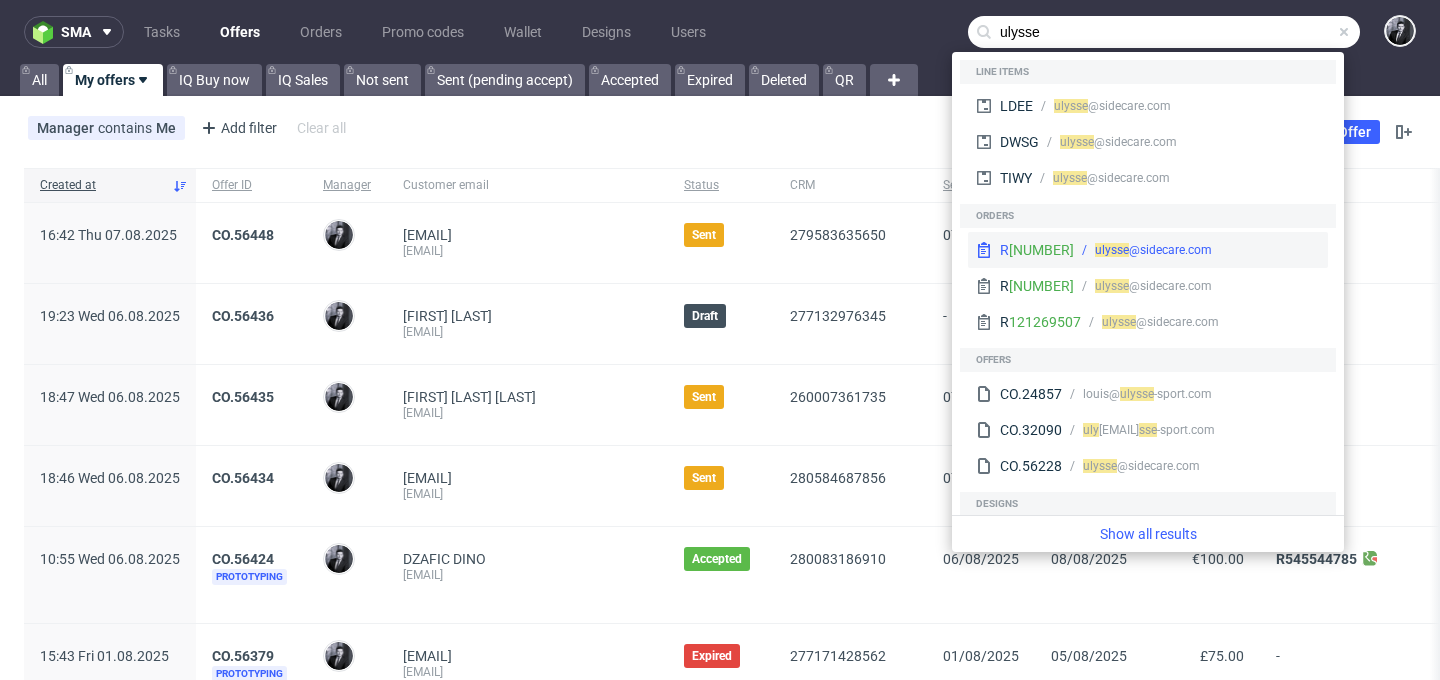 type on "ulysse" 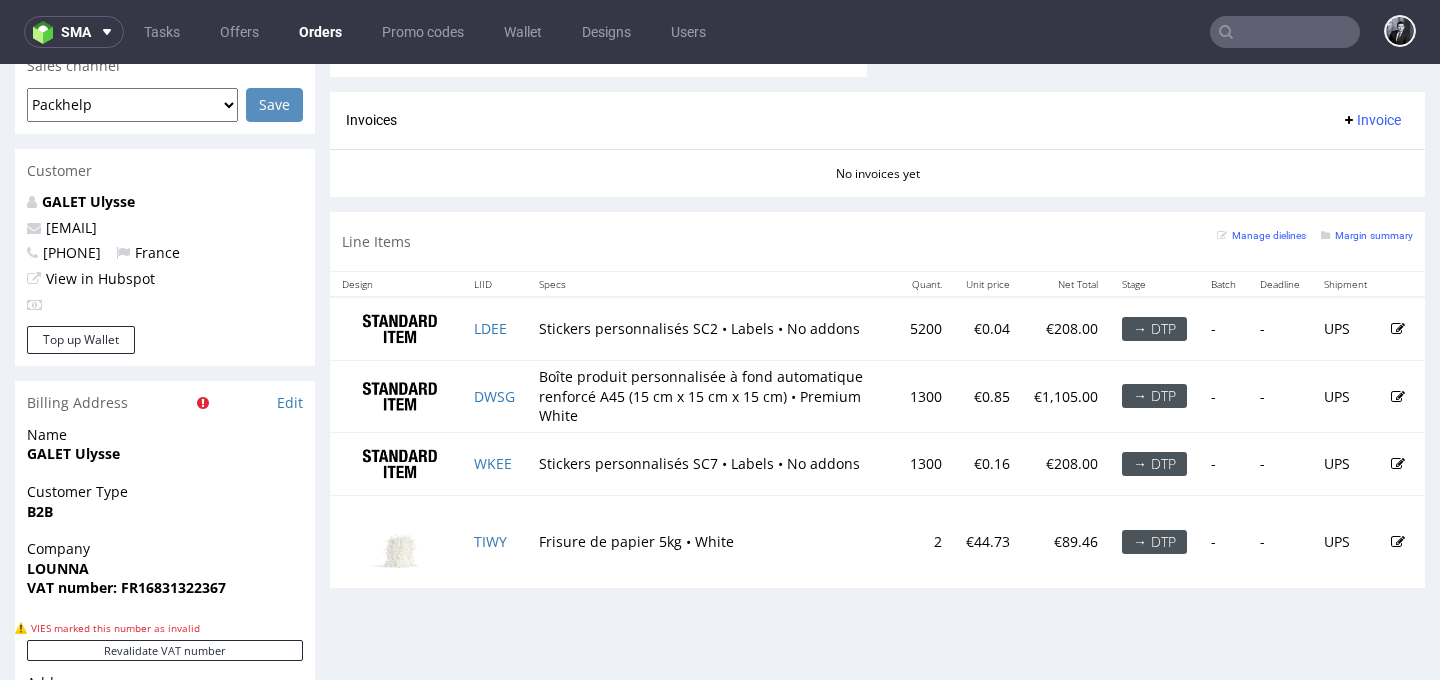 scroll, scrollTop: 913, scrollLeft: 0, axis: vertical 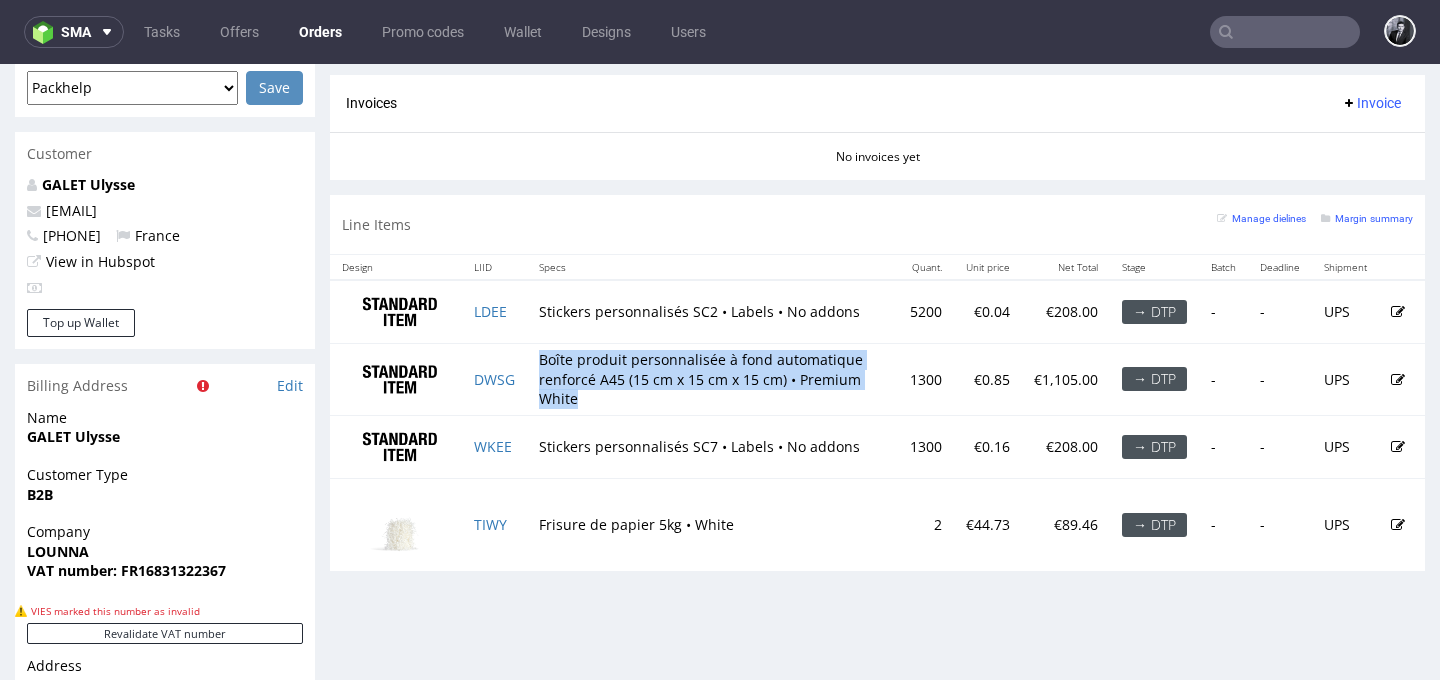 drag, startPoint x: 611, startPoint y: 399, endPoint x: 544, endPoint y: 345, distance: 86.05231 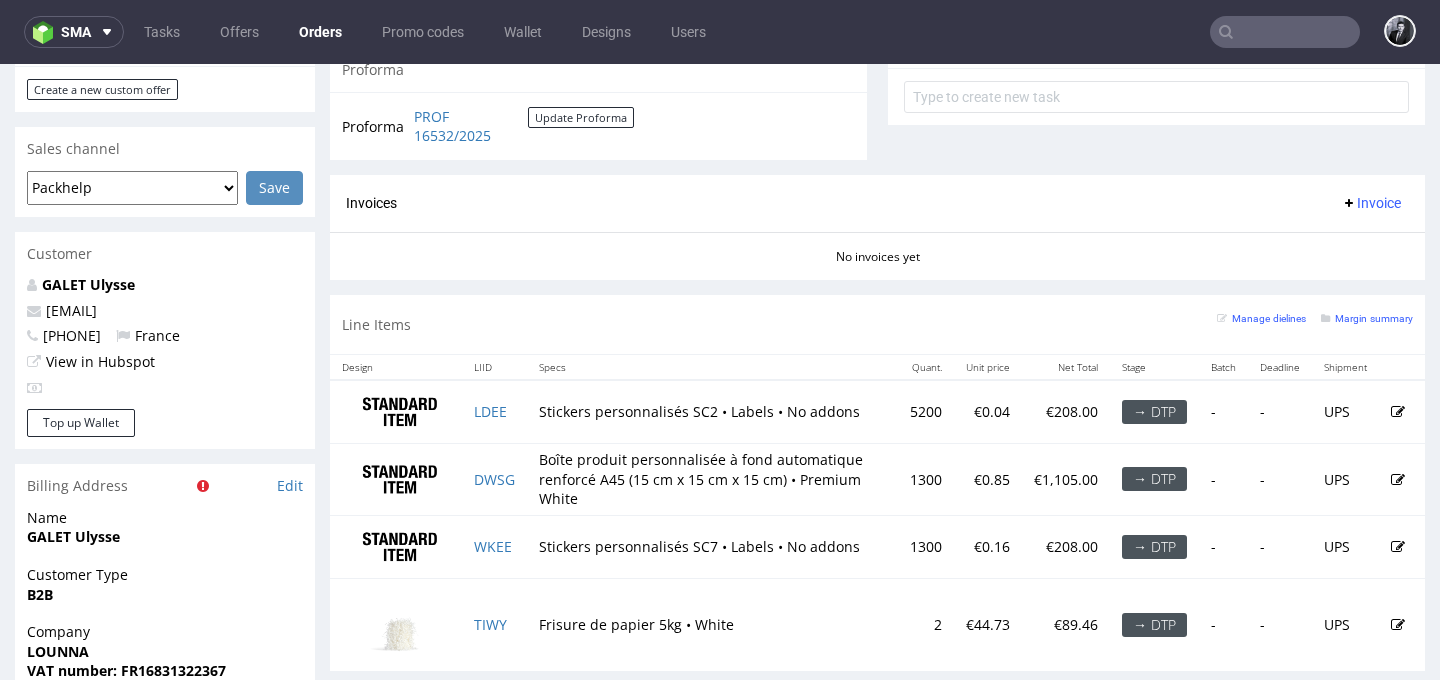 scroll, scrollTop: 810, scrollLeft: 0, axis: vertical 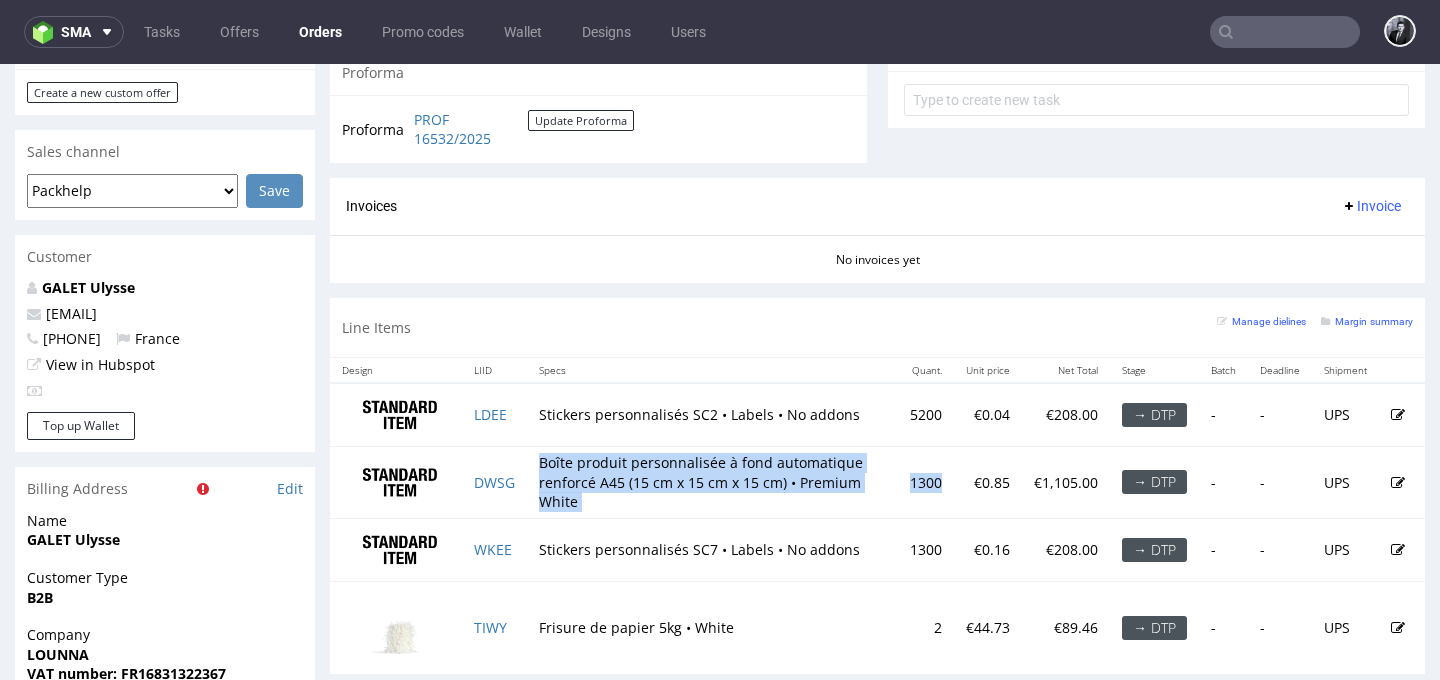drag, startPoint x: 922, startPoint y: 485, endPoint x: 725, endPoint y: 446, distance: 200.8233 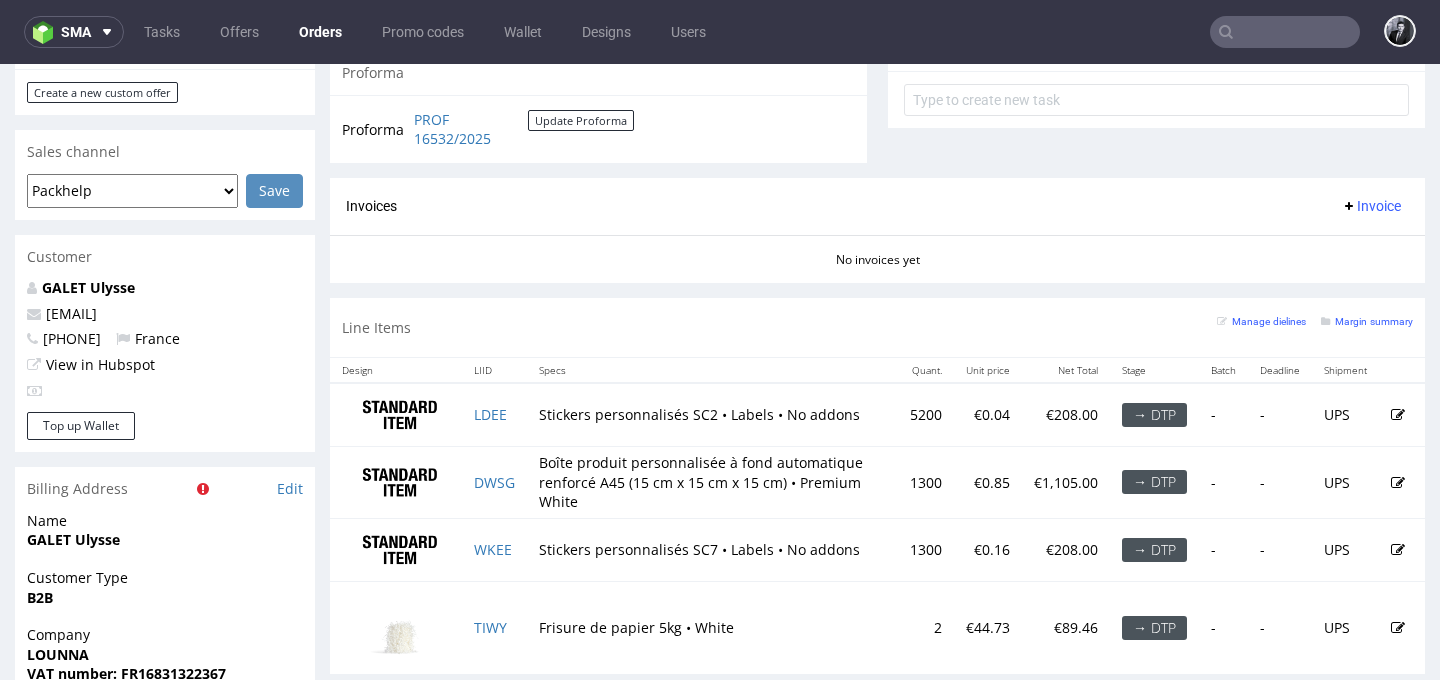 click on "Stickers personnalisés SC2 • Labels • No addons" at bounding box center [712, 414] 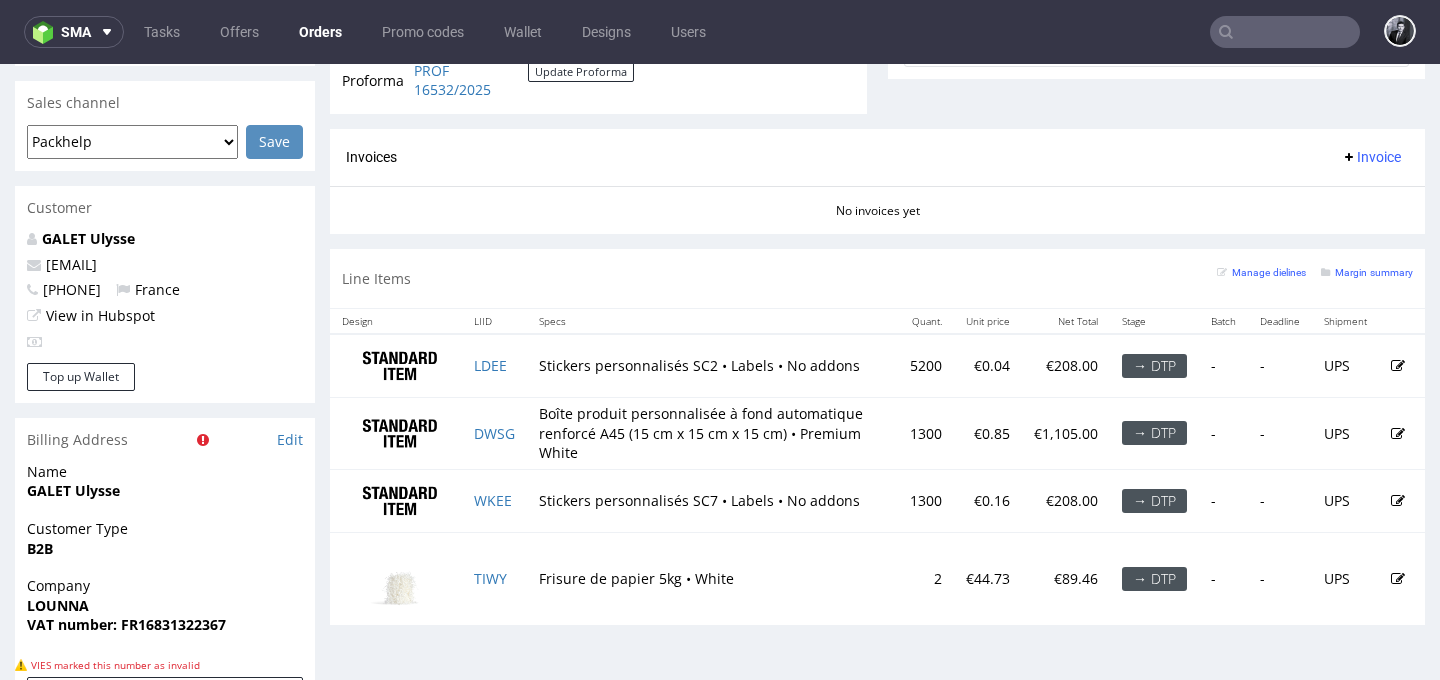 scroll, scrollTop: 1165, scrollLeft: 0, axis: vertical 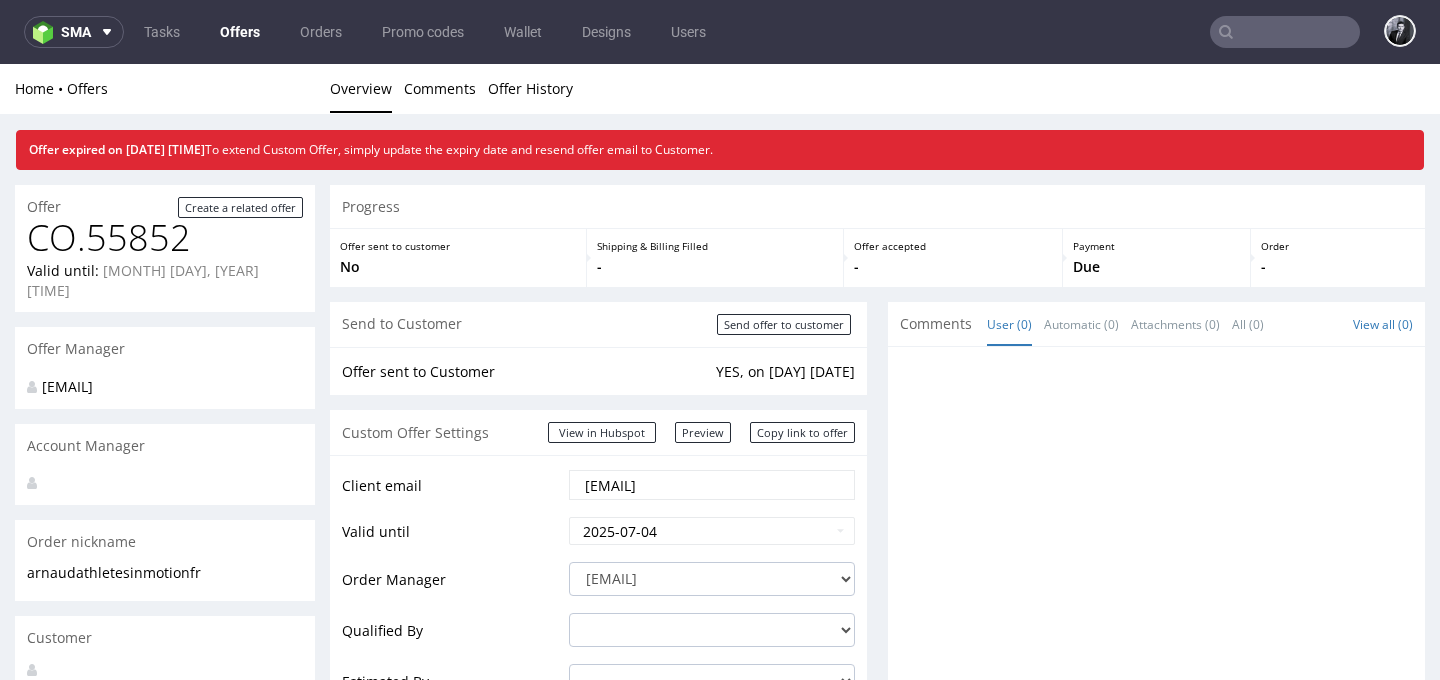click on "Offers" at bounding box center (240, 32) 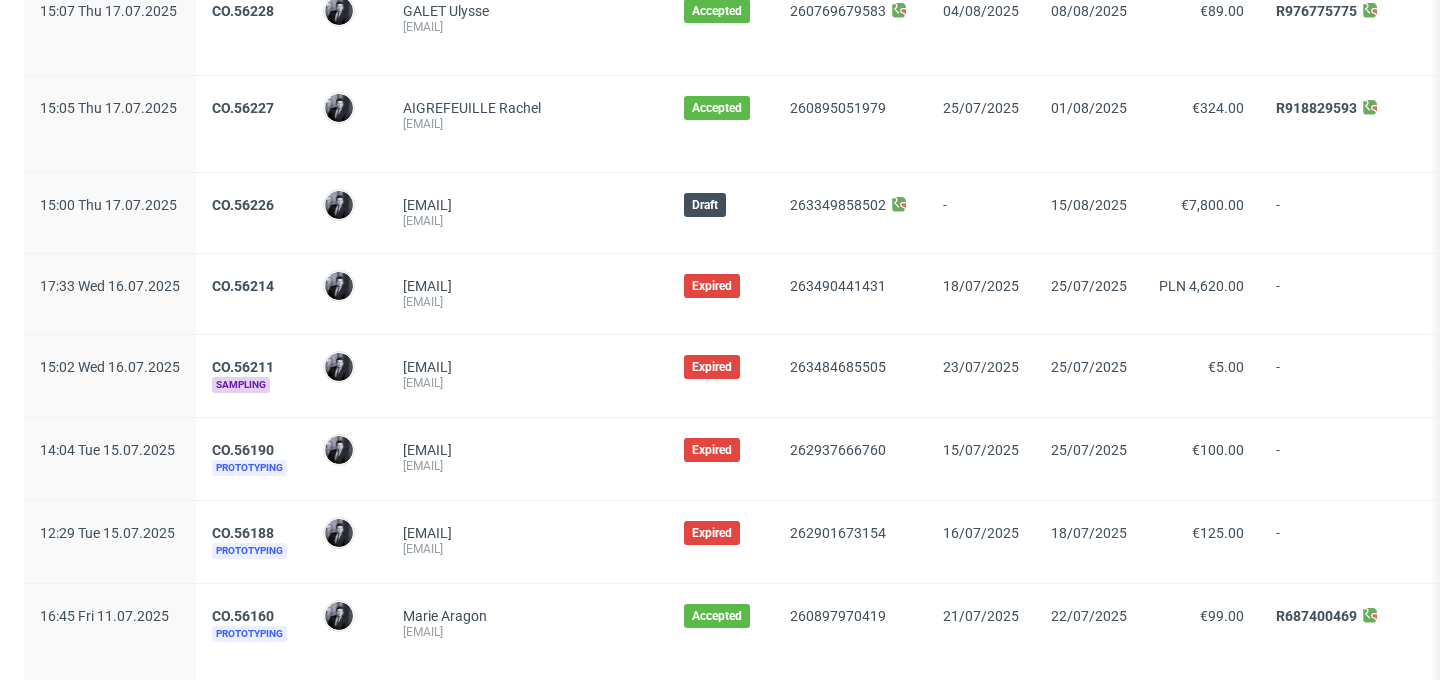 scroll, scrollTop: 1846, scrollLeft: 0, axis: vertical 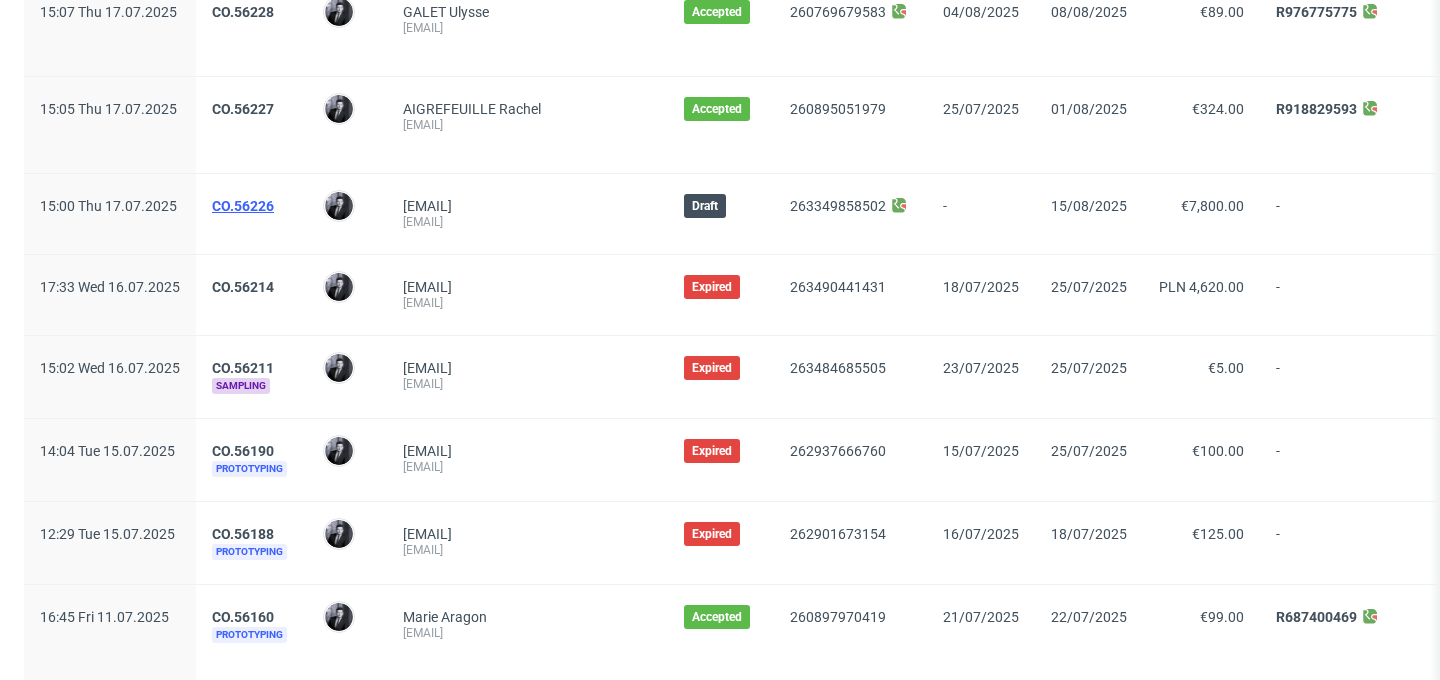 click on "CO.56226" at bounding box center (243, 206) 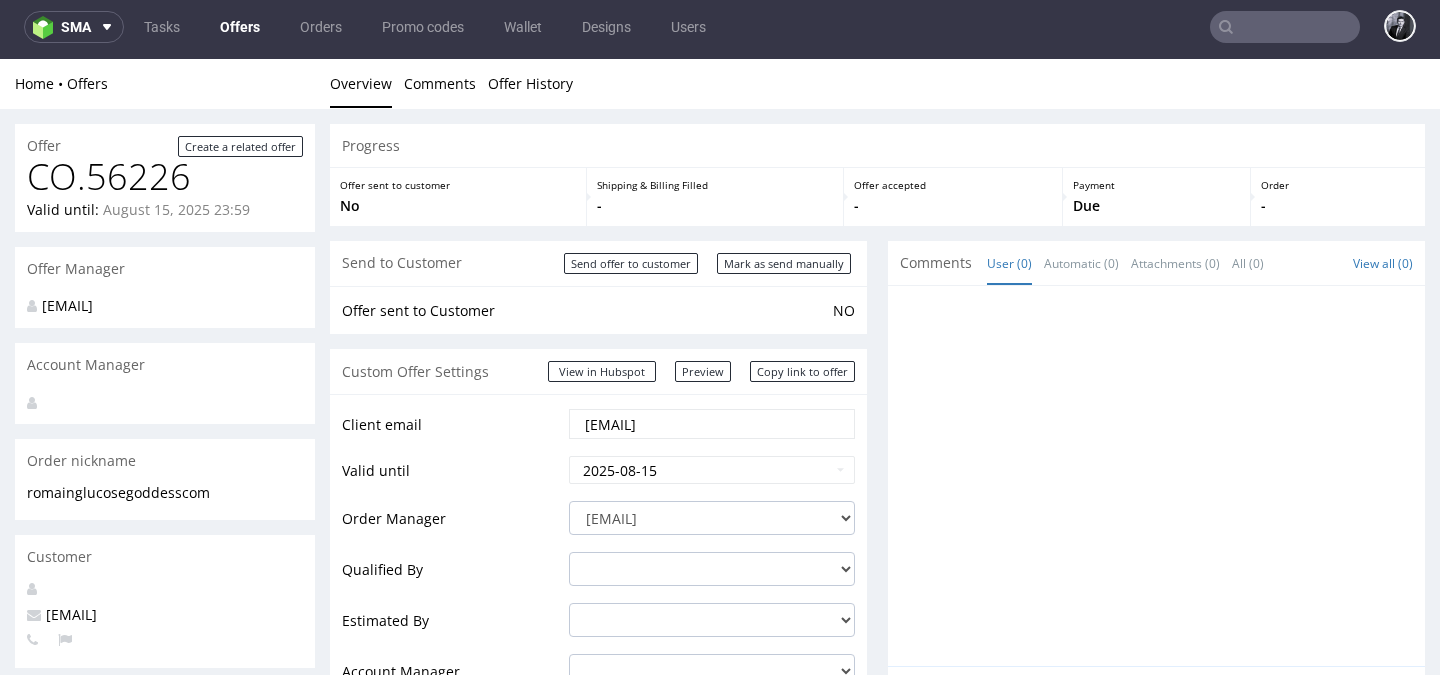 scroll, scrollTop: 0, scrollLeft: 0, axis: both 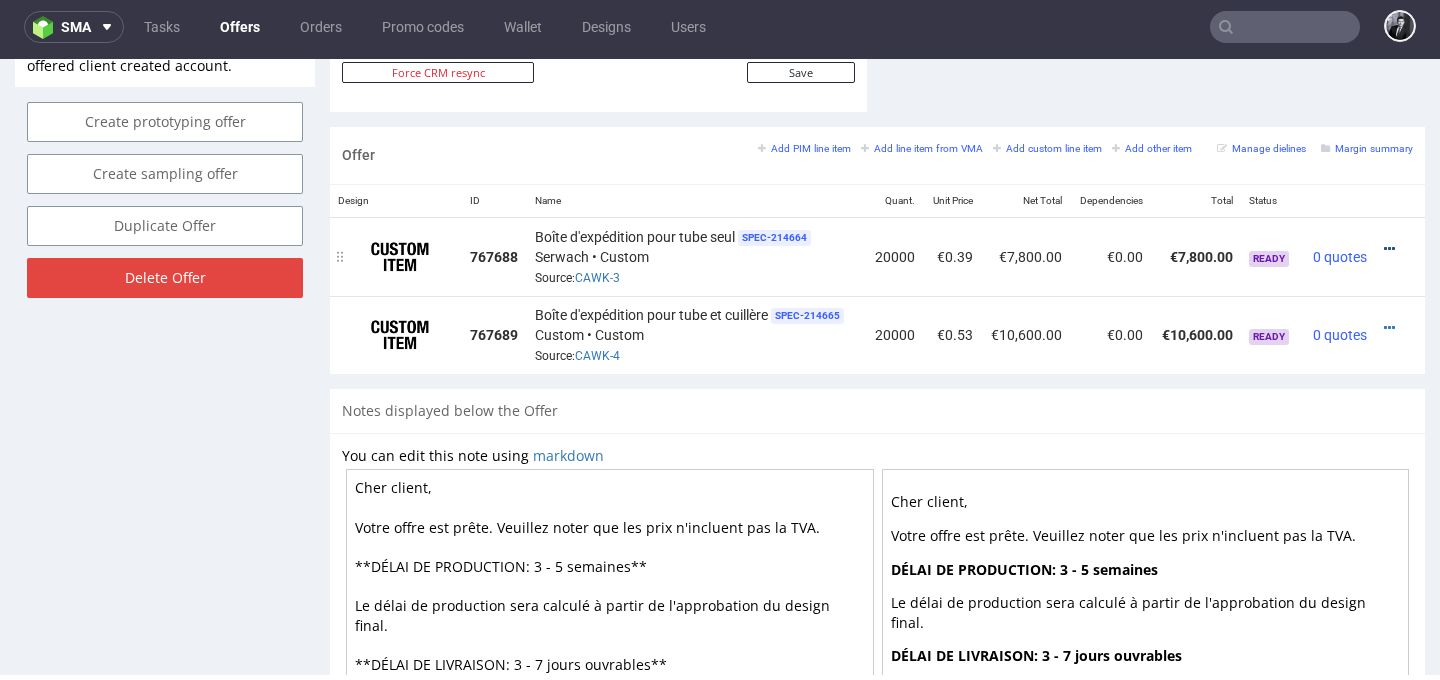 click at bounding box center (1389, 249) 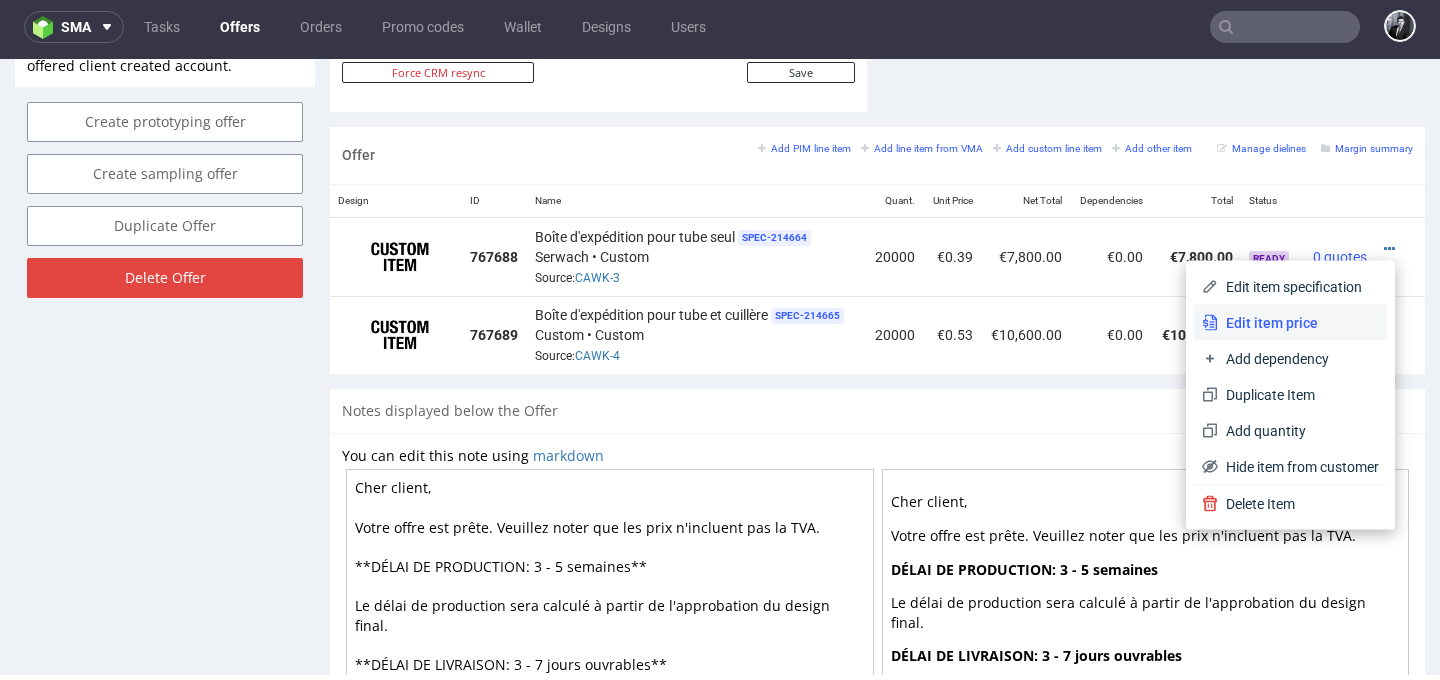 click on "Edit item price" at bounding box center [1298, 323] 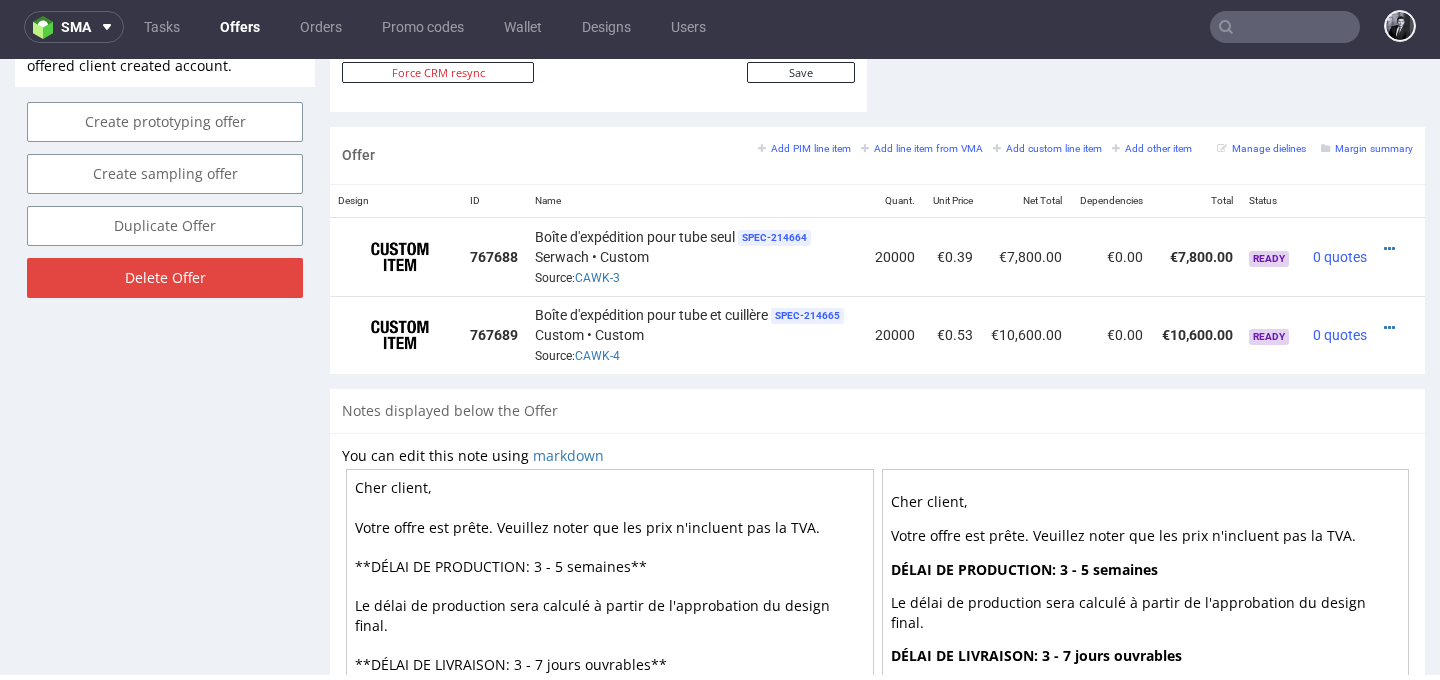 scroll, scrollTop: 0, scrollLeft: 0, axis: both 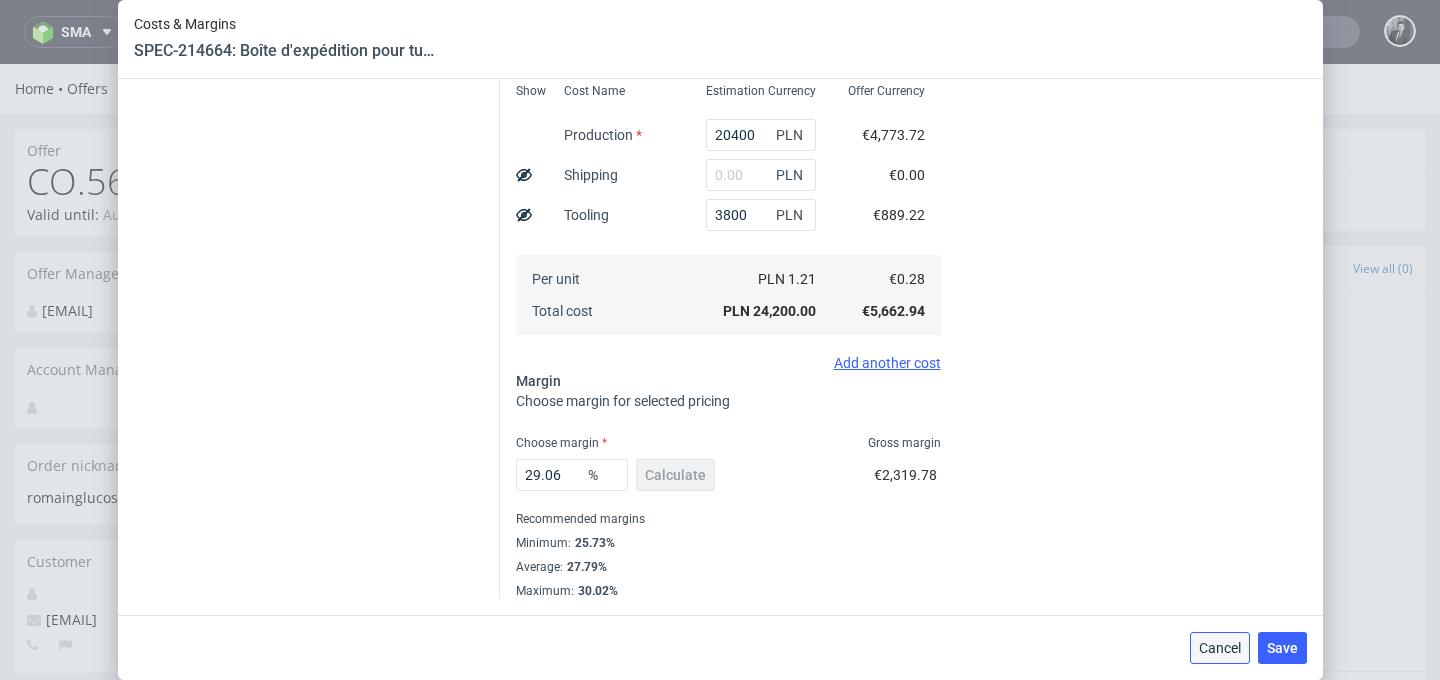 click on "Cancel" at bounding box center [1220, 648] 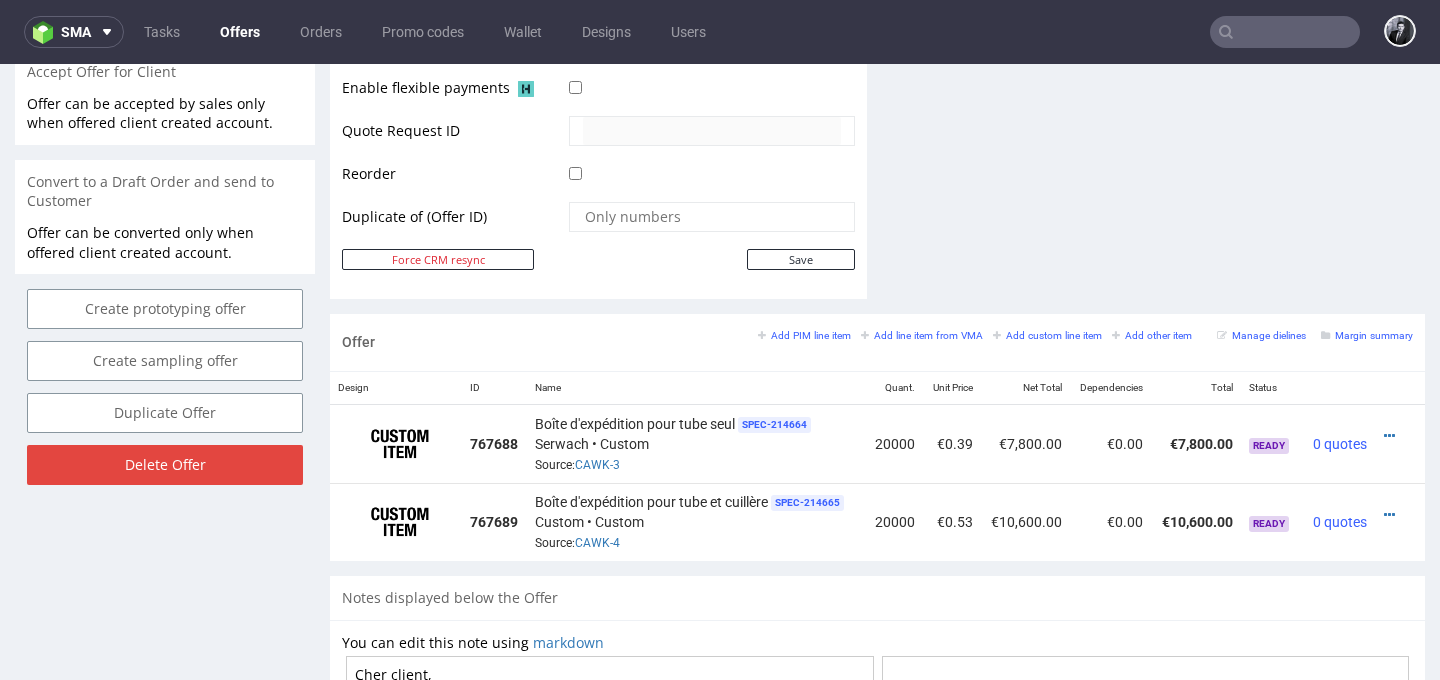 scroll, scrollTop: 911, scrollLeft: 0, axis: vertical 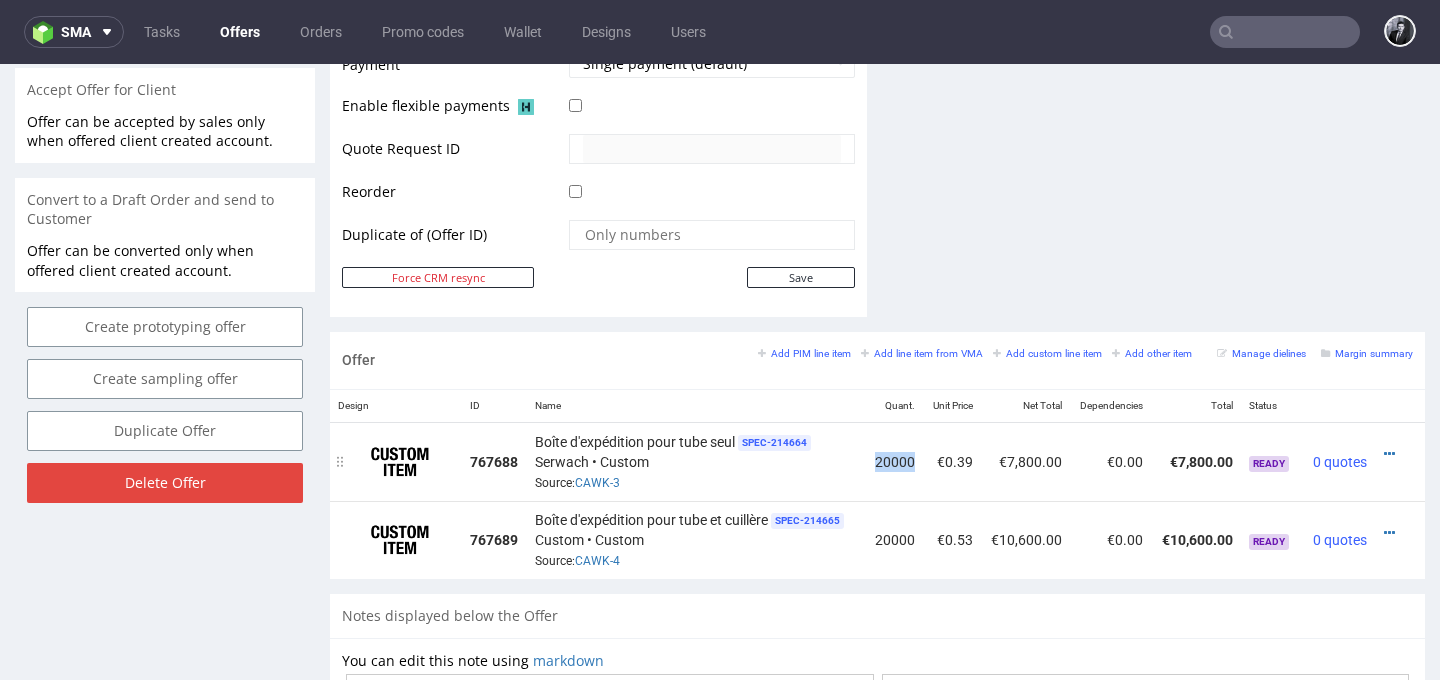 drag, startPoint x: 868, startPoint y: 461, endPoint x: 910, endPoint y: 460, distance: 42.0119 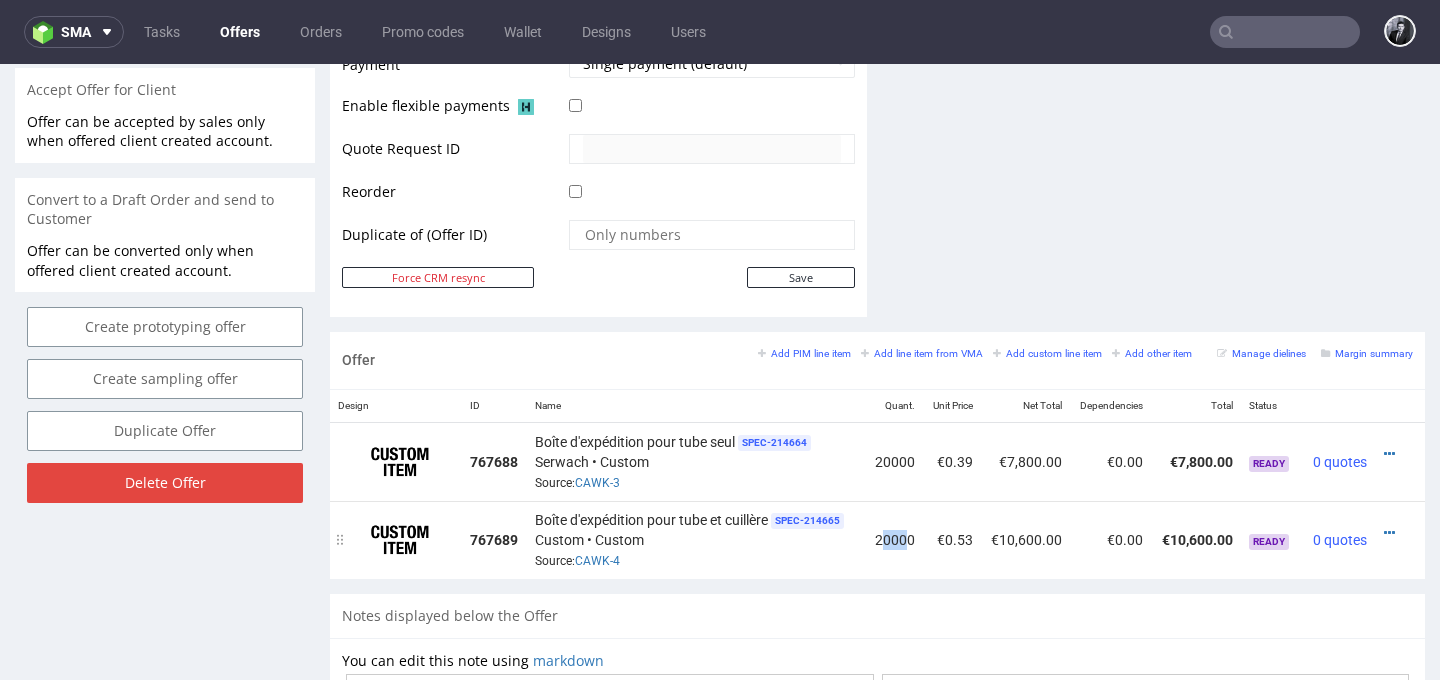 drag, startPoint x: 875, startPoint y: 541, endPoint x: 897, endPoint y: 542, distance: 22.022715 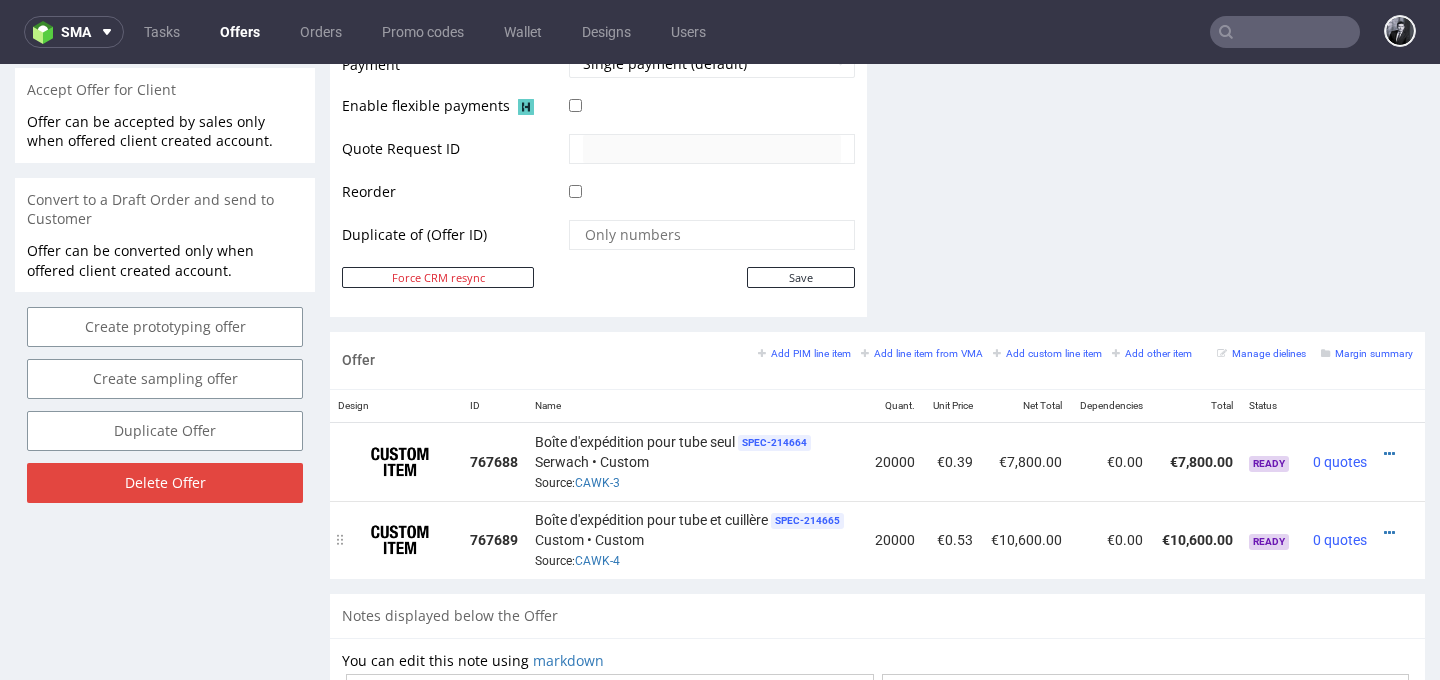 click on "20000" at bounding box center [895, 540] 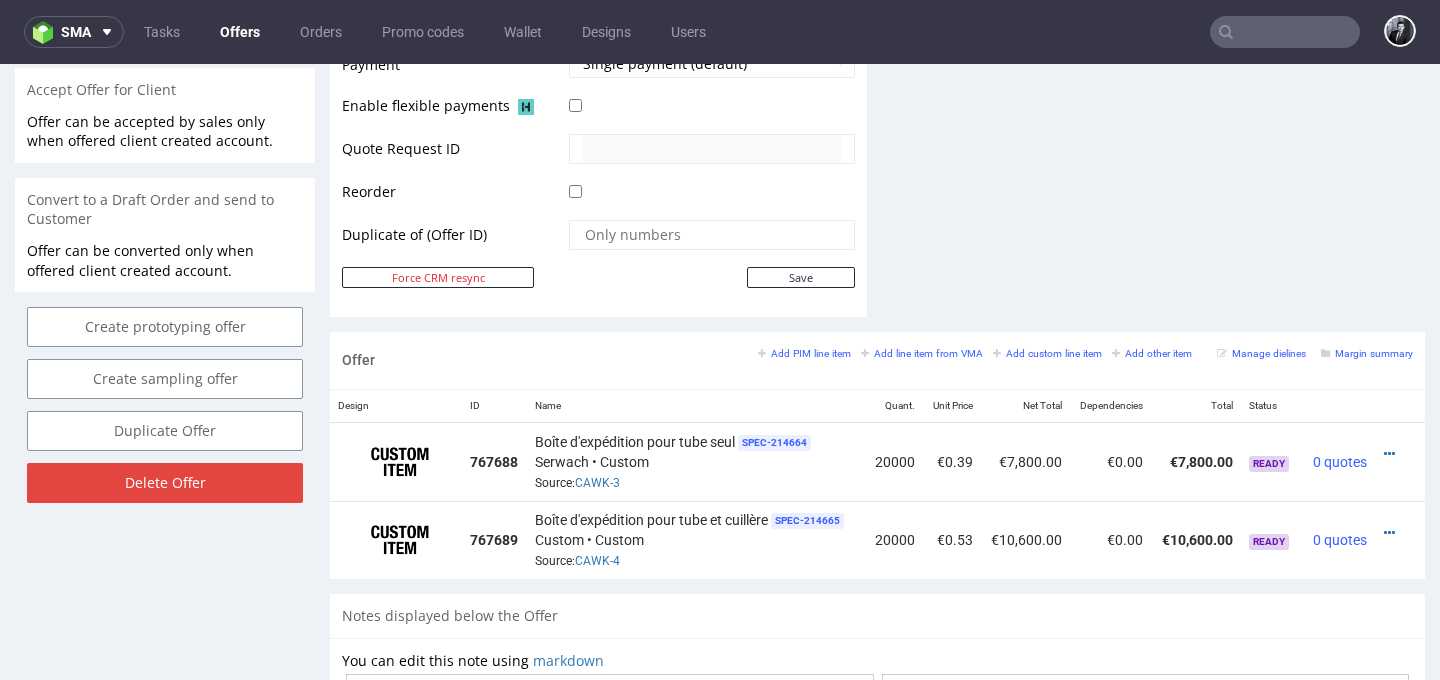 click on "Comments User (0) Automatic (0) Attachments (0) All (0) View all (0) Send Tasks View all" at bounding box center [1156, -167] 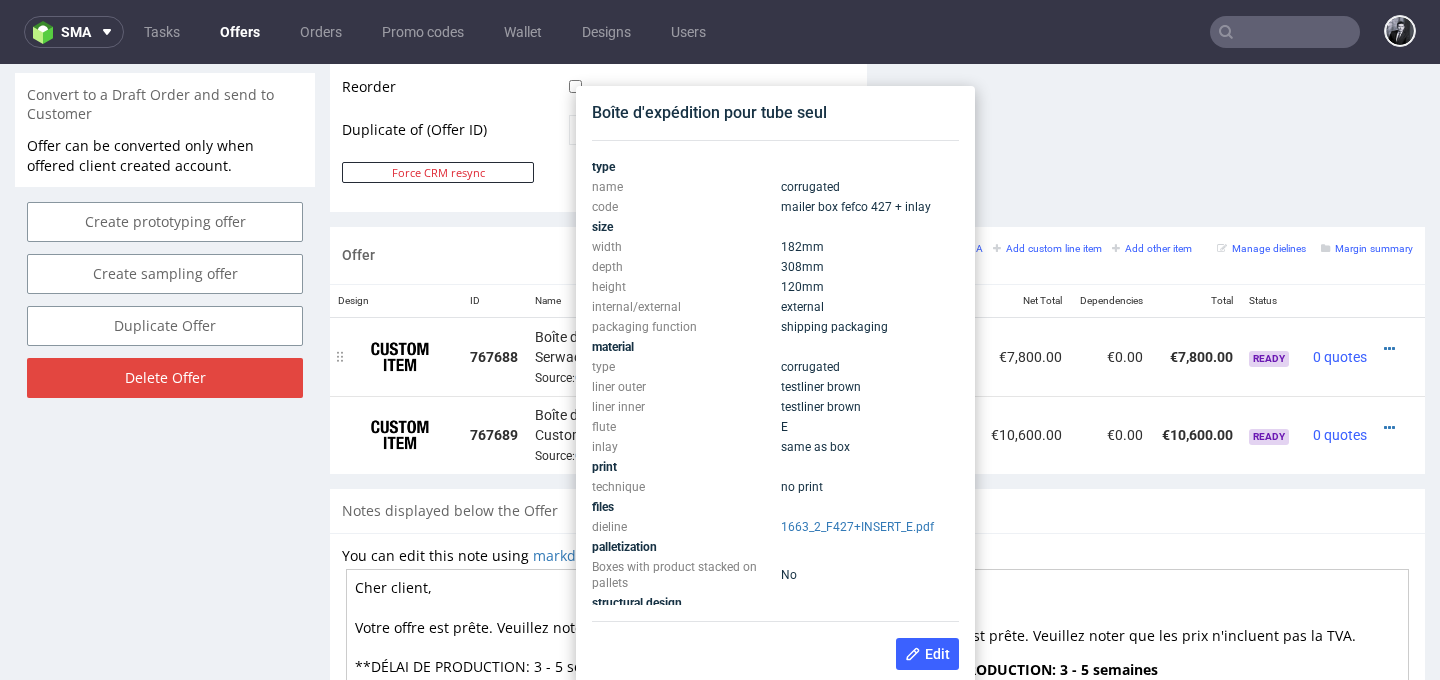 scroll, scrollTop: 1013, scrollLeft: 0, axis: vertical 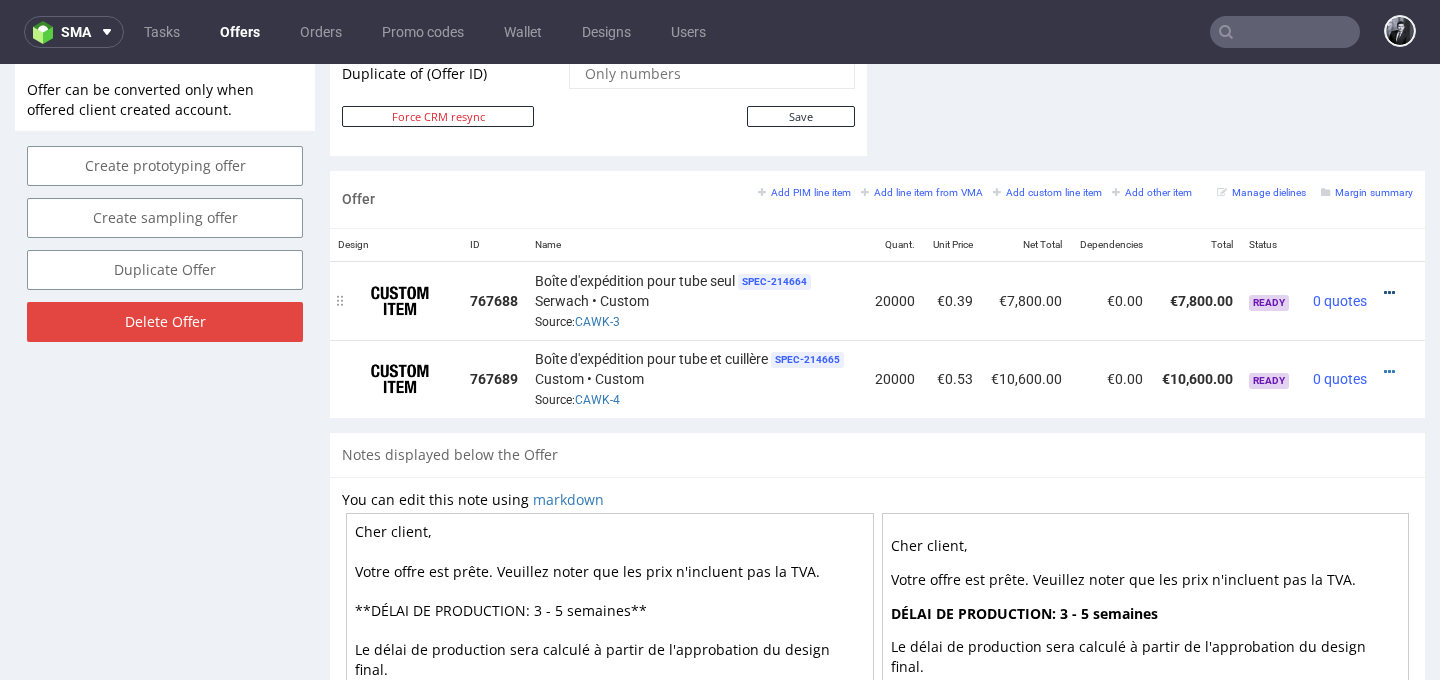 click at bounding box center (1389, 293) 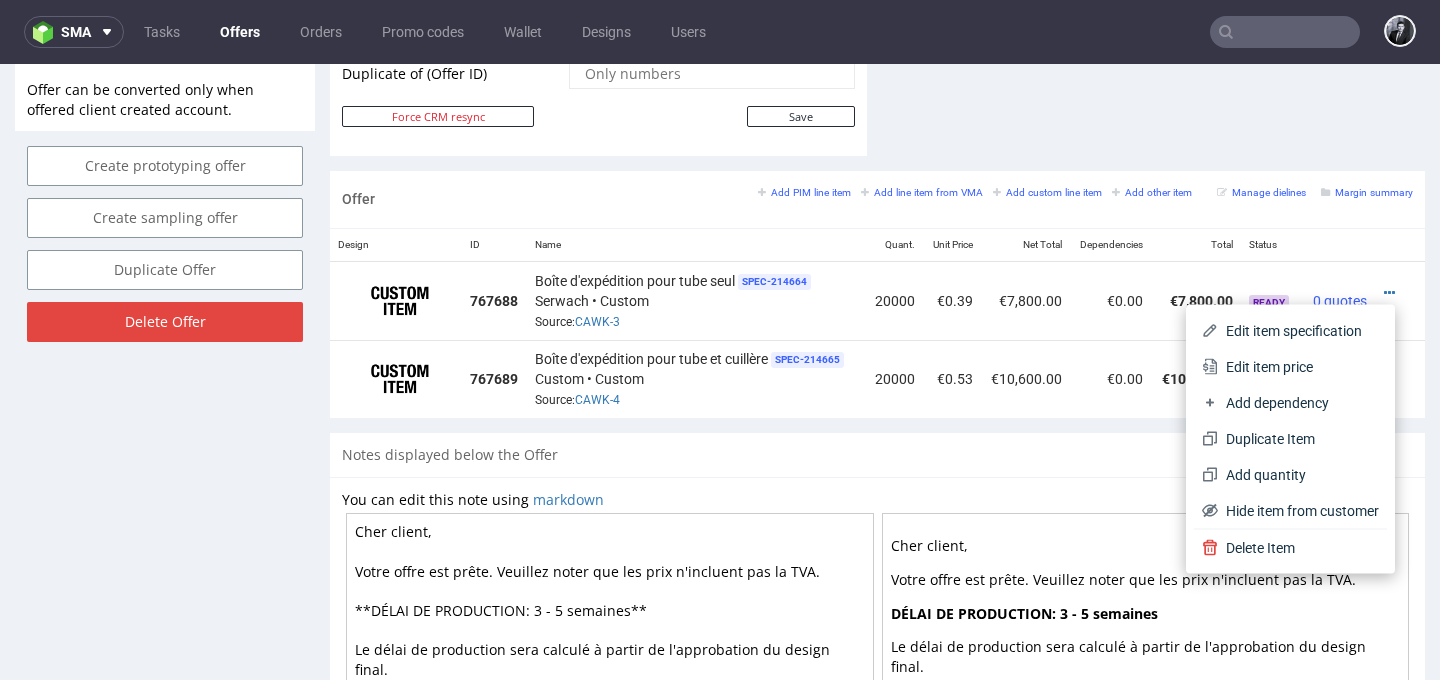 click on "Notes displayed below the Offer" at bounding box center [877, 455] 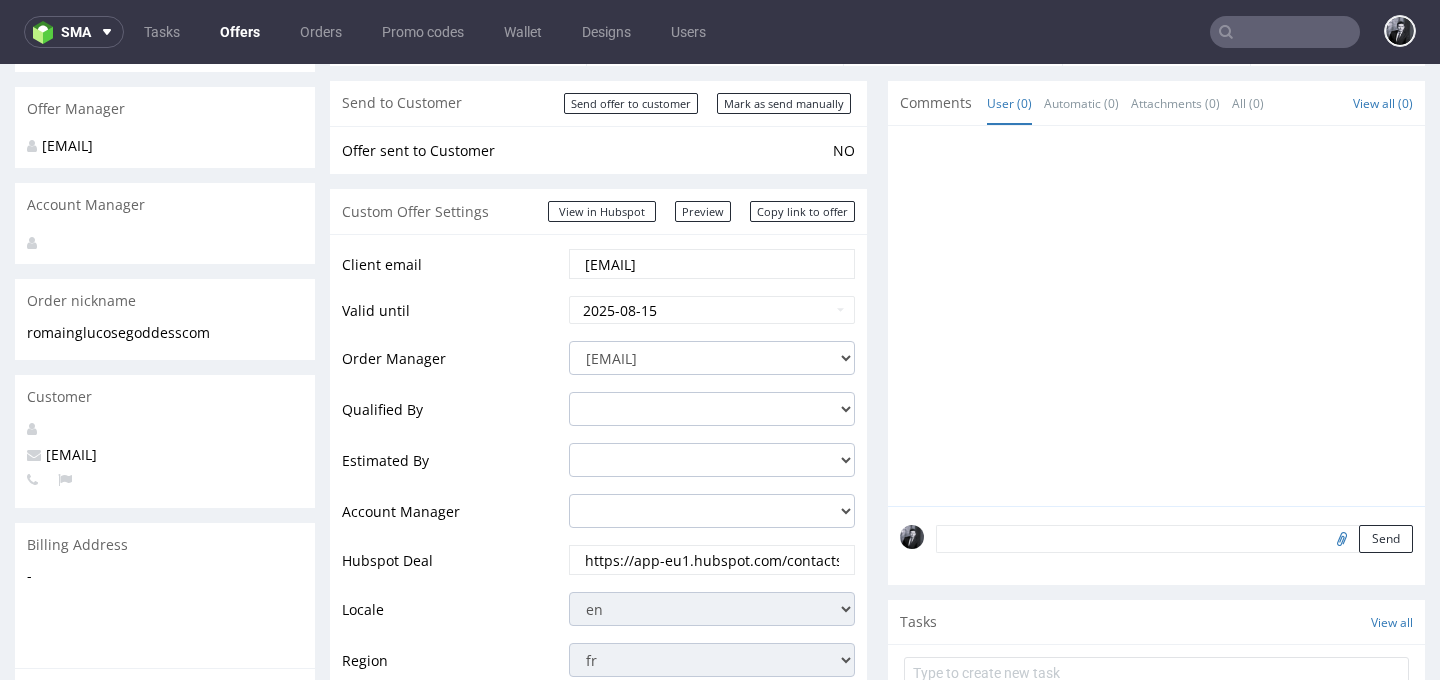 scroll, scrollTop: 0, scrollLeft: 0, axis: both 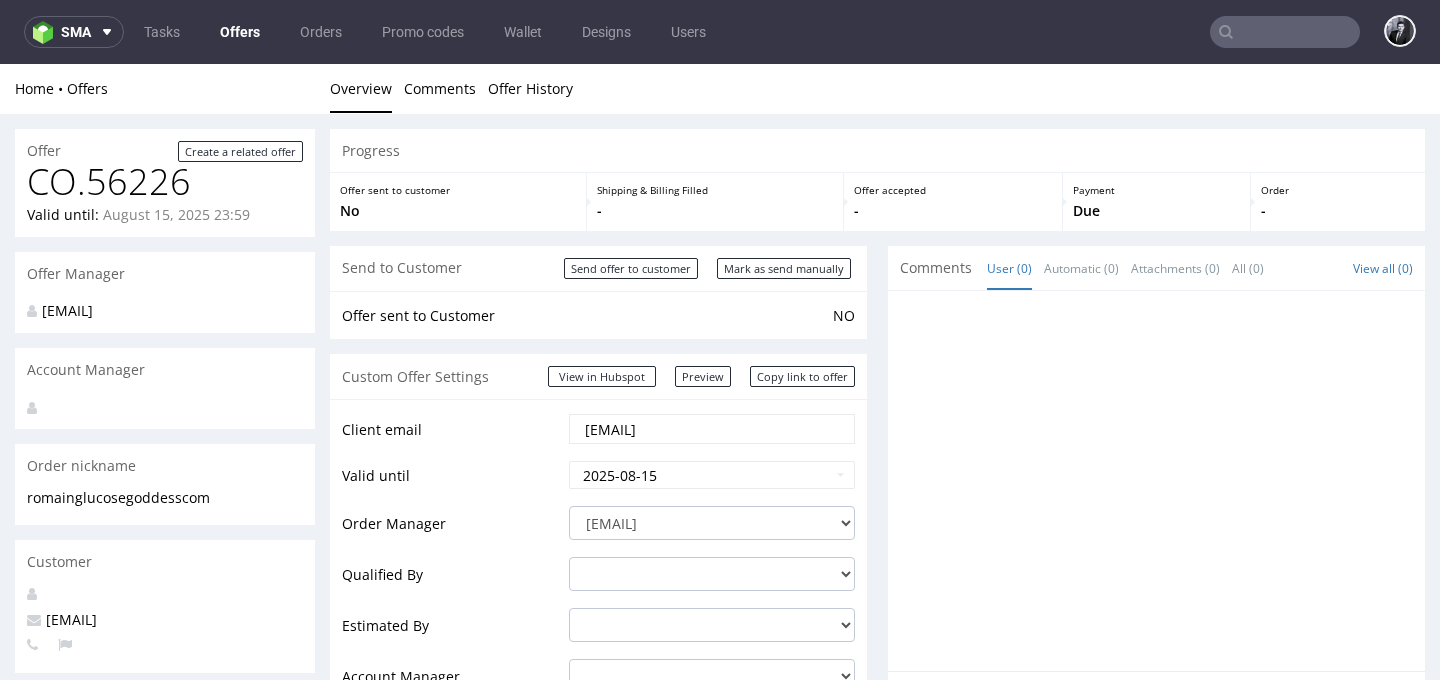 click on "Offers" at bounding box center (240, 32) 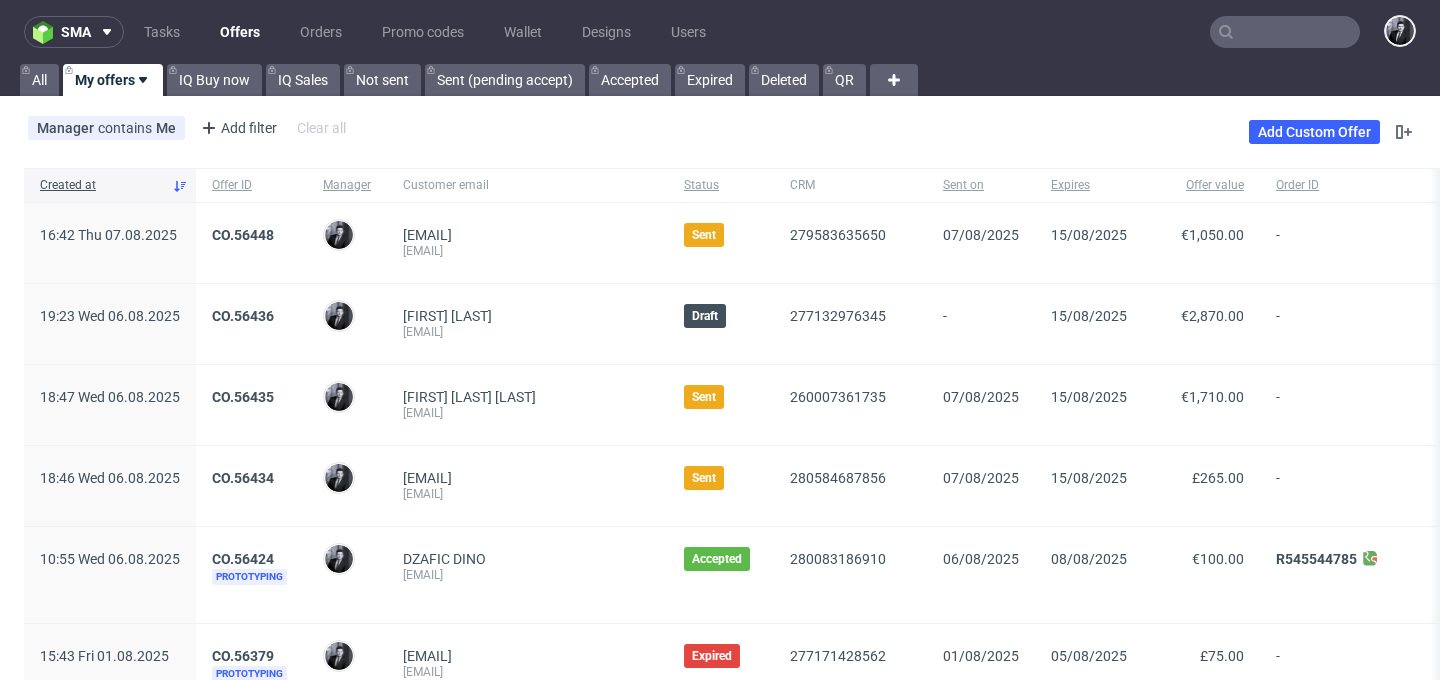 scroll, scrollTop: 64, scrollLeft: 0, axis: vertical 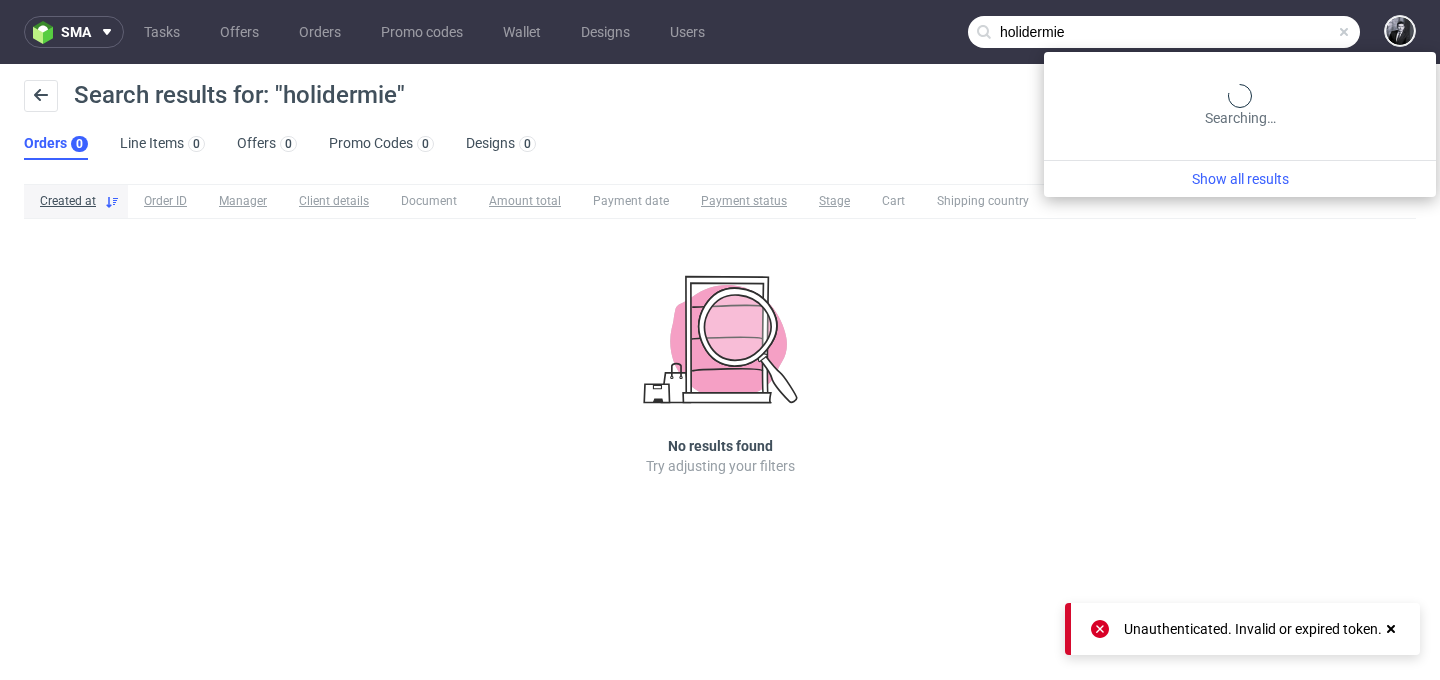drag, startPoint x: 1323, startPoint y: 28, endPoint x: 1143, endPoint y: 28, distance: 180 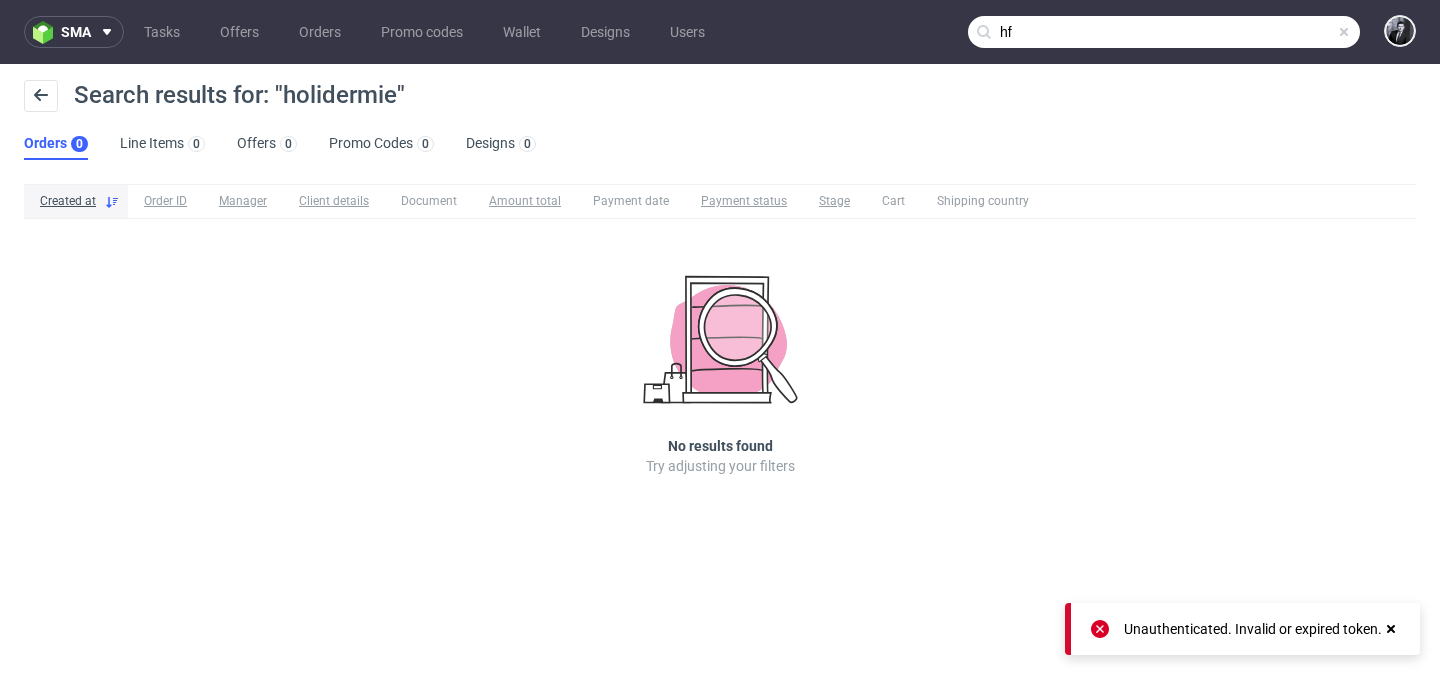type on "h" 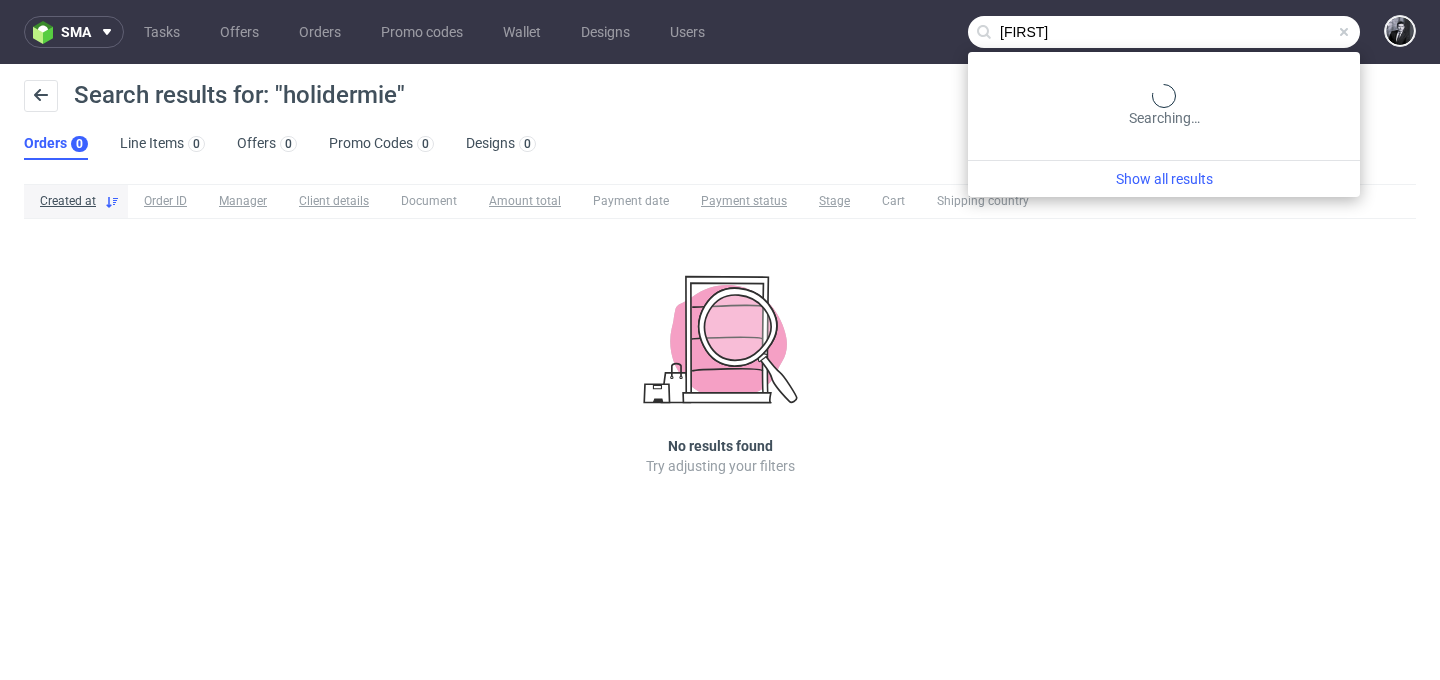 type on "fanny" 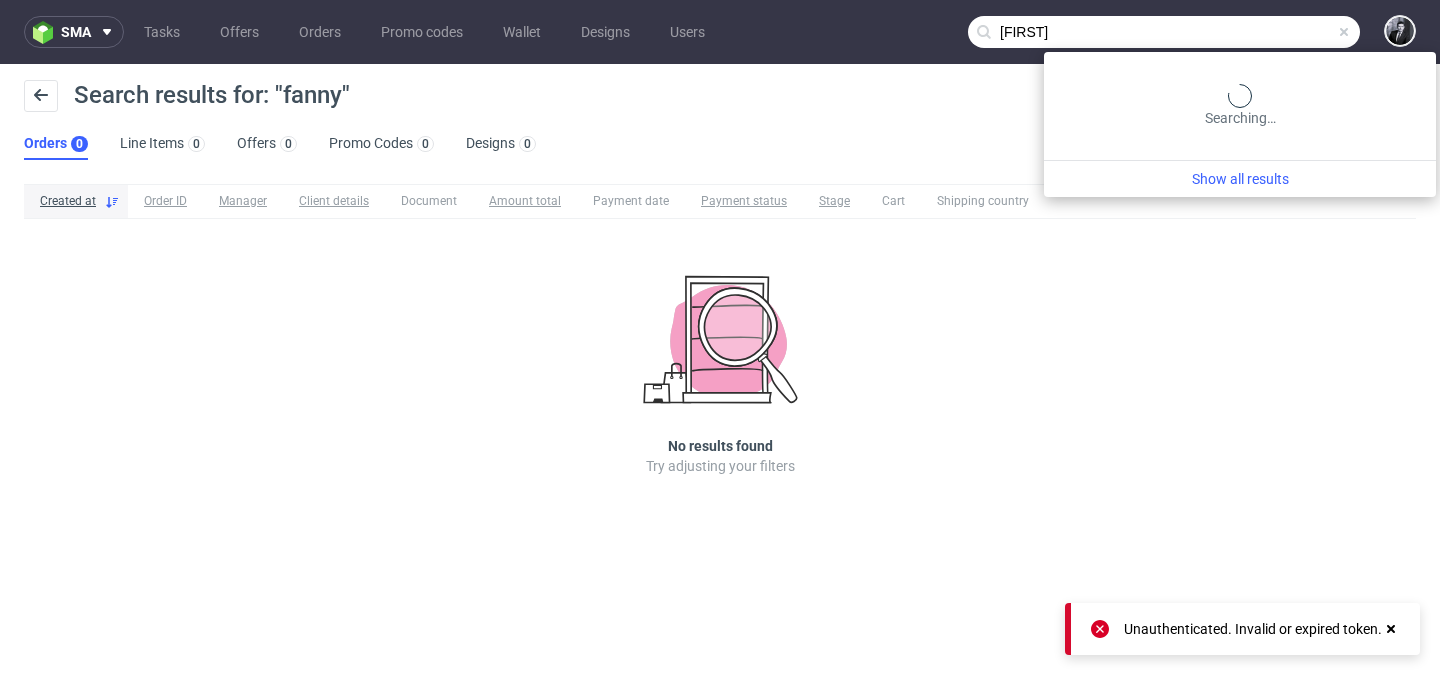 drag, startPoint x: 1279, startPoint y: 31, endPoint x: 1134, endPoint y: 23, distance: 145.22052 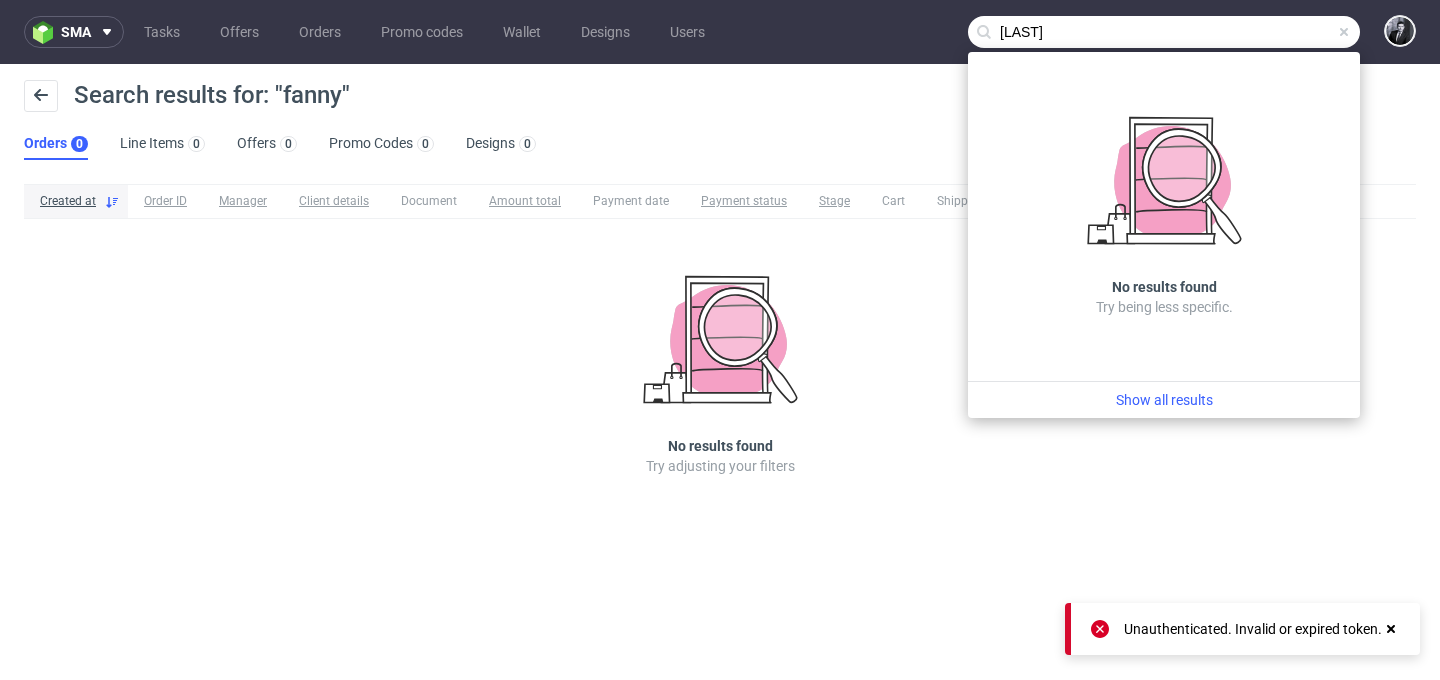type on "duque" 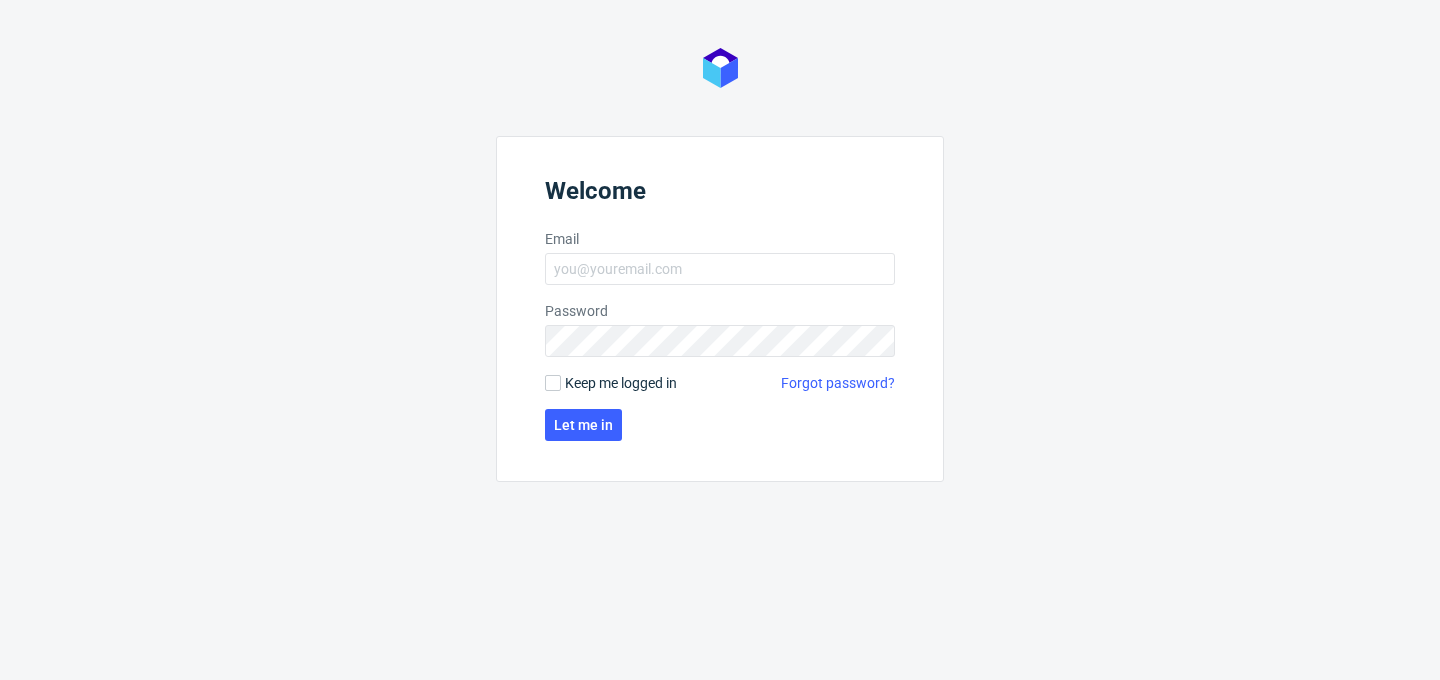 scroll, scrollTop: 0, scrollLeft: 0, axis: both 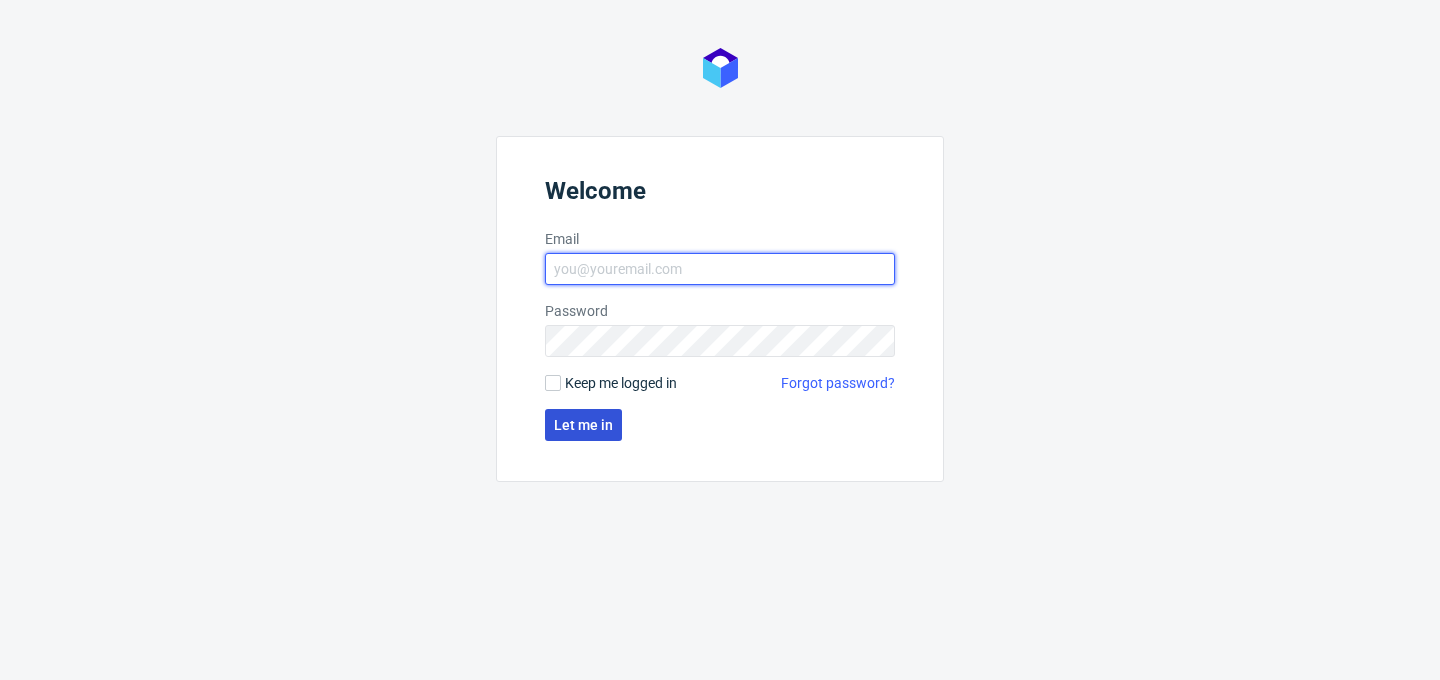 type on "[EMAIL]" 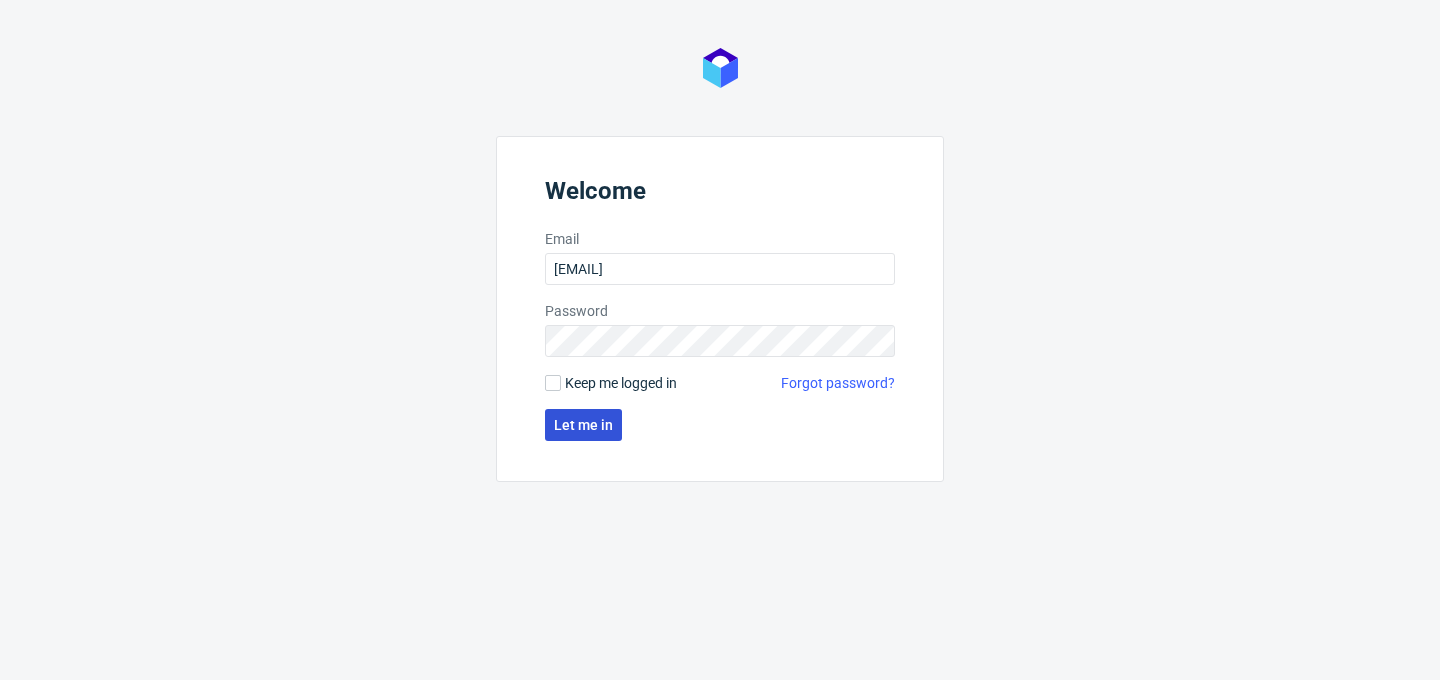 click on "Let me in" at bounding box center [583, 425] 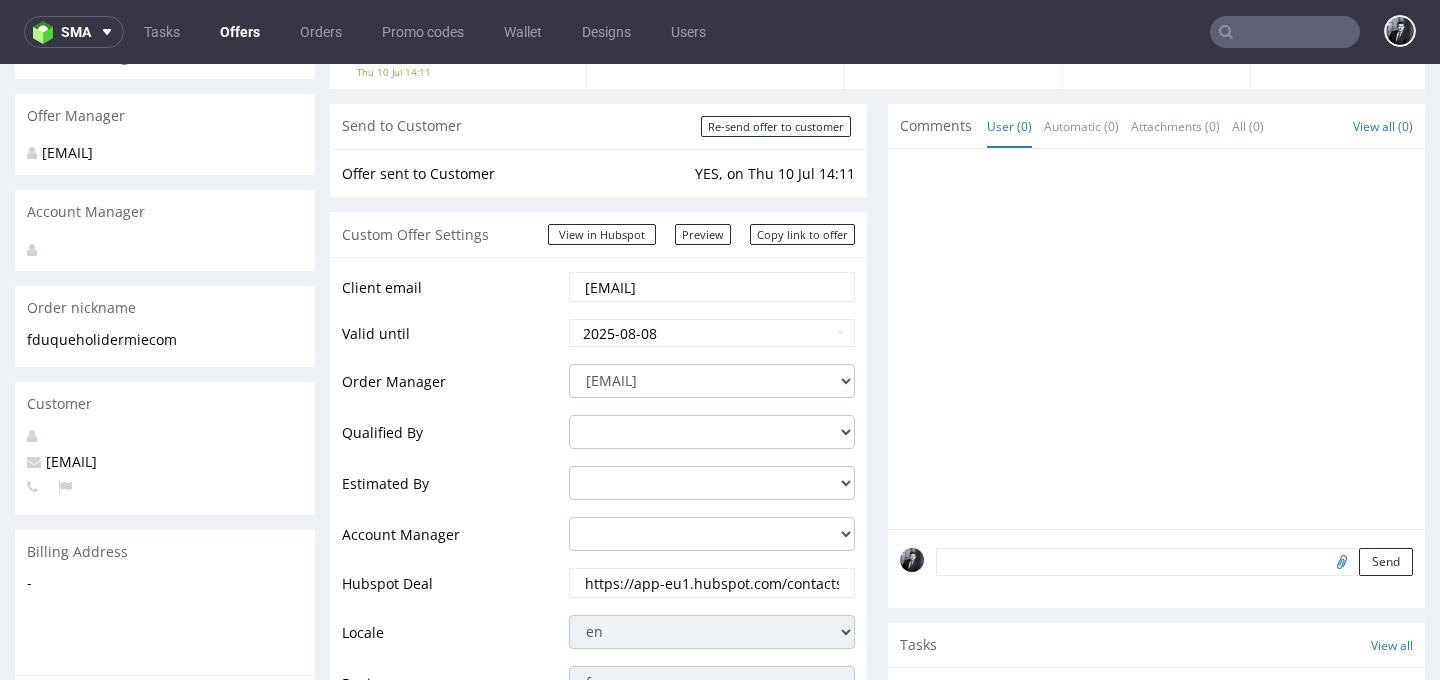 scroll, scrollTop: 0, scrollLeft: 0, axis: both 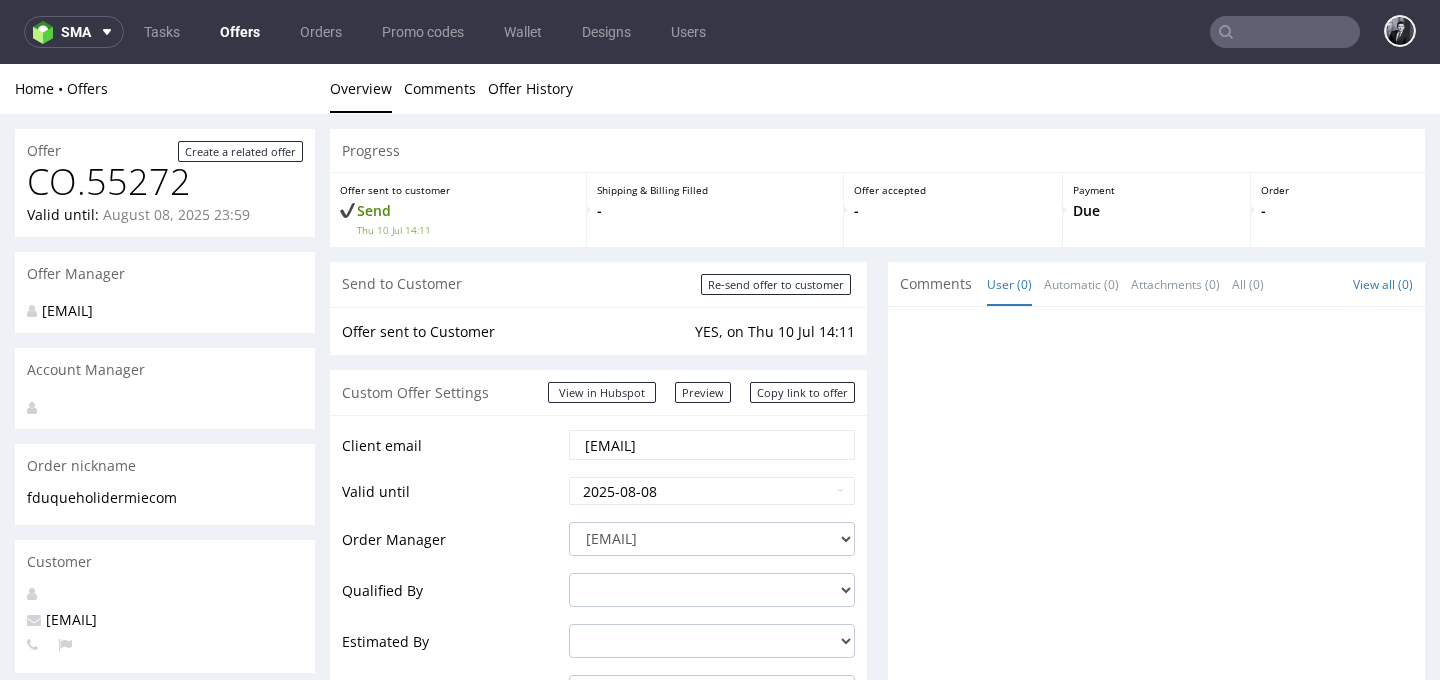 click on "Offers" at bounding box center [240, 32] 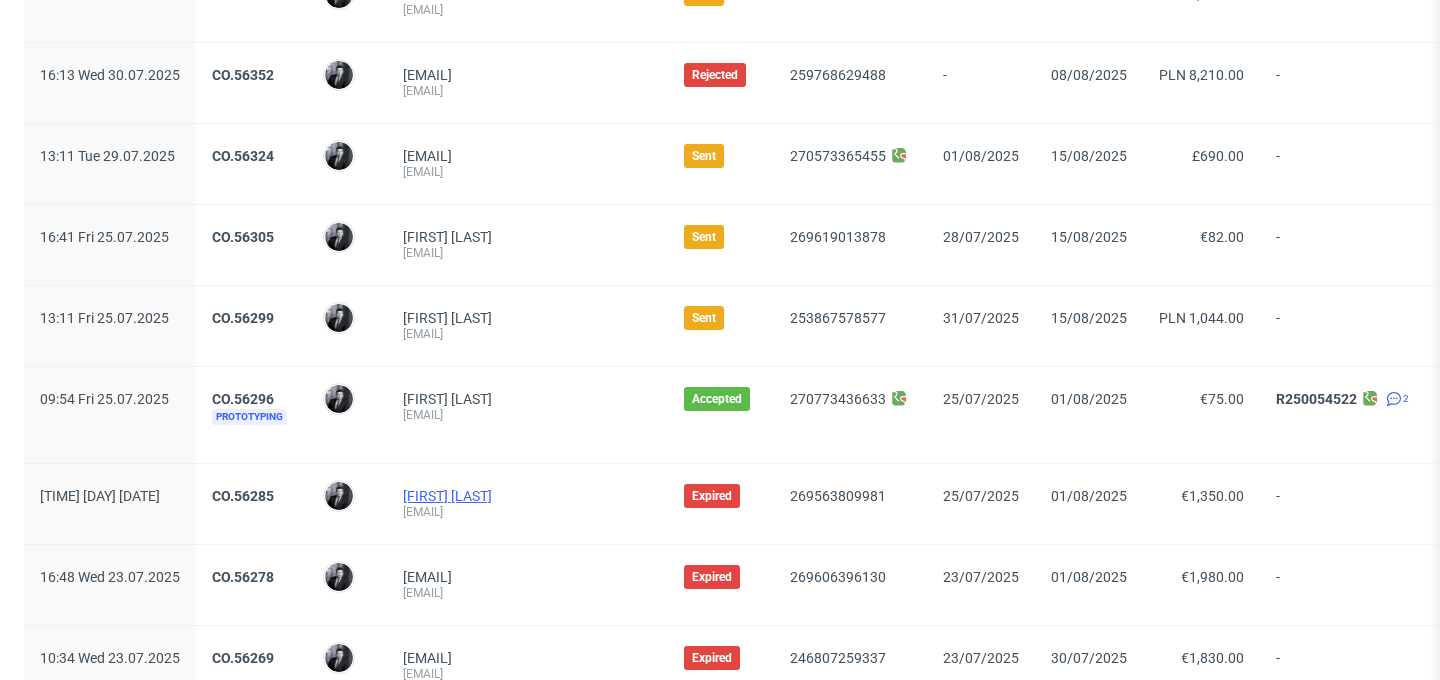 scroll, scrollTop: 772, scrollLeft: 0, axis: vertical 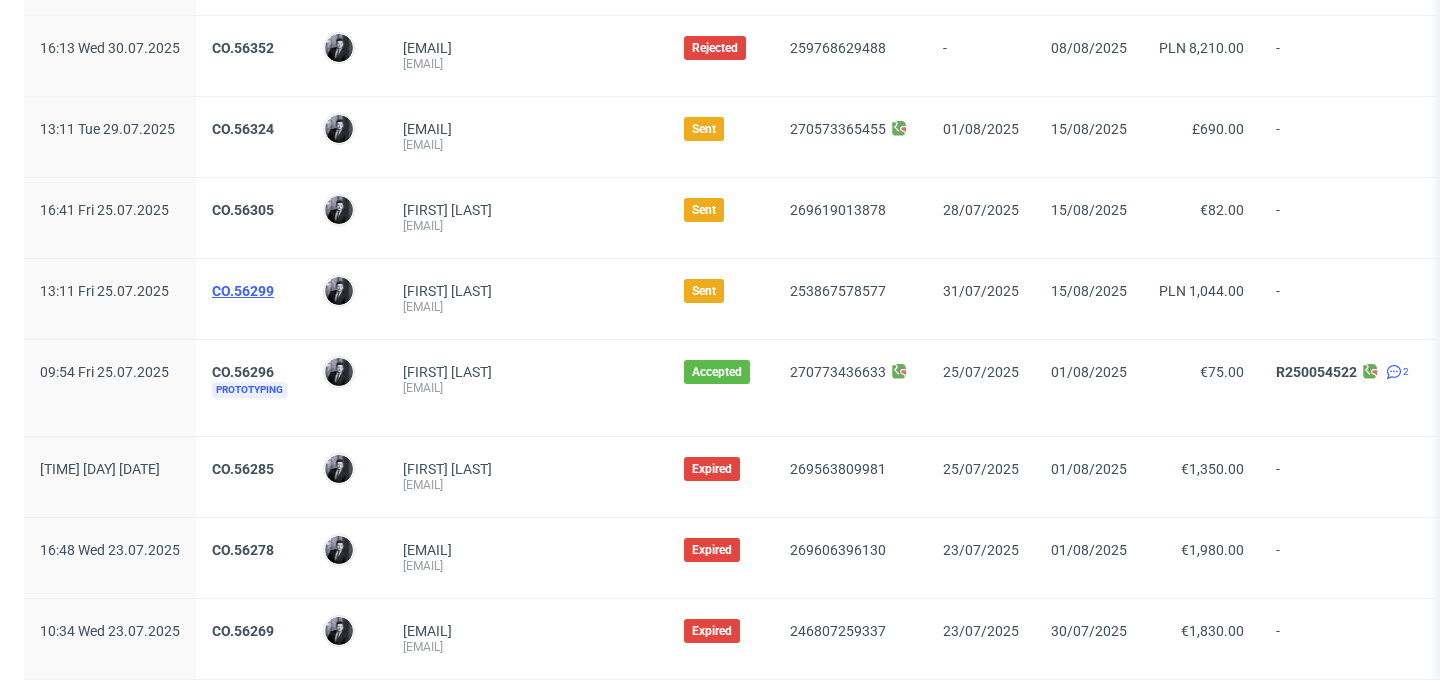 click on "CO.56299" at bounding box center (243, 291) 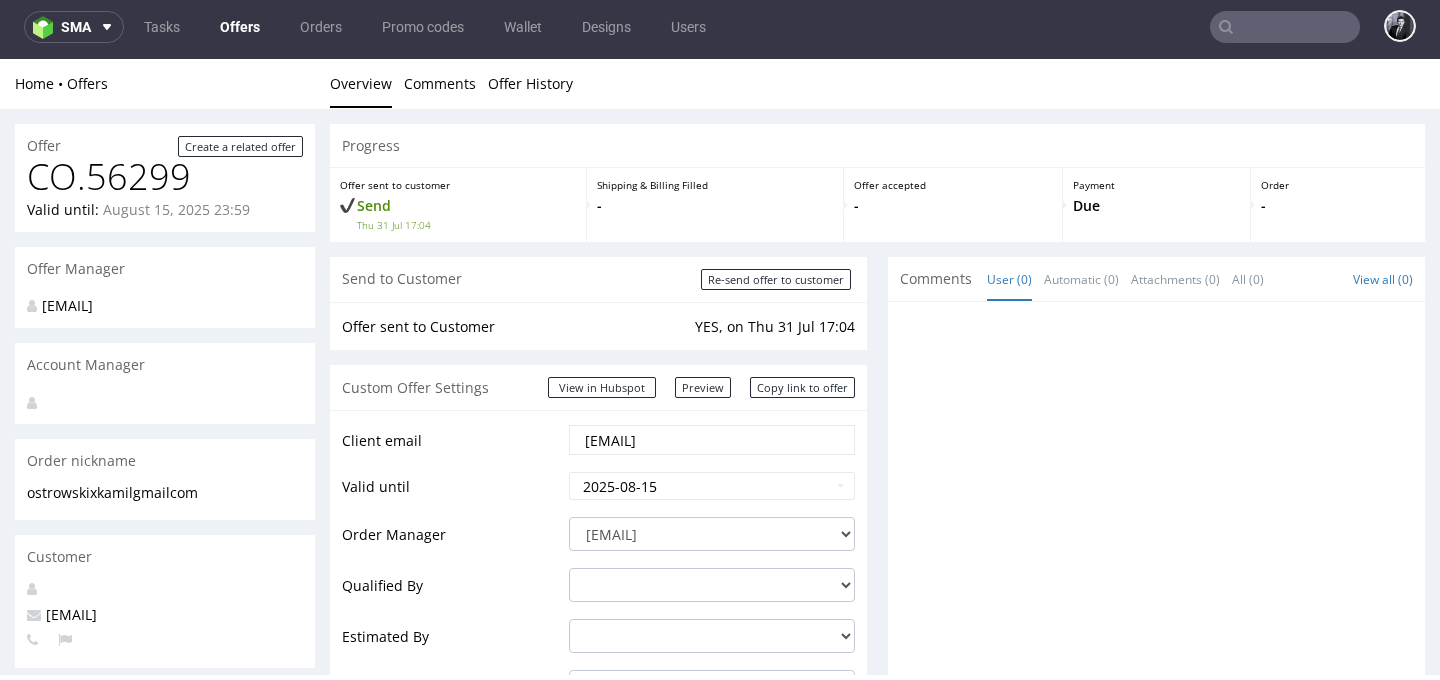 scroll, scrollTop: 5, scrollLeft: 0, axis: vertical 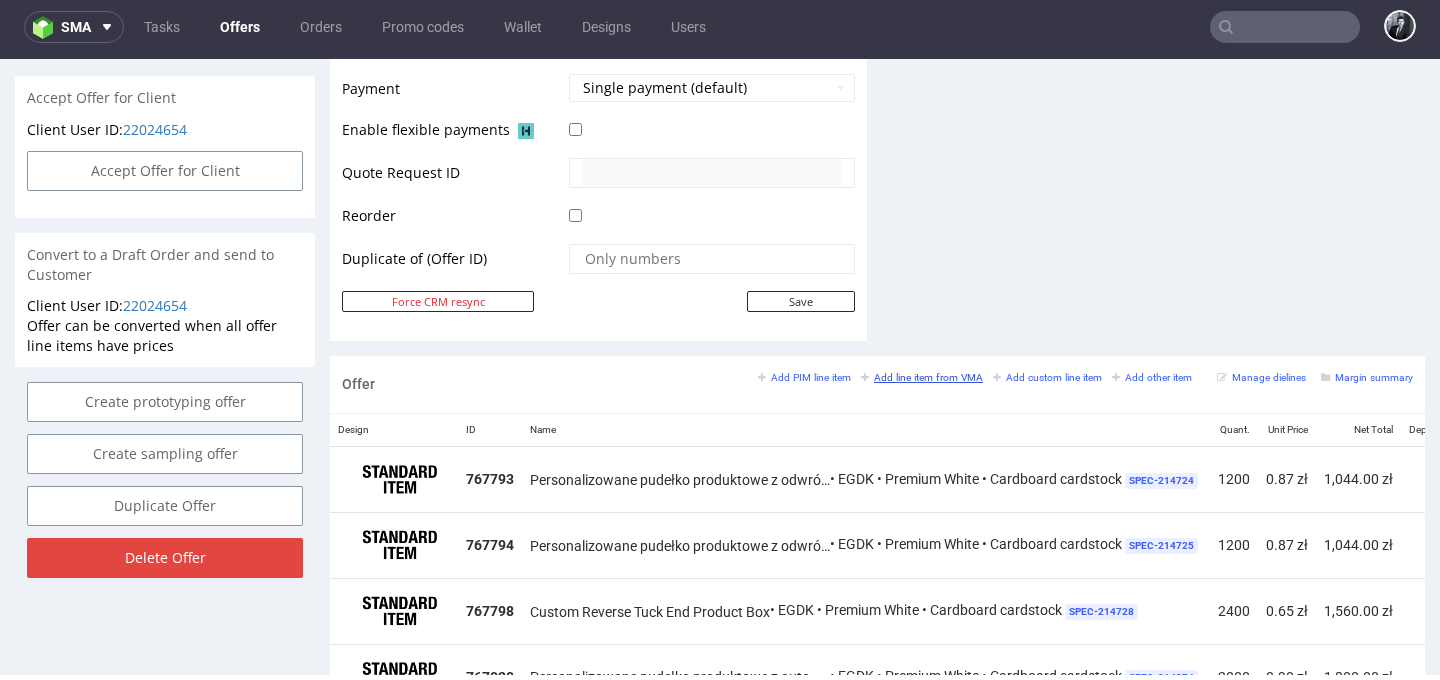 click on "Add line item from VMA" at bounding box center (922, 377) 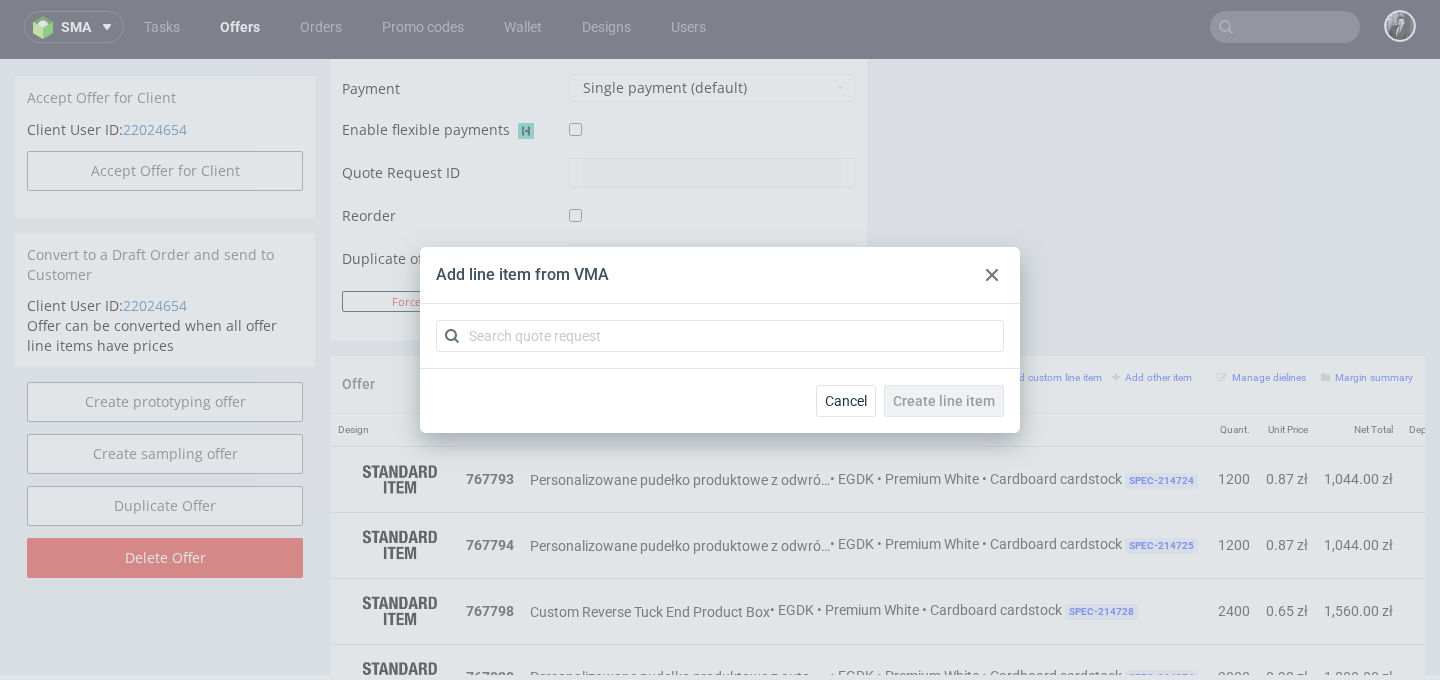 click at bounding box center [720, 336] 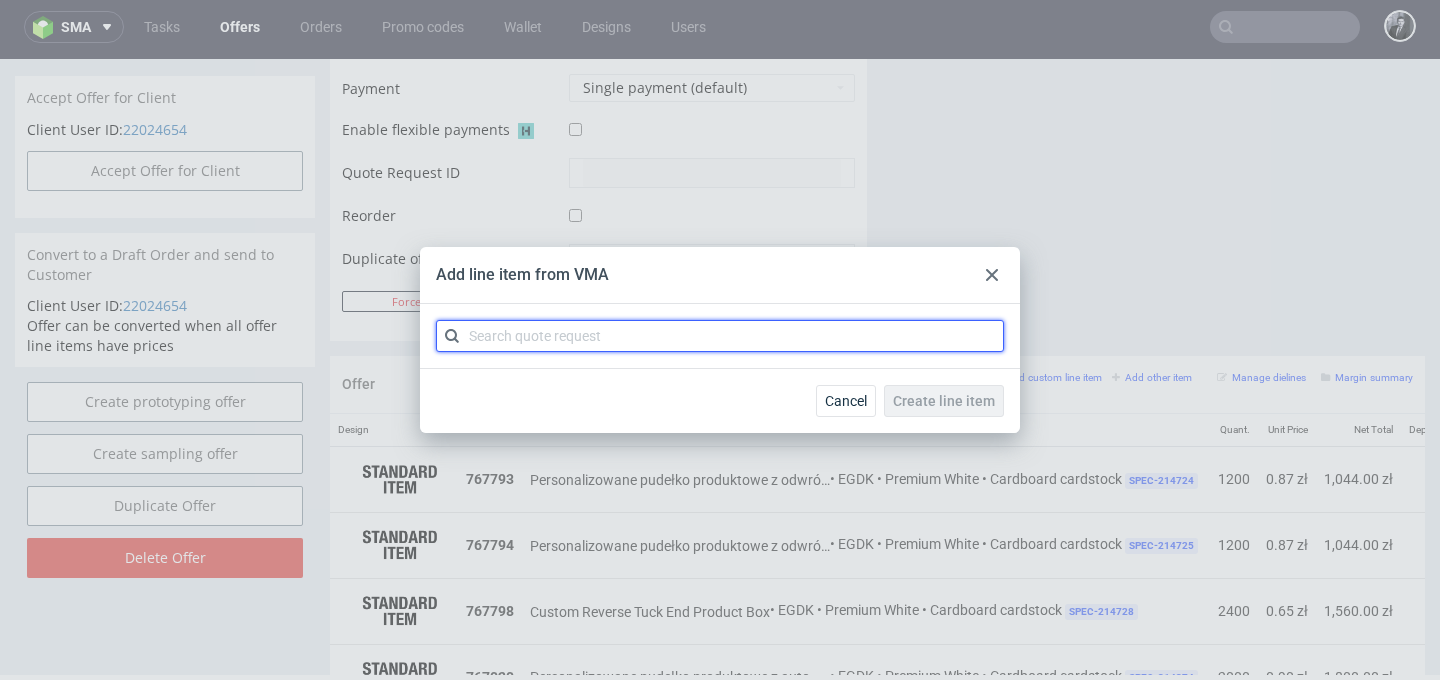 click at bounding box center (720, 336) 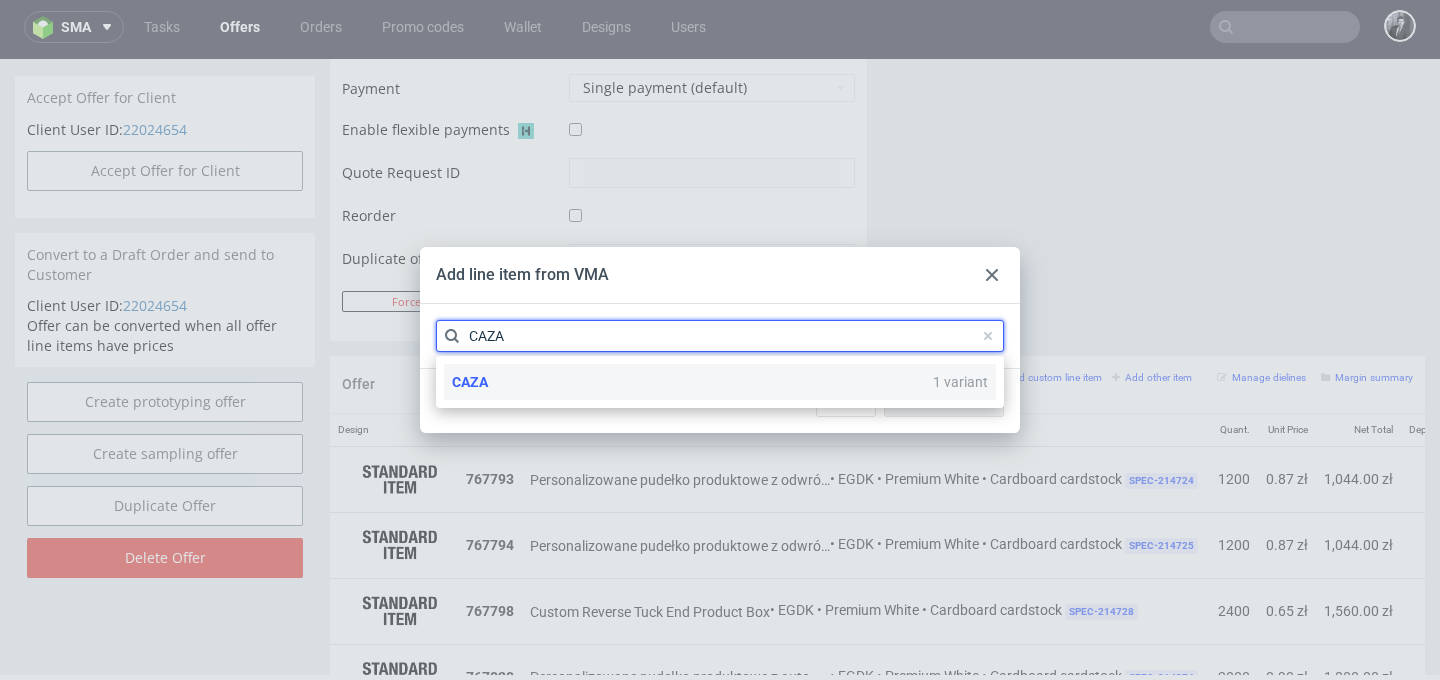 type on "CAZA" 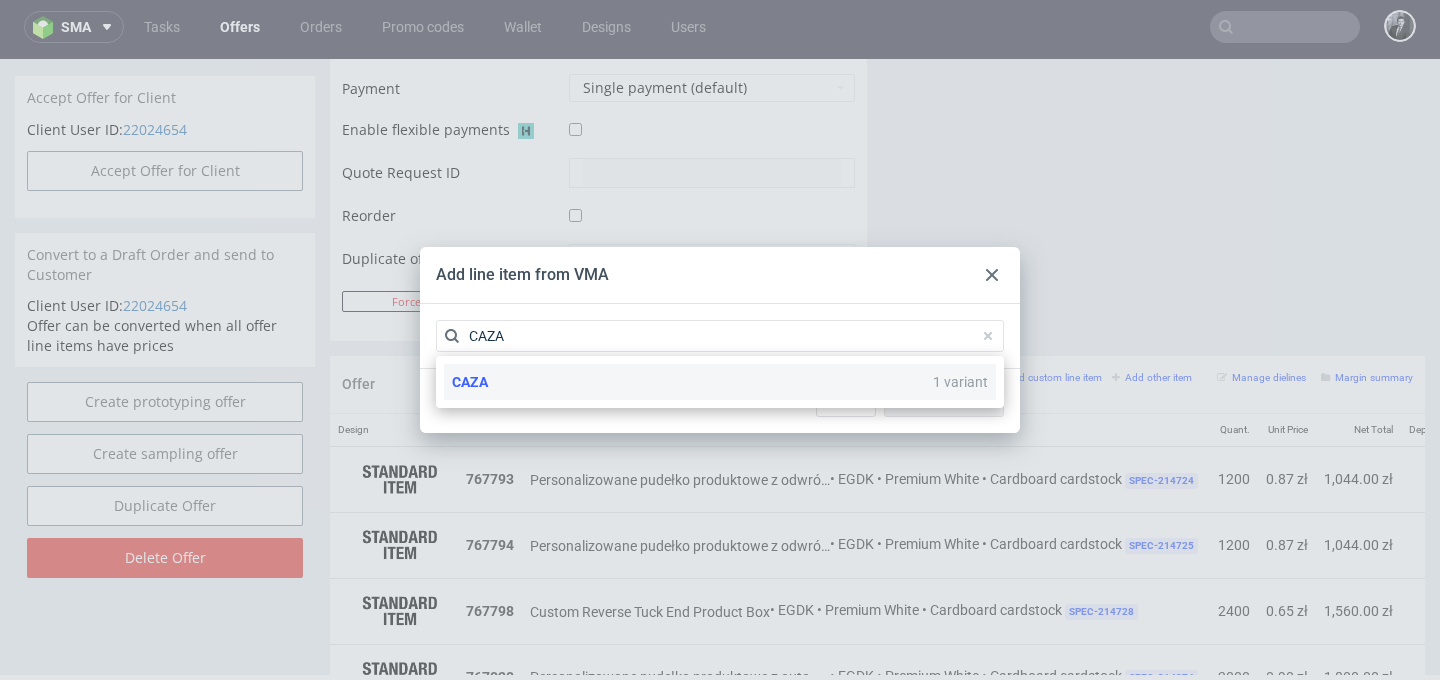 click on "CAZA 1 variant" at bounding box center [720, 382] 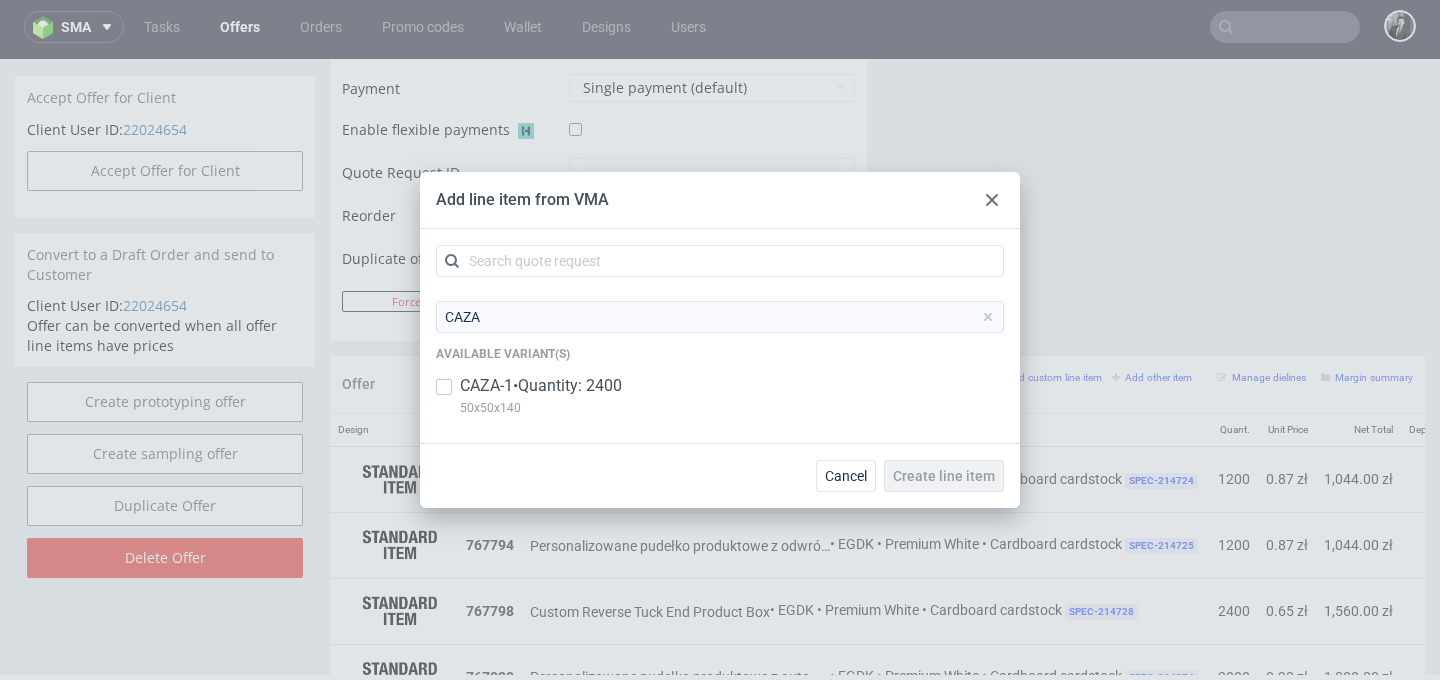 click on "CAZA-1  •  Quantity: 2400" at bounding box center [541, 386] 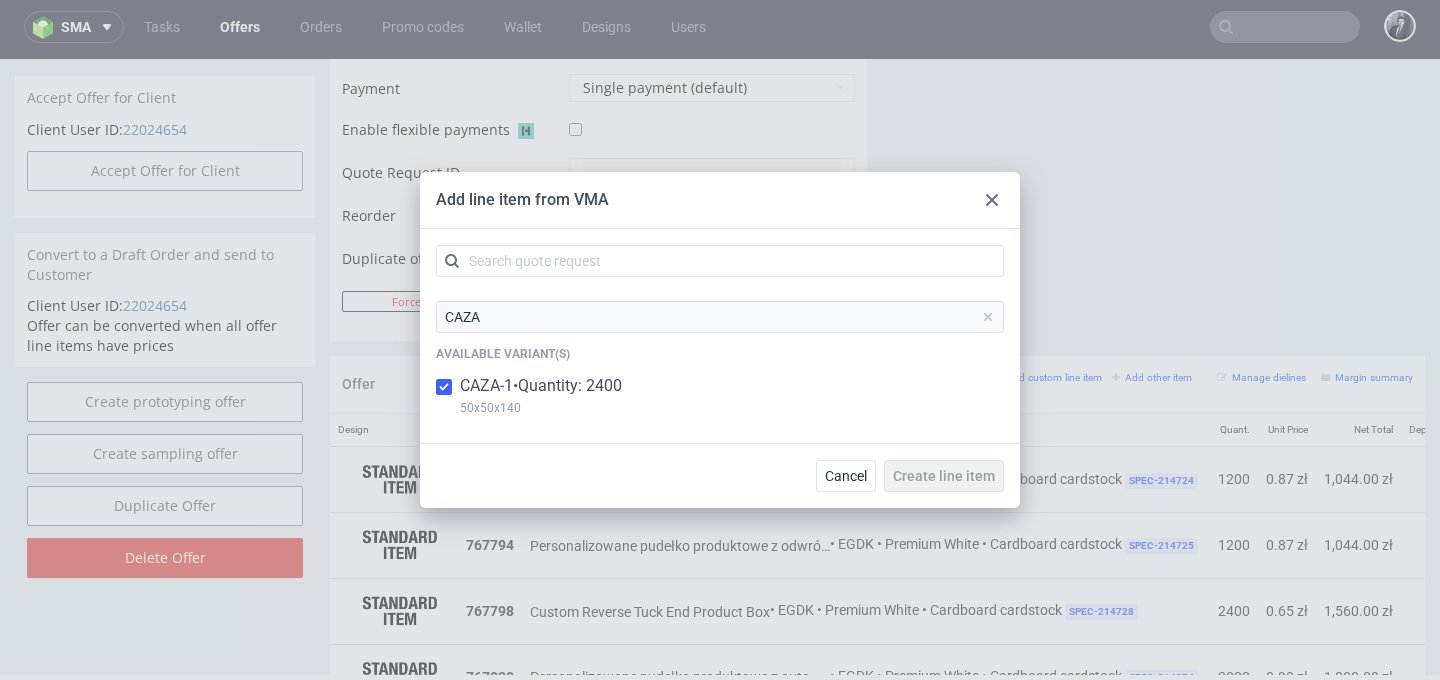 checkbox on "true" 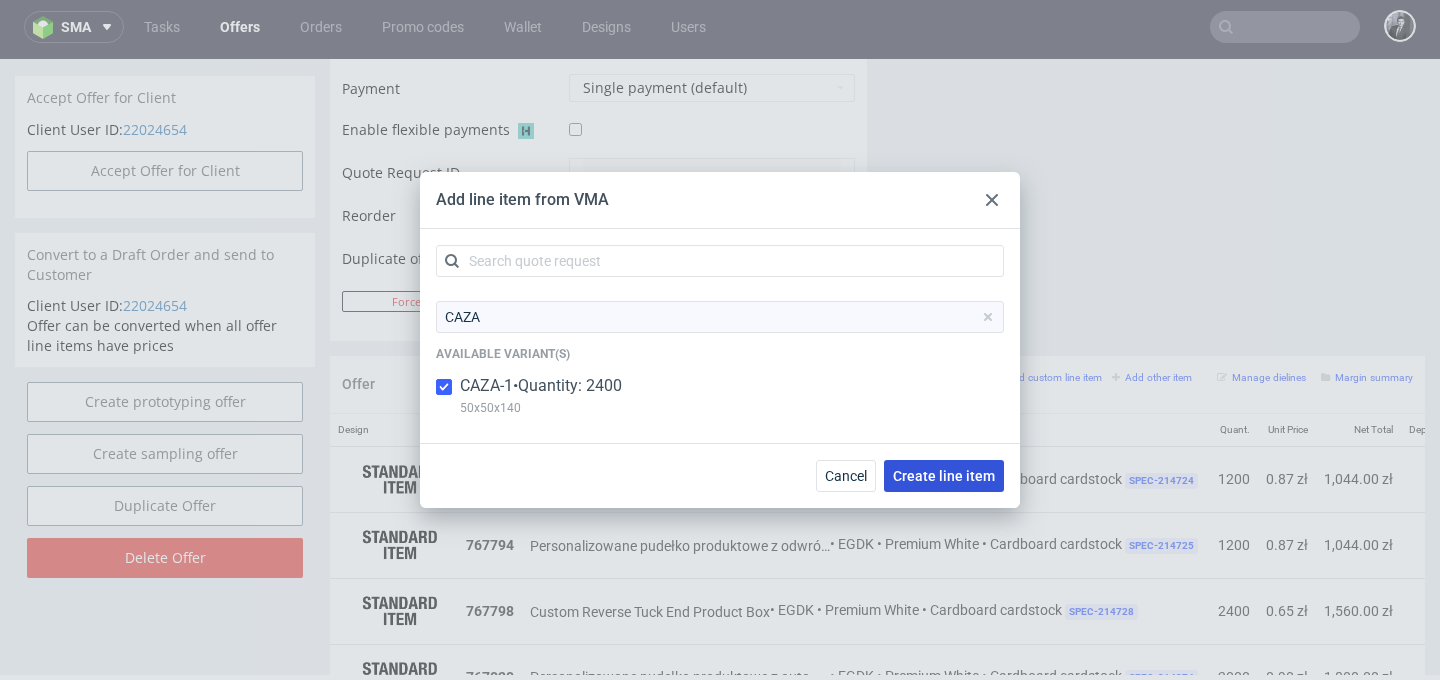 click on "Create line item" at bounding box center (944, 476) 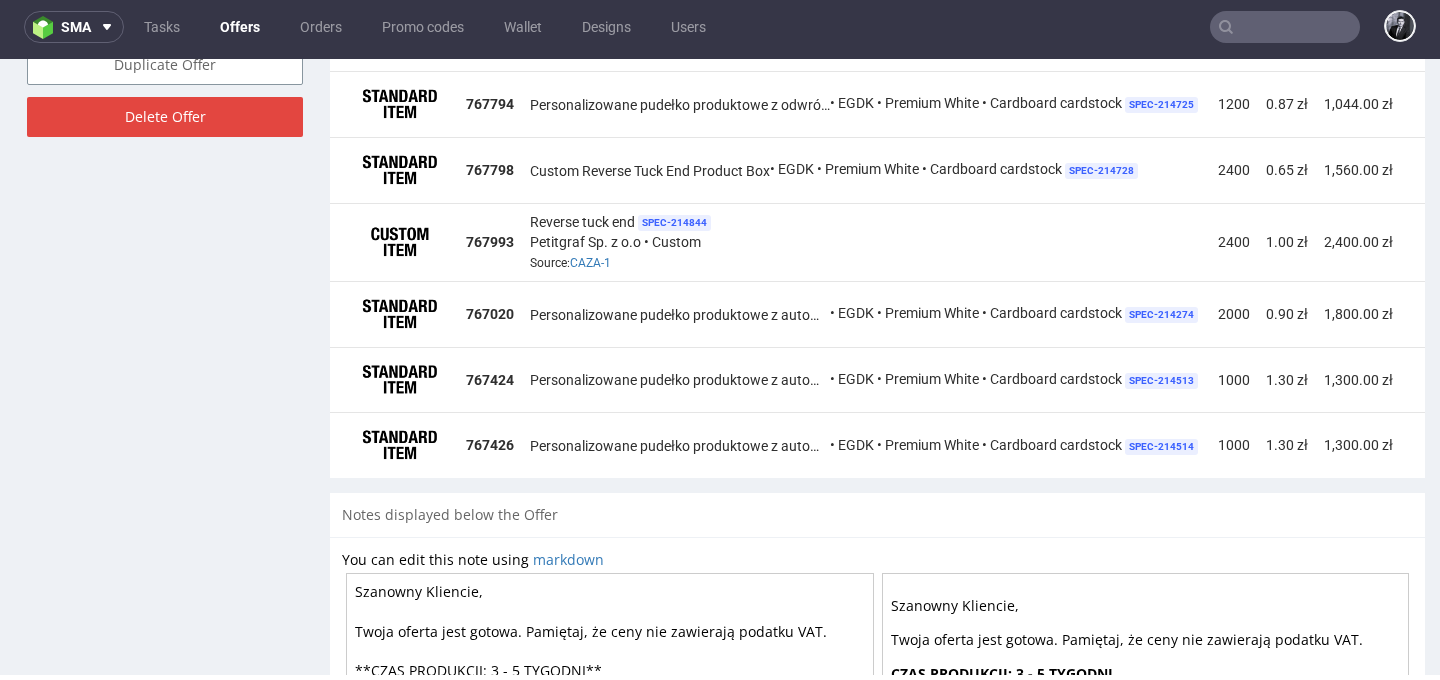scroll, scrollTop: 1318, scrollLeft: 0, axis: vertical 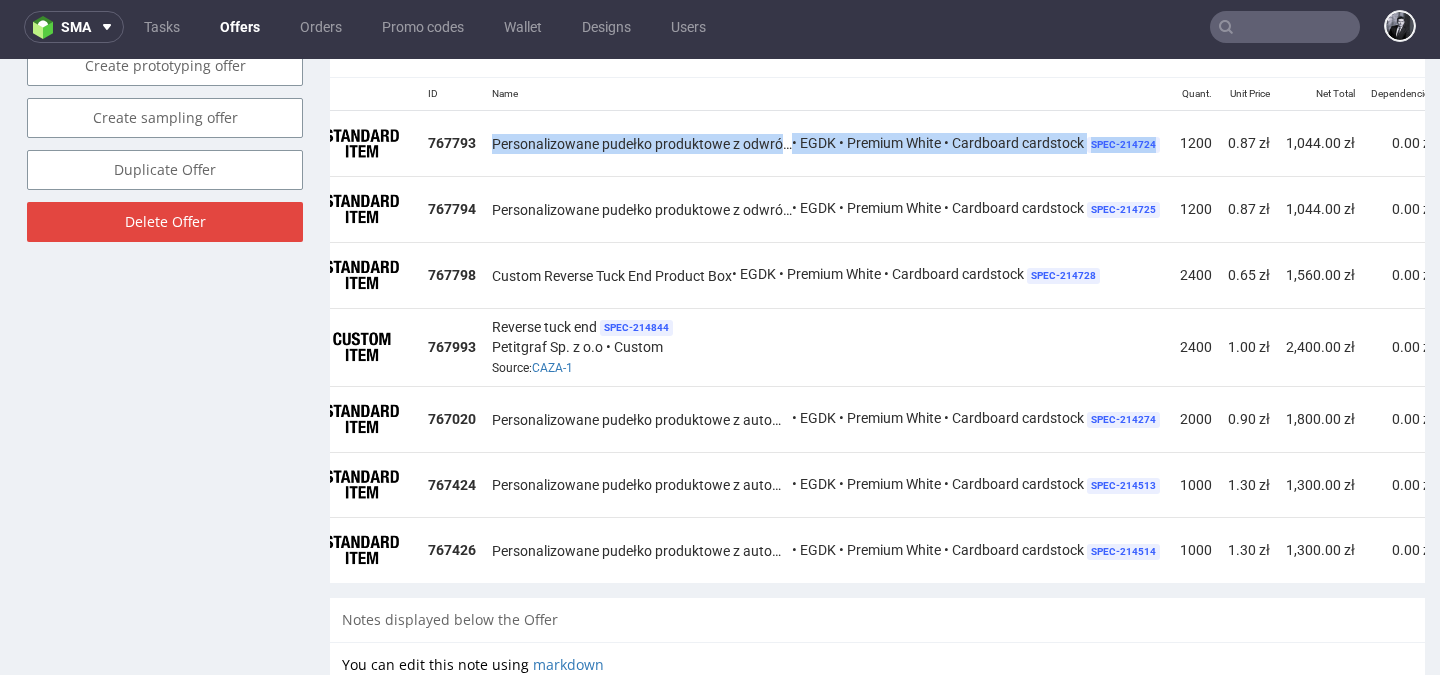 drag, startPoint x: 494, startPoint y: 144, endPoint x: 759, endPoint y: 156, distance: 265.27155 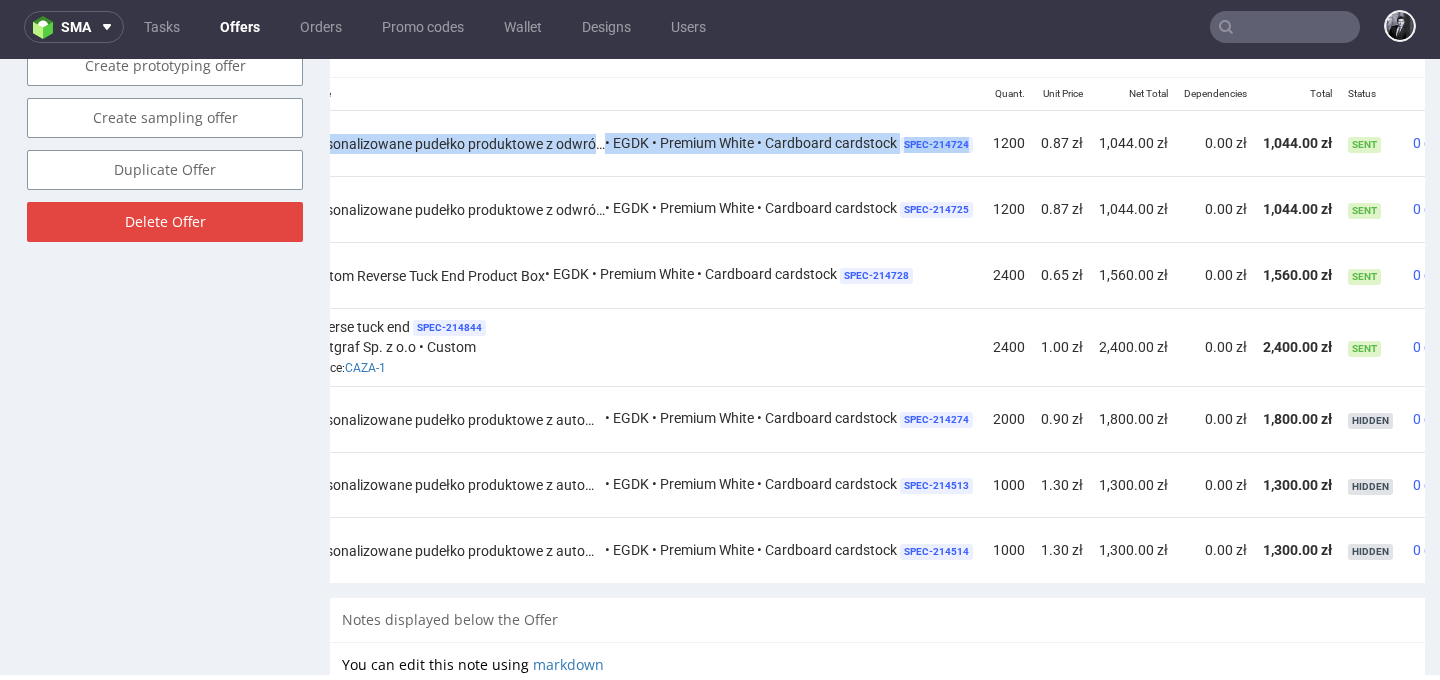 scroll, scrollTop: 0, scrollLeft: 342, axis: horizontal 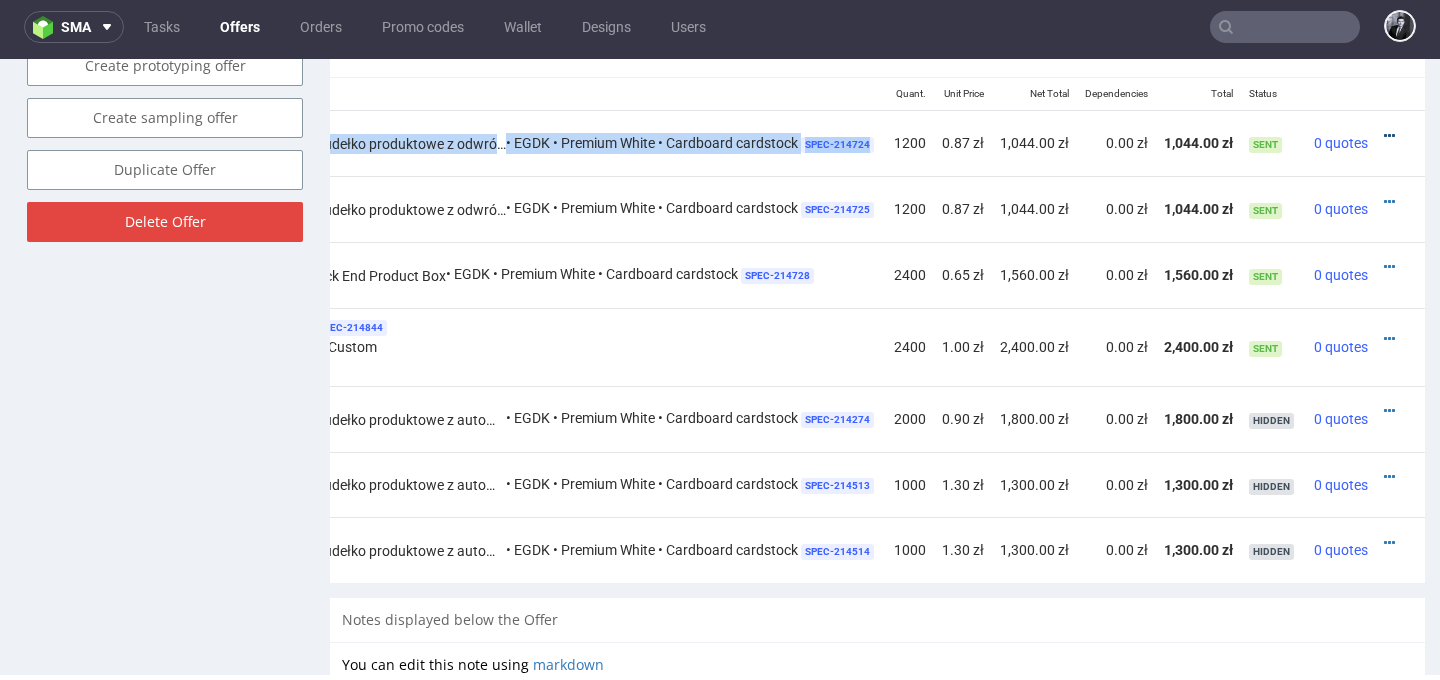 click at bounding box center [1389, 136] 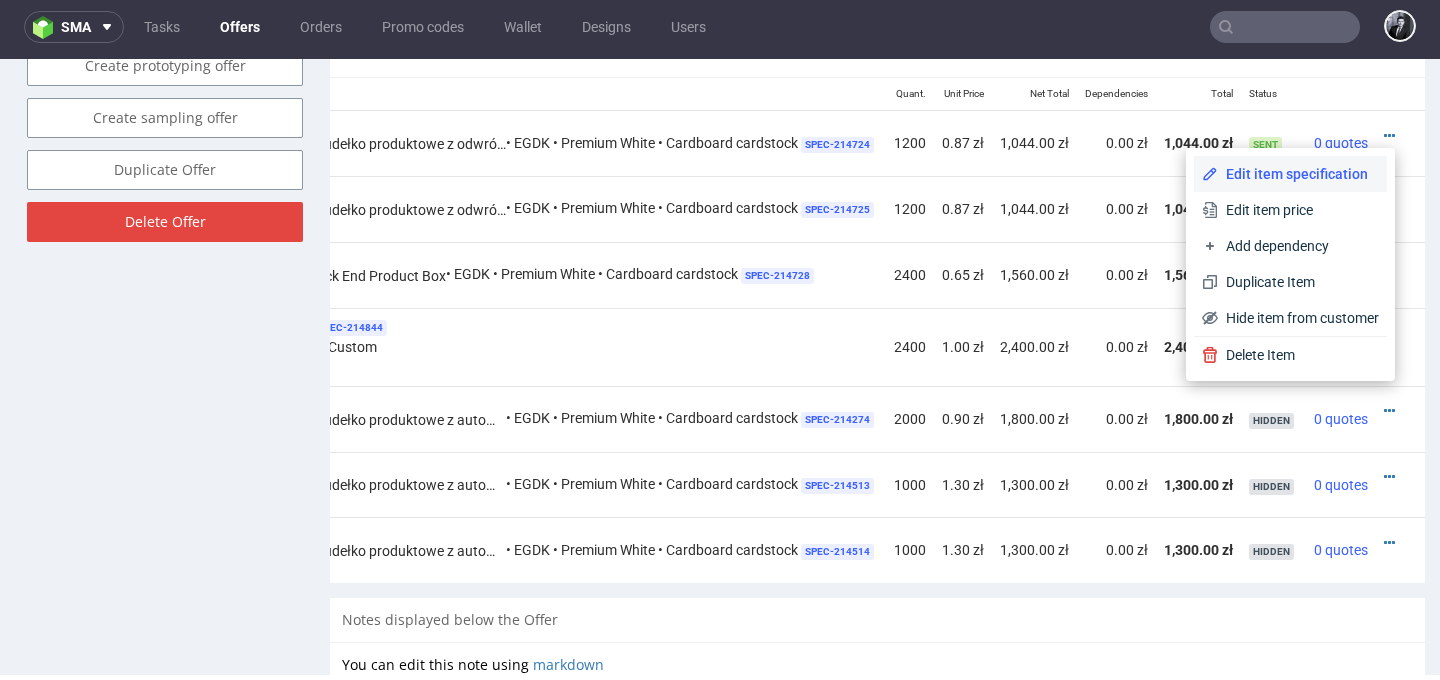 click on "Edit item specification" at bounding box center (1298, 174) 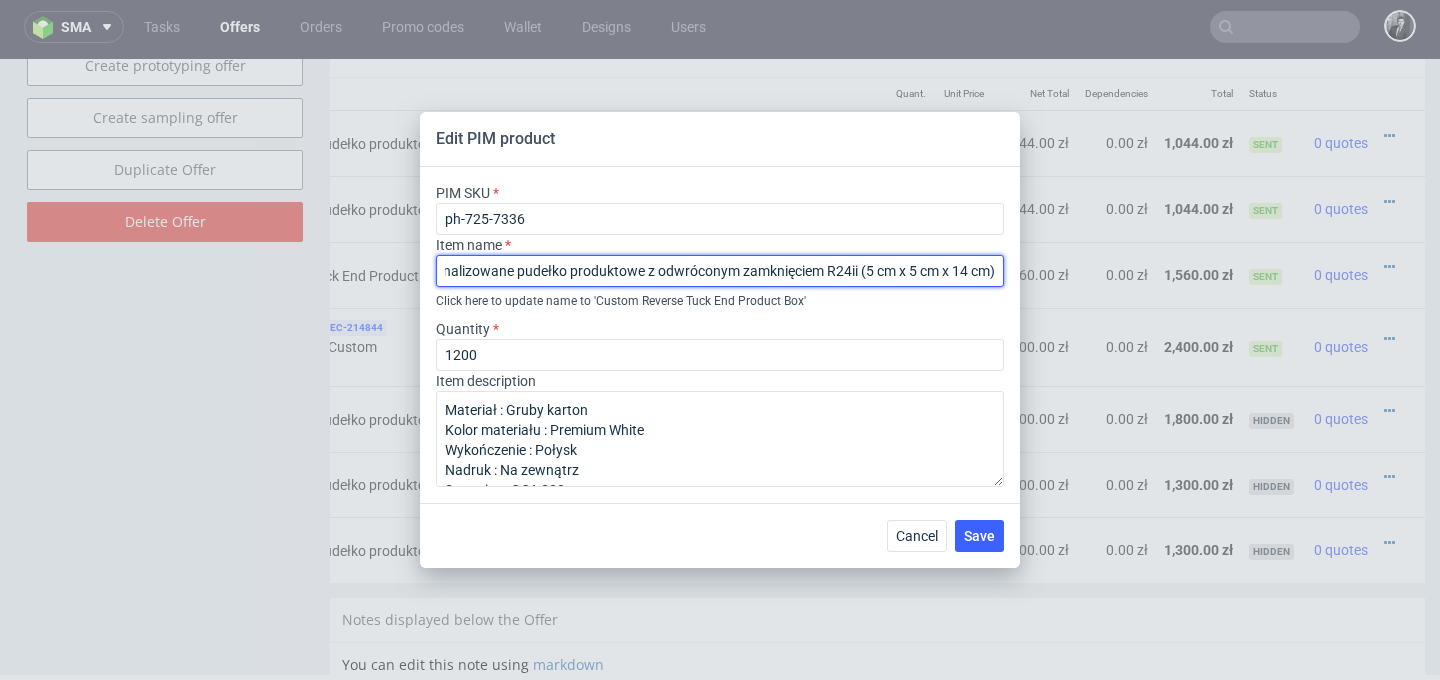 scroll, scrollTop: 0, scrollLeft: 44, axis: horizontal 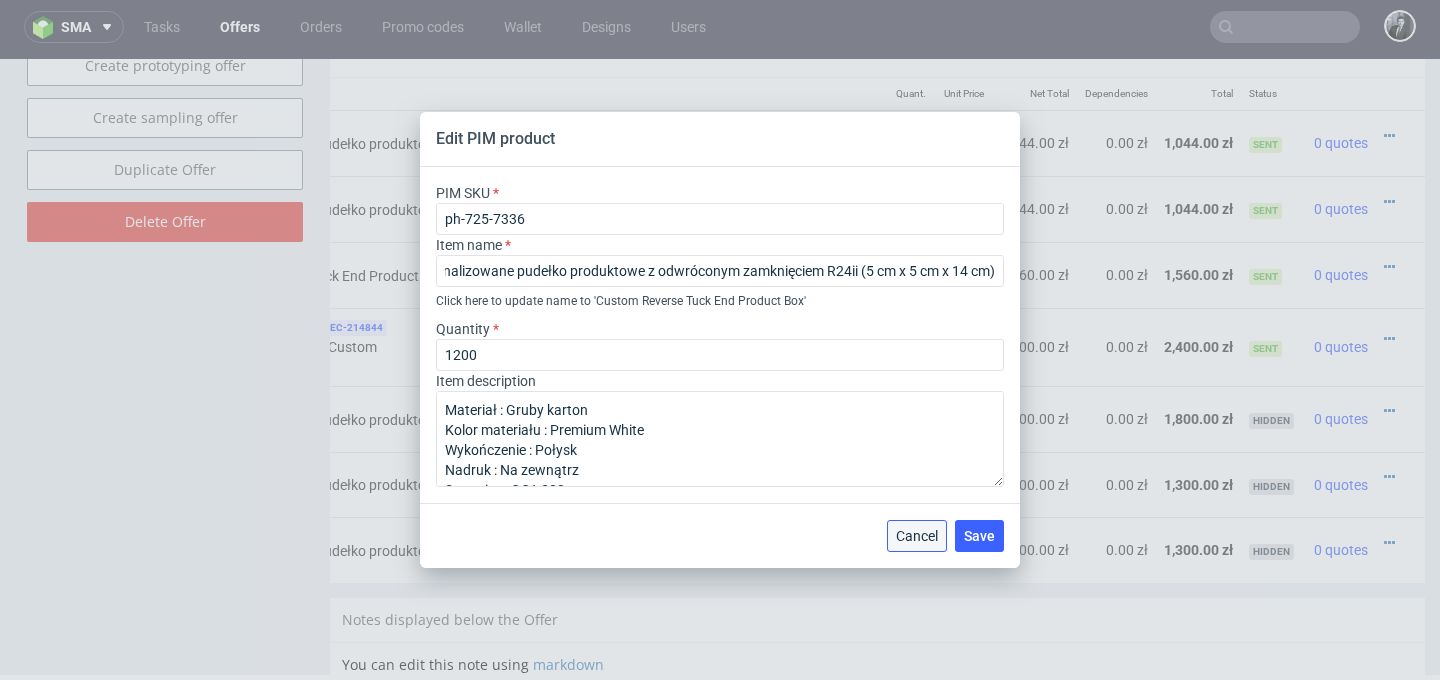 click on "Cancel" at bounding box center [917, 536] 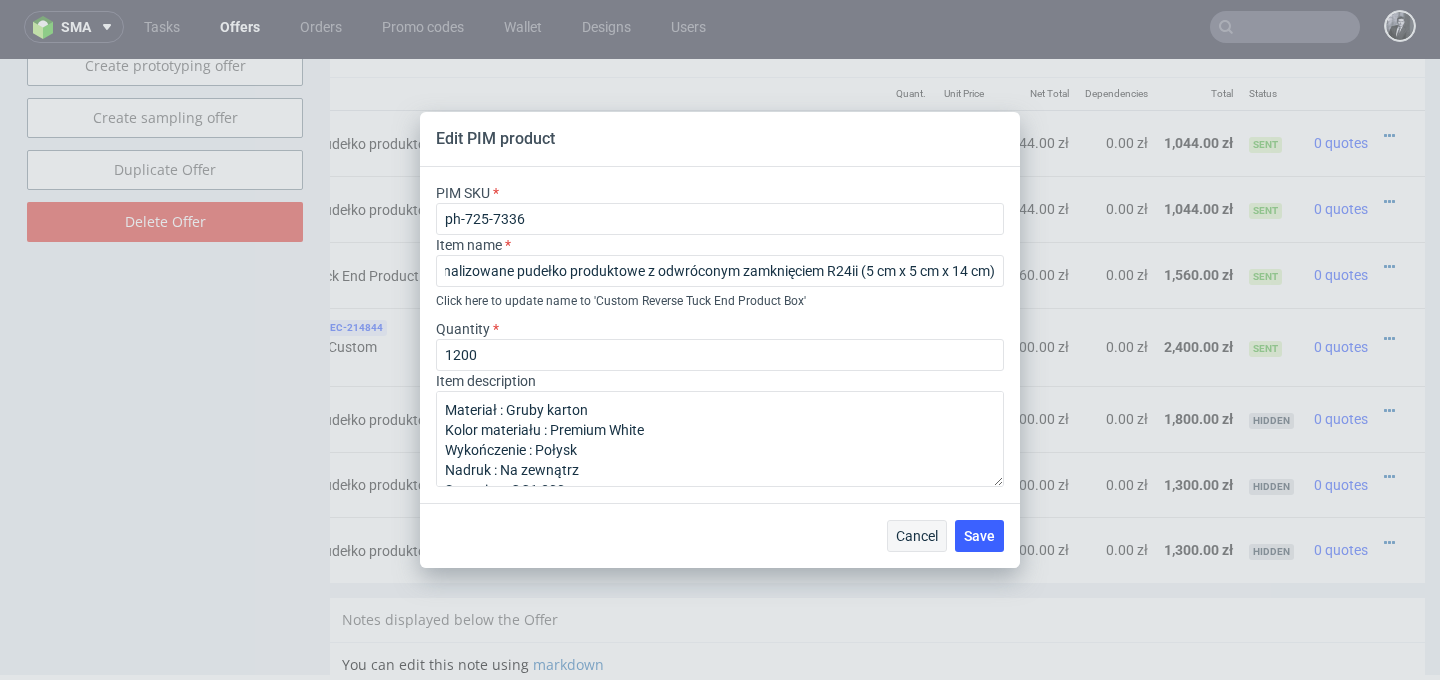 scroll, scrollTop: 0, scrollLeft: 0, axis: both 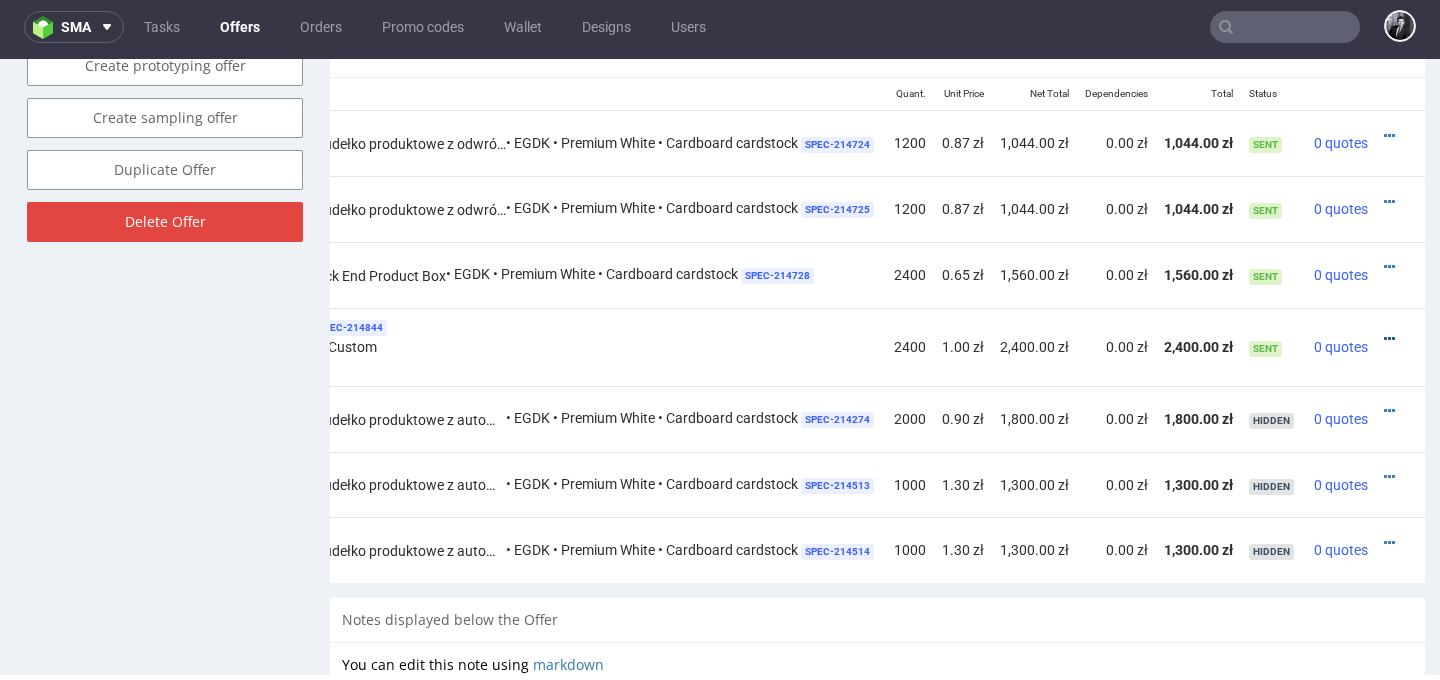 click at bounding box center [1389, 339] 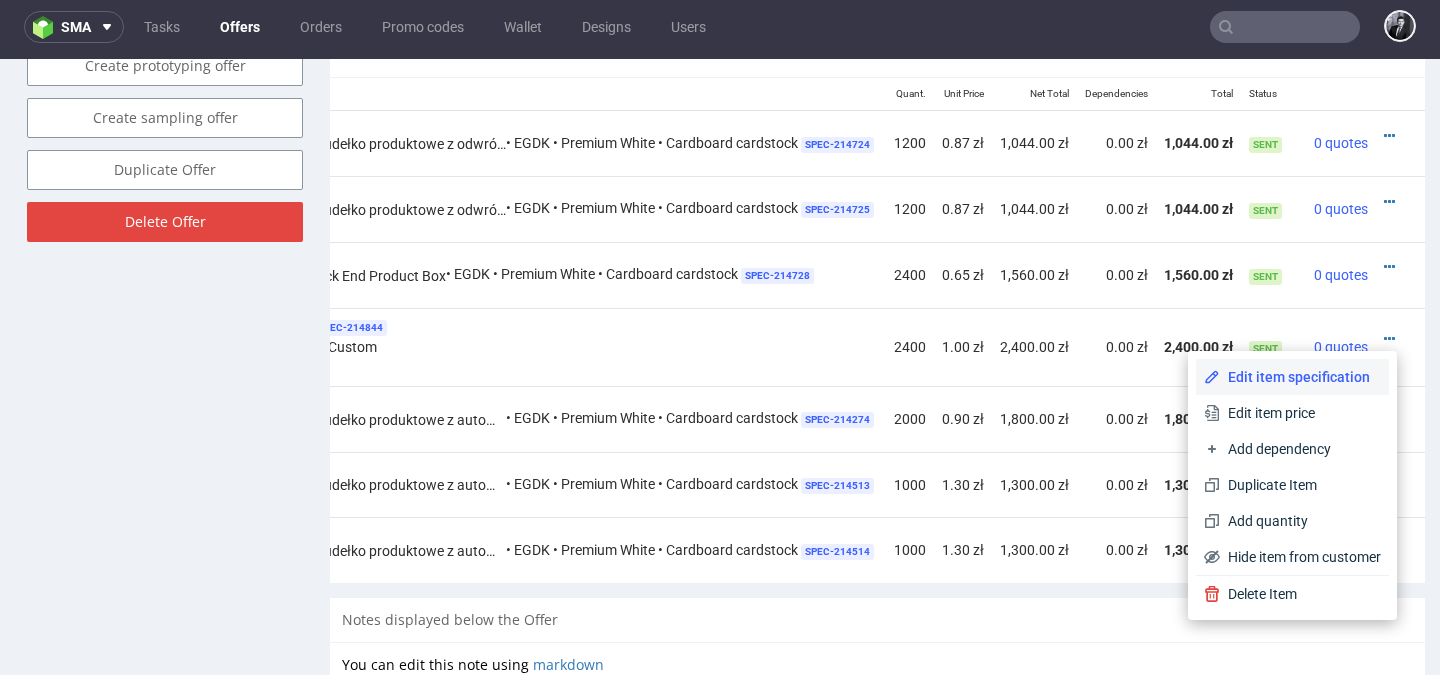 click on "Edit item specification" at bounding box center [1300, 377] 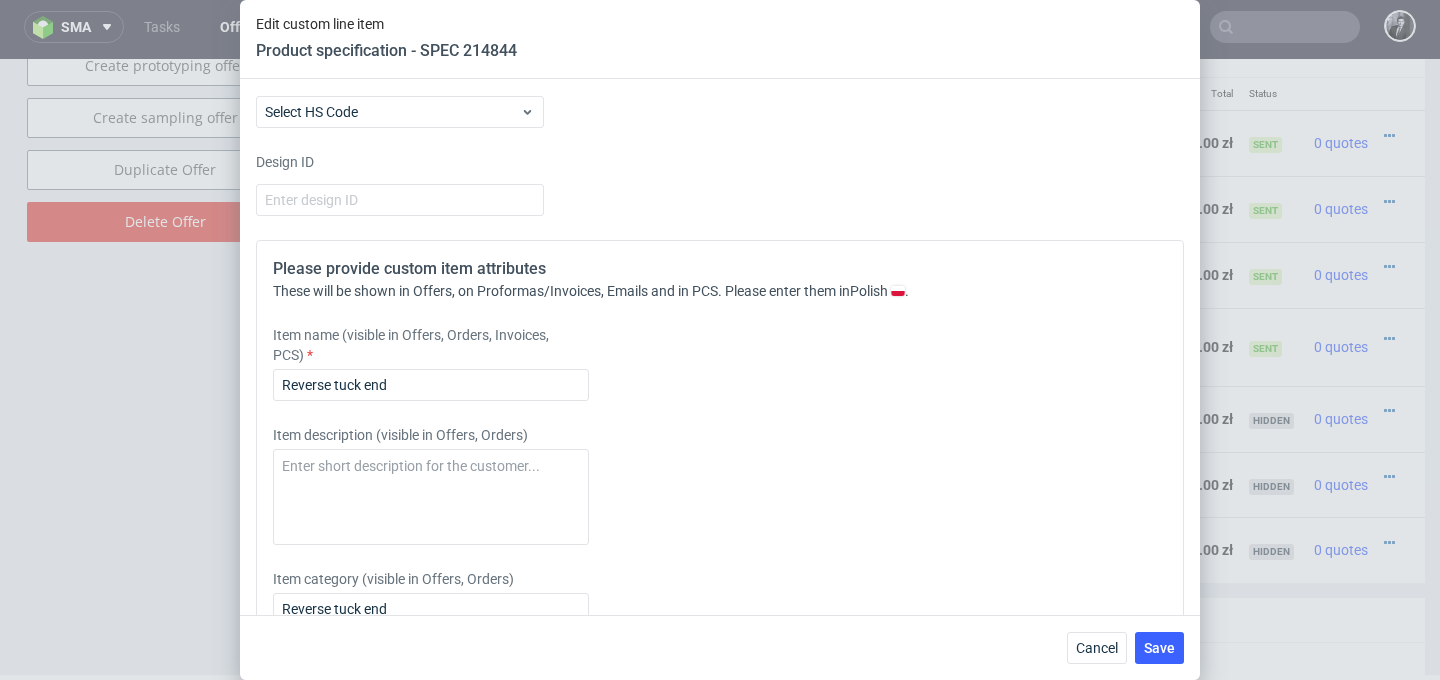 scroll, scrollTop: 2731, scrollLeft: 0, axis: vertical 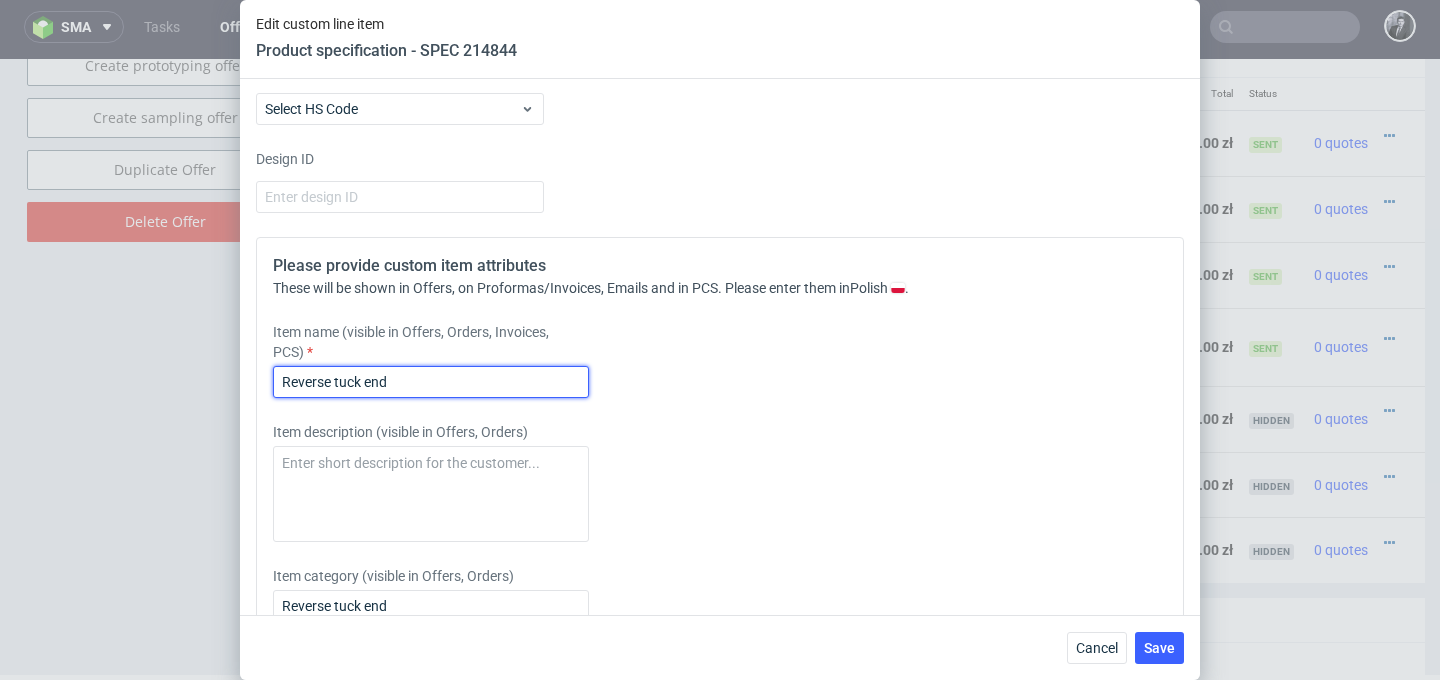 drag, startPoint x: 469, startPoint y: 388, endPoint x: 93, endPoint y: 346, distance: 378.33847 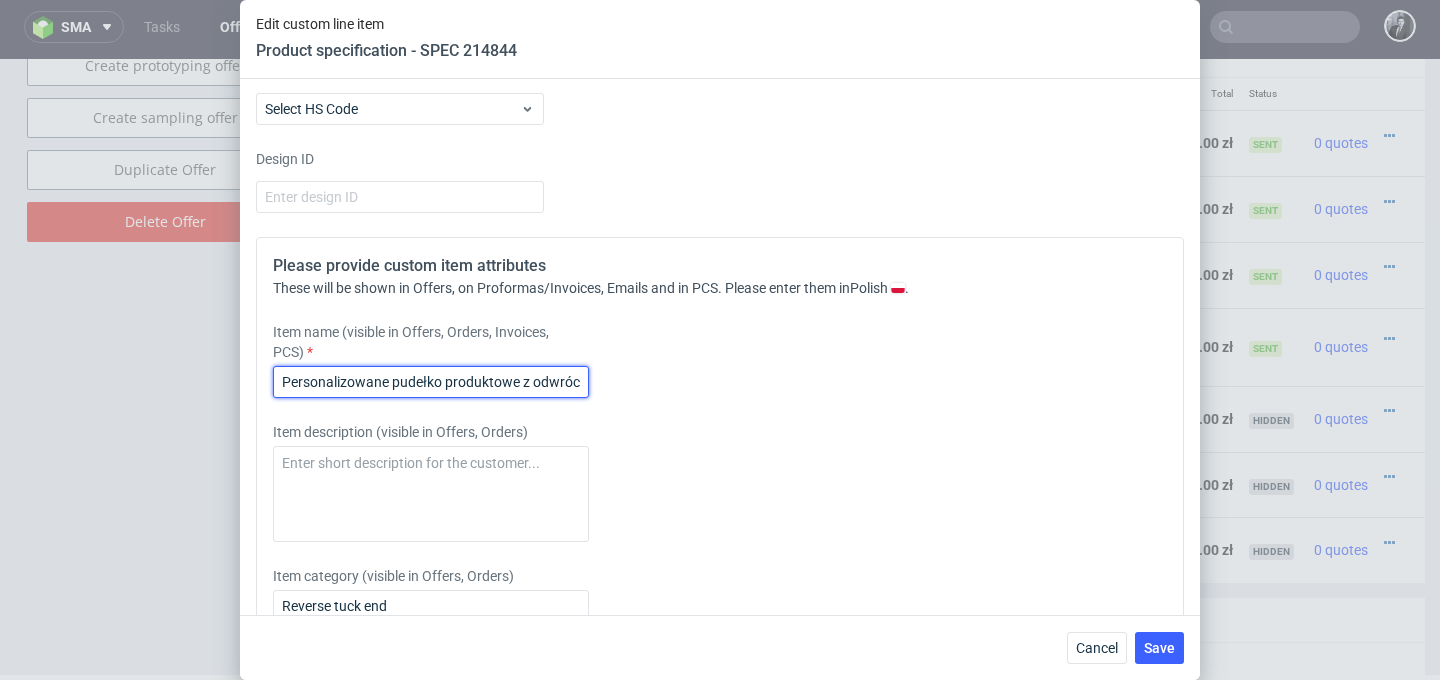 scroll, scrollTop: 0, scrollLeft: 296, axis: horizontal 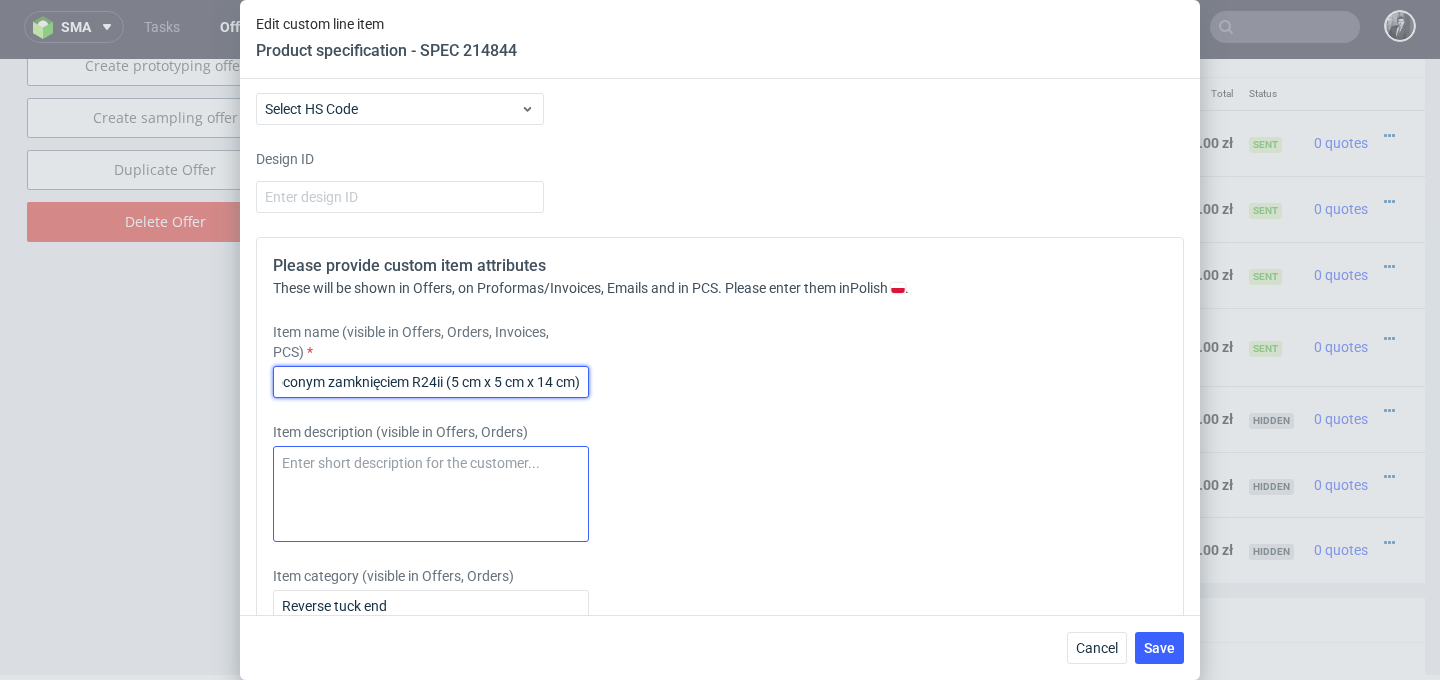 type on "Personalizowane pudełko produktowe z odwróconym zamknięciem R24ii (5 cm x 5 cm x 14 cm)" 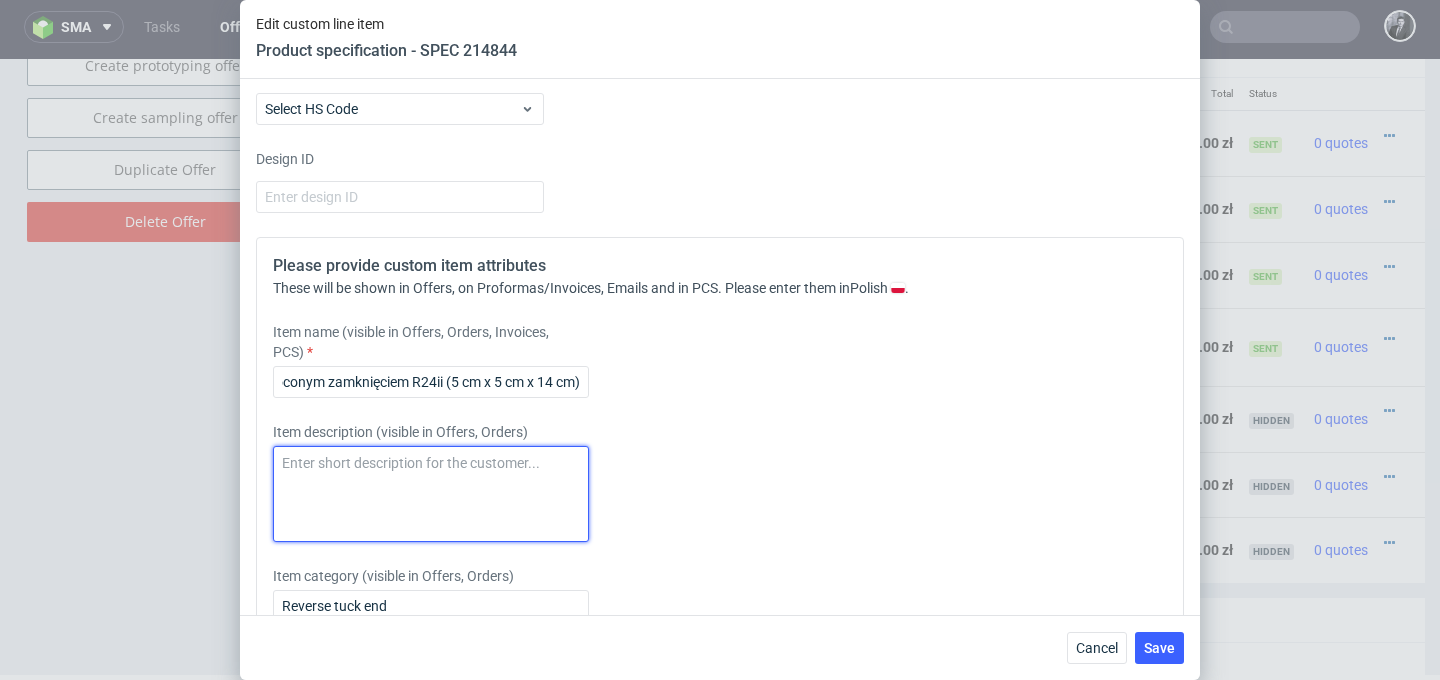 click at bounding box center [431, 494] 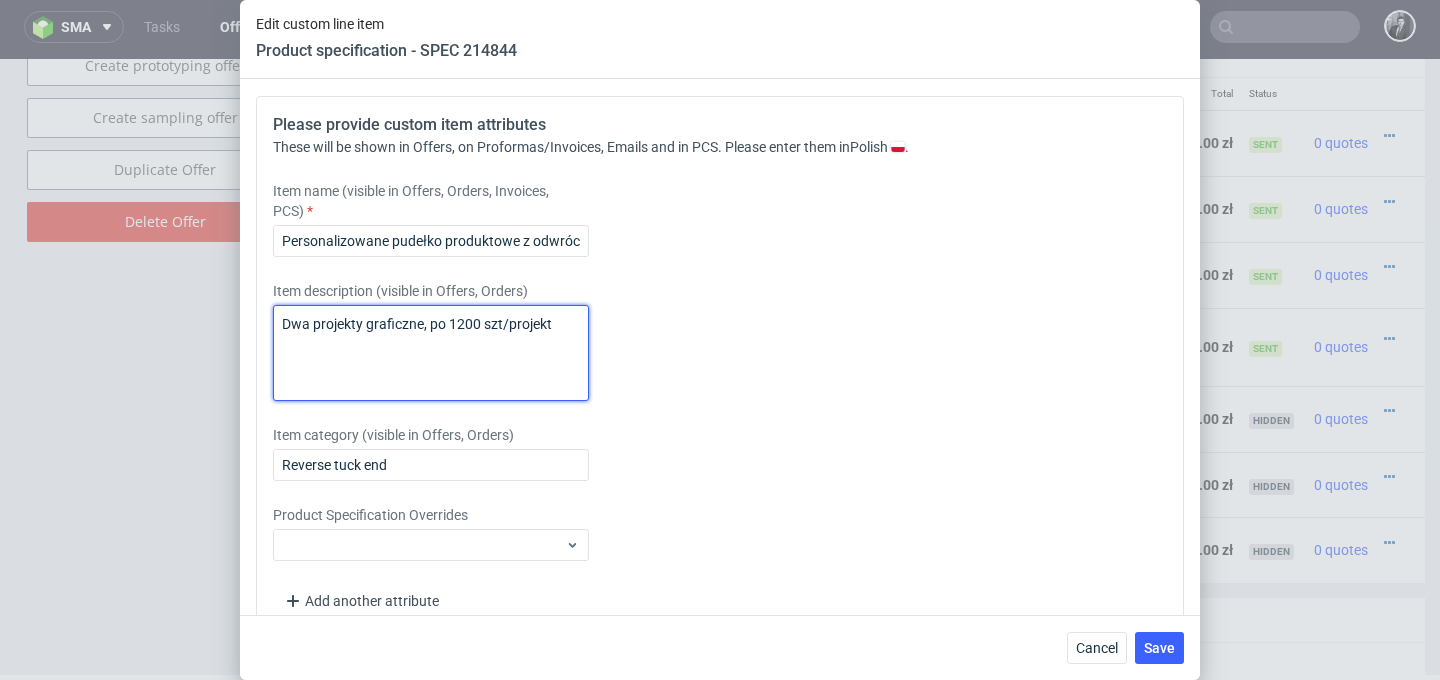 scroll, scrollTop: 2909, scrollLeft: 0, axis: vertical 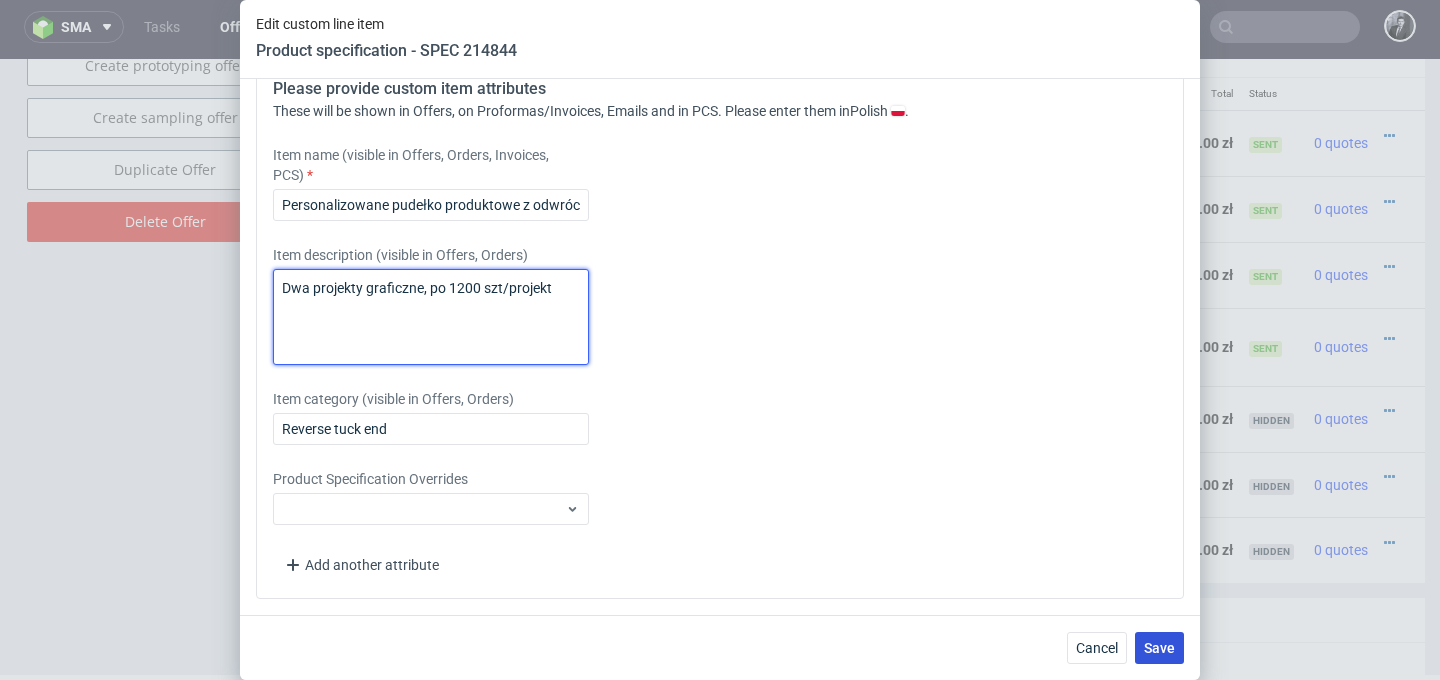 type on "Dwa projekty graficzne, po 1200 szt/projekt" 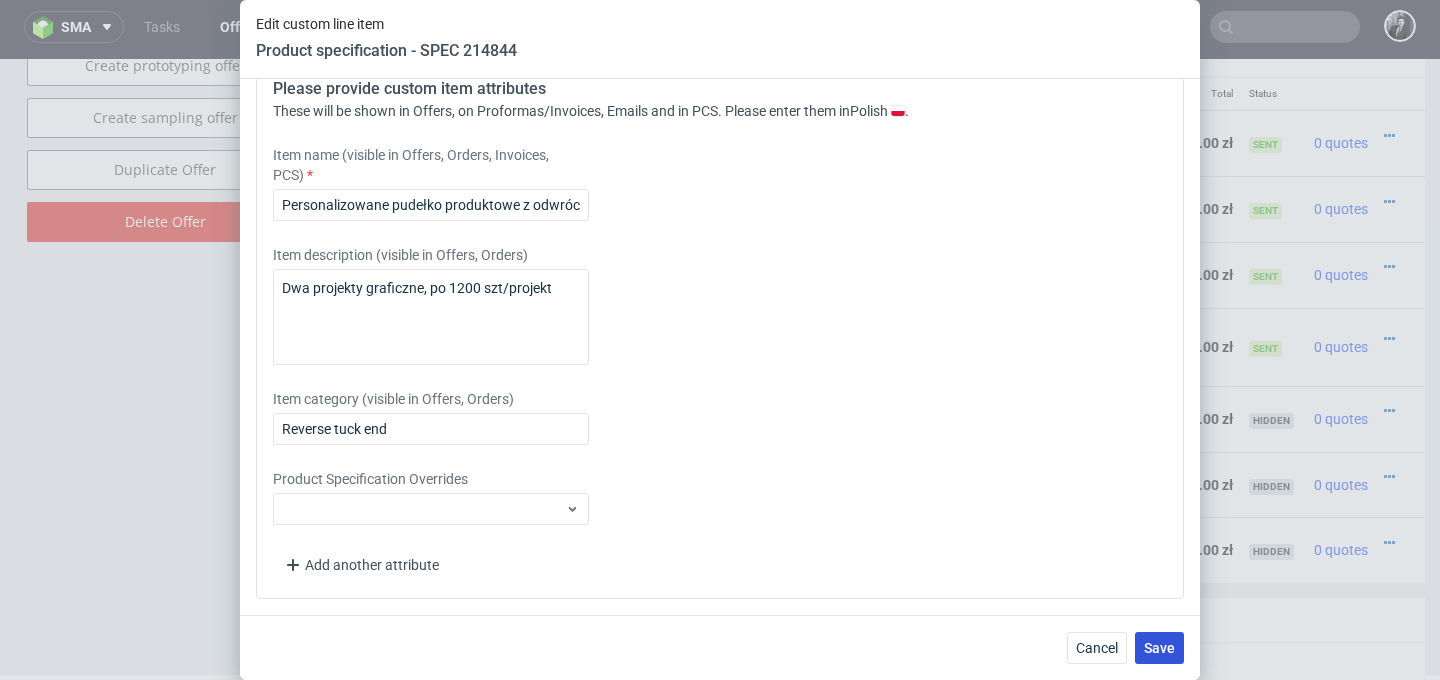 click on "Save" at bounding box center (1159, 648) 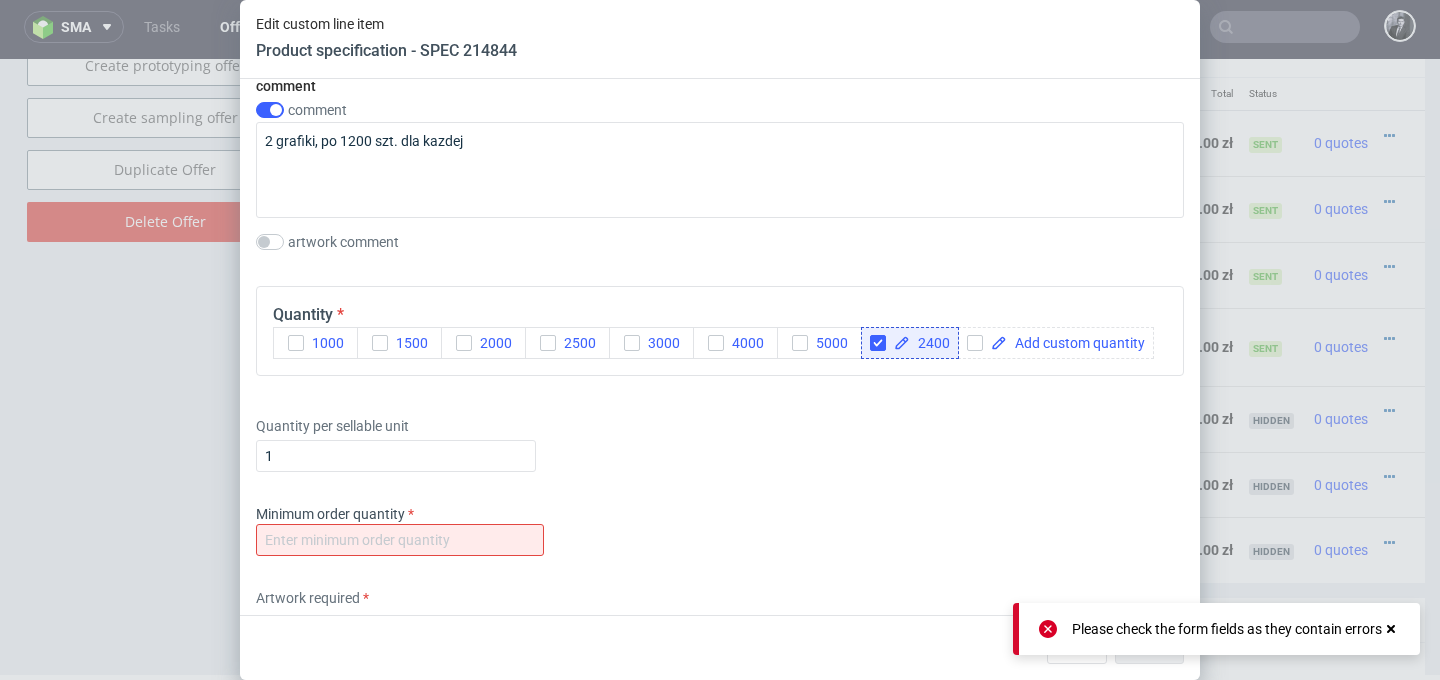 scroll, scrollTop: 2126, scrollLeft: 0, axis: vertical 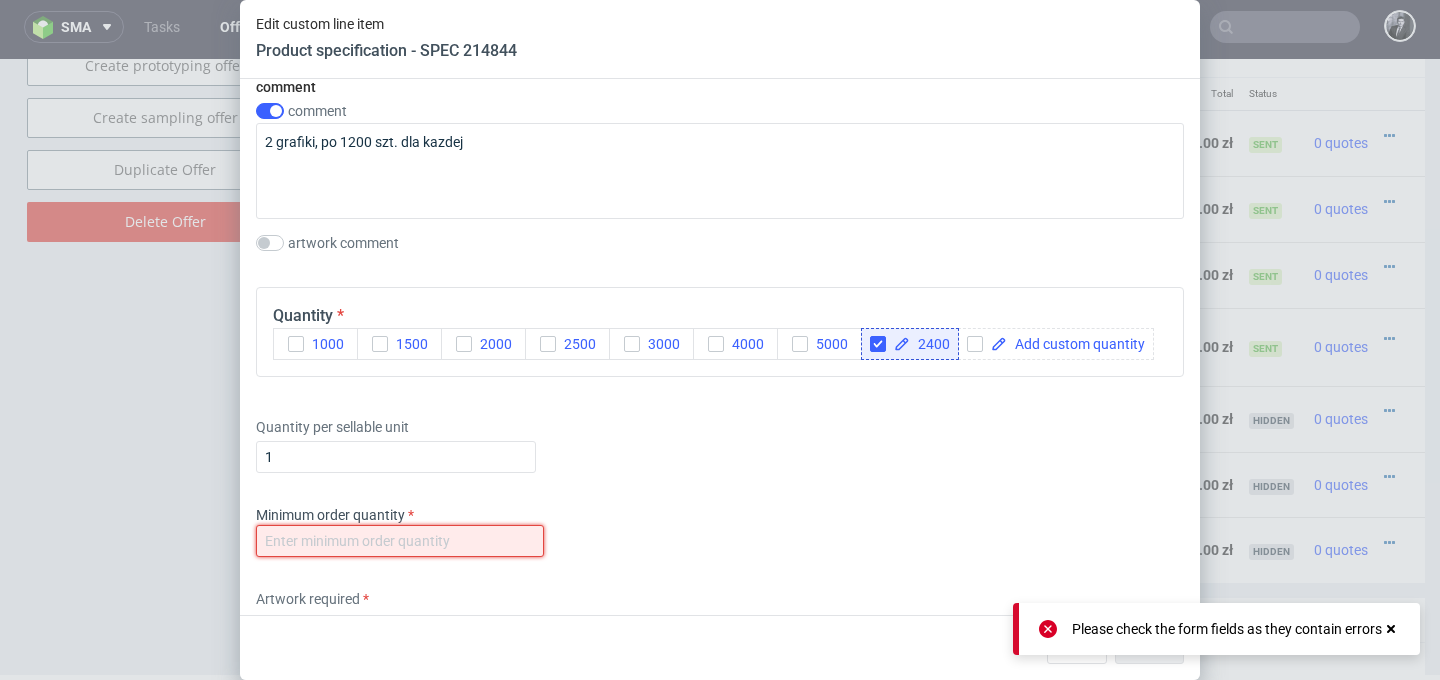 click at bounding box center [400, 541] 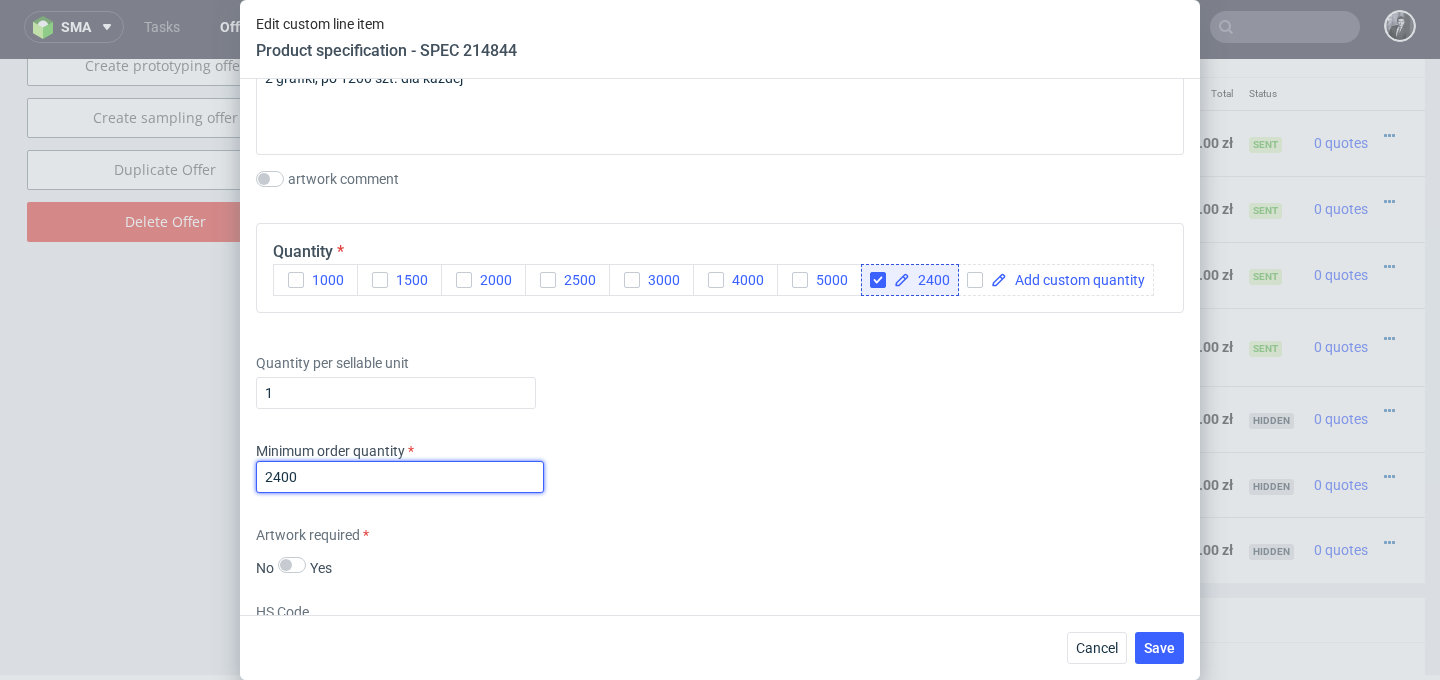 scroll, scrollTop: 2211, scrollLeft: 0, axis: vertical 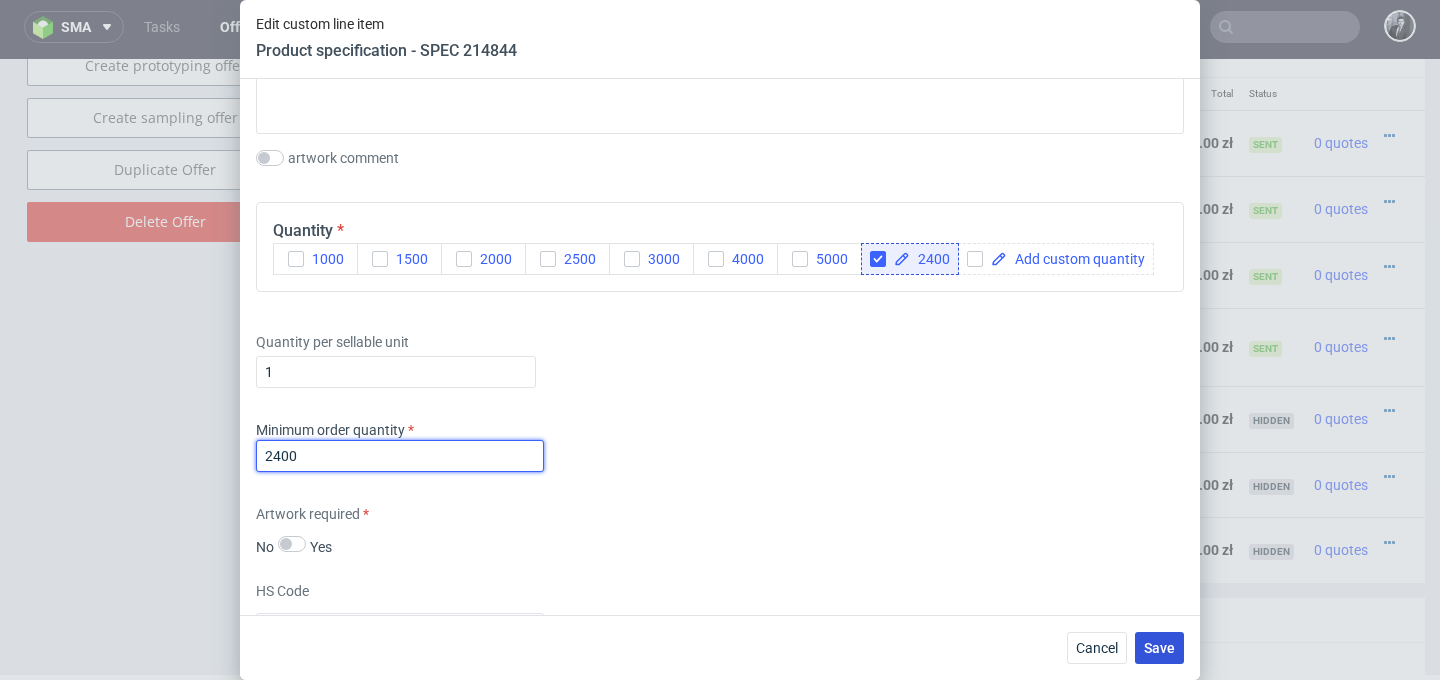 type on "2400" 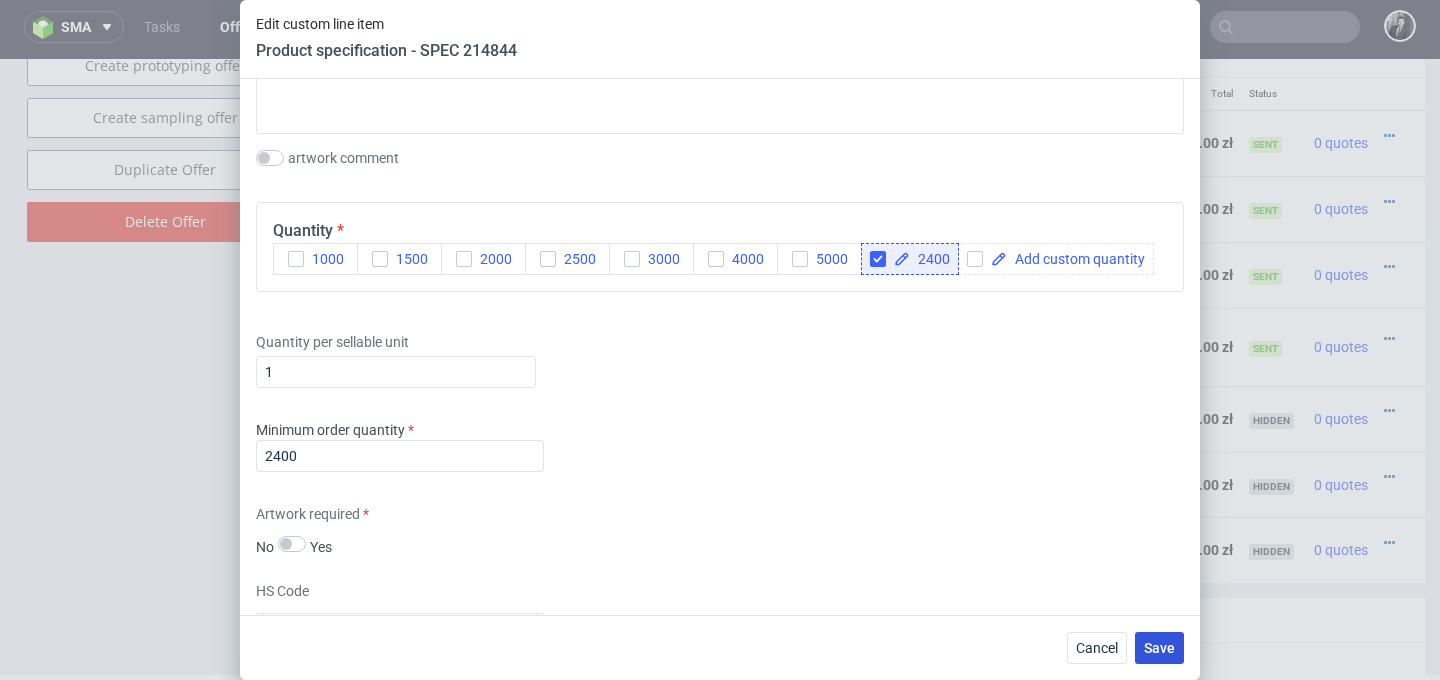 click on "Save" at bounding box center [1159, 648] 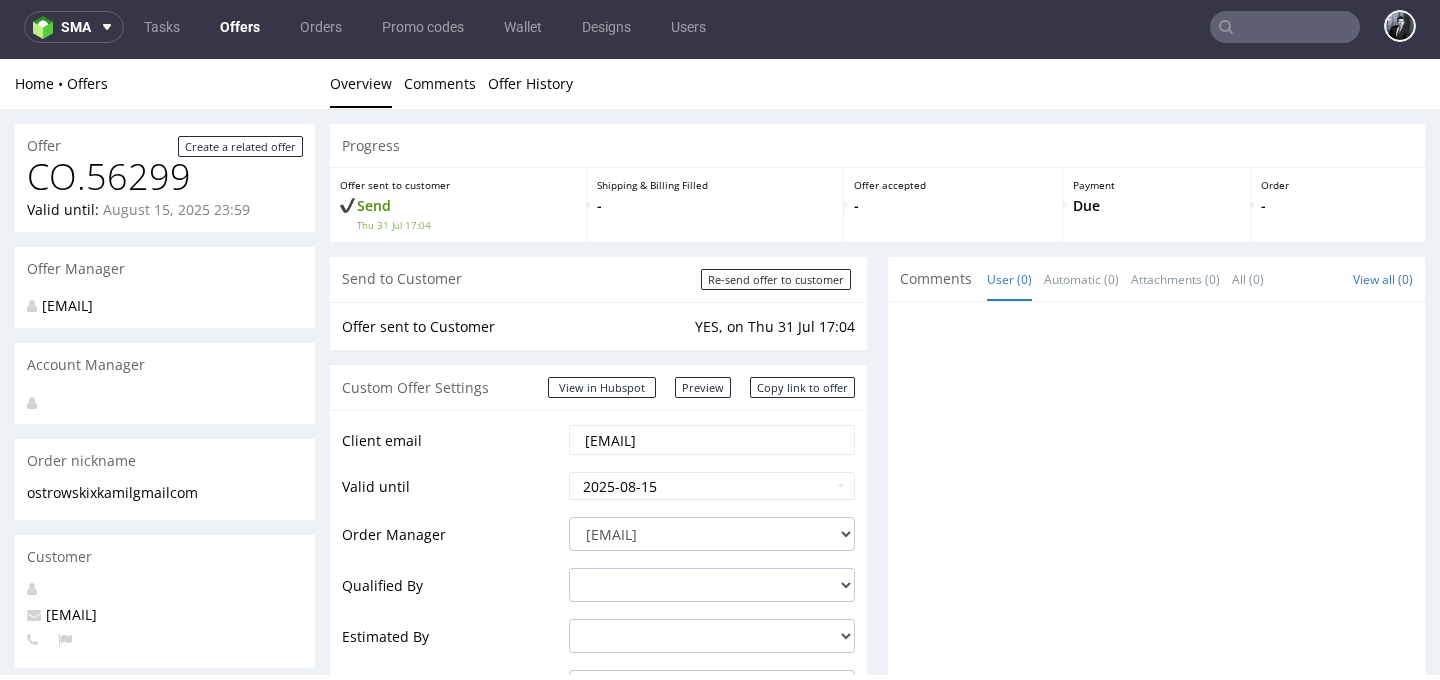 scroll, scrollTop: 5, scrollLeft: 0, axis: vertical 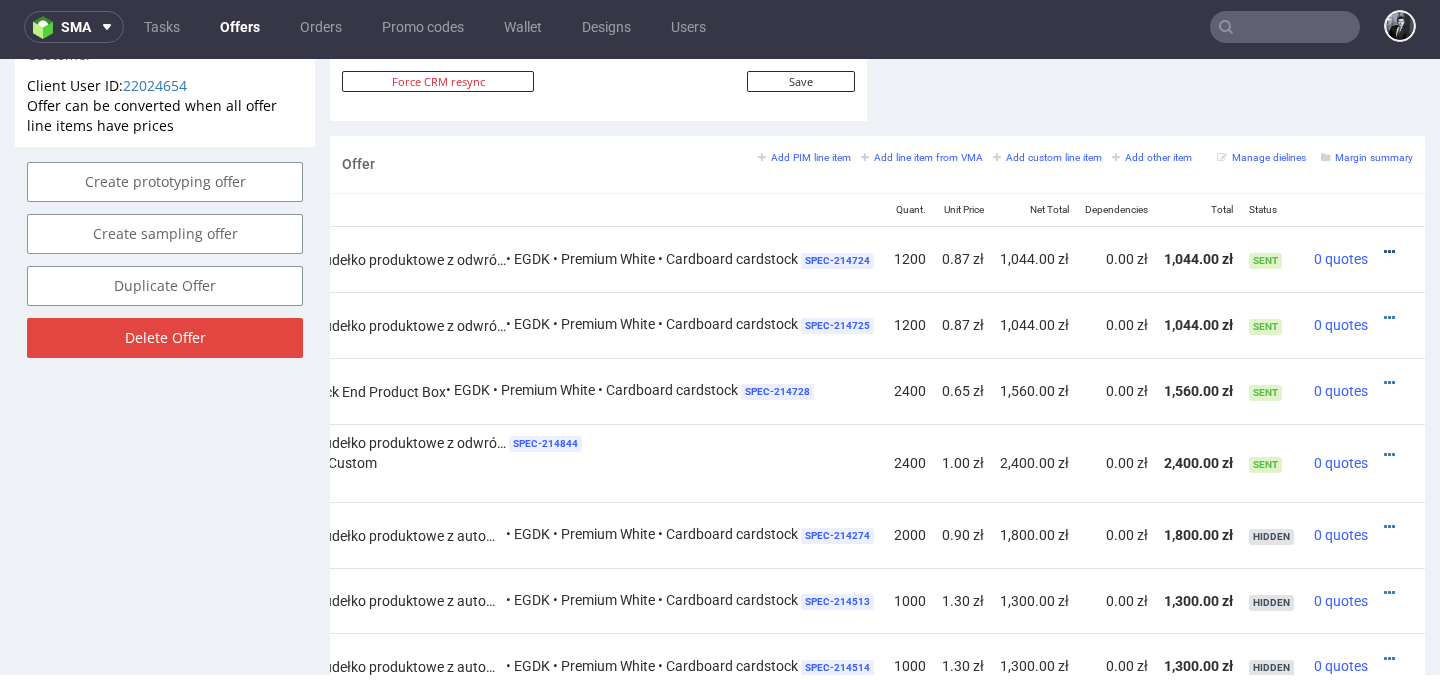 click at bounding box center [1389, 252] 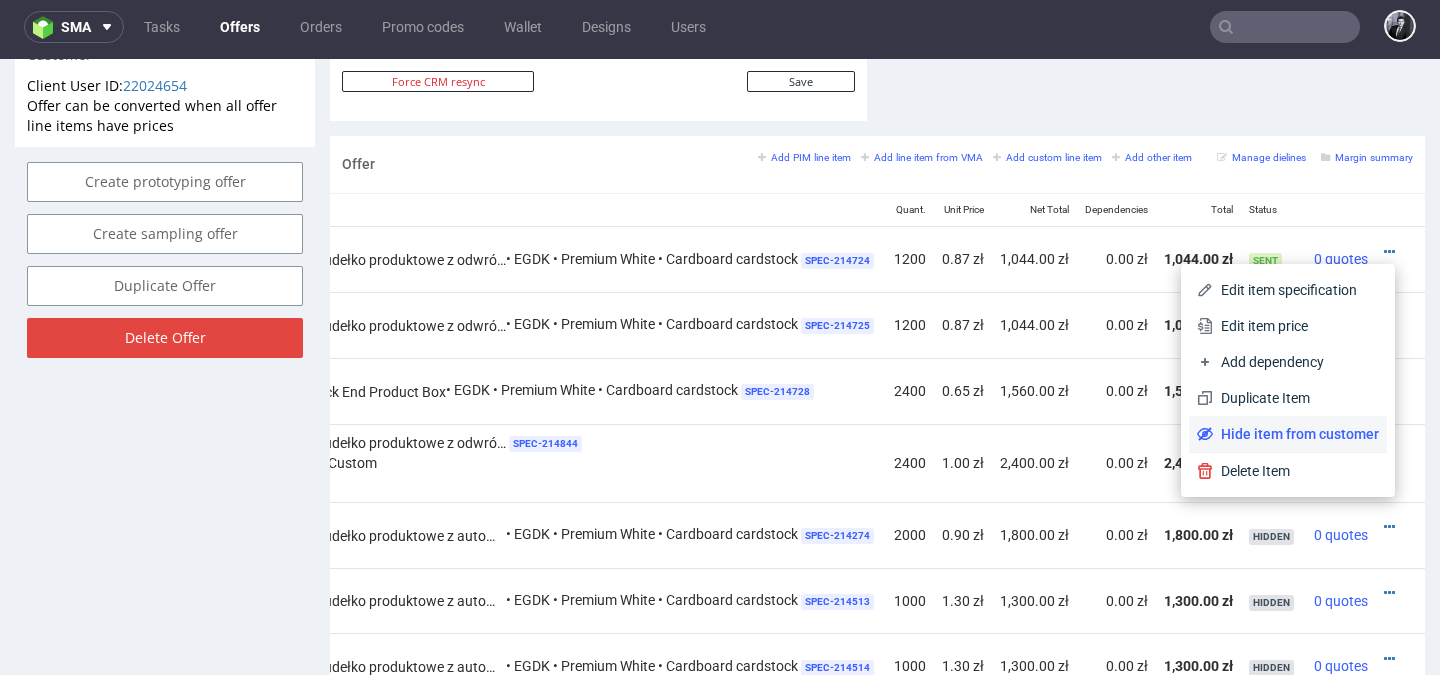 click on "Hide item from customer" at bounding box center [1296, 434] 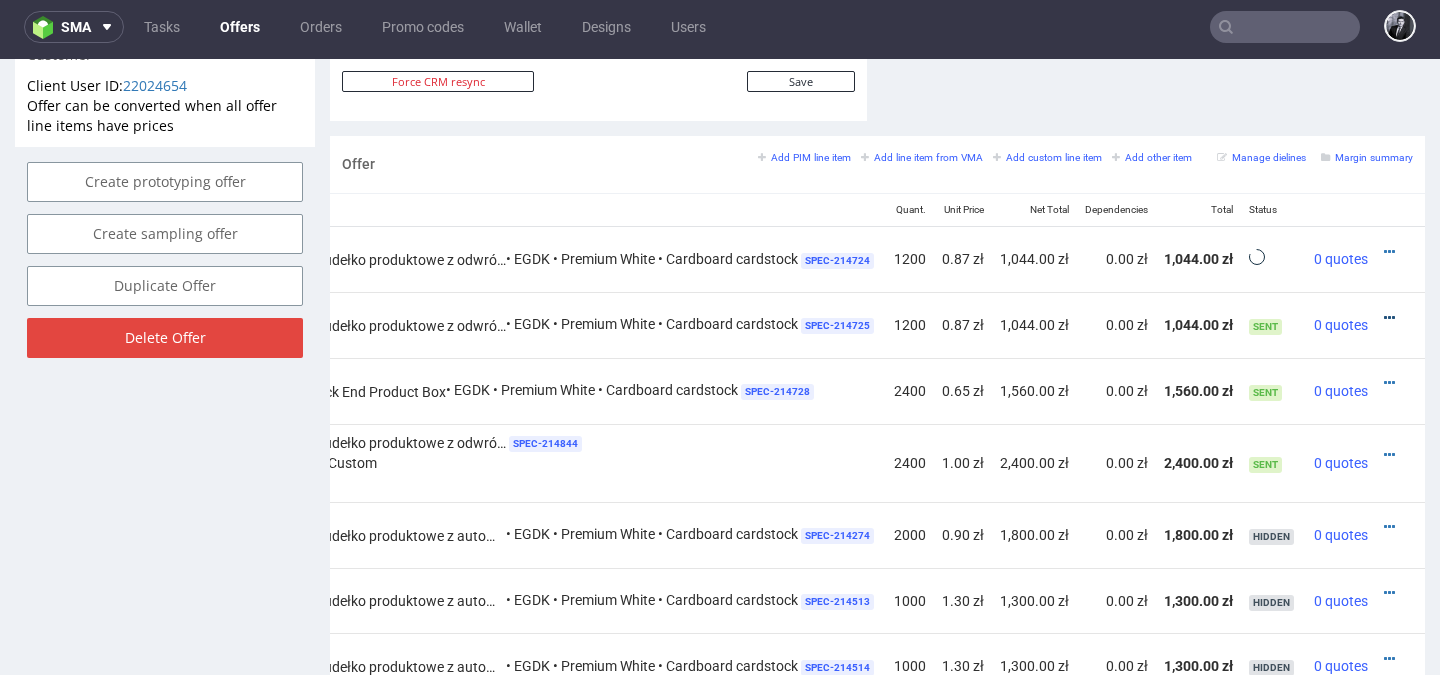 click at bounding box center [1389, 318] 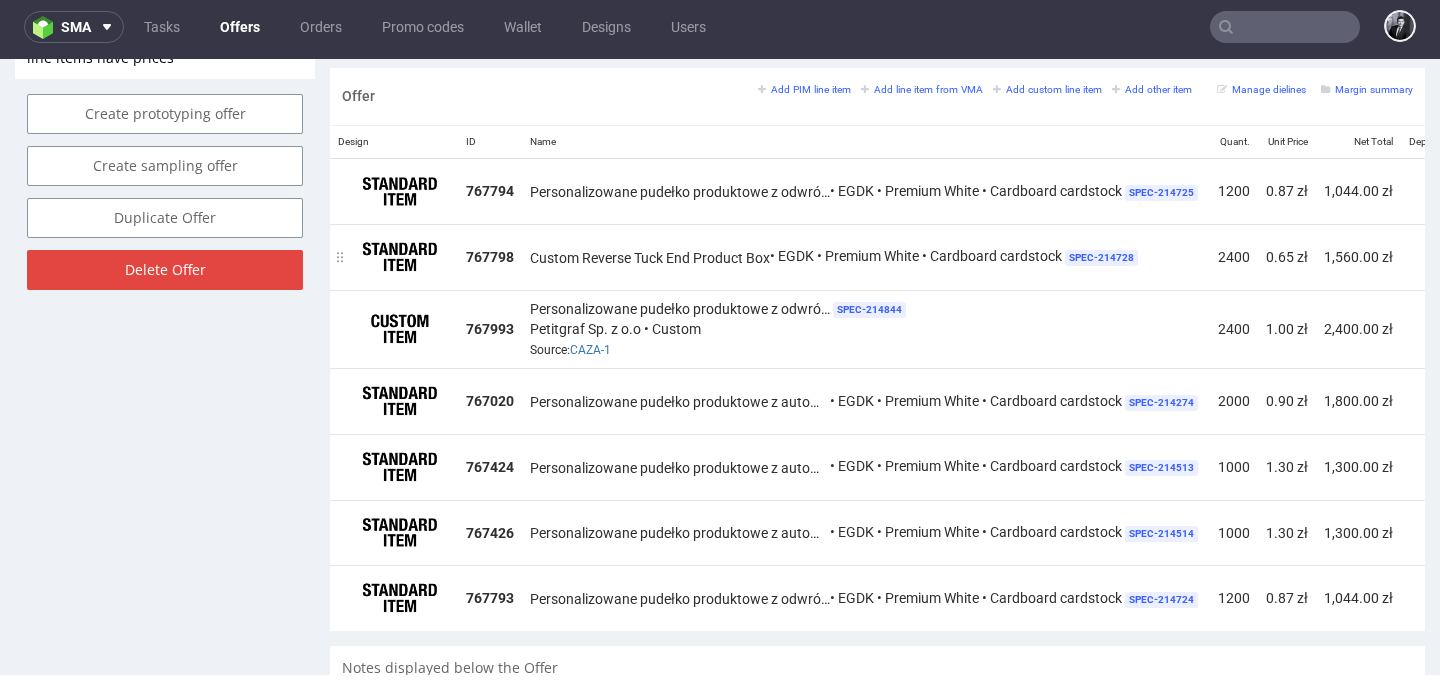 scroll, scrollTop: 1182, scrollLeft: 0, axis: vertical 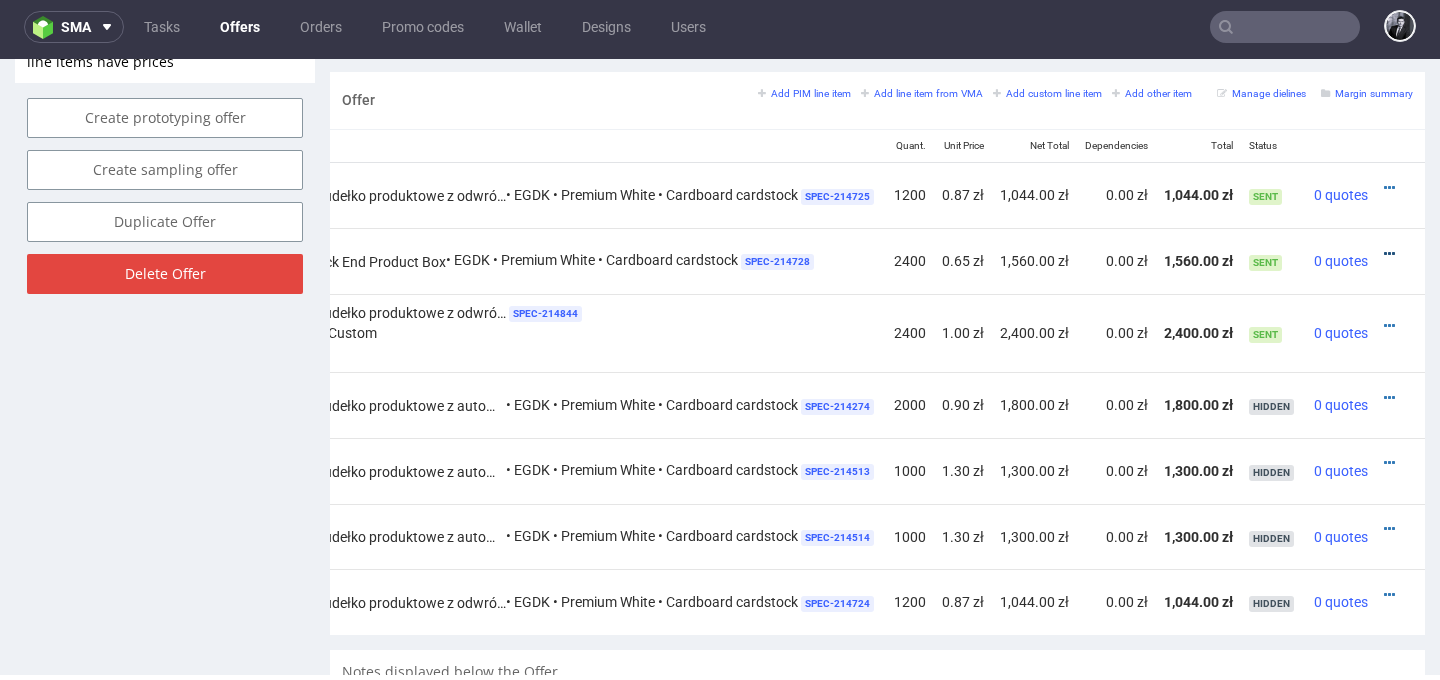 click at bounding box center [1389, 254] 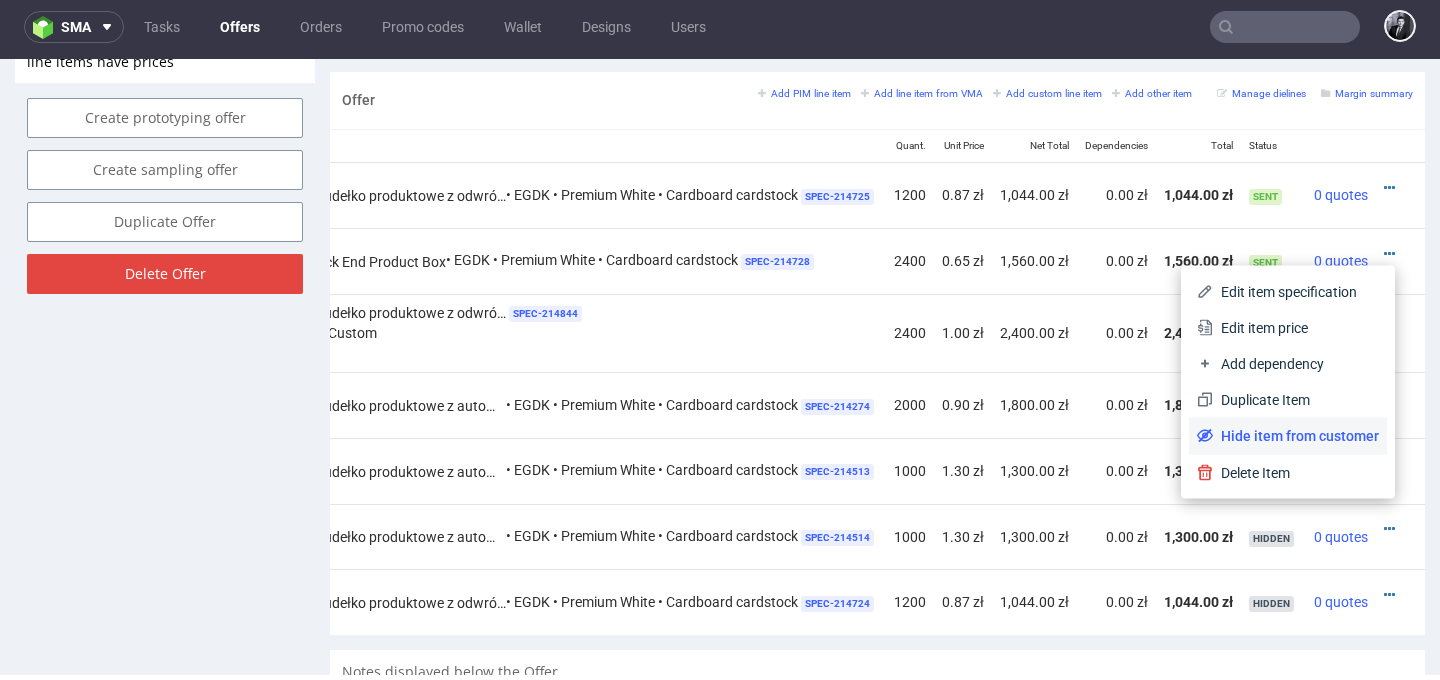 click on "Hide item from customer" at bounding box center (1296, 436) 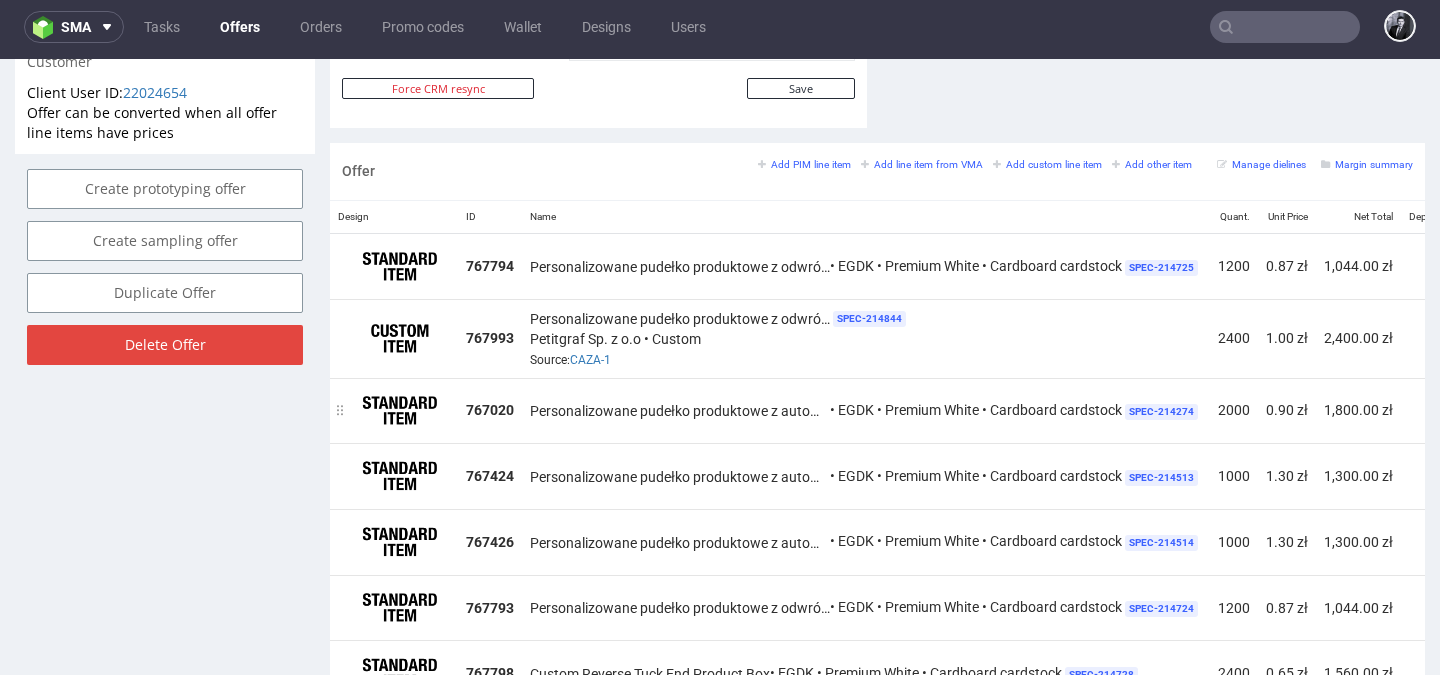 scroll, scrollTop: 1046, scrollLeft: 0, axis: vertical 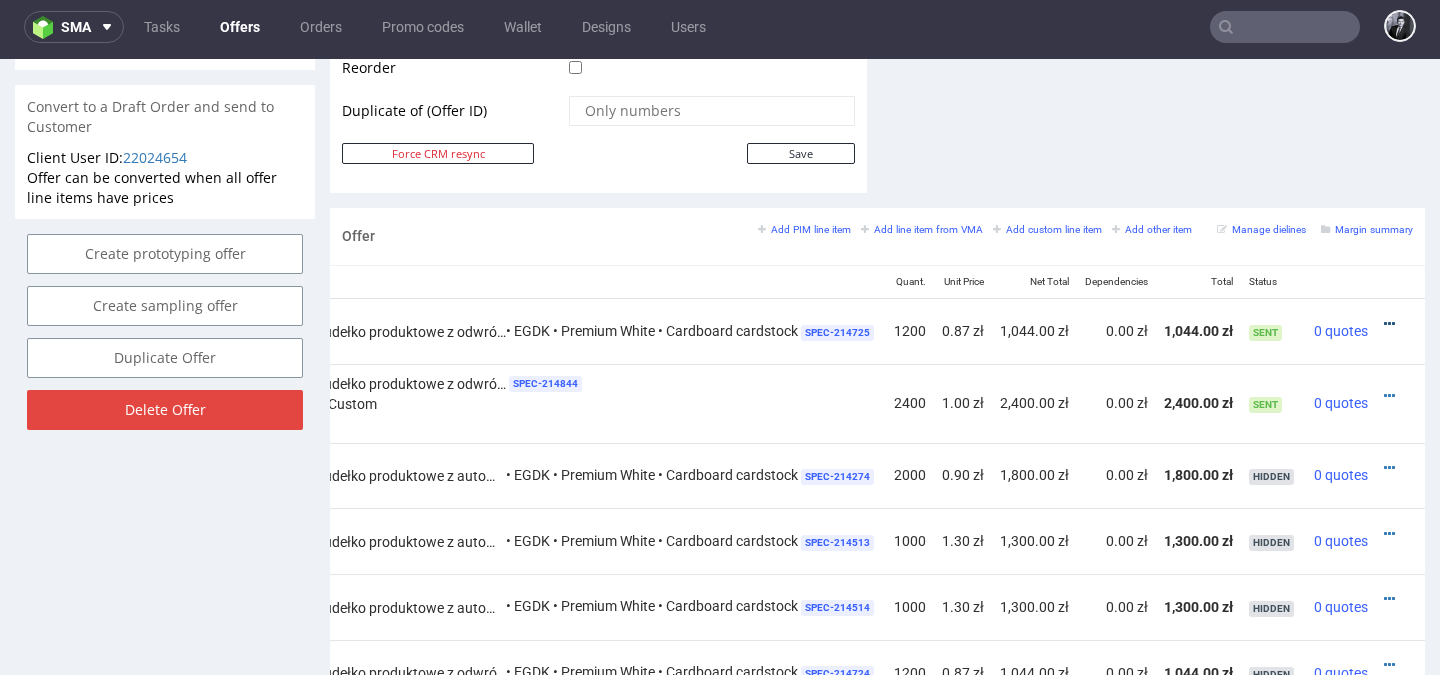 click at bounding box center (1389, 324) 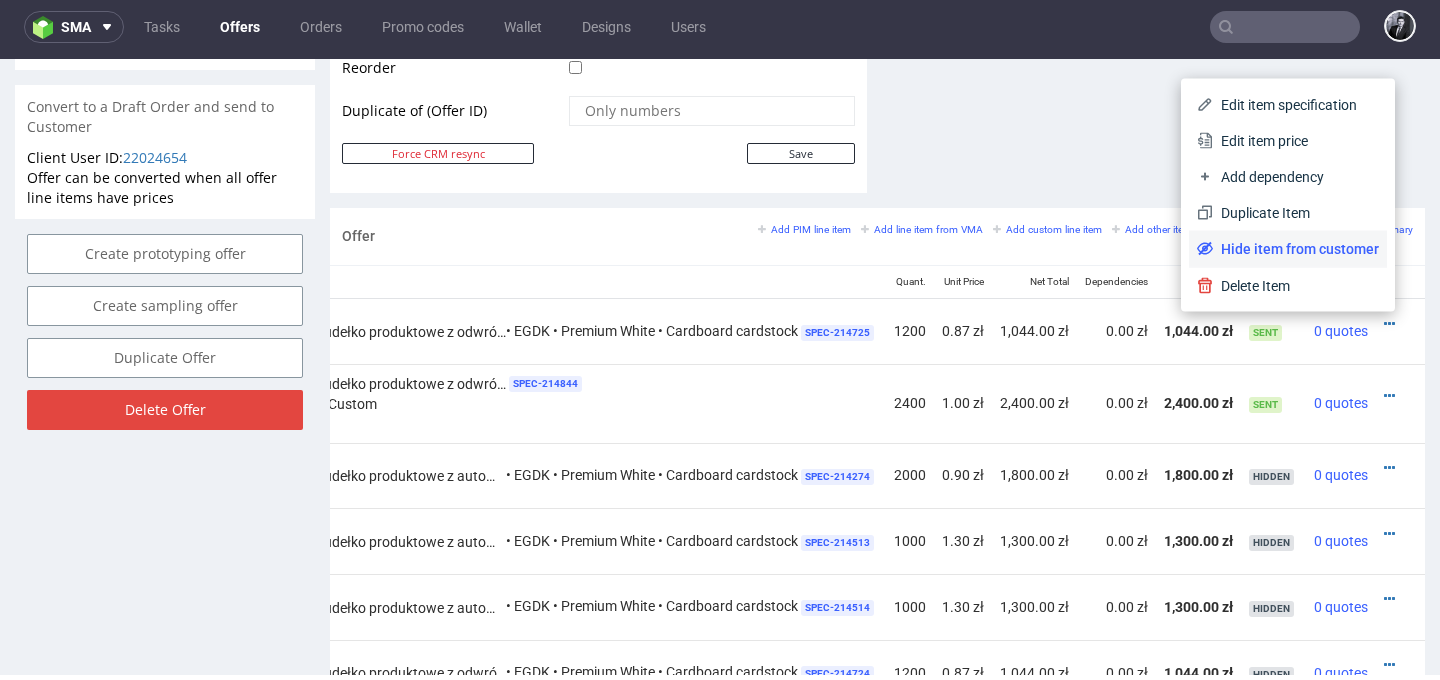 click on "Hide item from customer" at bounding box center (1296, 249) 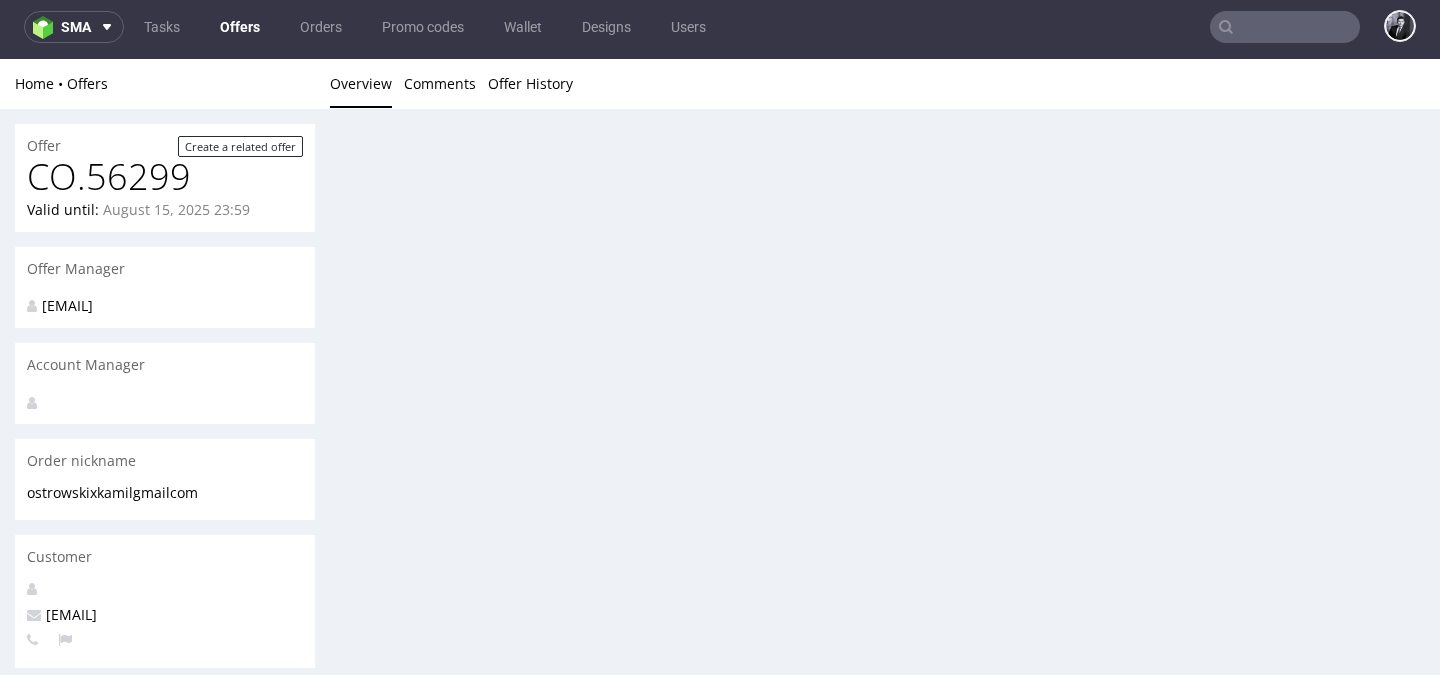 scroll, scrollTop: 0, scrollLeft: 0, axis: both 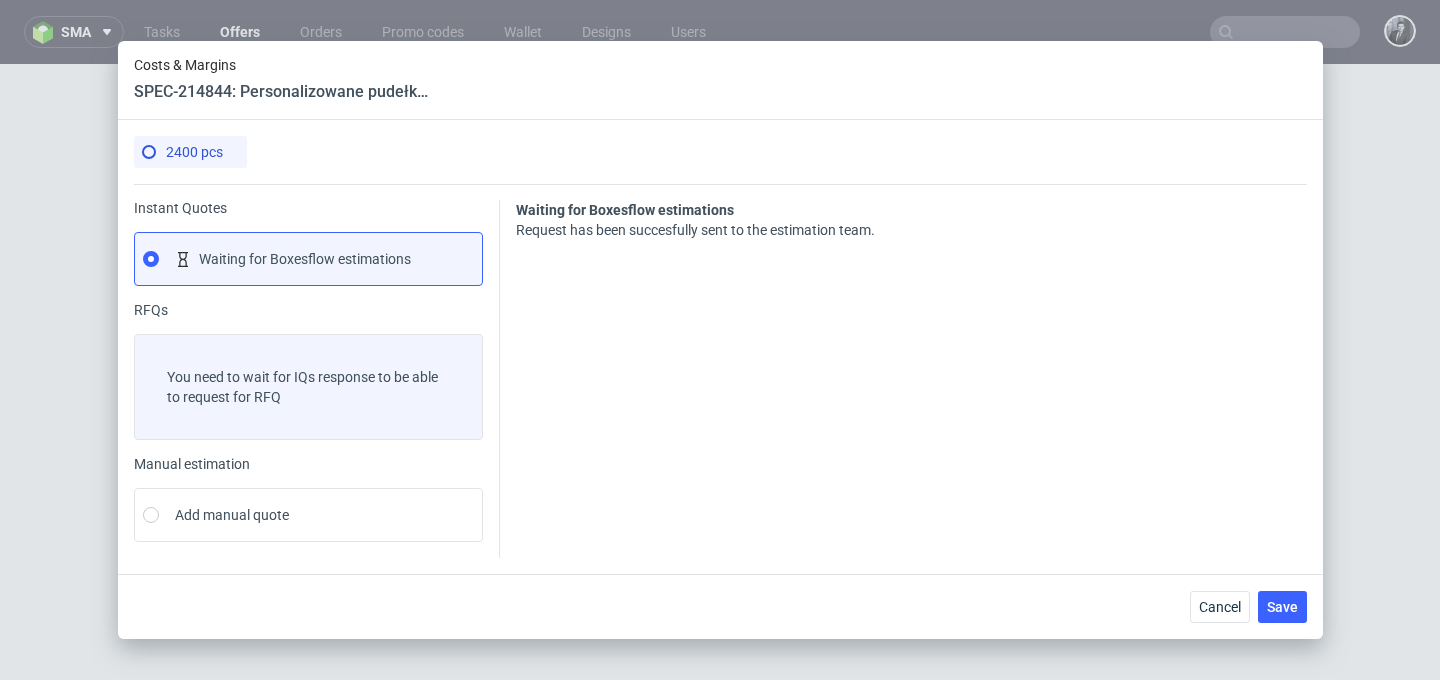 click on "Cancel" at bounding box center (1220, 607) 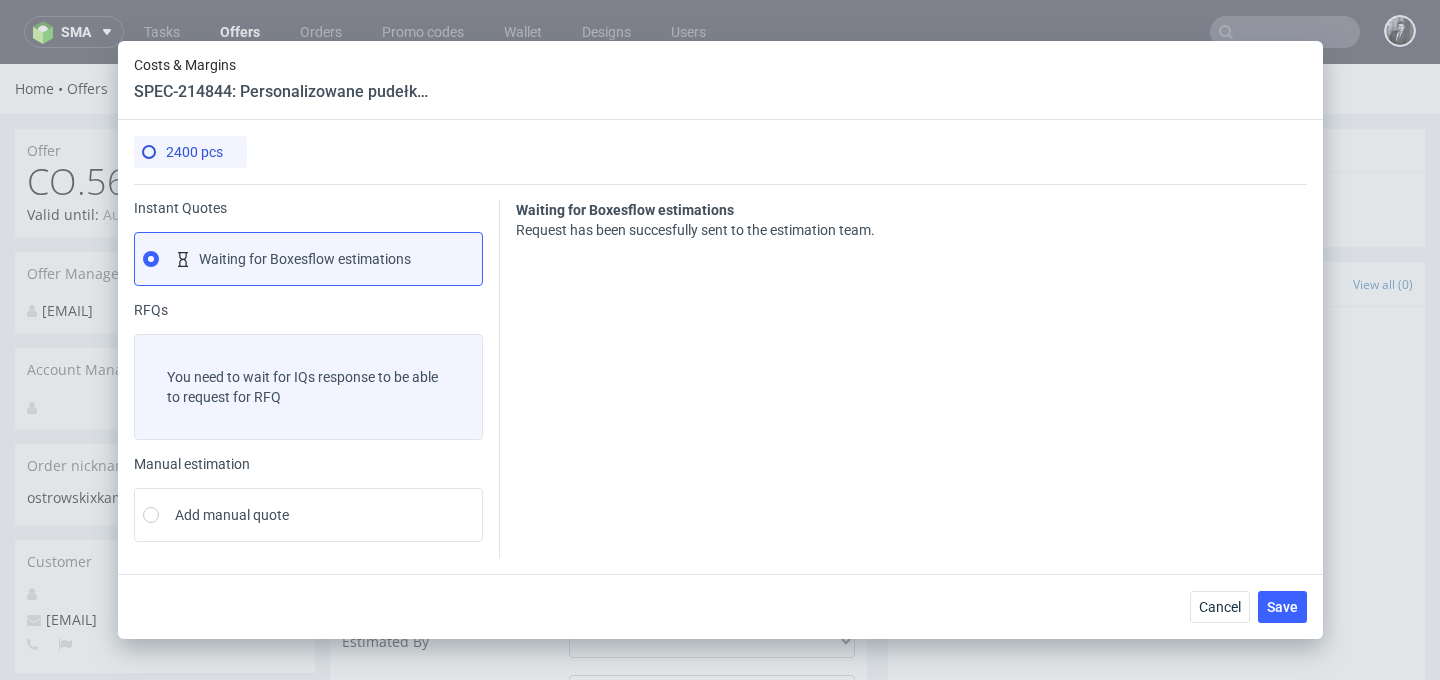 scroll, scrollTop: 1101, scrollLeft: 0, axis: vertical 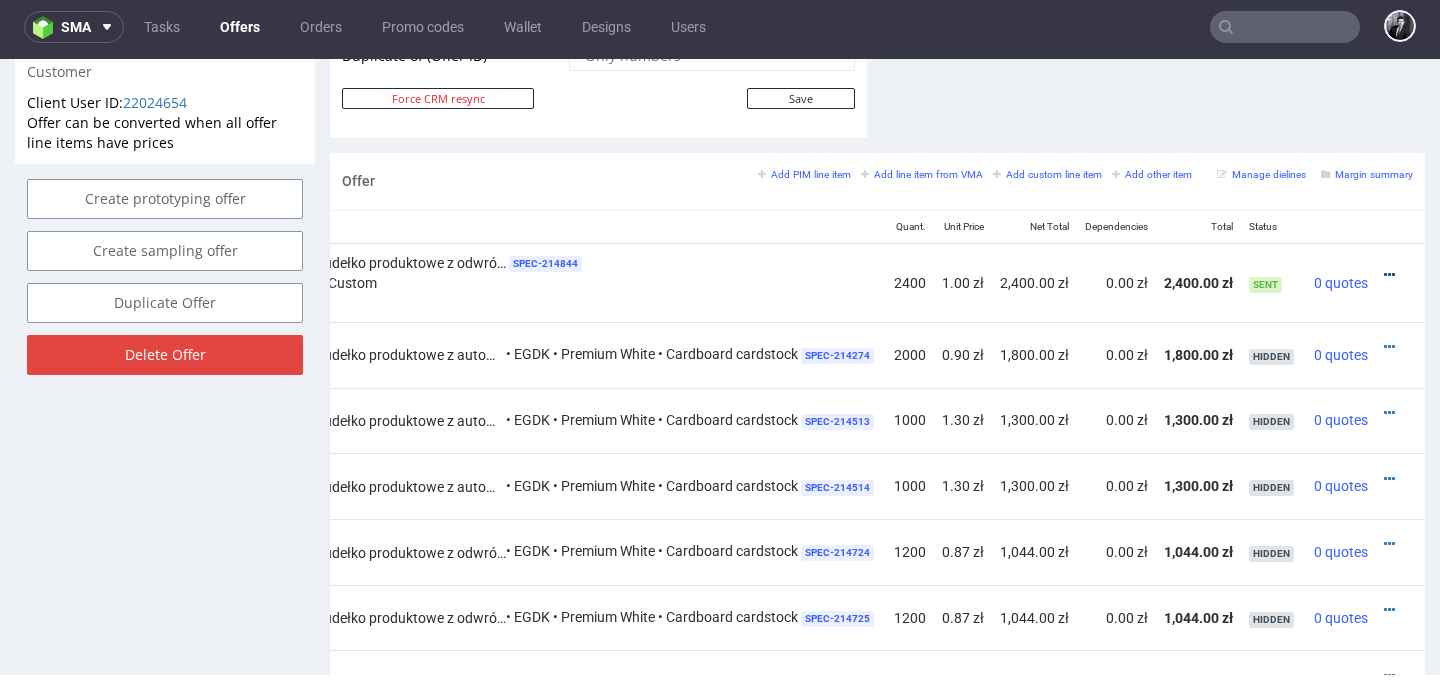 click at bounding box center (1389, 275) 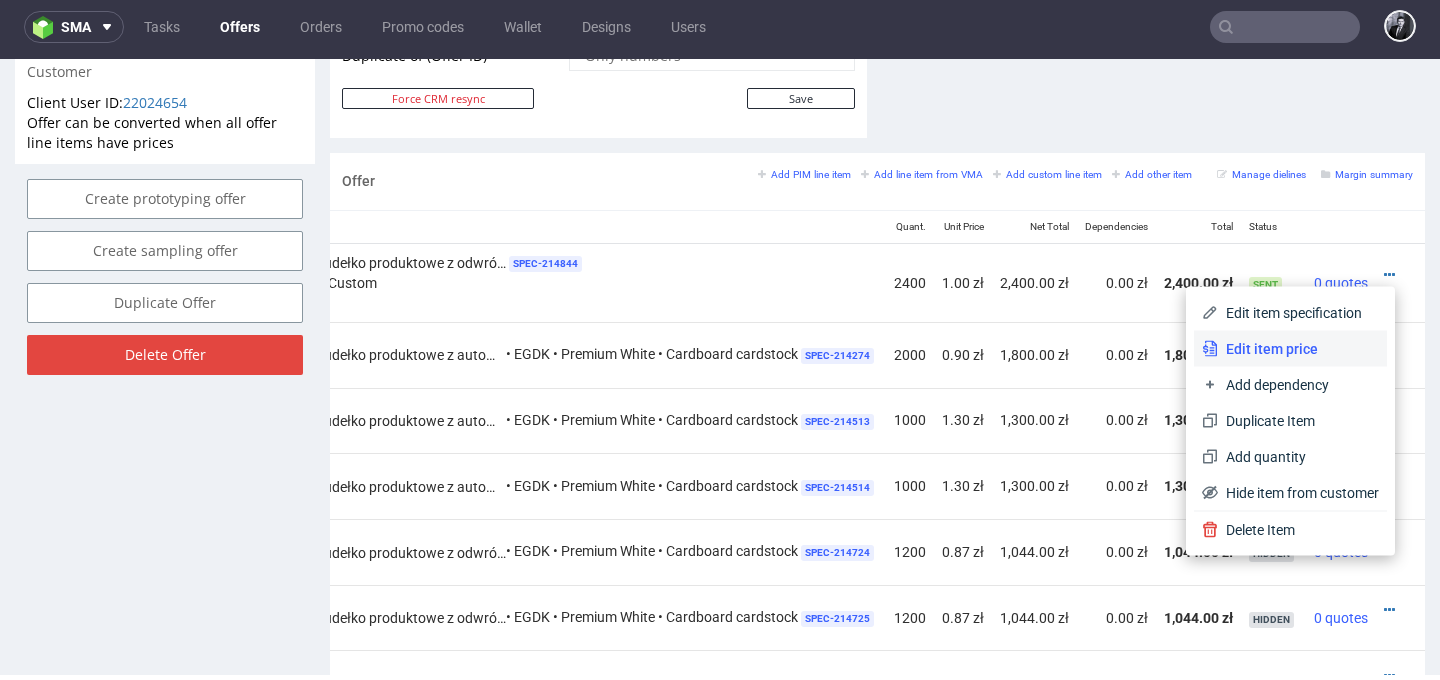 click on "Edit item price" at bounding box center (1298, 349) 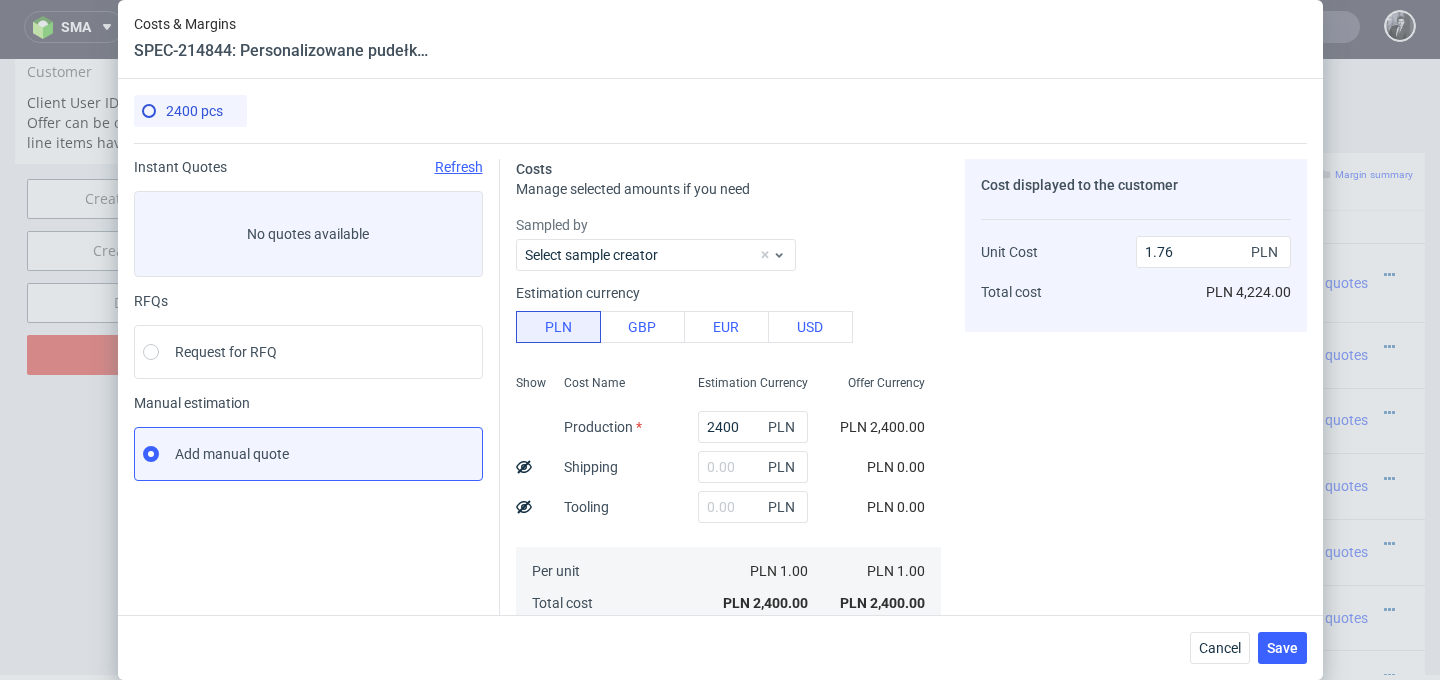 click on "No quotes available" at bounding box center (308, 234) 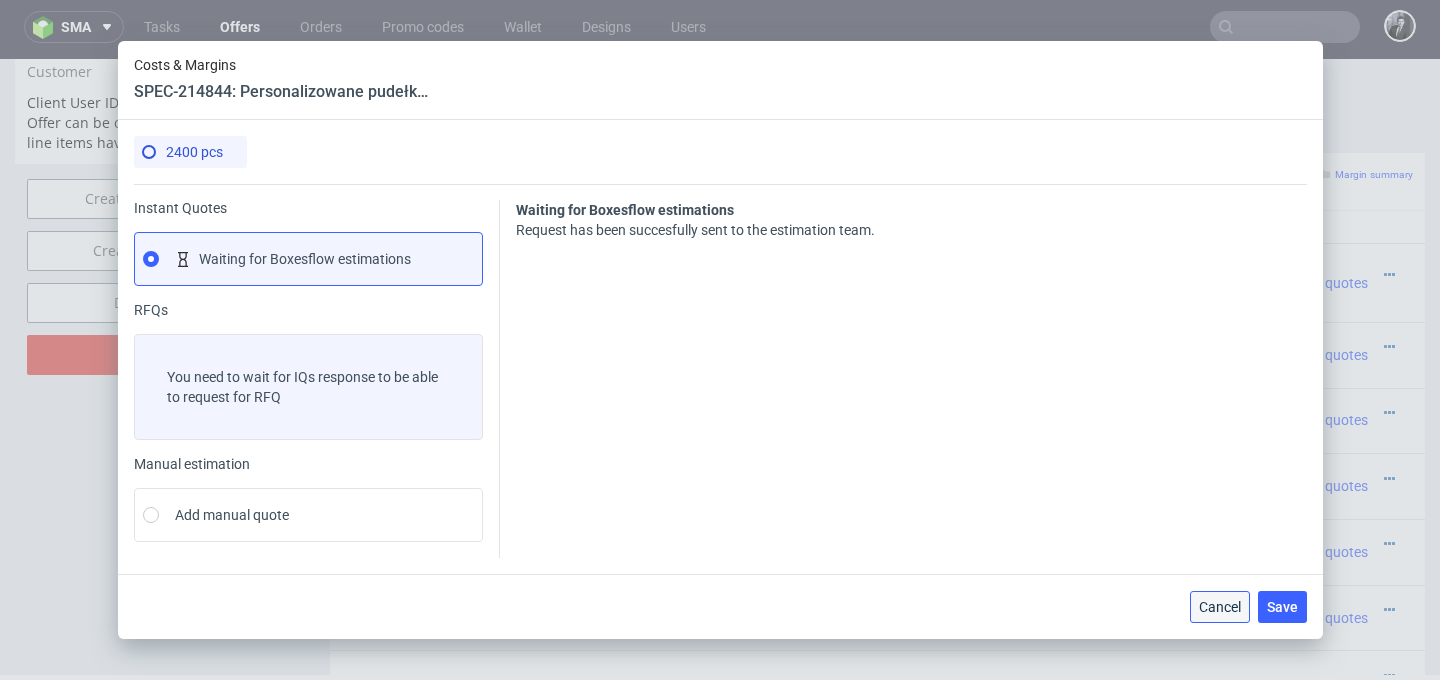 click on "Cancel" at bounding box center [1220, 607] 